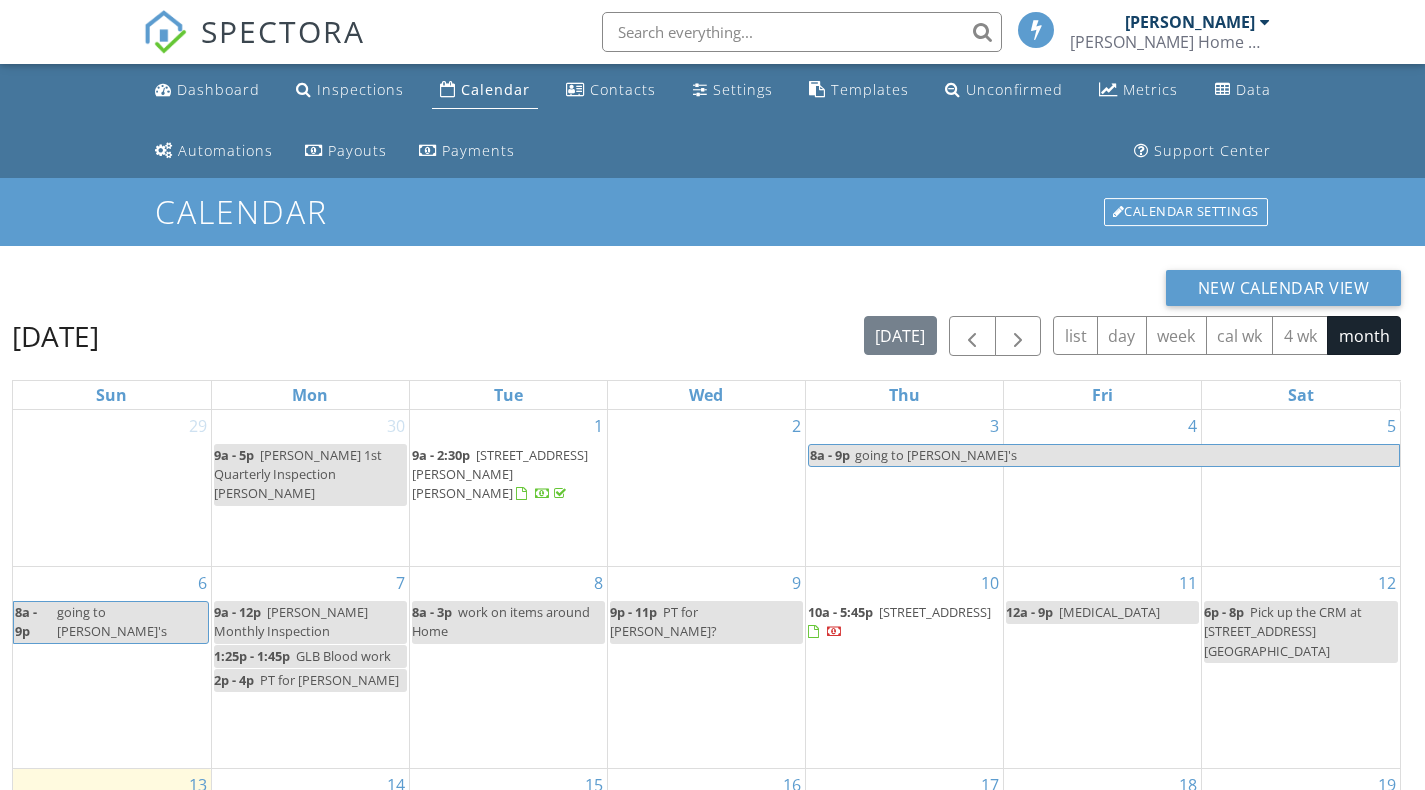 scroll, scrollTop: 0, scrollLeft: 0, axis: both 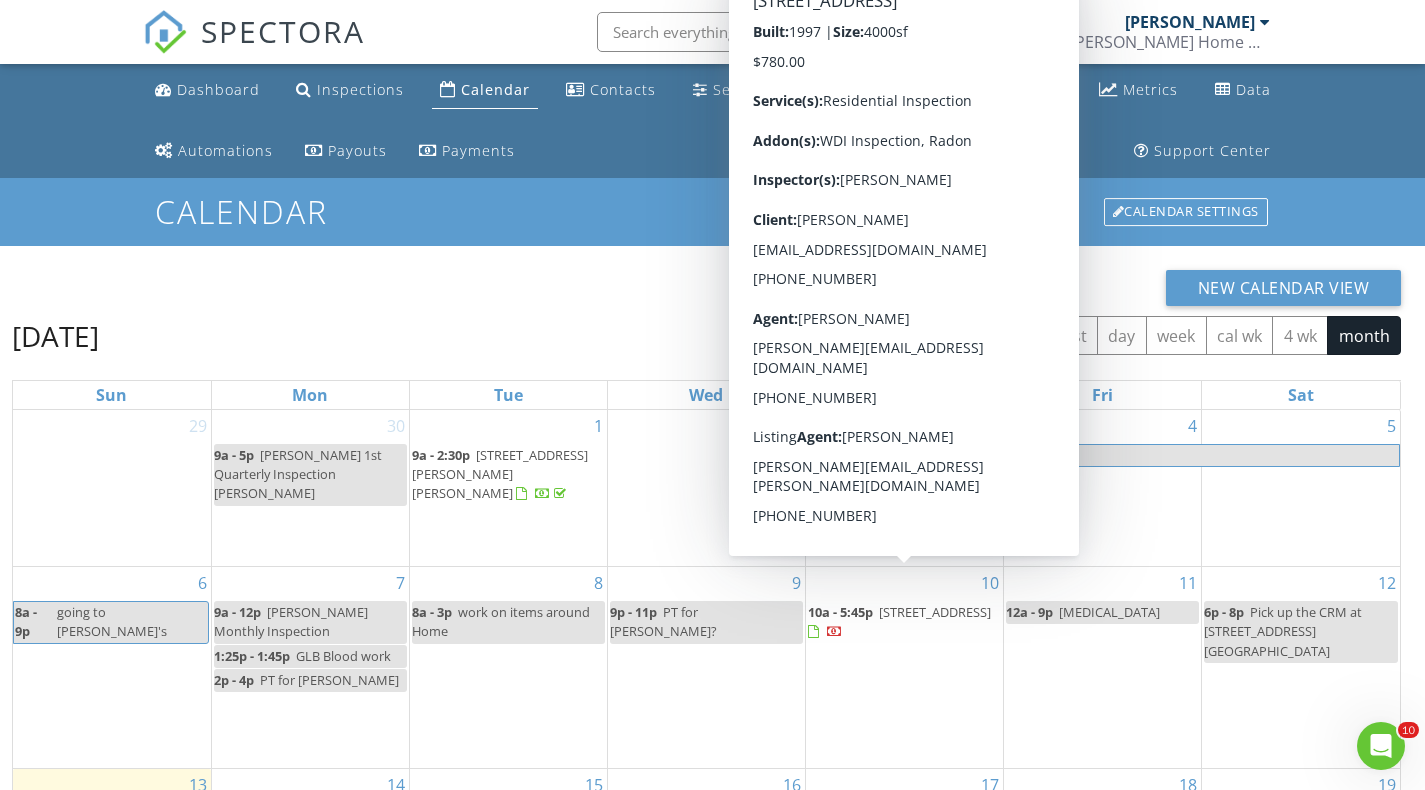 click on "[STREET_ADDRESS]" at bounding box center (935, 612) 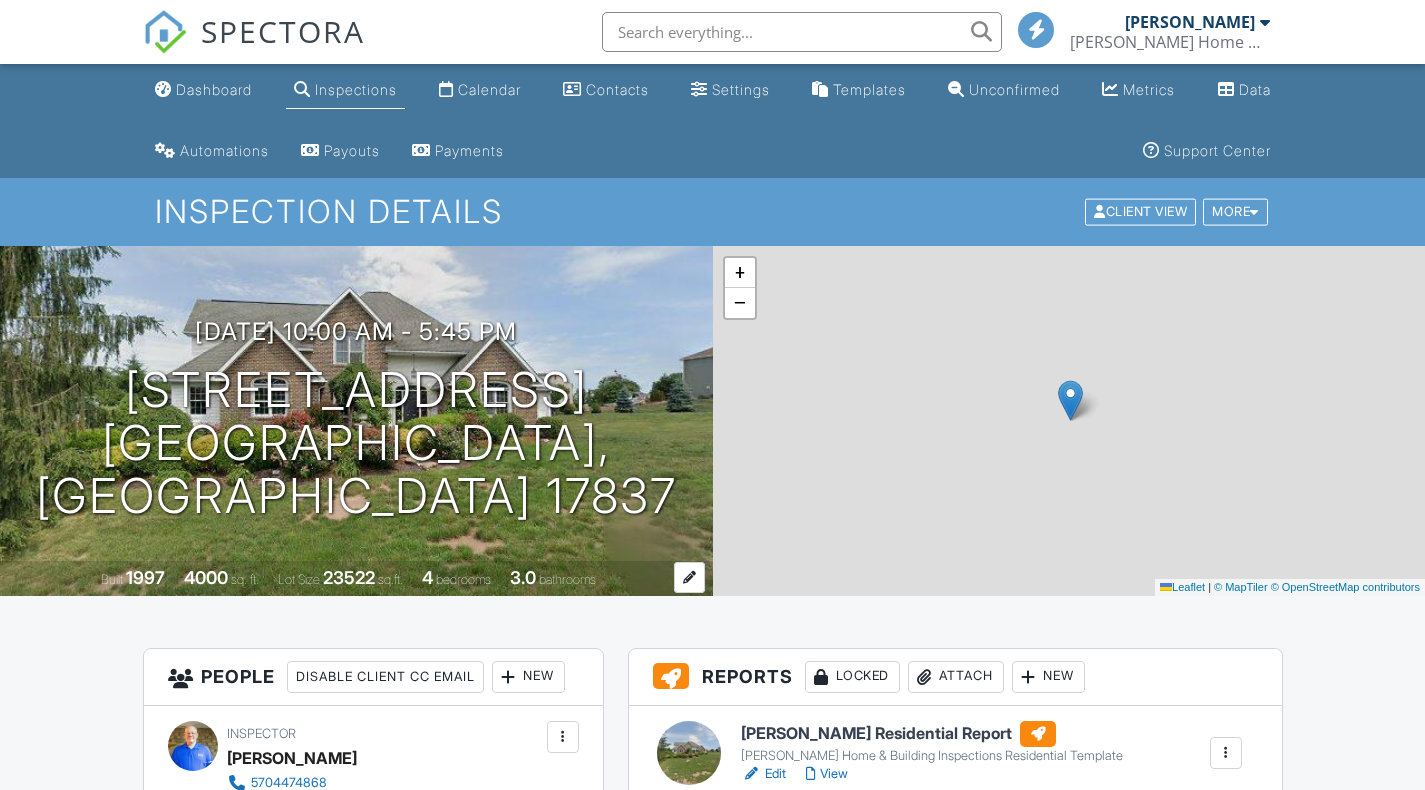 scroll, scrollTop: 0, scrollLeft: 0, axis: both 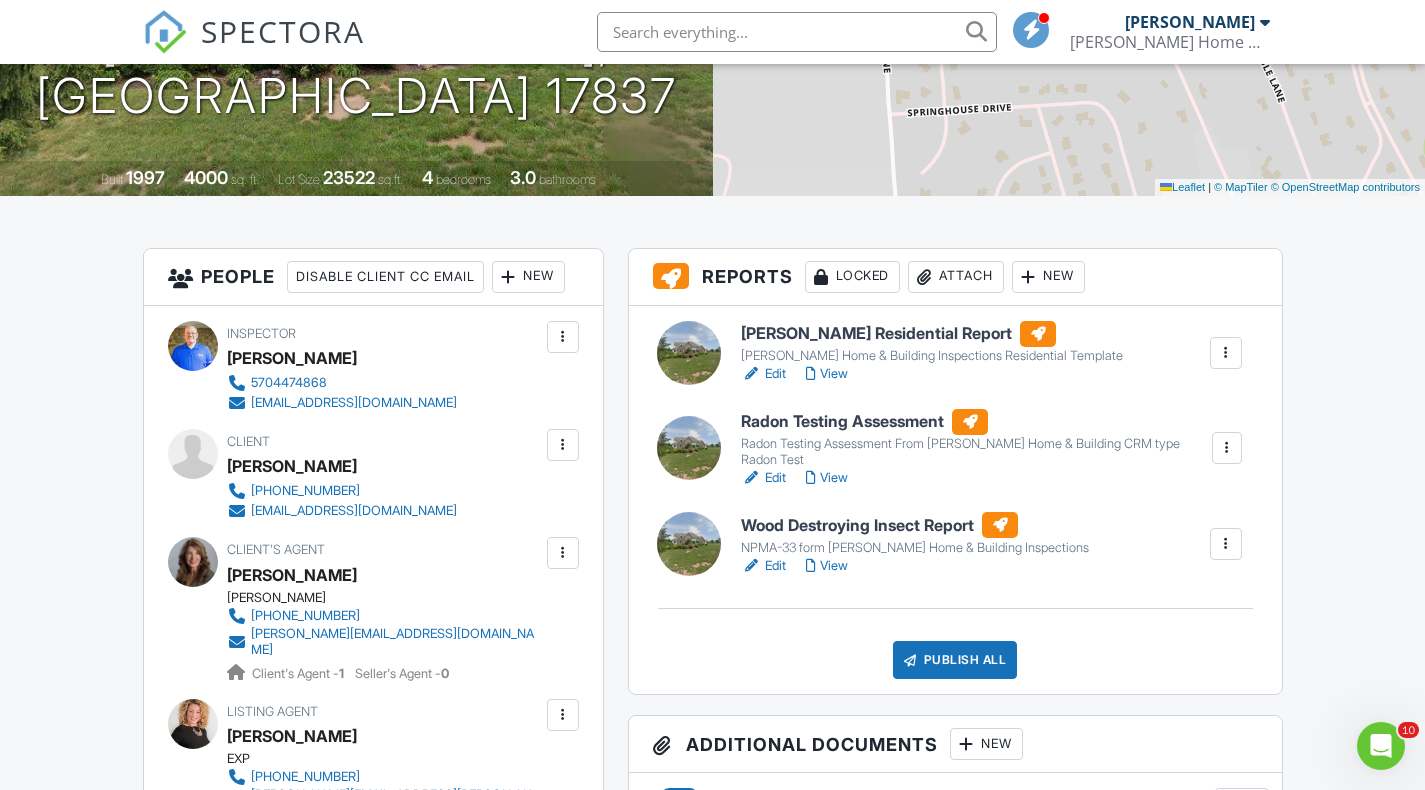 click on "View" at bounding box center [827, 566] 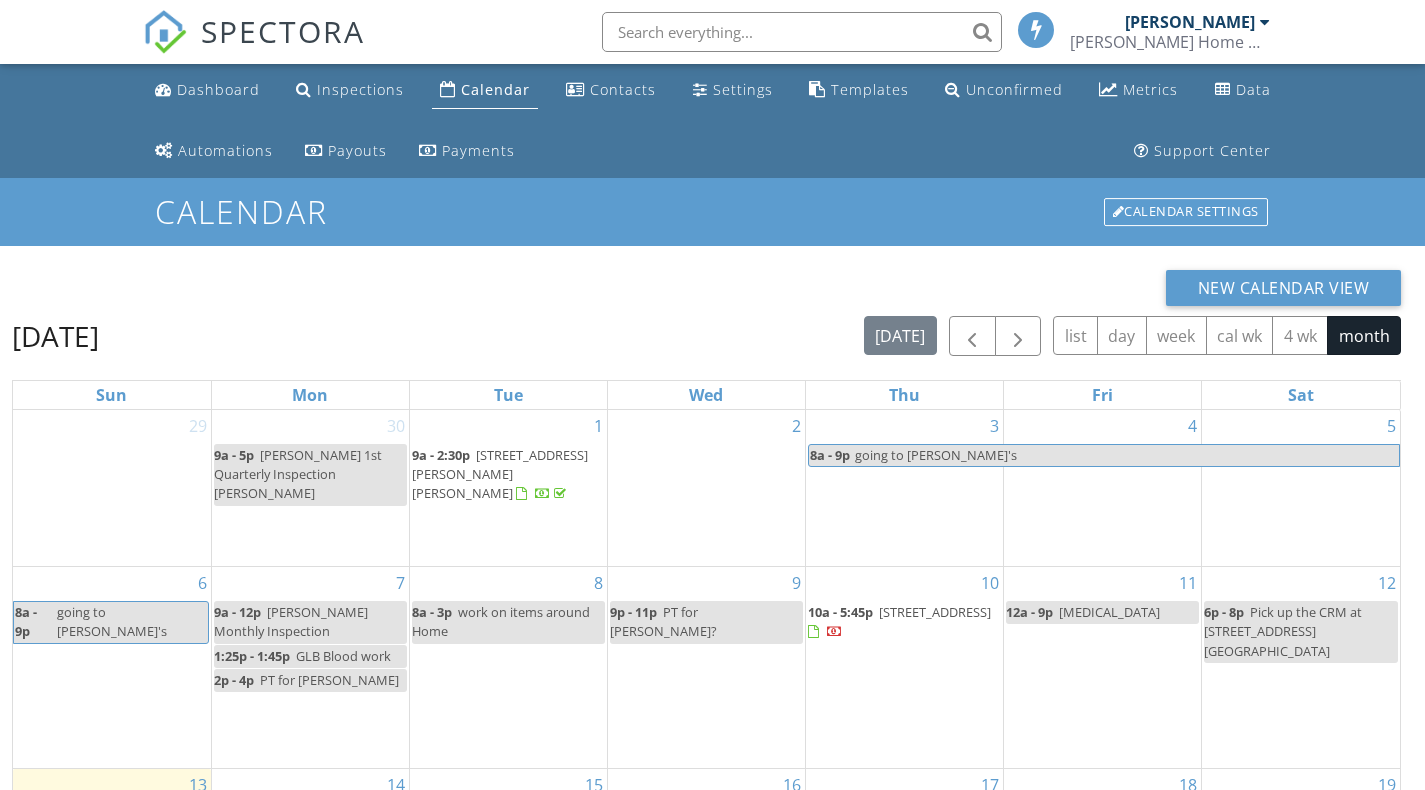 scroll, scrollTop: 0, scrollLeft: 0, axis: both 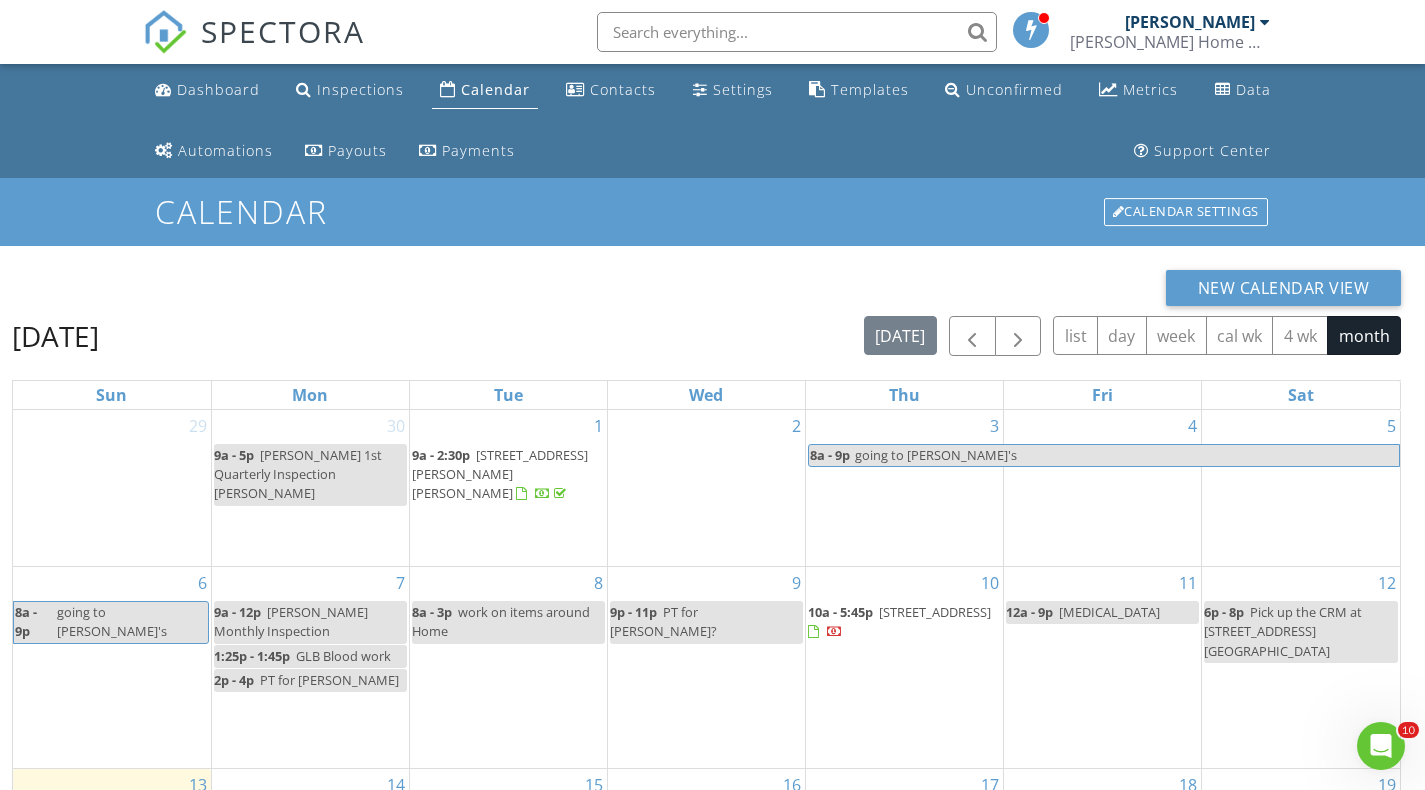 click on "181 Golfview Dr , Lewisburg 17837" at bounding box center (935, 612) 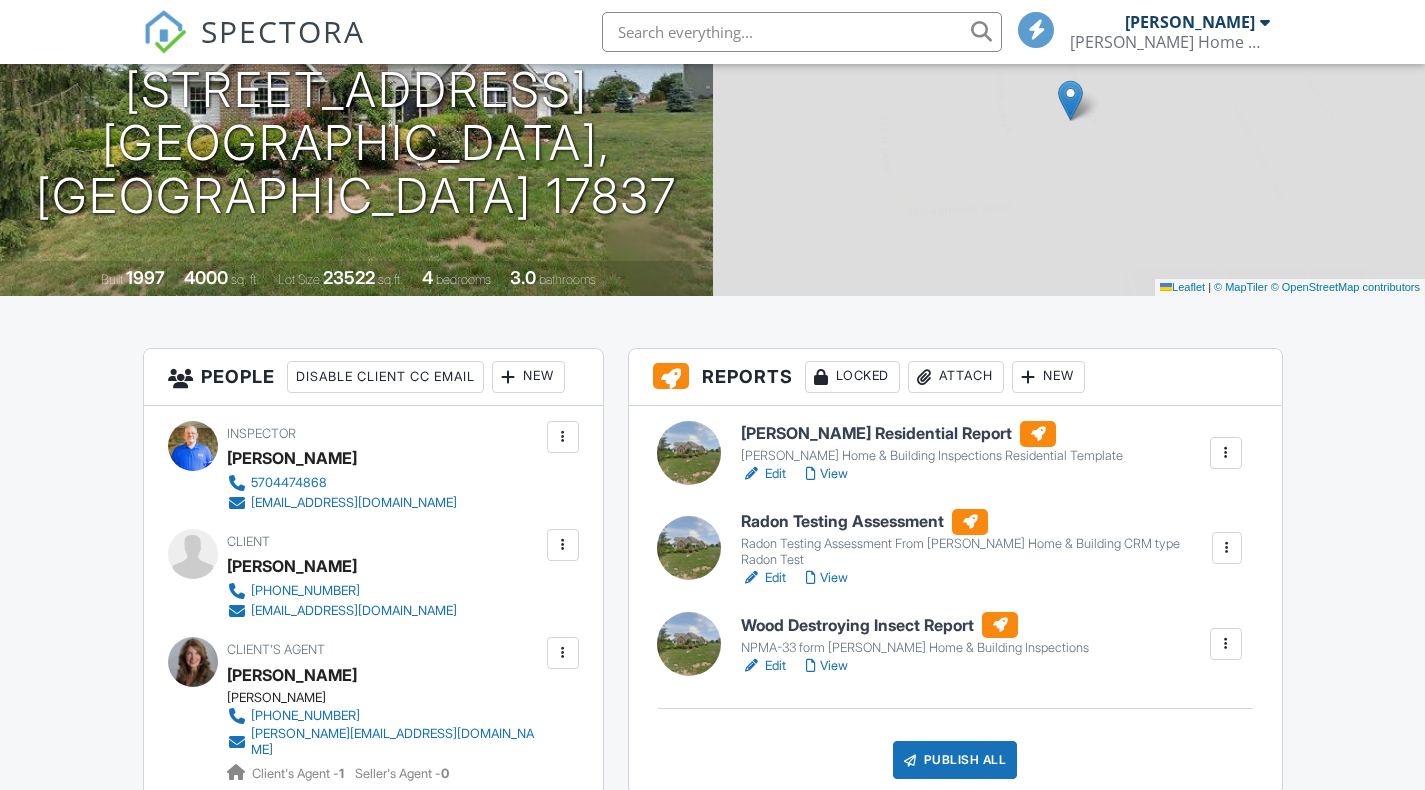 scroll, scrollTop: 300, scrollLeft: 0, axis: vertical 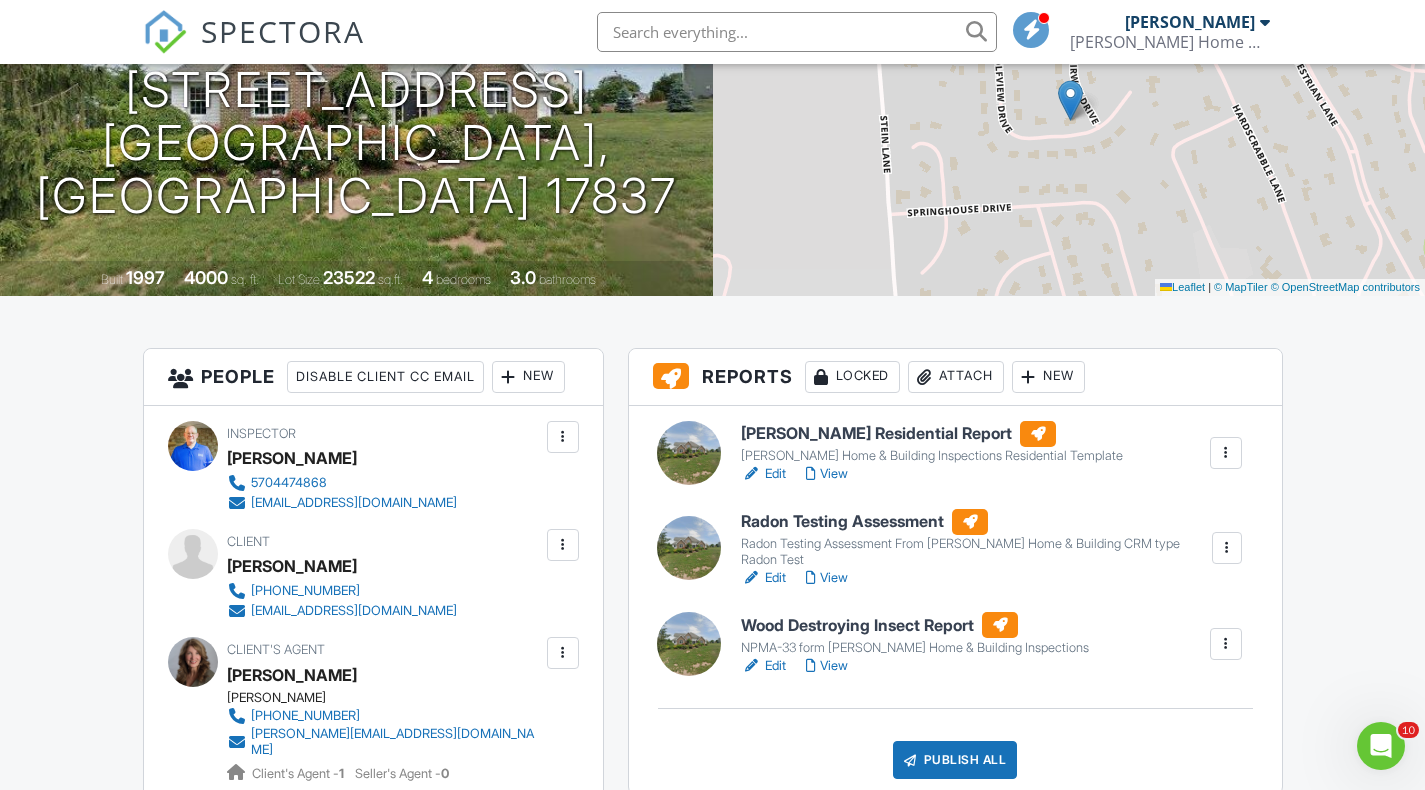 click on "View" at bounding box center (827, 474) 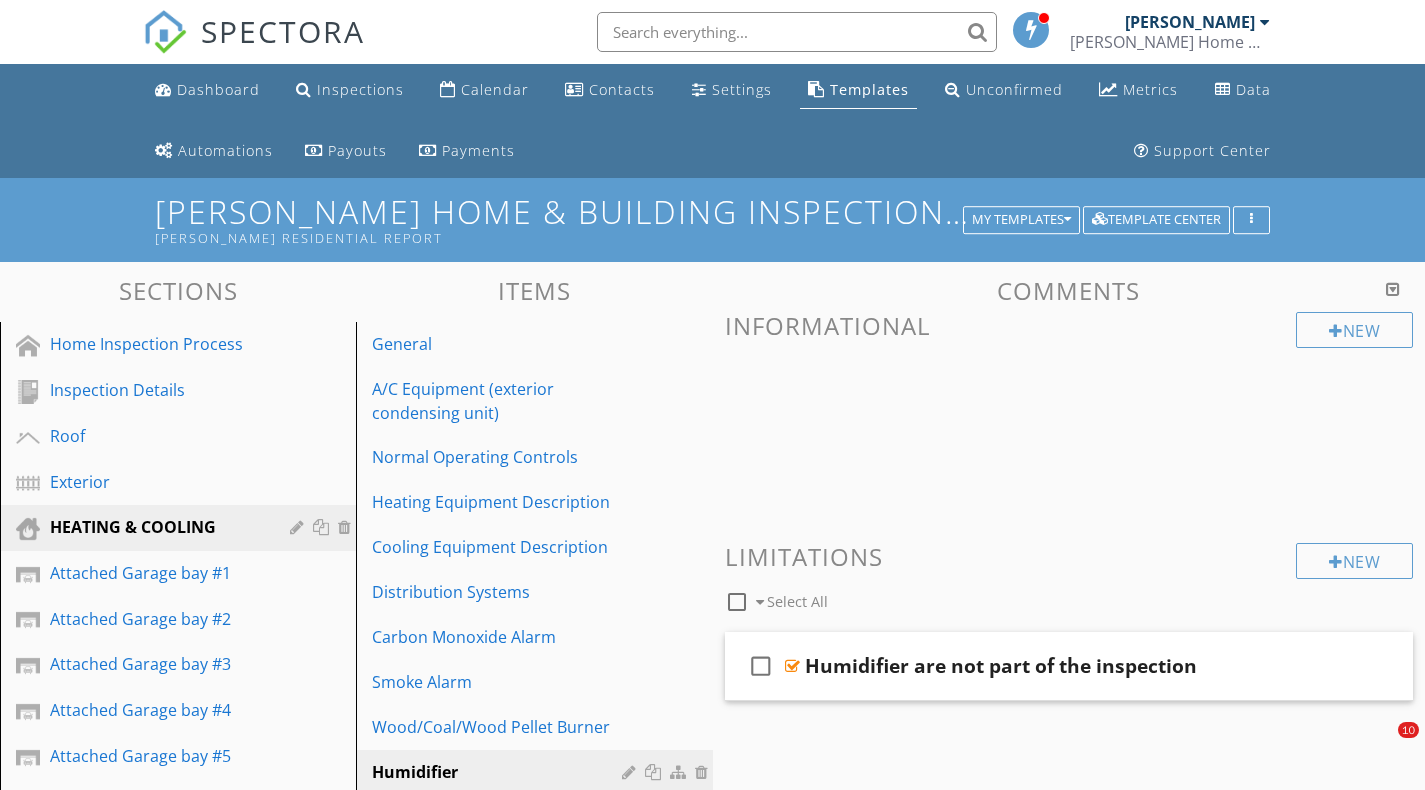 scroll, scrollTop: 321, scrollLeft: 0, axis: vertical 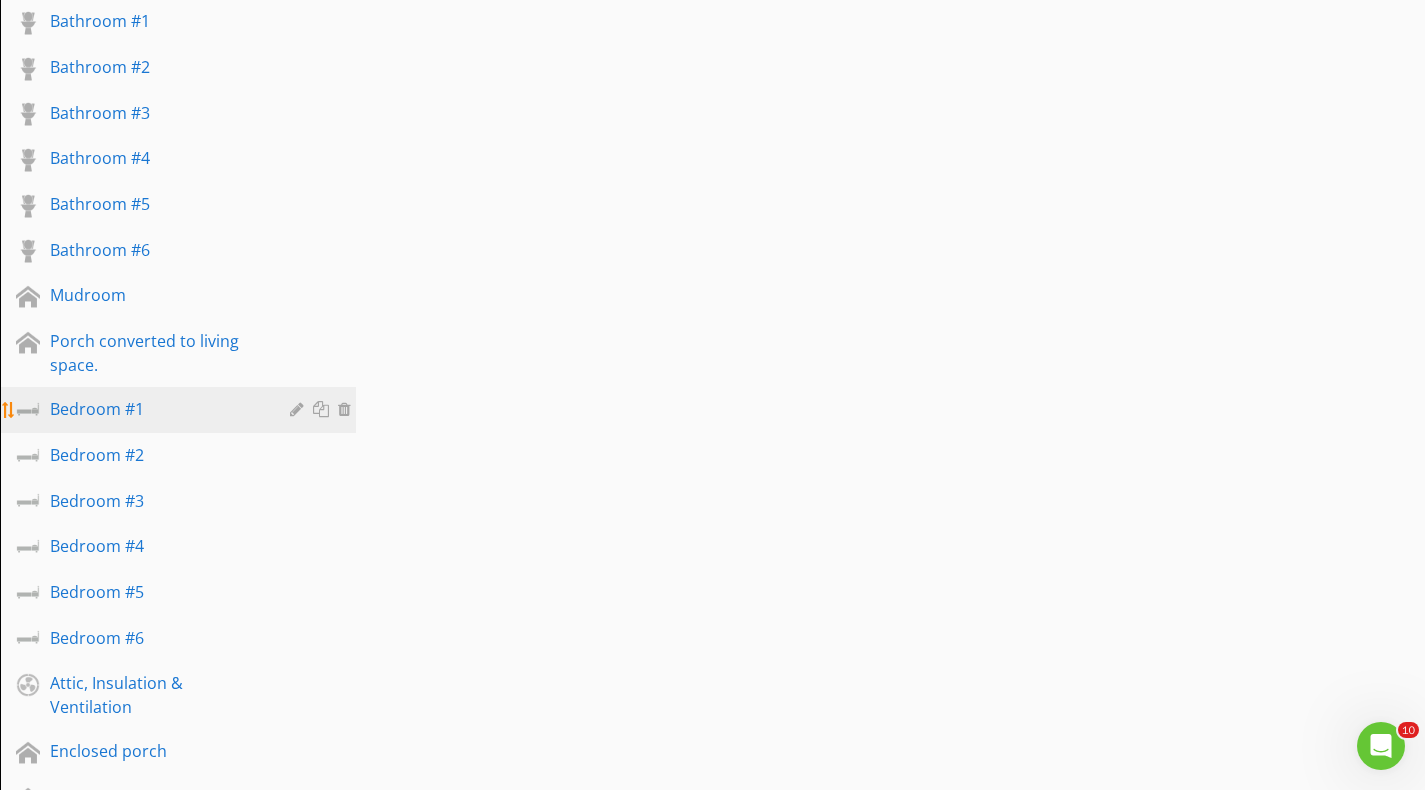 click on "Bedroom #1" at bounding box center (155, 409) 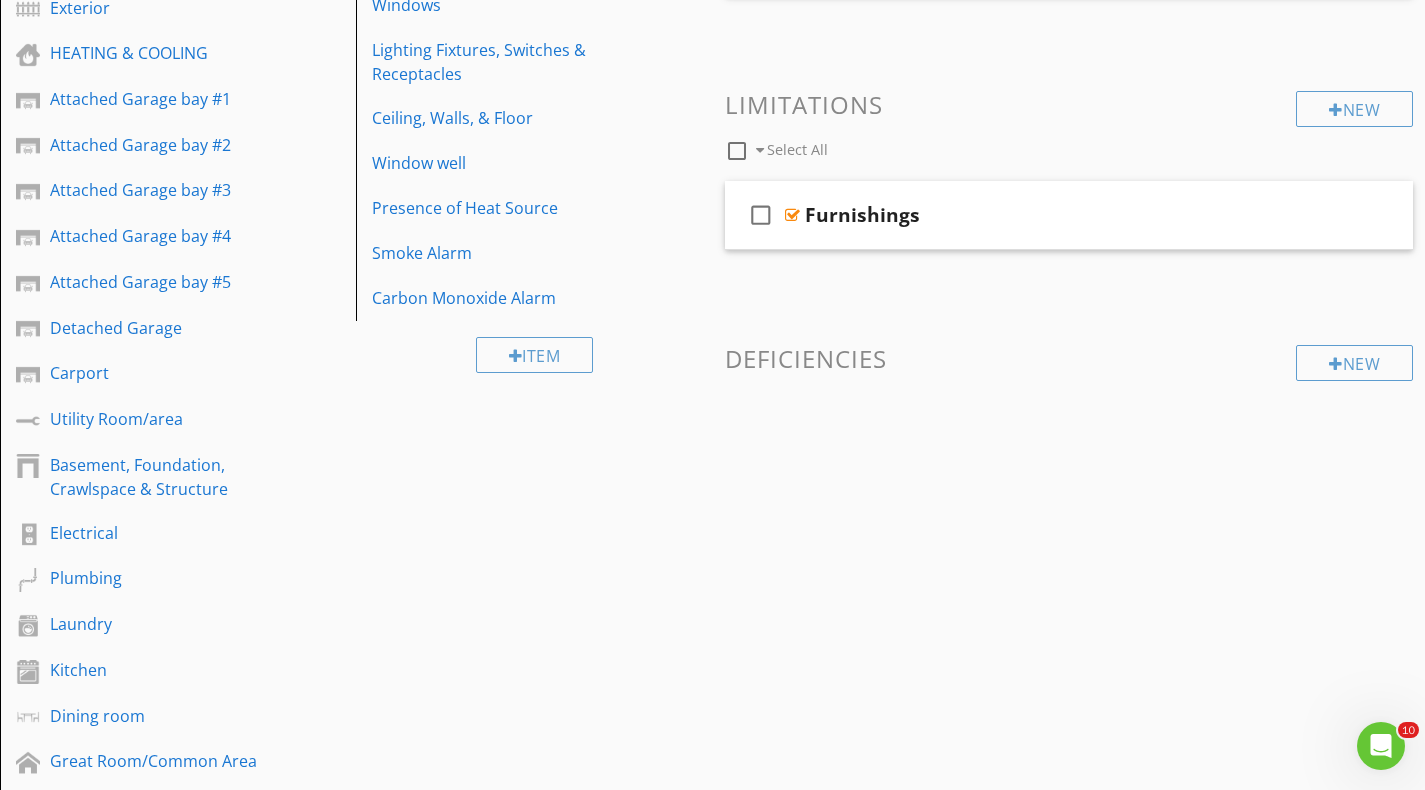 scroll, scrollTop: 300, scrollLeft: 0, axis: vertical 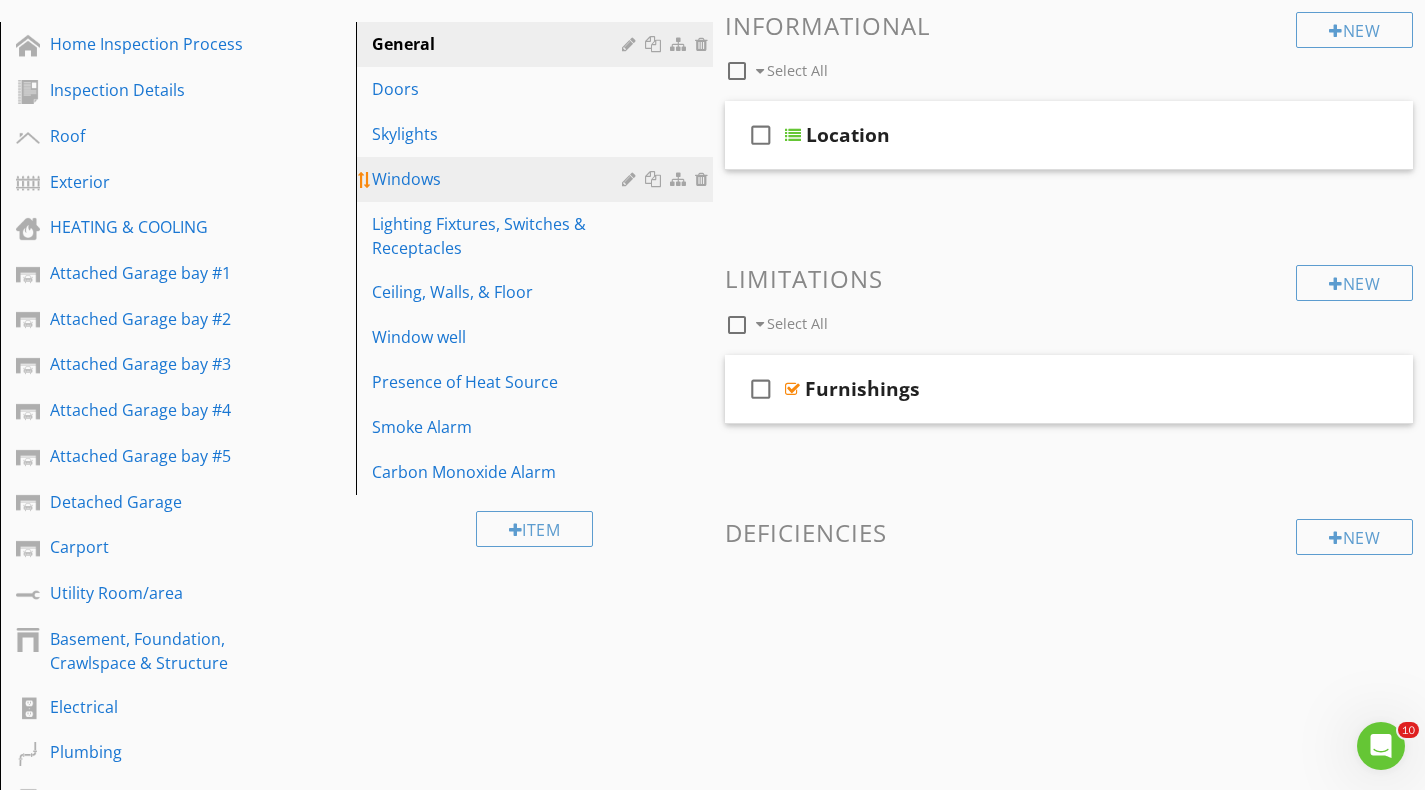click on "Windows" at bounding box center (499, 179) 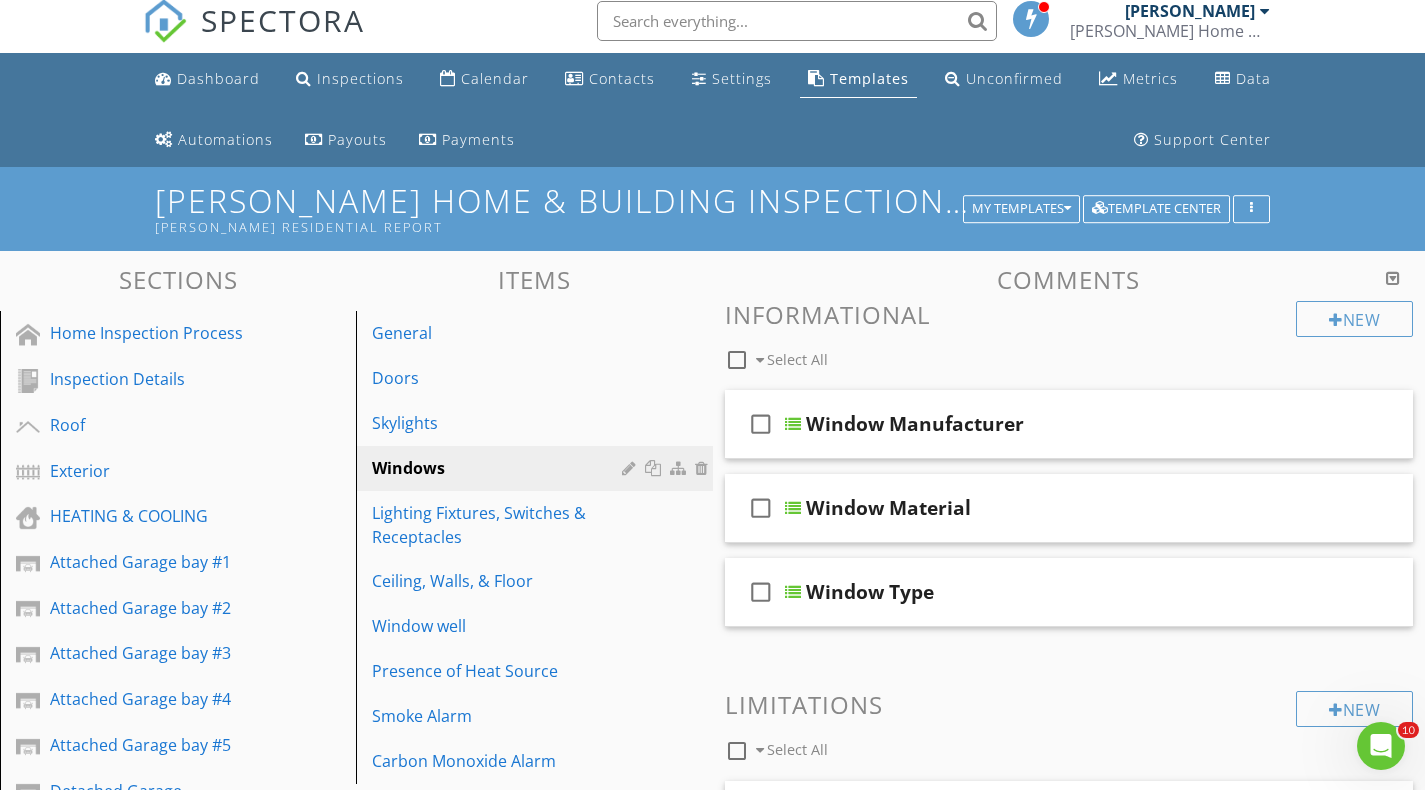 scroll, scrollTop: 0, scrollLeft: 0, axis: both 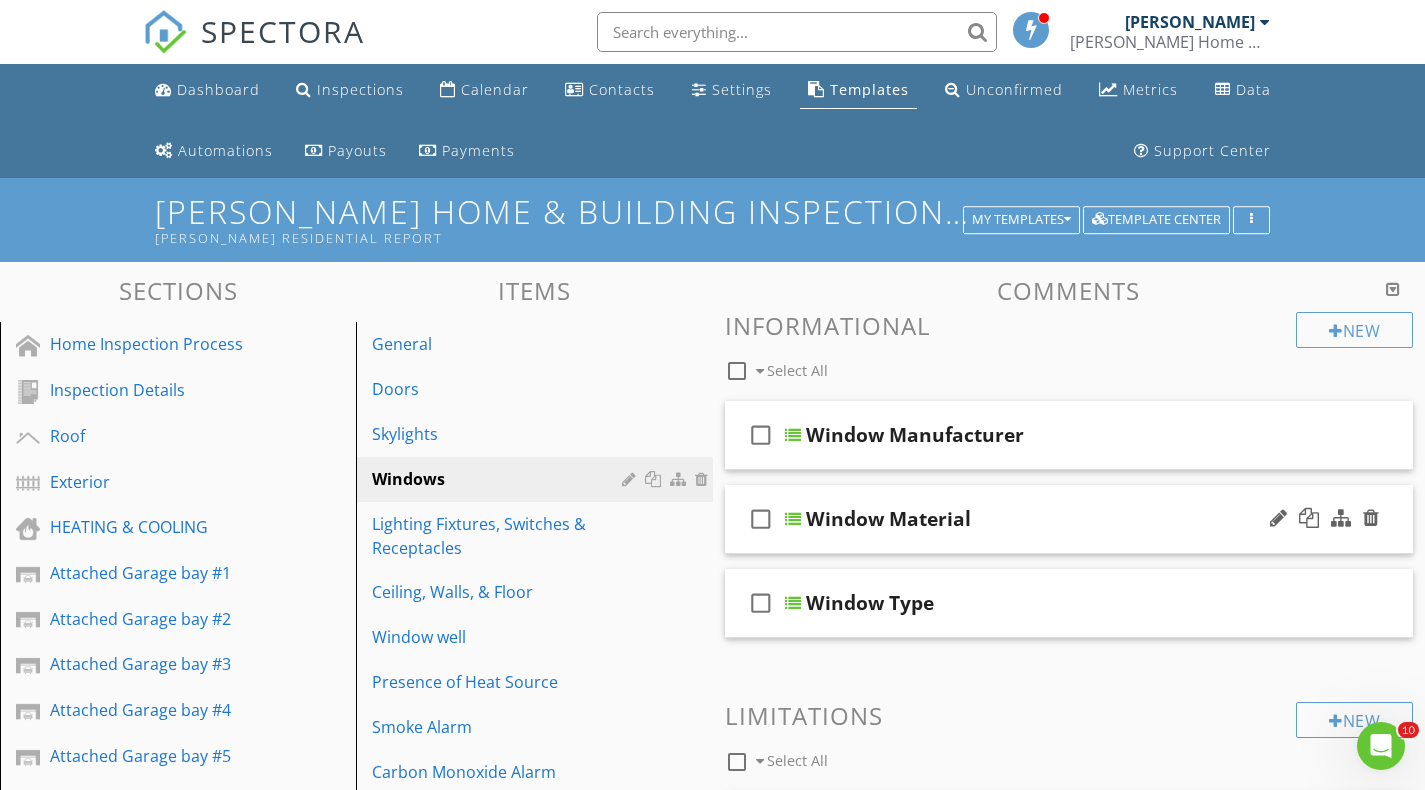 click at bounding box center (793, 519) 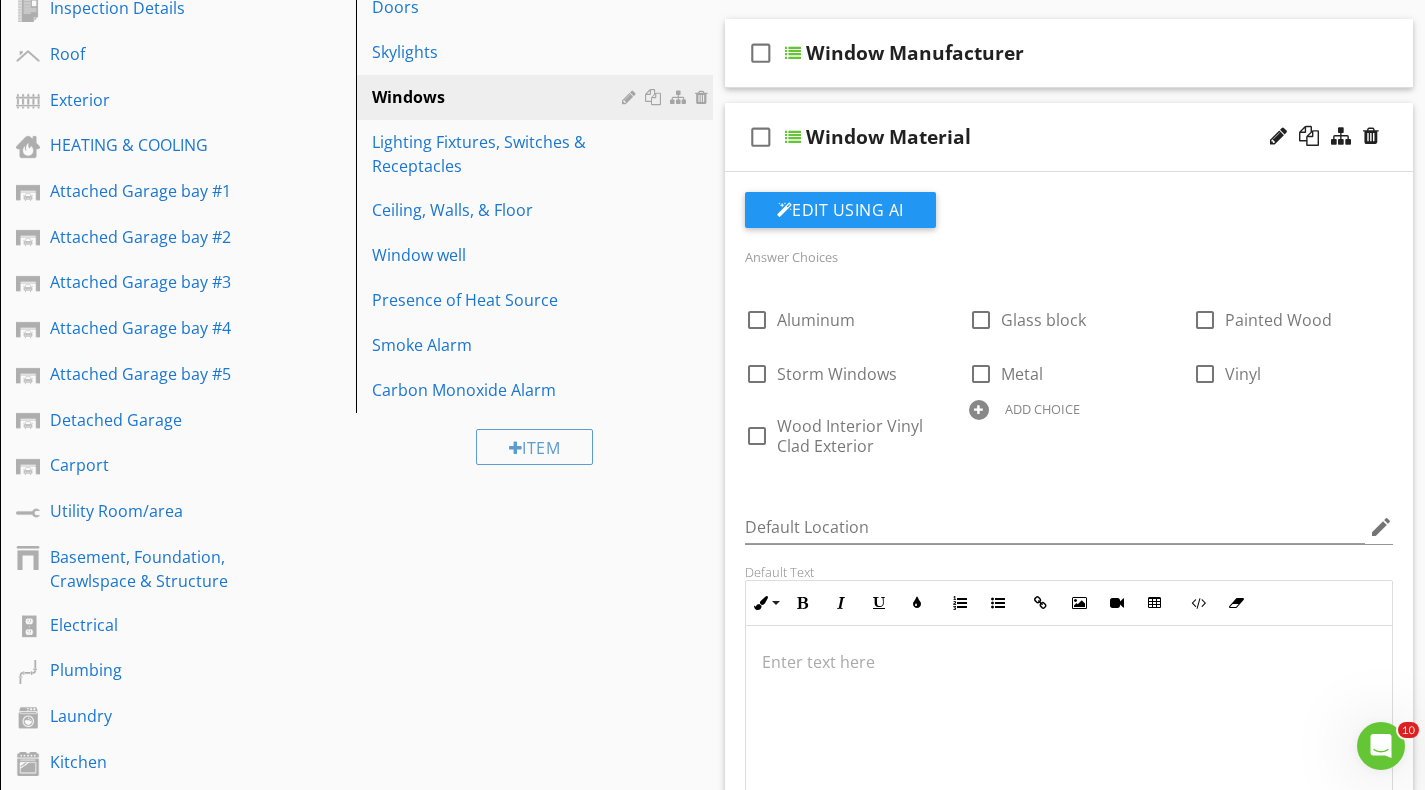 scroll, scrollTop: 400, scrollLeft: 0, axis: vertical 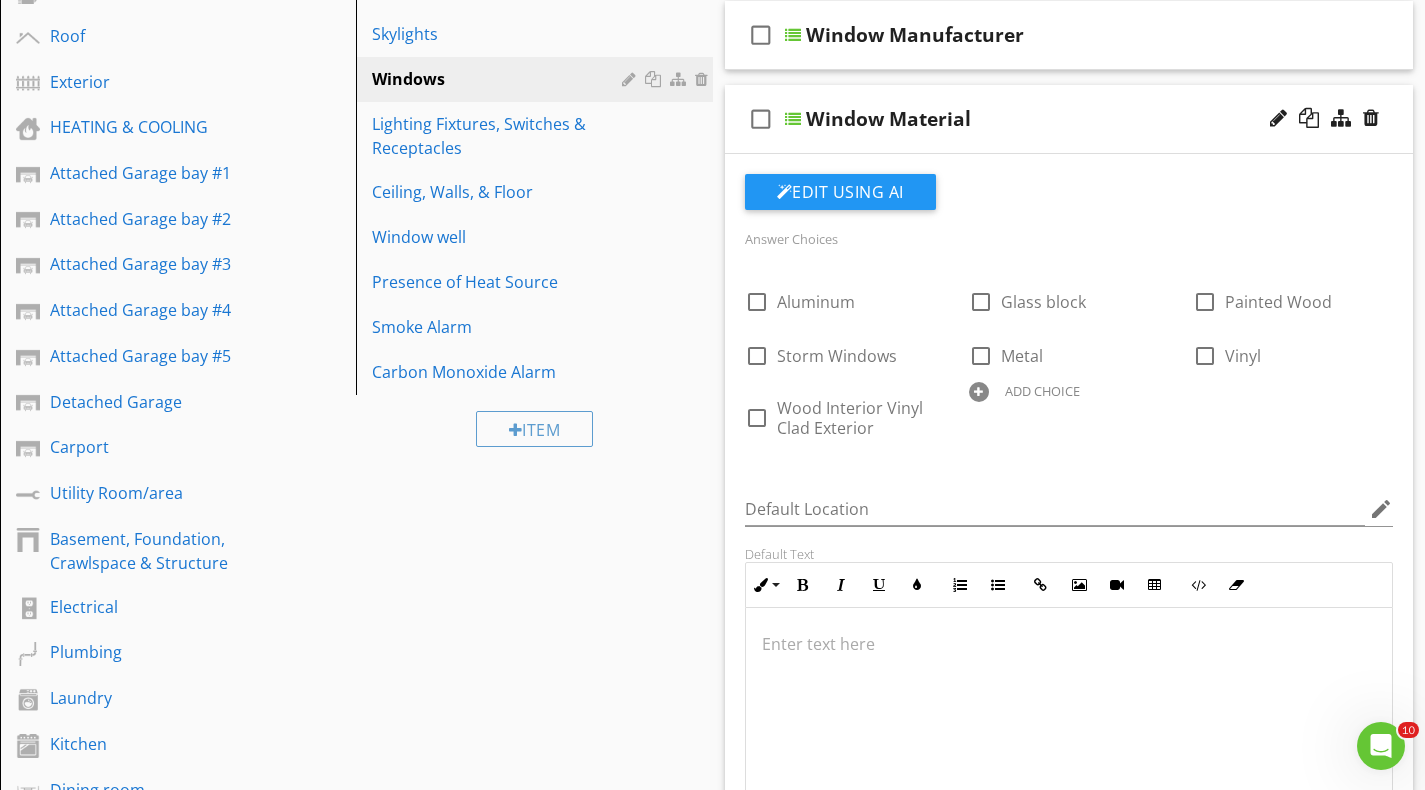 click on "ADD CHOICE" at bounding box center (1042, 391) 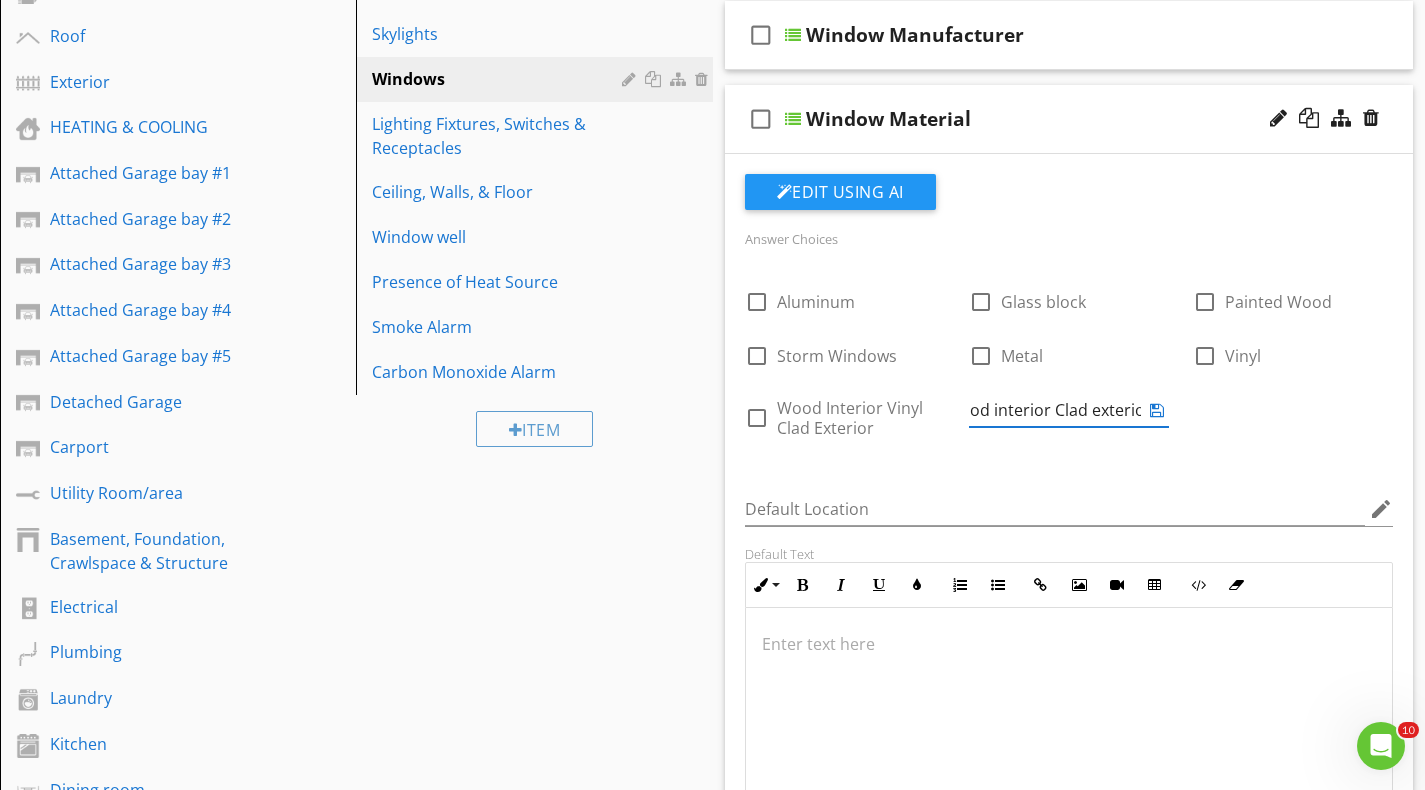 scroll, scrollTop: 0, scrollLeft: 31, axis: horizontal 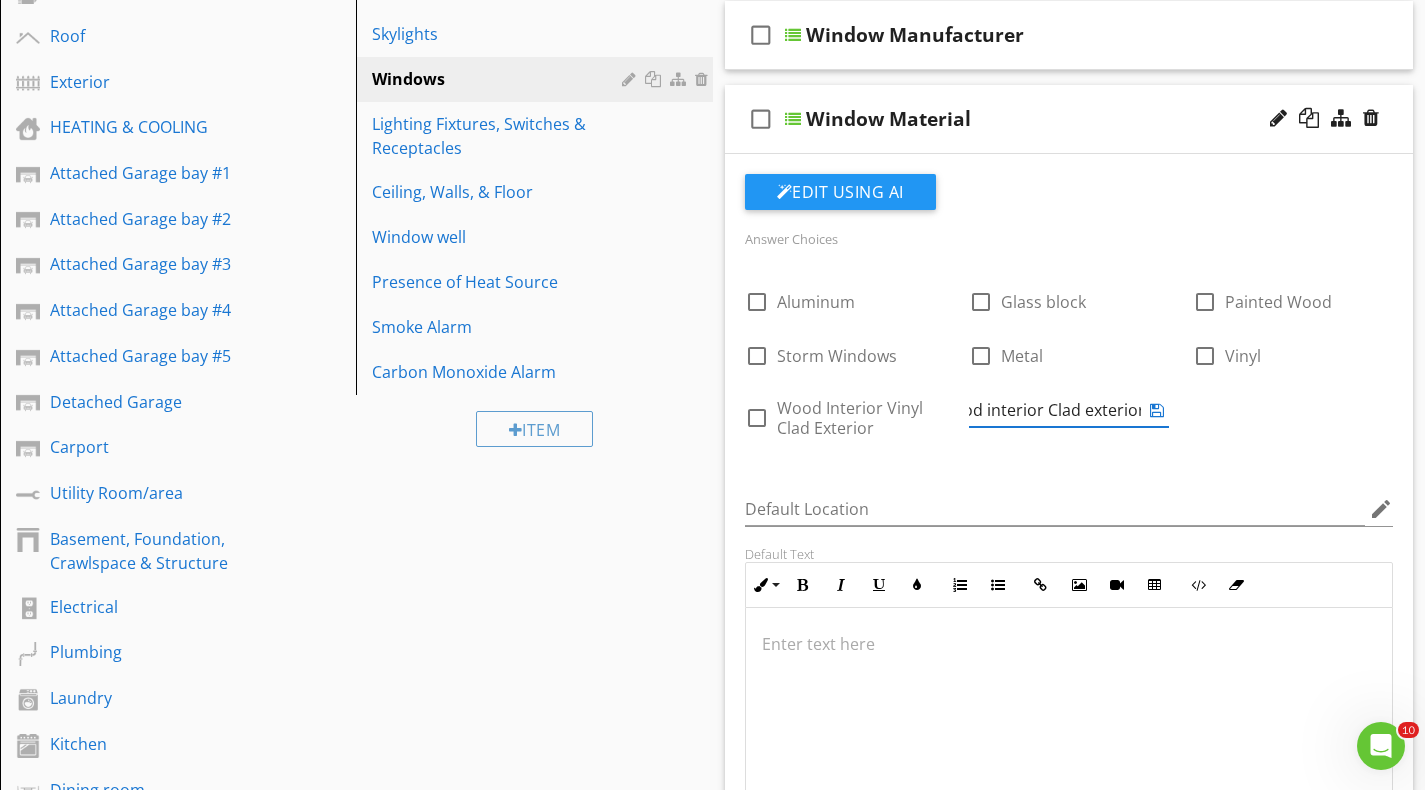 click on "Wood interior Clad exterior" at bounding box center [1055, 410] 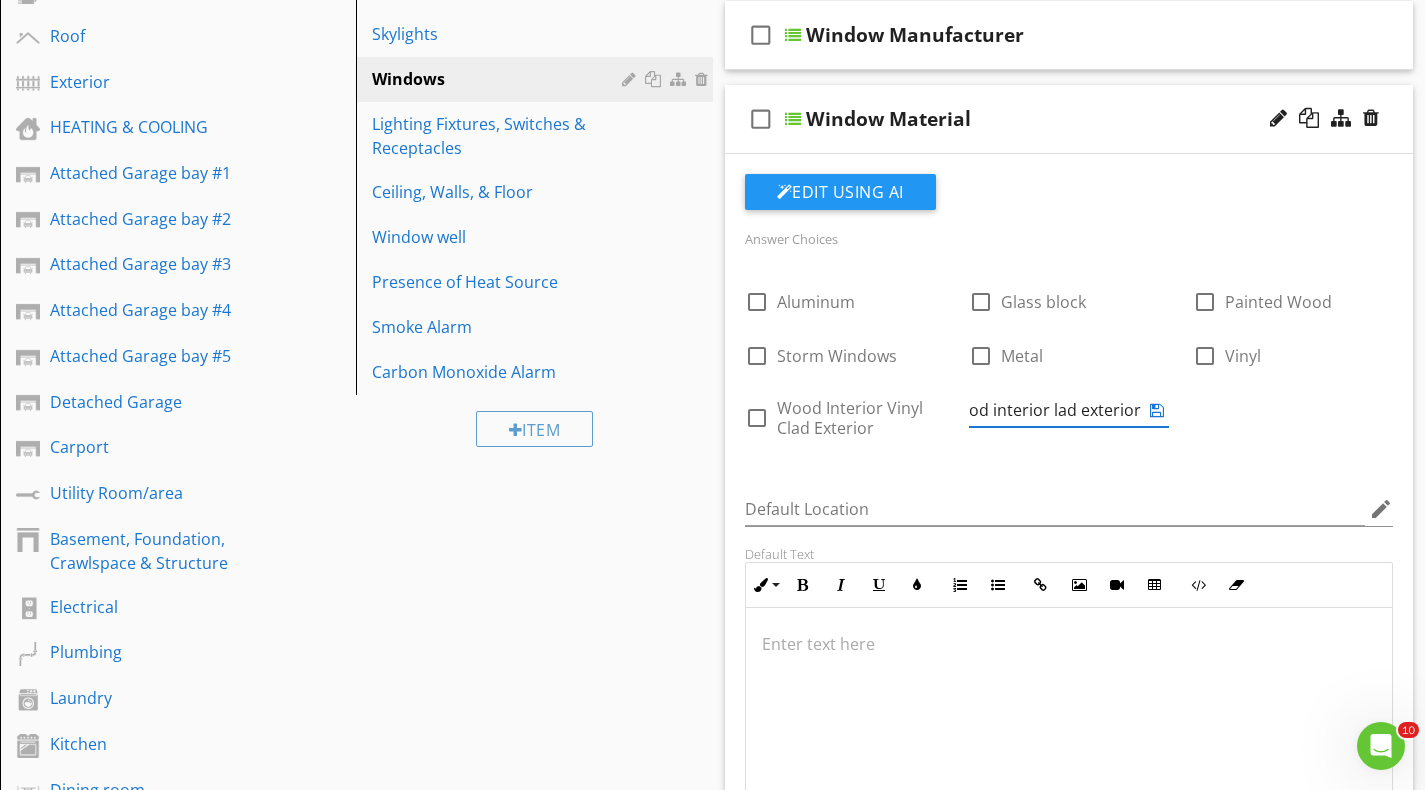 scroll, scrollTop: 0, scrollLeft: 21, axis: horizontal 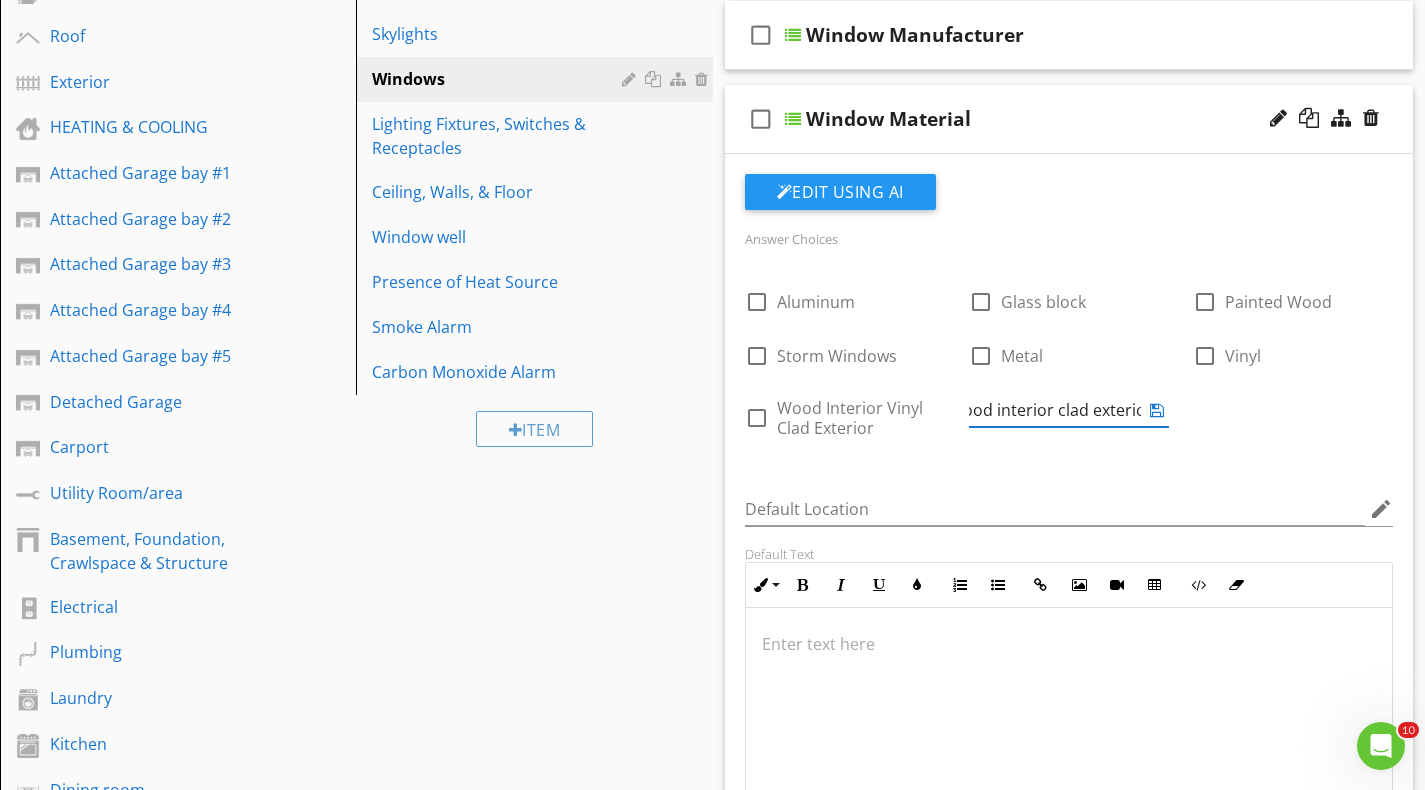 click at bounding box center [1157, 410] 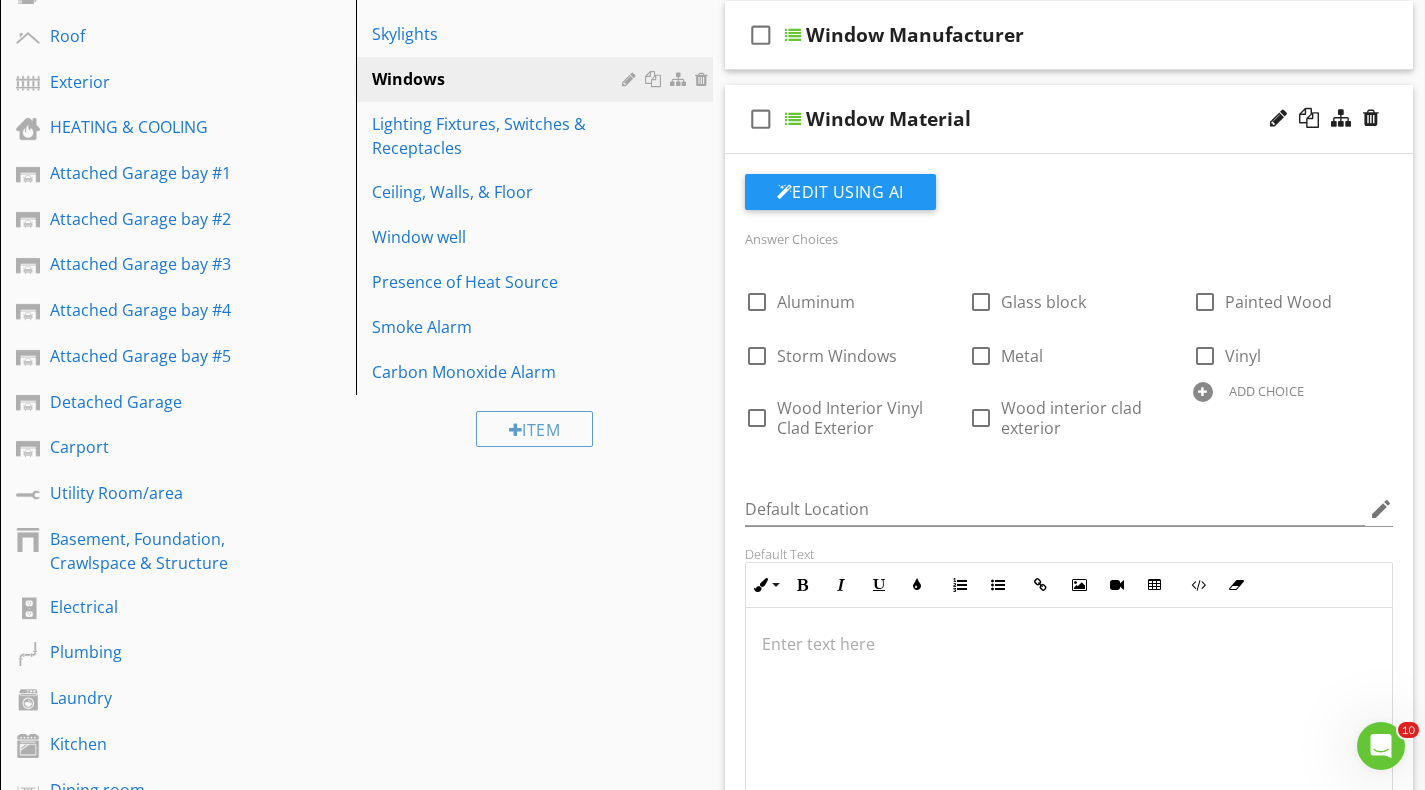 click on "ADD CHOICE" at bounding box center [1266, 391] 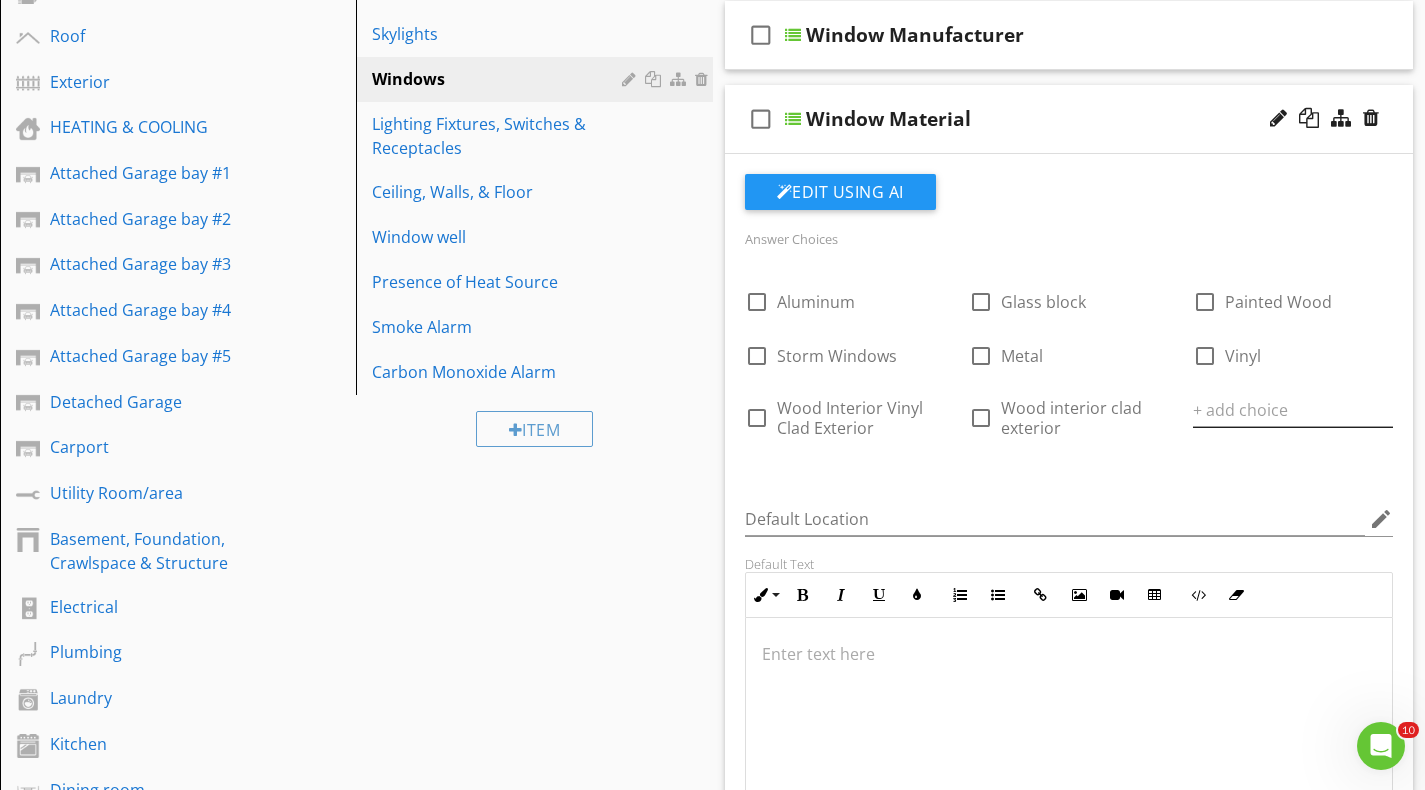 scroll, scrollTop: 0, scrollLeft: 0, axis: both 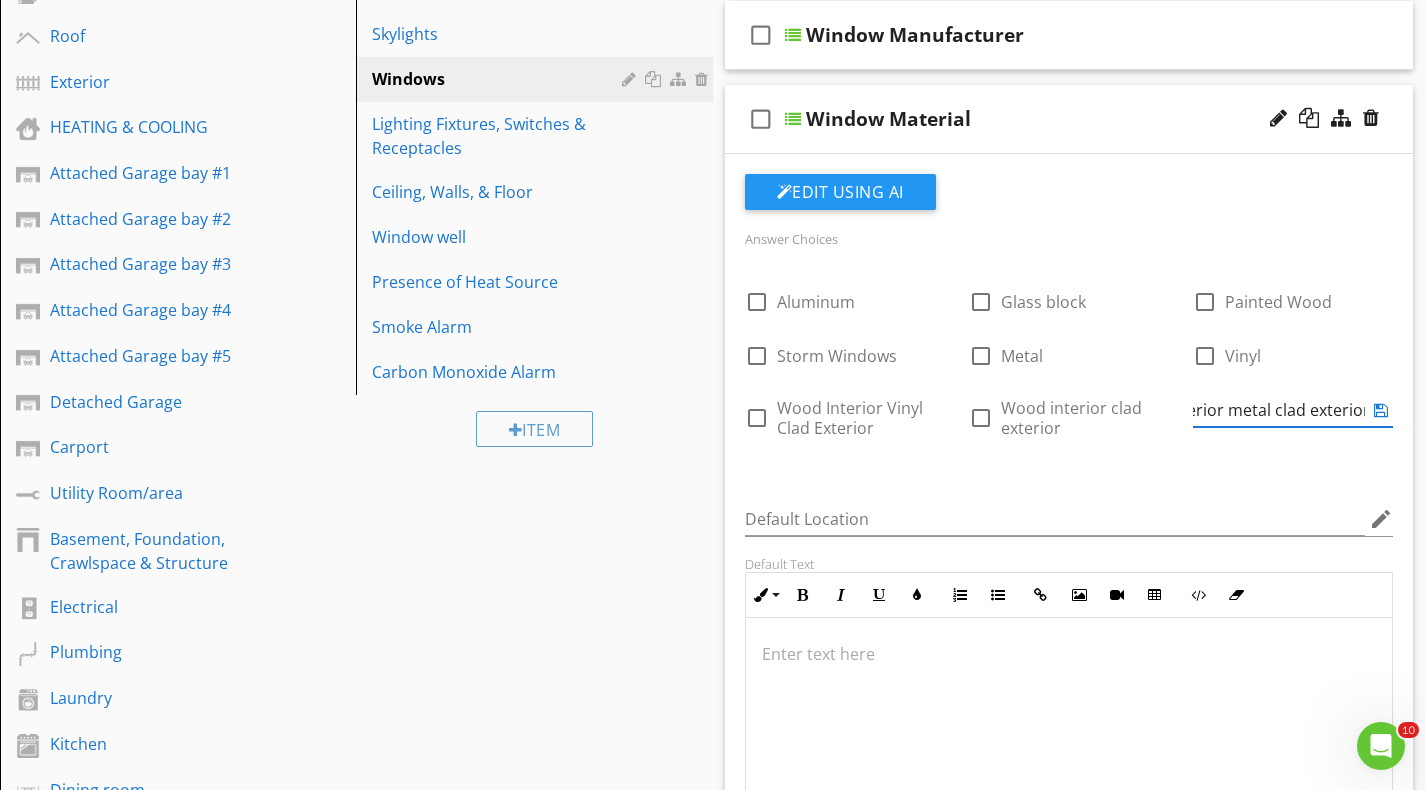 click at bounding box center [1381, 410] 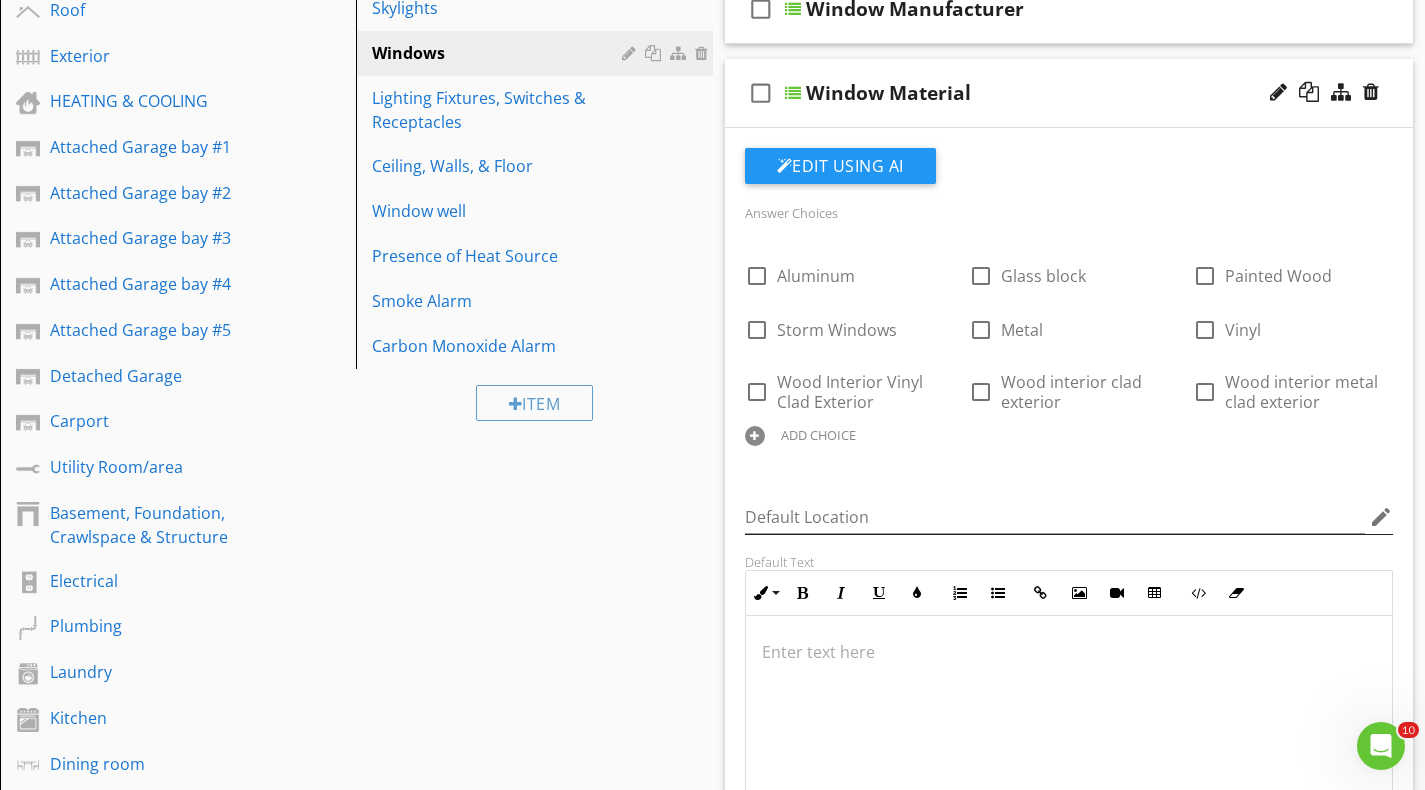 scroll, scrollTop: 400, scrollLeft: 0, axis: vertical 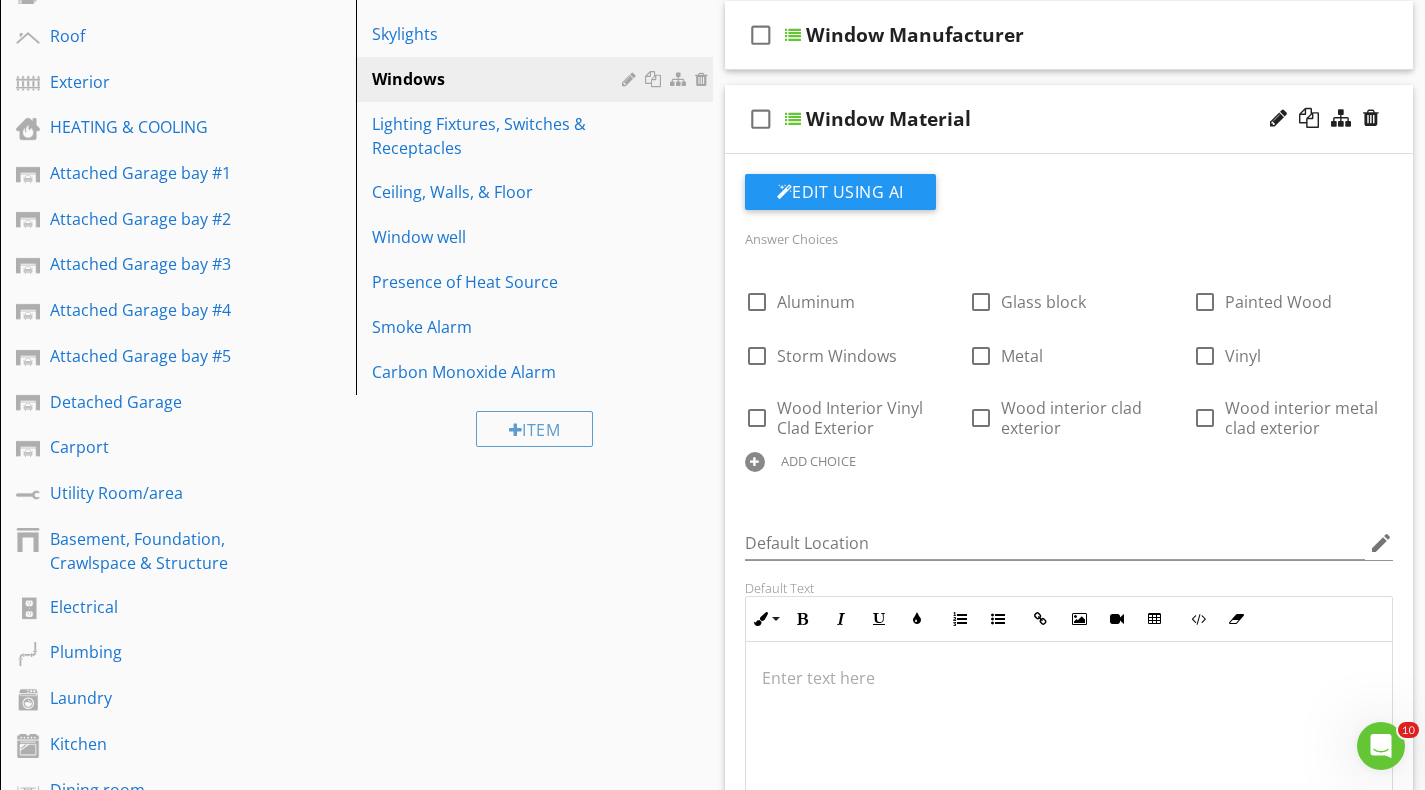 click on "ADD CHOICE" at bounding box center [818, 461] 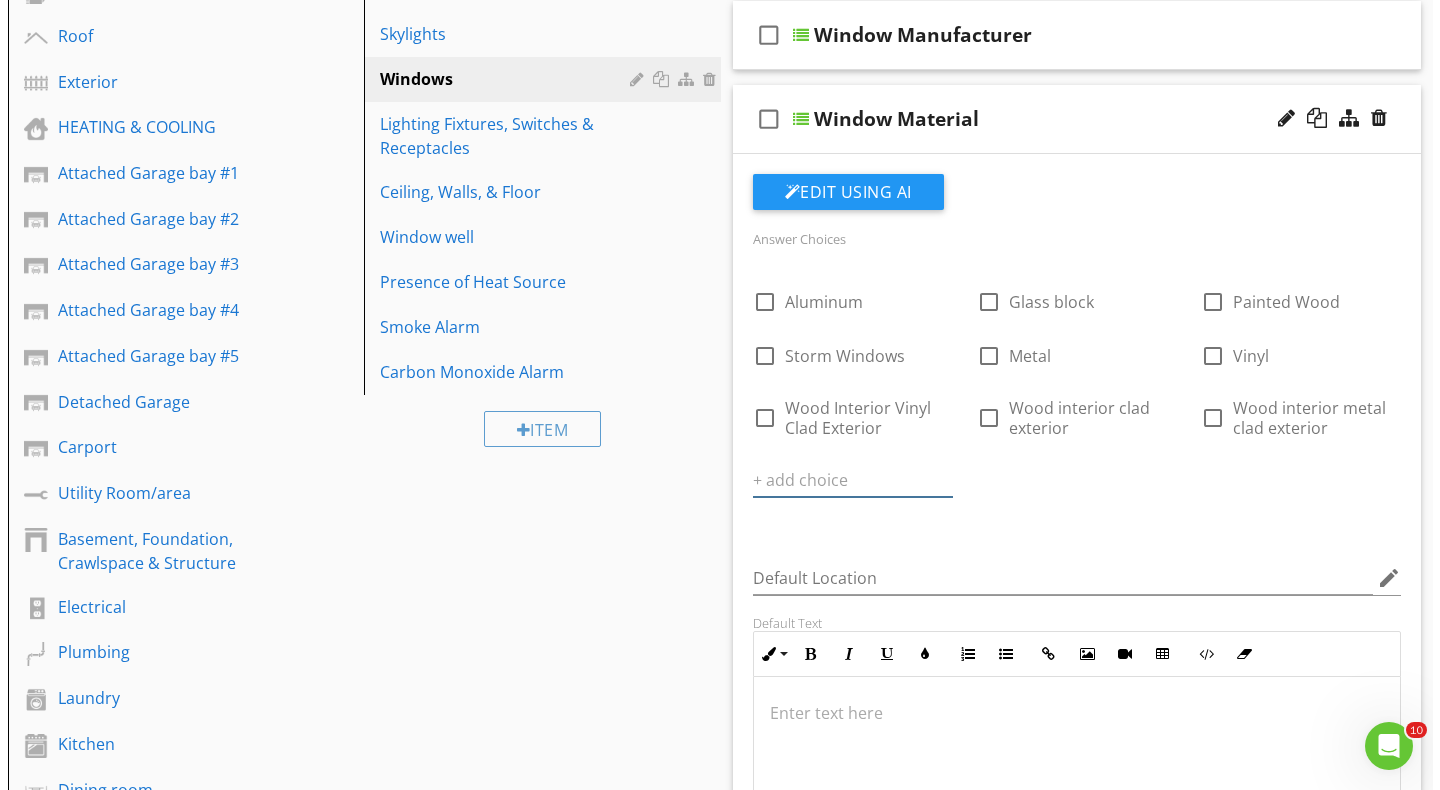 scroll, scrollTop: 0, scrollLeft: 0, axis: both 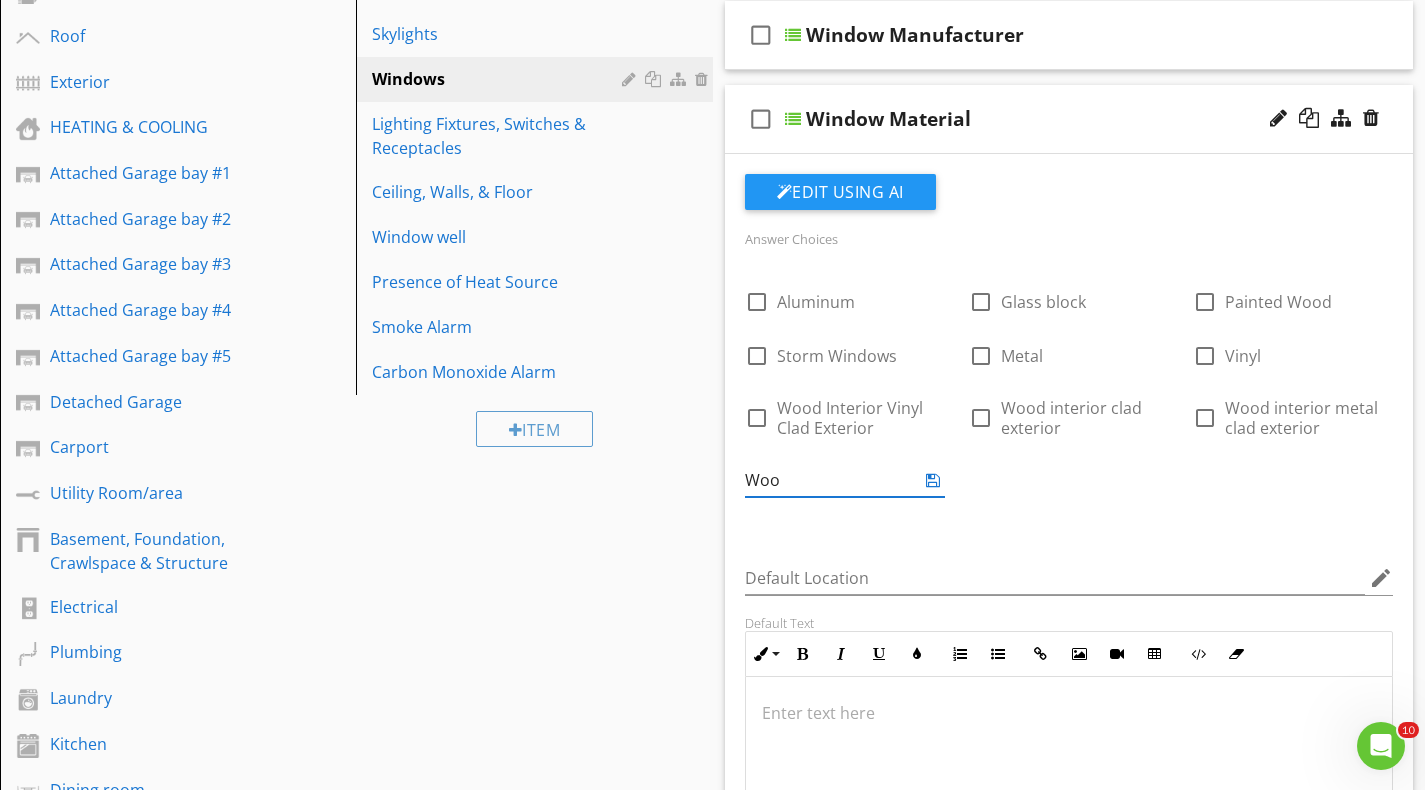 type on "Wood" 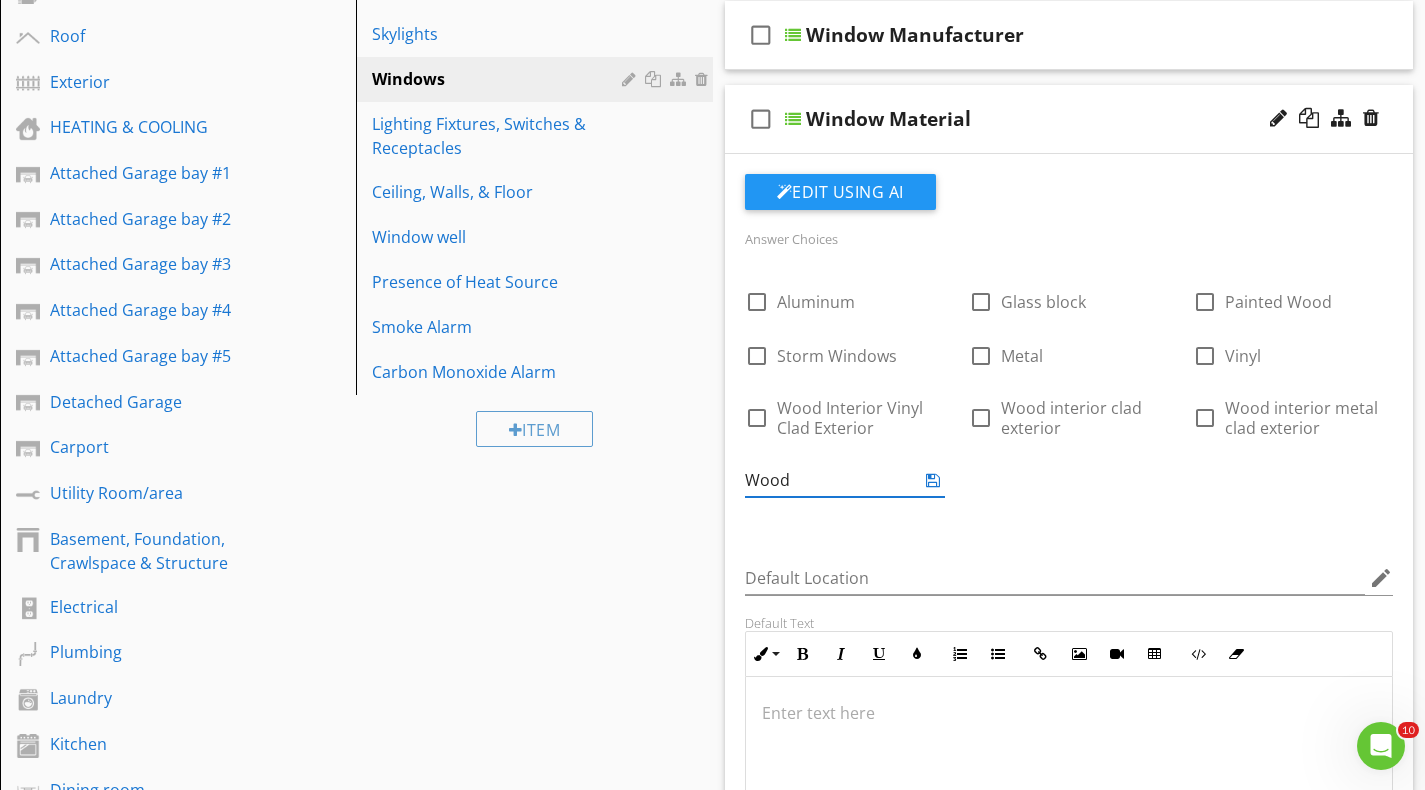 click at bounding box center (933, 480) 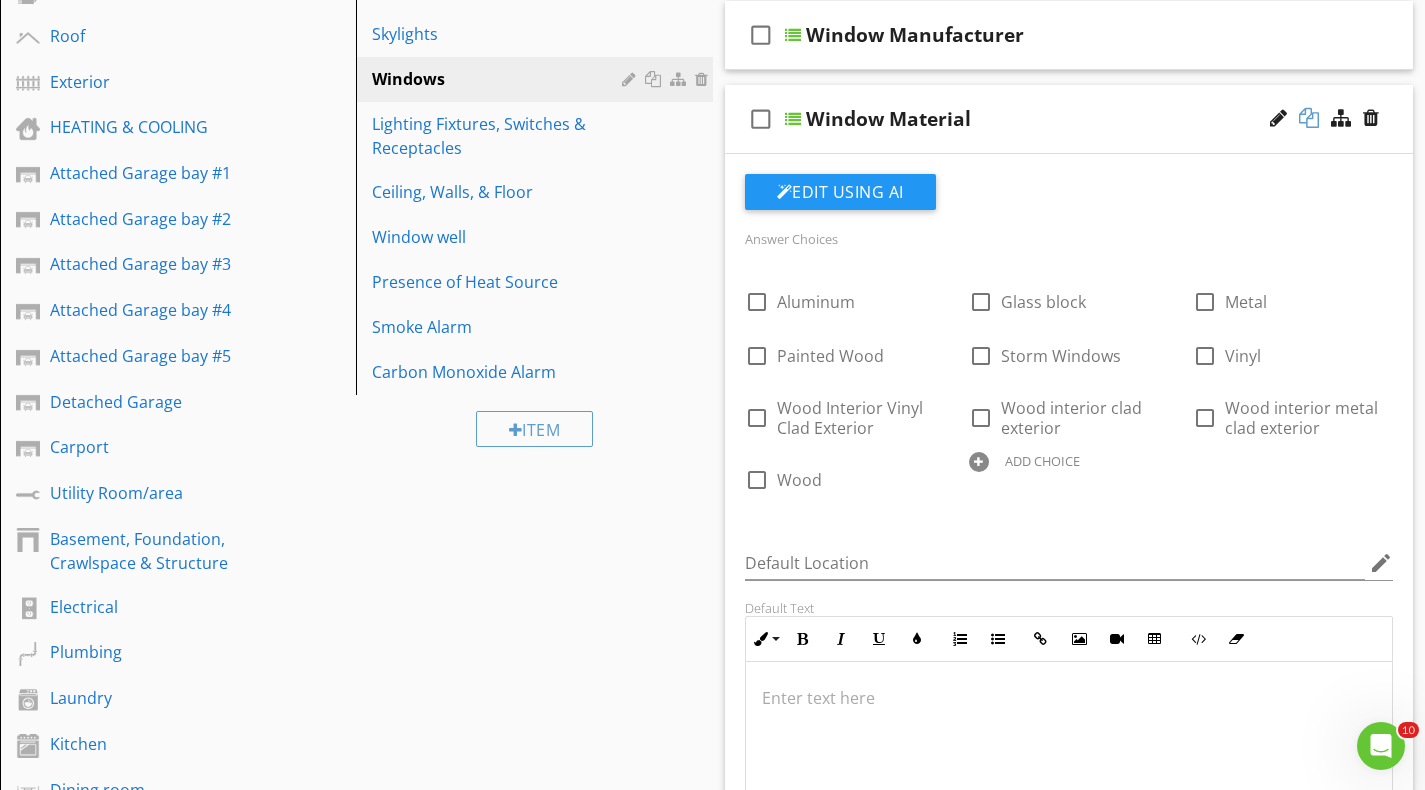 click at bounding box center [1309, 118] 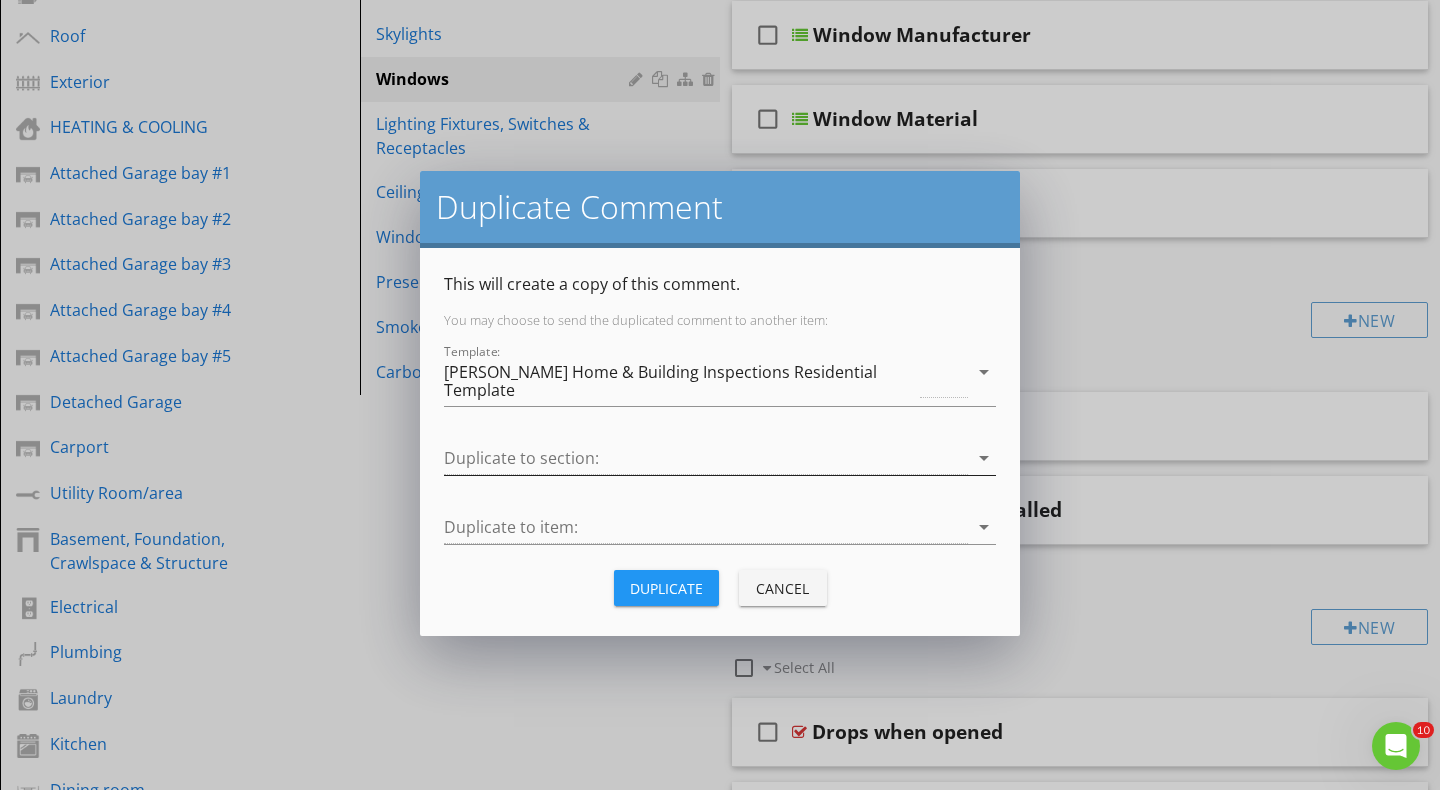 click at bounding box center [706, 458] 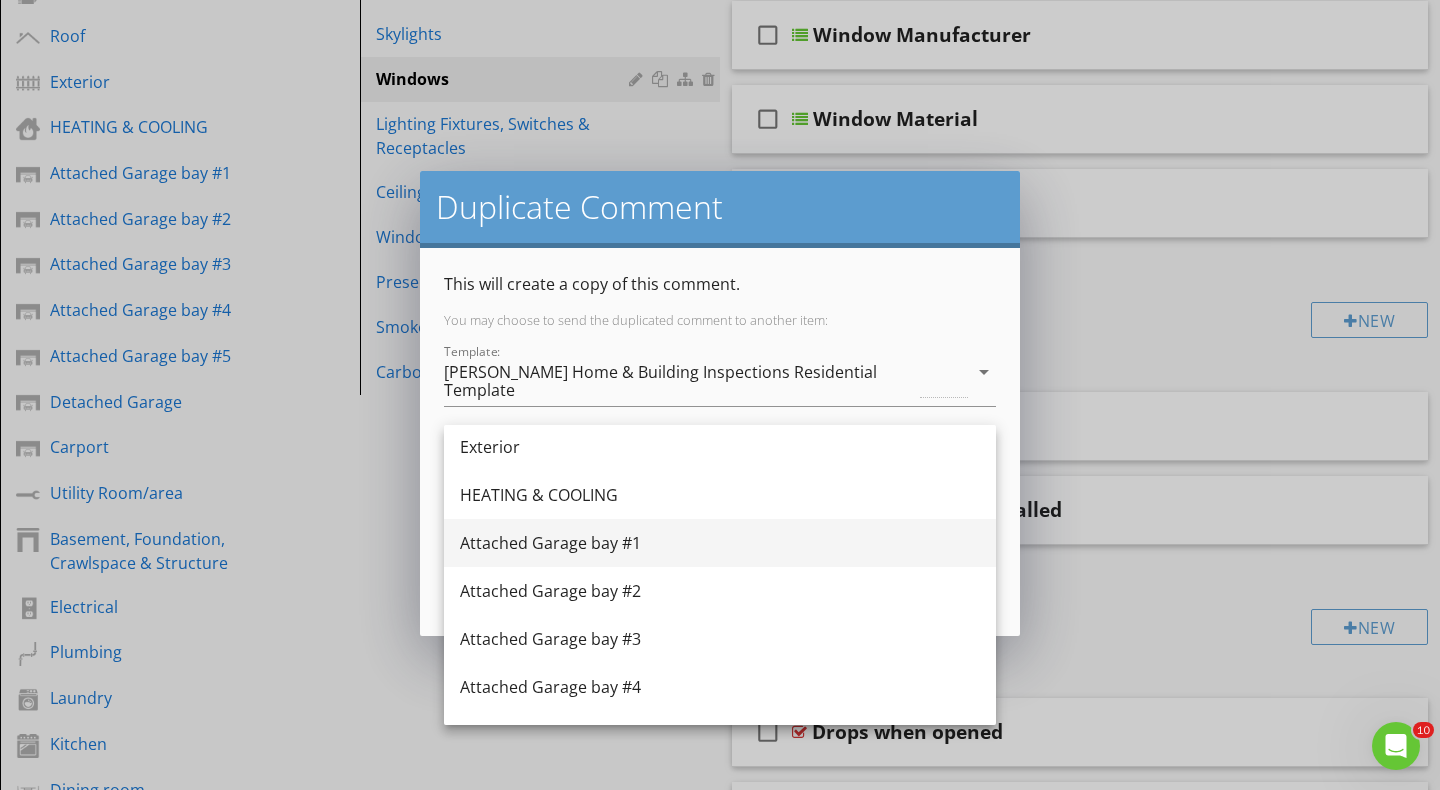 scroll, scrollTop: 100, scrollLeft: 0, axis: vertical 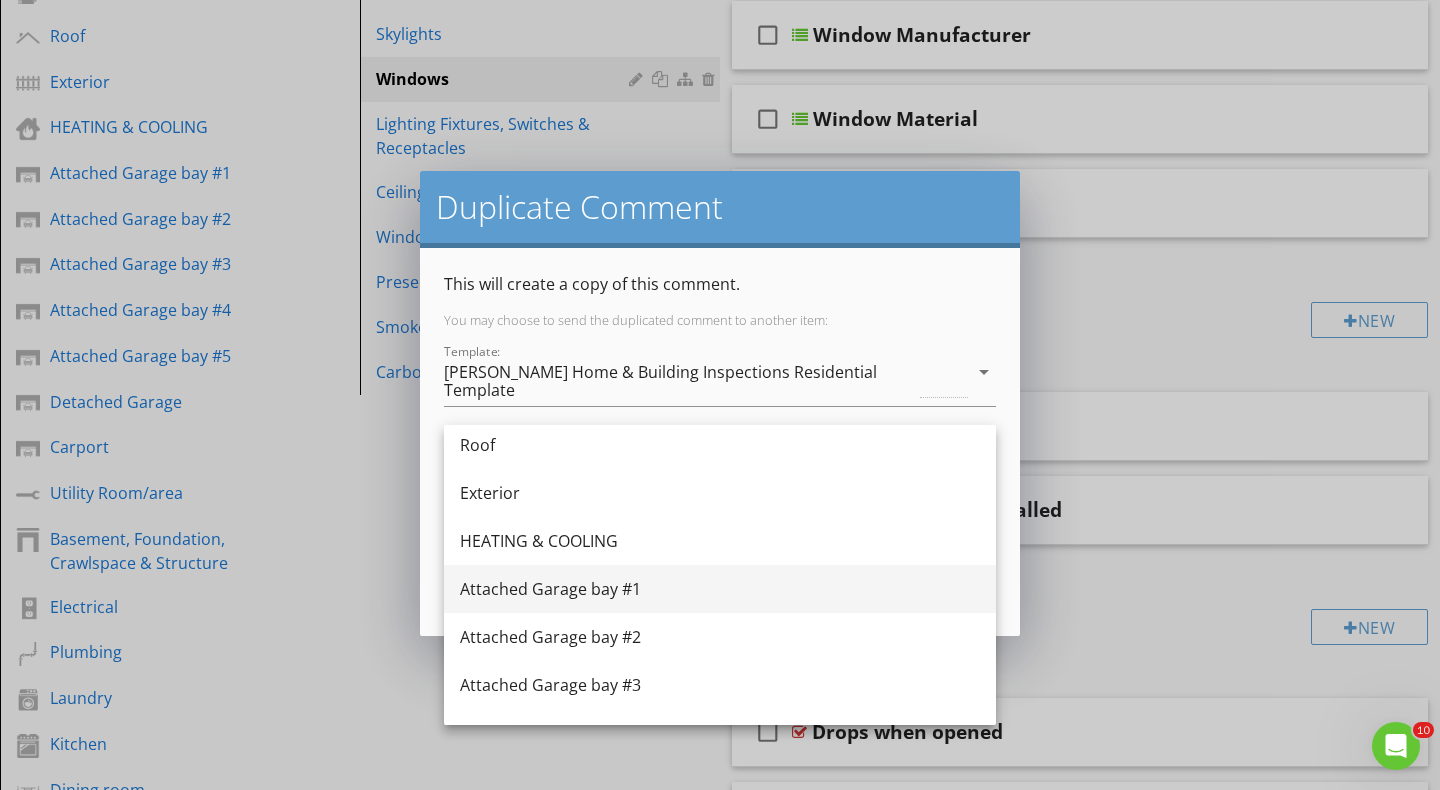 click on "Attached Garage bay #1" at bounding box center (720, 589) 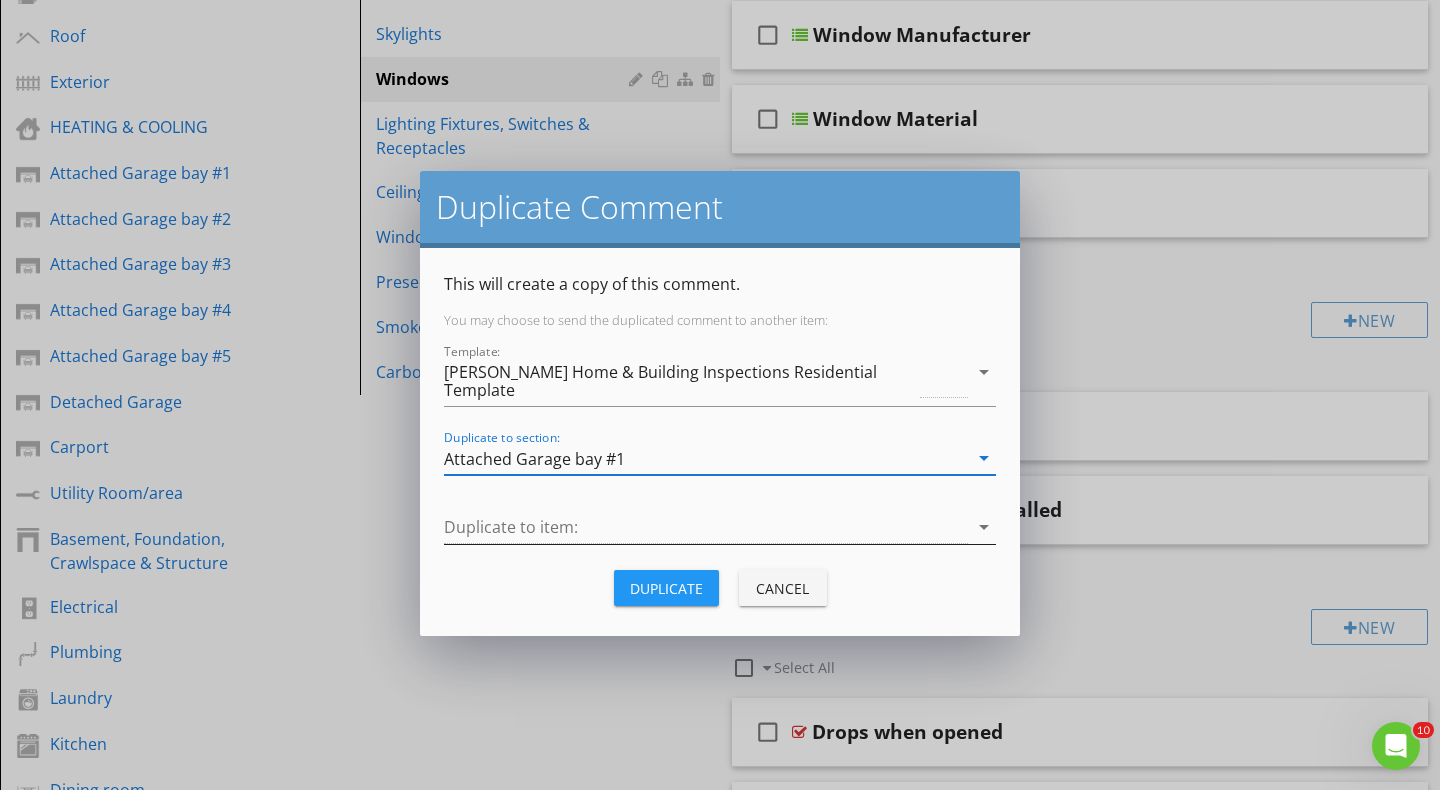 click at bounding box center [706, 527] 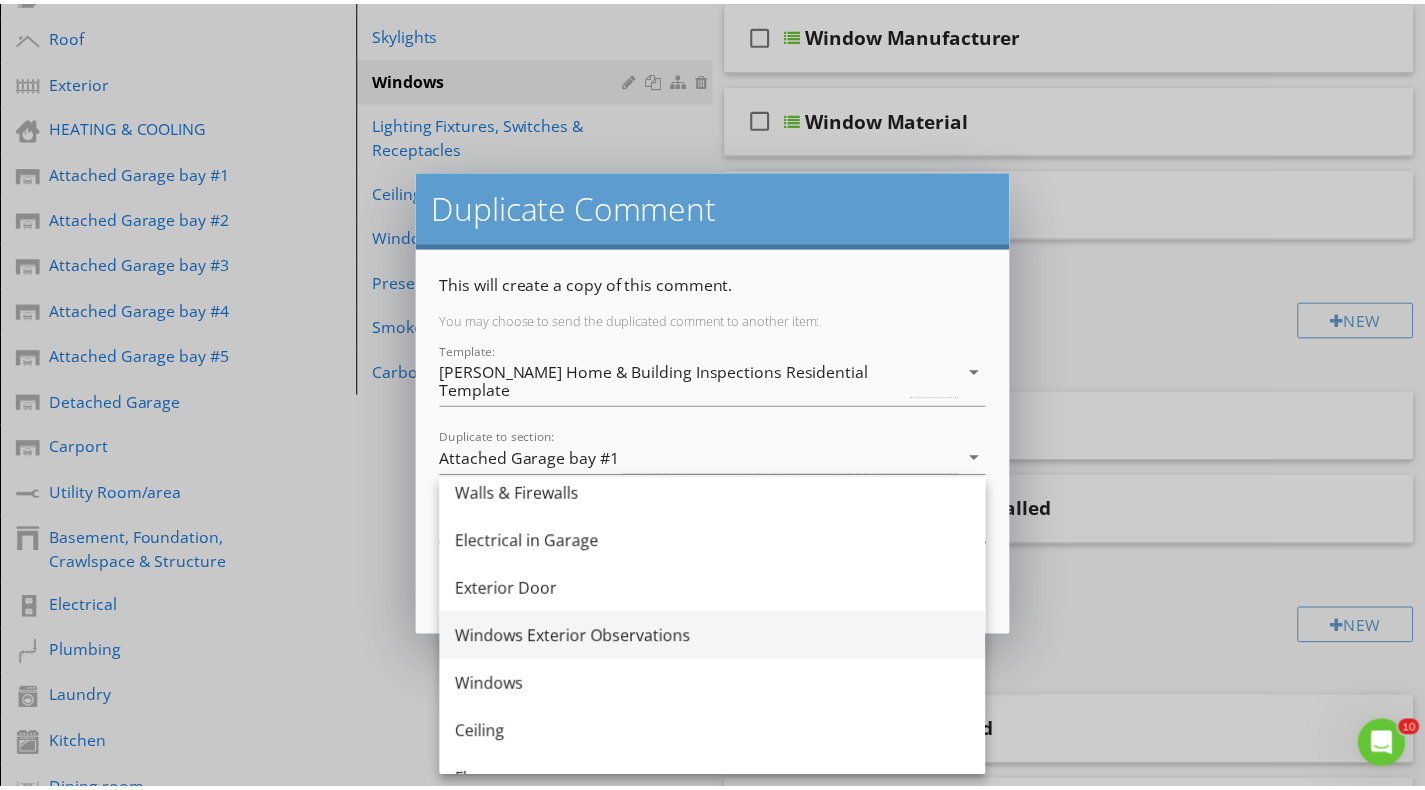 scroll, scrollTop: 300, scrollLeft: 0, axis: vertical 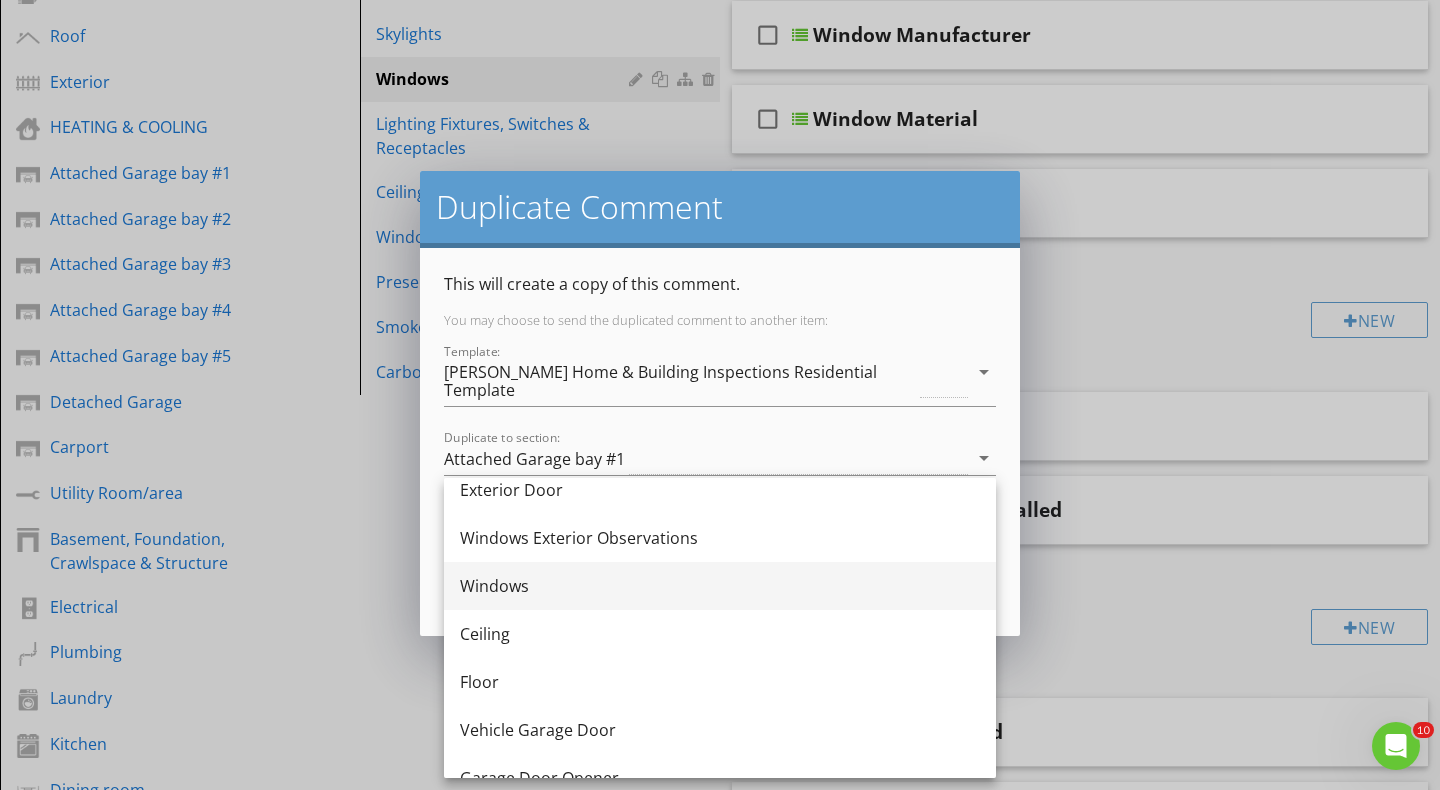 click on "Windows" at bounding box center [720, 586] 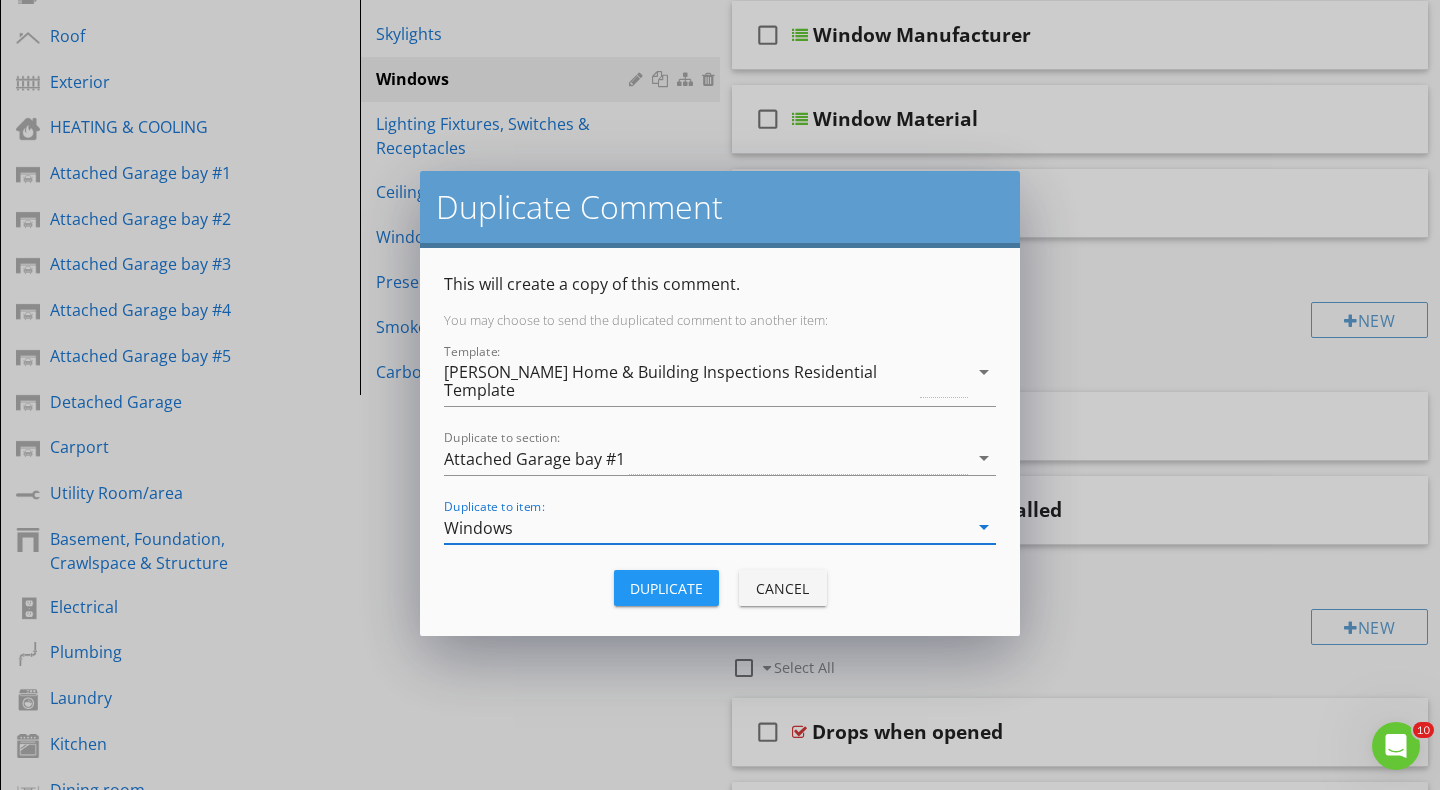 click on "Duplicate" at bounding box center [666, 588] 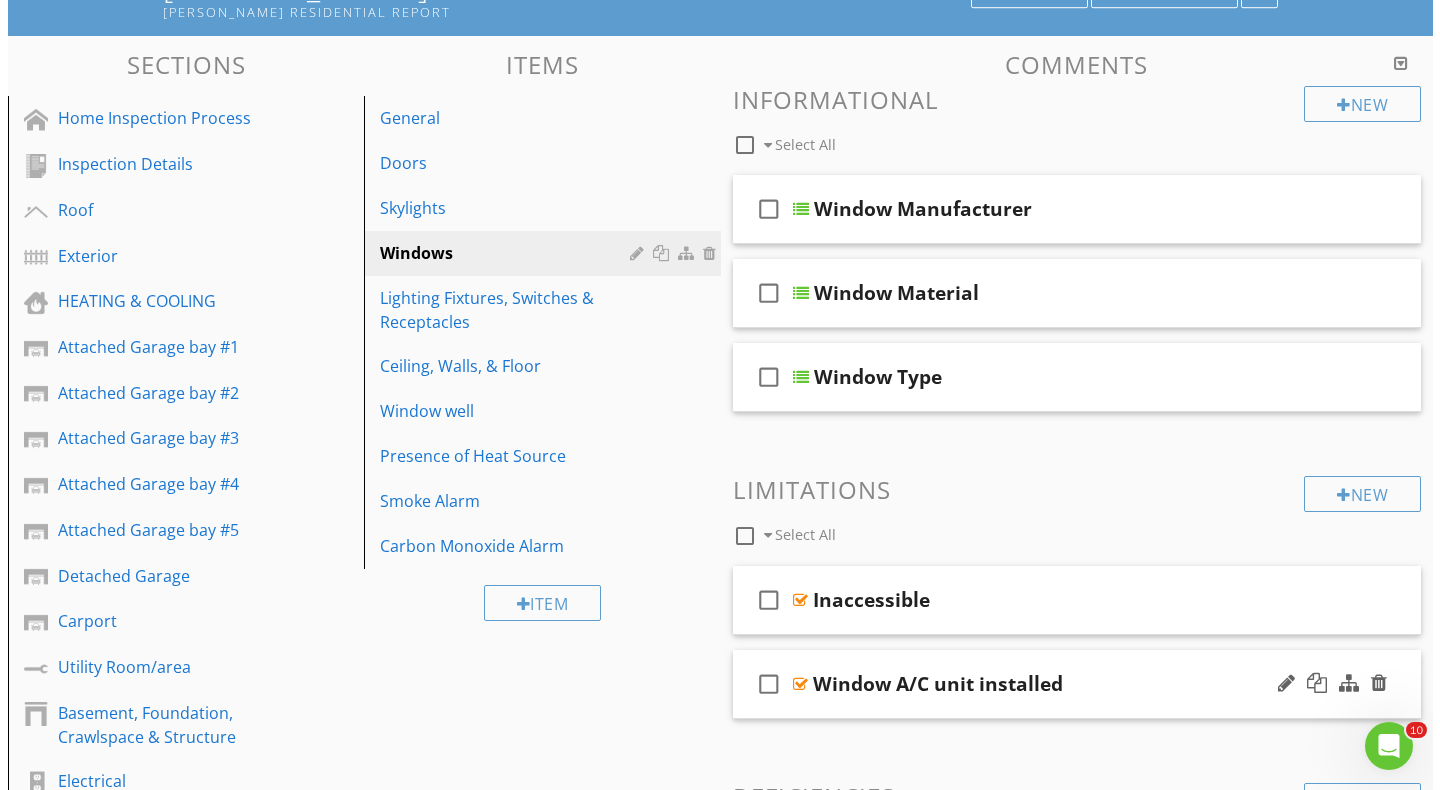 scroll, scrollTop: 200, scrollLeft: 0, axis: vertical 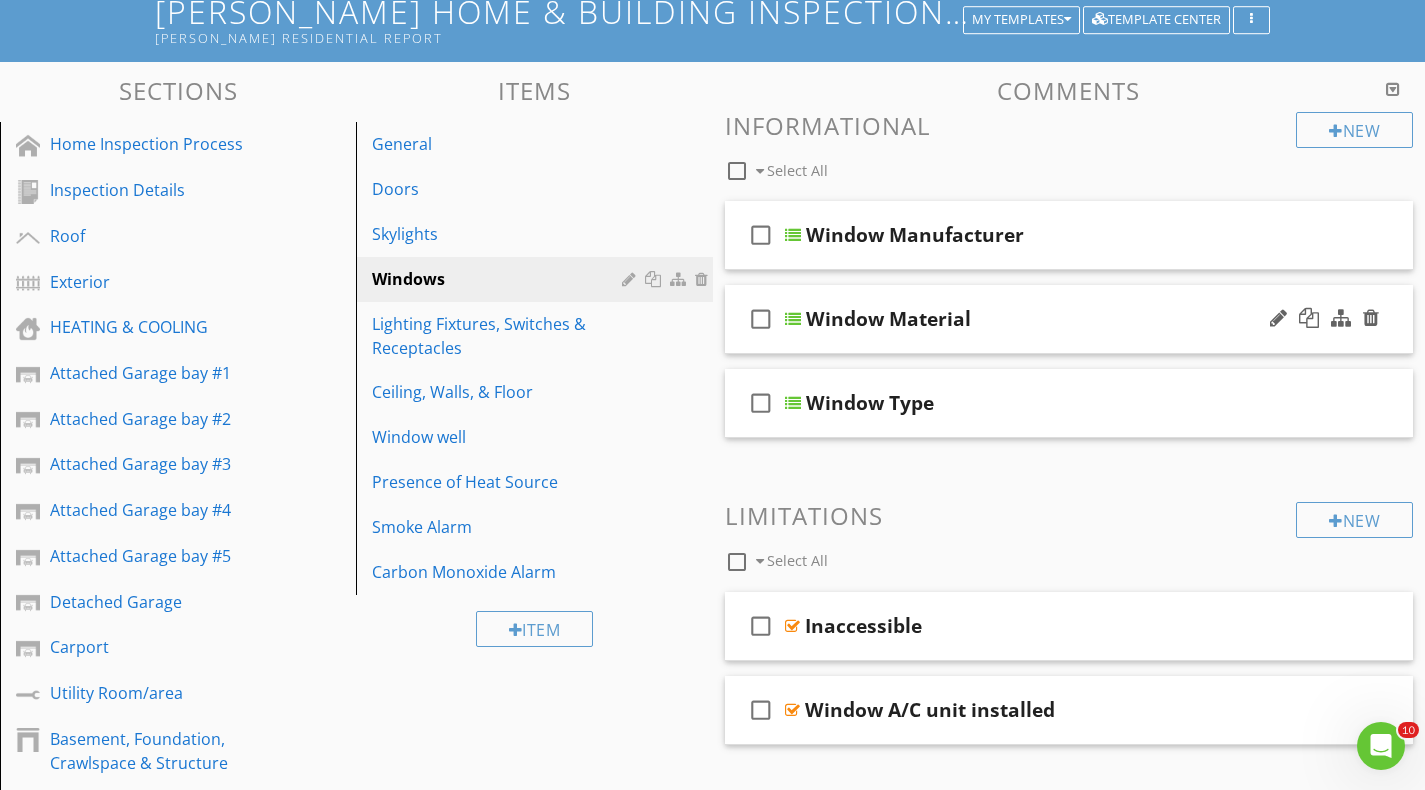 click at bounding box center [793, 319] 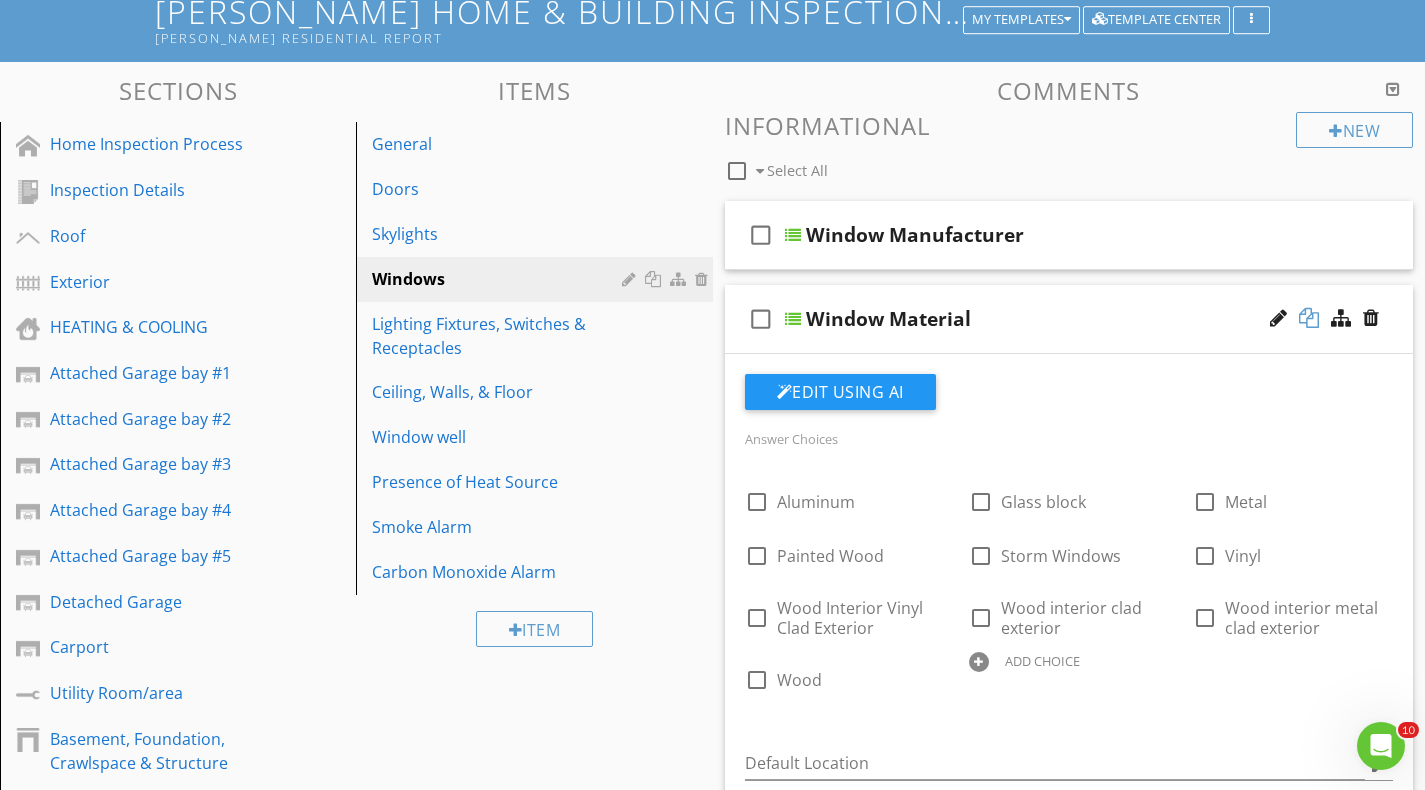 click at bounding box center (1309, 318) 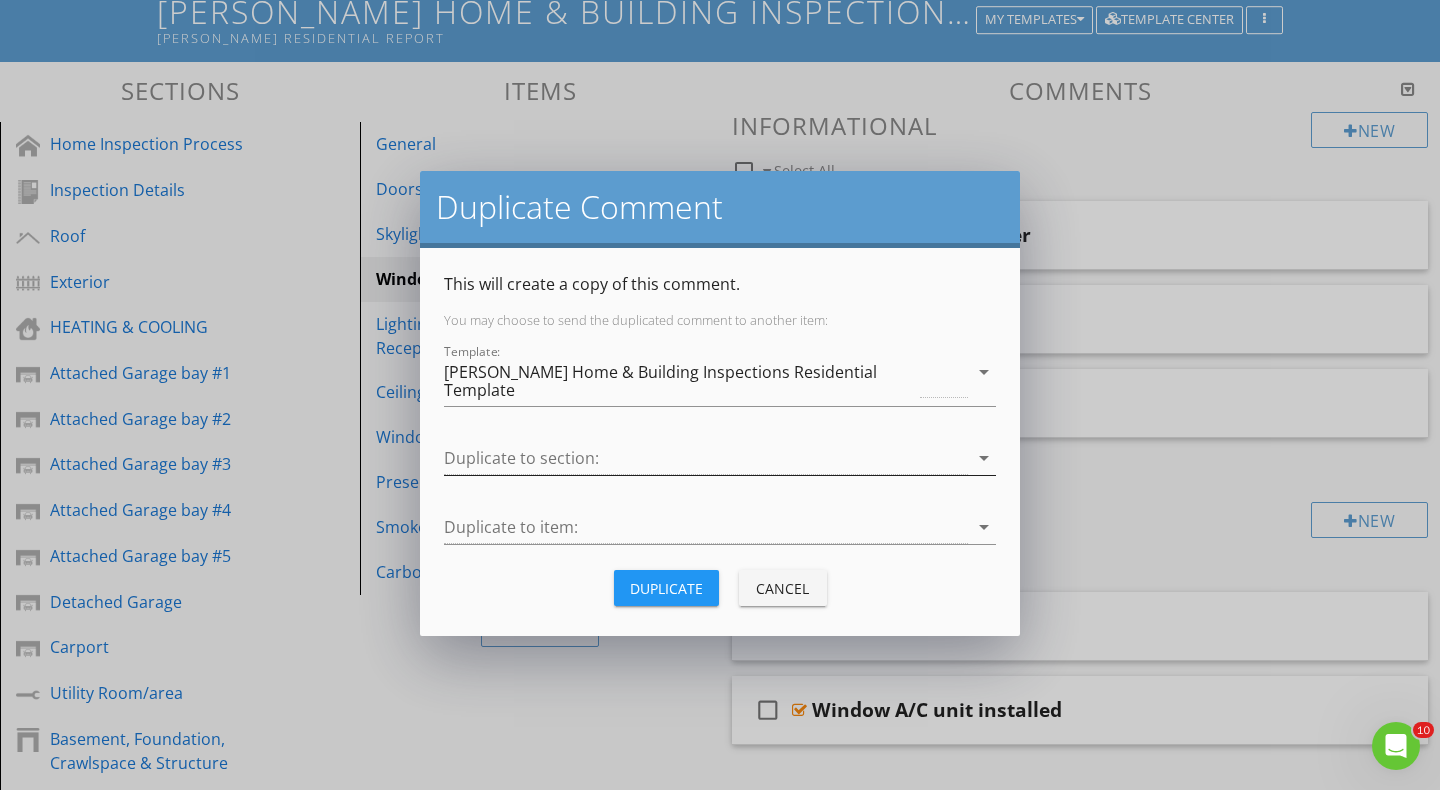 click at bounding box center [706, 458] 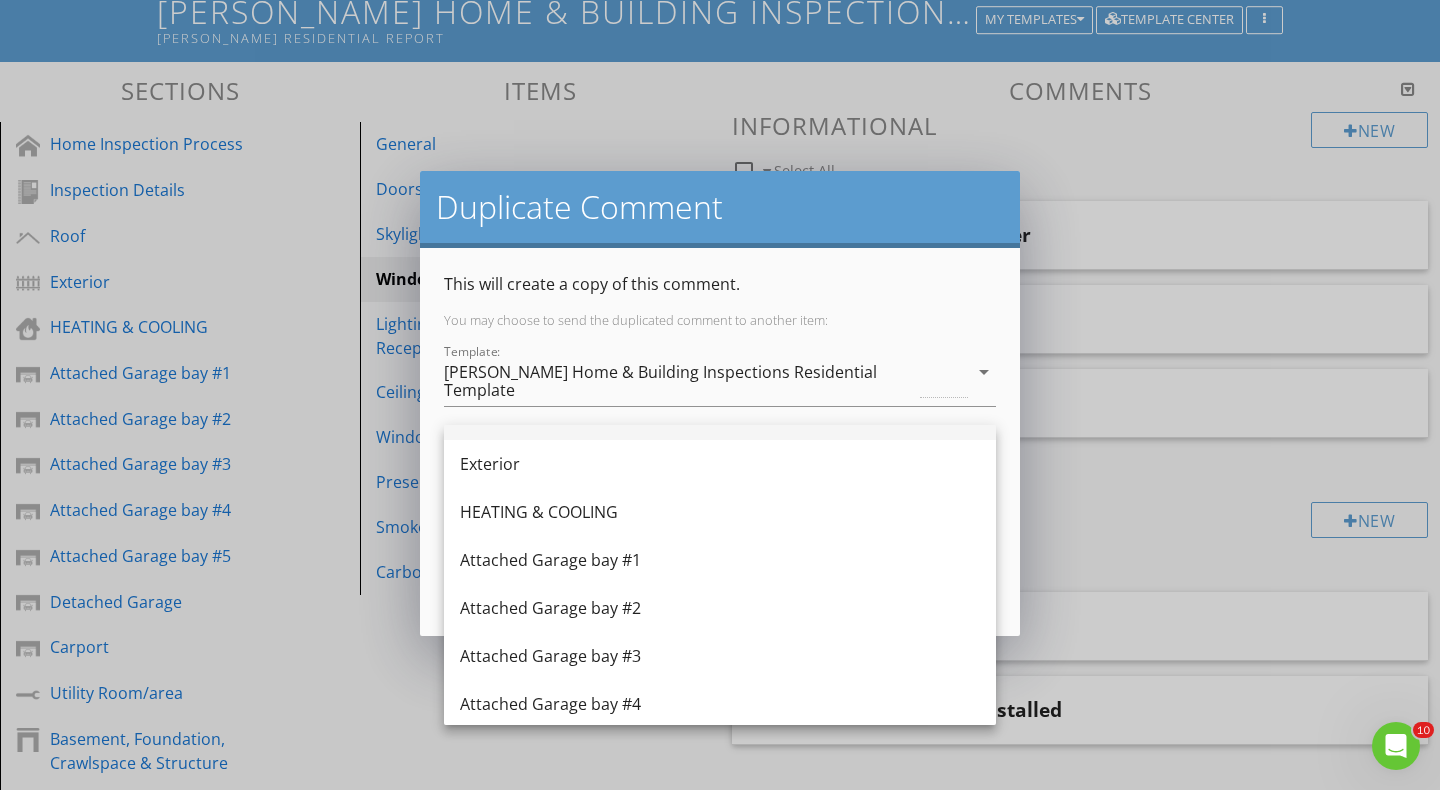 scroll, scrollTop: 200, scrollLeft: 0, axis: vertical 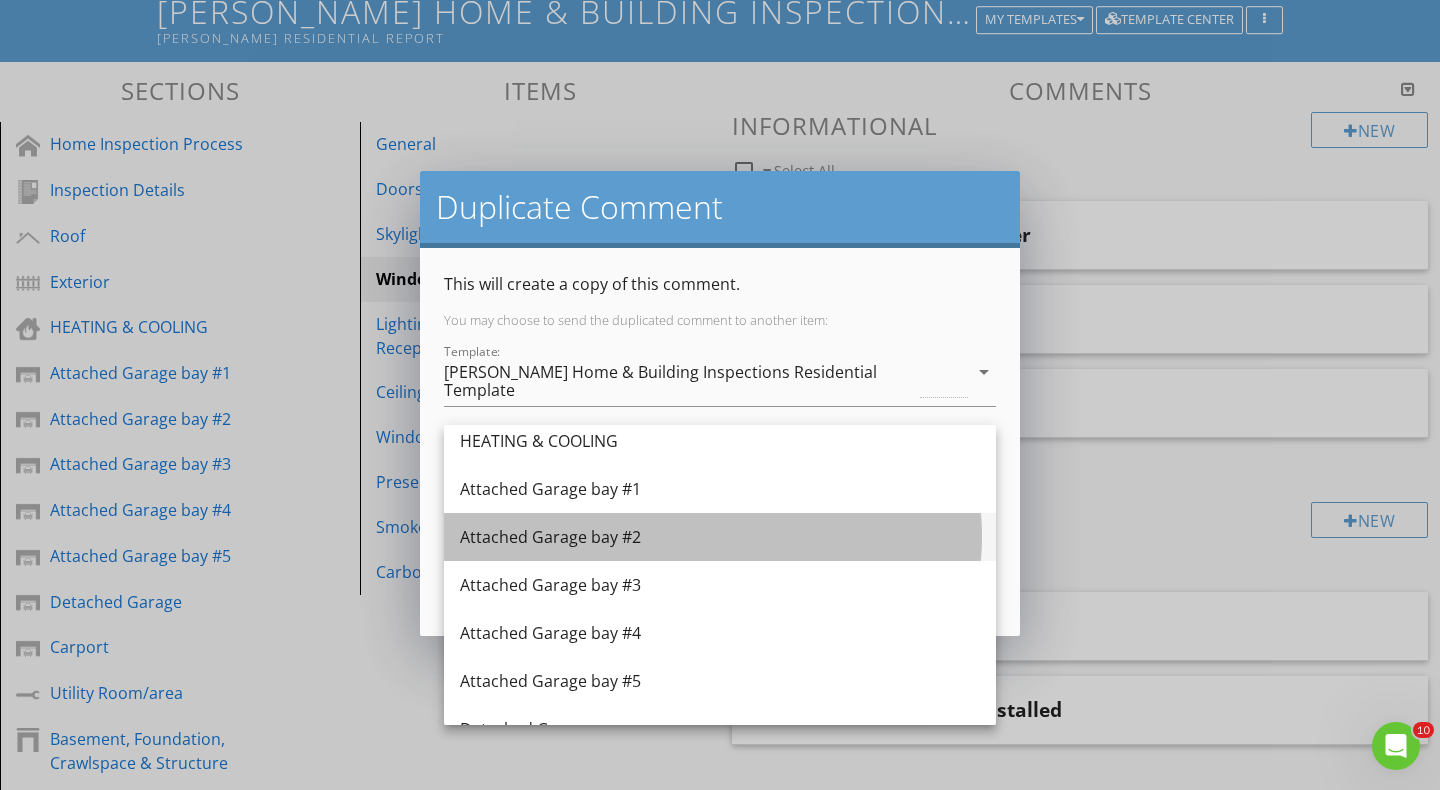 click on "Attached Garage bay #2" at bounding box center [720, 537] 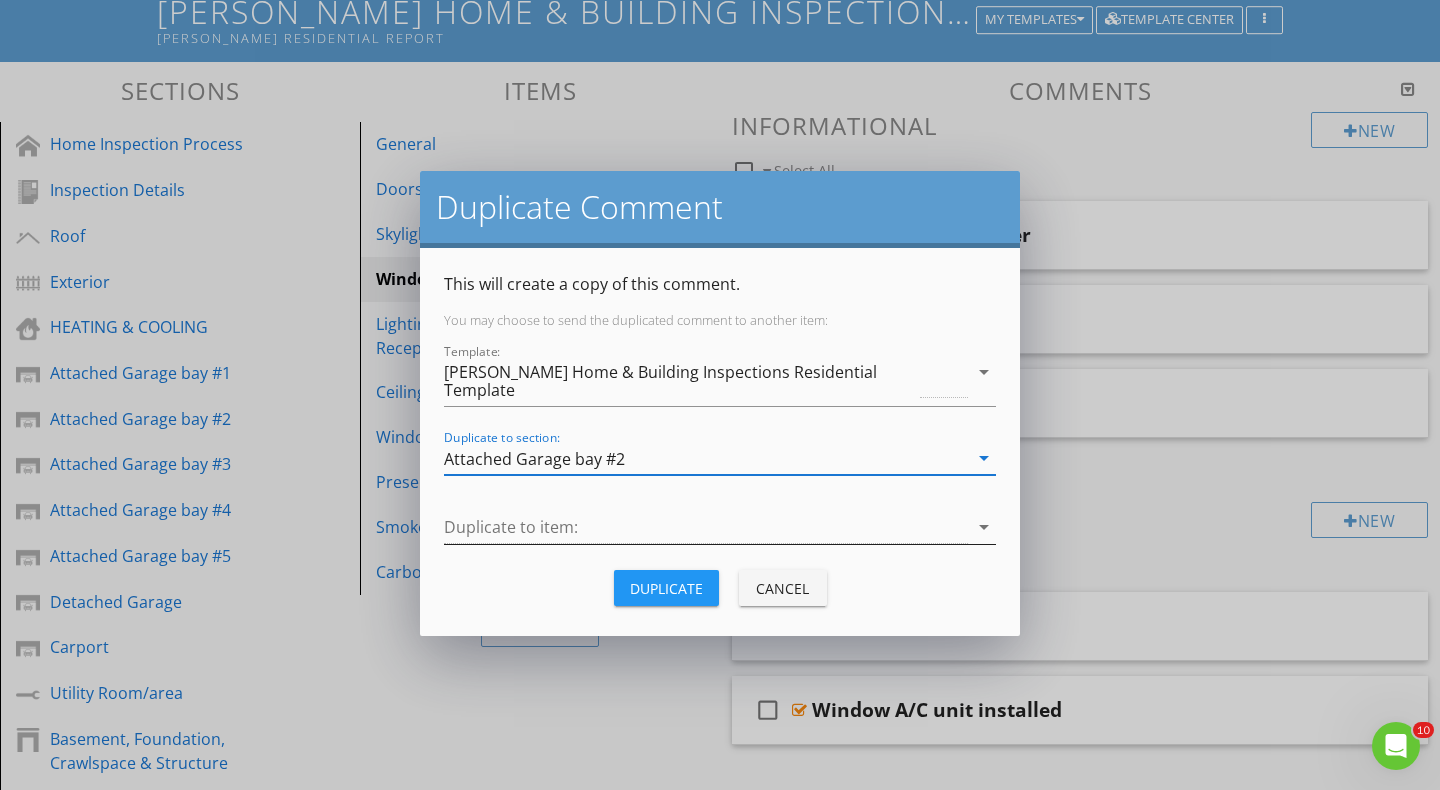 click at bounding box center [706, 527] 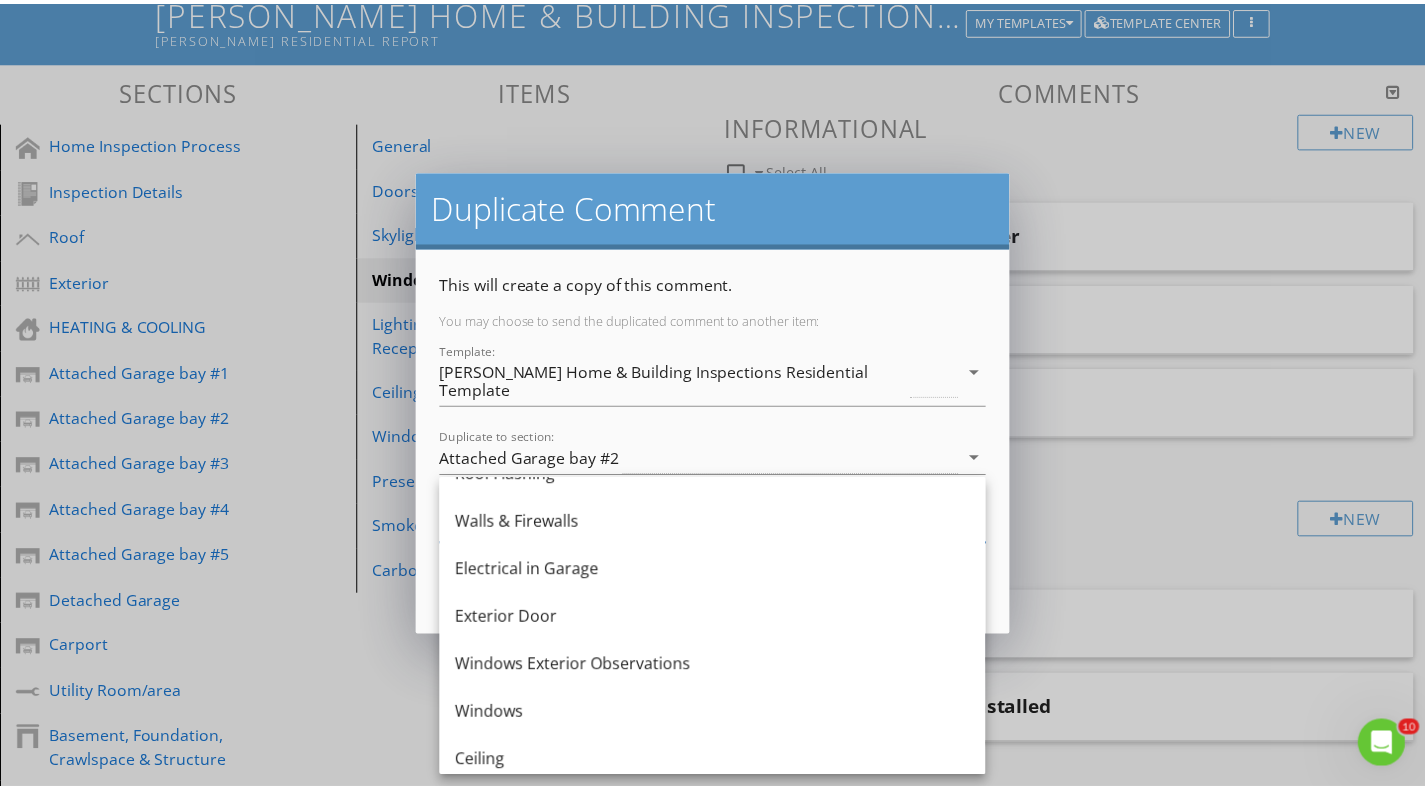 scroll, scrollTop: 300, scrollLeft: 0, axis: vertical 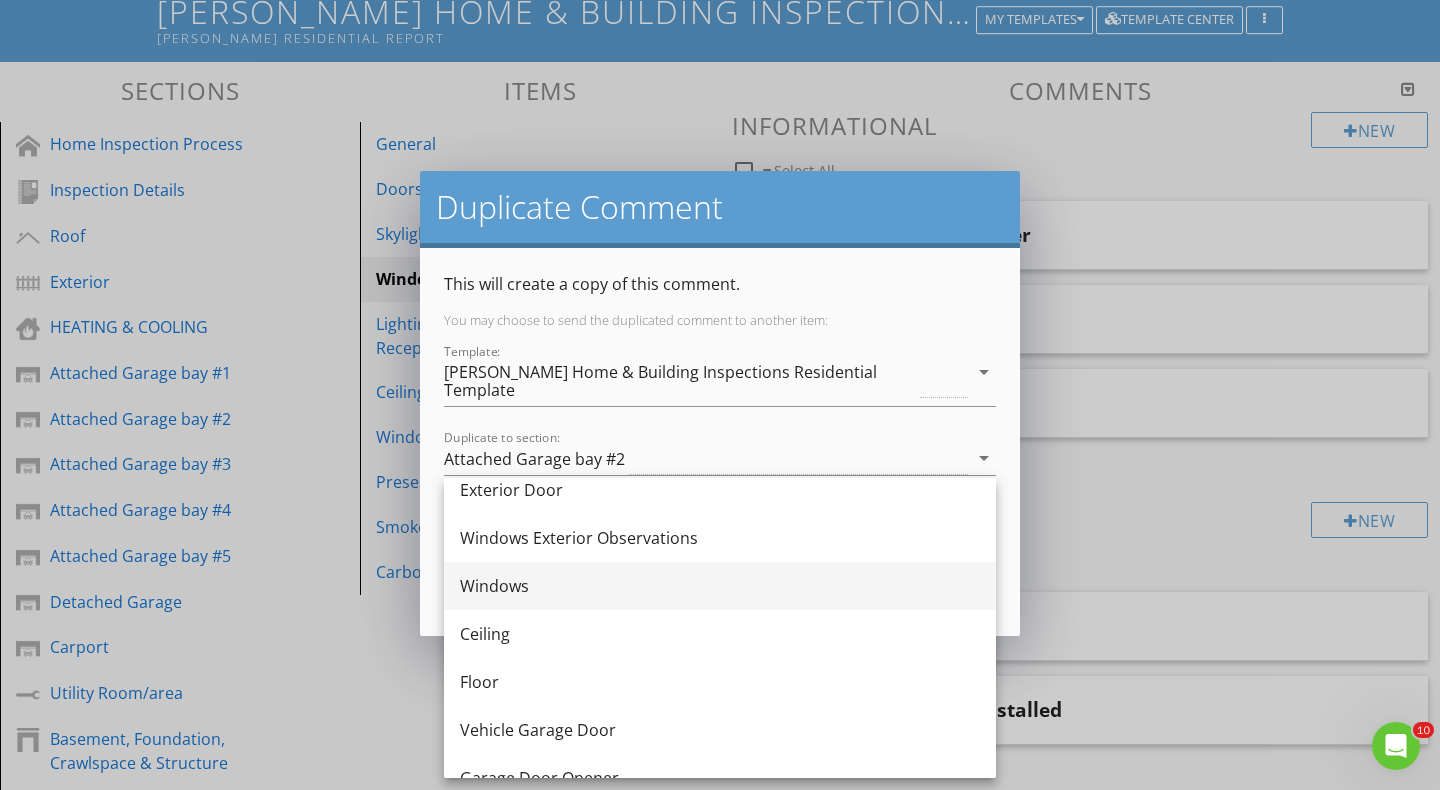 click on "Windows" at bounding box center (720, 586) 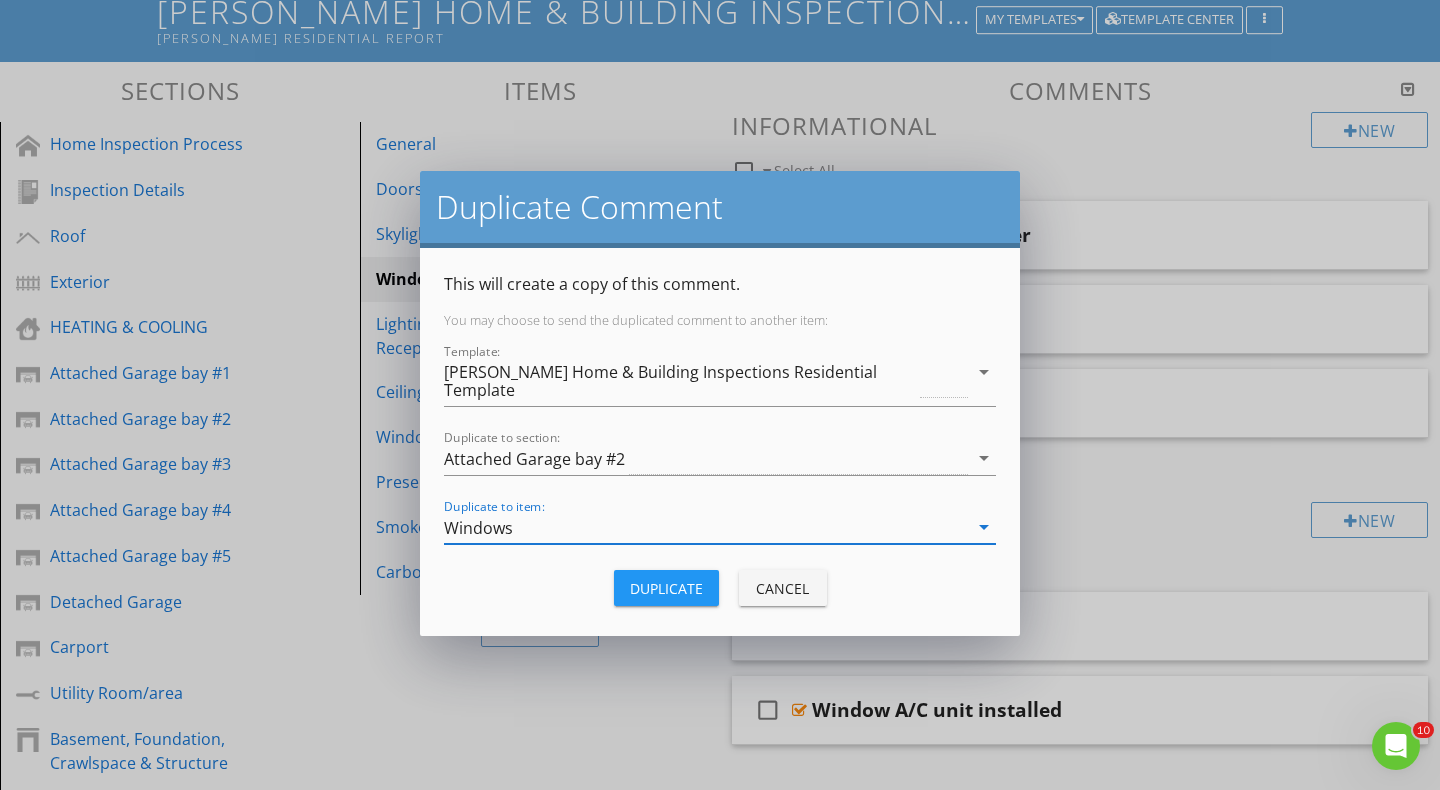 click on "Duplicate" at bounding box center [666, 588] 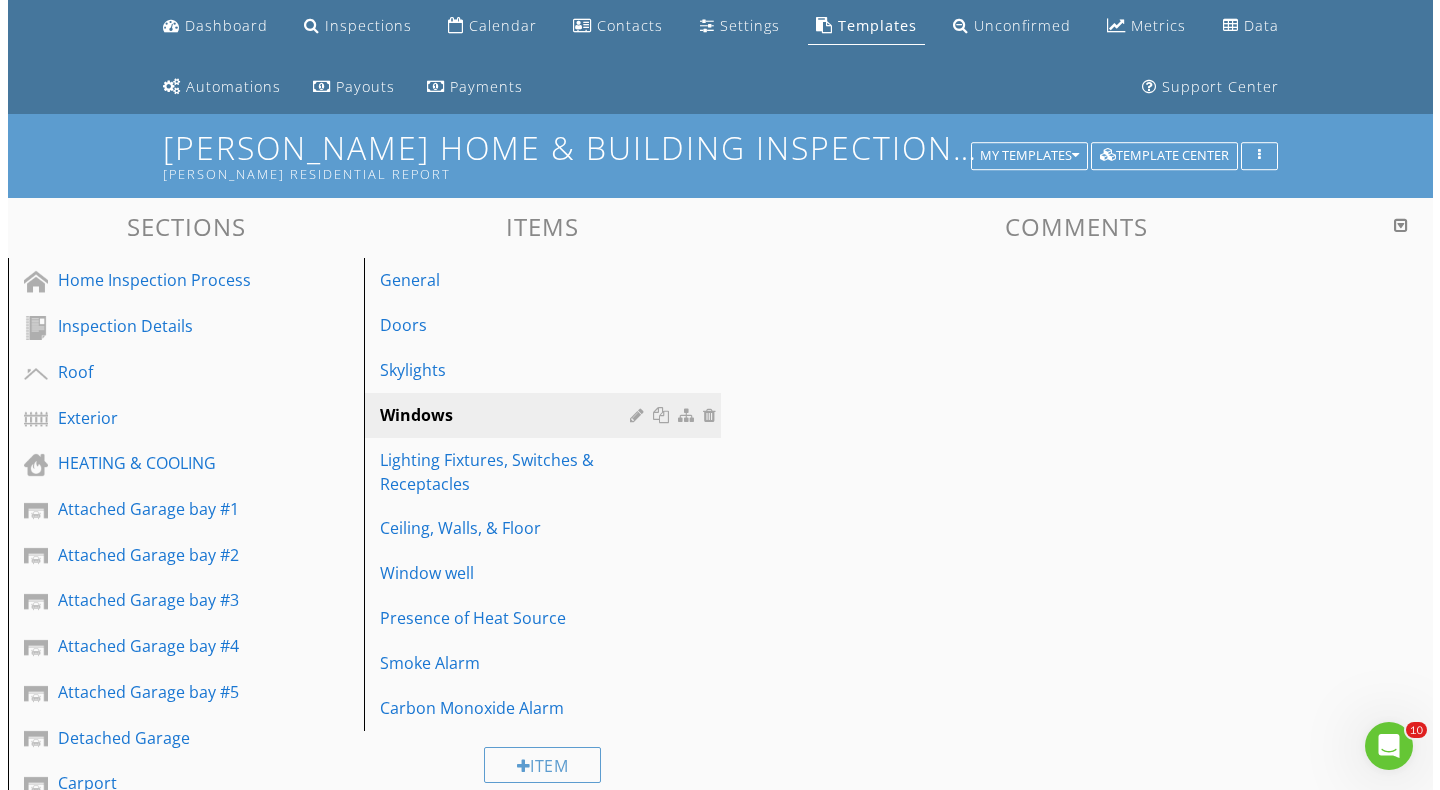 scroll, scrollTop: 100, scrollLeft: 0, axis: vertical 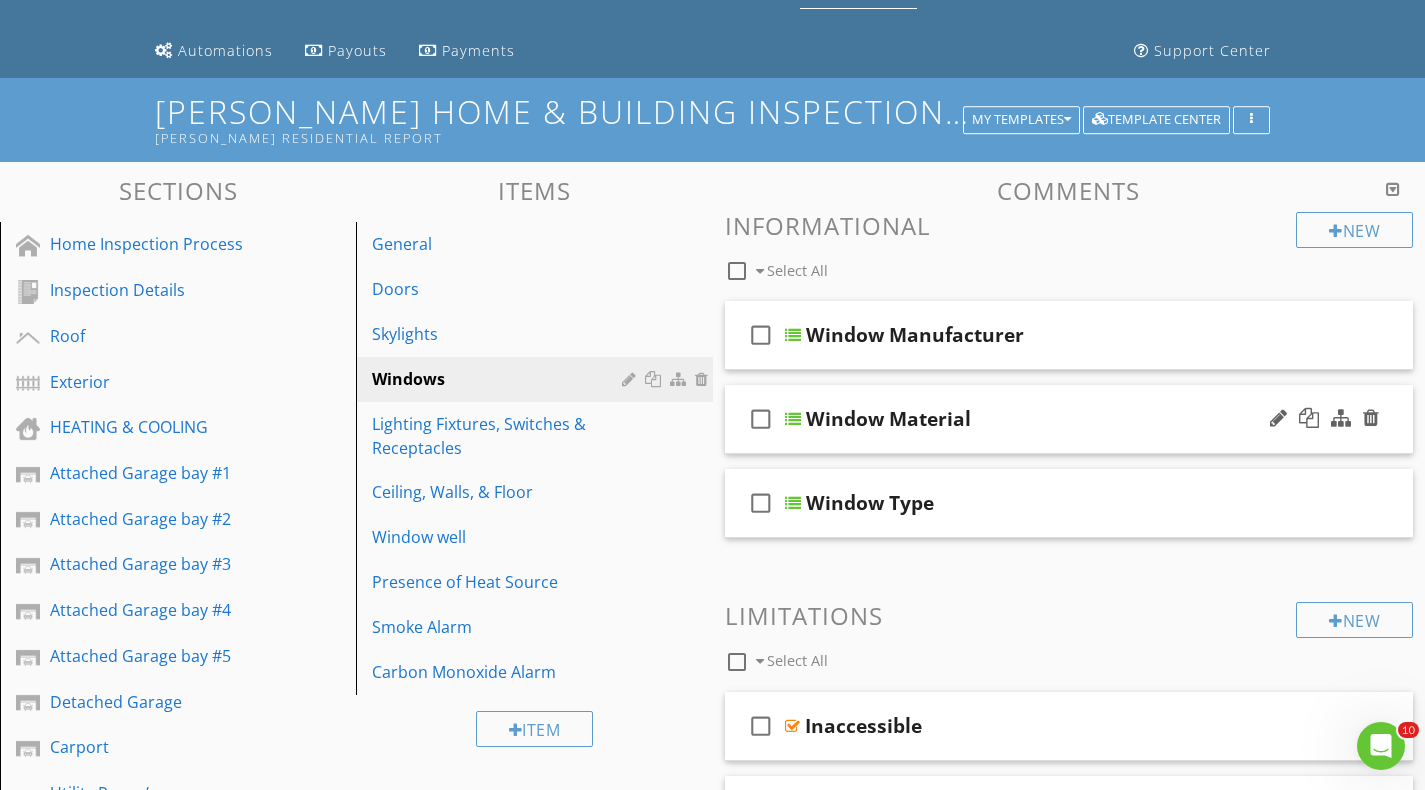 click at bounding box center [793, 419] 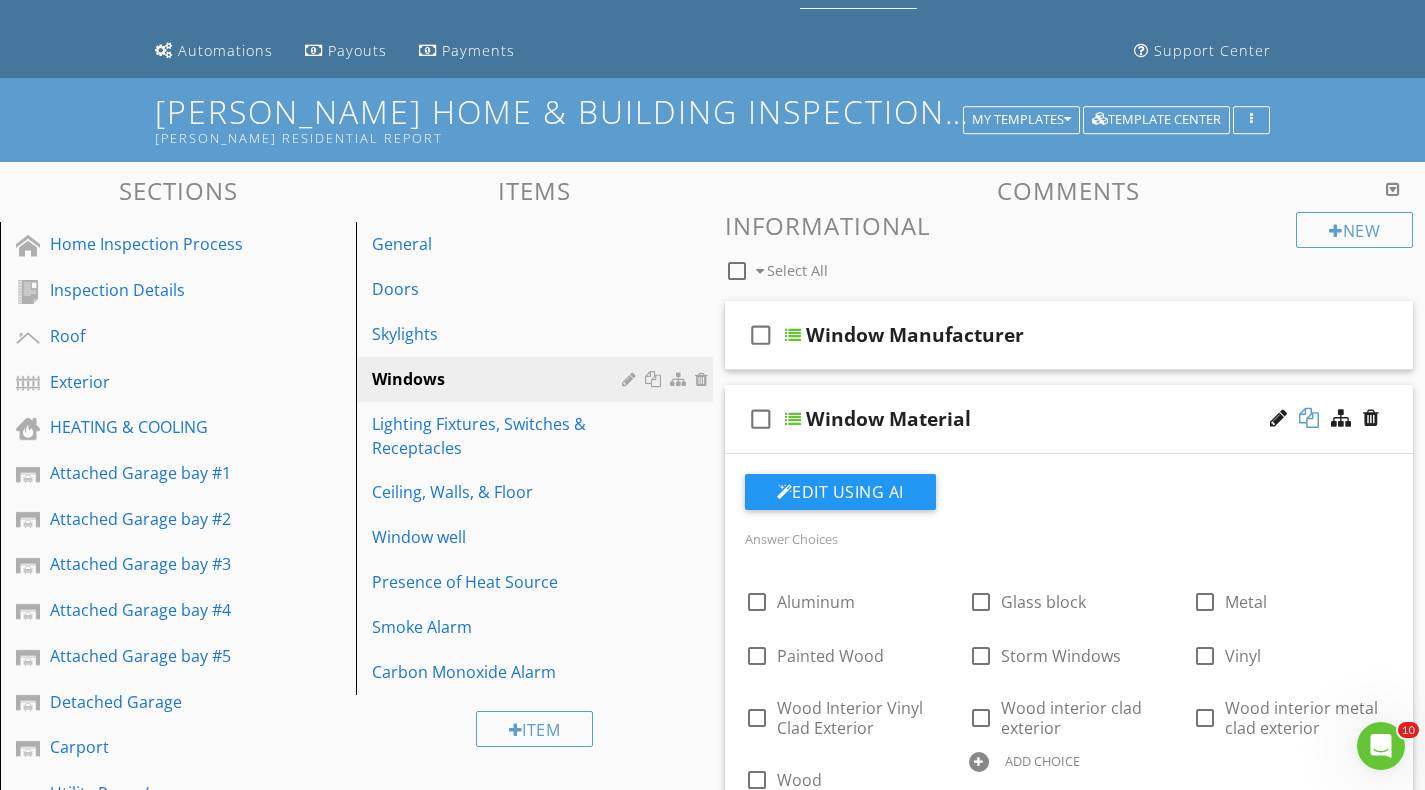 click at bounding box center (1309, 418) 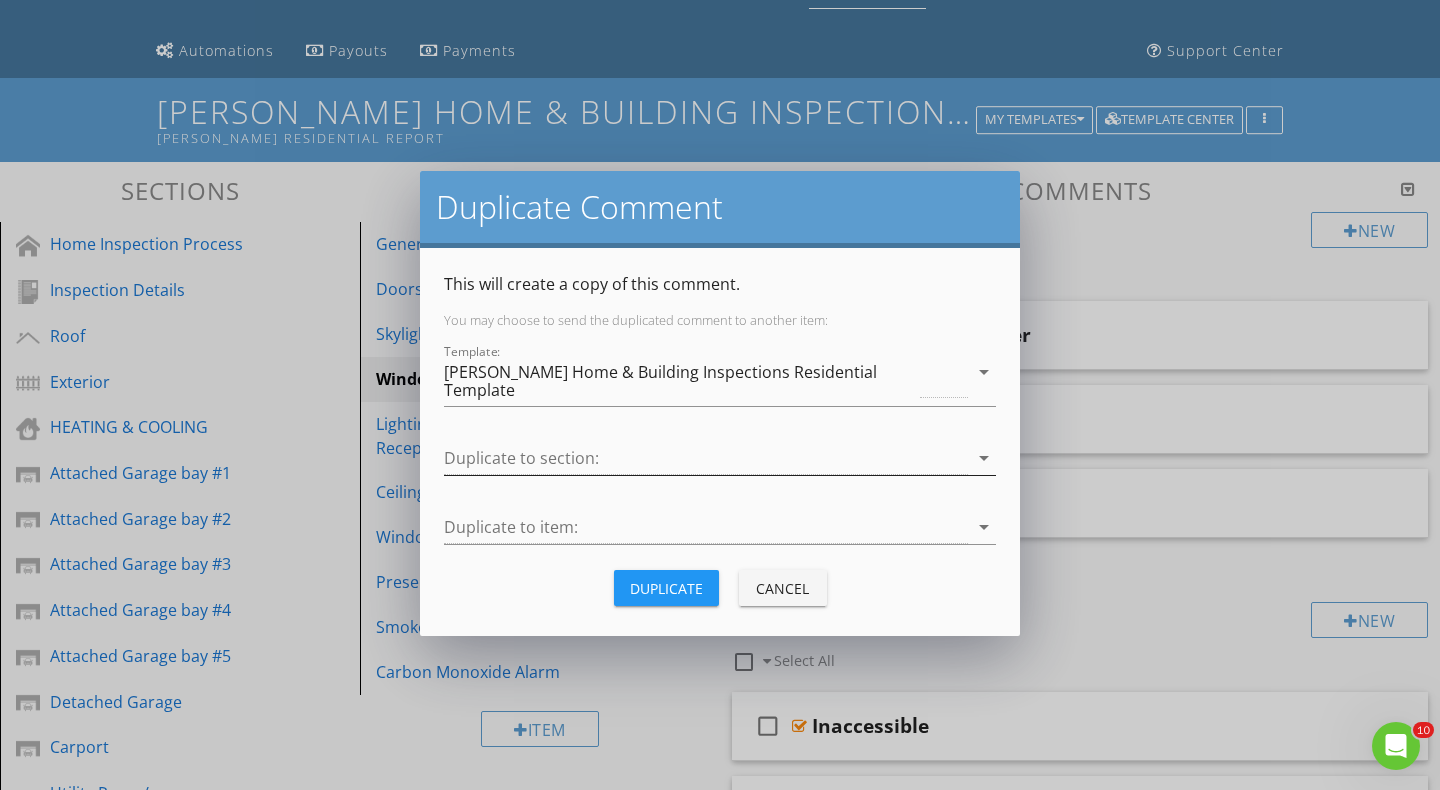 click at bounding box center (706, 458) 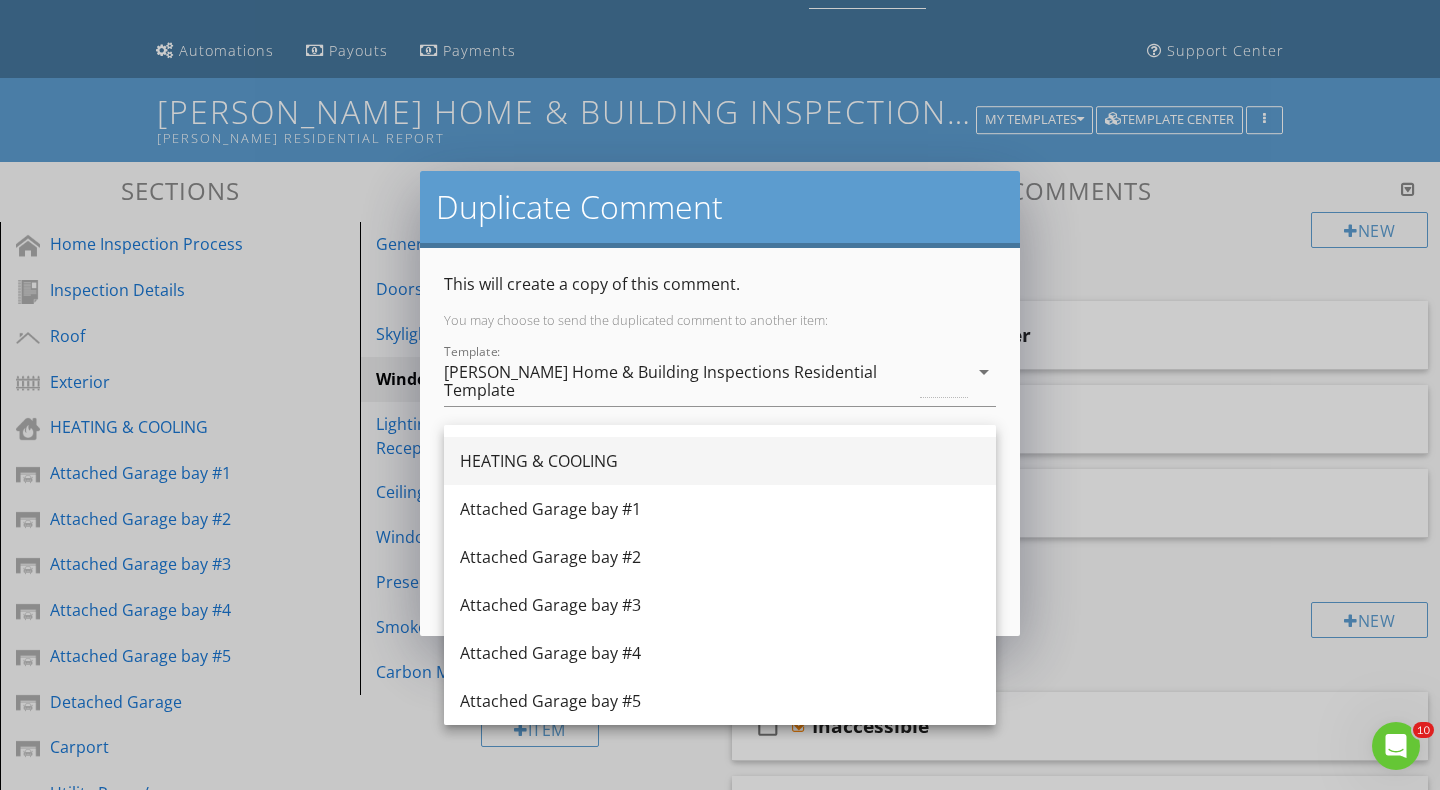 scroll, scrollTop: 200, scrollLeft: 0, axis: vertical 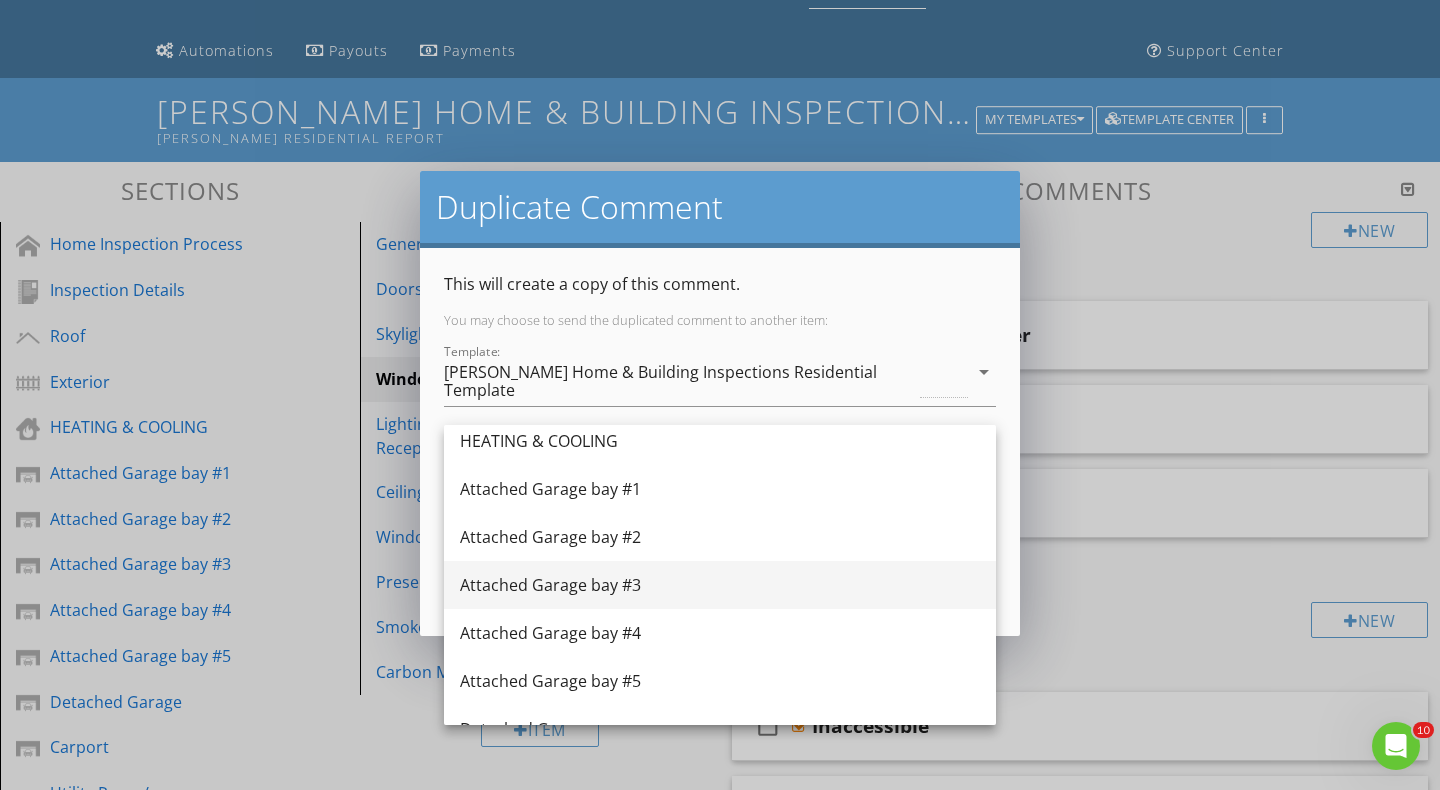click on "Attached Garage bay #3" at bounding box center (720, 585) 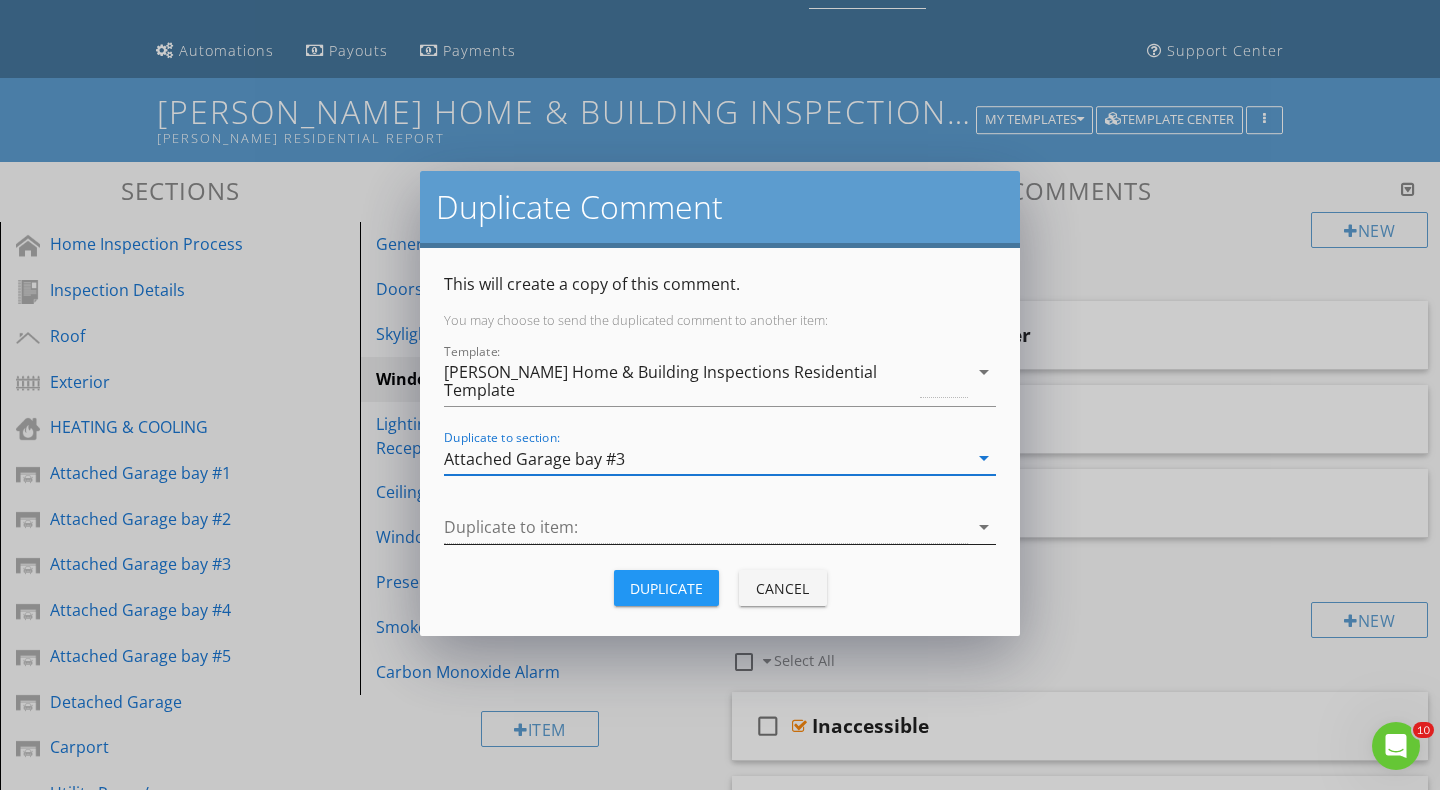 click at bounding box center [706, 527] 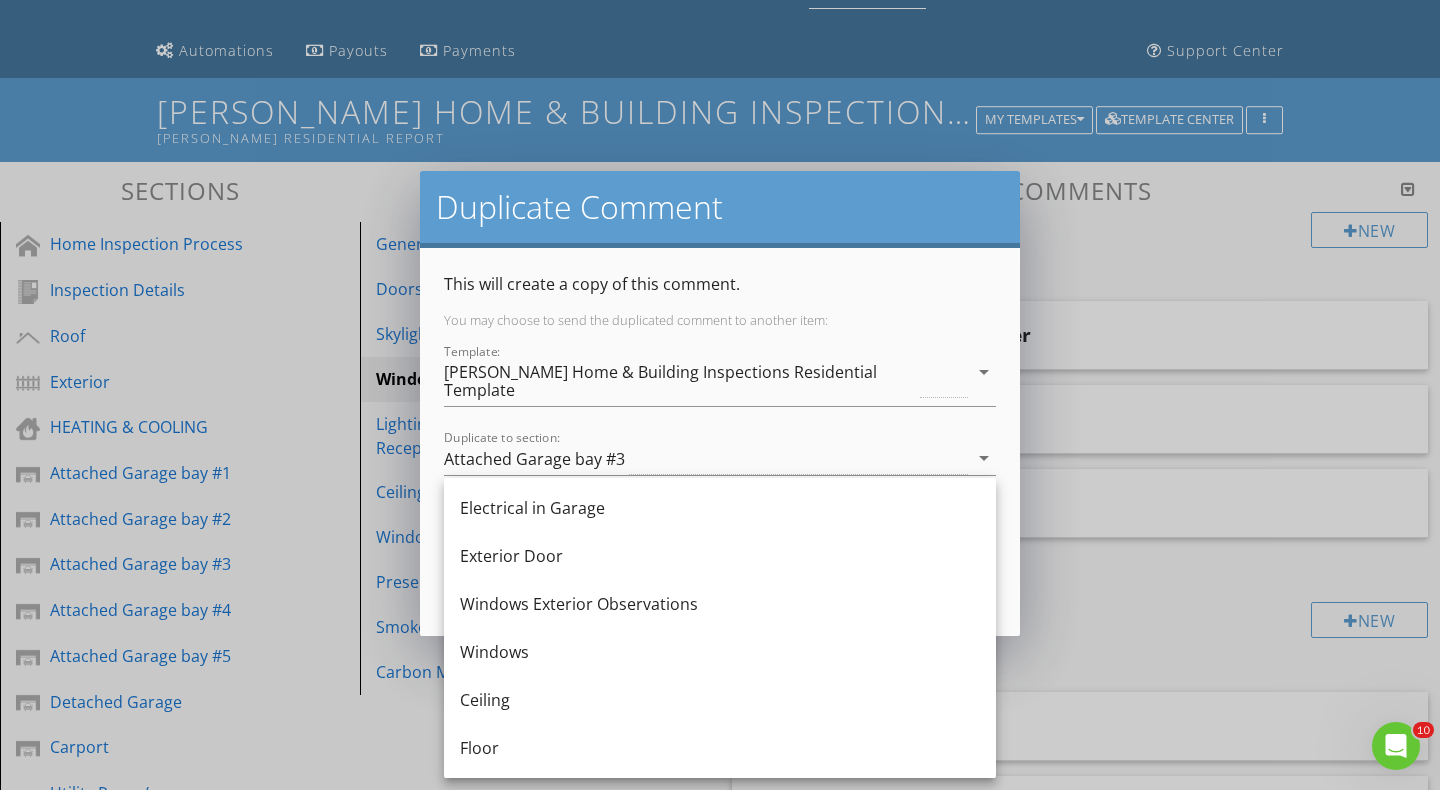 scroll, scrollTop: 300, scrollLeft: 0, axis: vertical 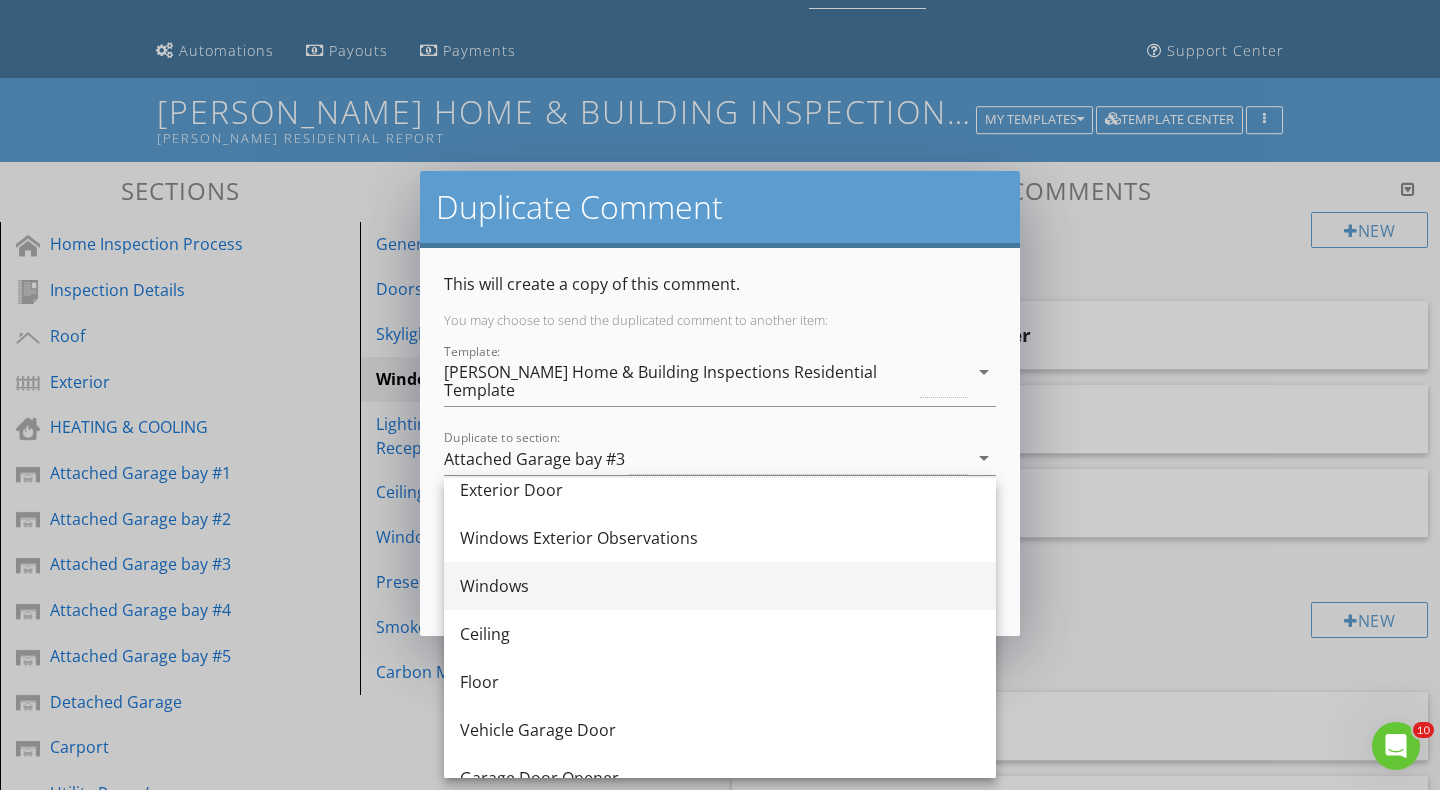 click on "Windows" at bounding box center (720, 586) 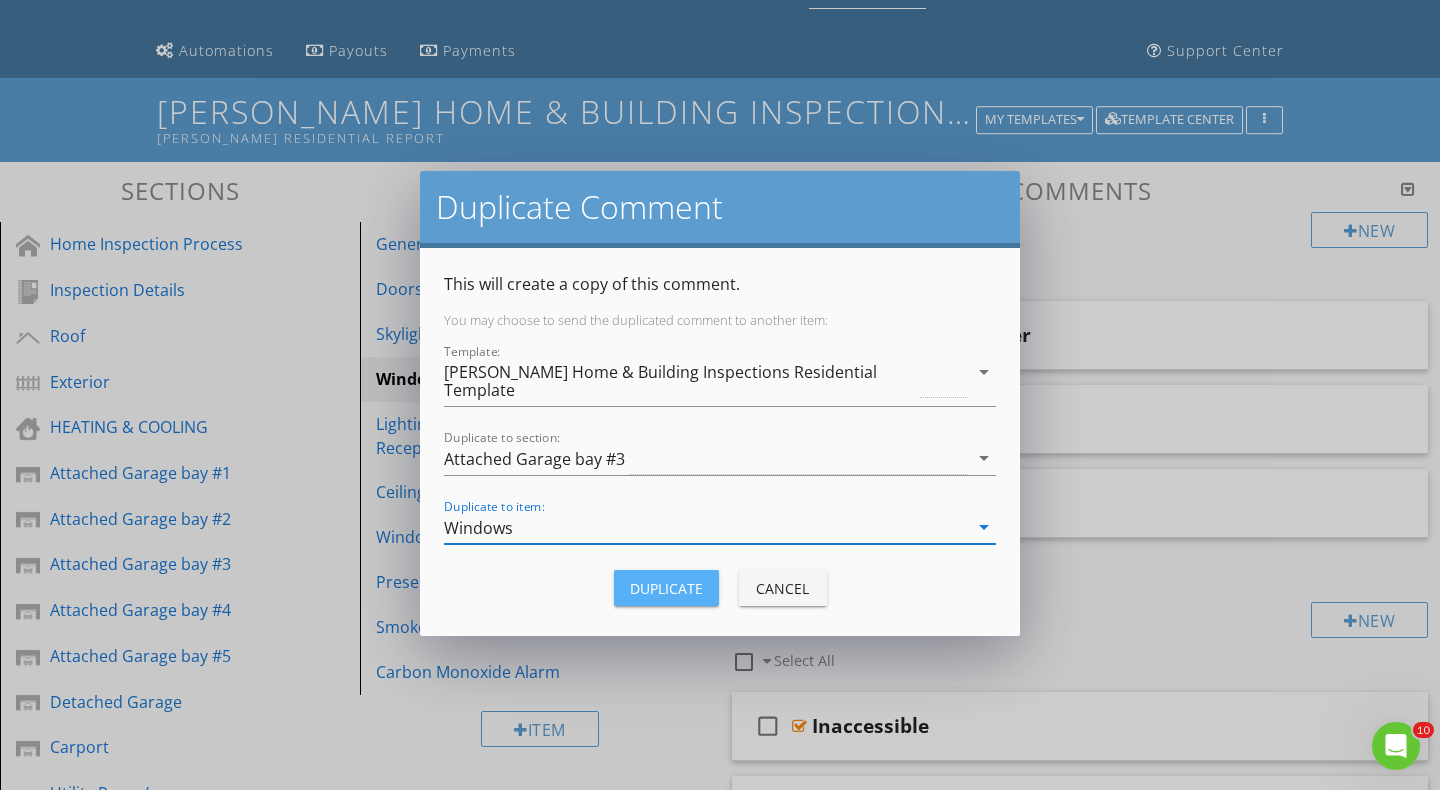 click on "Duplicate" at bounding box center (666, 588) 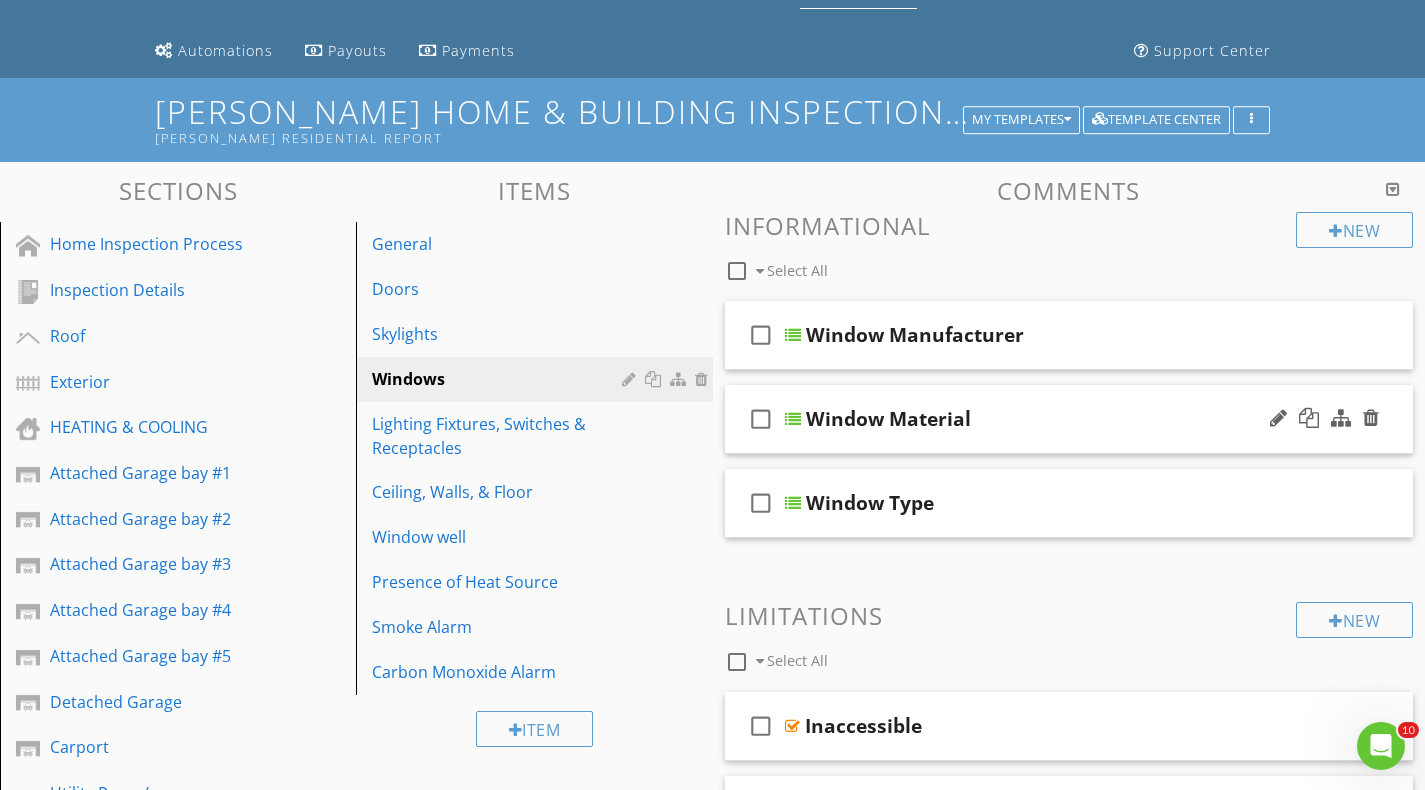 click at bounding box center (793, 419) 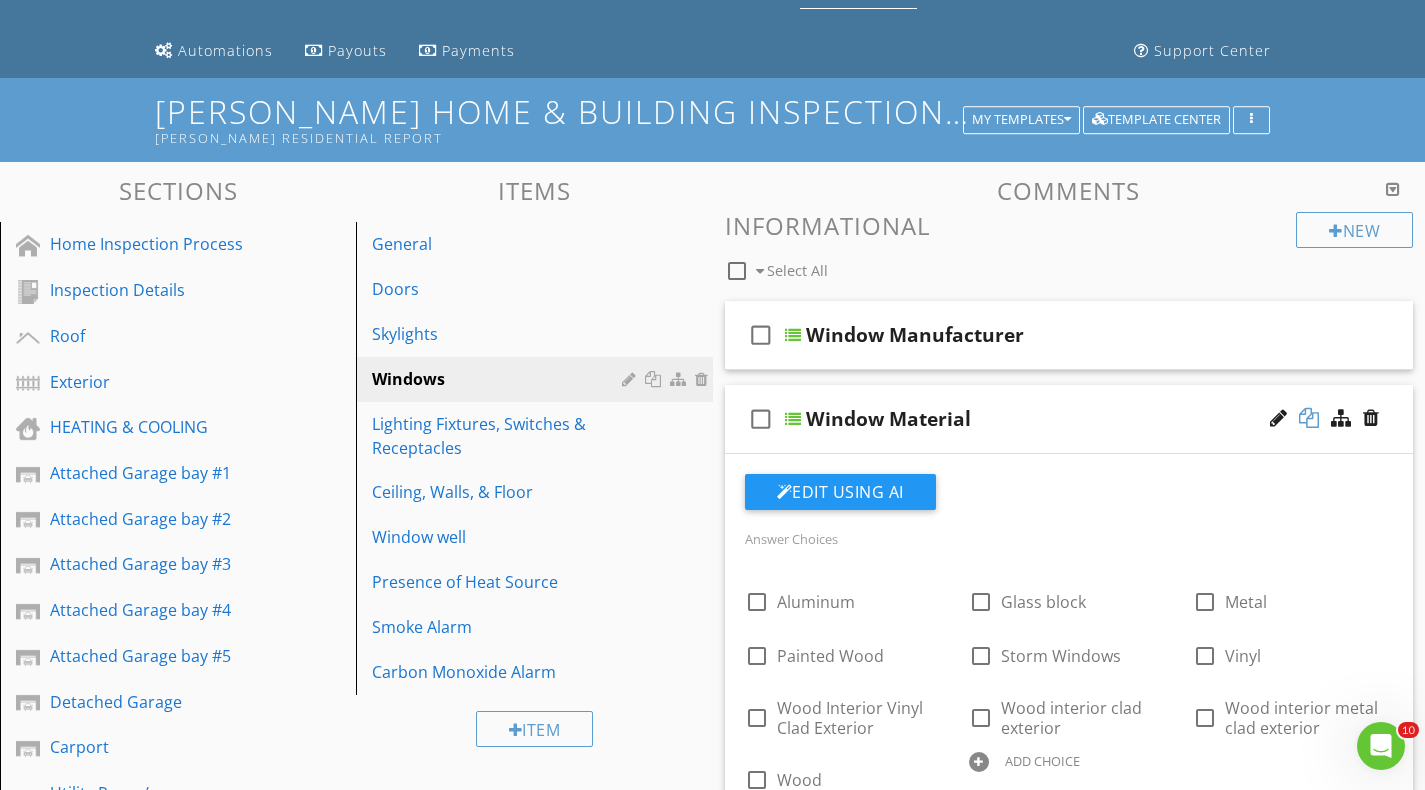 click at bounding box center (1309, 418) 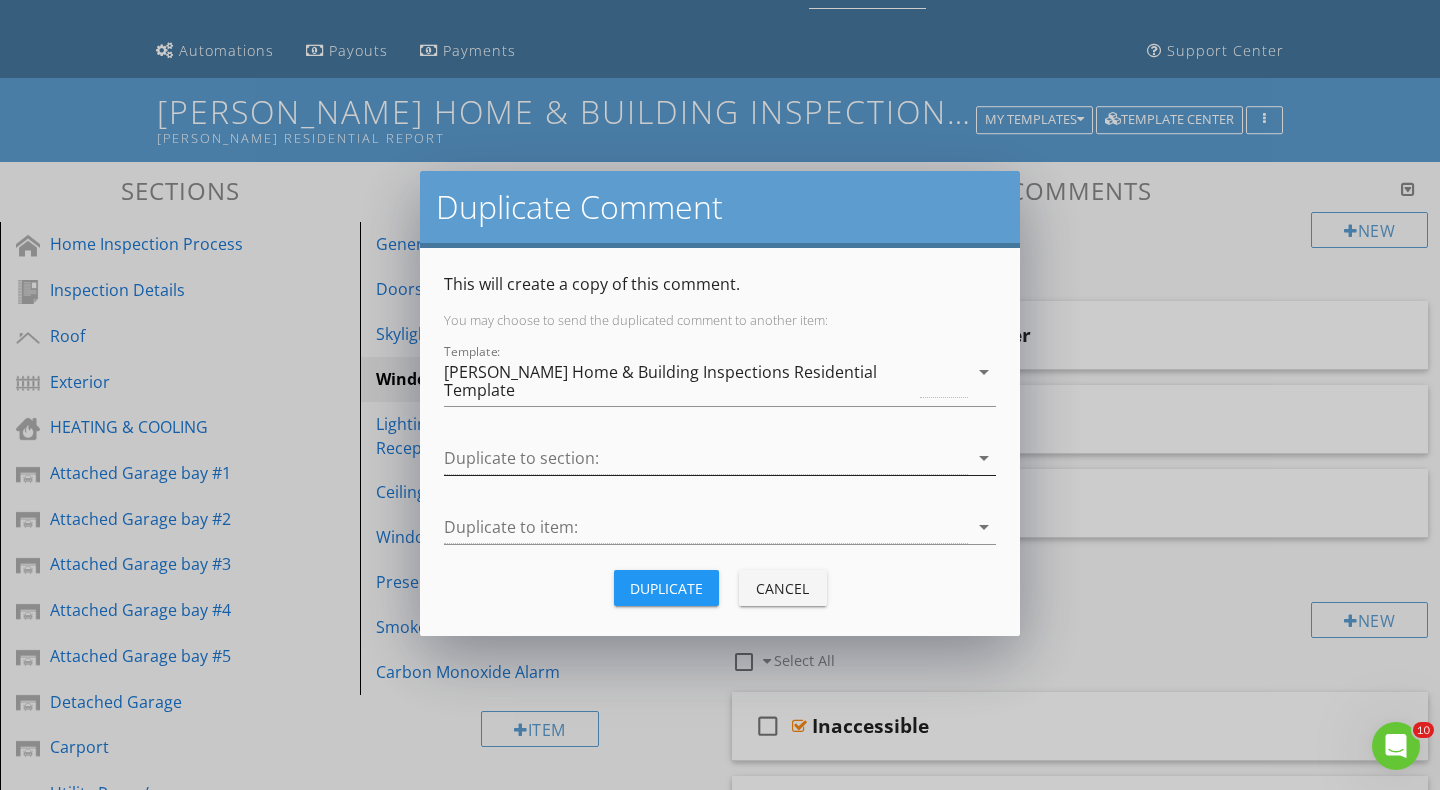 click at bounding box center (706, 458) 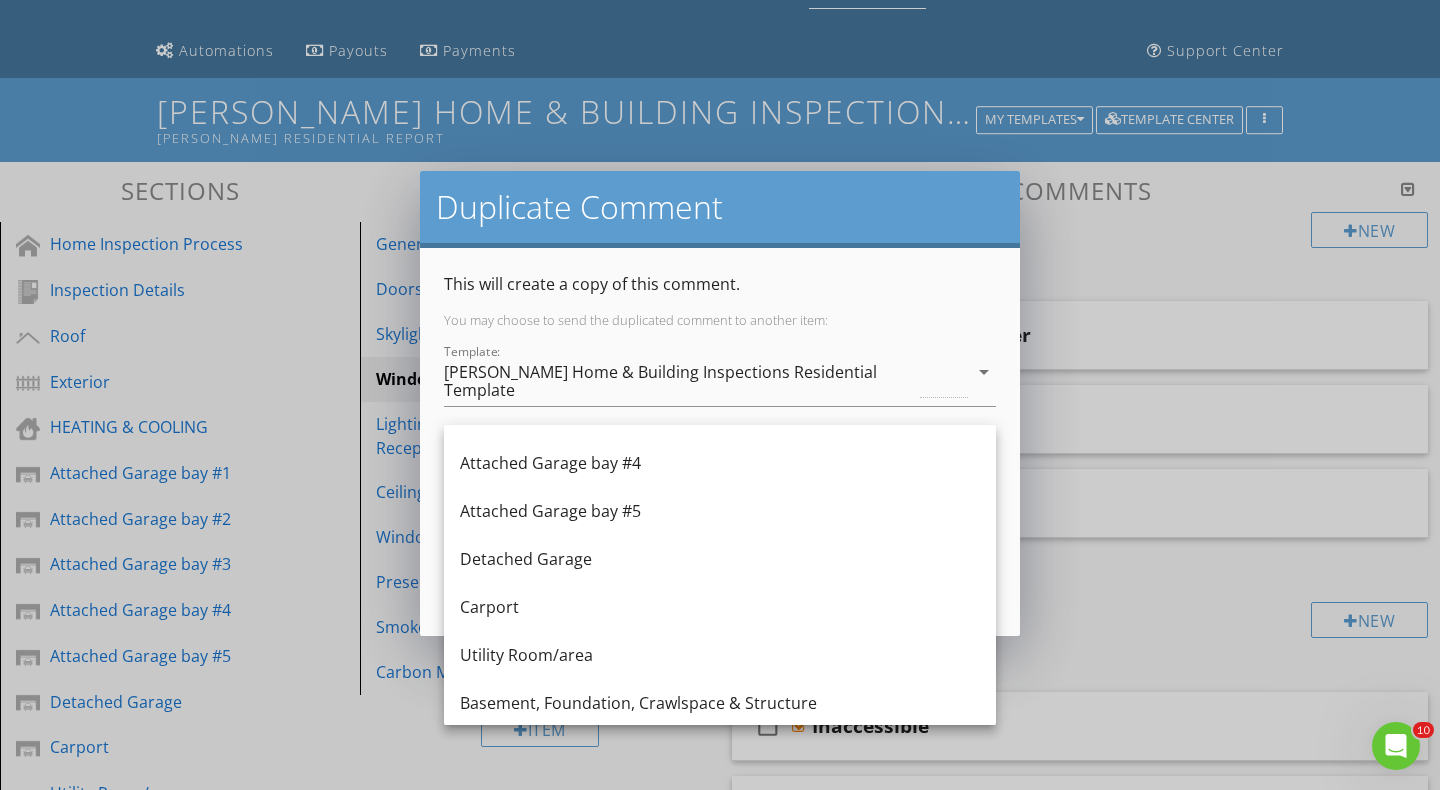 scroll, scrollTop: 400, scrollLeft: 0, axis: vertical 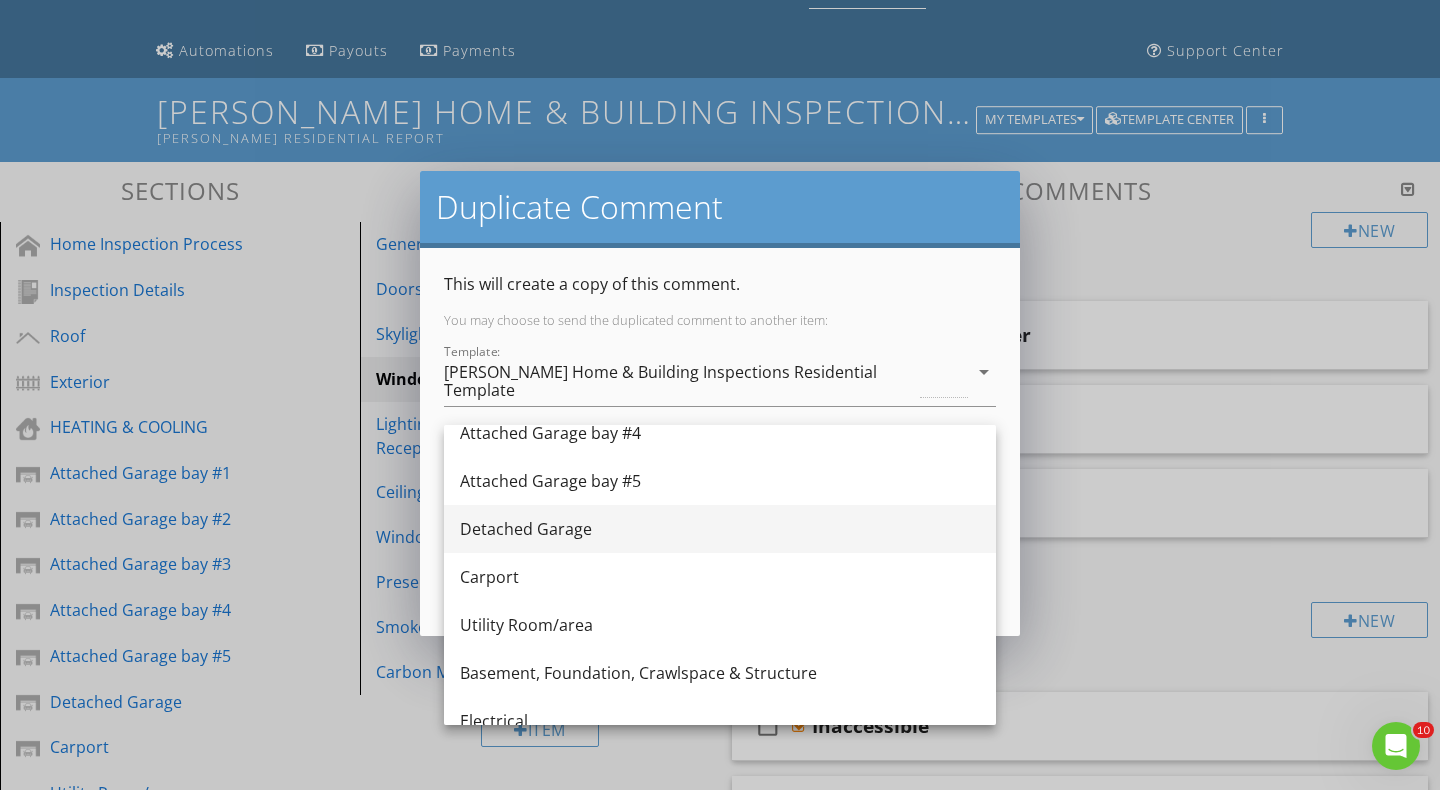 click on "Detached Garage" at bounding box center [720, 529] 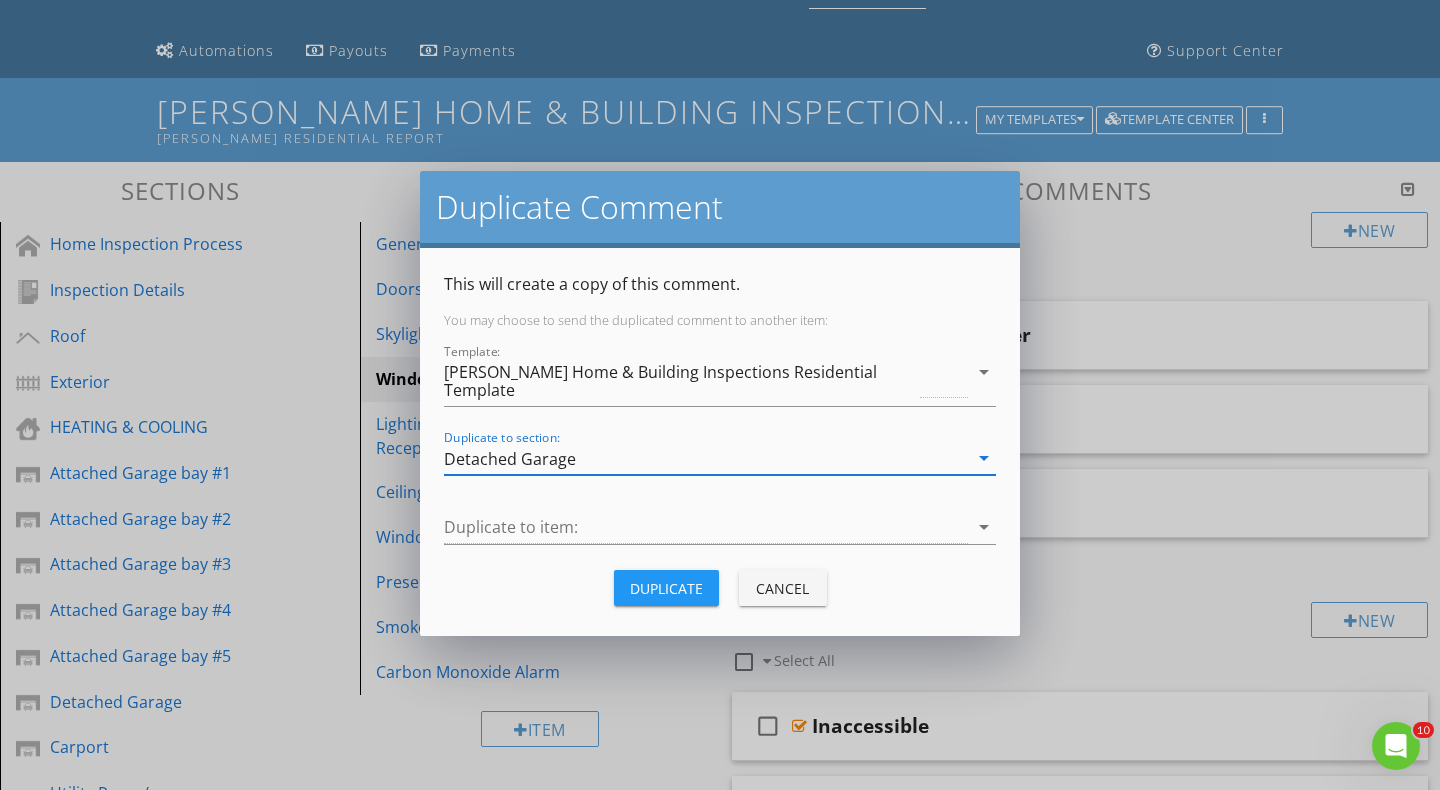 click at bounding box center (706, 527) 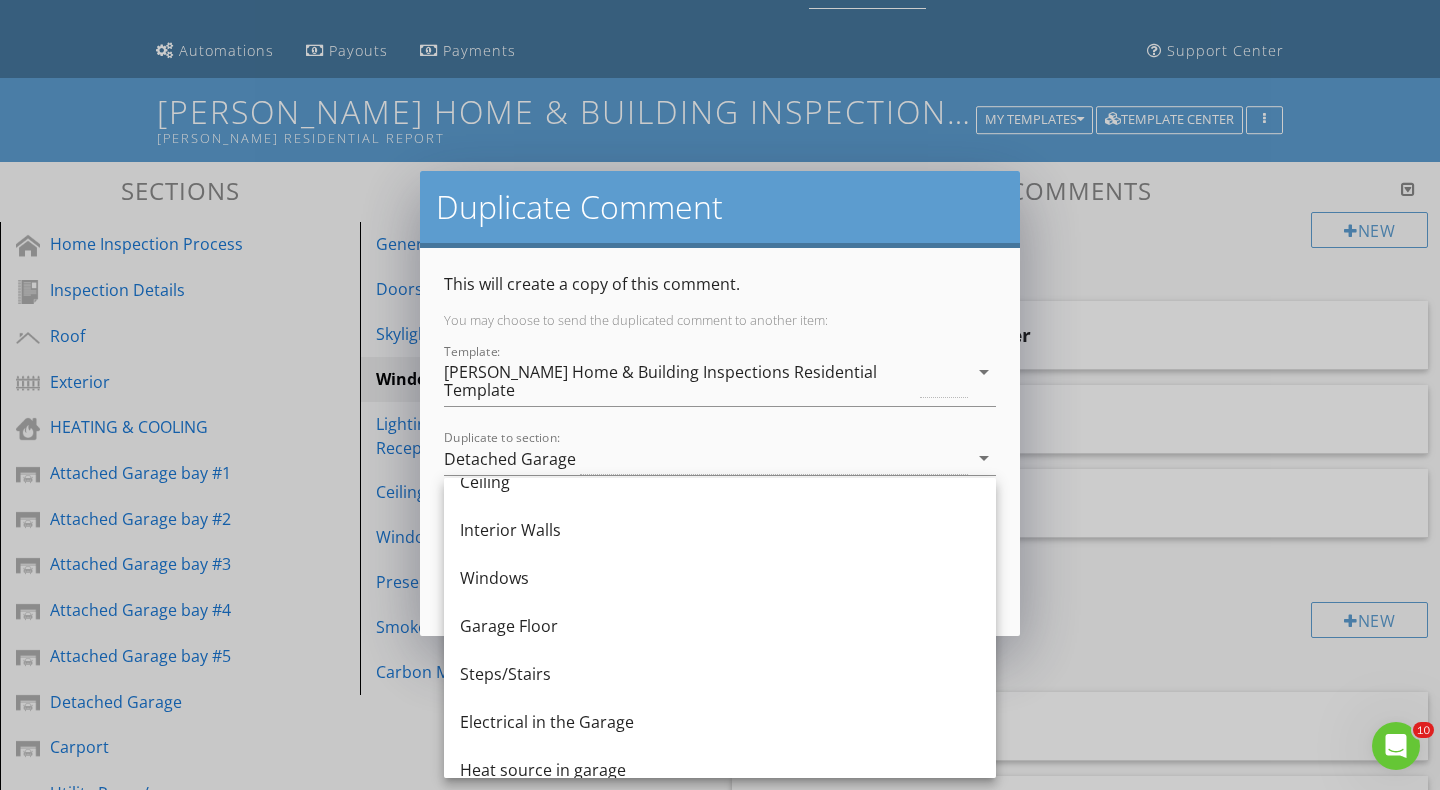scroll, scrollTop: 1188, scrollLeft: 0, axis: vertical 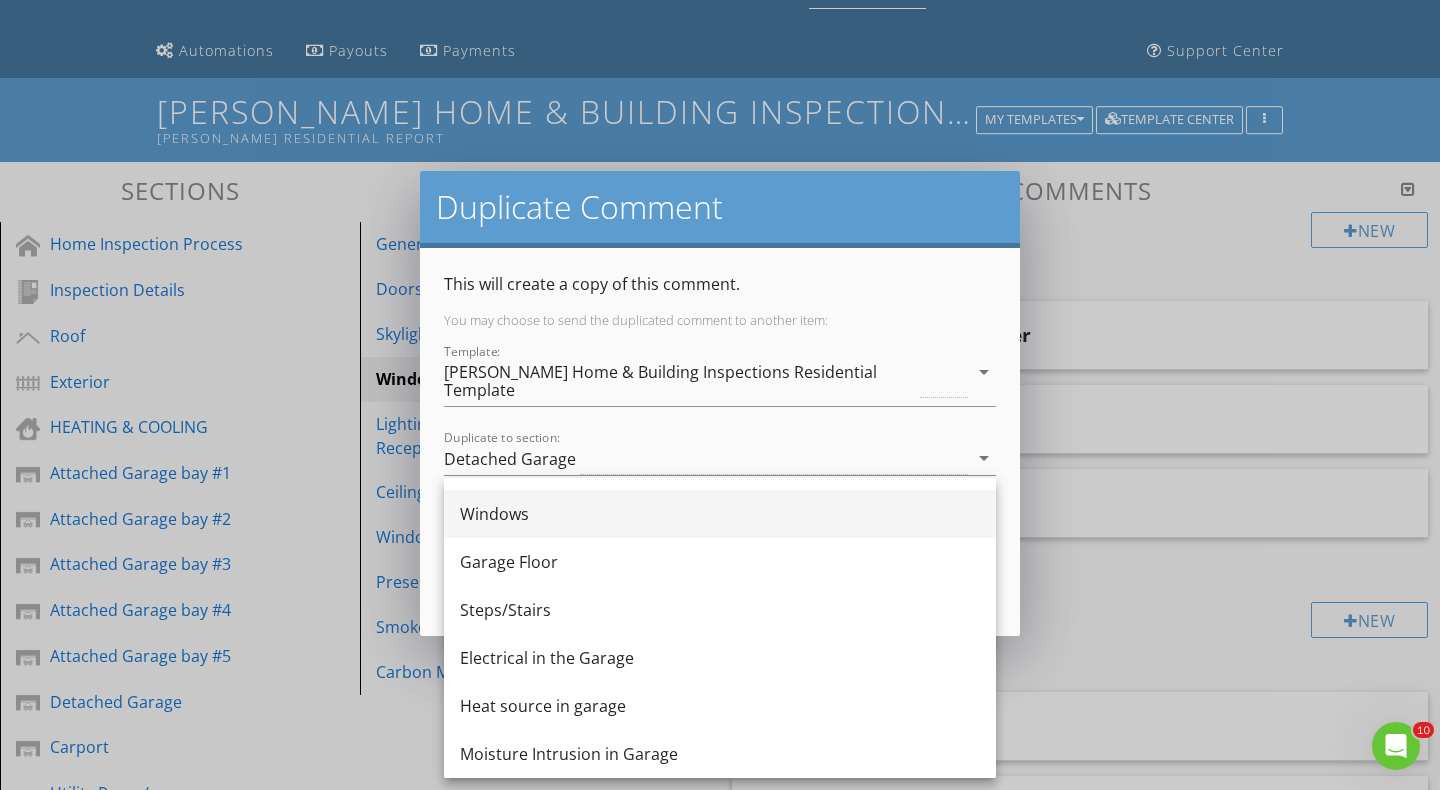 click on "Windows" at bounding box center [720, 514] 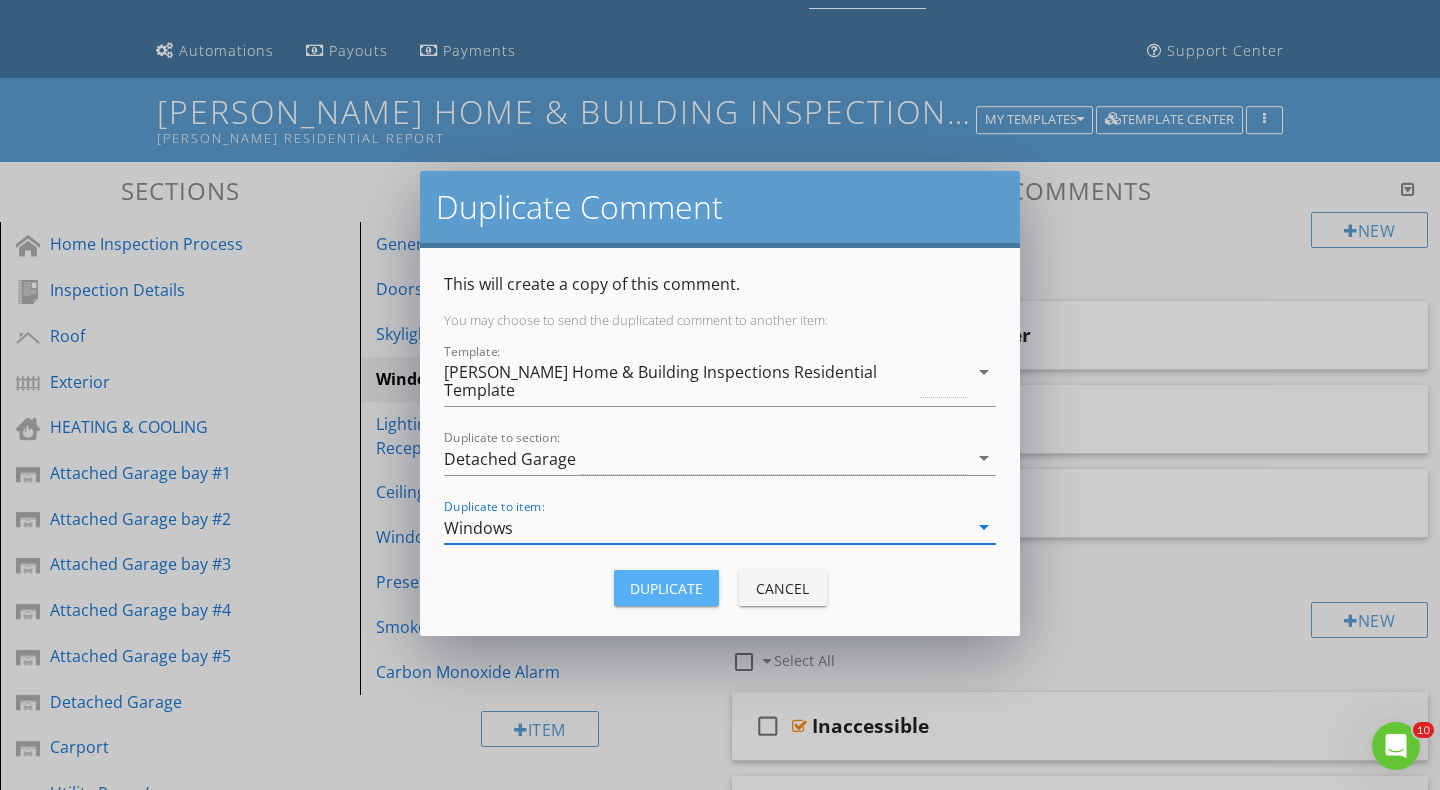 click on "Duplicate" at bounding box center (666, 588) 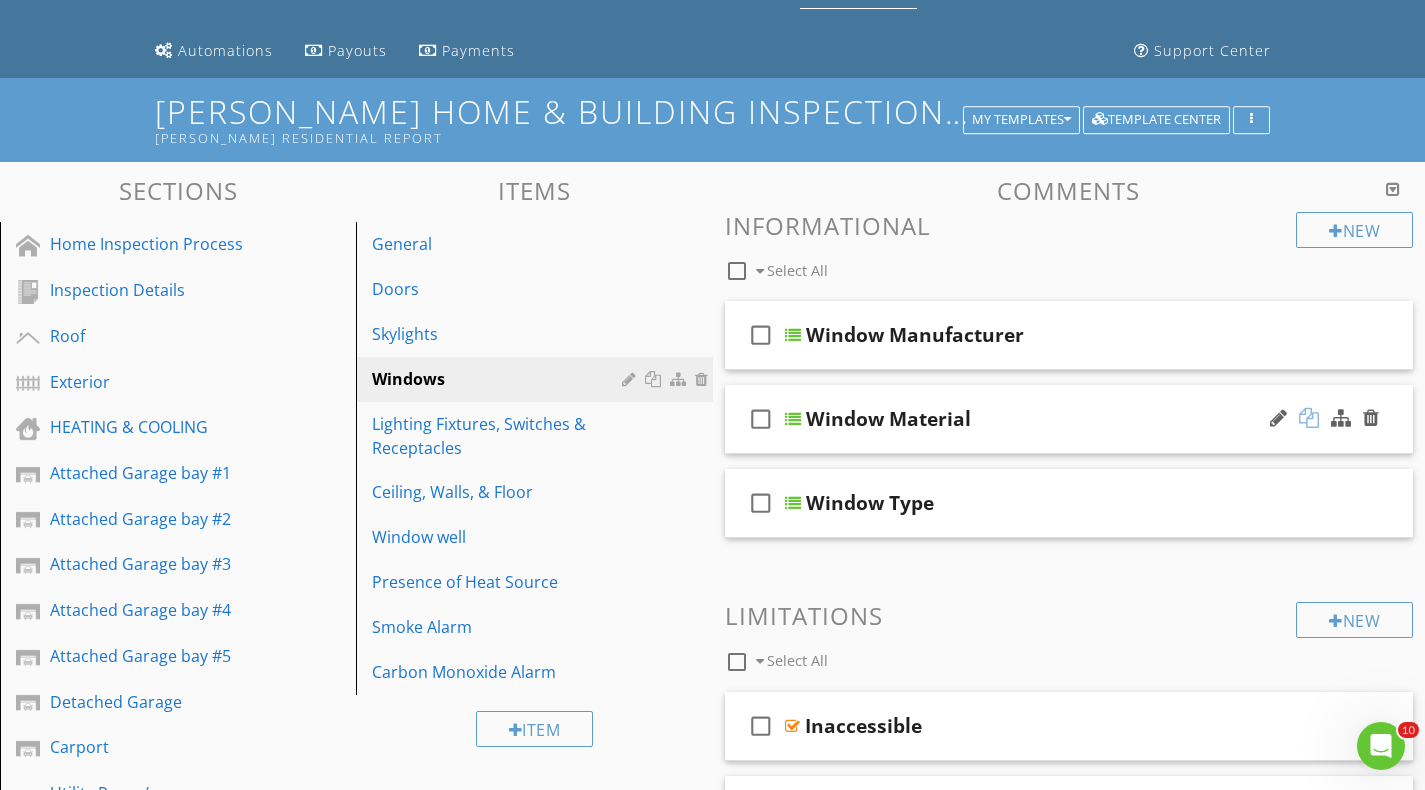 click at bounding box center (1309, 418) 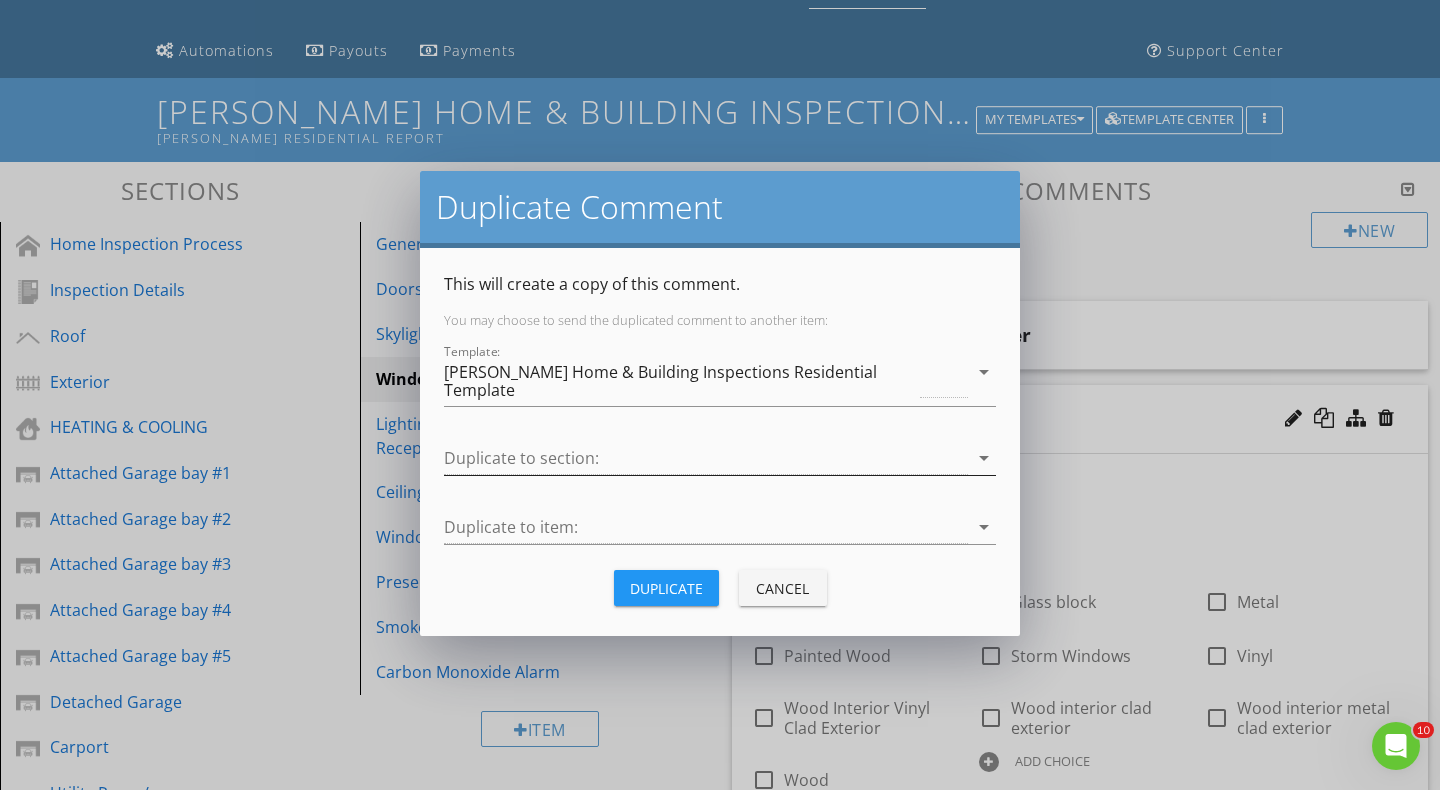 click at bounding box center (706, 458) 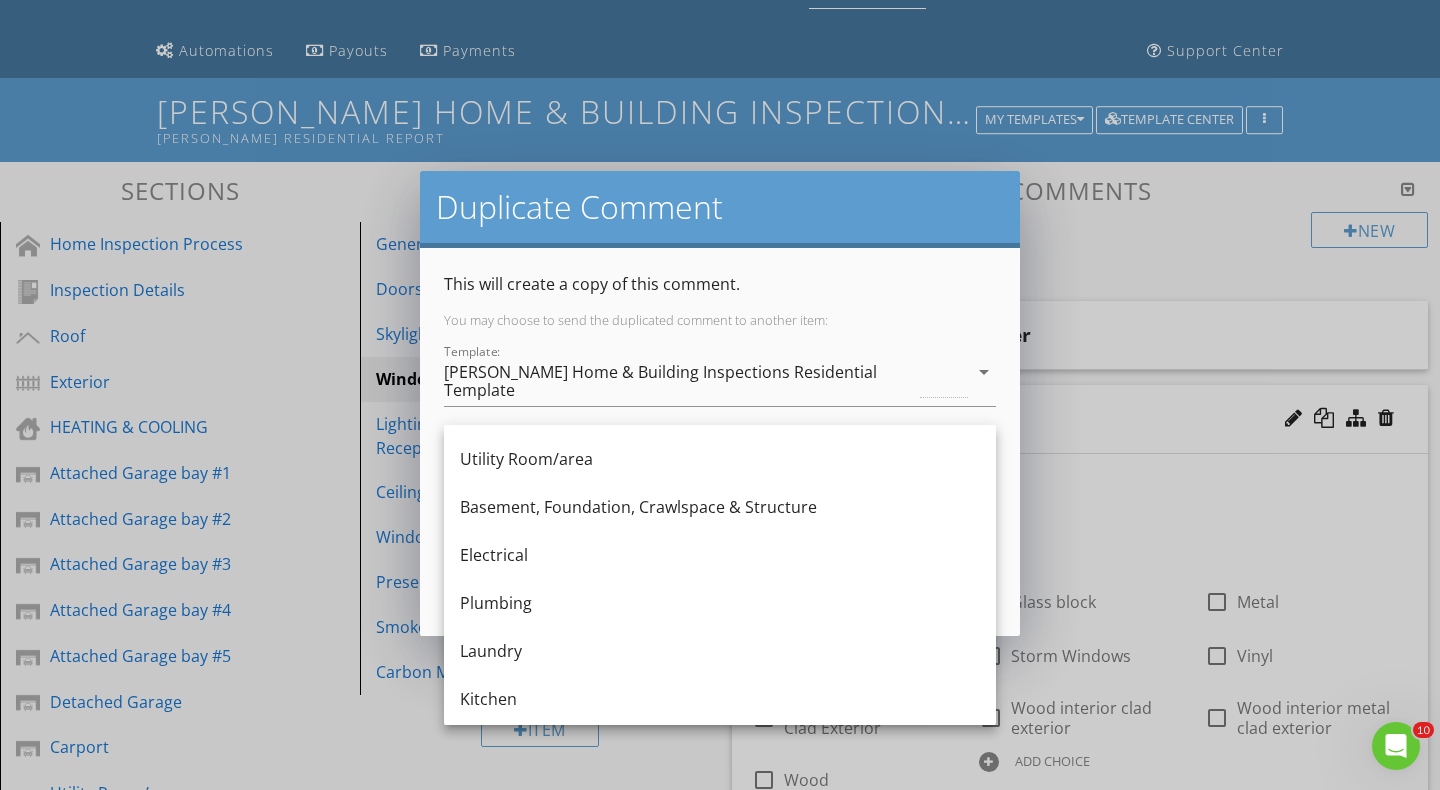 scroll, scrollTop: 600, scrollLeft: 0, axis: vertical 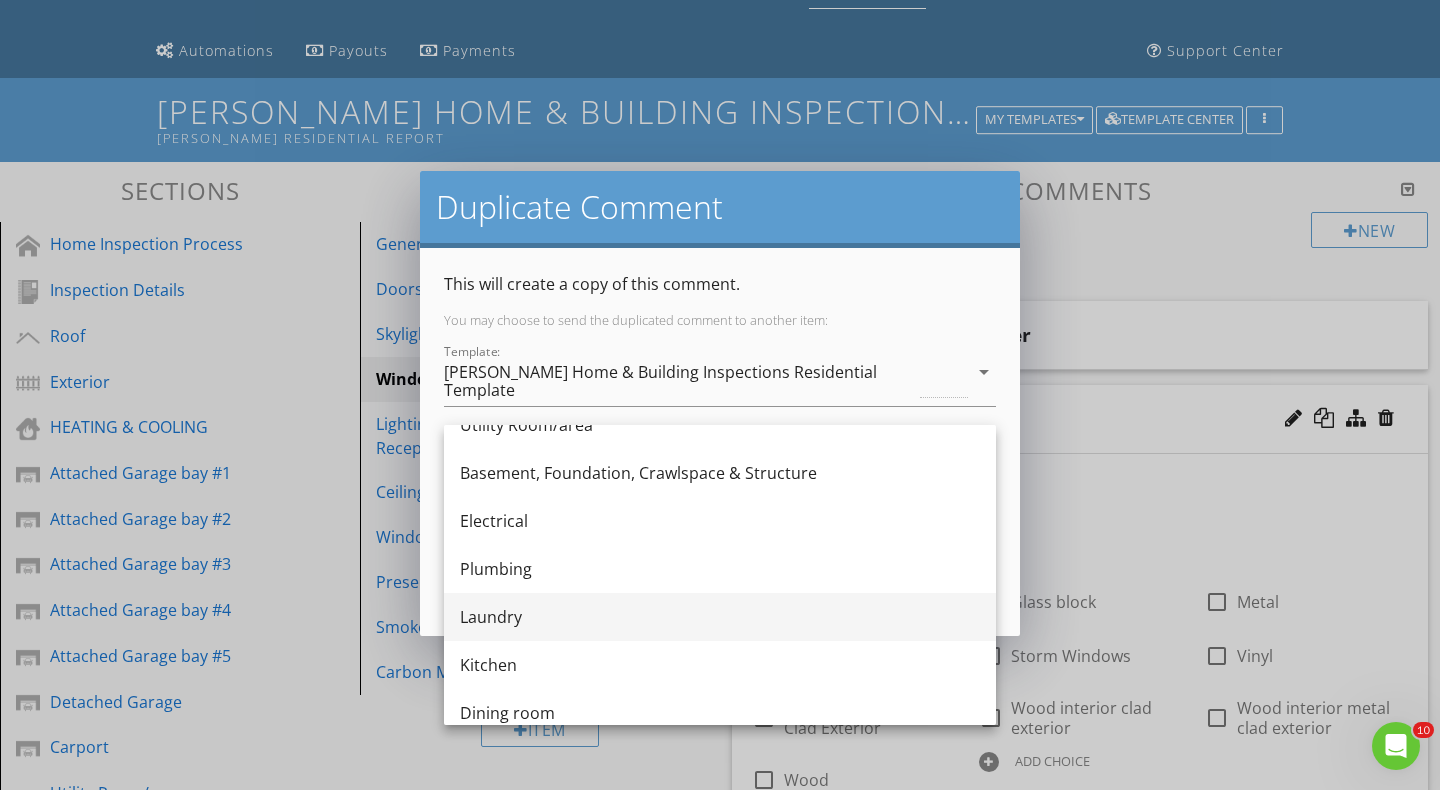 click on "Laundry" at bounding box center [720, 617] 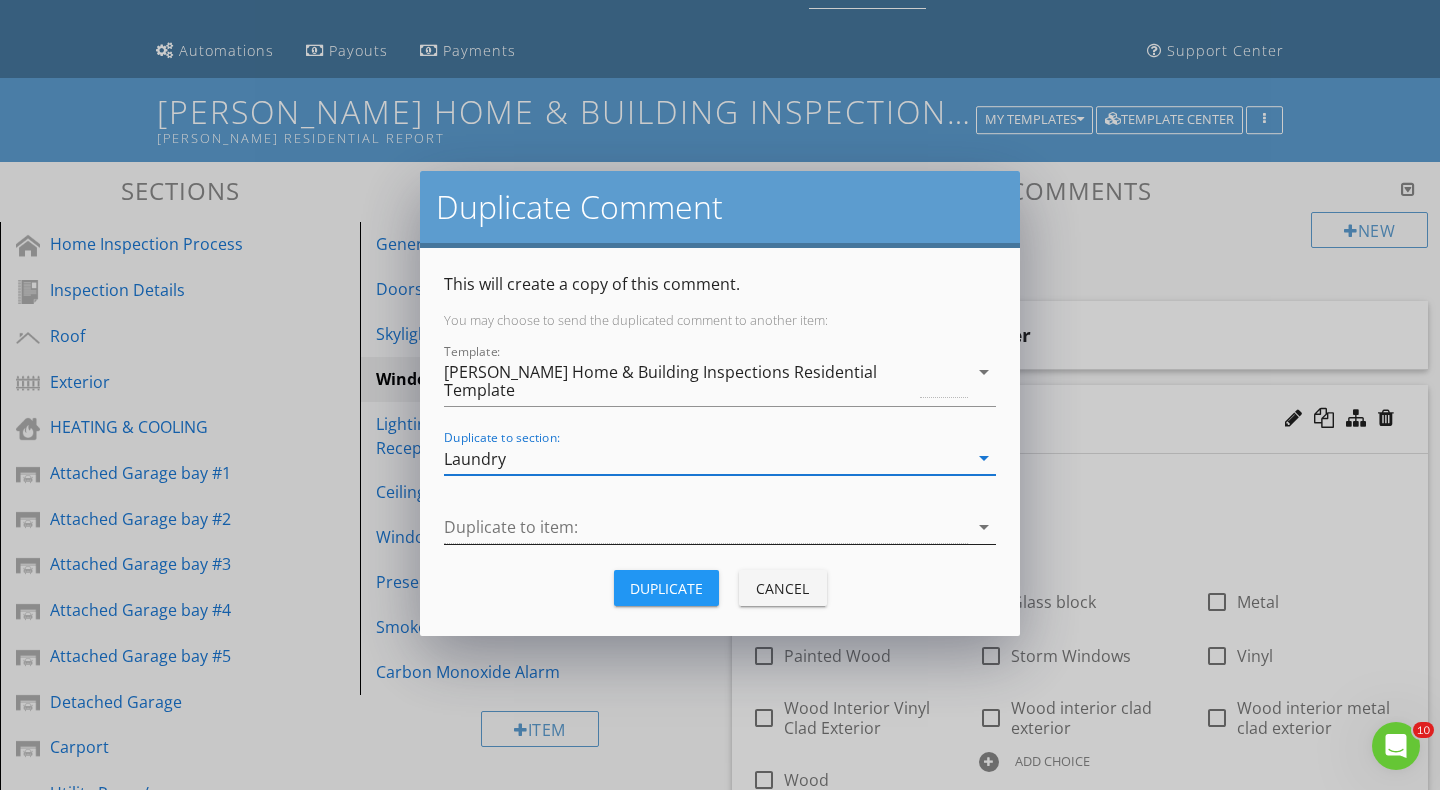 click at bounding box center (706, 527) 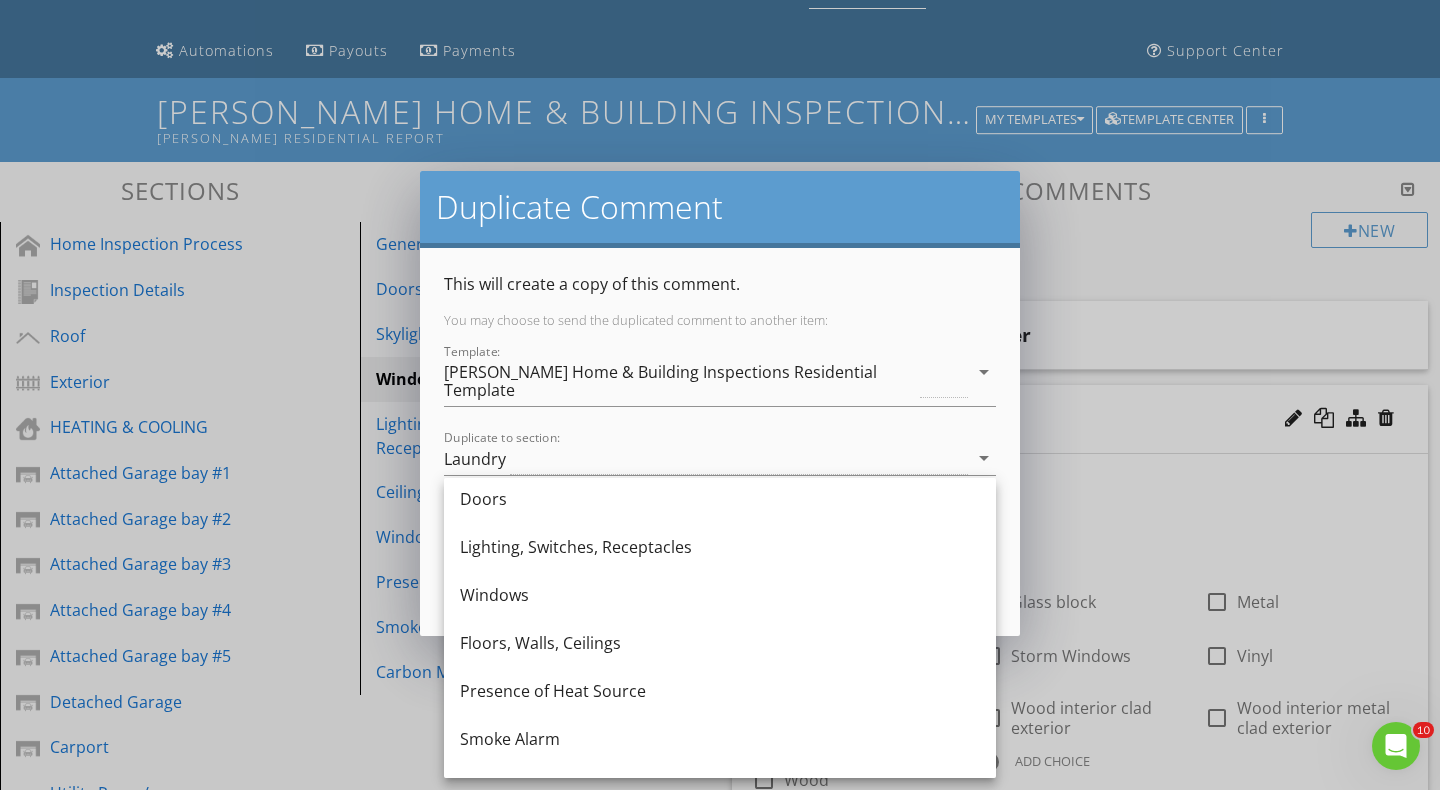 scroll, scrollTop: 200, scrollLeft: 0, axis: vertical 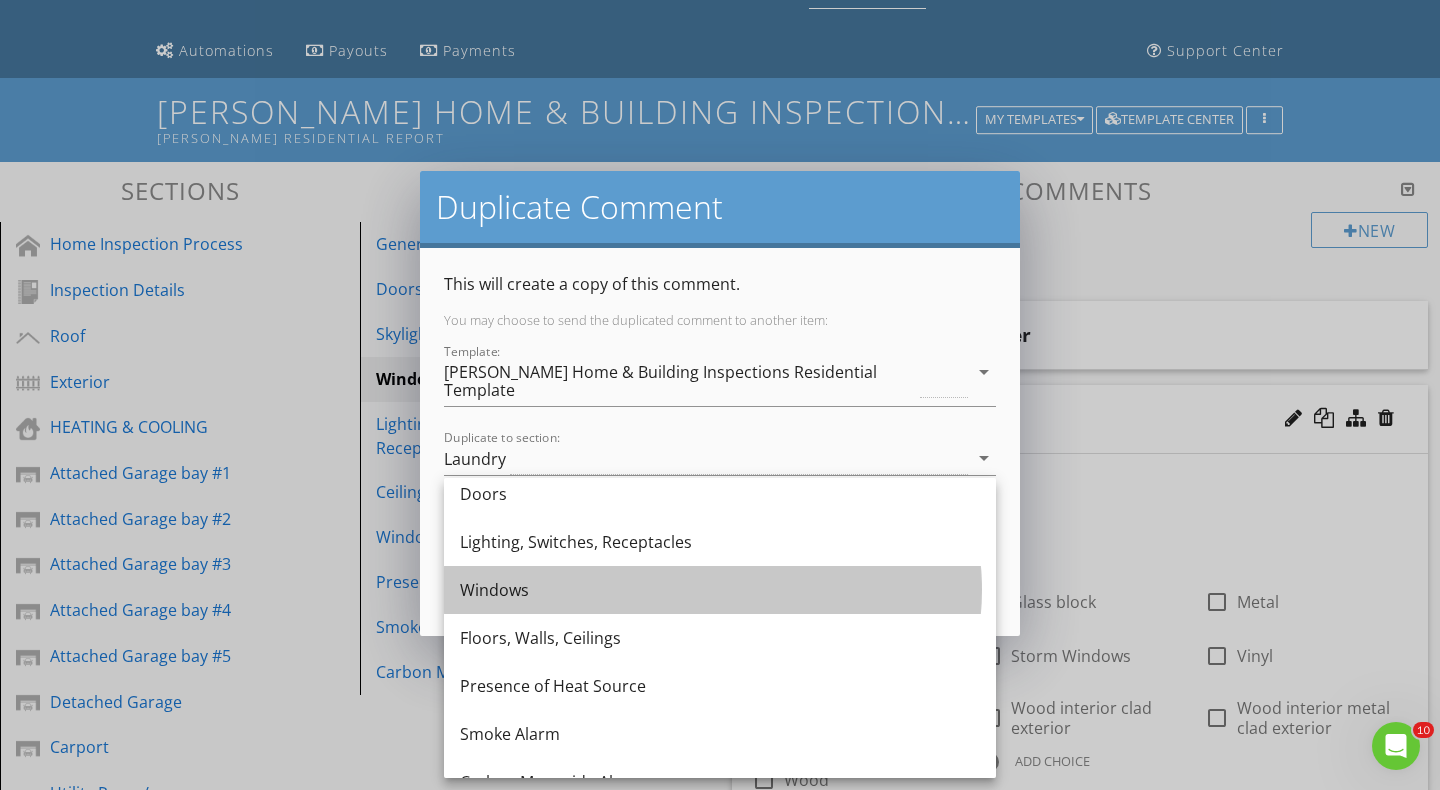 click on "Windows" at bounding box center (720, 590) 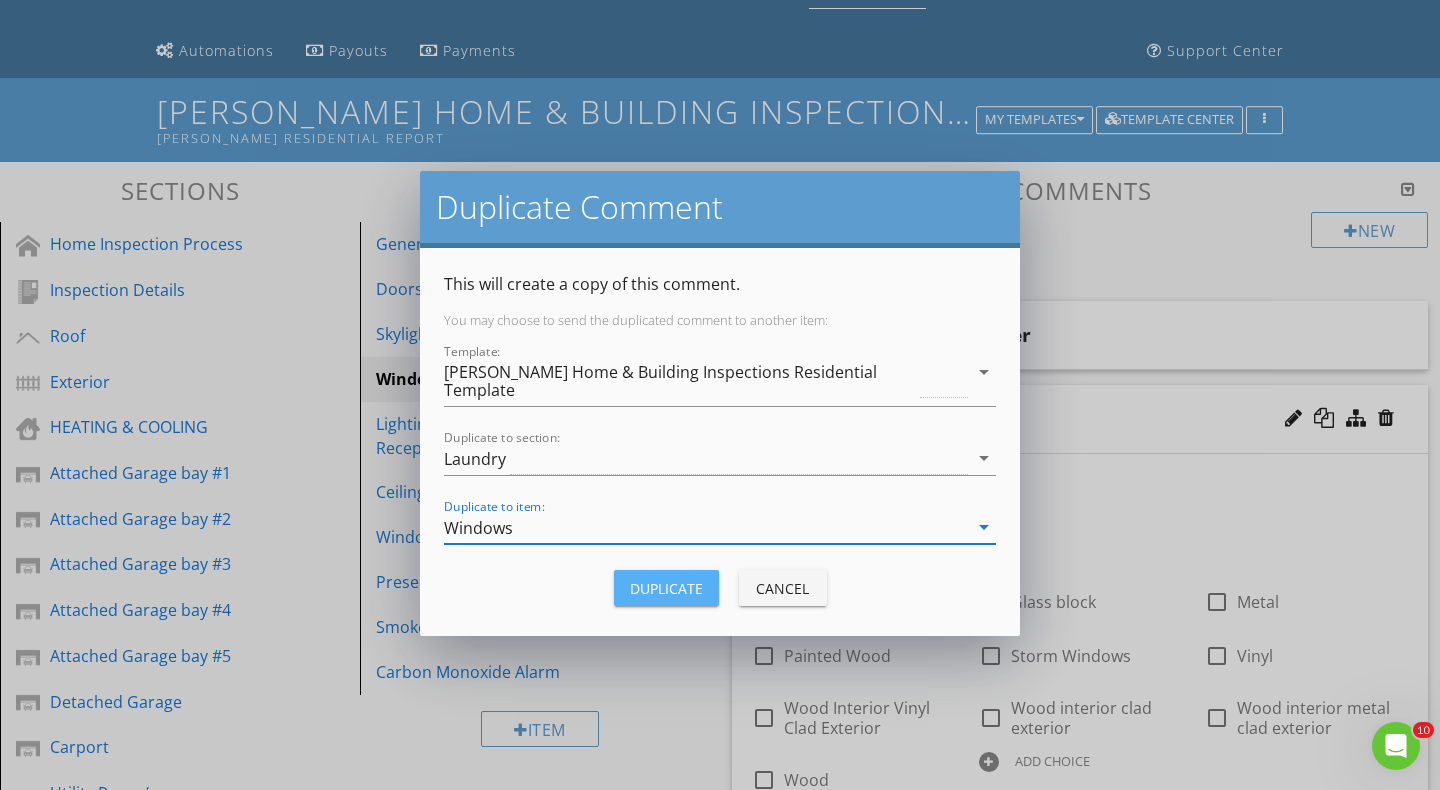 click on "Duplicate" at bounding box center [666, 588] 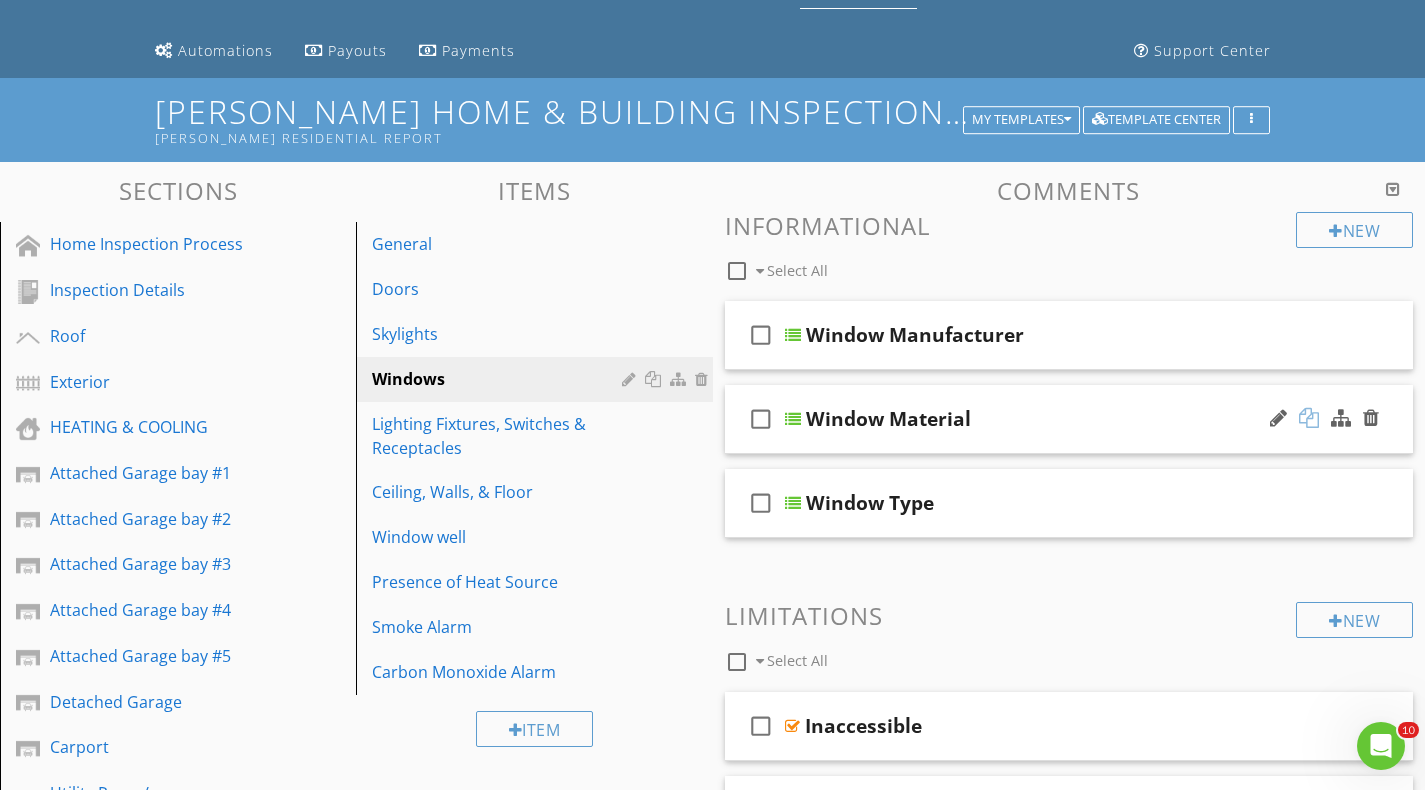 click at bounding box center (1309, 418) 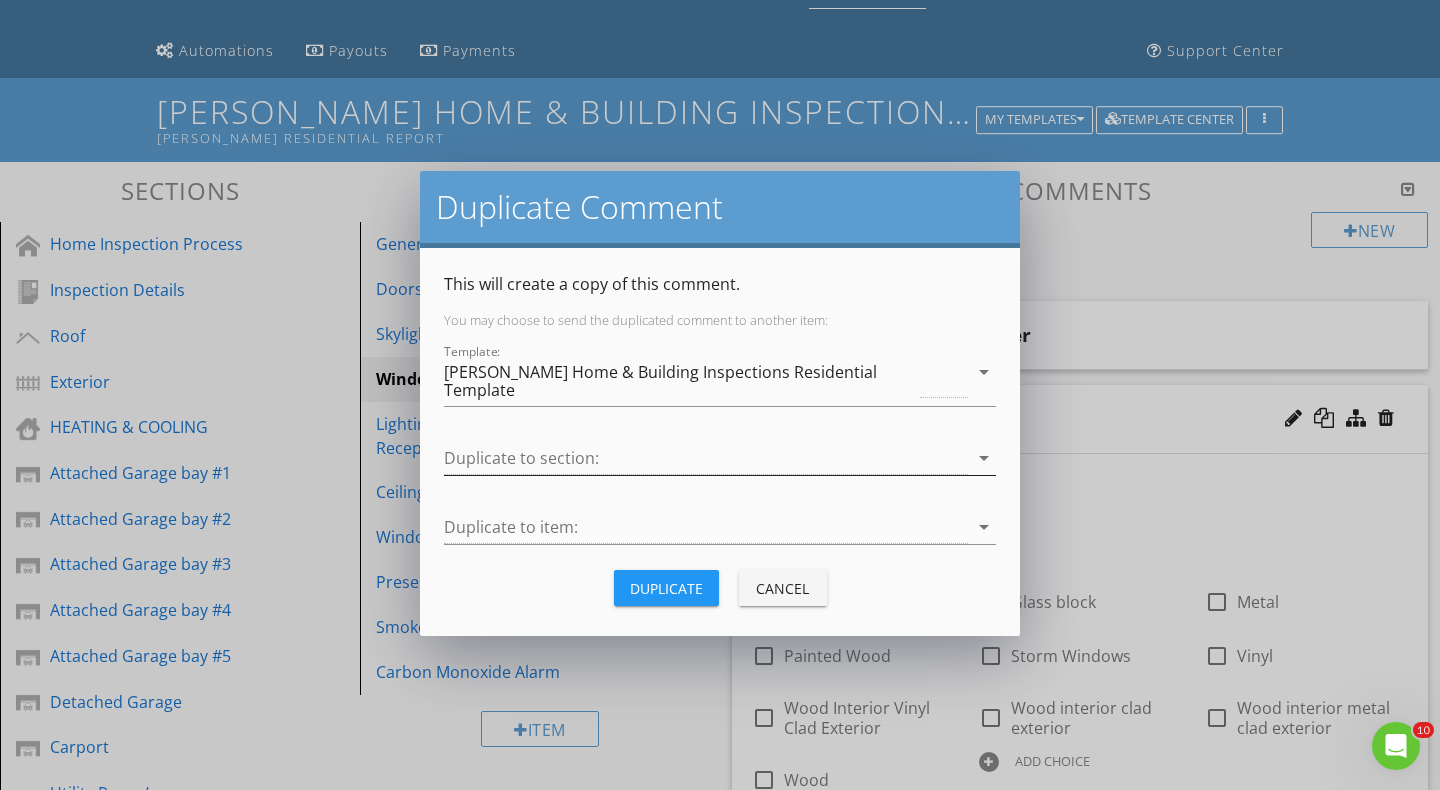 click at bounding box center (706, 458) 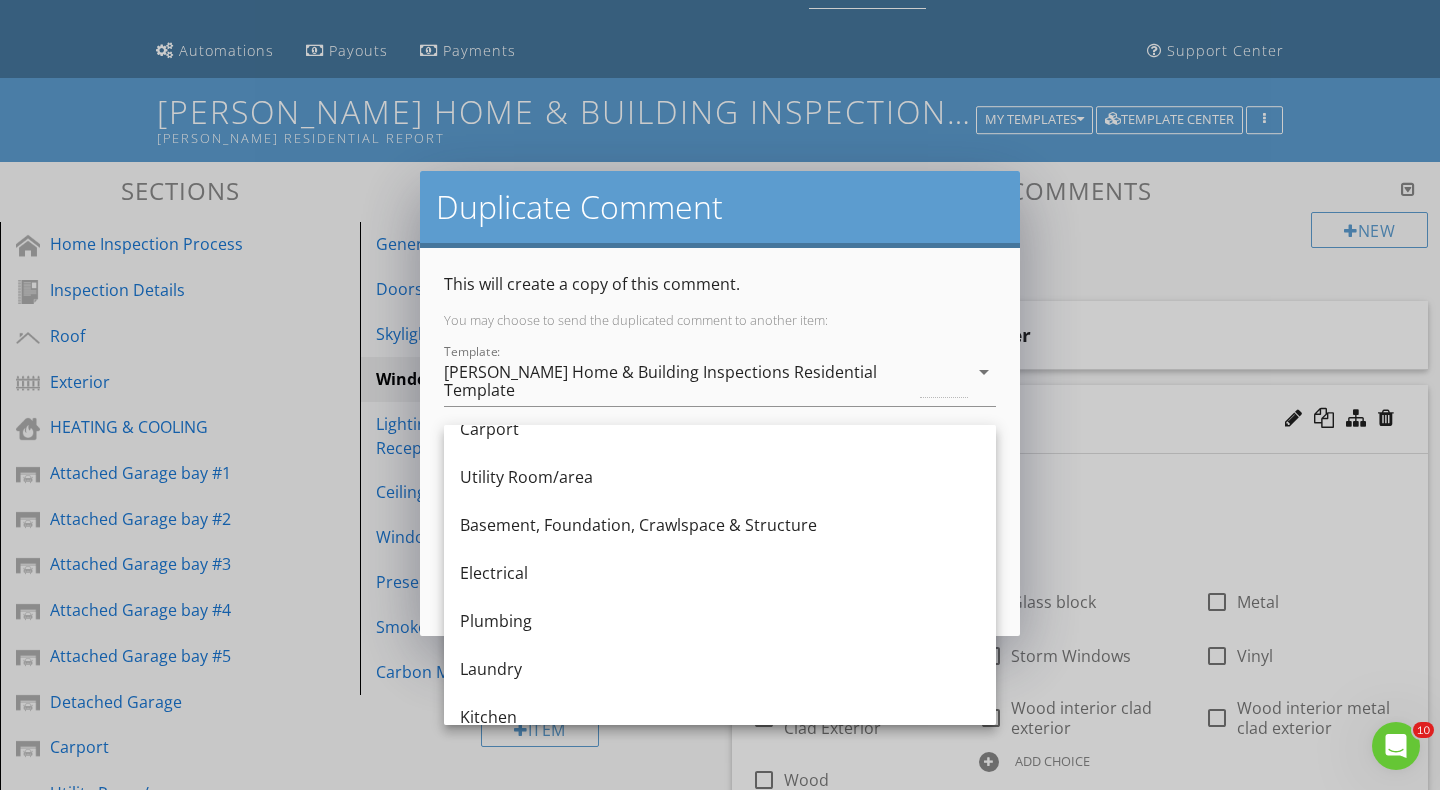 scroll, scrollTop: 600, scrollLeft: 0, axis: vertical 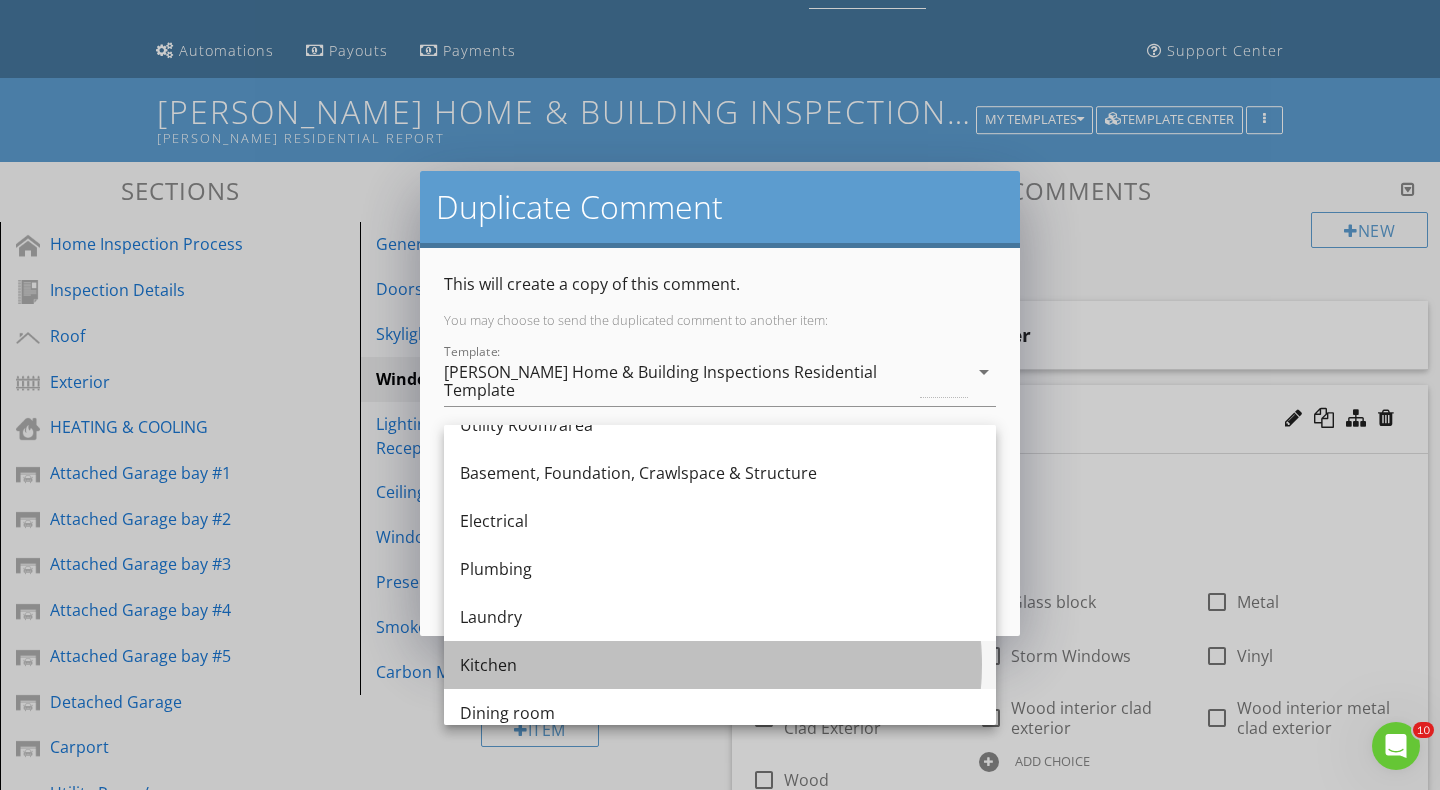click on "Kitchen" at bounding box center [720, 665] 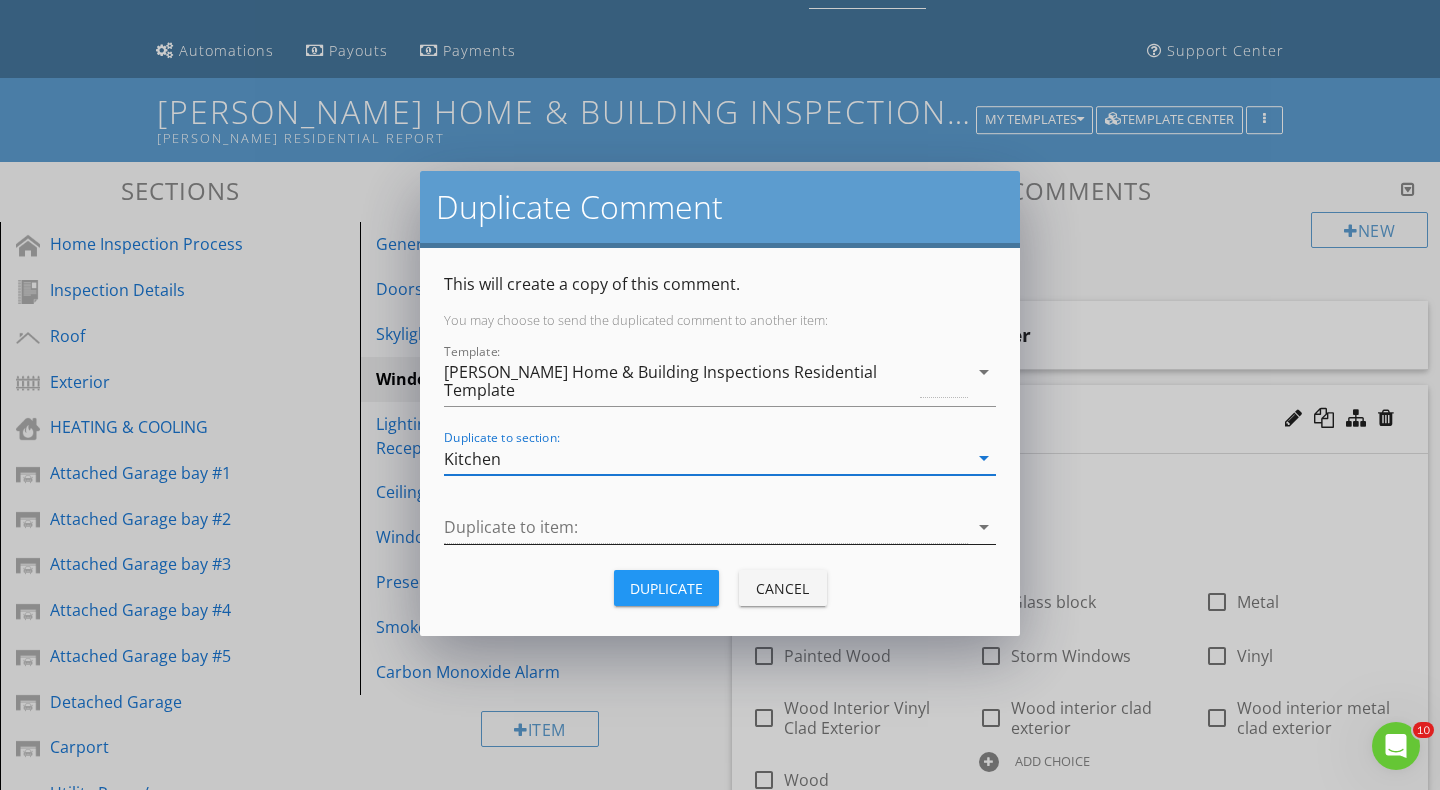 click at bounding box center (706, 527) 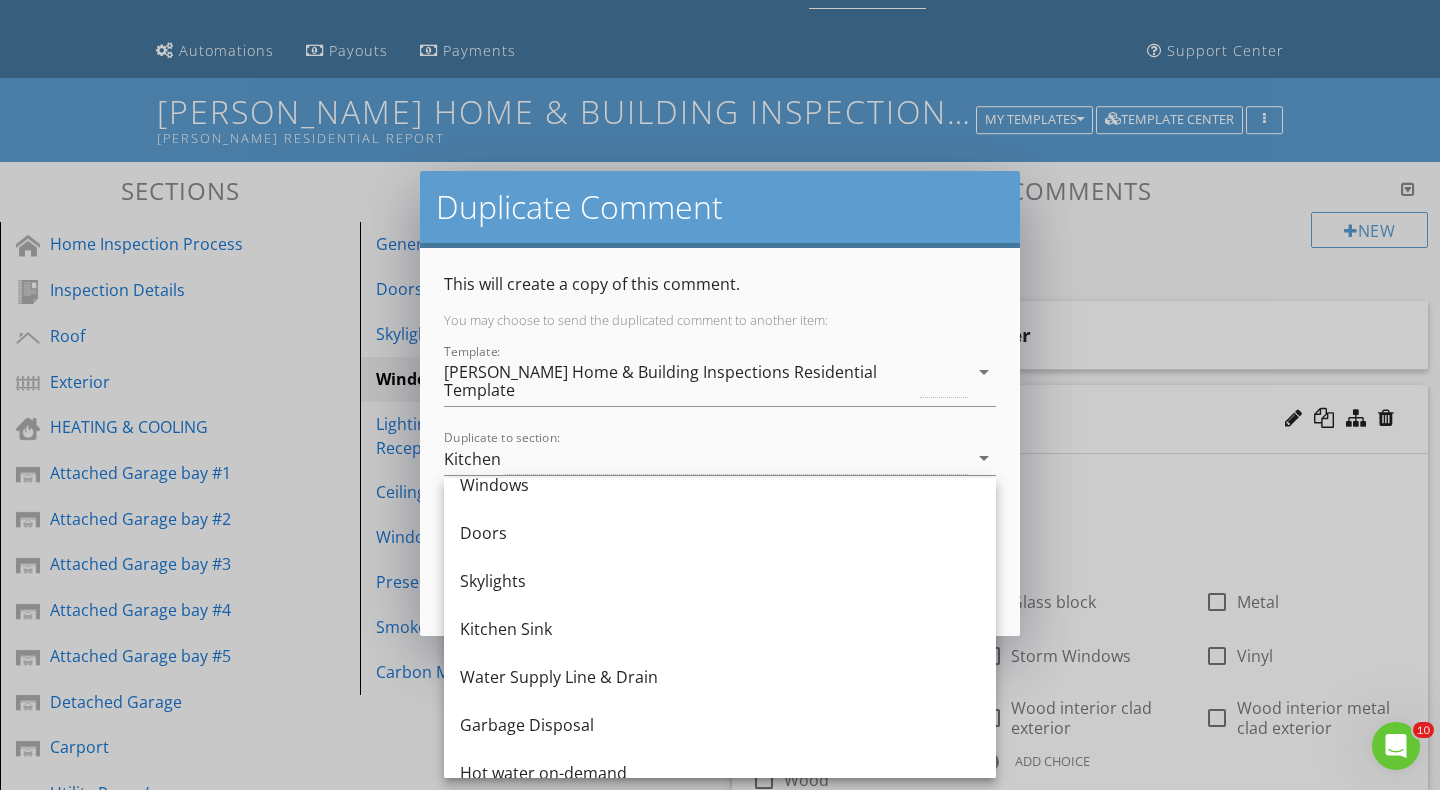 scroll, scrollTop: 0, scrollLeft: 0, axis: both 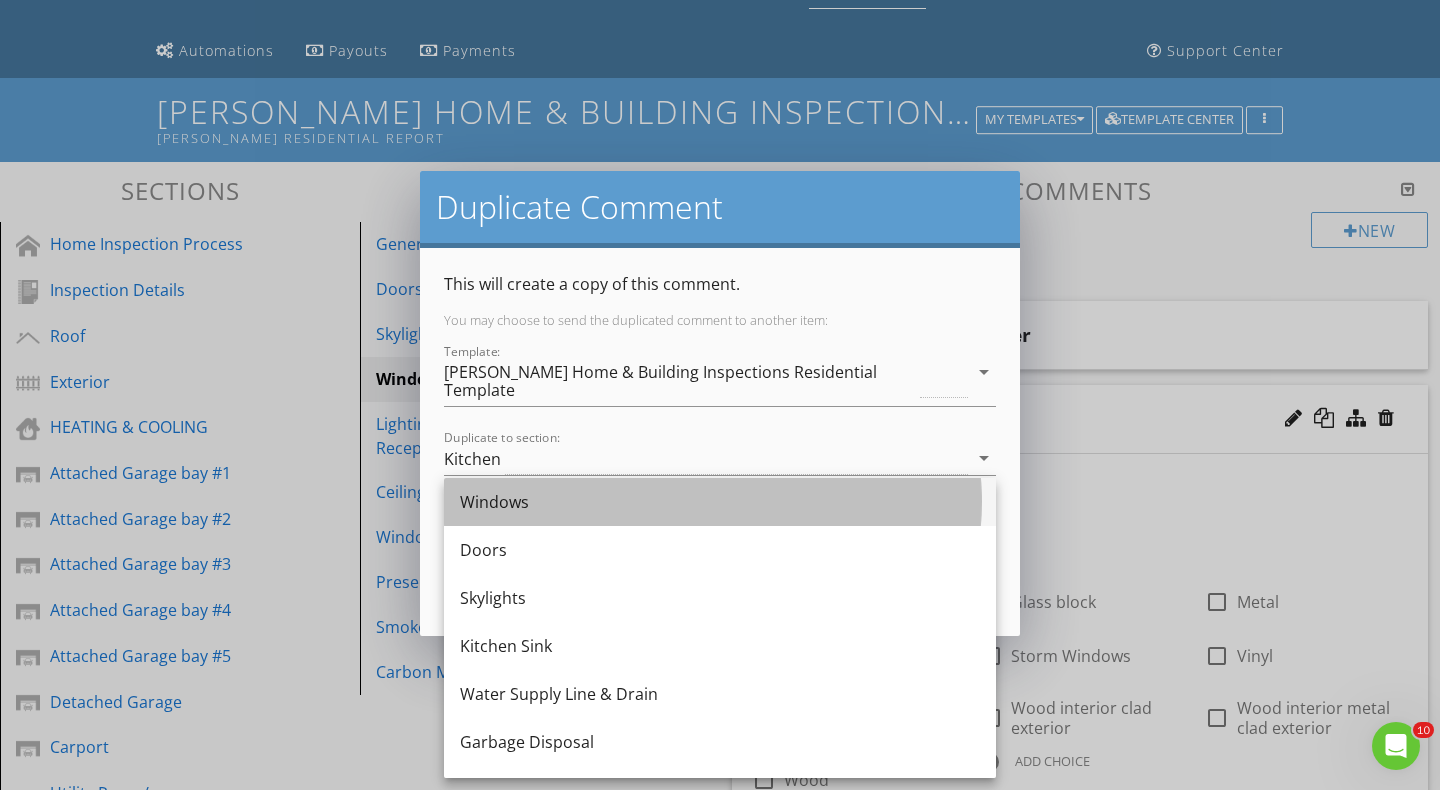 click on "Windows" at bounding box center [720, 502] 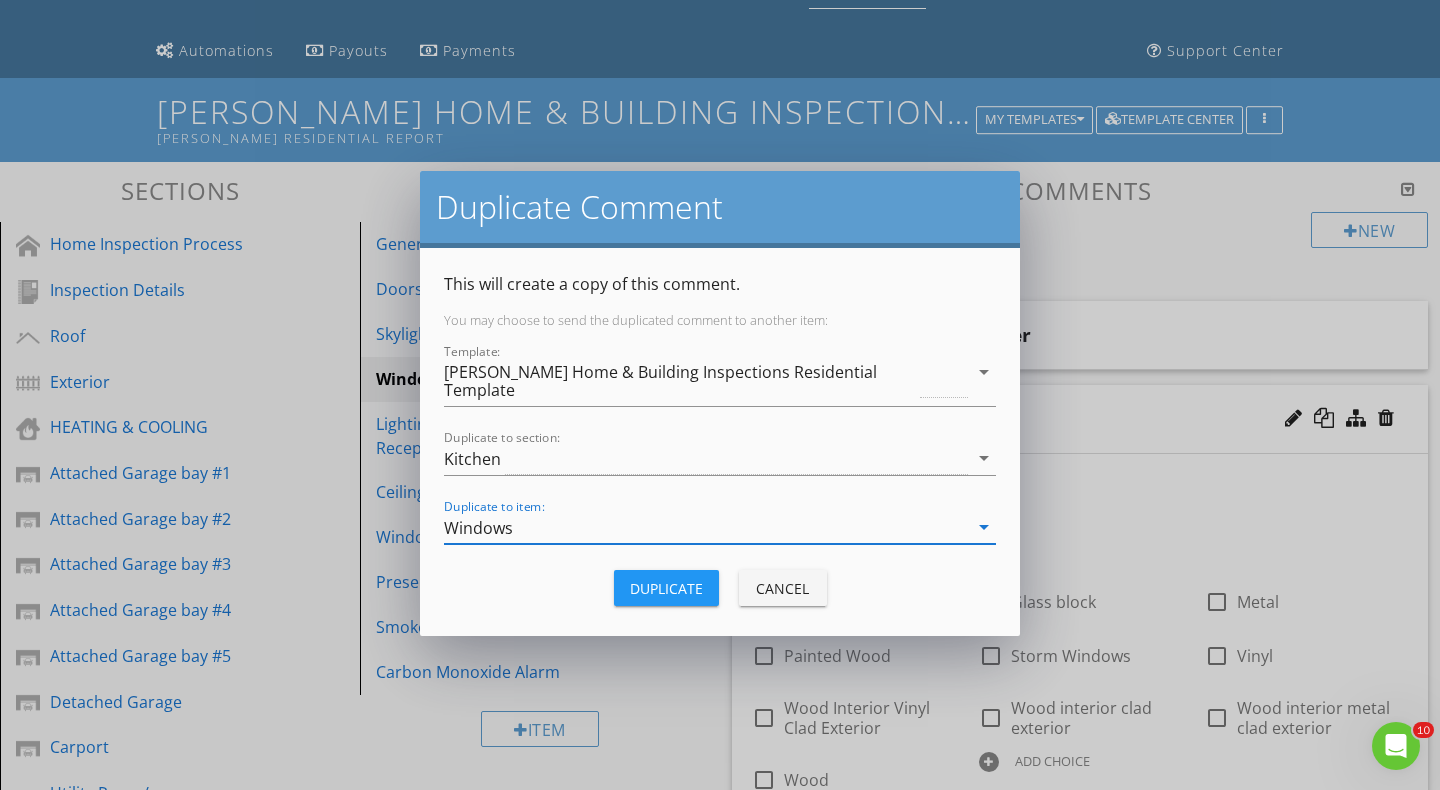 click on "Duplicate" at bounding box center (666, 588) 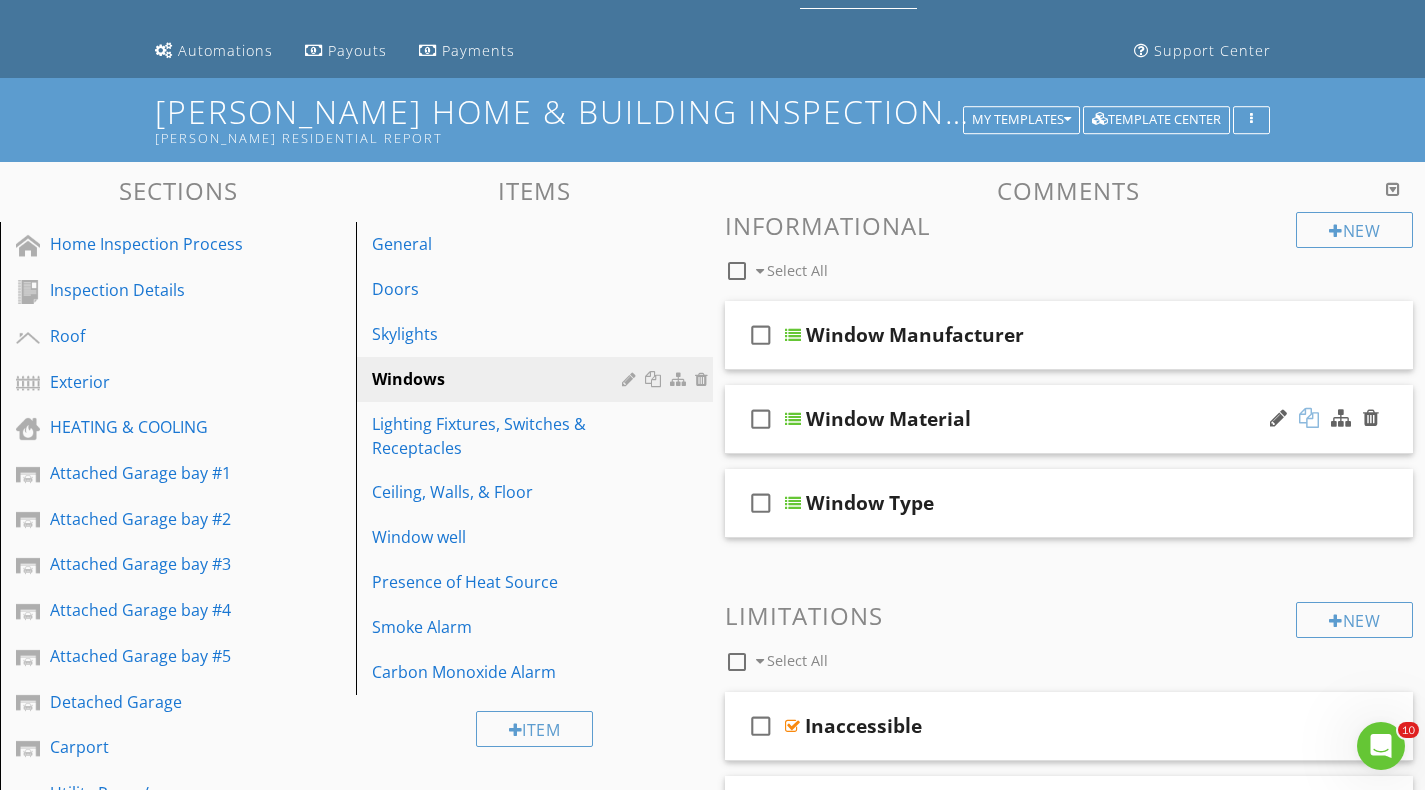 click at bounding box center (1309, 418) 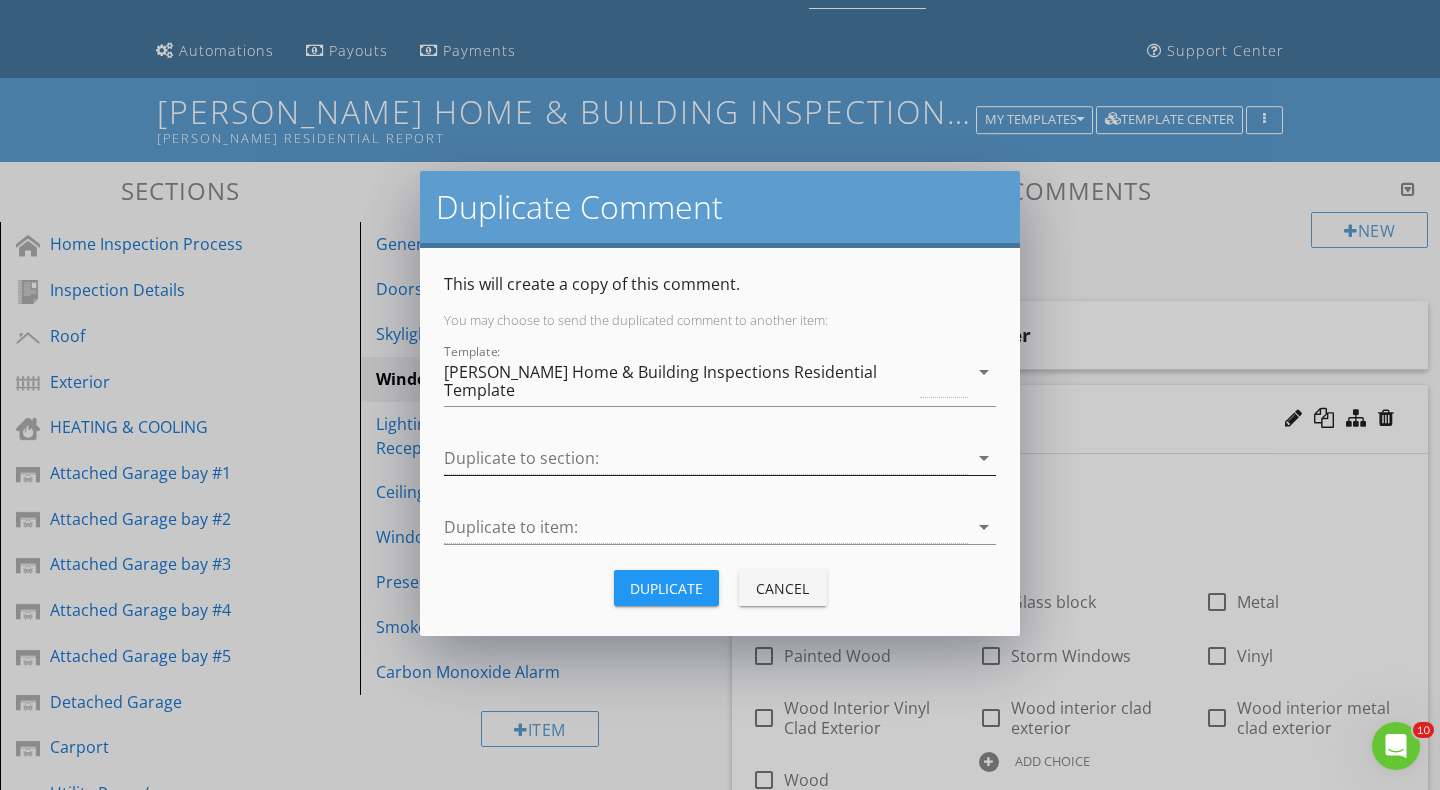 click at bounding box center (706, 458) 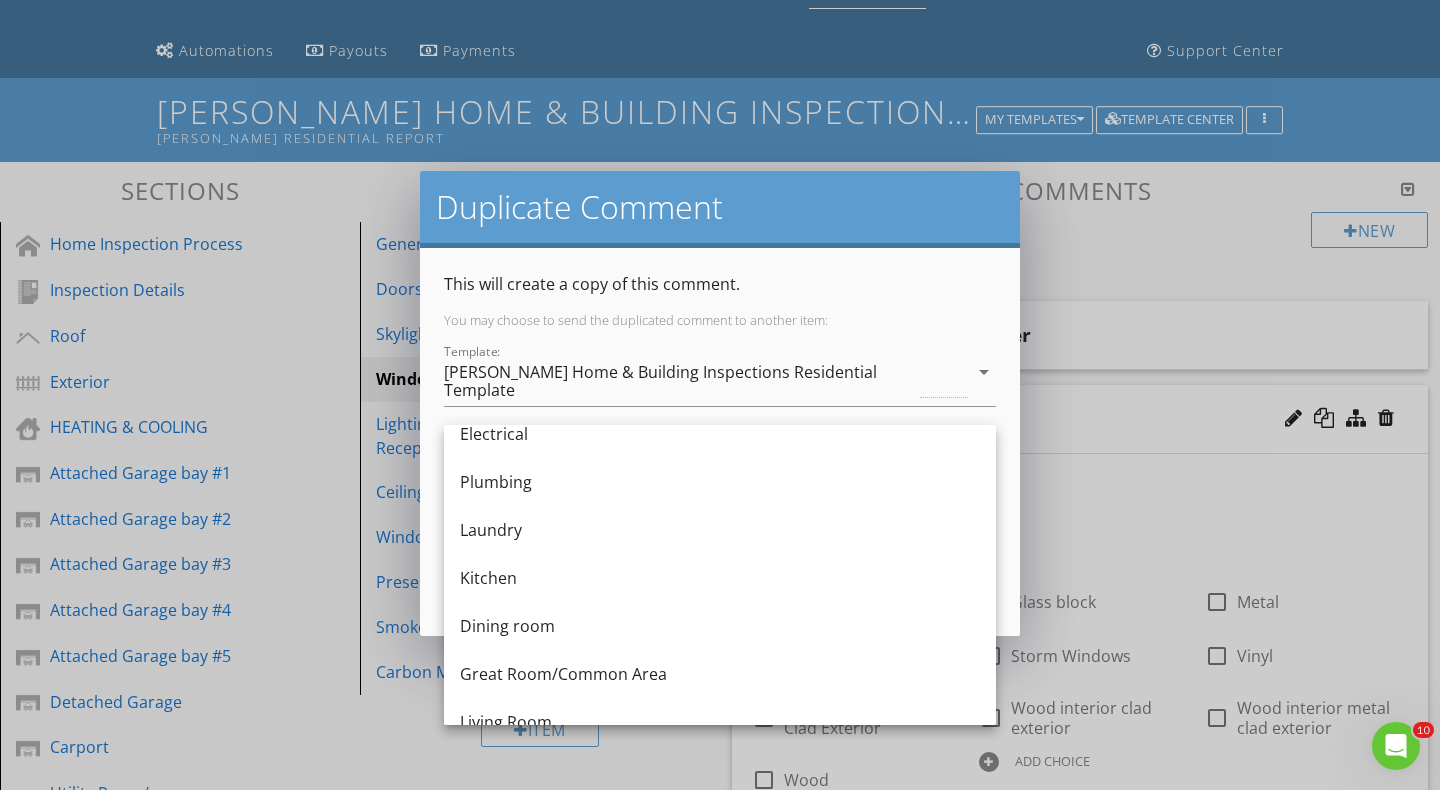 scroll, scrollTop: 800, scrollLeft: 0, axis: vertical 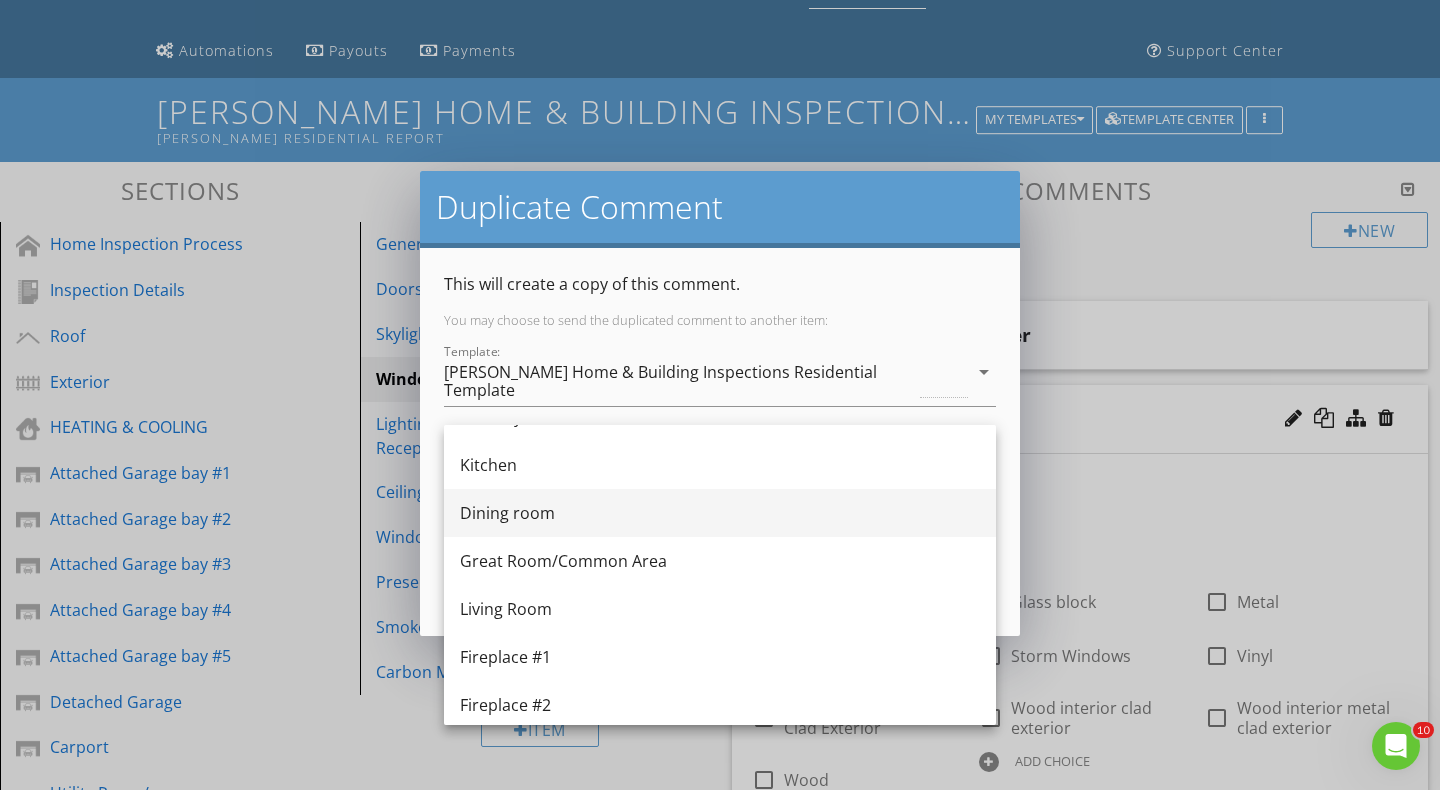 click on "Dining room" at bounding box center (720, 513) 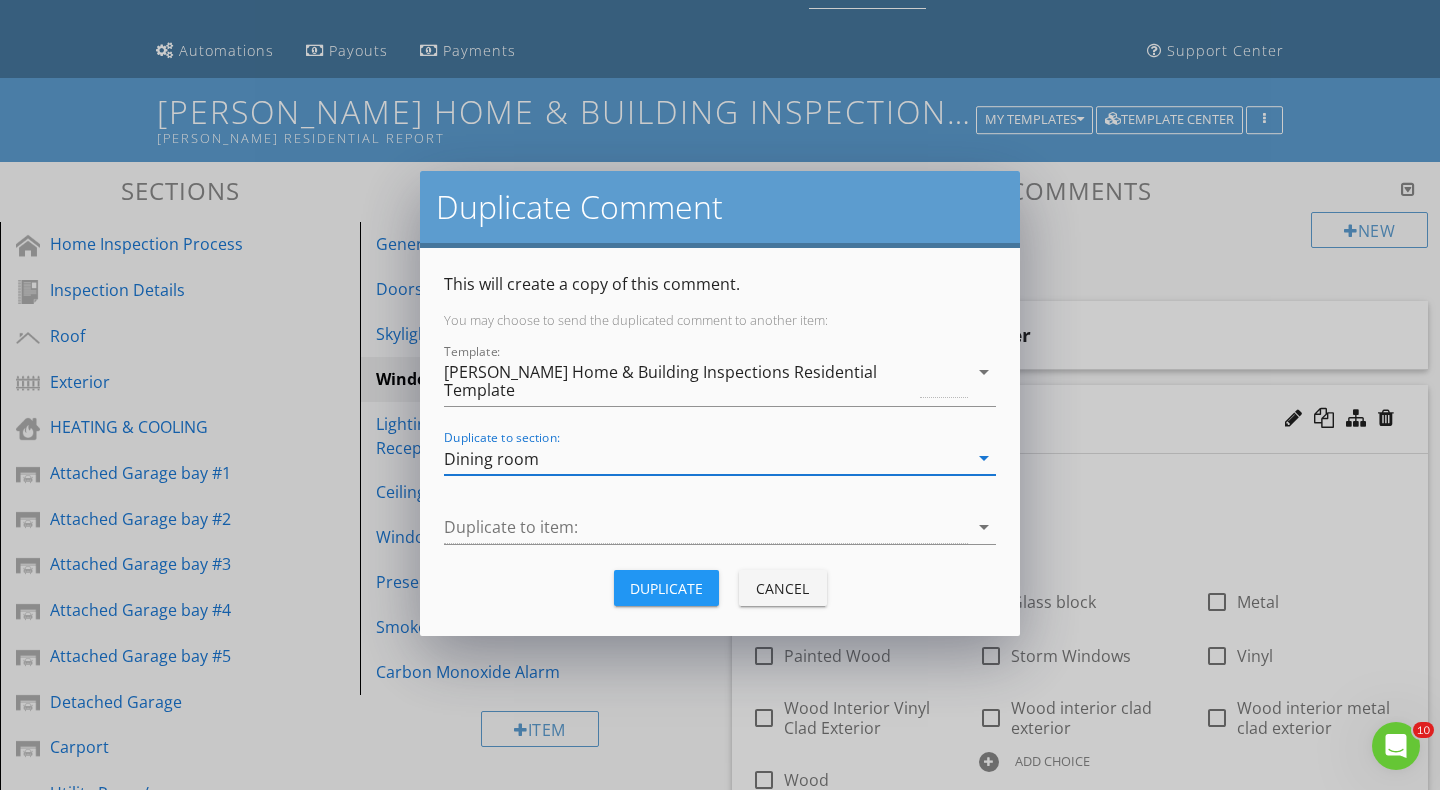 click at bounding box center [706, 527] 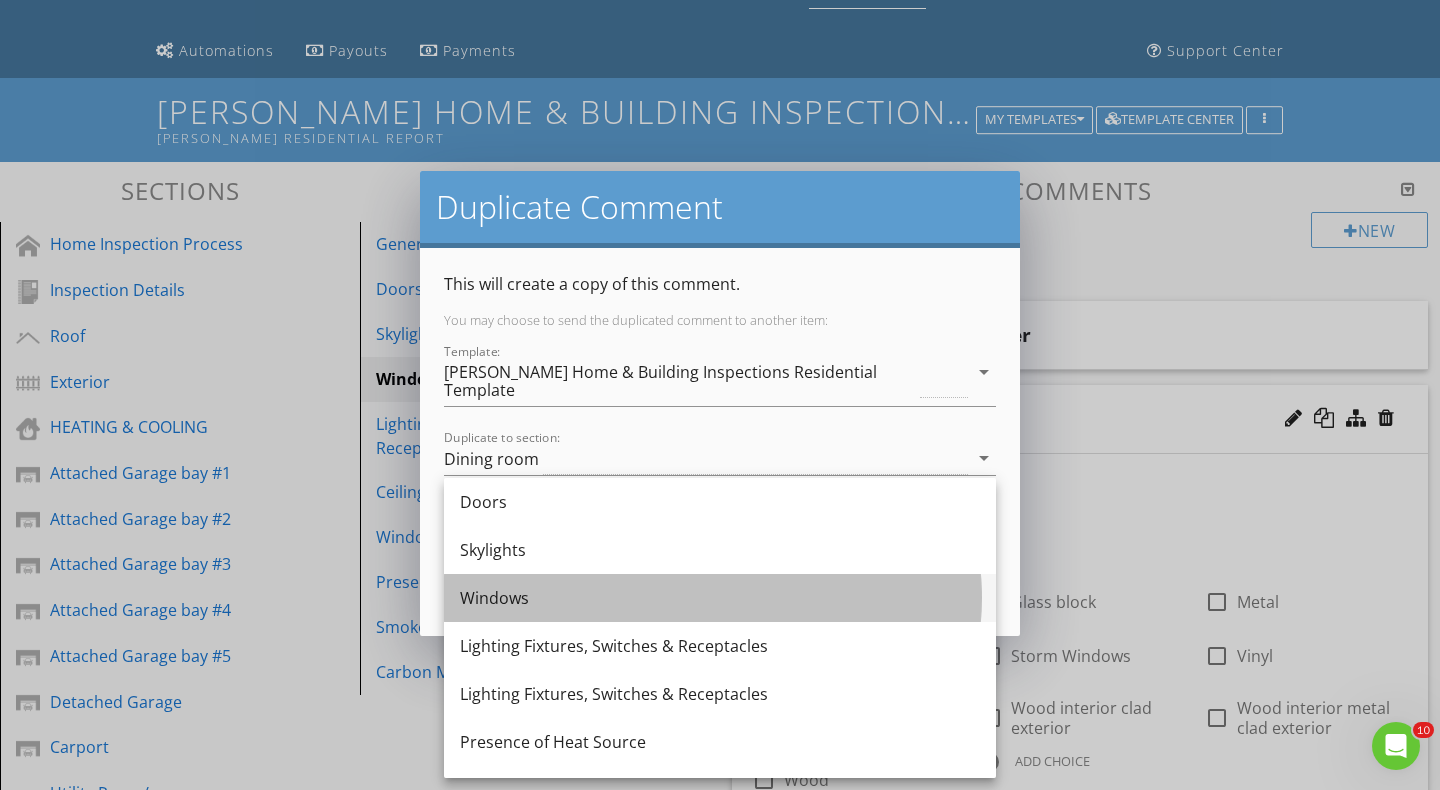 click on "Windows" at bounding box center [720, 598] 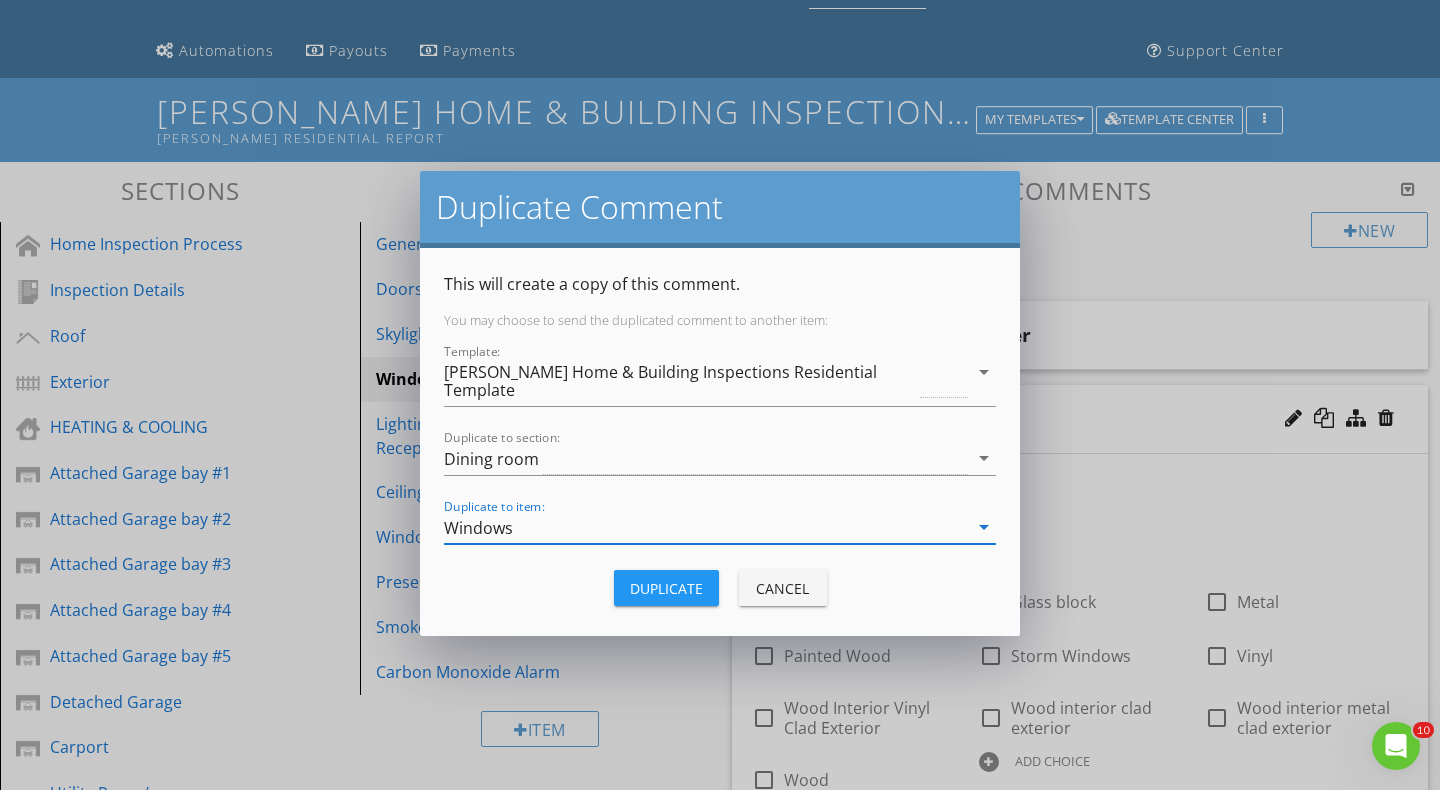 click on "Duplicate" at bounding box center [666, 588] 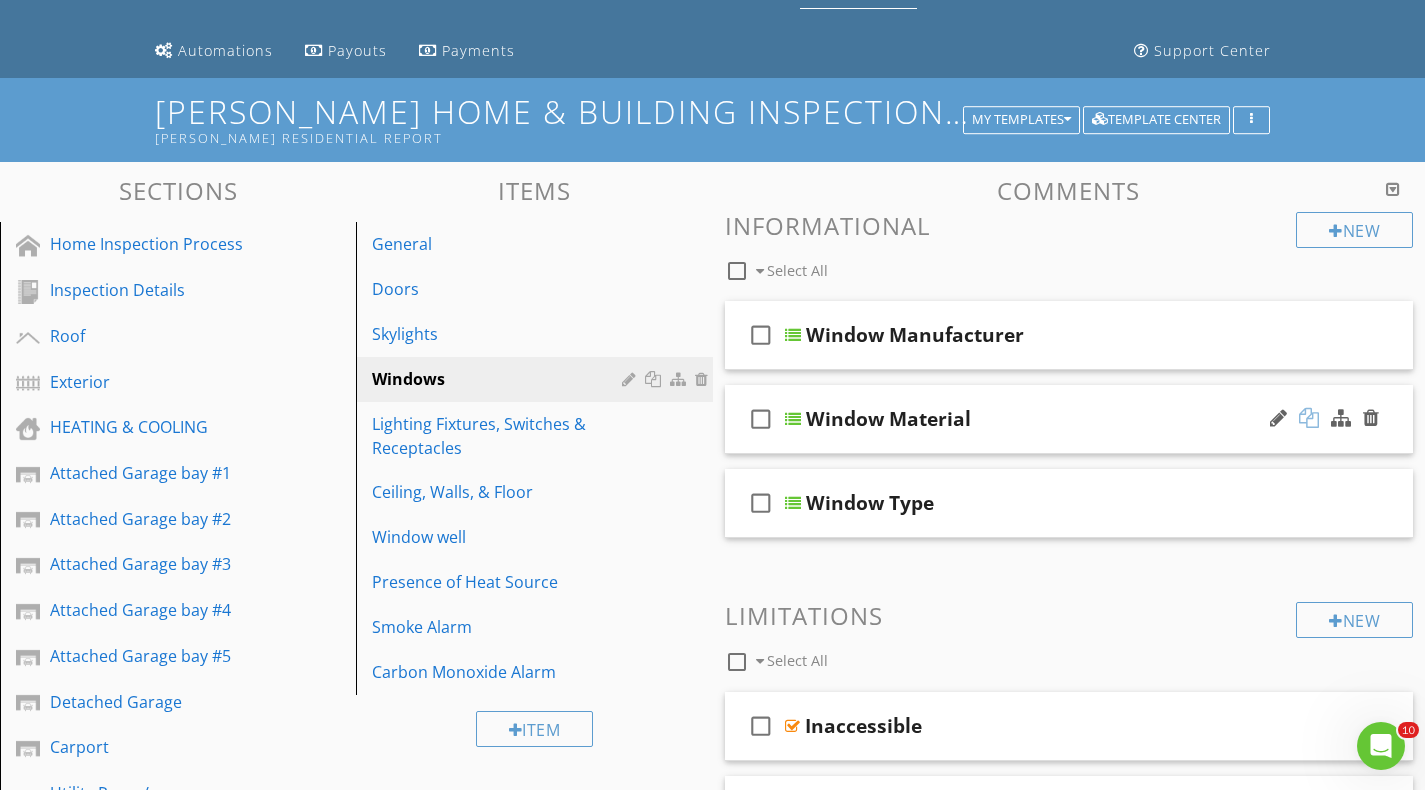 click at bounding box center [1309, 418] 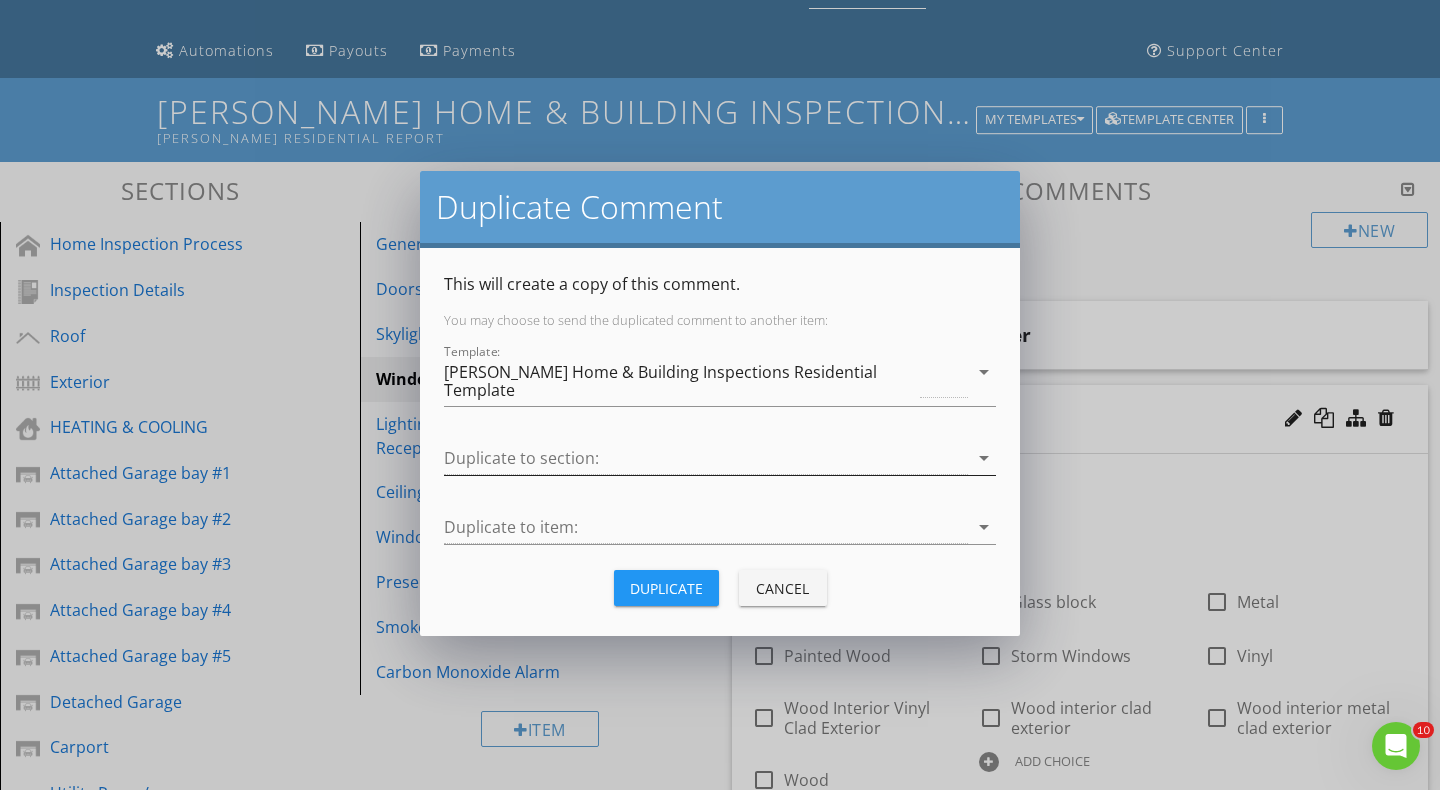 click at bounding box center [706, 458] 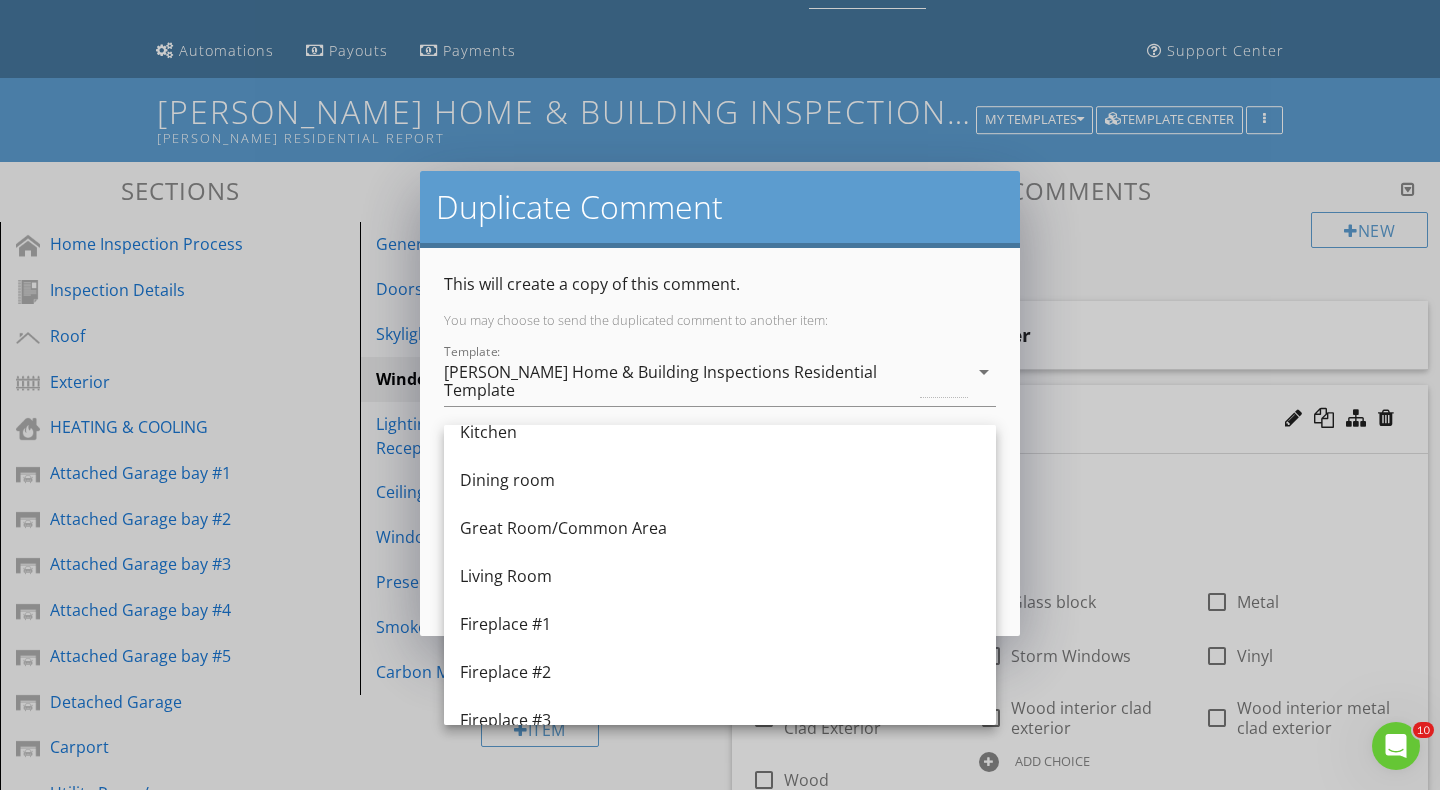 scroll, scrollTop: 800, scrollLeft: 0, axis: vertical 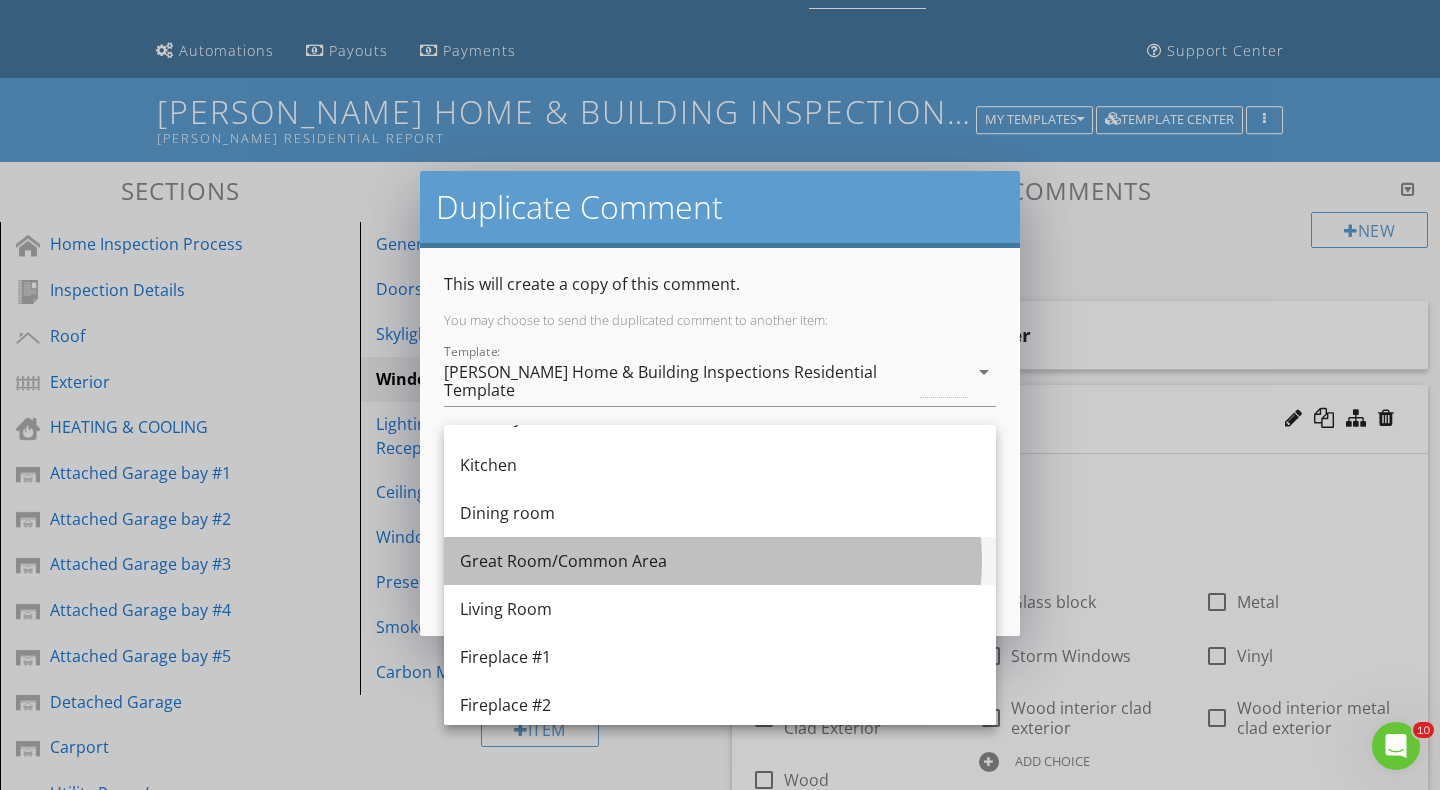 click on "Great Room/Common Area" at bounding box center [720, 561] 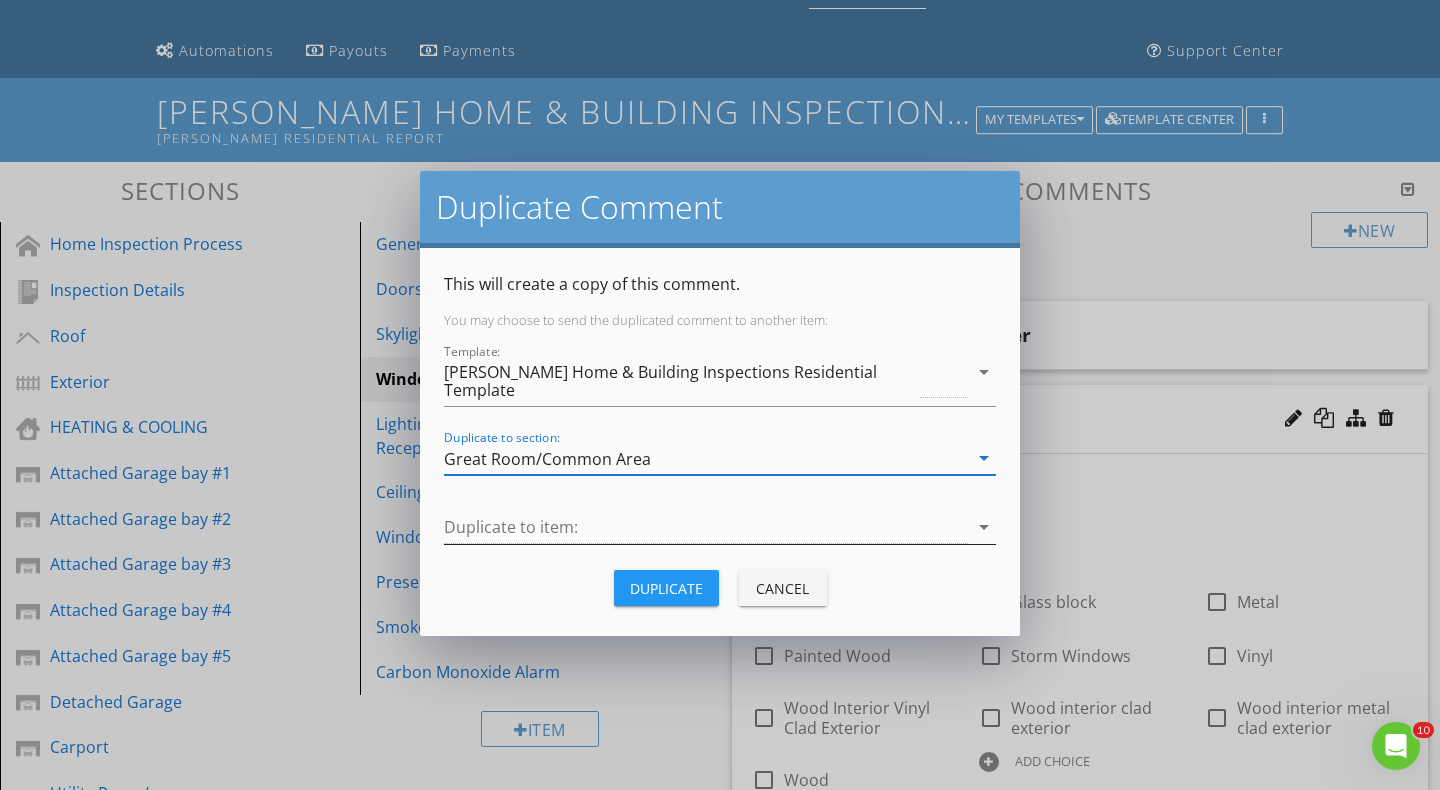 click at bounding box center (706, 527) 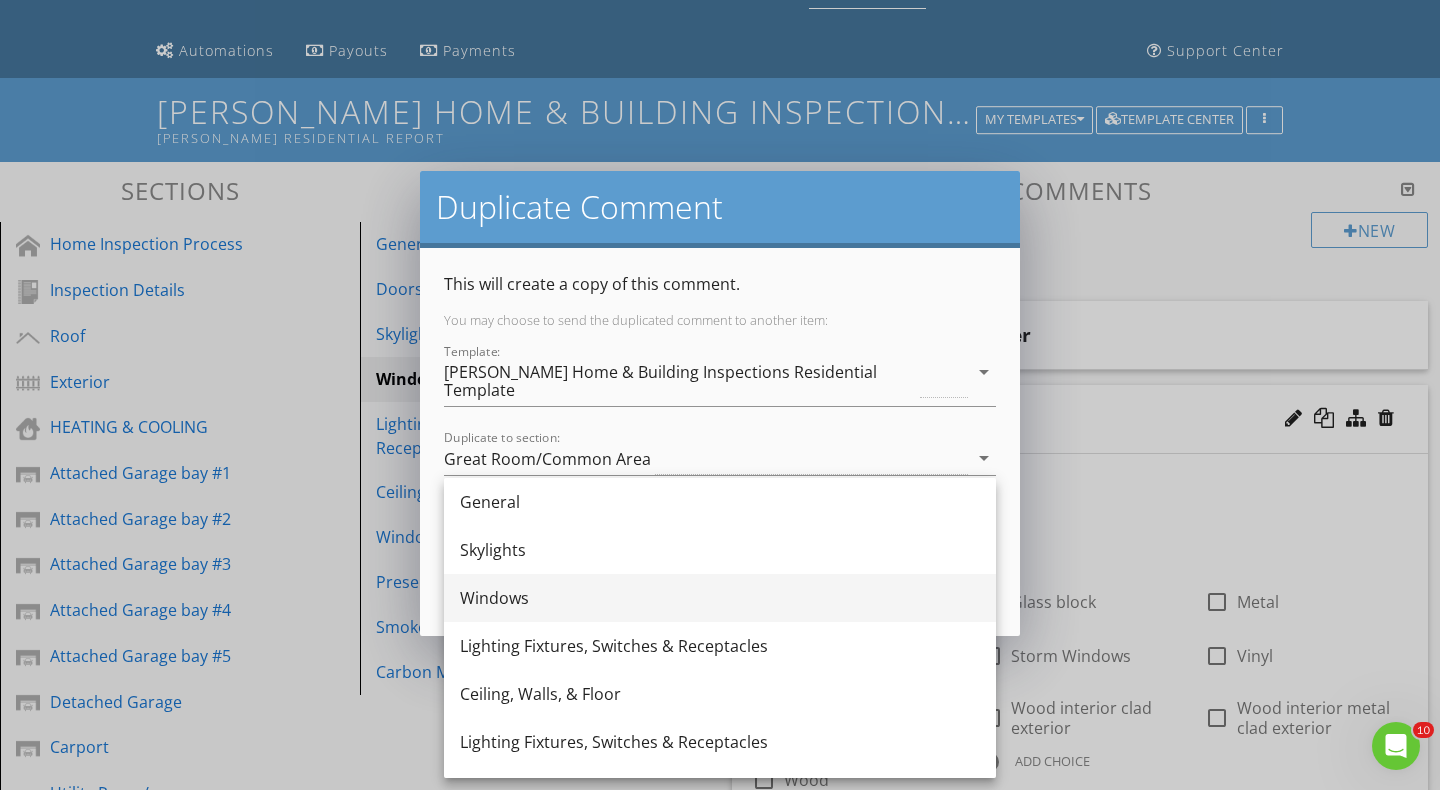 click on "Windows" at bounding box center [720, 598] 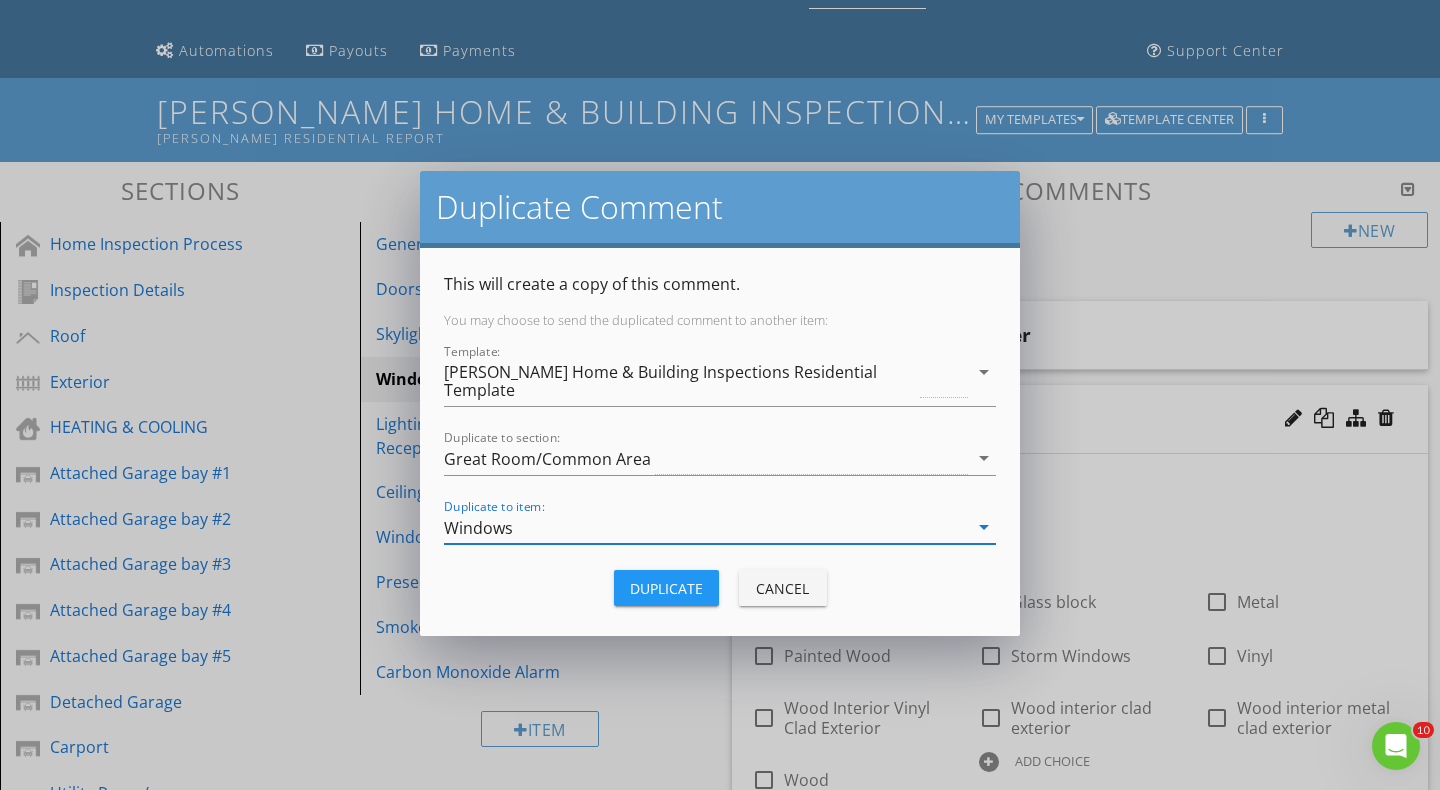 click on "Duplicate" at bounding box center [666, 588] 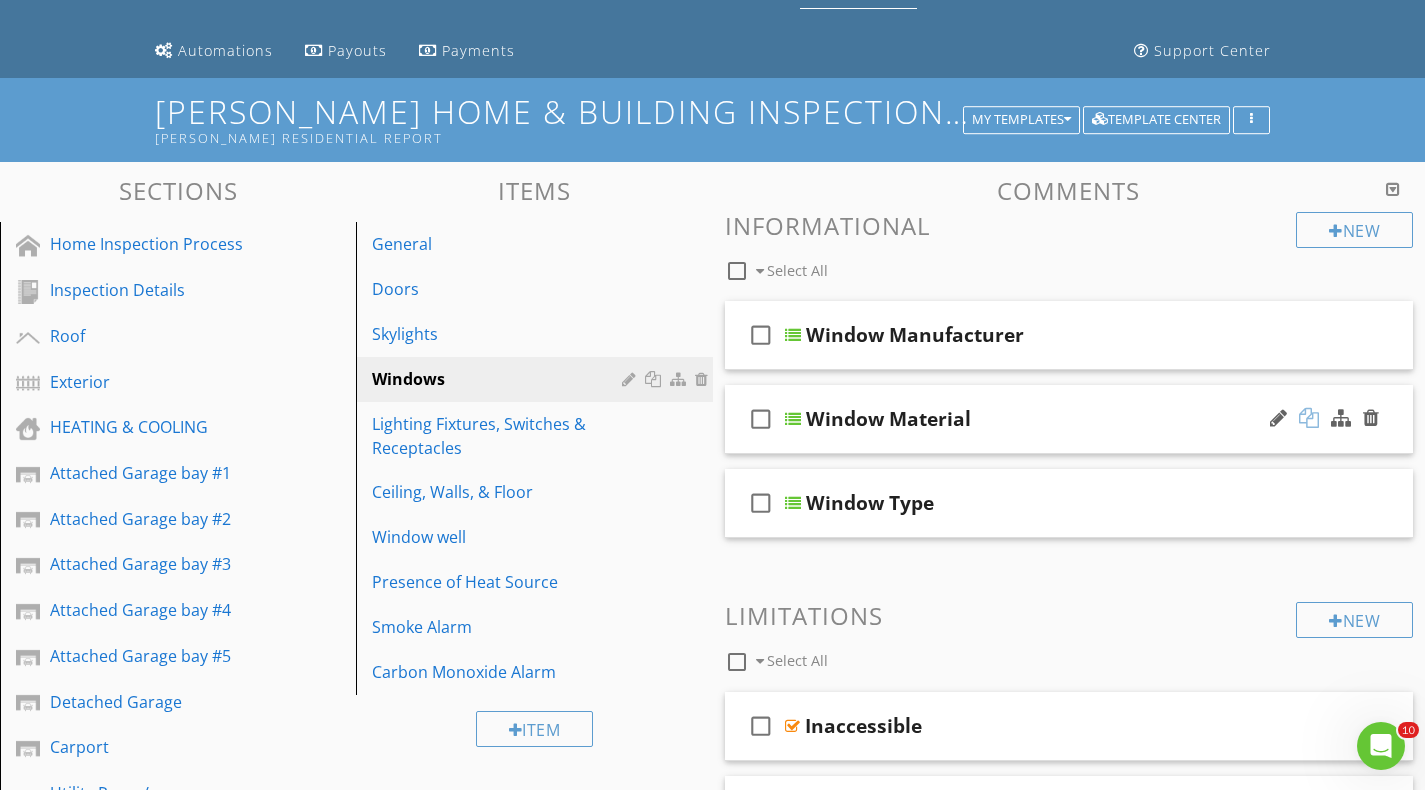 click at bounding box center (1309, 418) 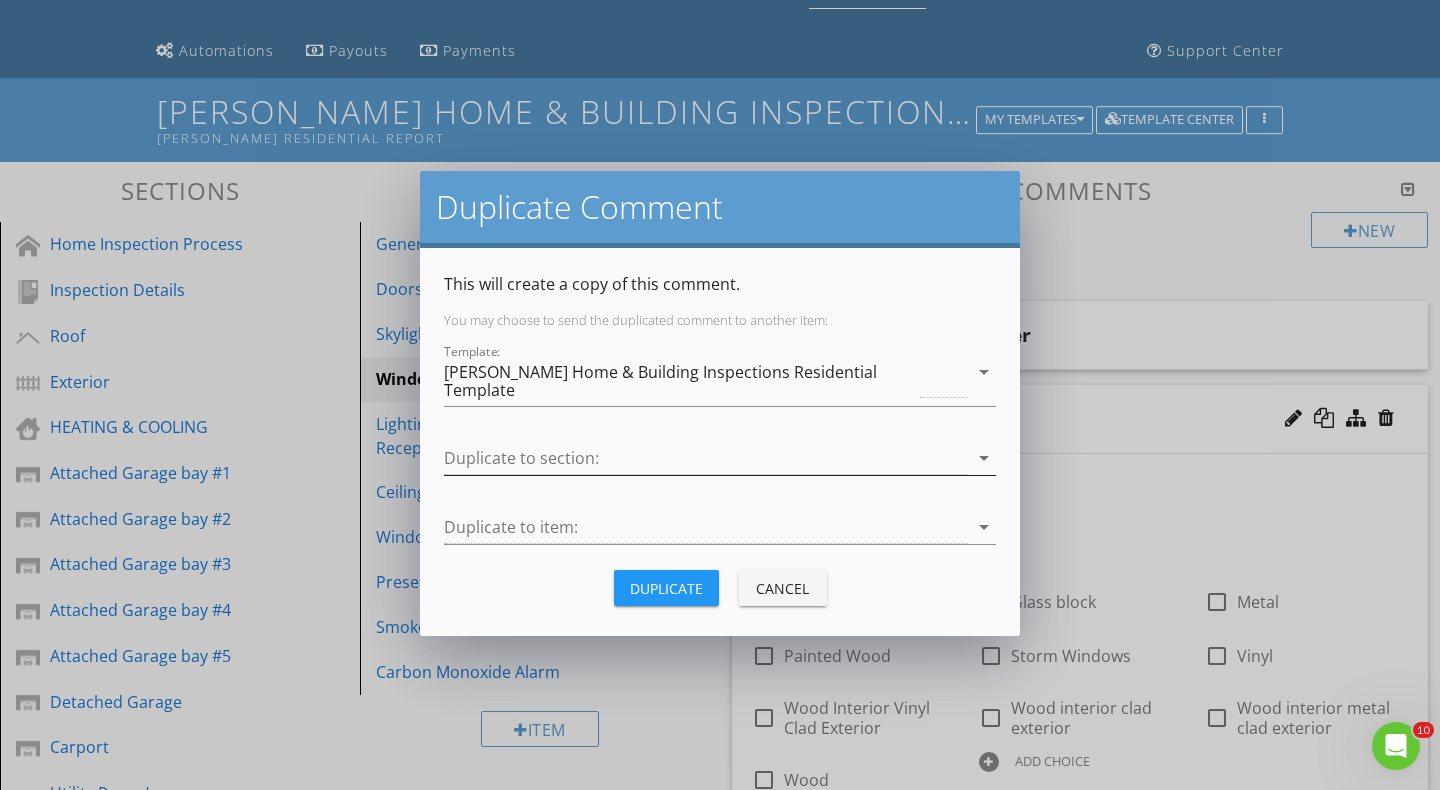 click at bounding box center [706, 458] 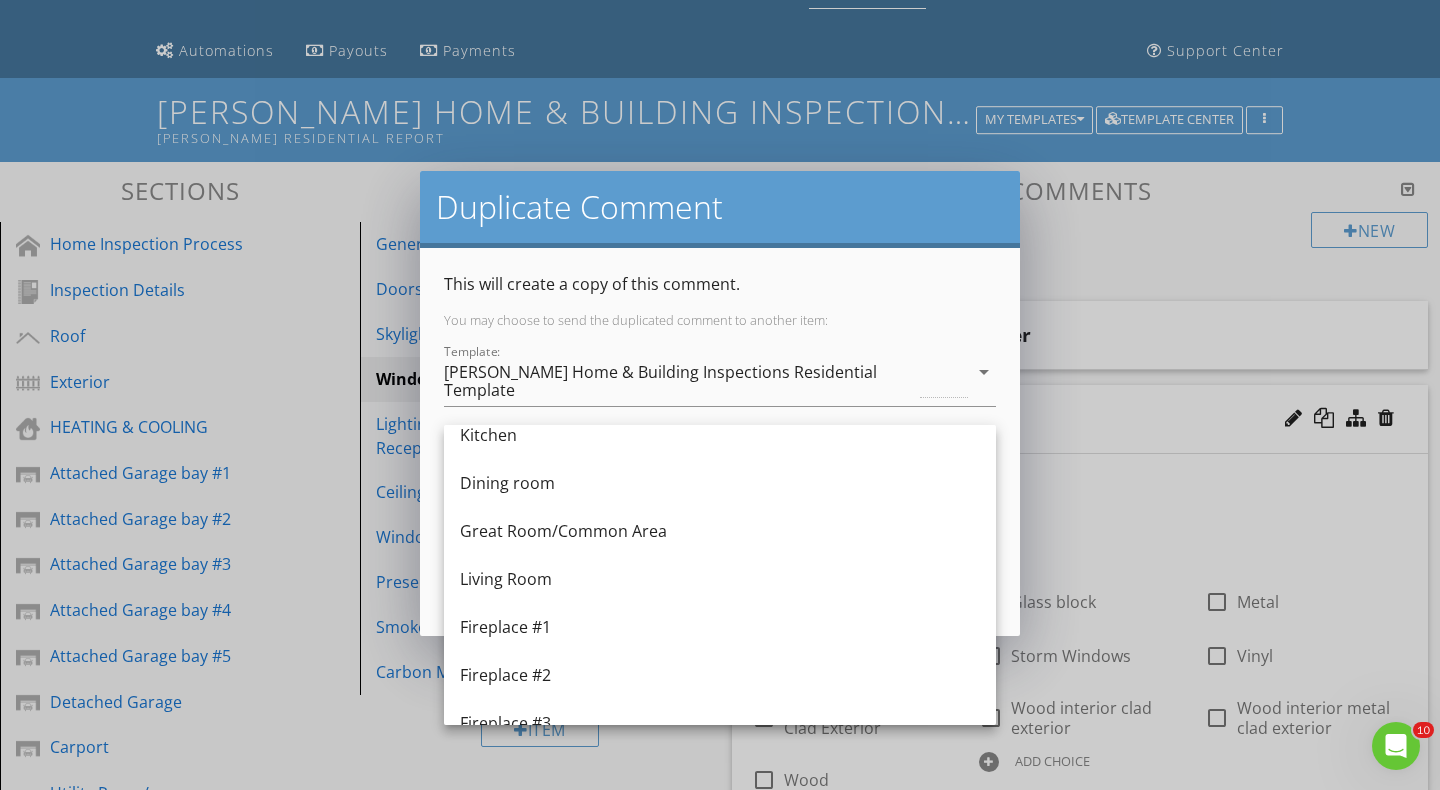 scroll, scrollTop: 900, scrollLeft: 0, axis: vertical 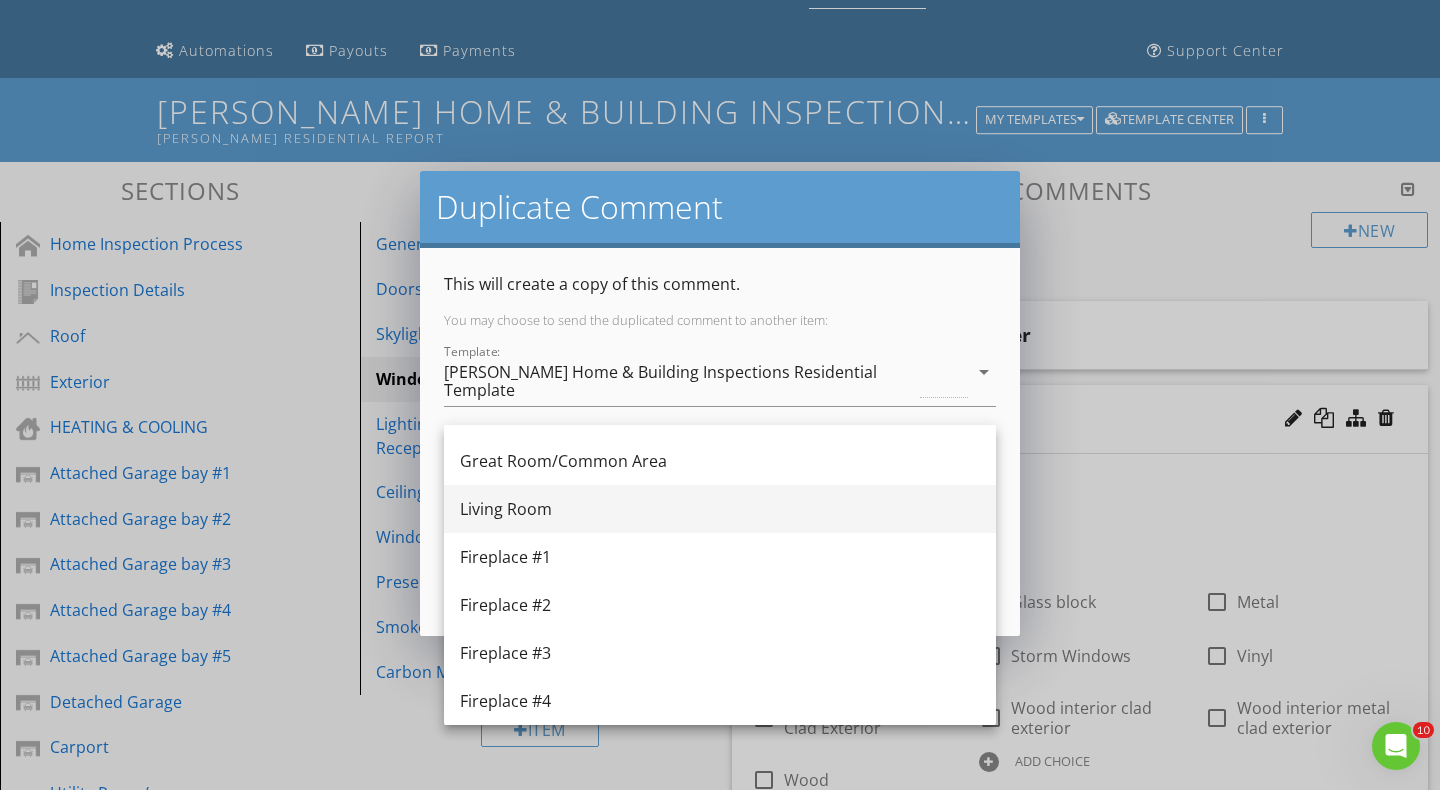 click on "Living Room" at bounding box center [720, 509] 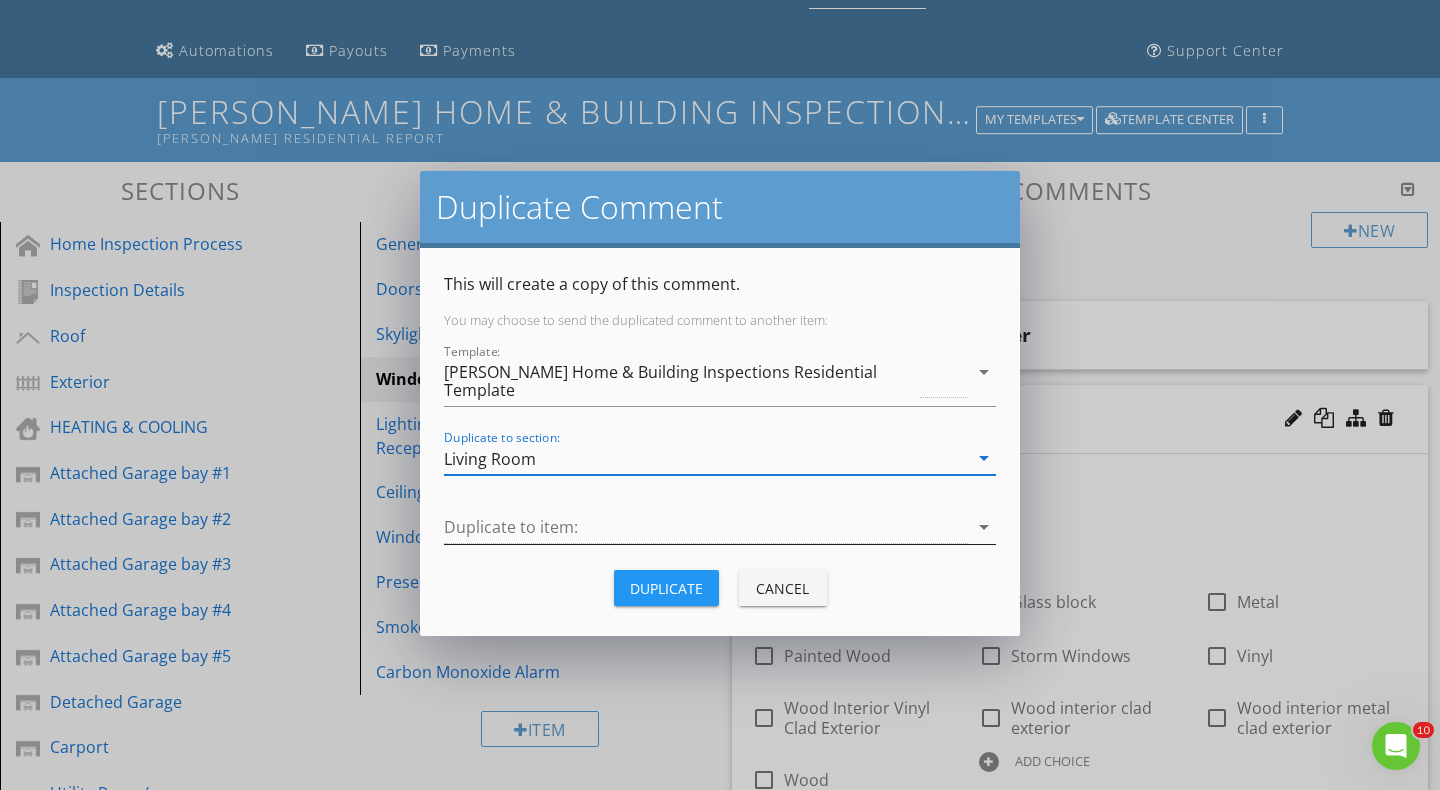 click at bounding box center [706, 527] 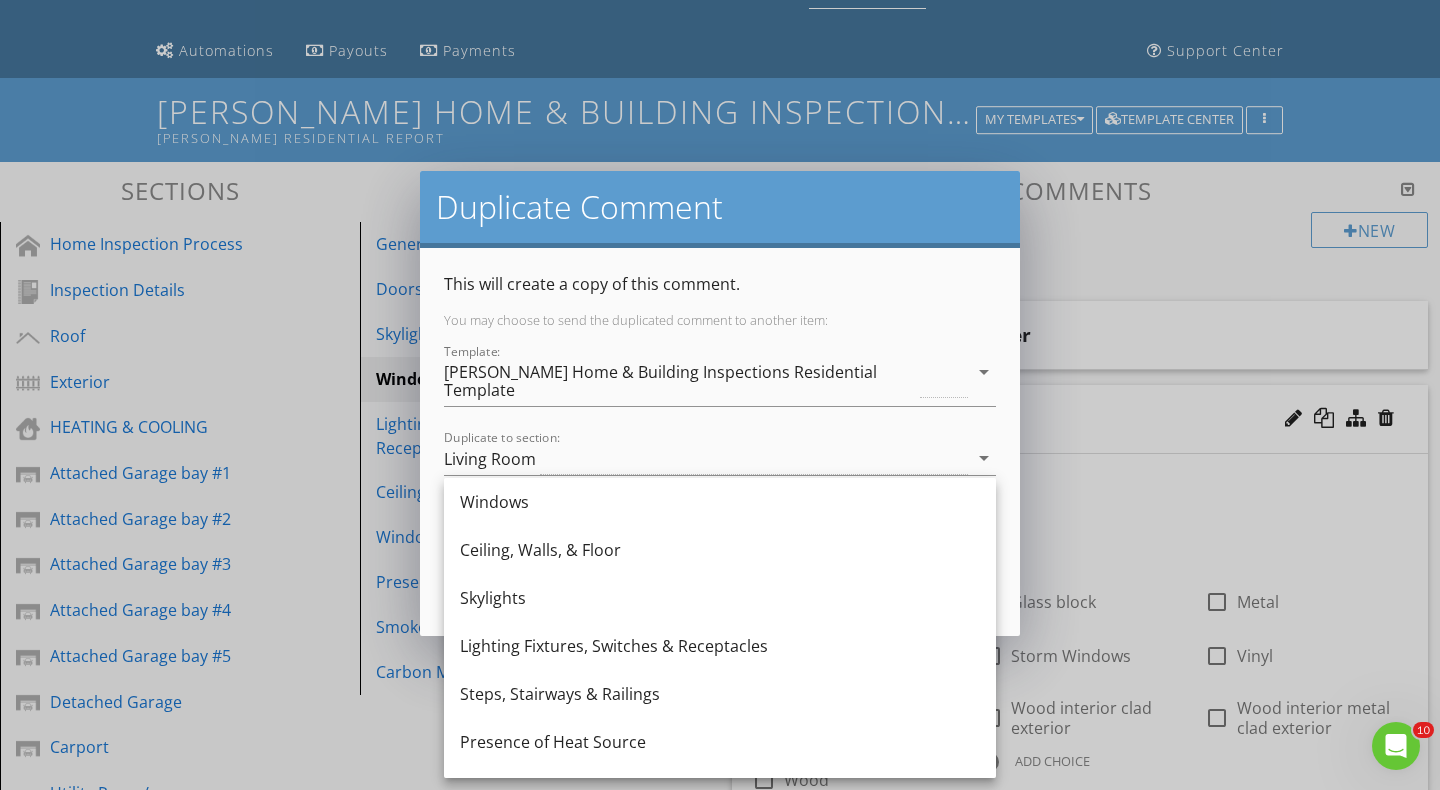 click on "Windows" at bounding box center (720, 502) 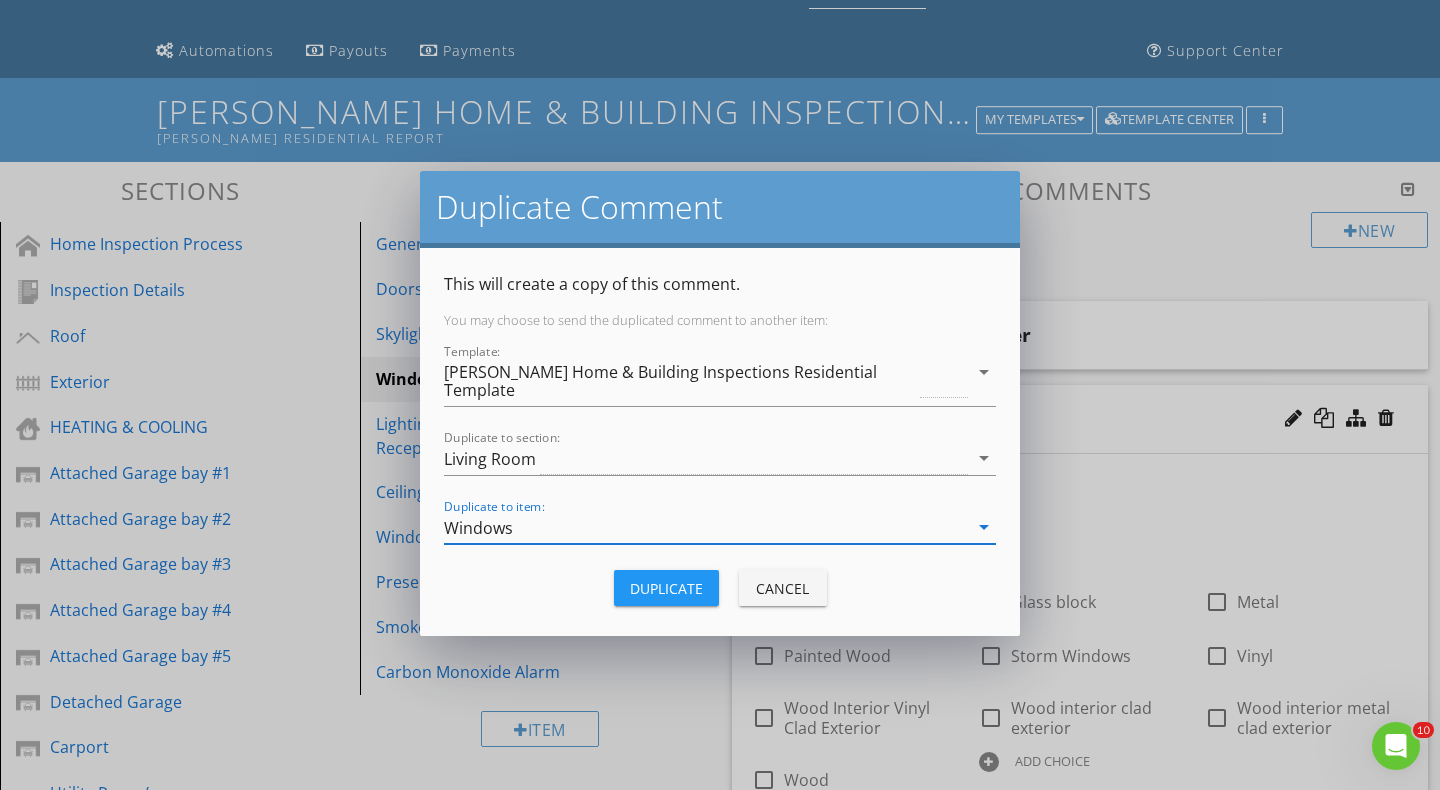 click on "Duplicate" at bounding box center (666, 588) 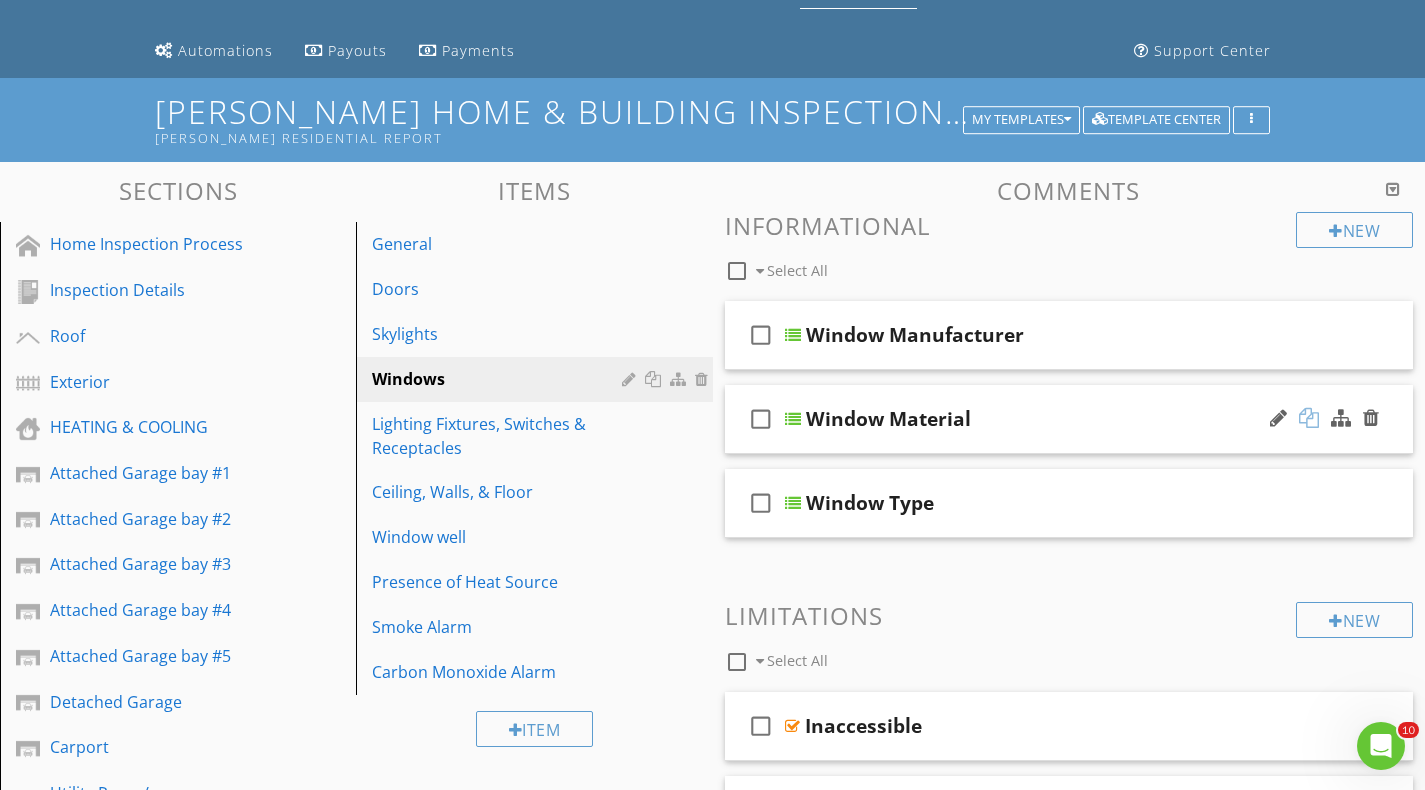 click at bounding box center [1309, 418] 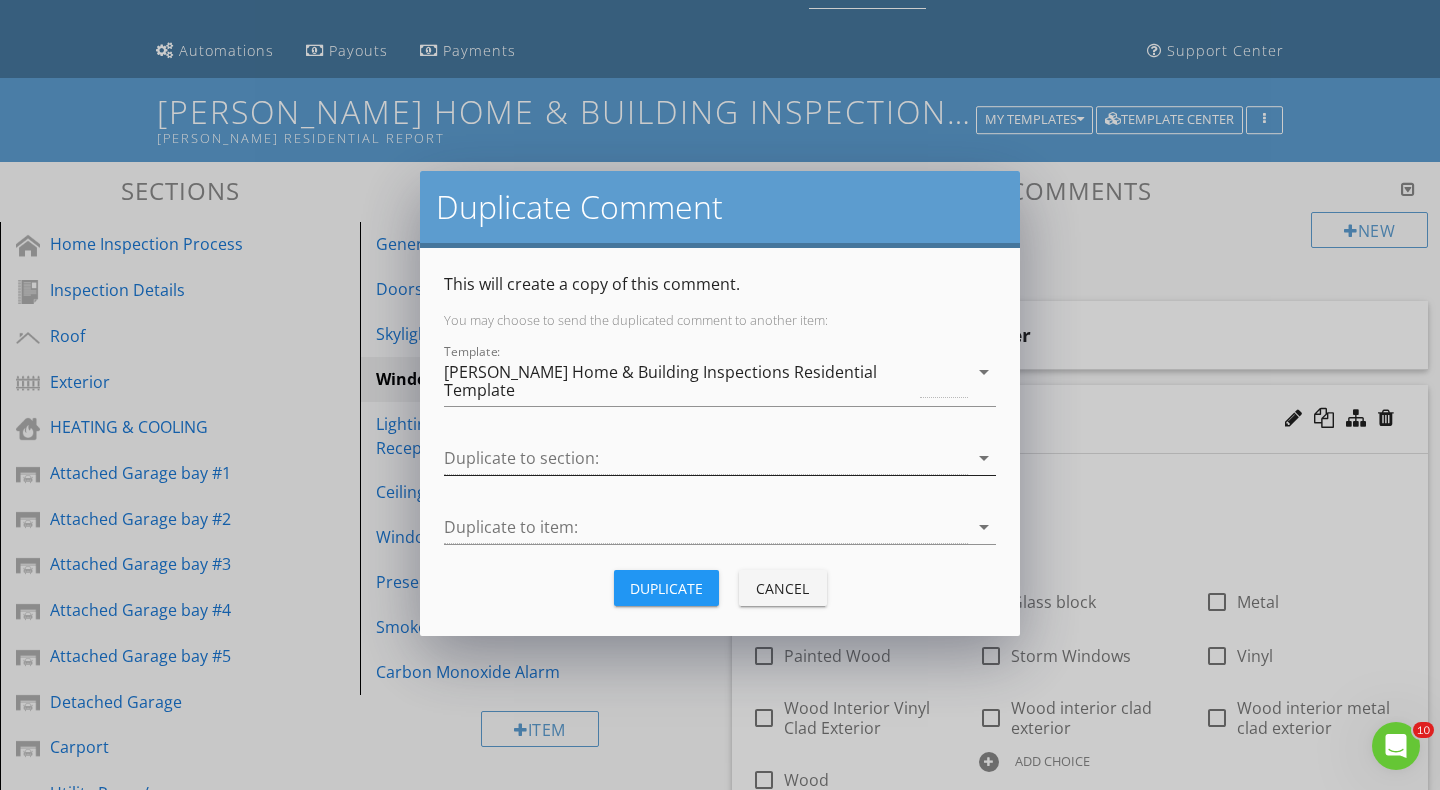 click at bounding box center [706, 458] 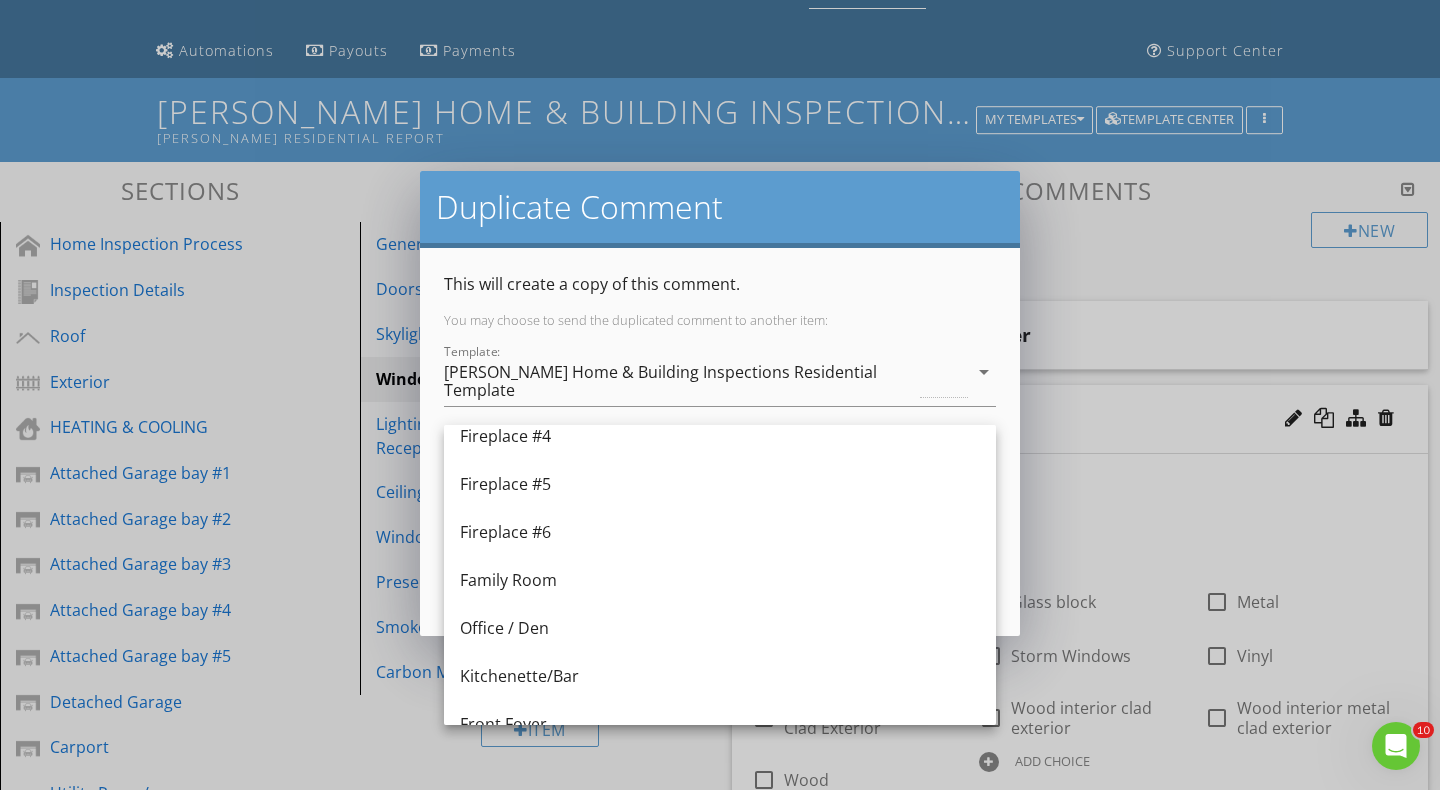 scroll, scrollTop: 1200, scrollLeft: 0, axis: vertical 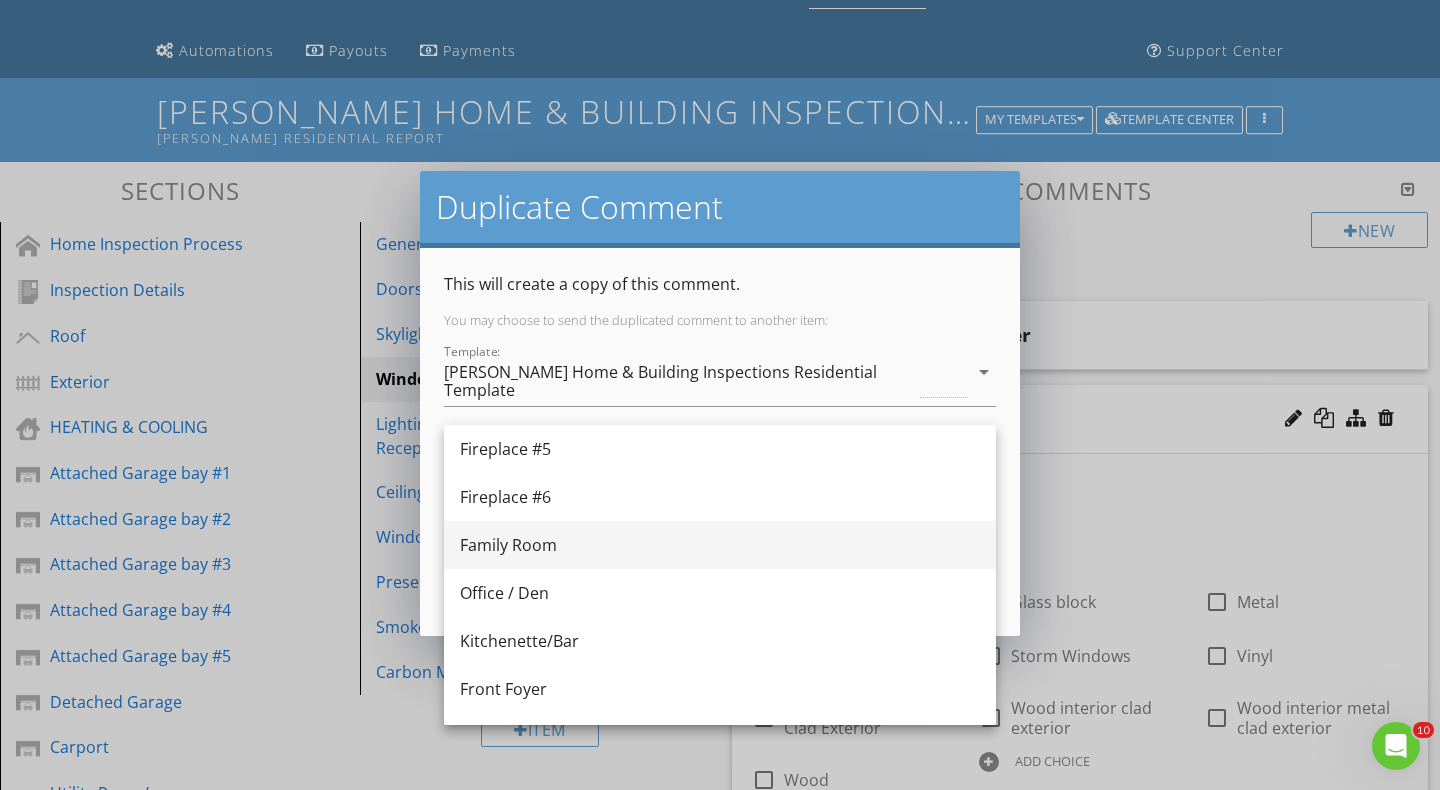 click on "Family Room" at bounding box center [720, 545] 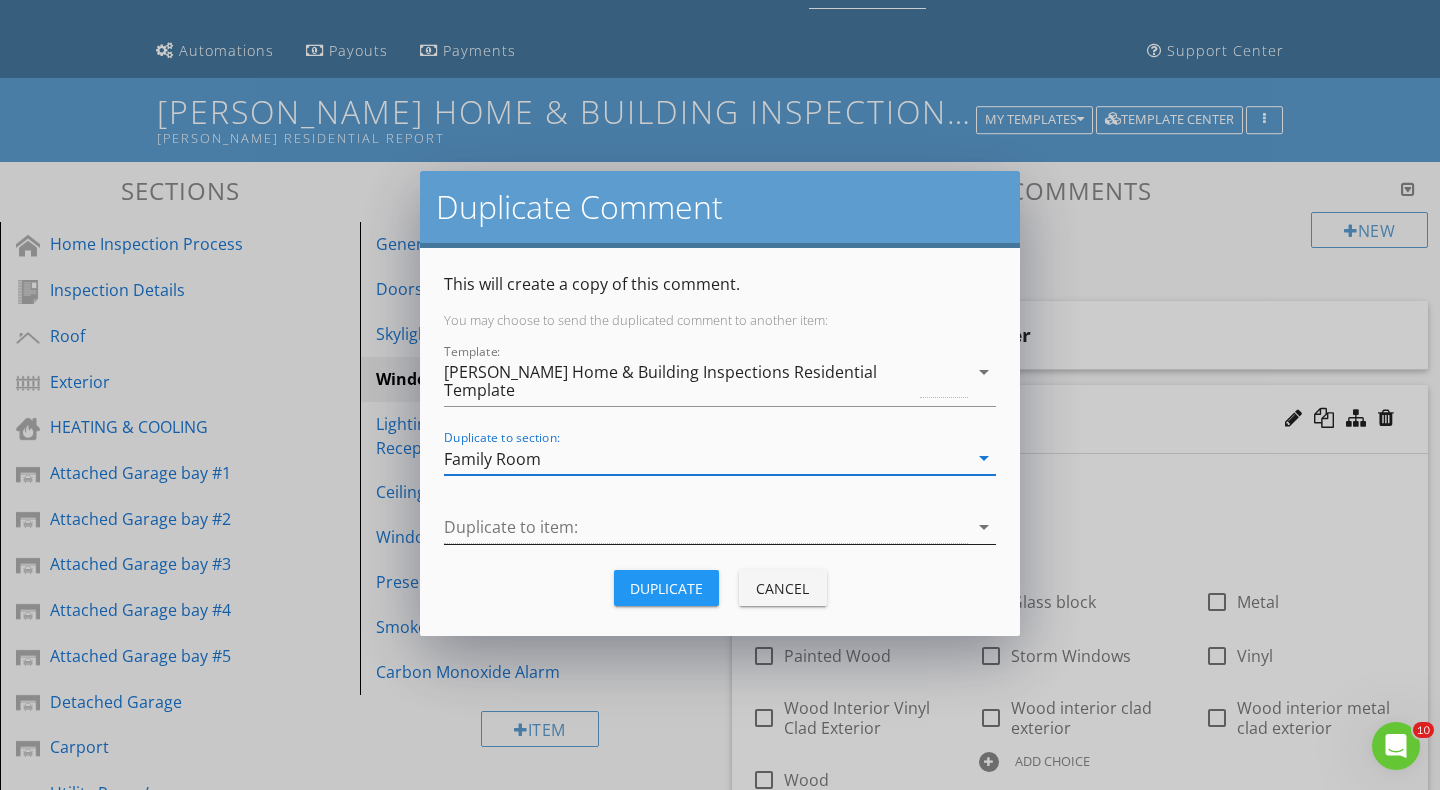 click at bounding box center [706, 527] 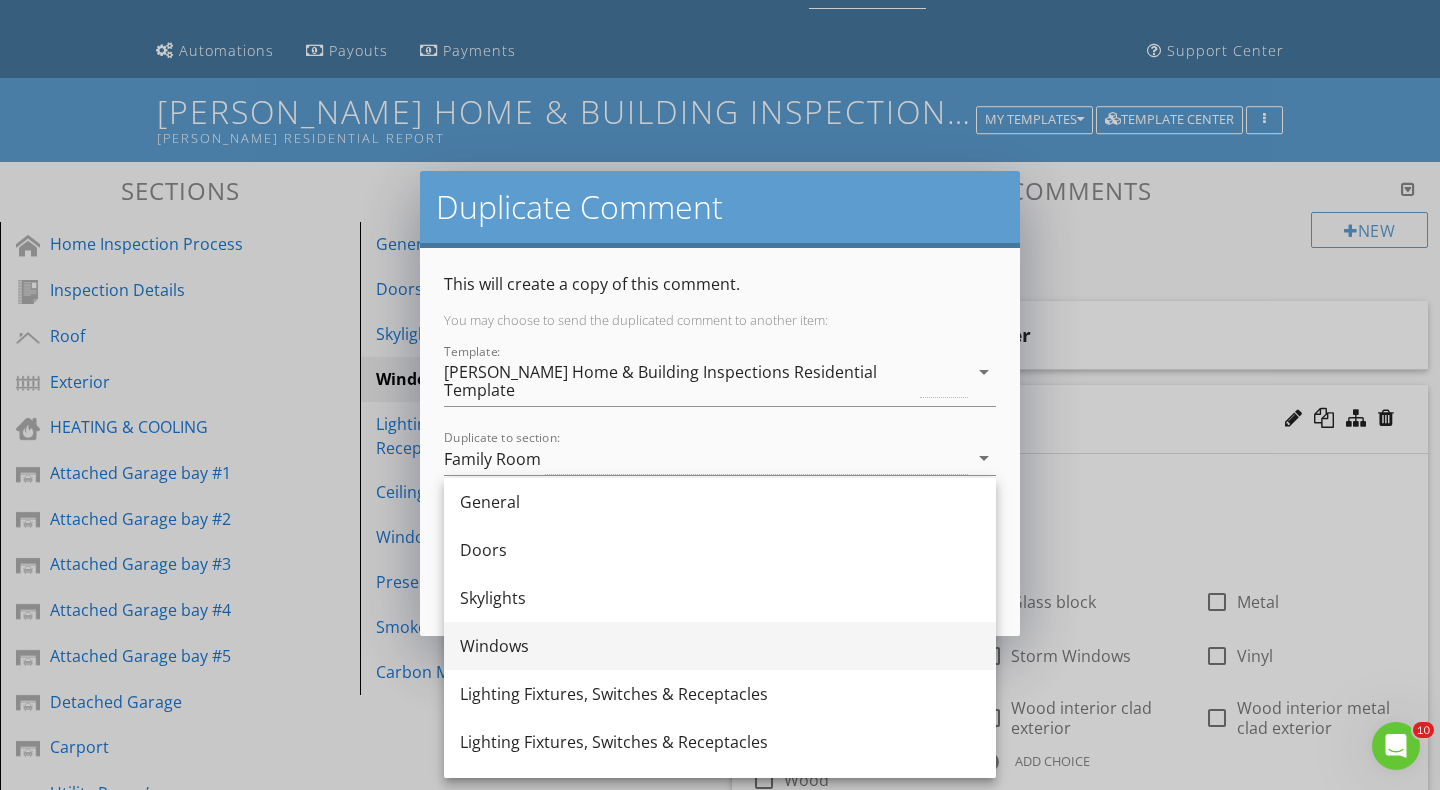 click on "Windows" at bounding box center [720, 646] 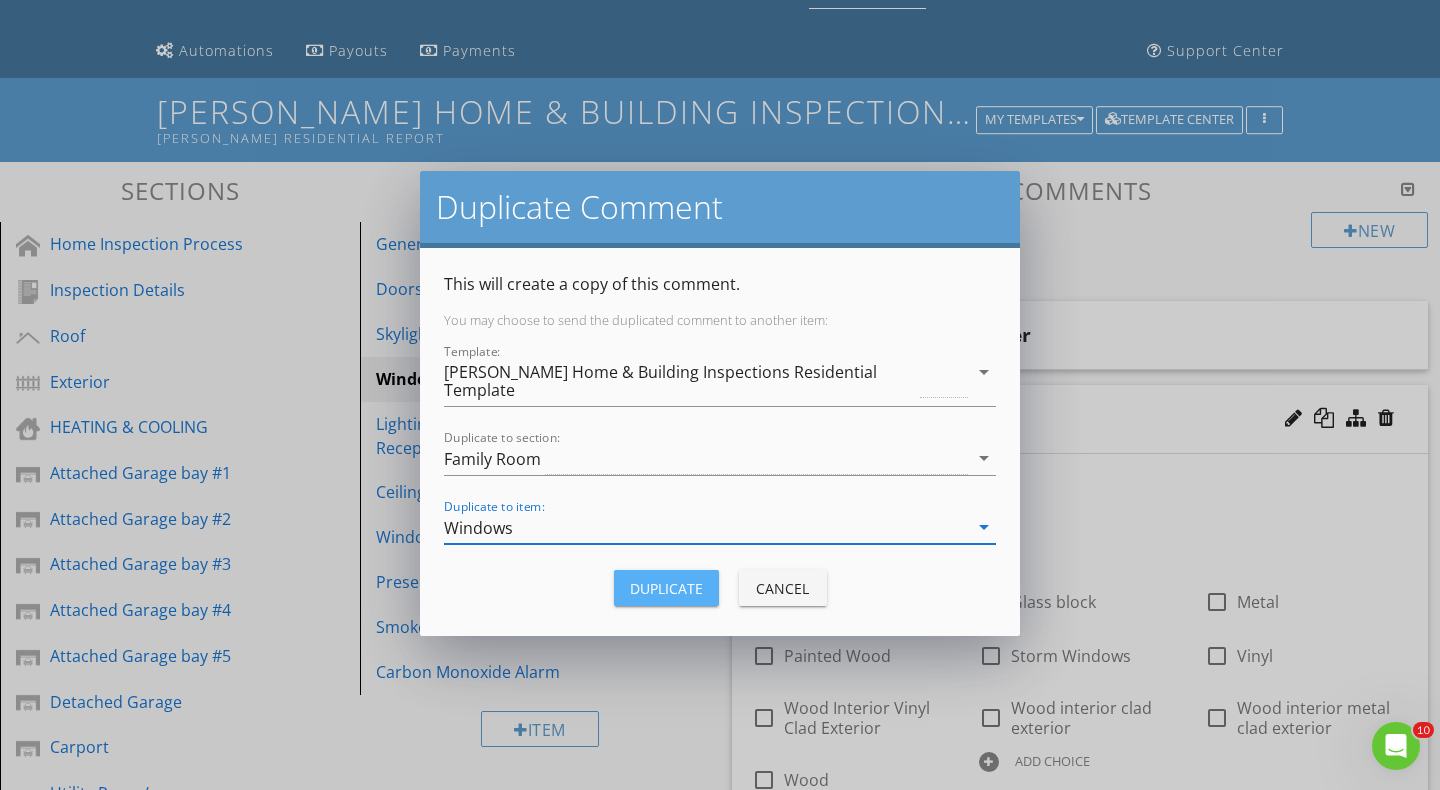 click on "Duplicate" at bounding box center (666, 588) 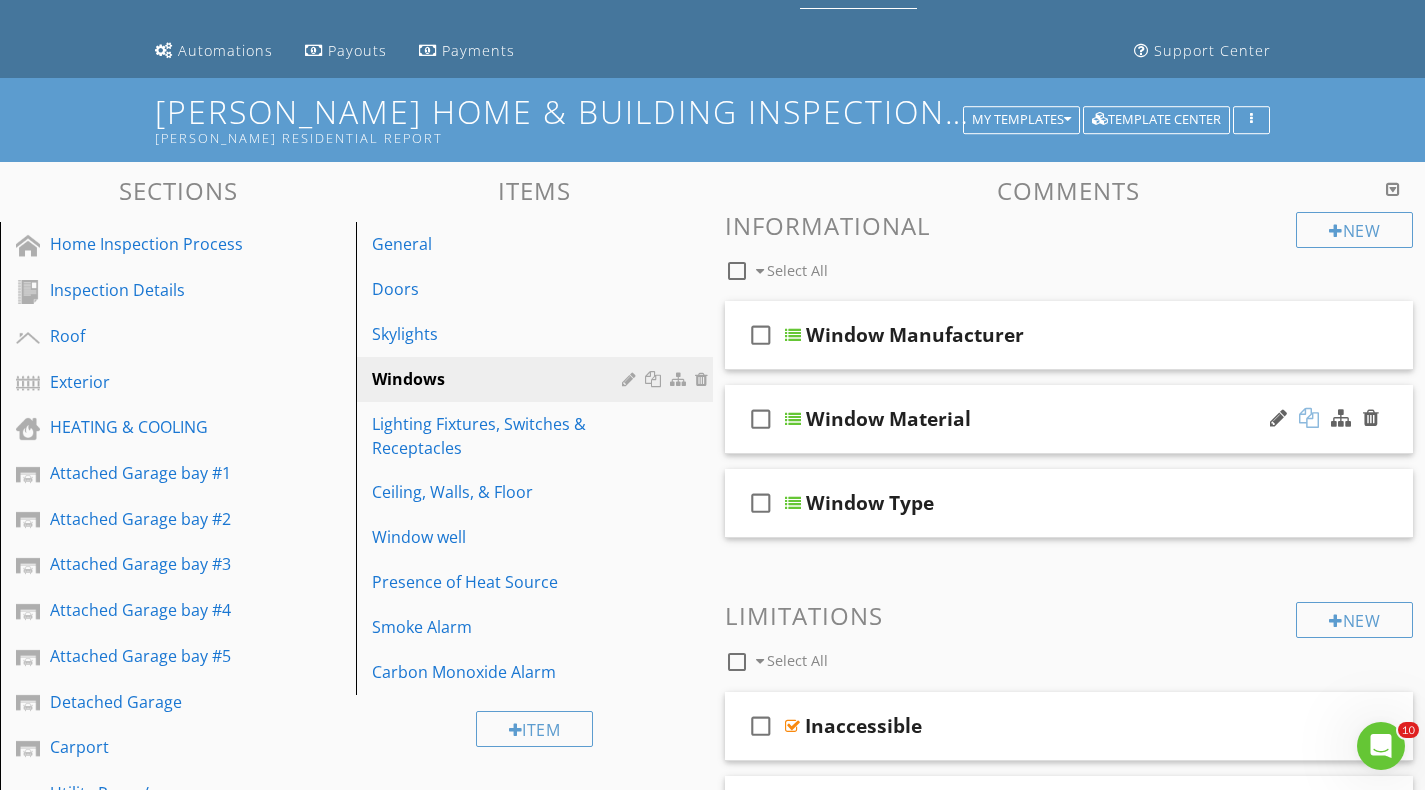 click at bounding box center [1309, 418] 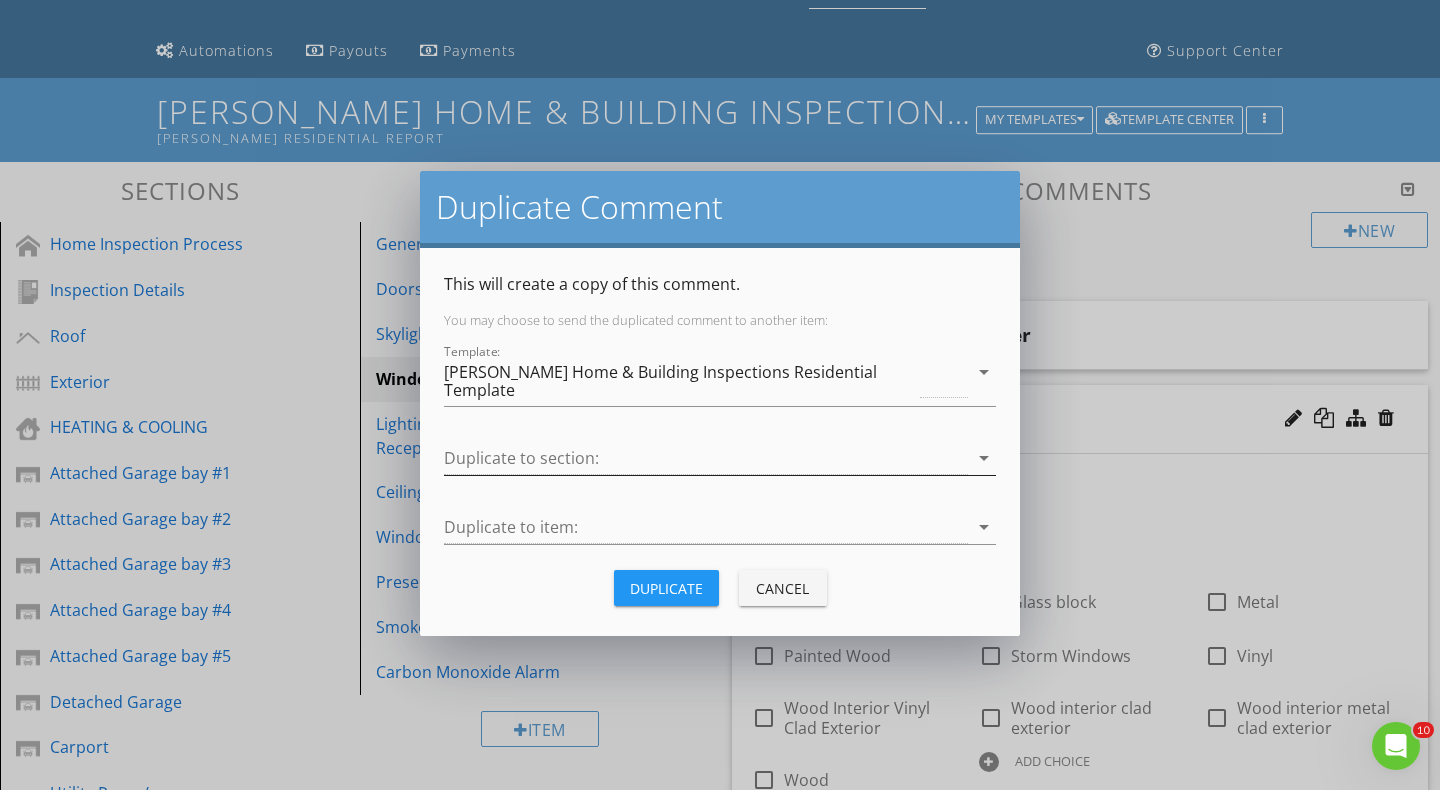 click at bounding box center (706, 458) 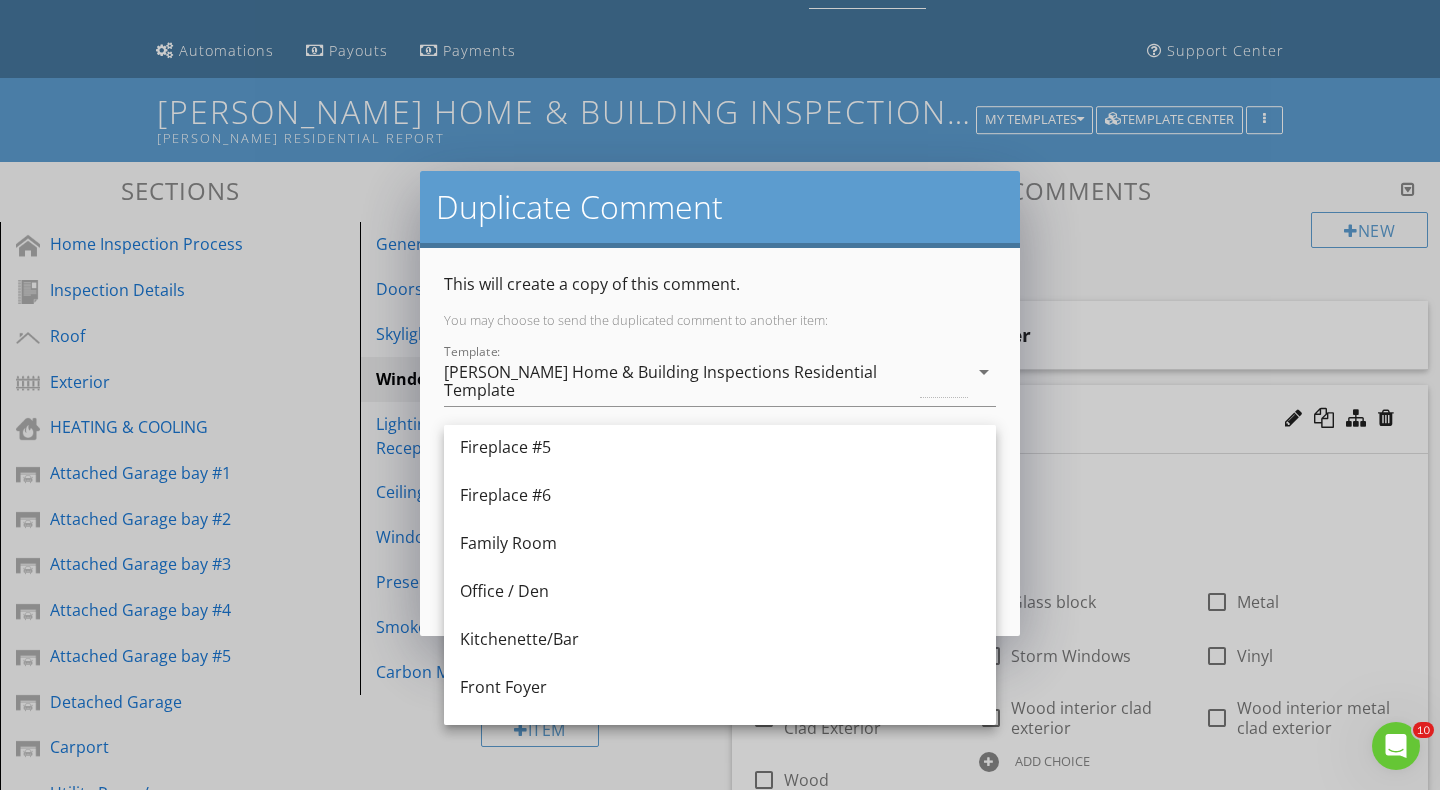 scroll, scrollTop: 1200, scrollLeft: 0, axis: vertical 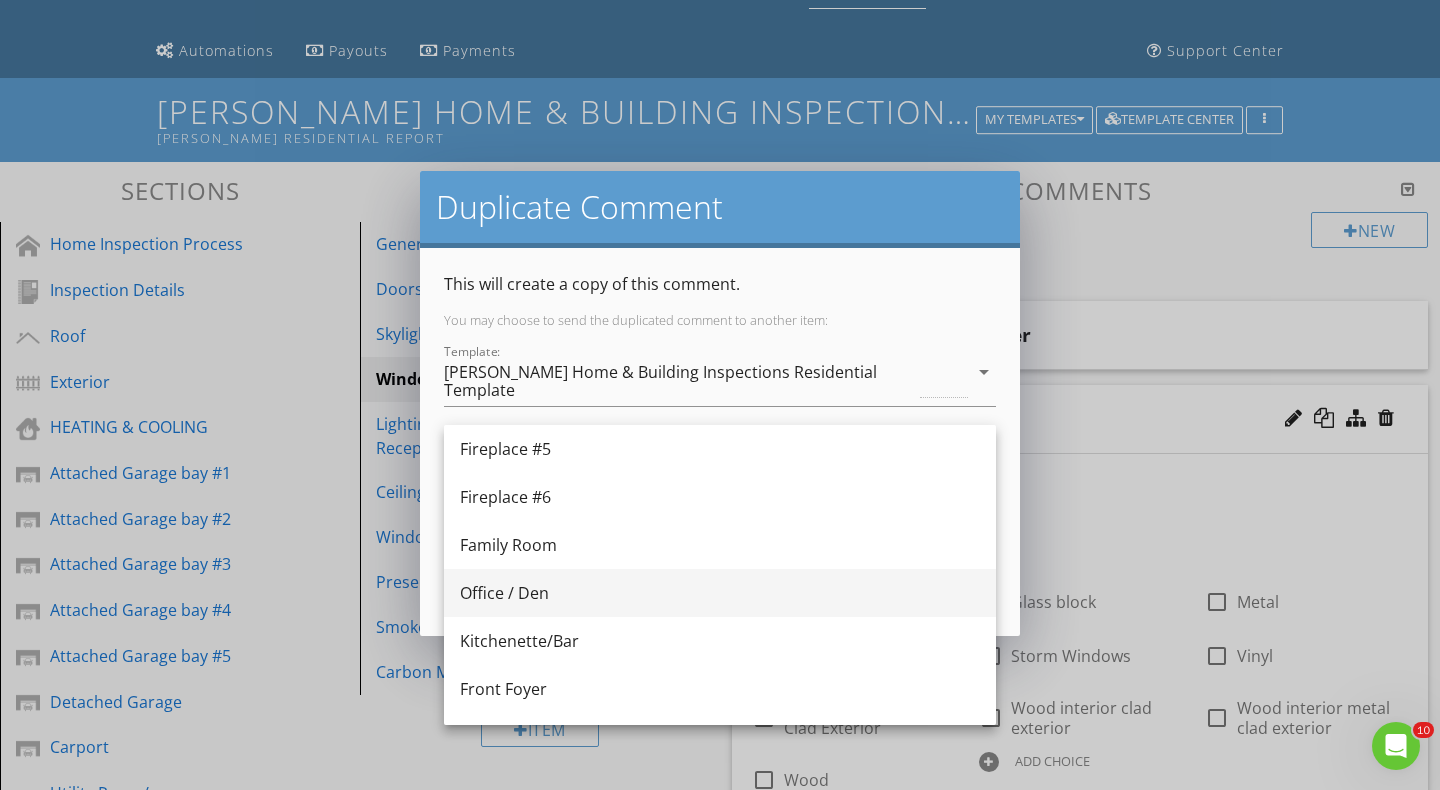 click on "Office / Den" at bounding box center (720, 593) 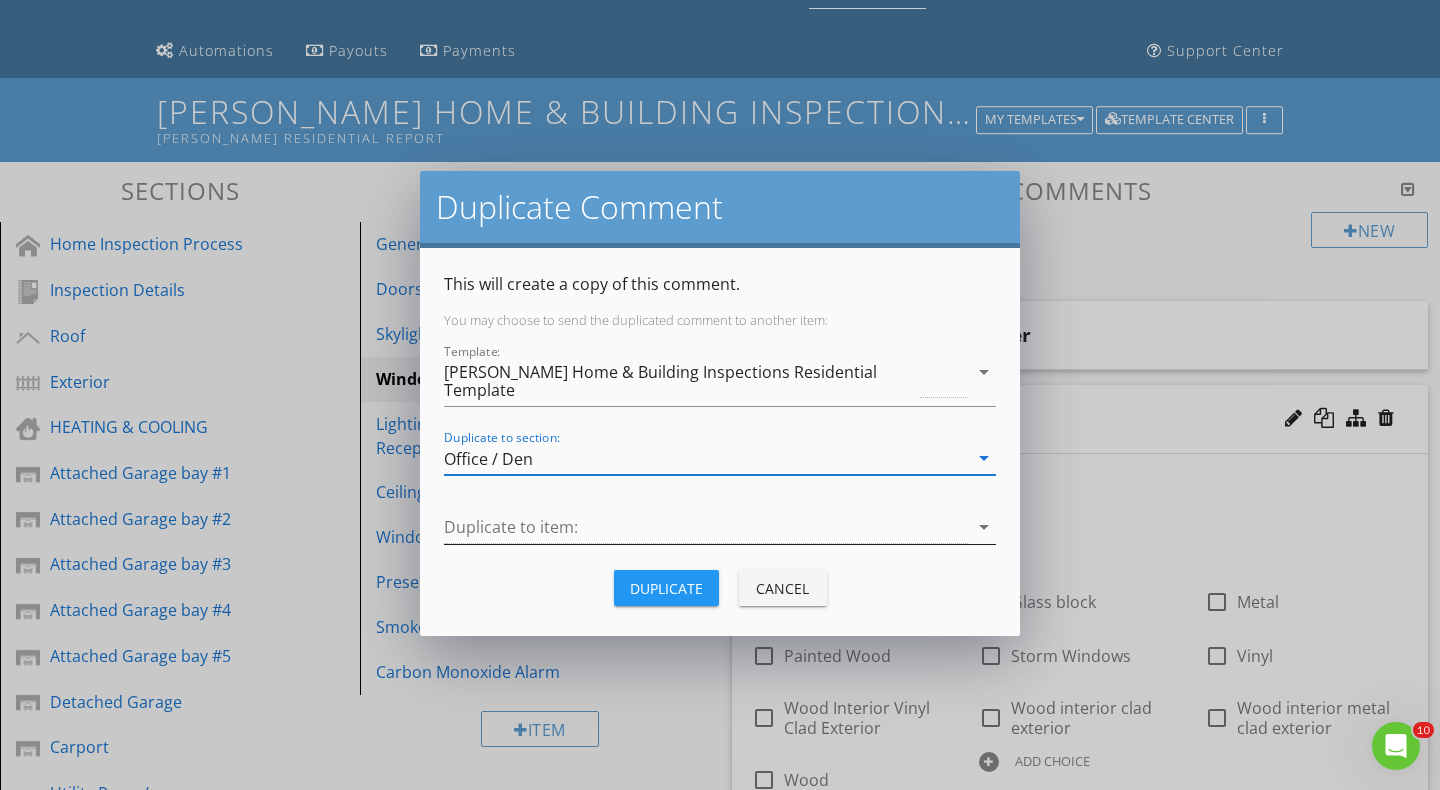 click at bounding box center [706, 527] 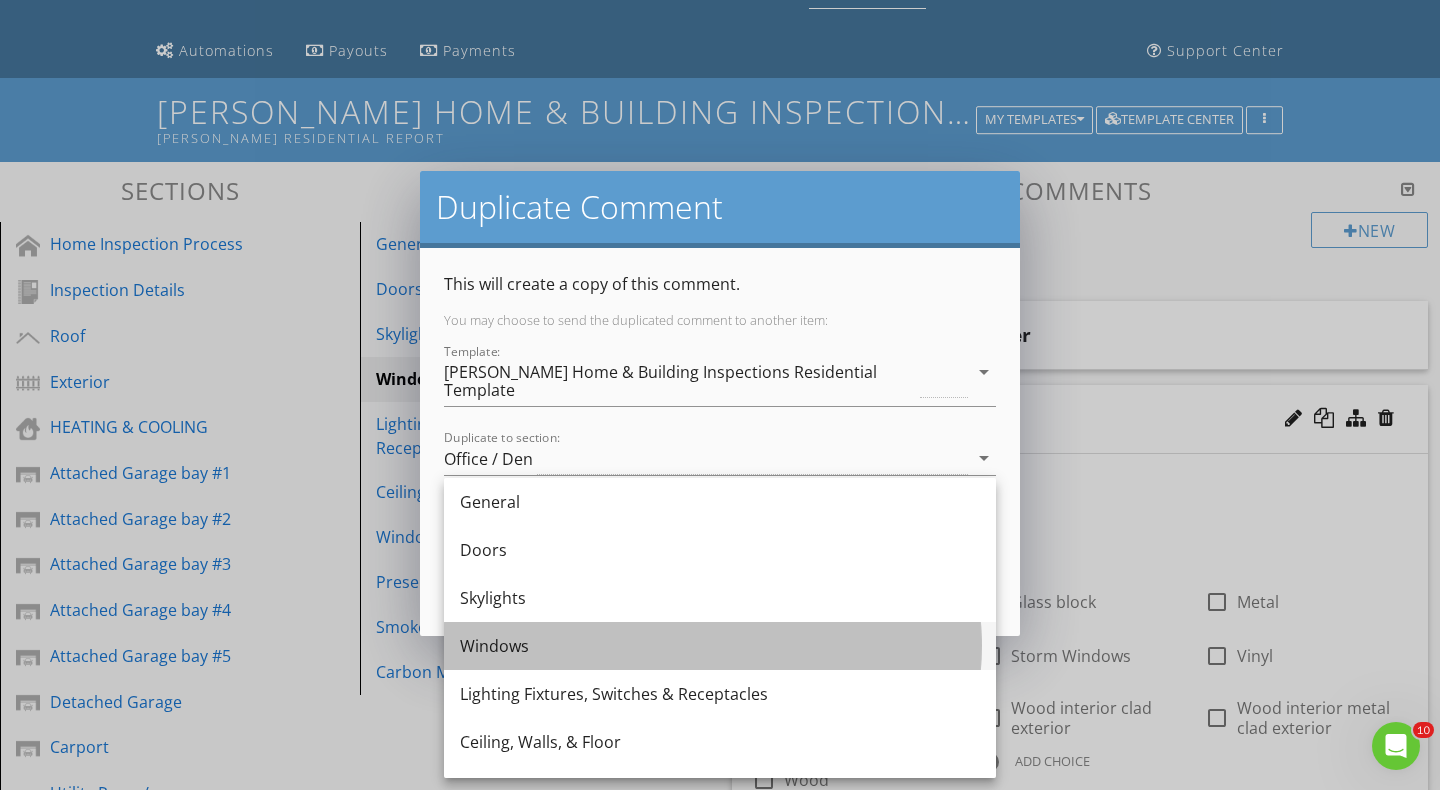 click on "Windows" at bounding box center [720, 646] 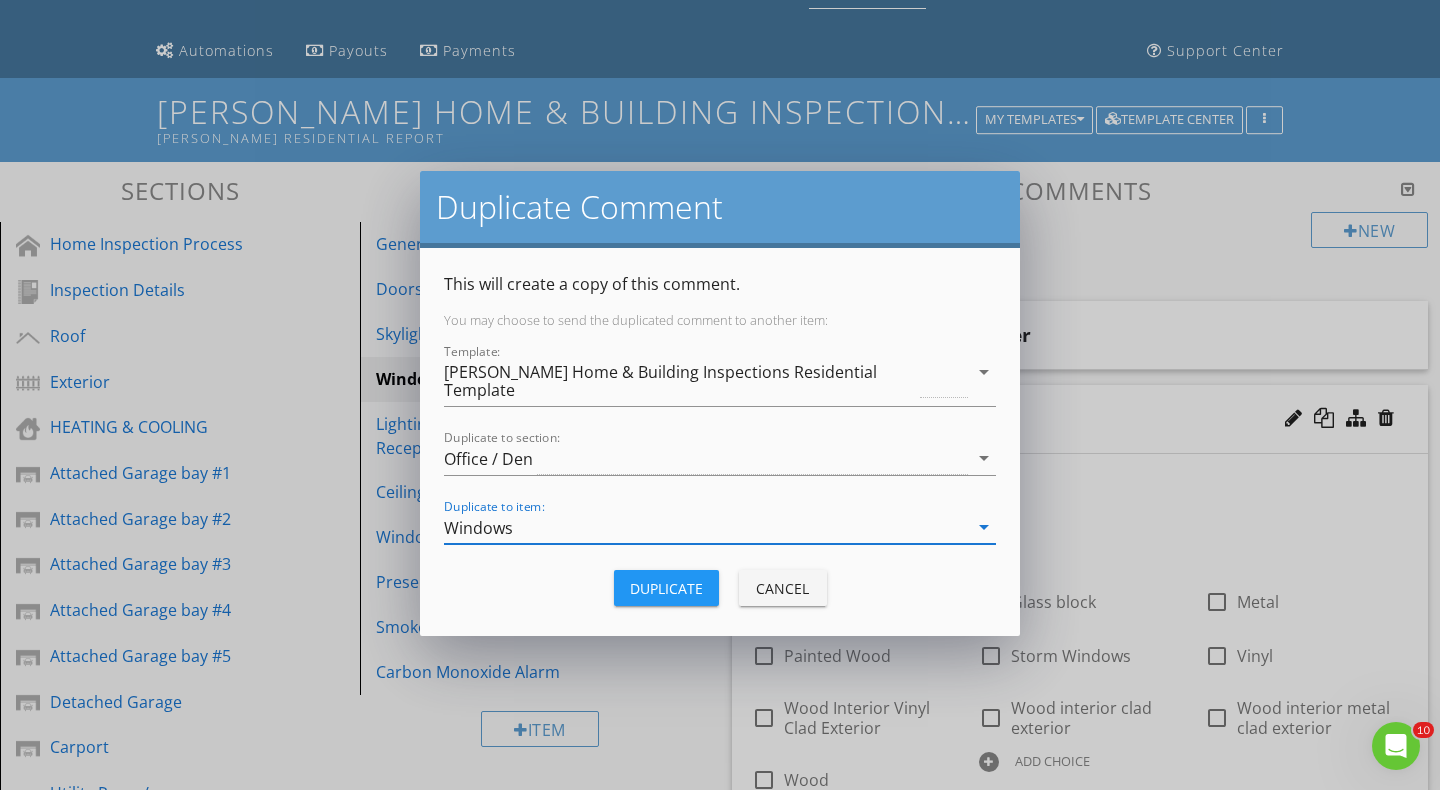 click on "Duplicate" at bounding box center [666, 588] 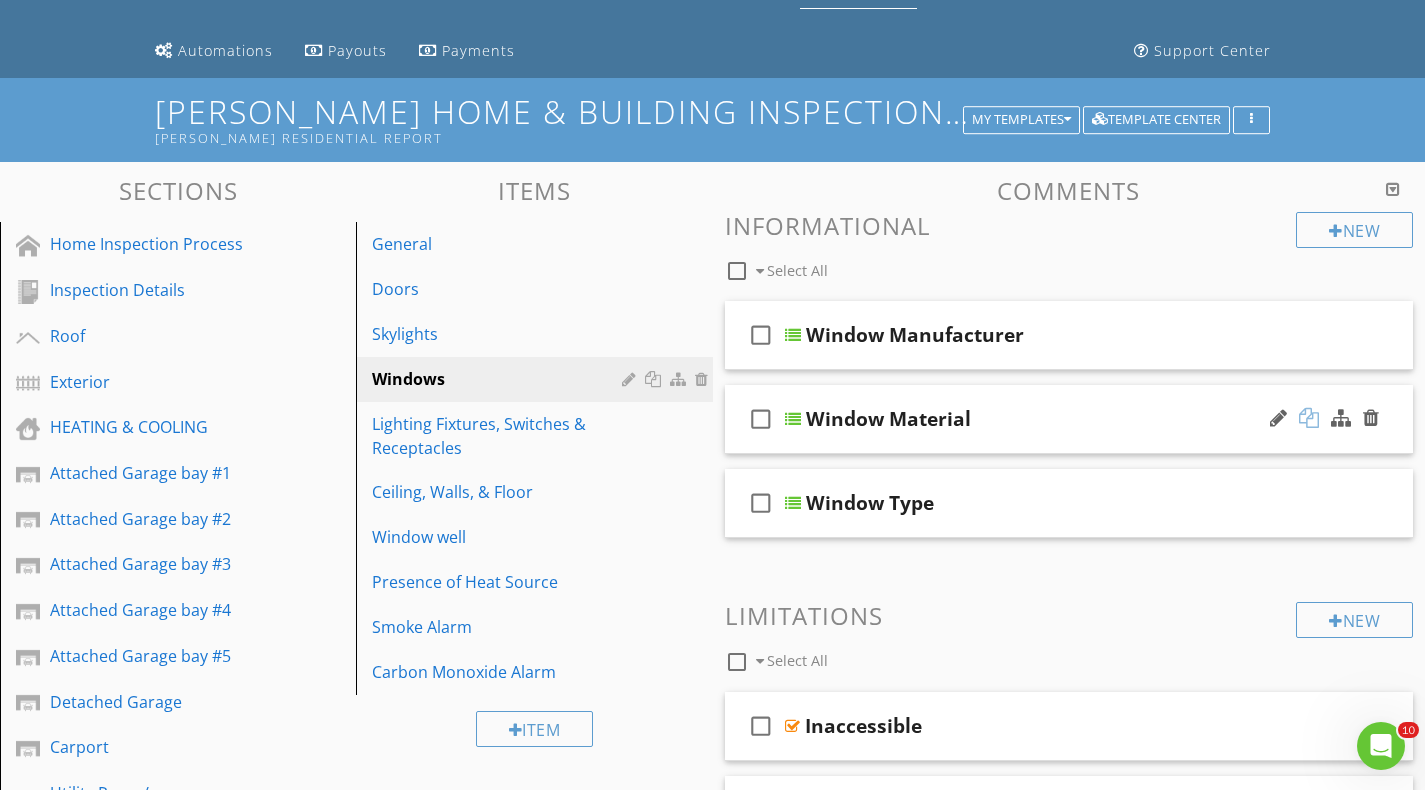 click at bounding box center [1309, 418] 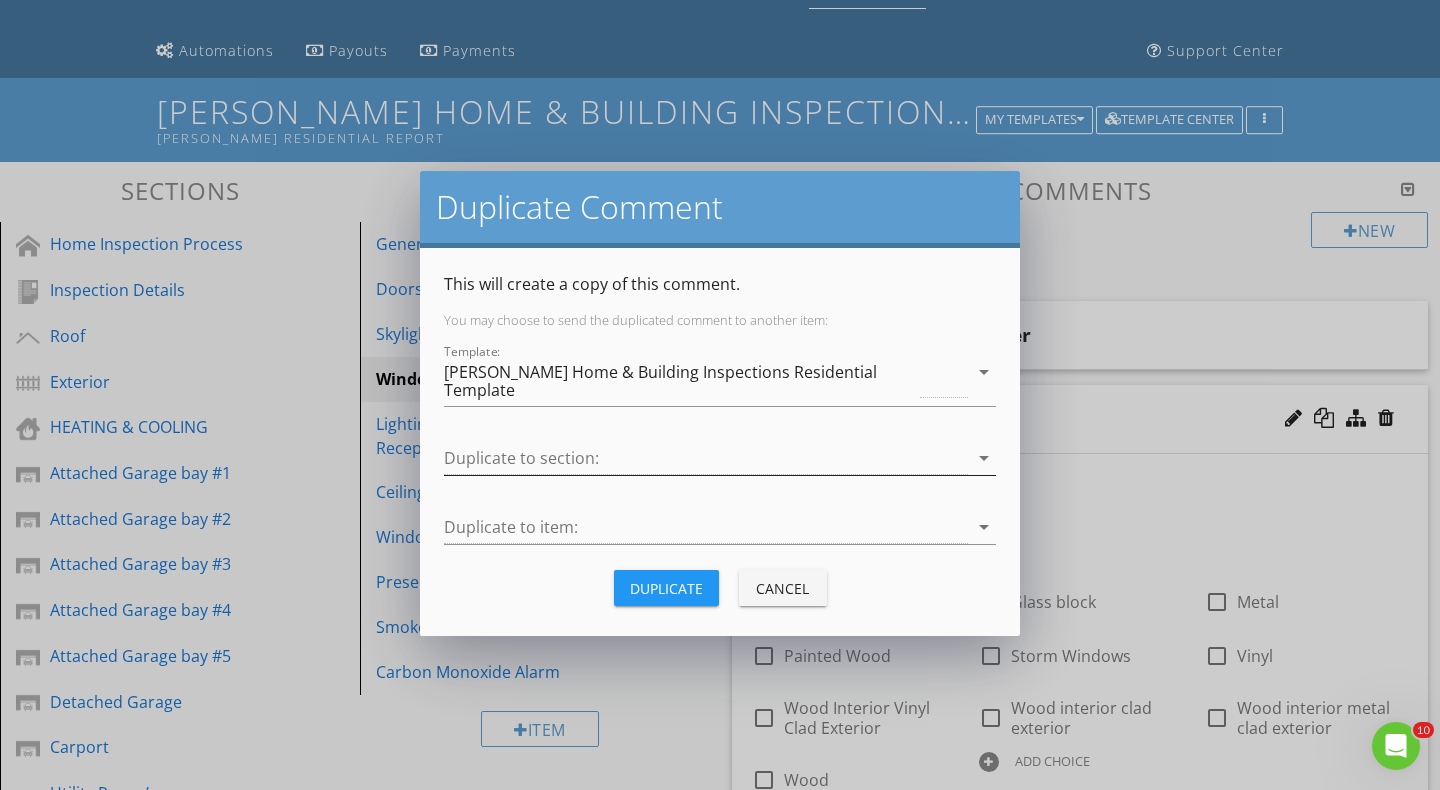 click at bounding box center [706, 458] 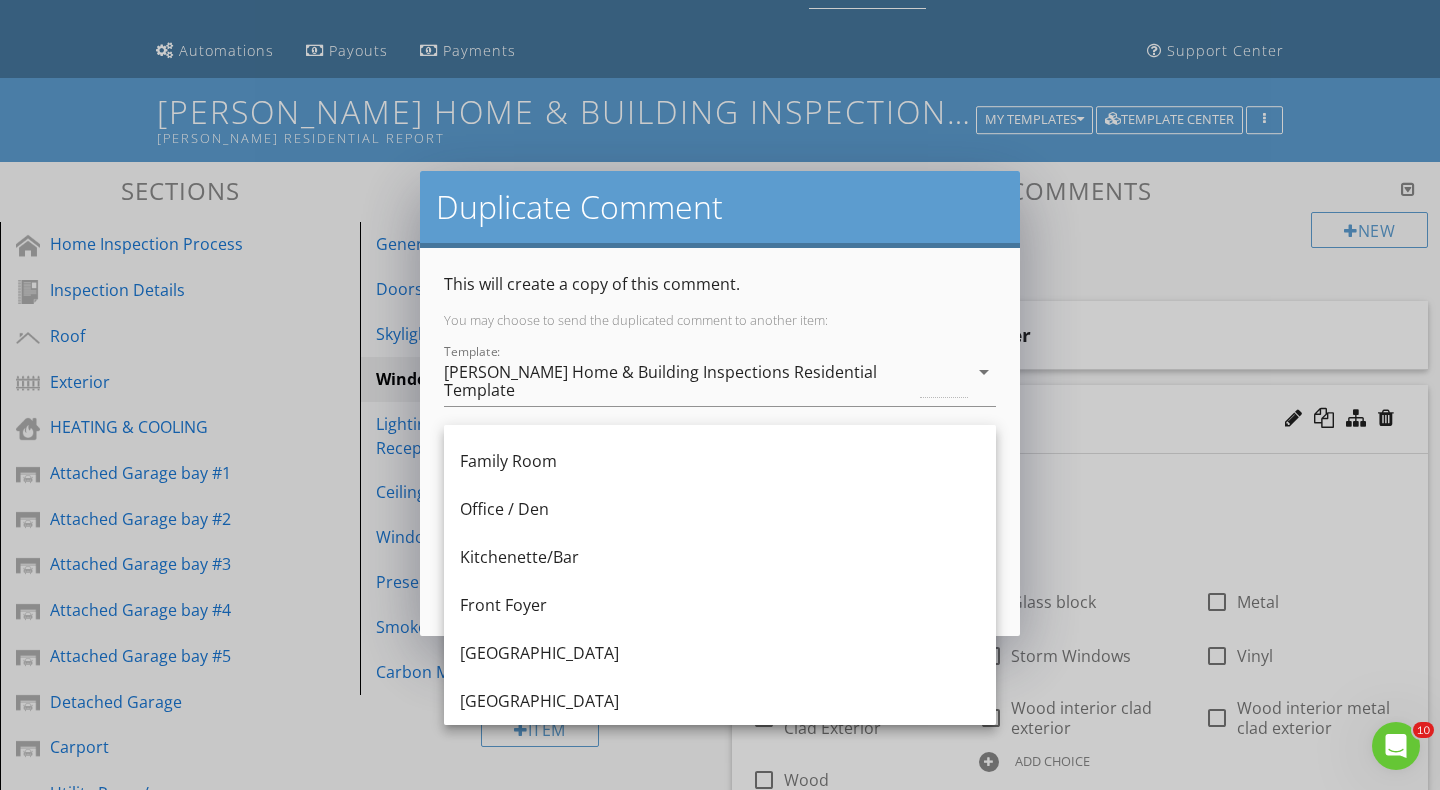 scroll, scrollTop: 1300, scrollLeft: 0, axis: vertical 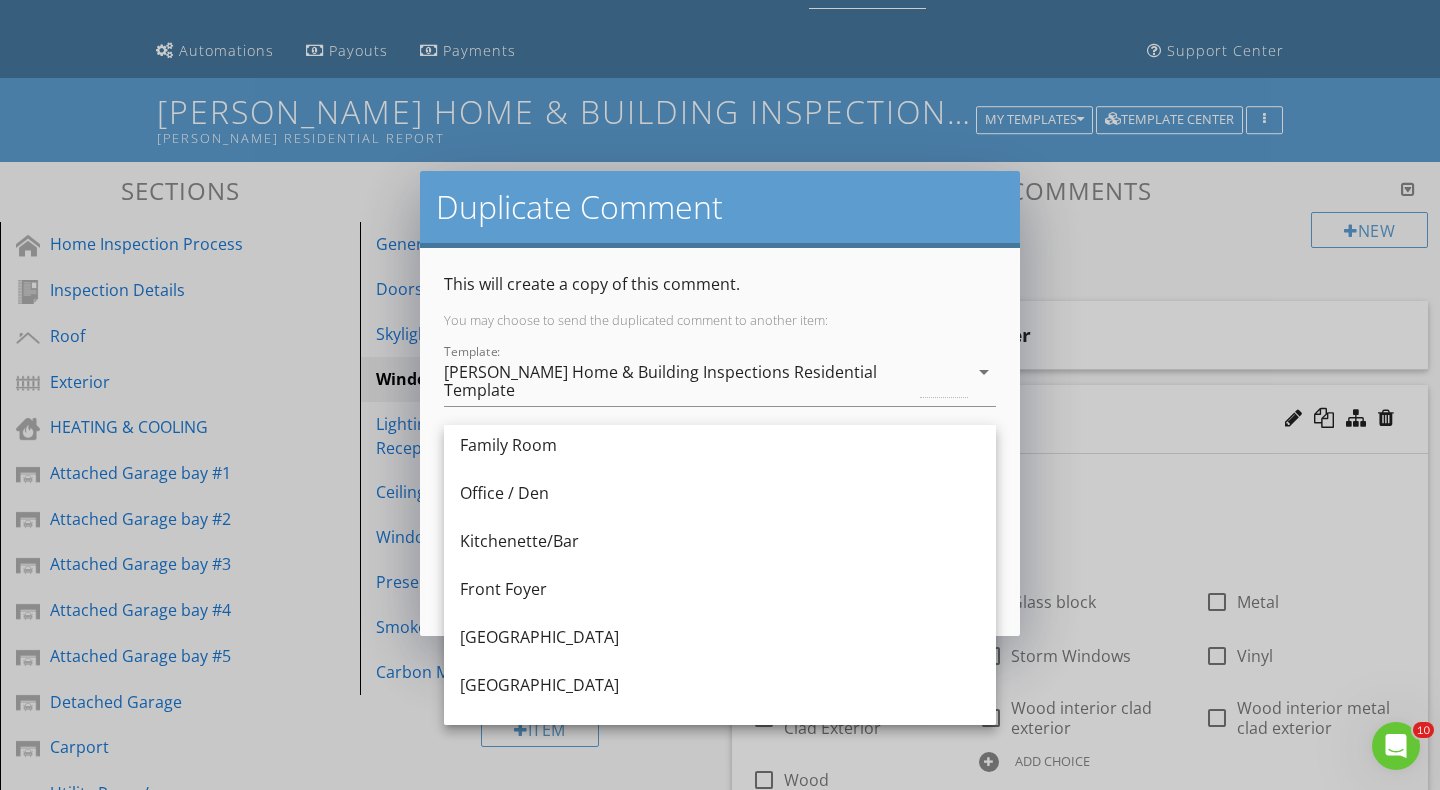 click on "Front Foyer" at bounding box center (720, 589) 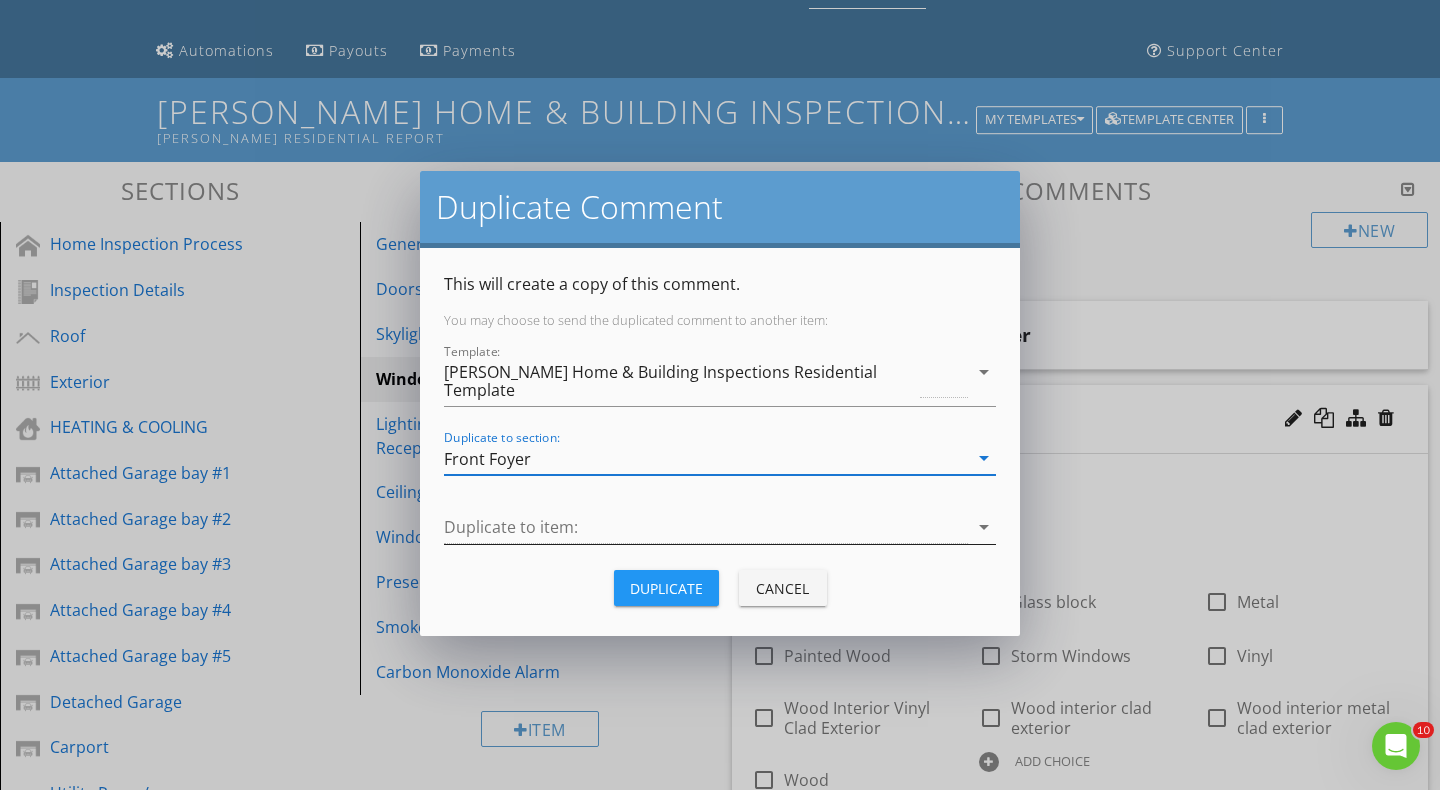 click at bounding box center (706, 527) 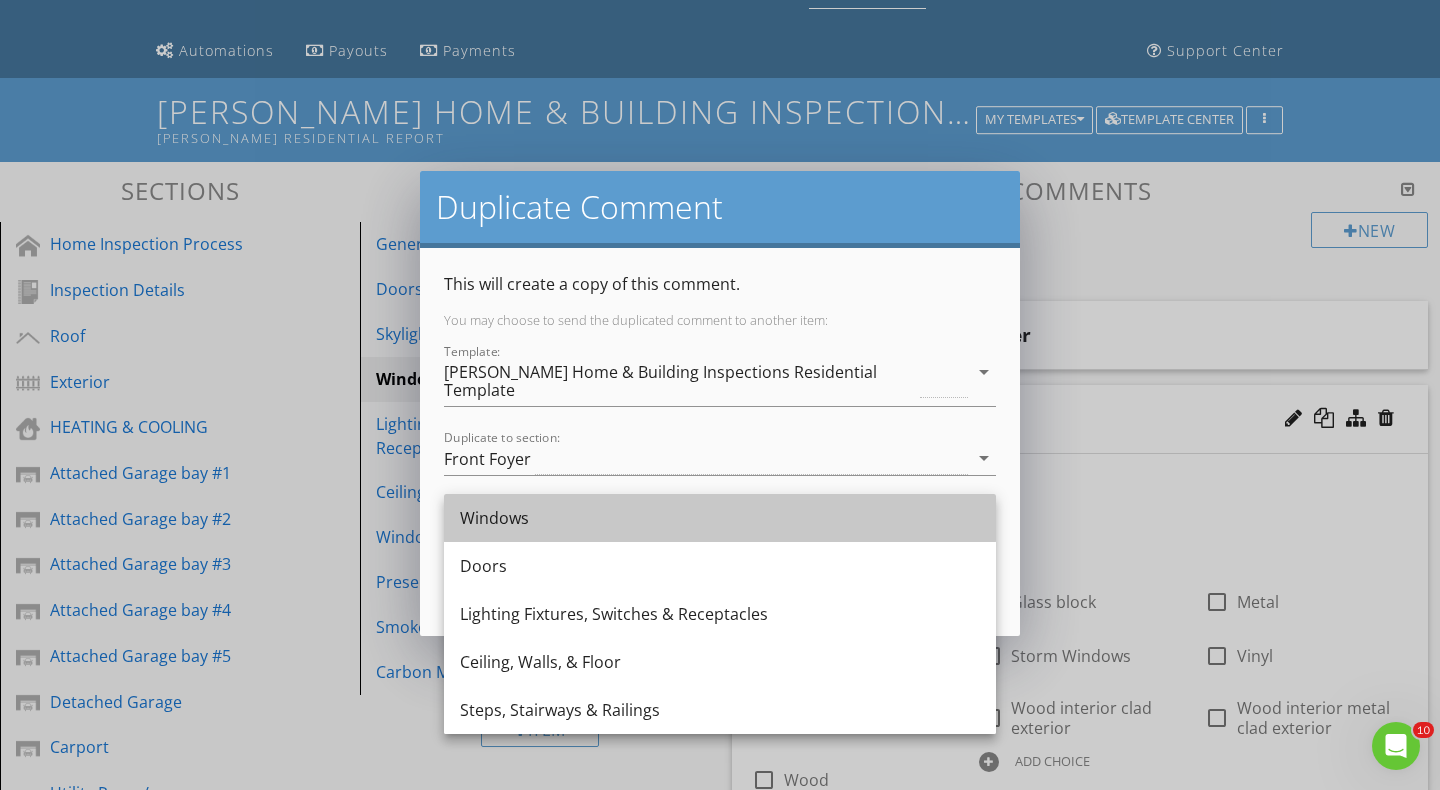 click on "Windows" at bounding box center (720, 518) 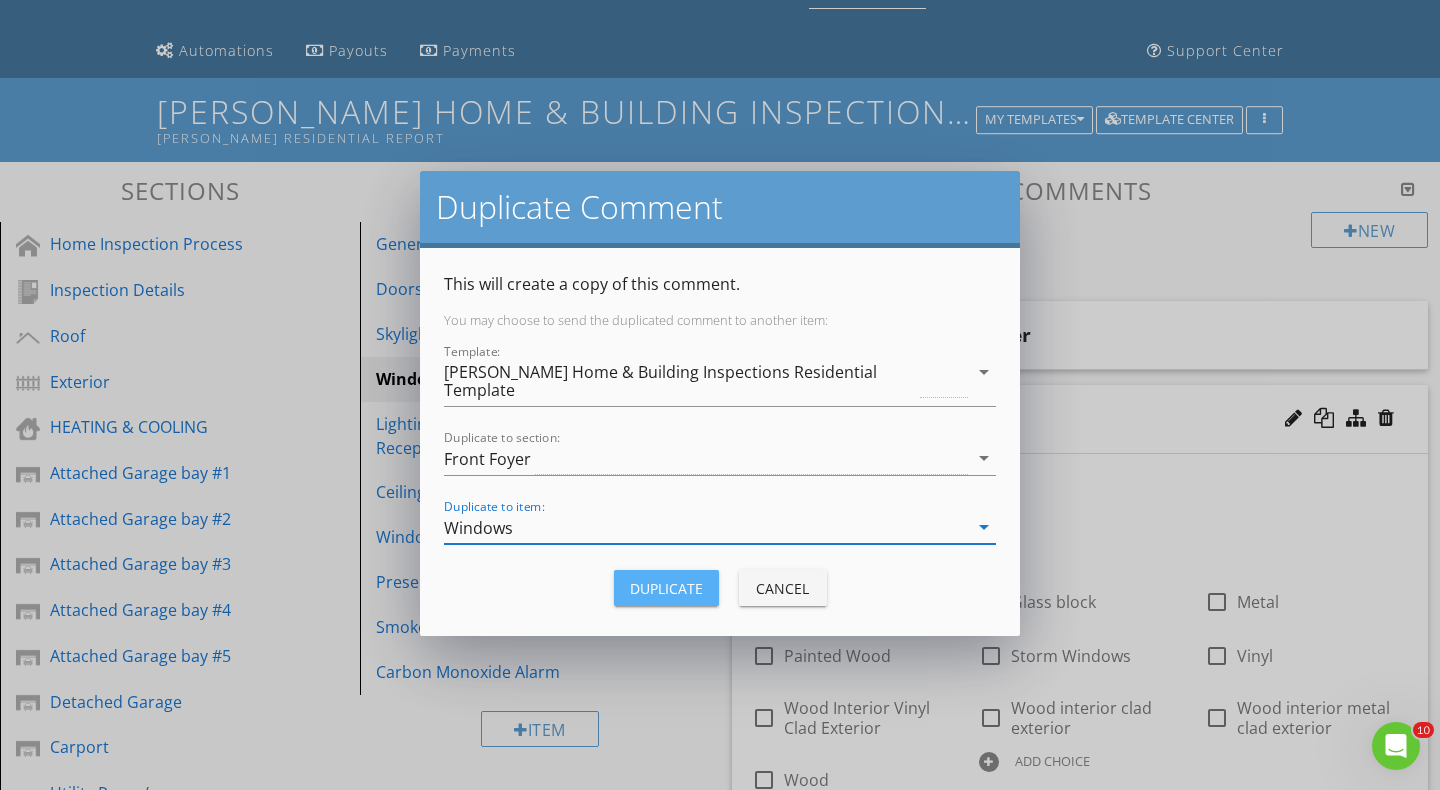 click on "Duplicate" at bounding box center (666, 588) 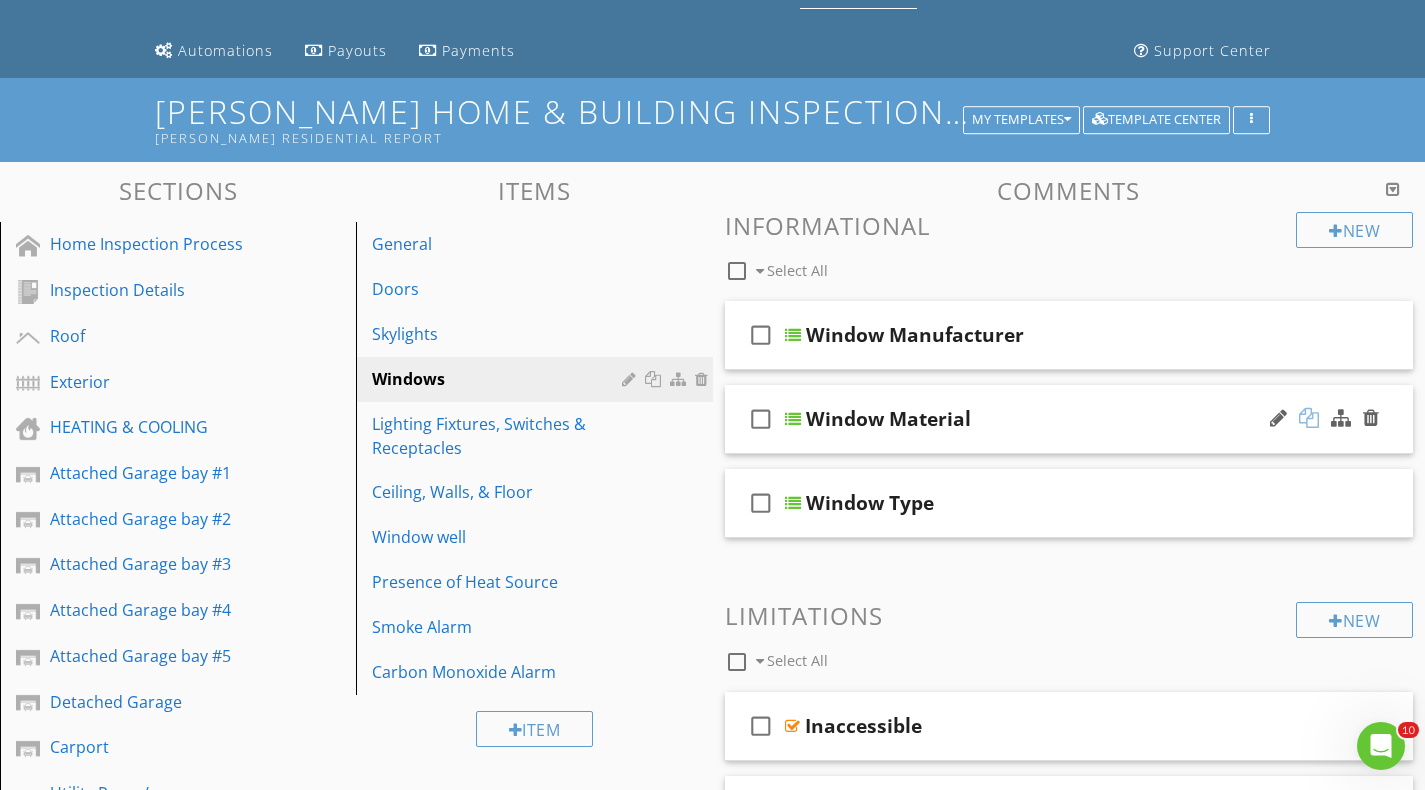 click at bounding box center [1309, 418] 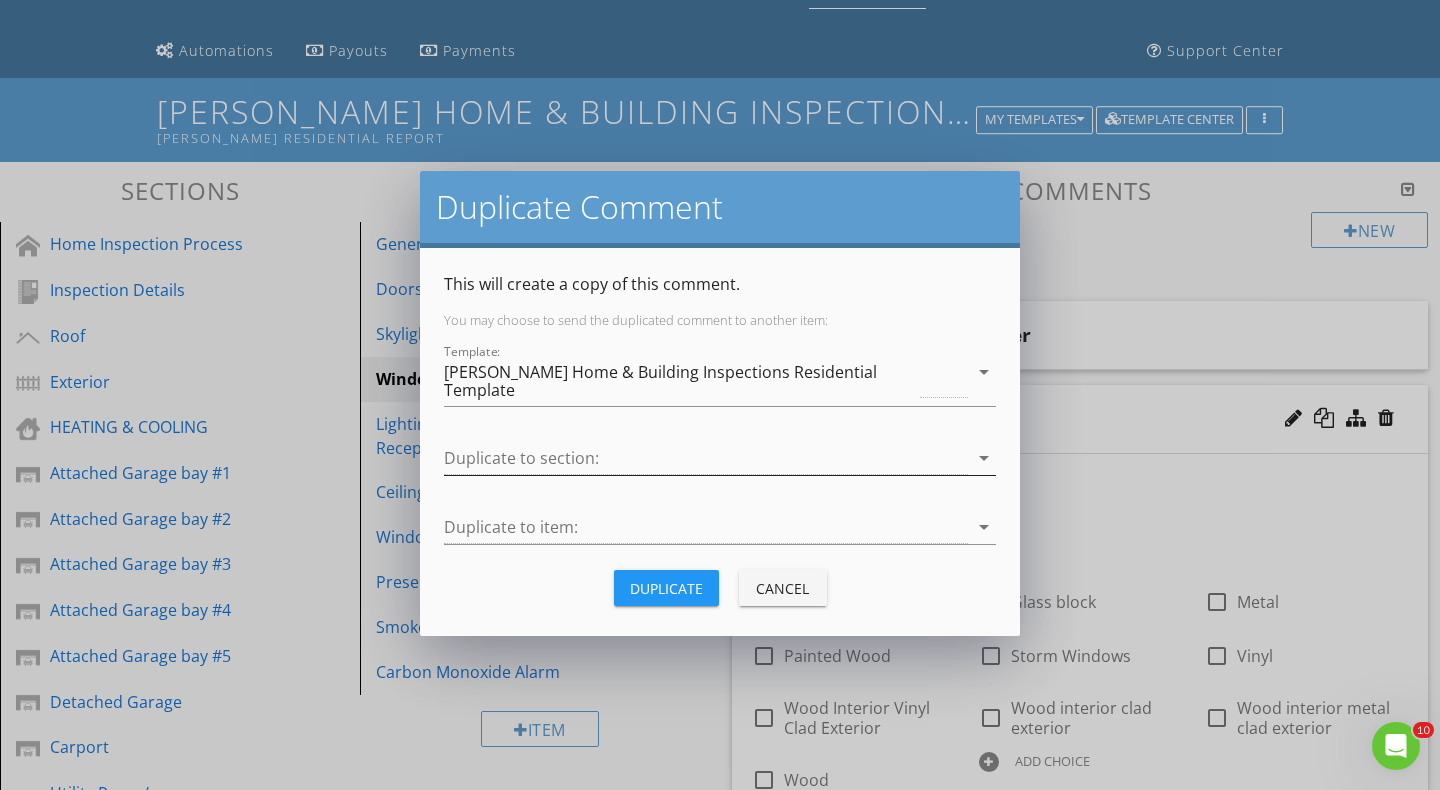 click at bounding box center [706, 458] 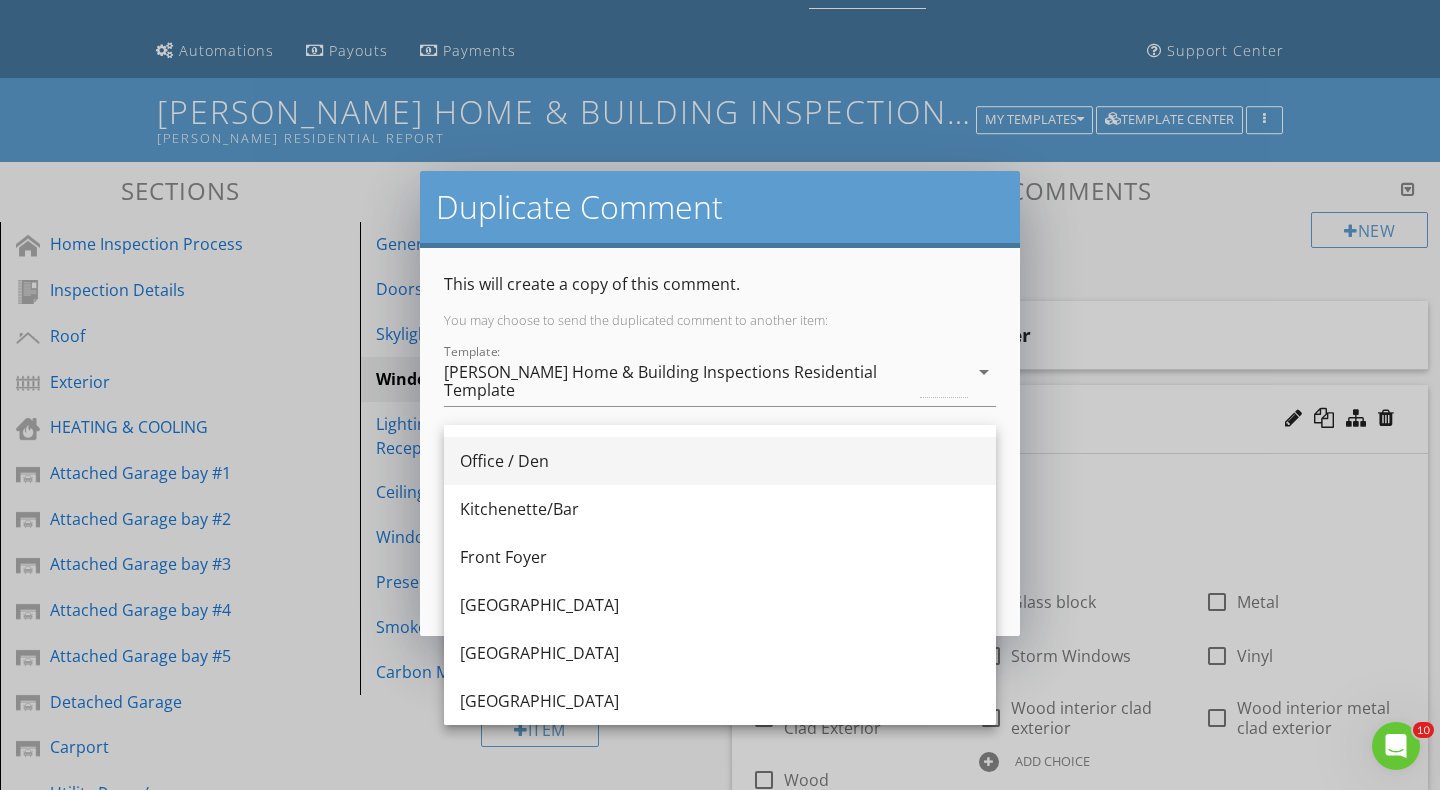 scroll, scrollTop: 1300, scrollLeft: 0, axis: vertical 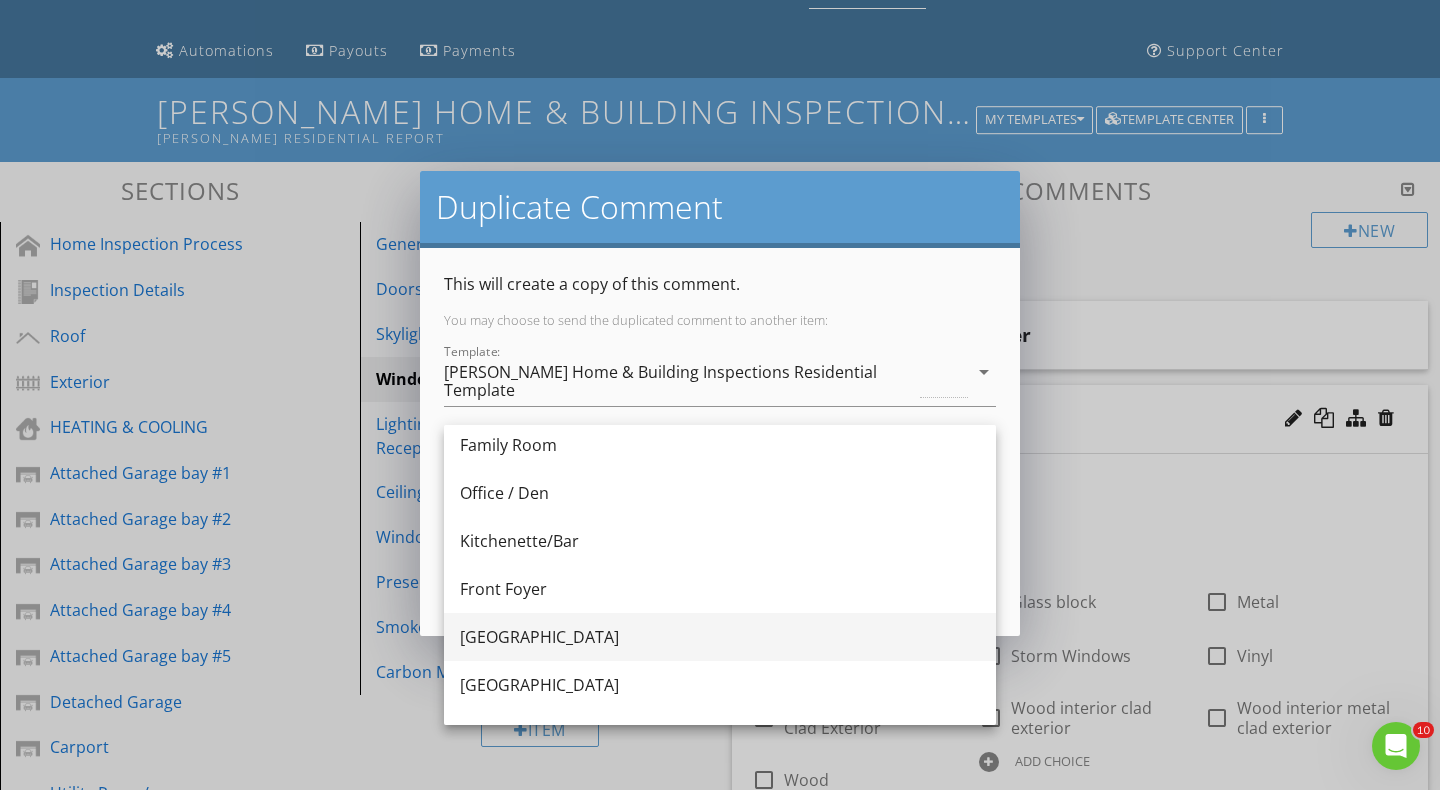 click on "1st Floor Hallway" at bounding box center [720, 637] 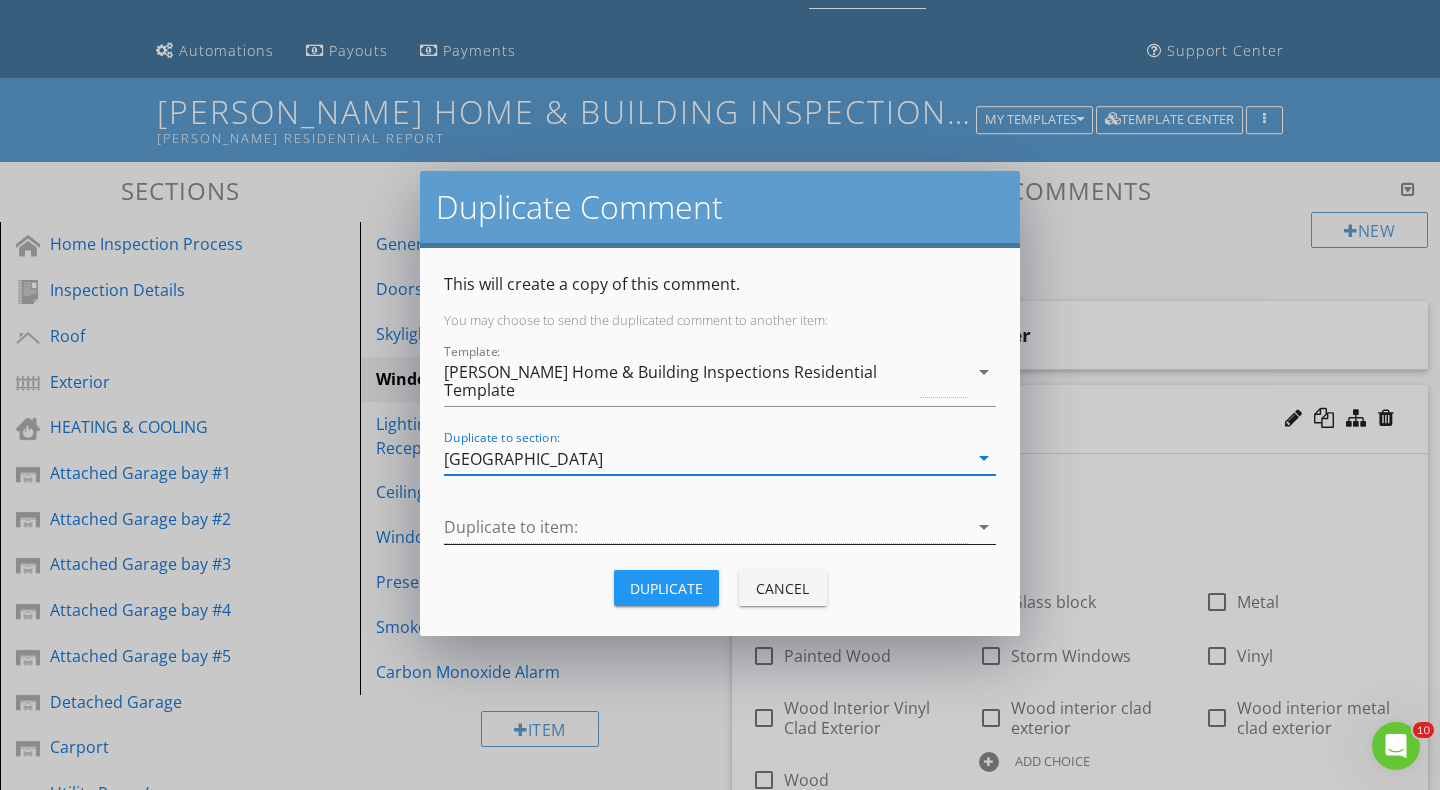 click at bounding box center (706, 527) 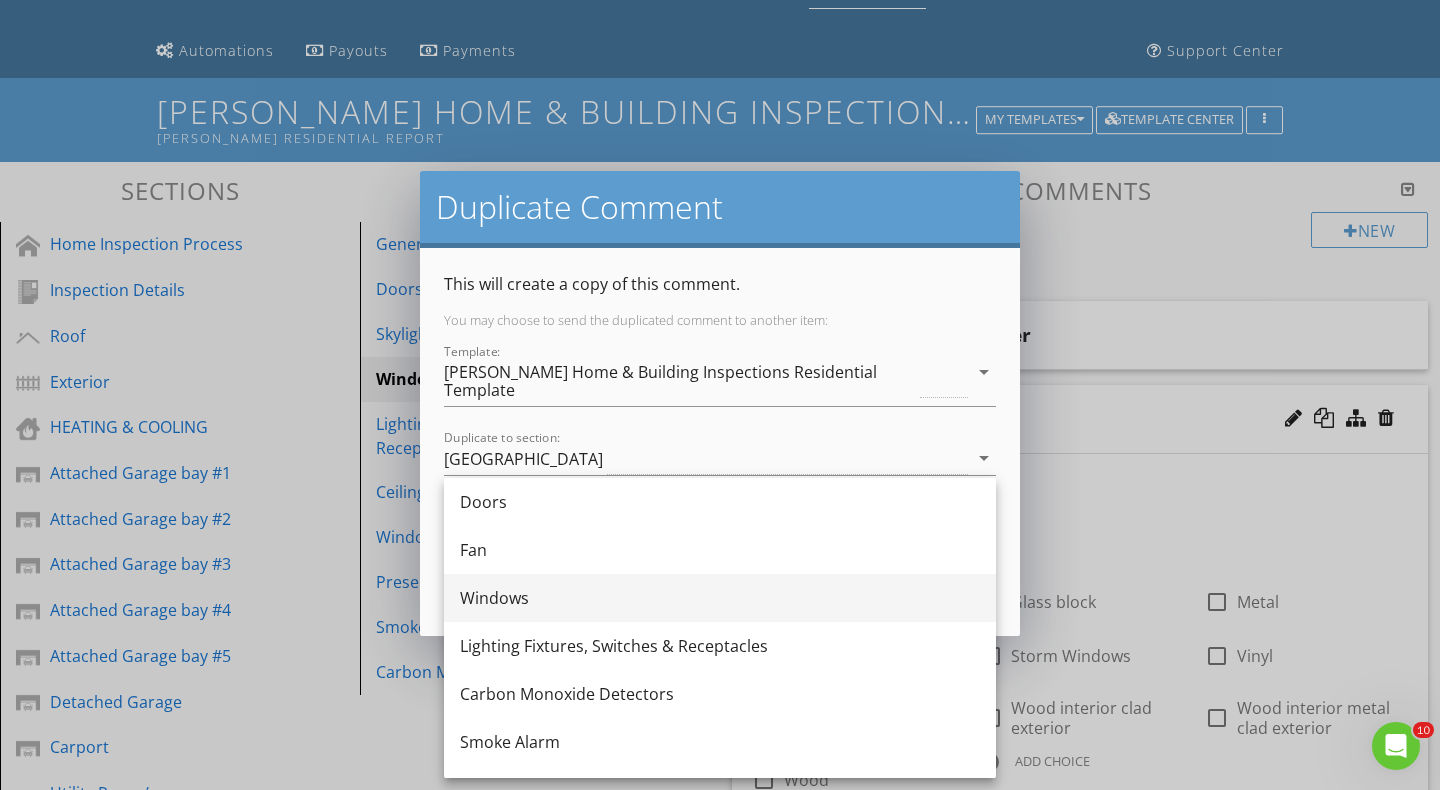 click on "Windows" at bounding box center (720, 598) 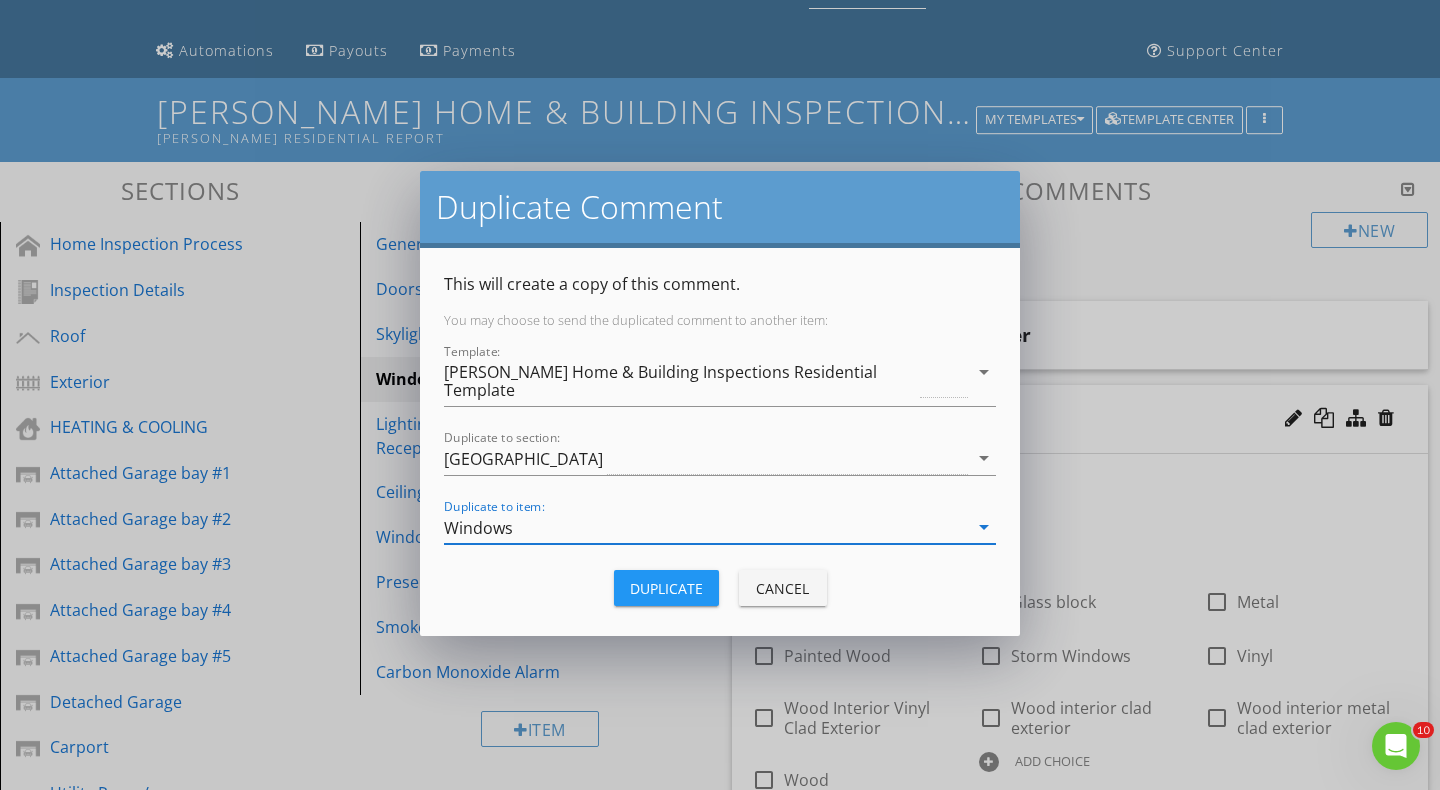 click on "Duplicate" at bounding box center [666, 588] 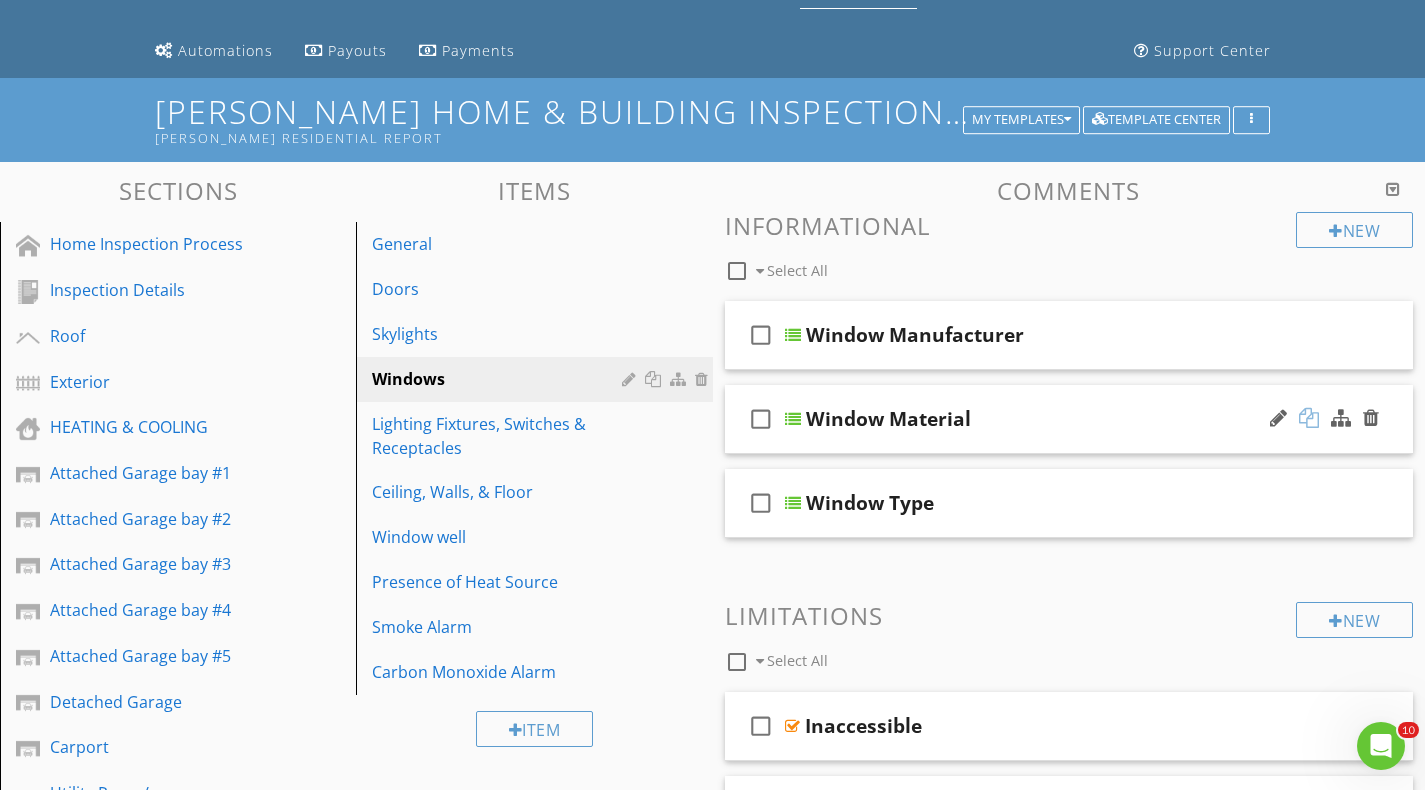click at bounding box center [1309, 418] 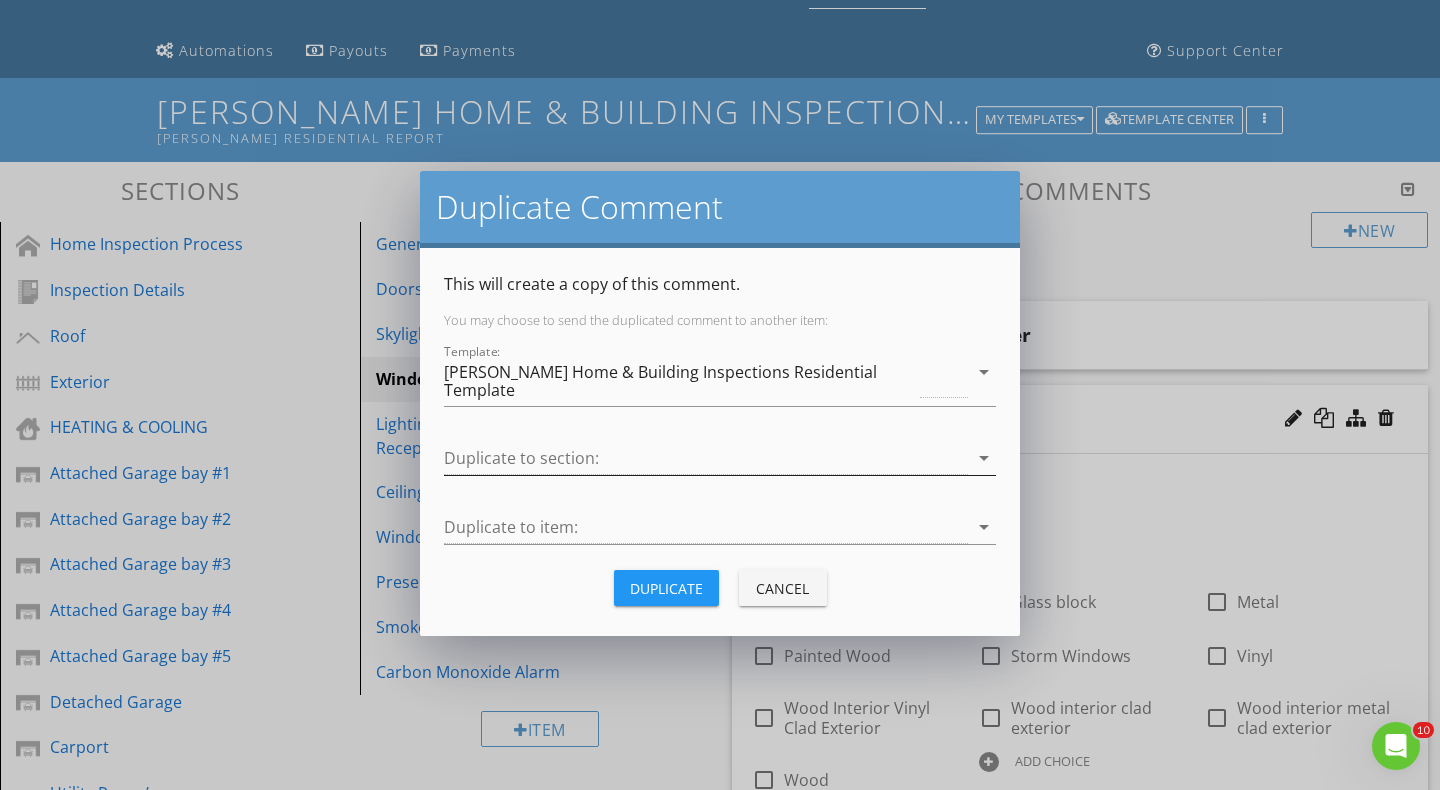 click at bounding box center [706, 458] 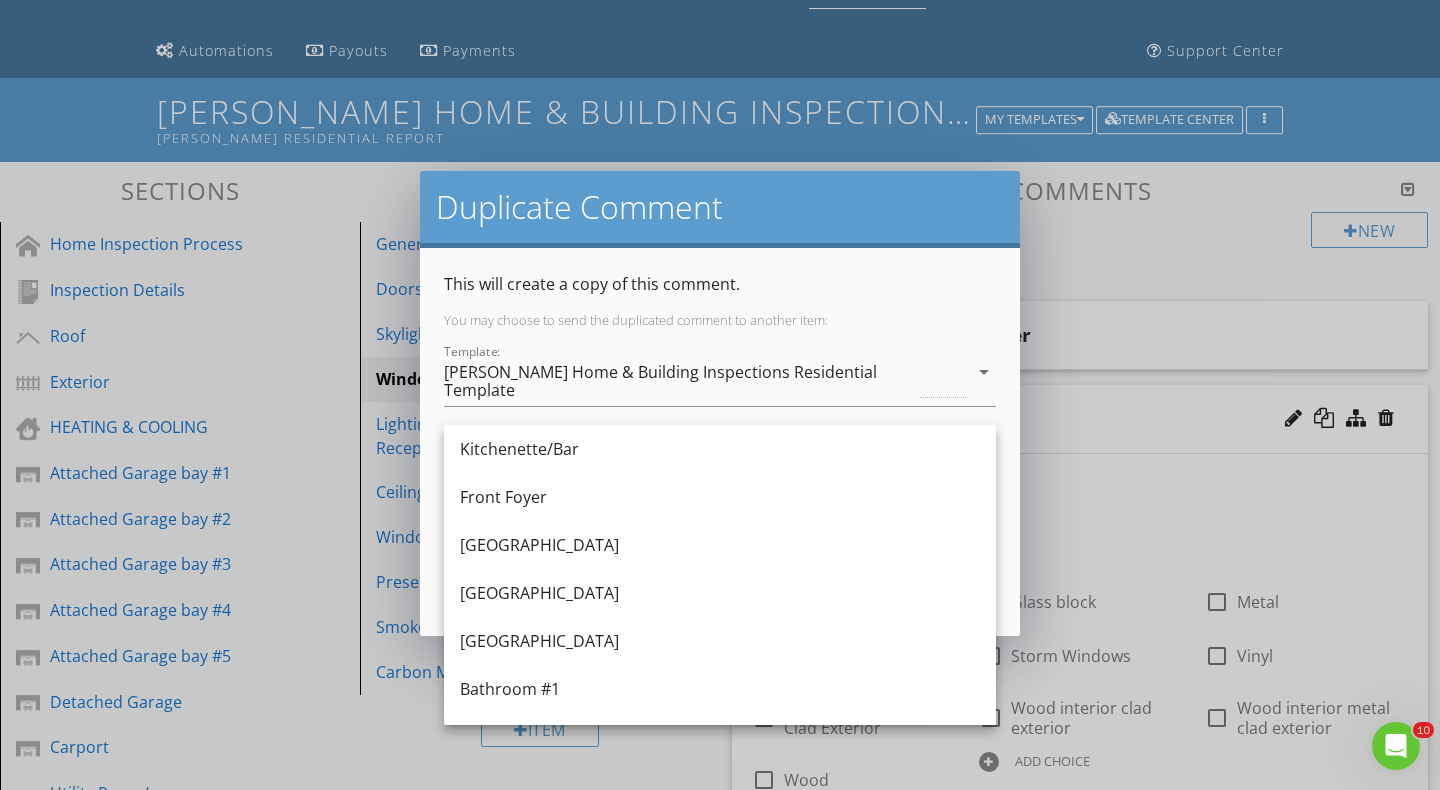 scroll, scrollTop: 1400, scrollLeft: 0, axis: vertical 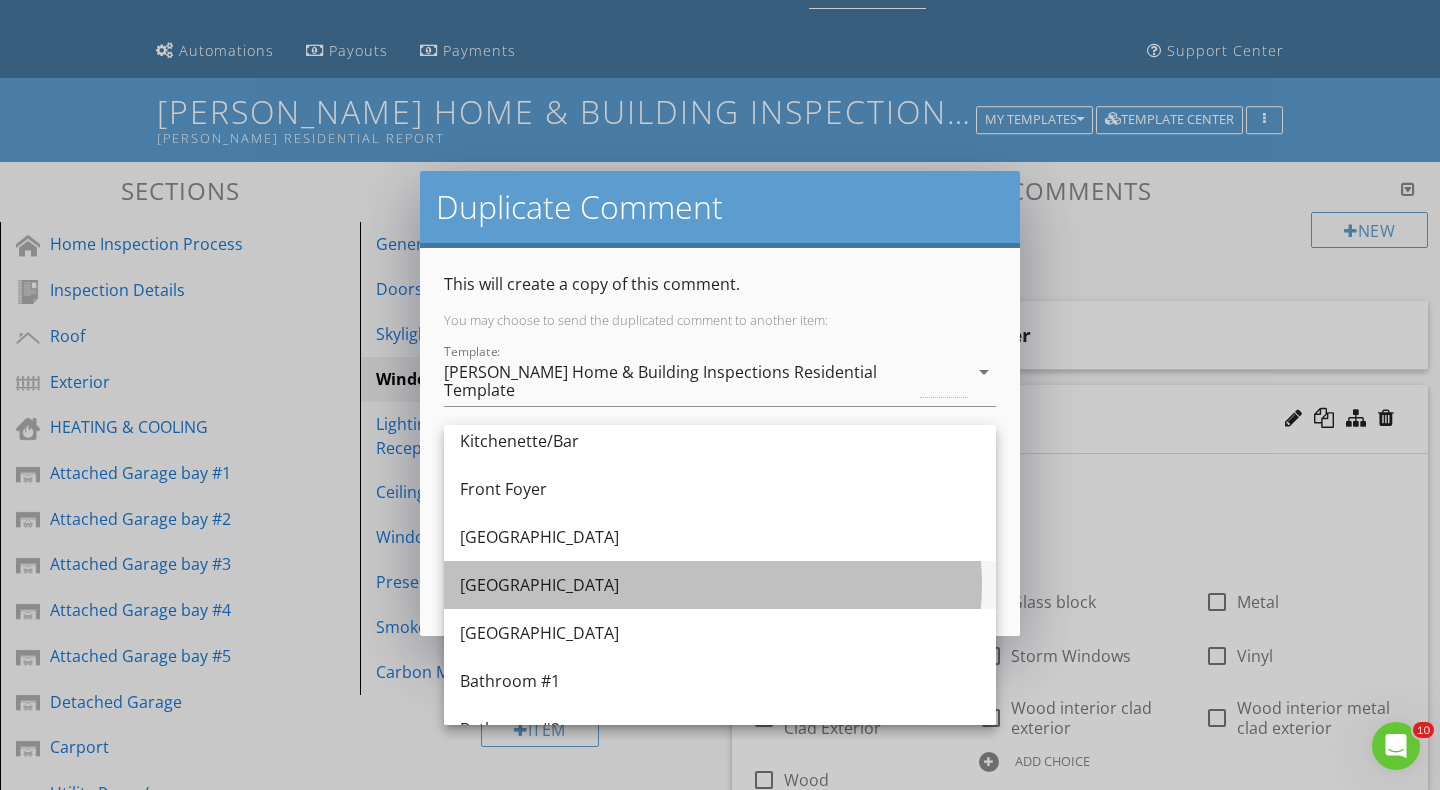 click on "2nd Floor Hallway" at bounding box center [720, 585] 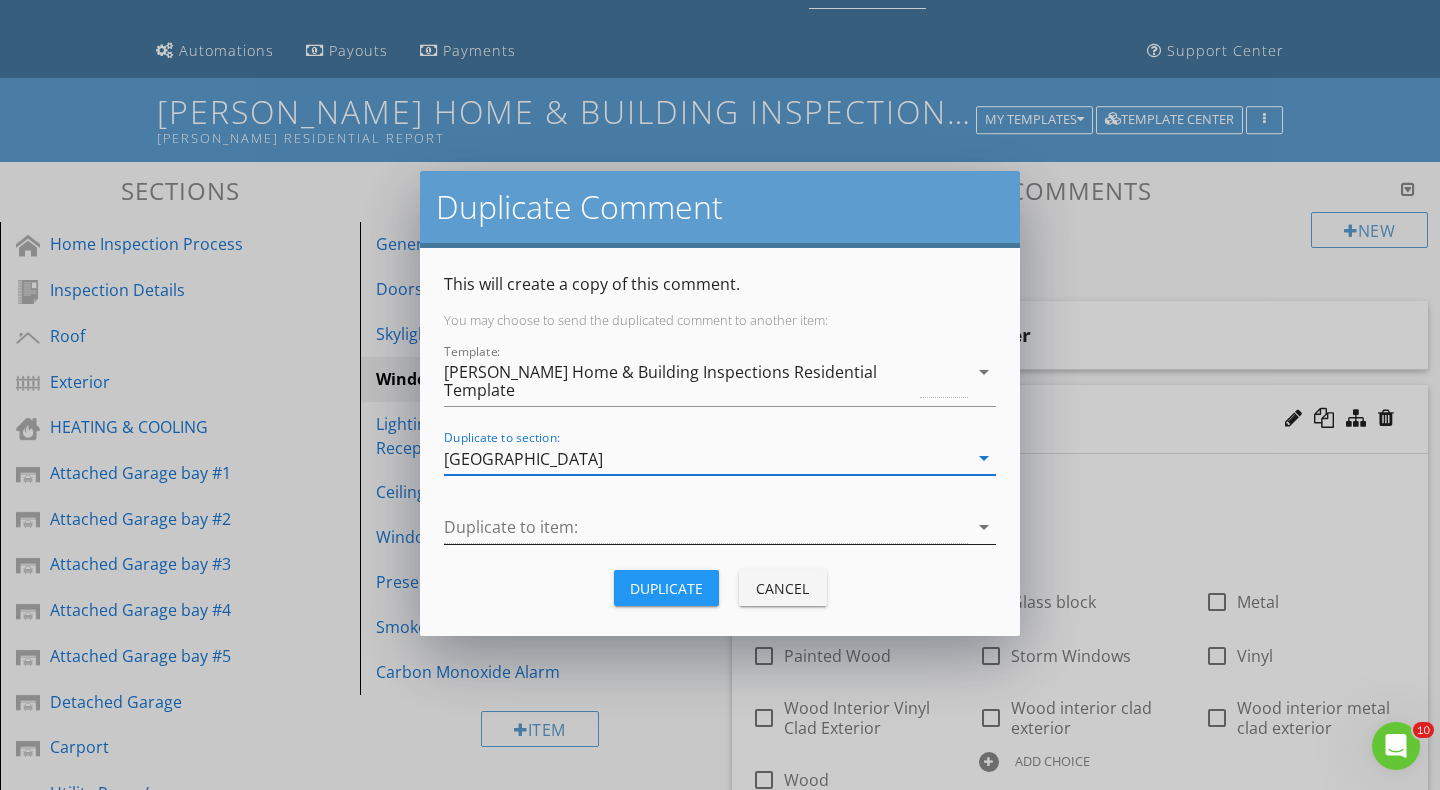 click at bounding box center (706, 527) 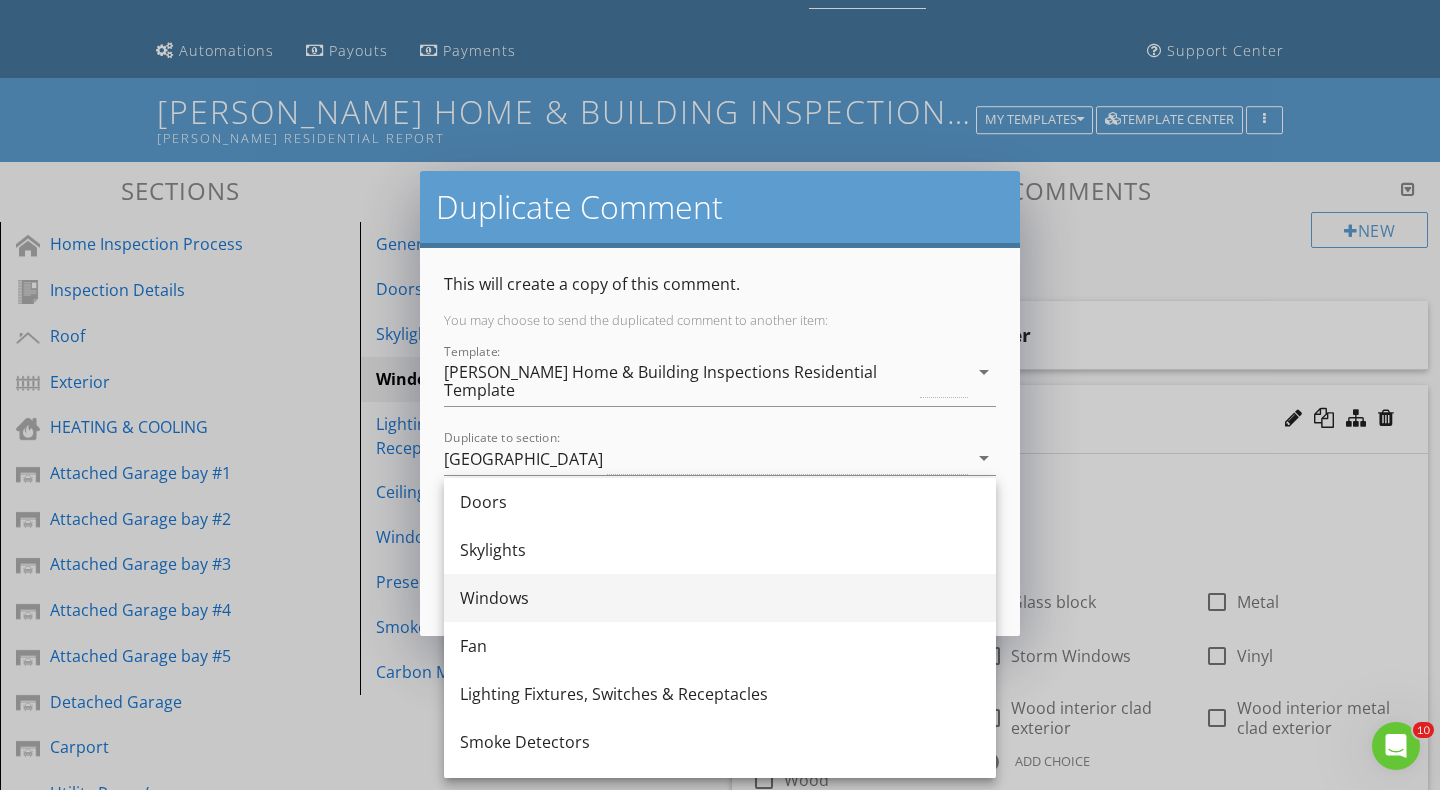 click on "Windows" at bounding box center (720, 598) 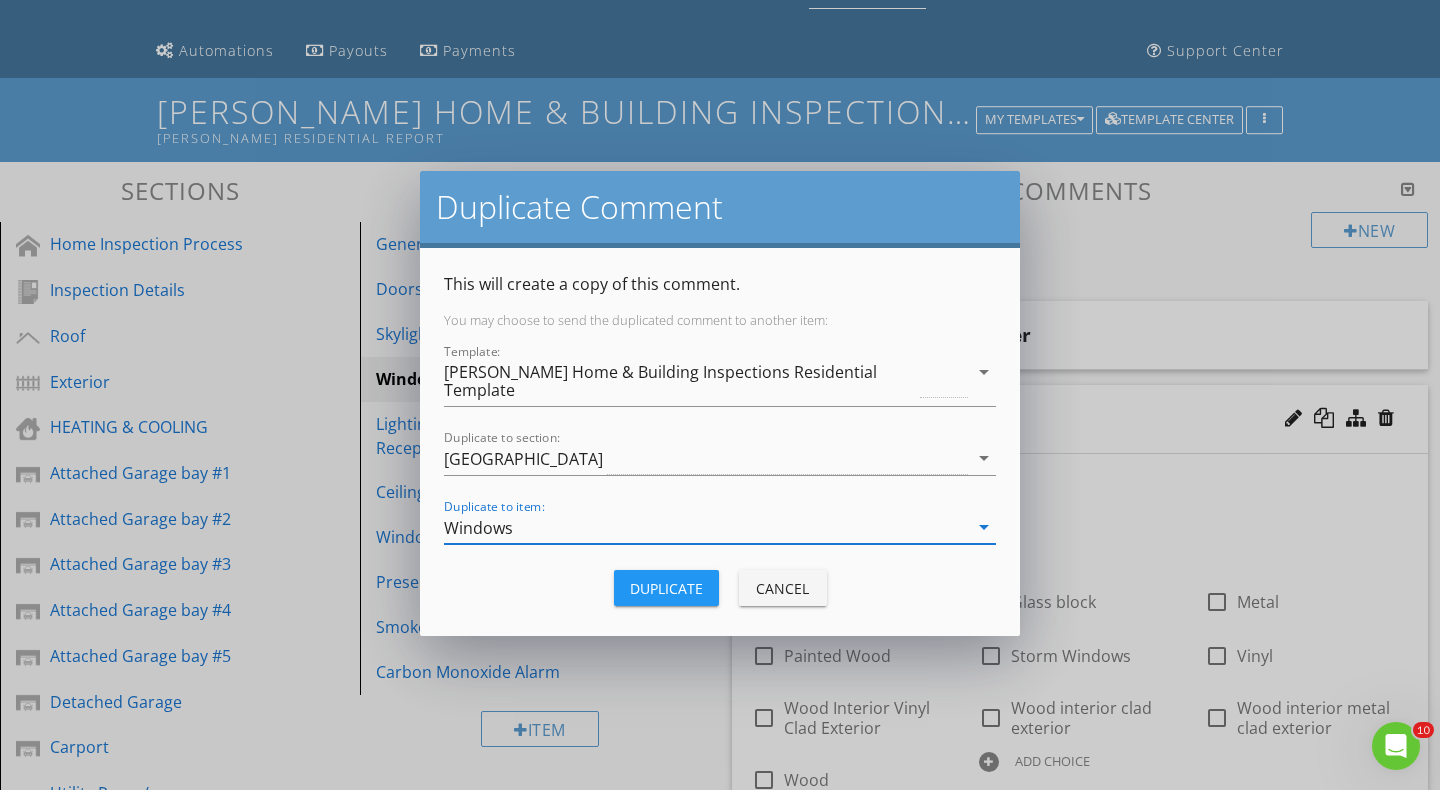 click on "Duplicate" at bounding box center (666, 588) 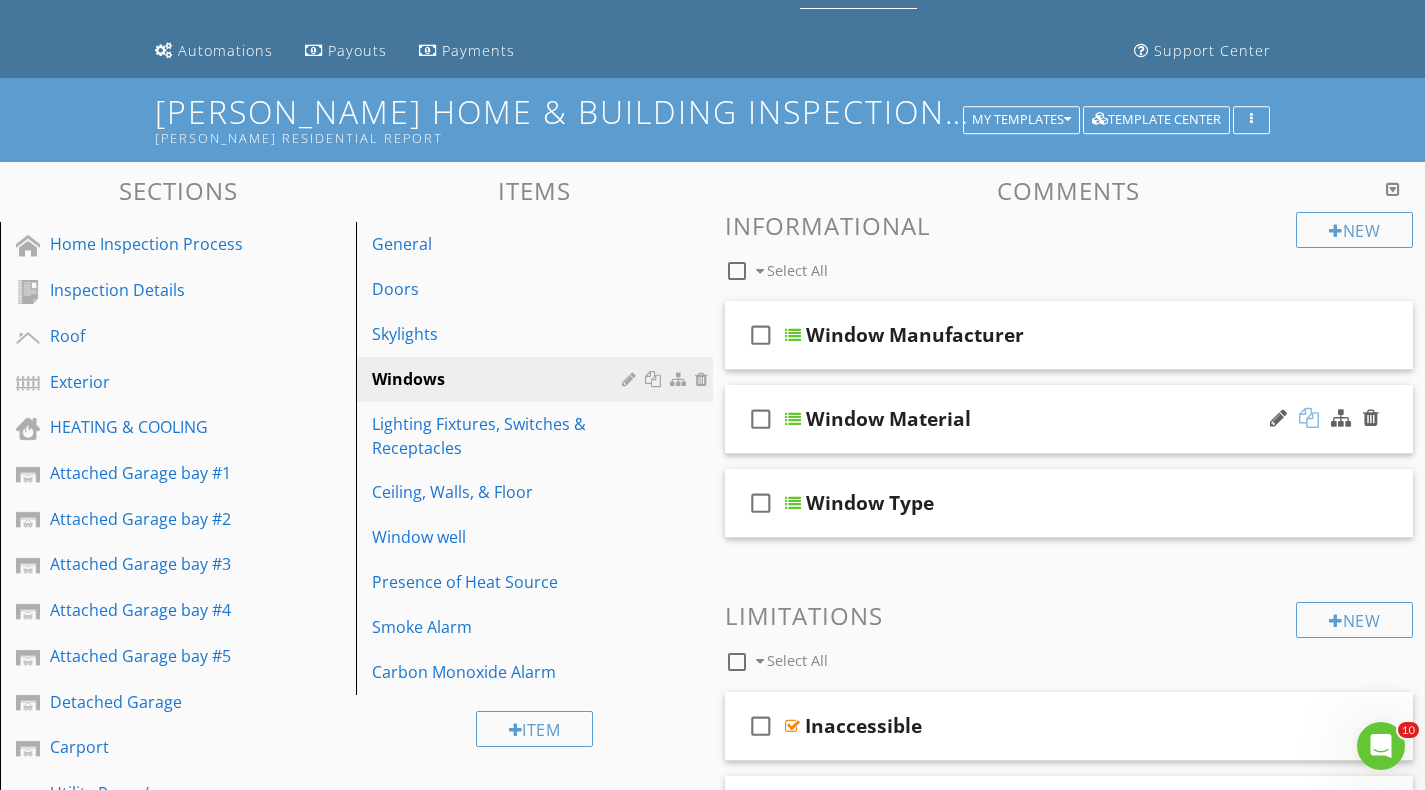 click at bounding box center (1309, 418) 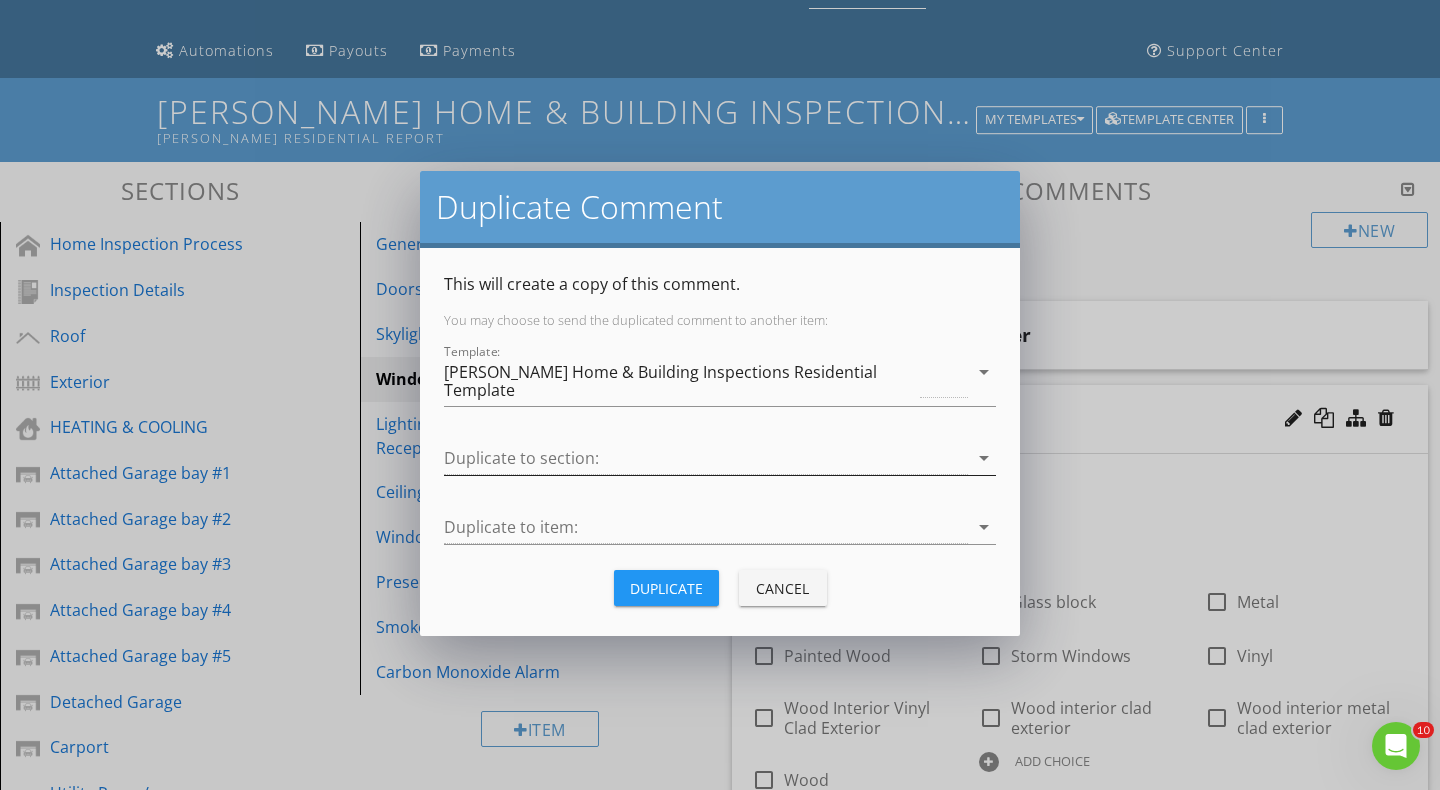 click at bounding box center (706, 458) 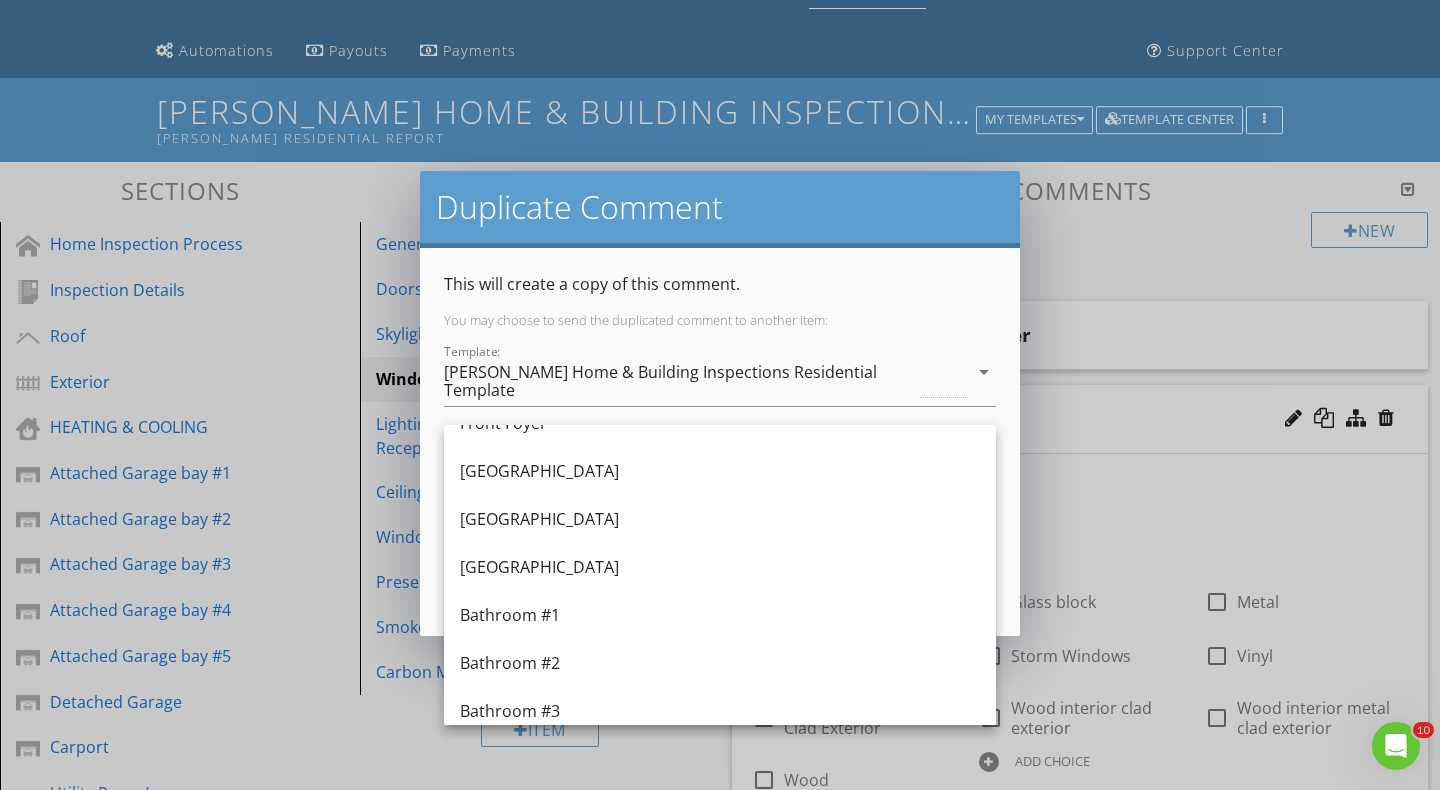 scroll, scrollTop: 1500, scrollLeft: 0, axis: vertical 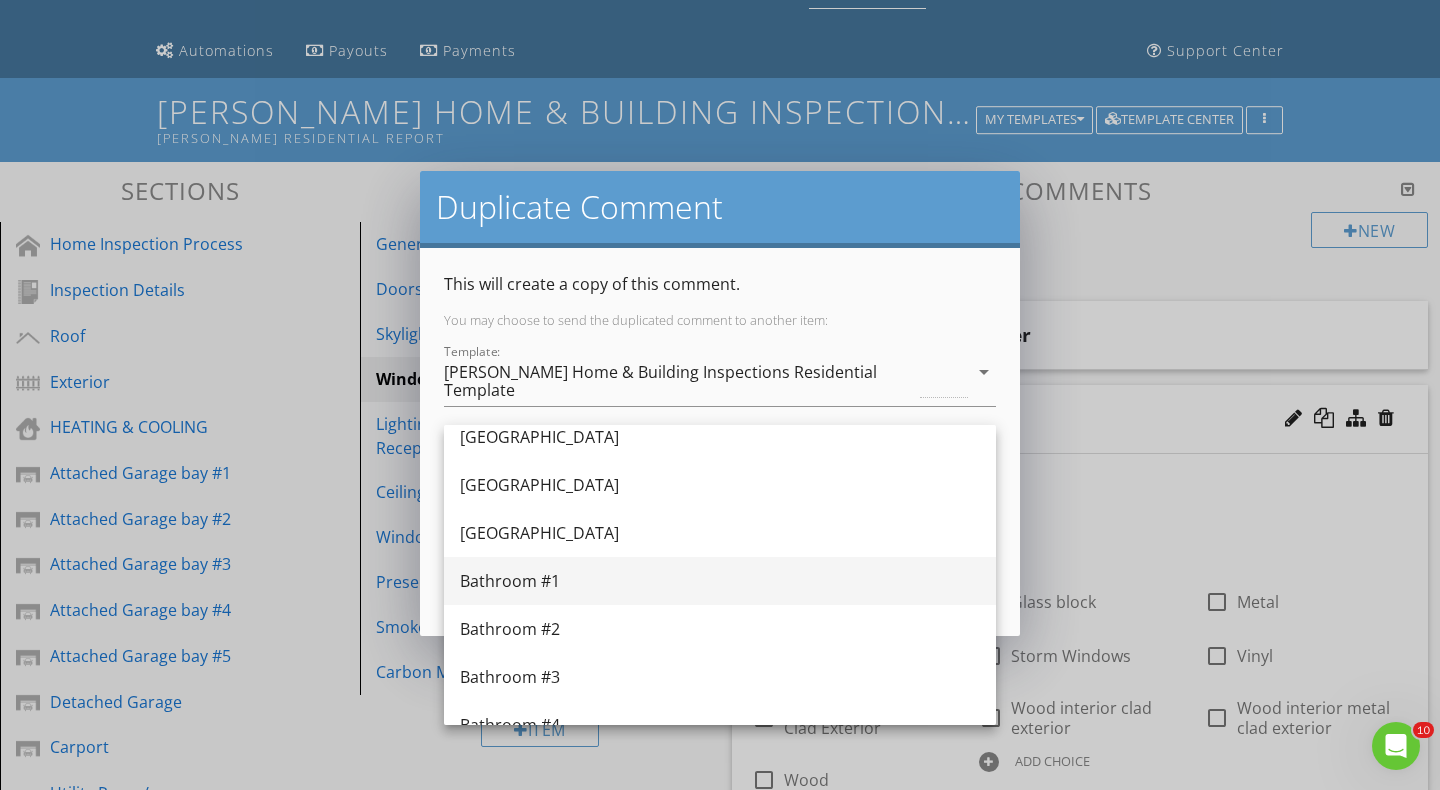 click on "Bathroom #1" at bounding box center [720, 581] 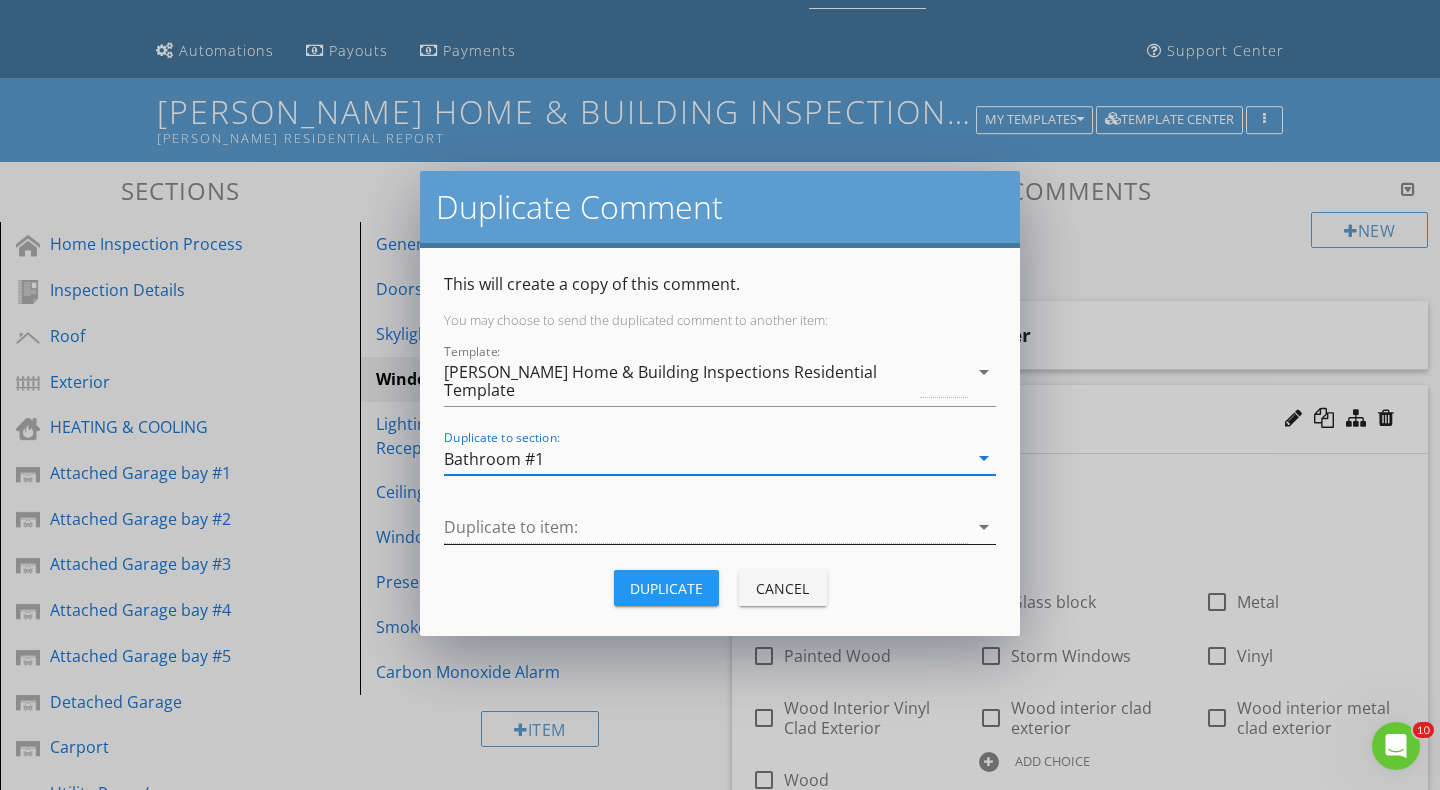 click at bounding box center (706, 527) 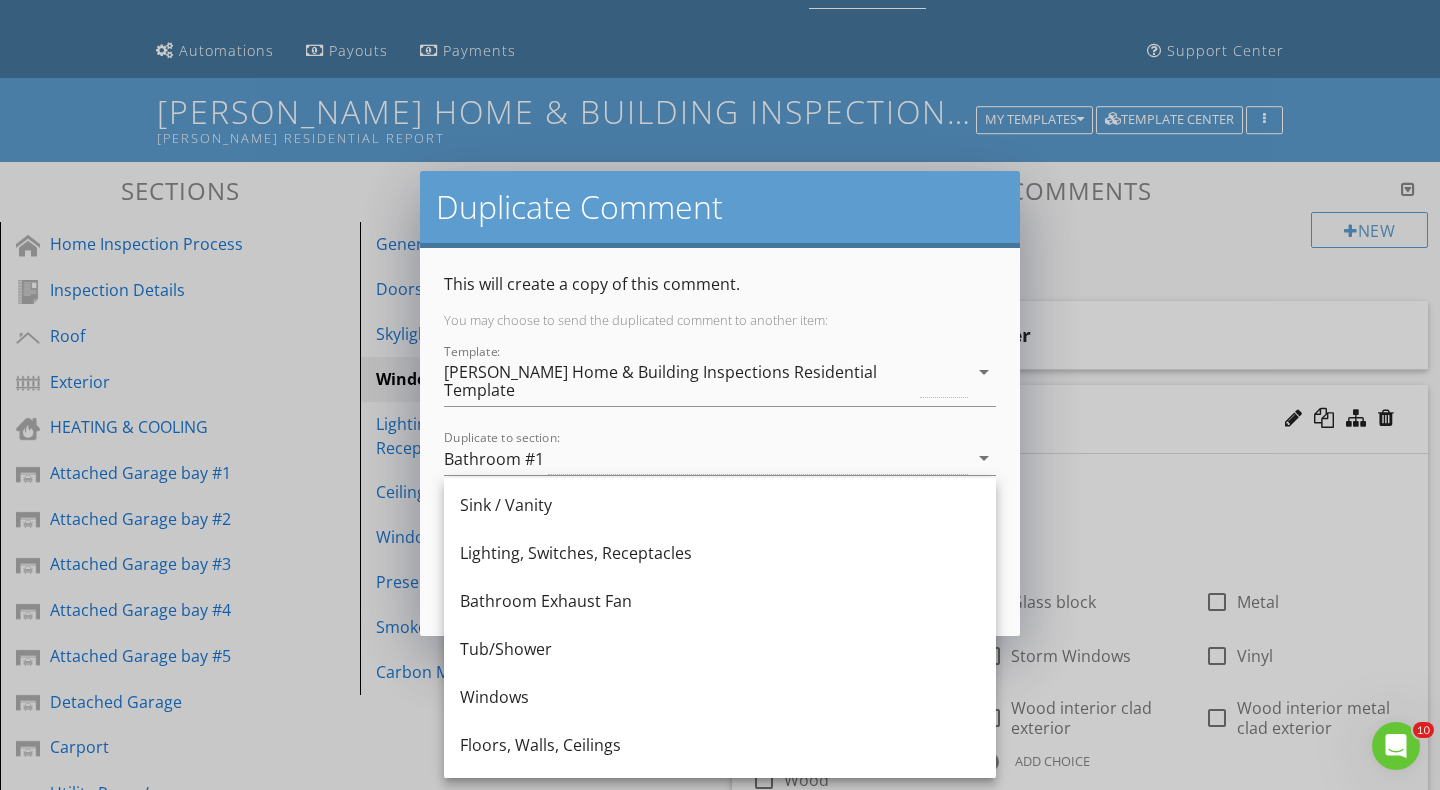 scroll, scrollTop: 200, scrollLeft: 0, axis: vertical 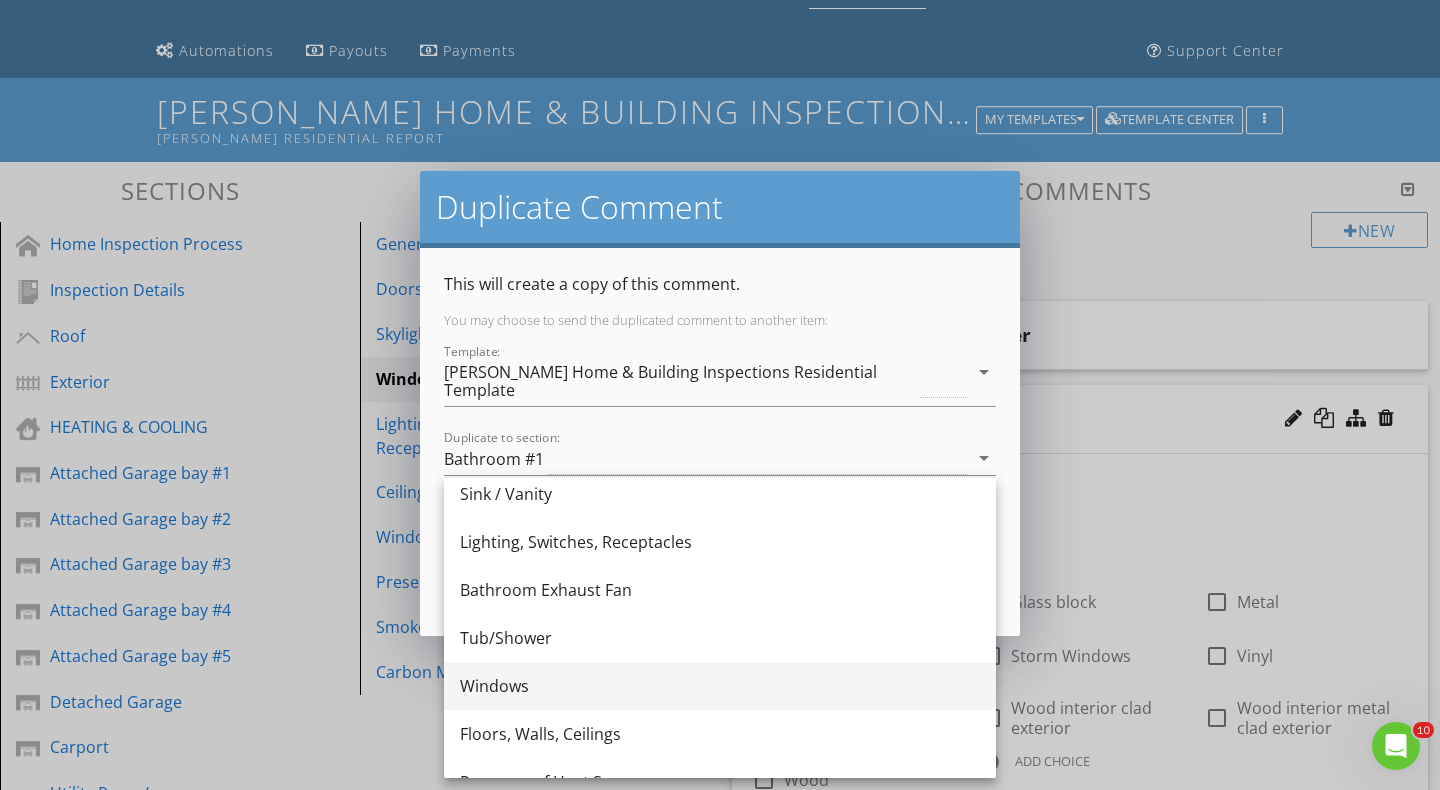 click on "Windows" at bounding box center (720, 686) 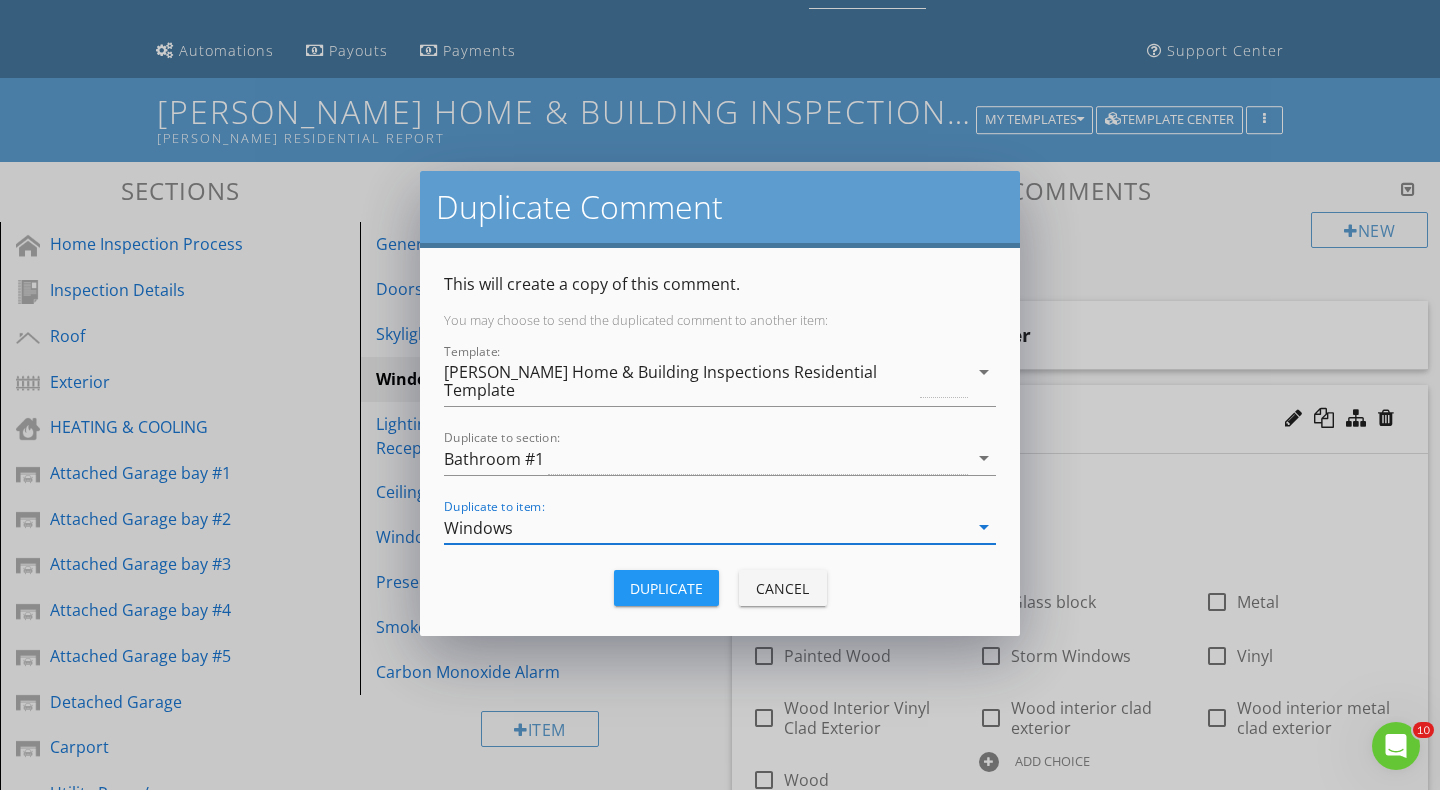 click on "Duplicate" at bounding box center [666, 588] 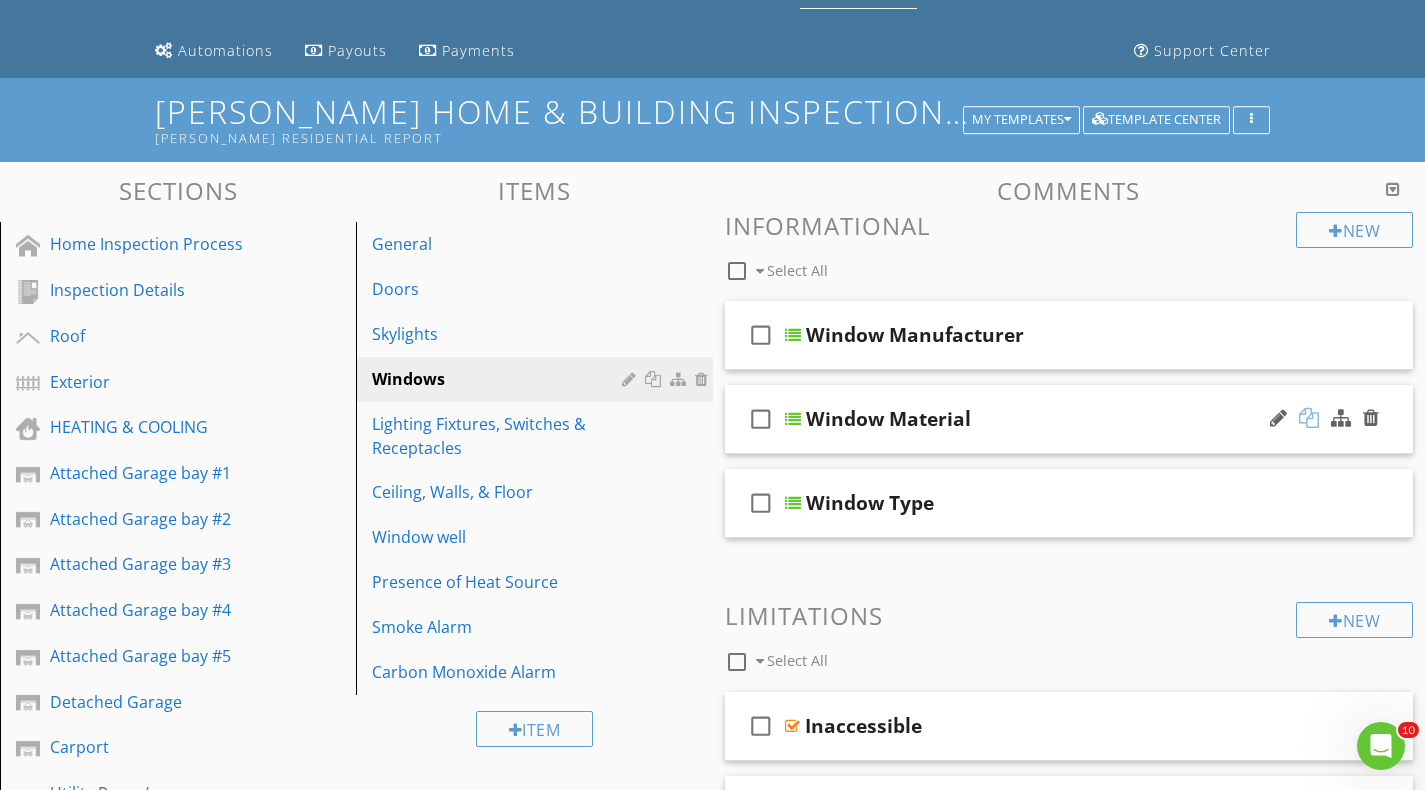 click at bounding box center [1309, 418] 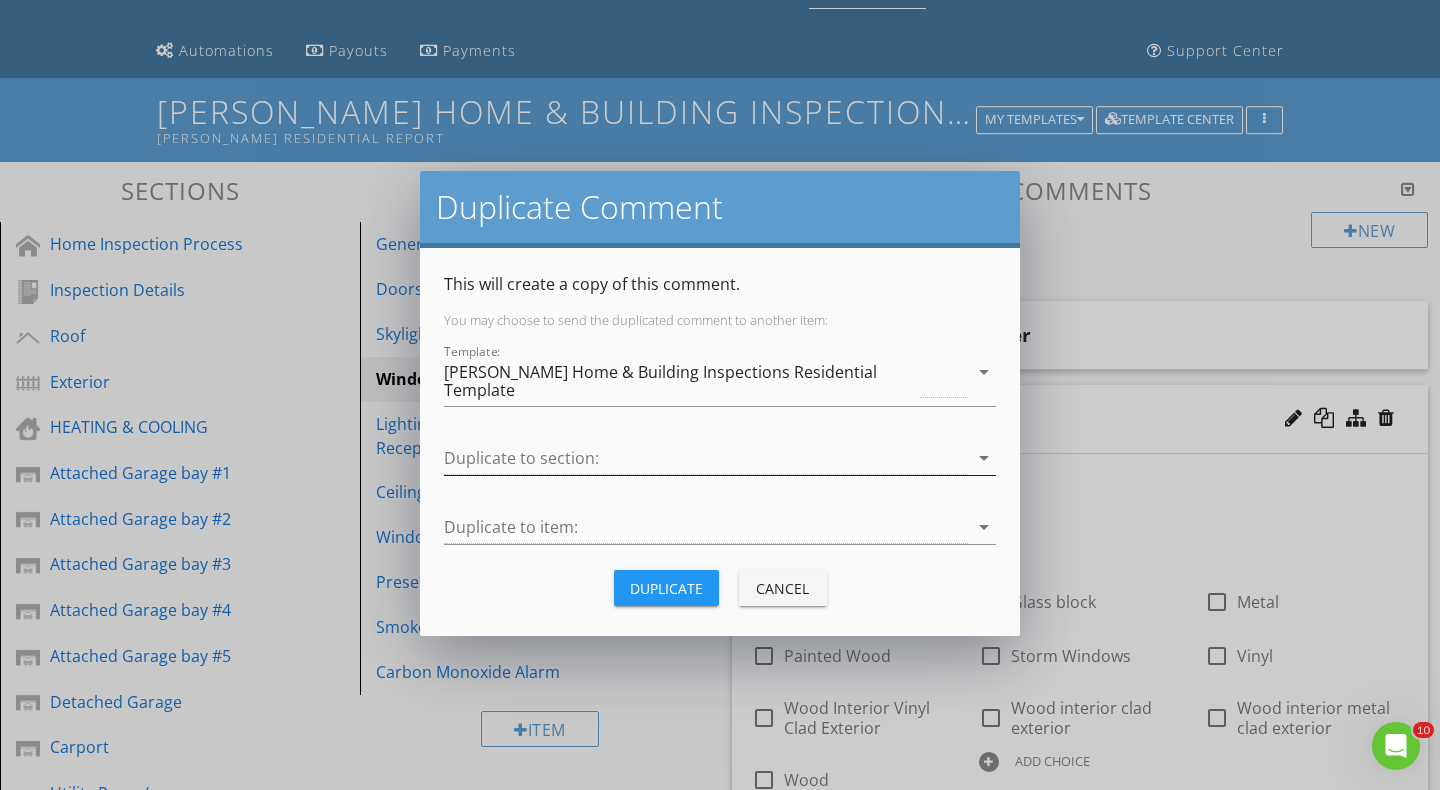 click at bounding box center [706, 458] 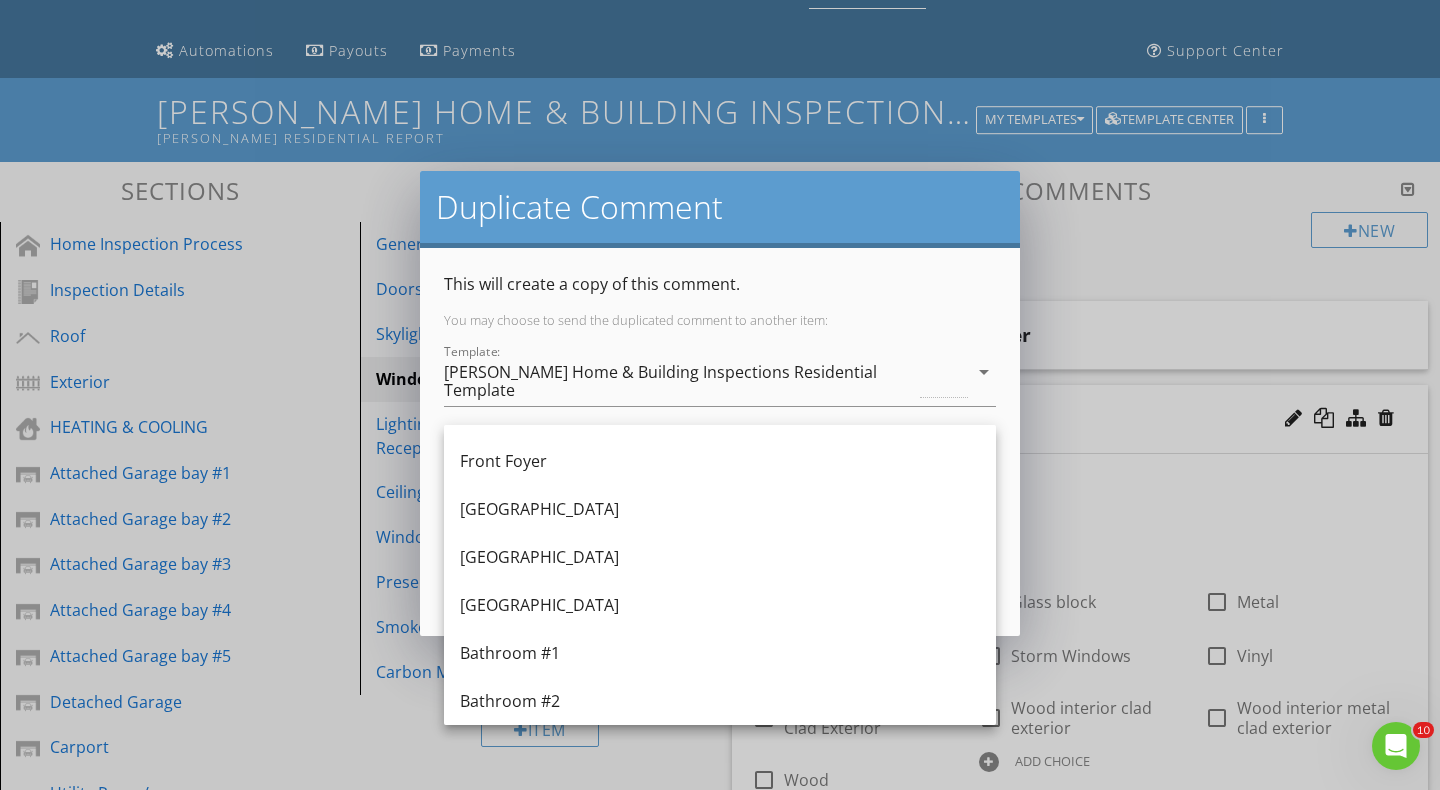 scroll, scrollTop: 1620, scrollLeft: 0, axis: vertical 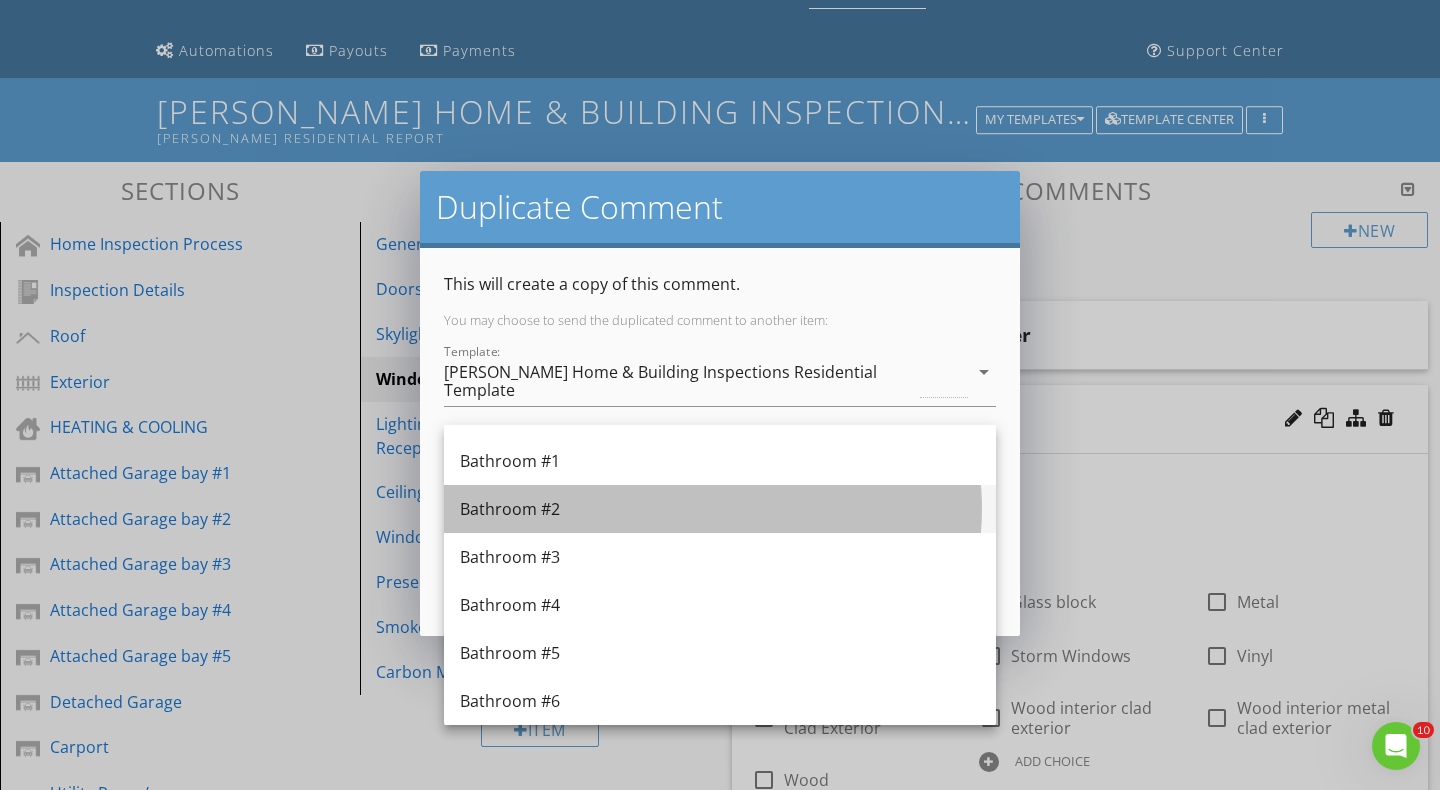 click on "Bathroom #2" at bounding box center [720, 509] 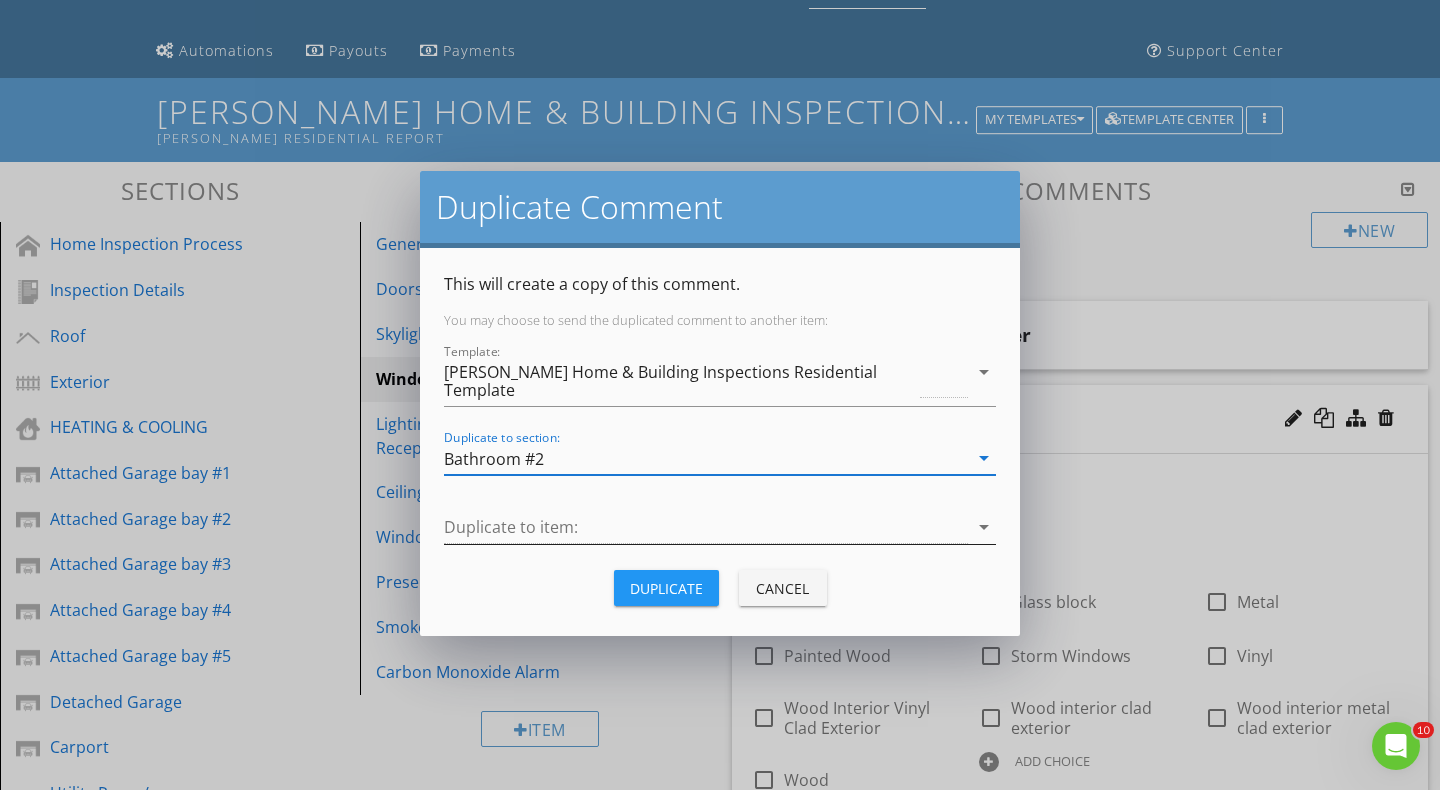 click at bounding box center (706, 527) 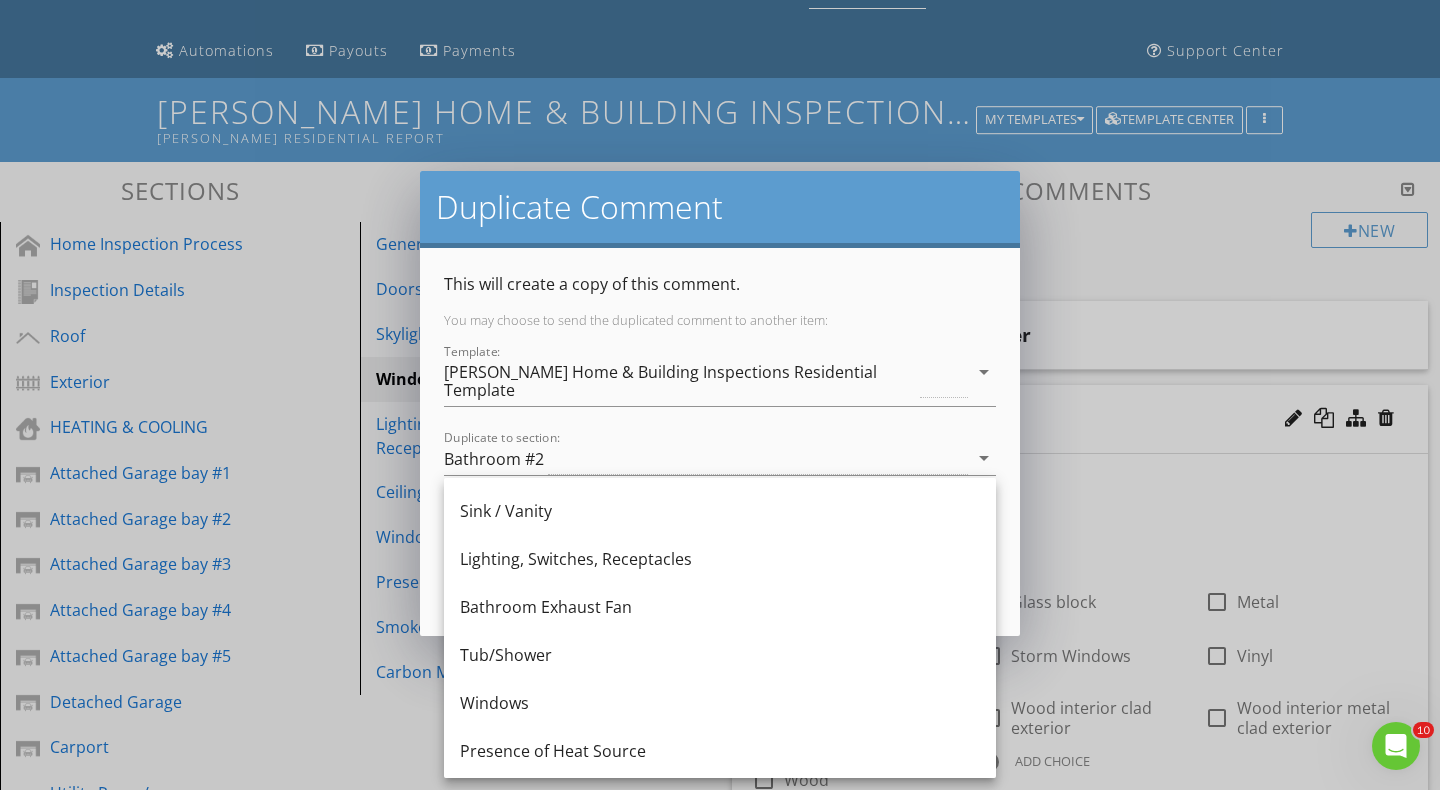 scroll, scrollTop: 200, scrollLeft: 0, axis: vertical 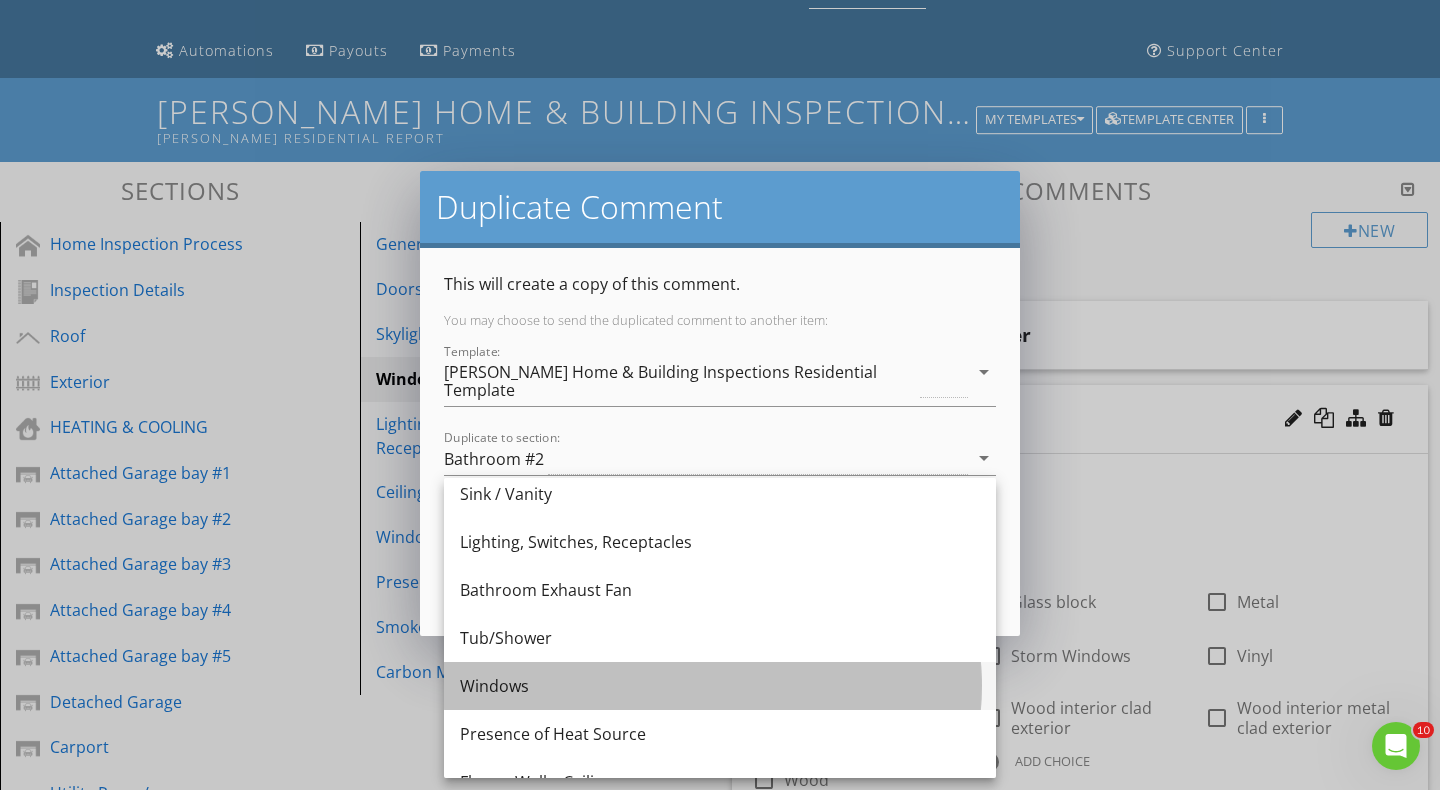 click on "Windows" at bounding box center [720, 686] 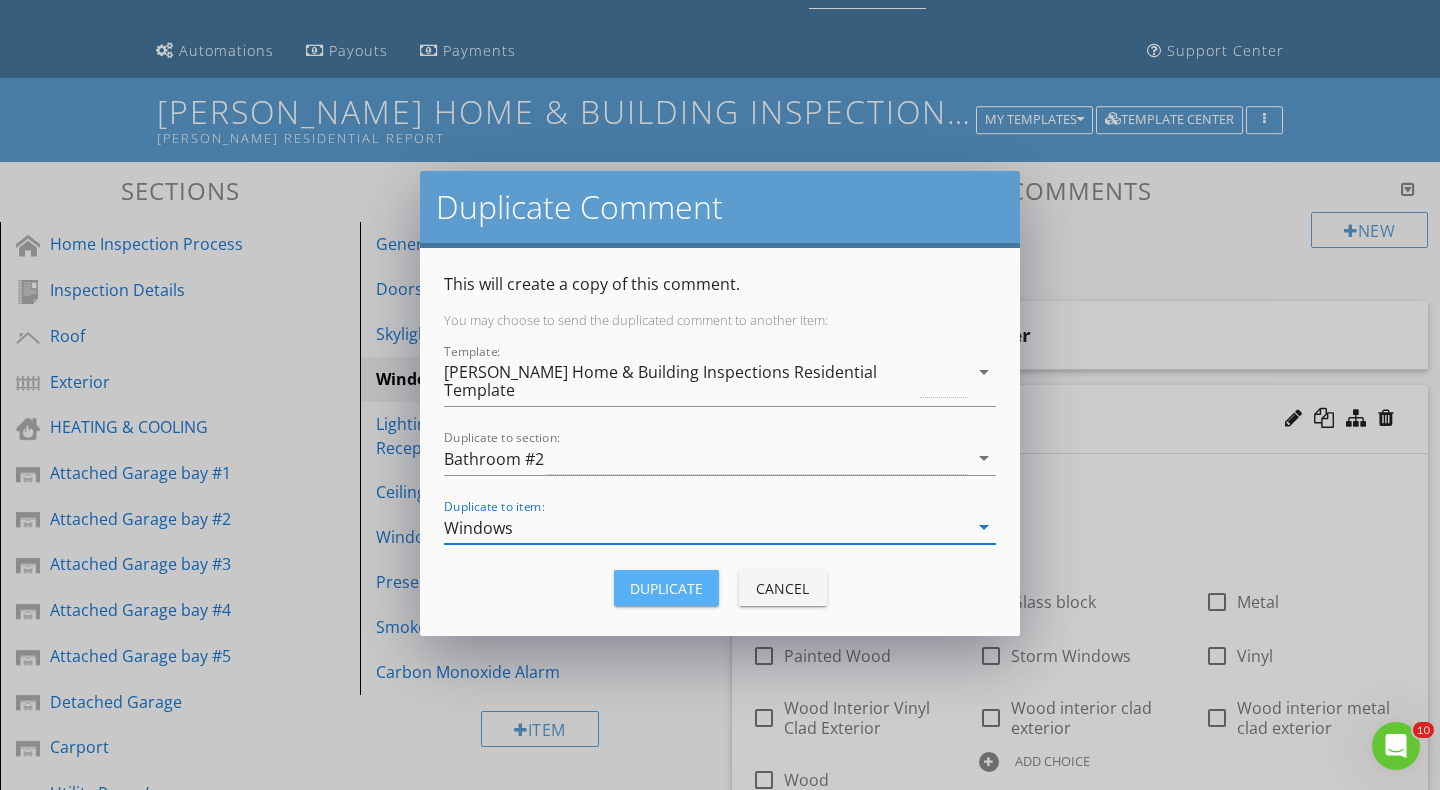 click on "Duplicate" at bounding box center [666, 588] 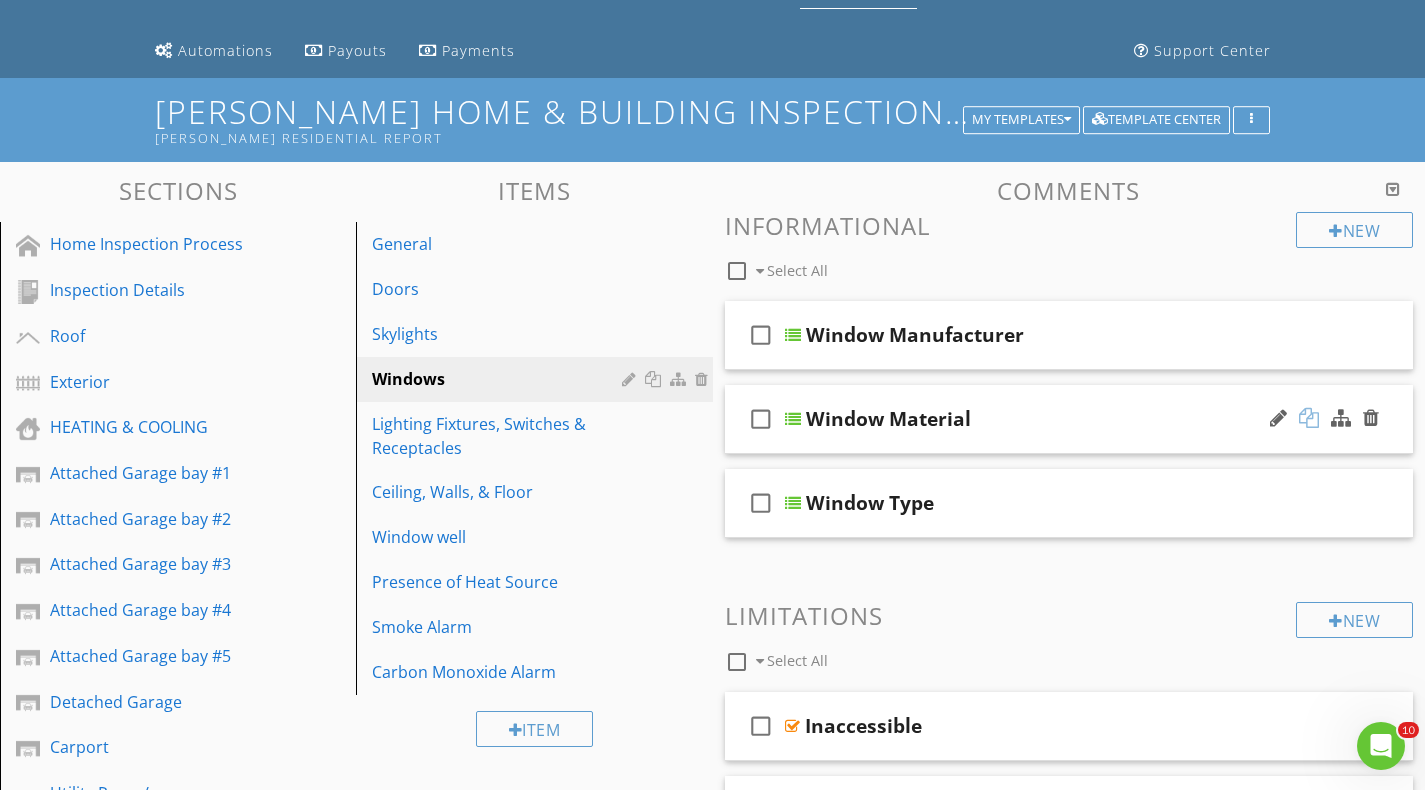 click at bounding box center [1309, 418] 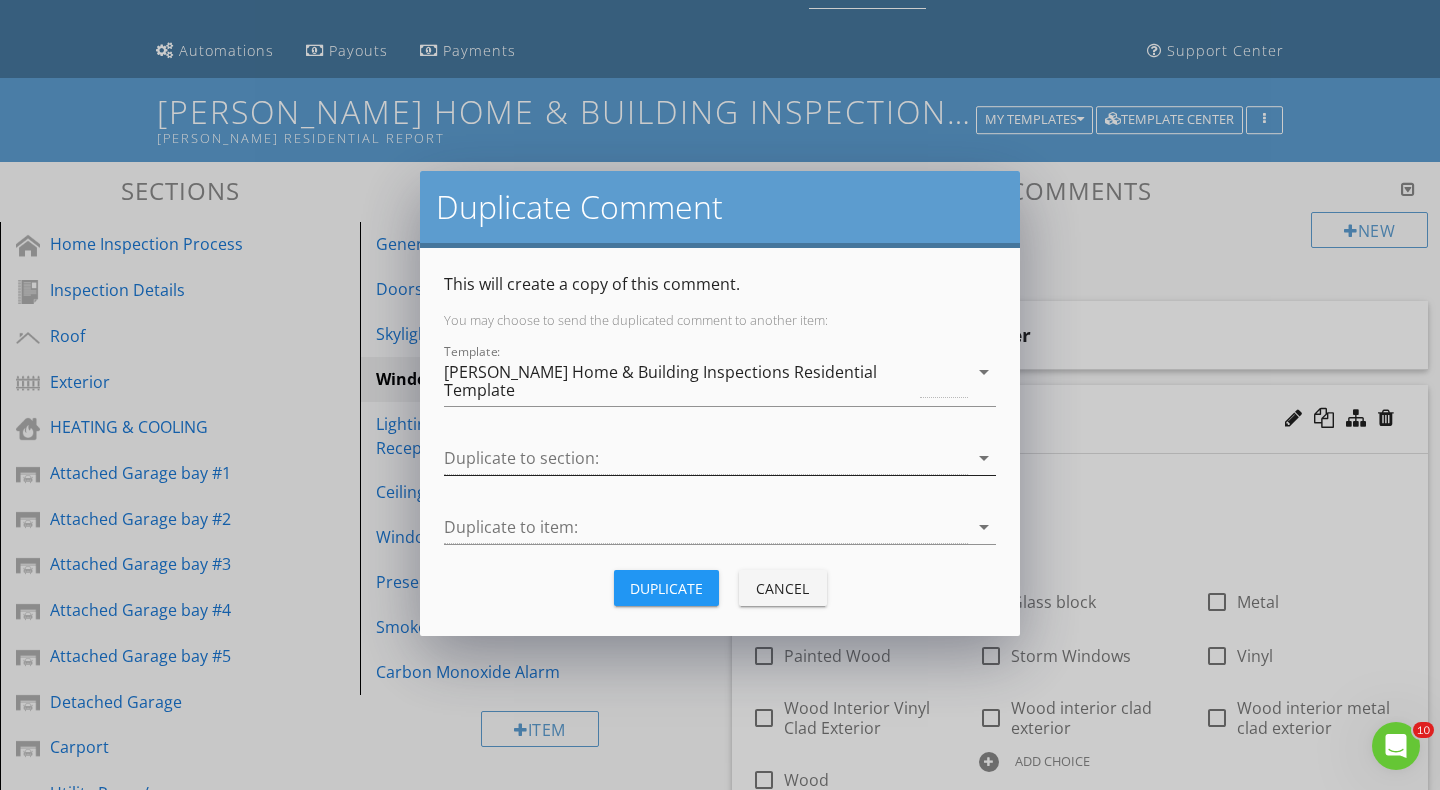 click at bounding box center [706, 458] 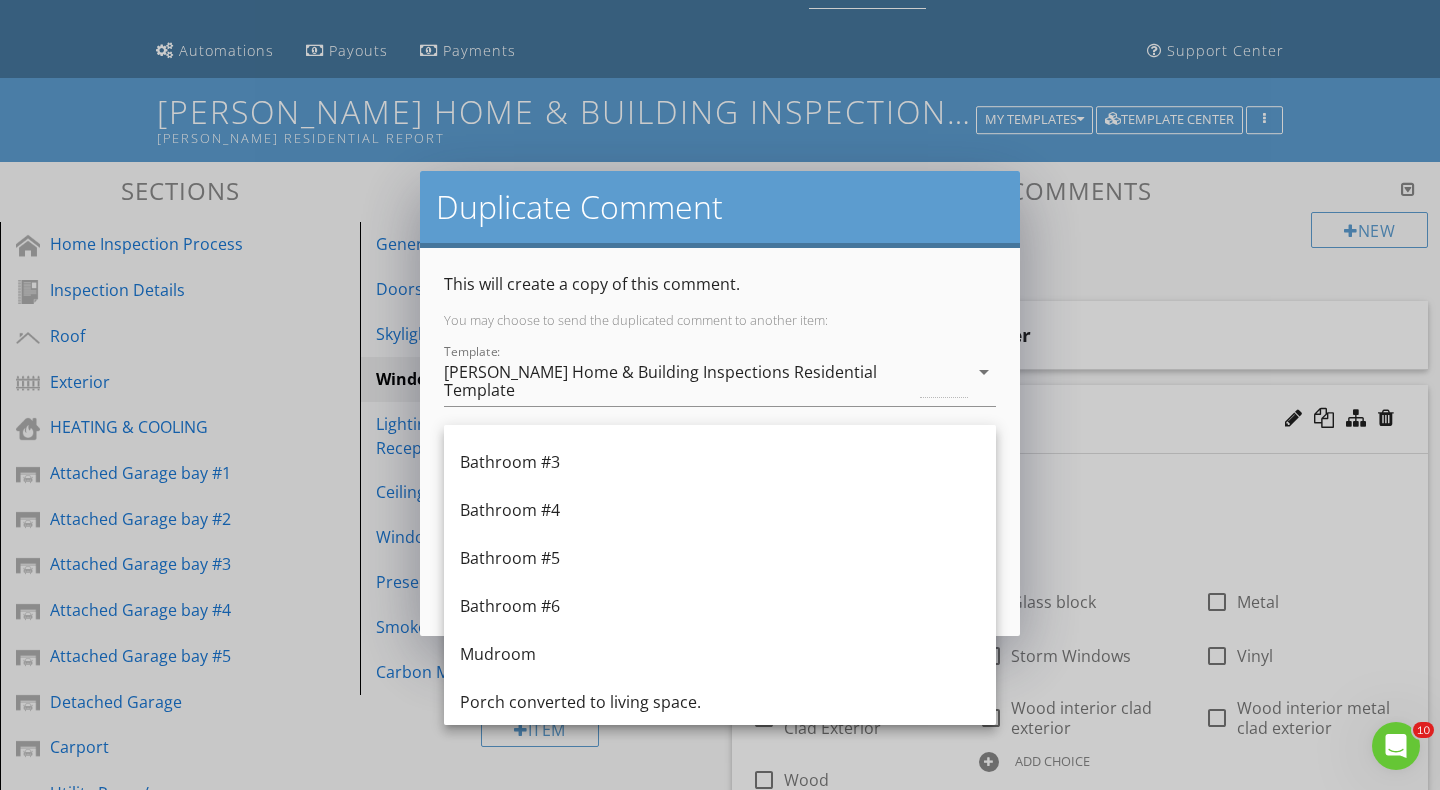 scroll, scrollTop: 1620, scrollLeft: 0, axis: vertical 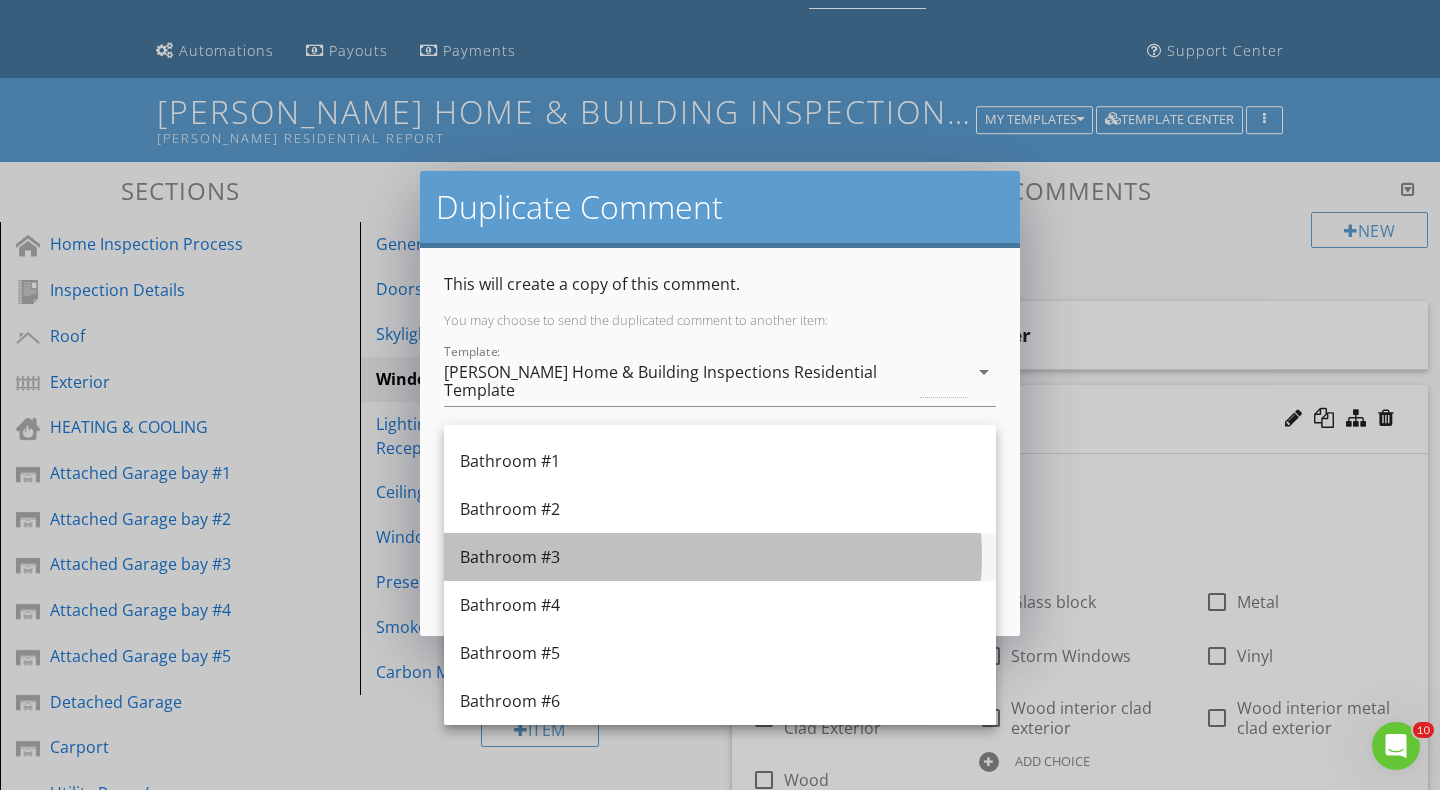 click on "Bathroom #3" at bounding box center [720, 557] 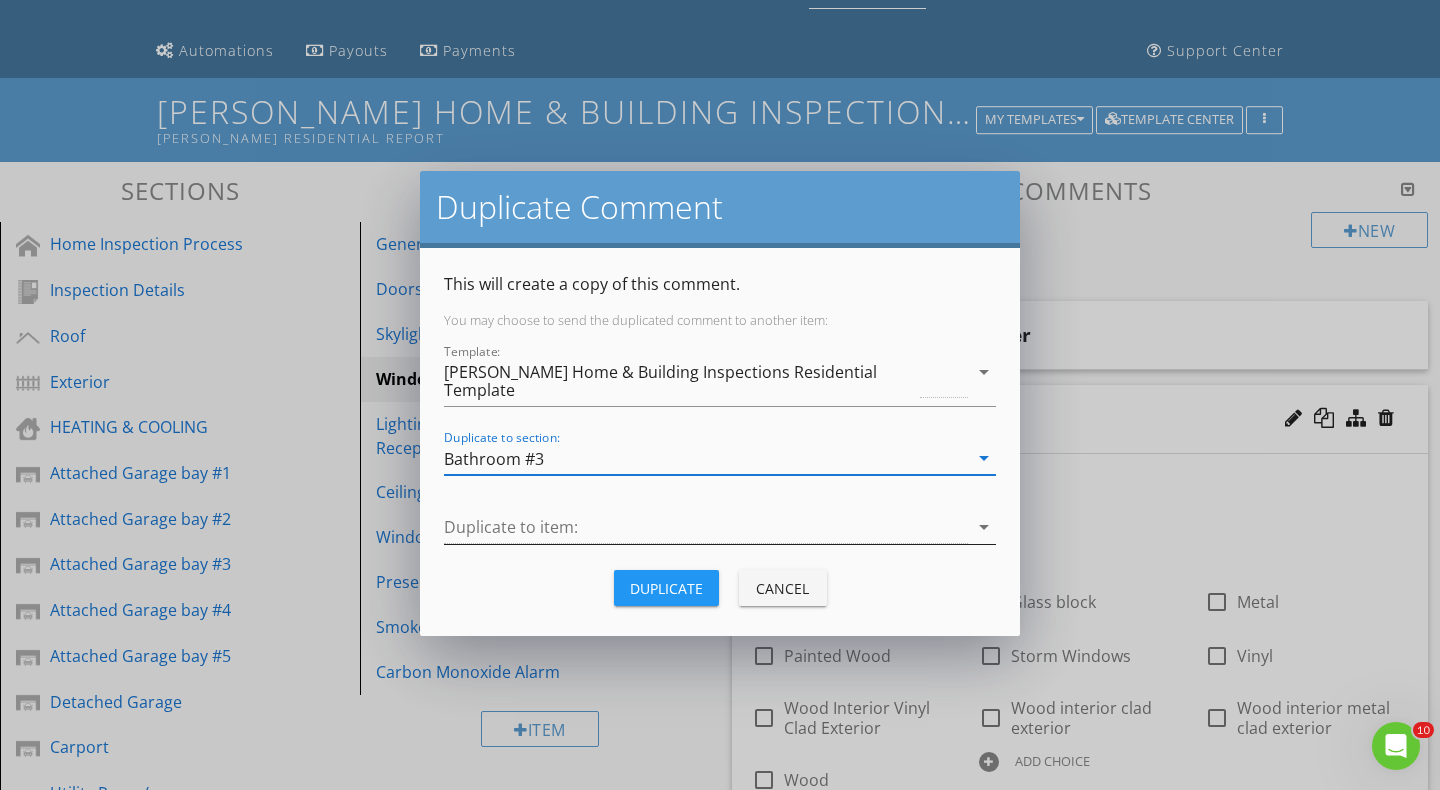 click at bounding box center [706, 527] 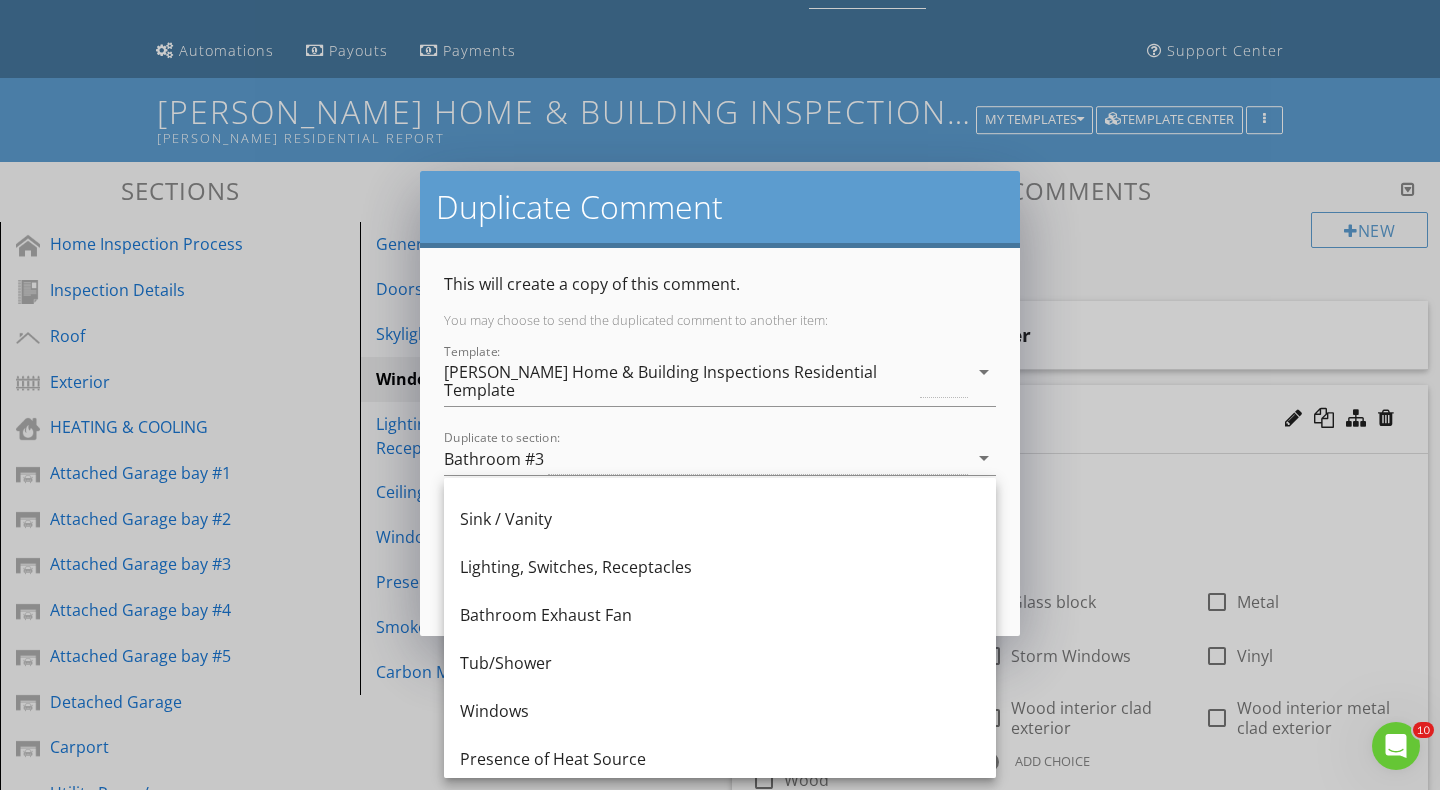 scroll, scrollTop: 200, scrollLeft: 0, axis: vertical 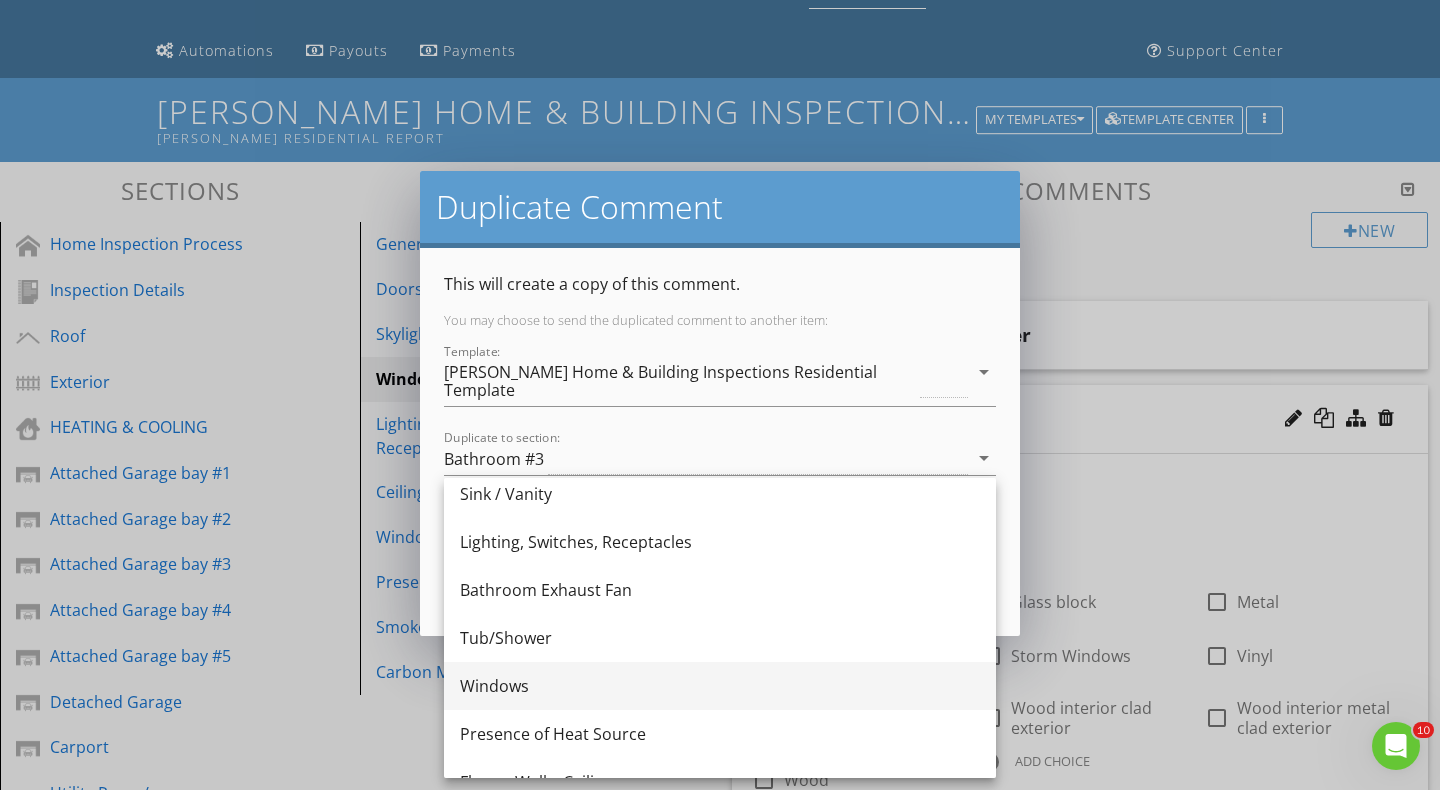 click on "Windows" at bounding box center [720, 686] 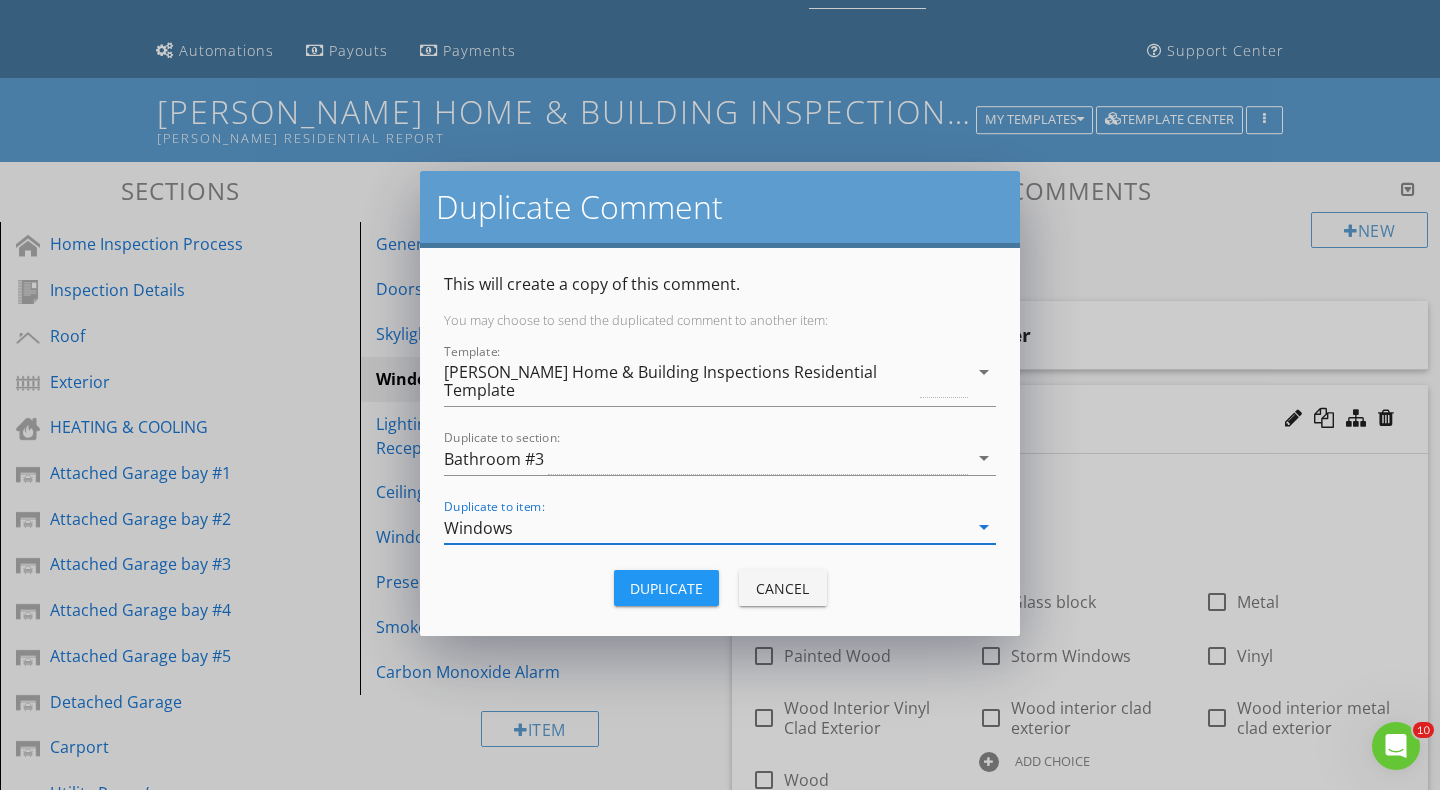 click on "Duplicate" at bounding box center [666, 588] 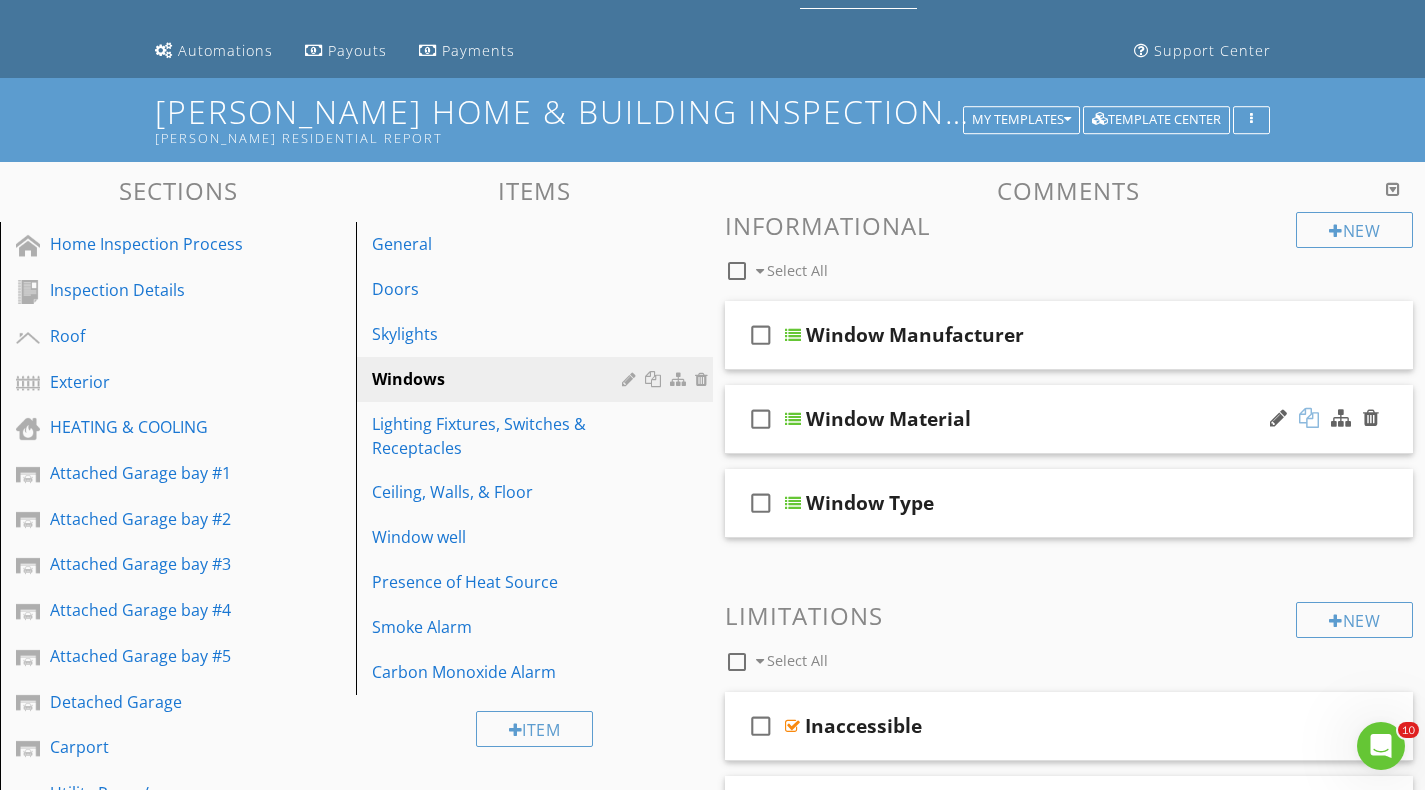 click at bounding box center (1309, 418) 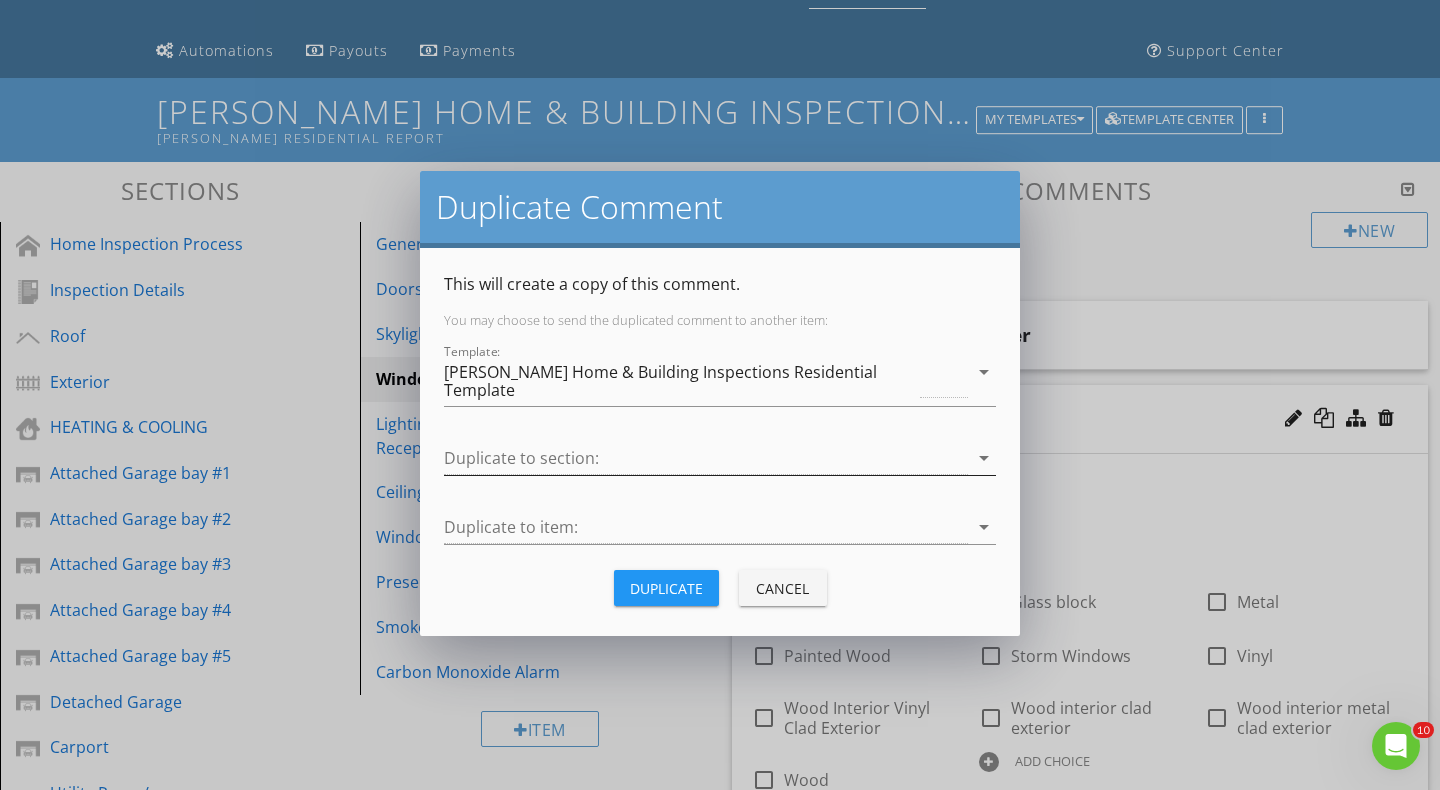 click at bounding box center (706, 458) 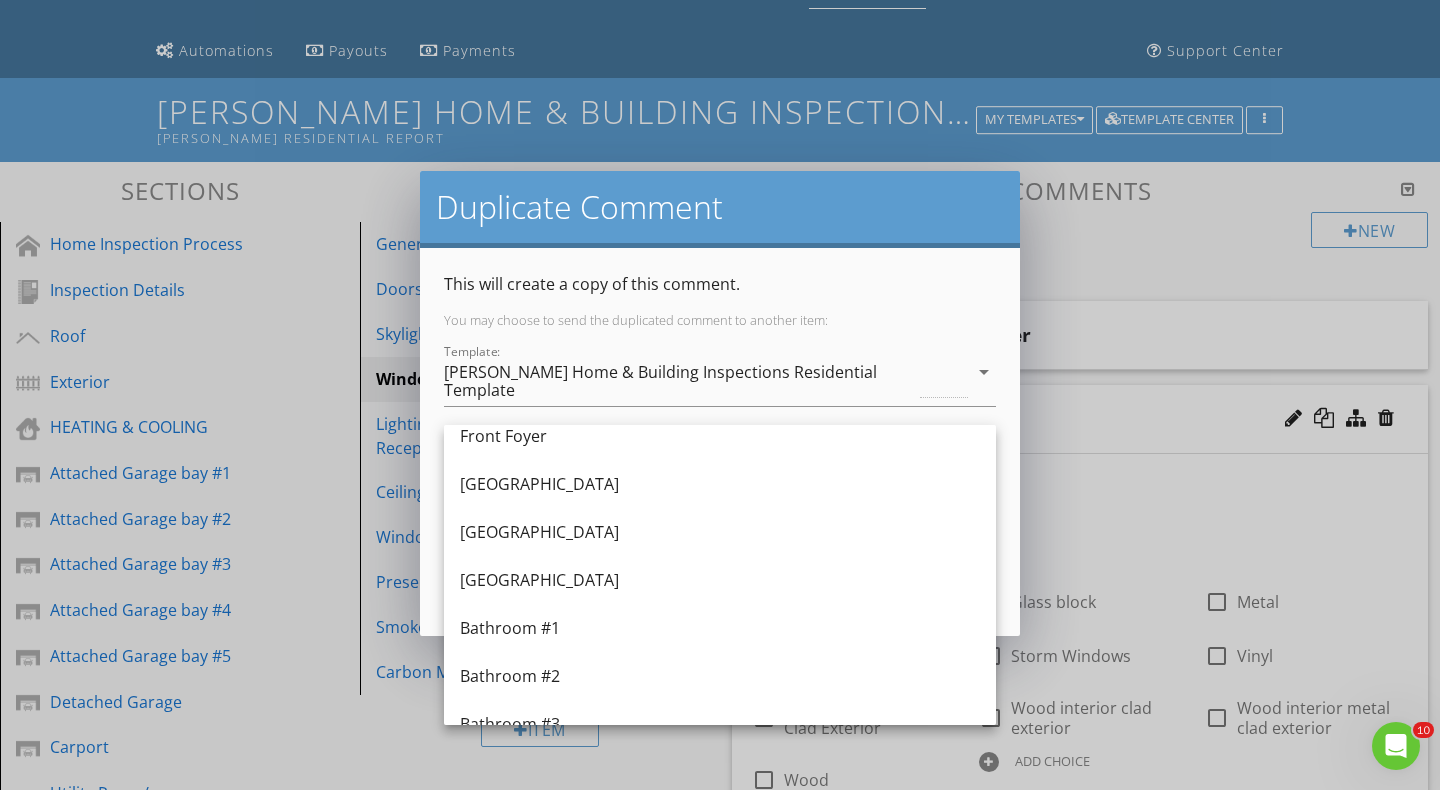 scroll, scrollTop: 1620, scrollLeft: 0, axis: vertical 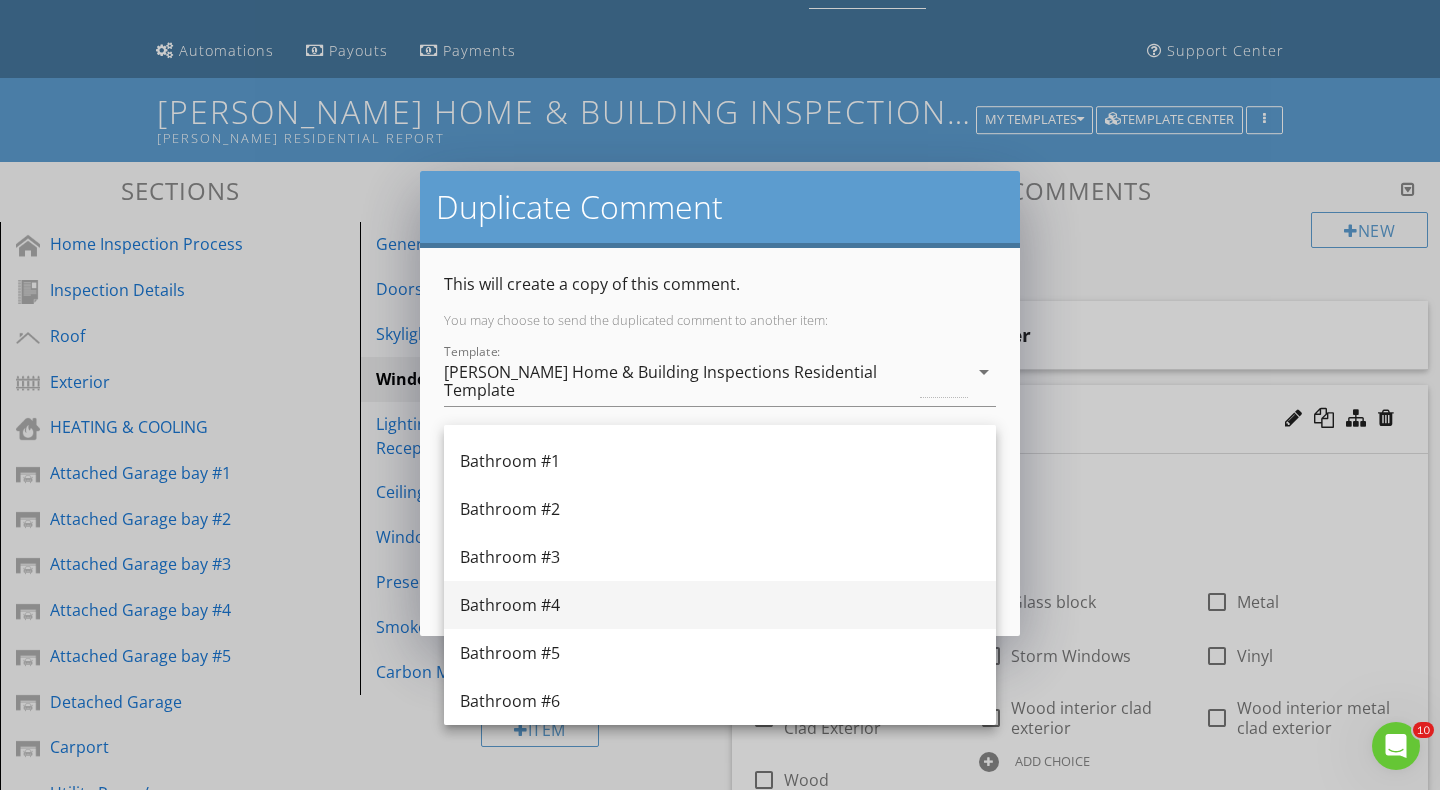 click on "Bathroom #4" at bounding box center [720, 605] 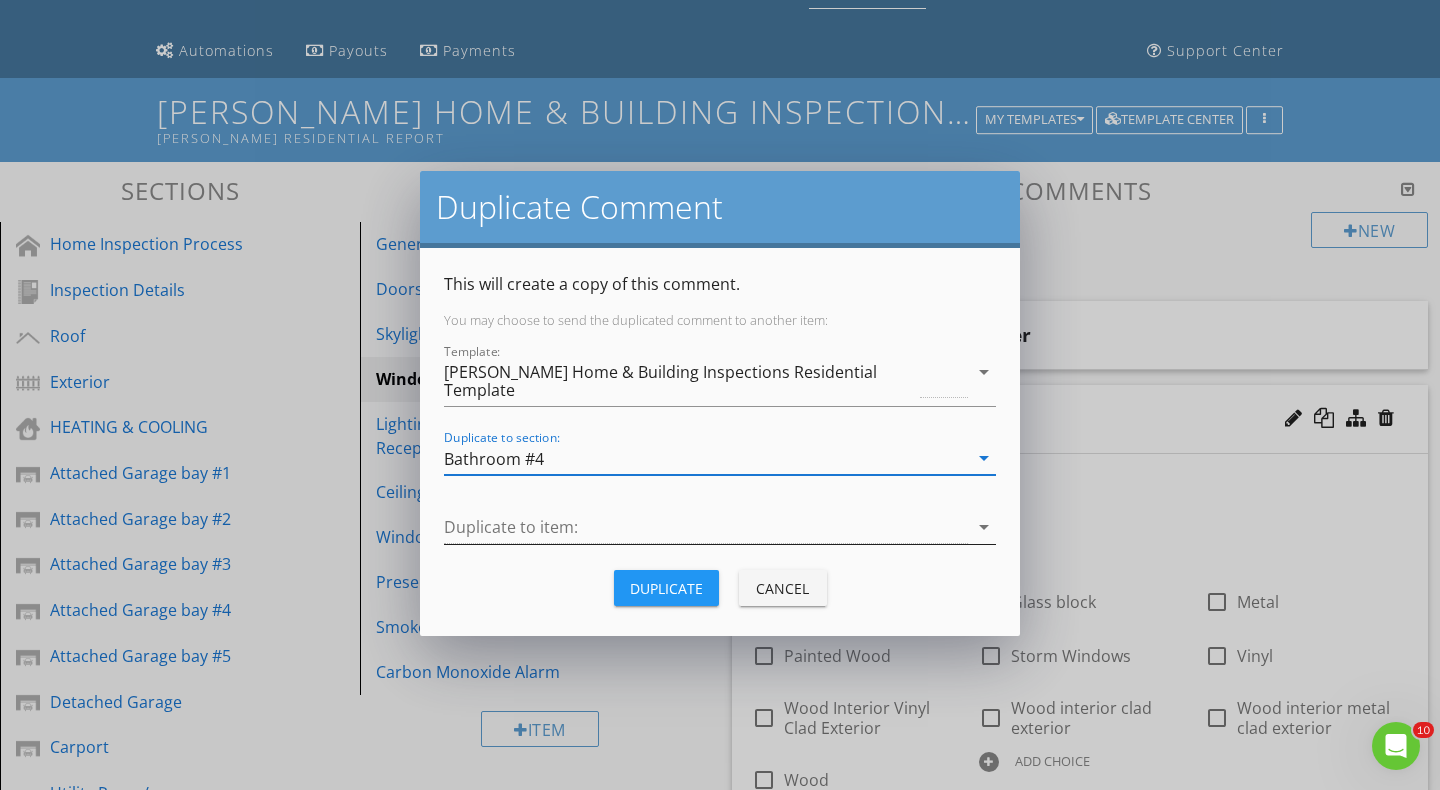 click at bounding box center [706, 527] 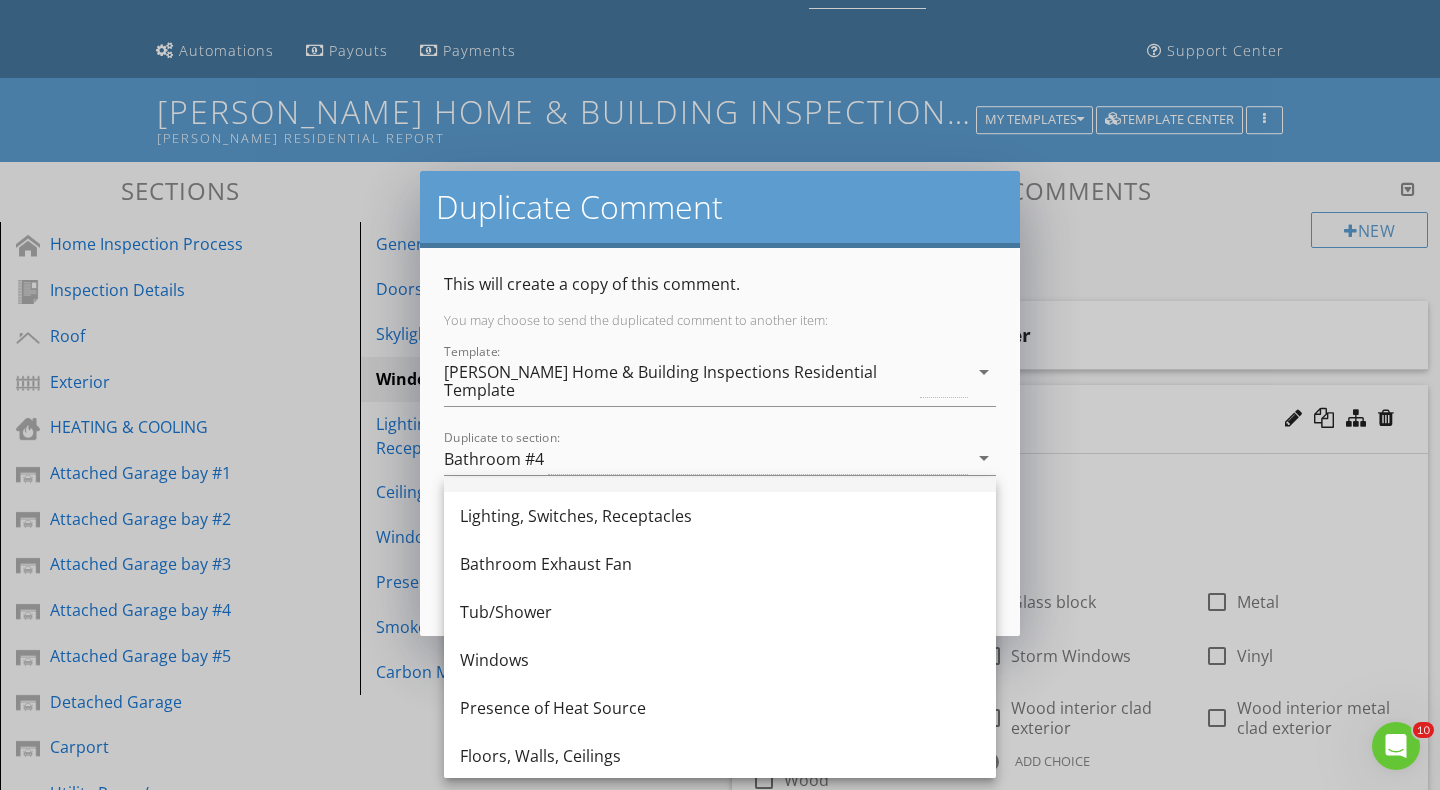scroll, scrollTop: 180, scrollLeft: 0, axis: vertical 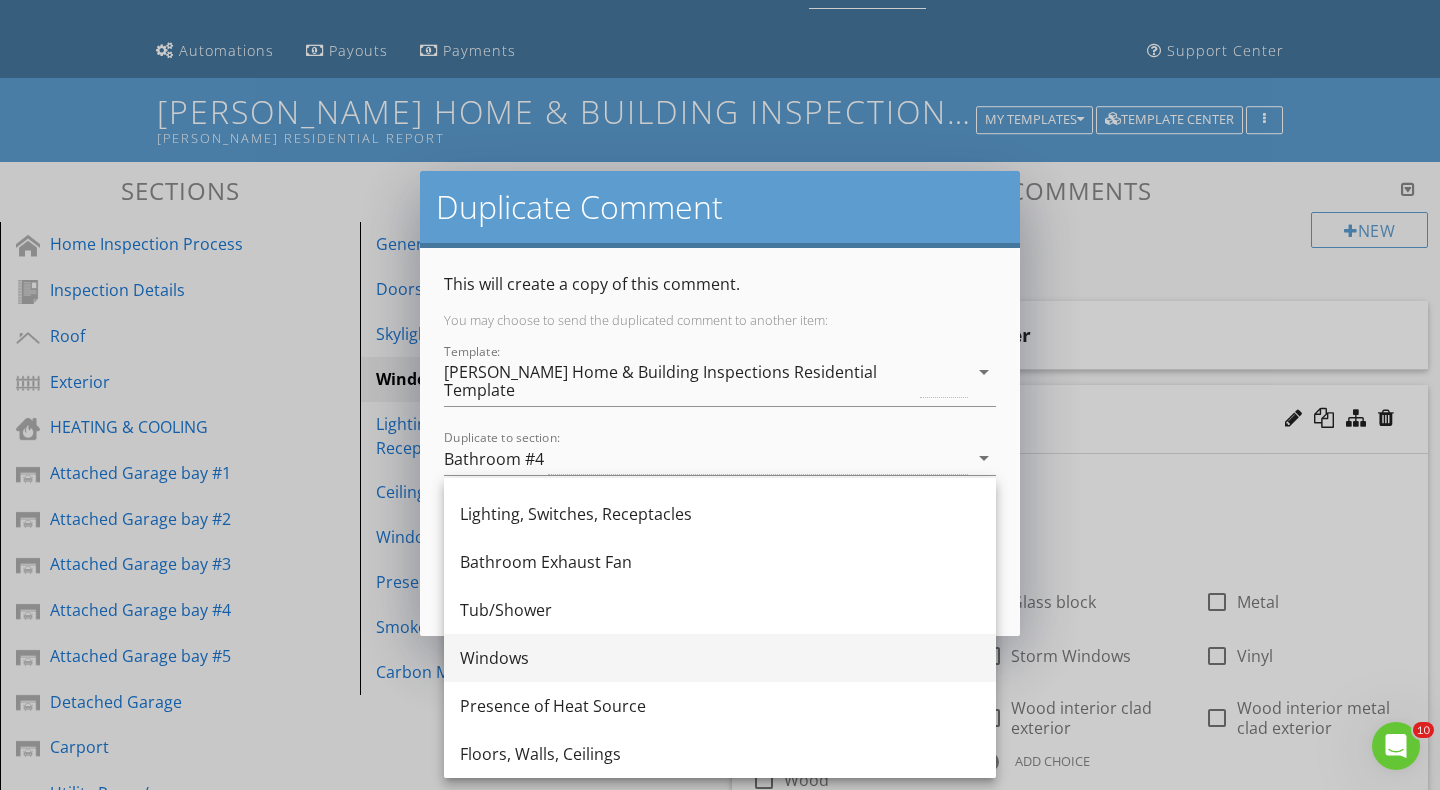 click on "Windows" at bounding box center (720, 658) 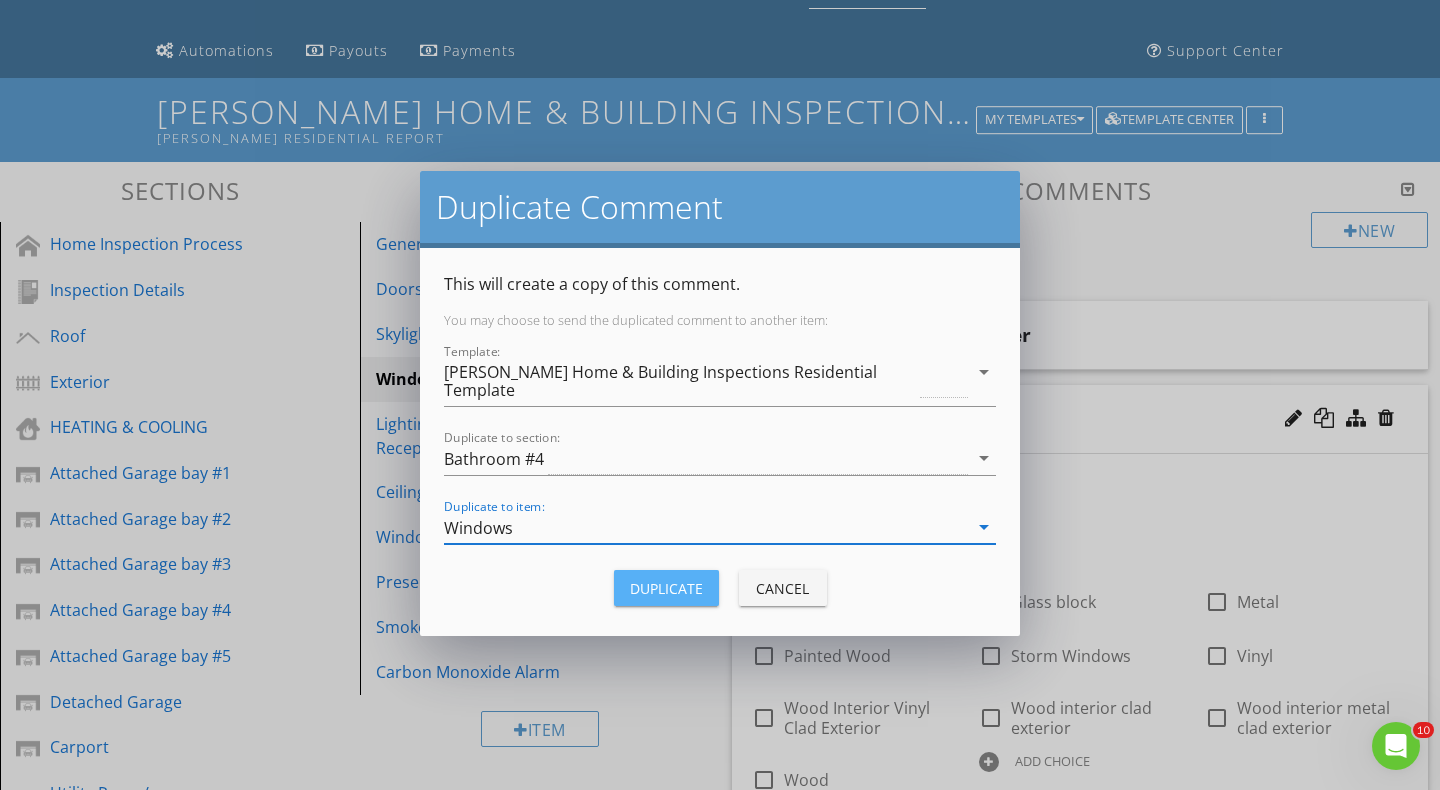 click on "Duplicate" at bounding box center (666, 588) 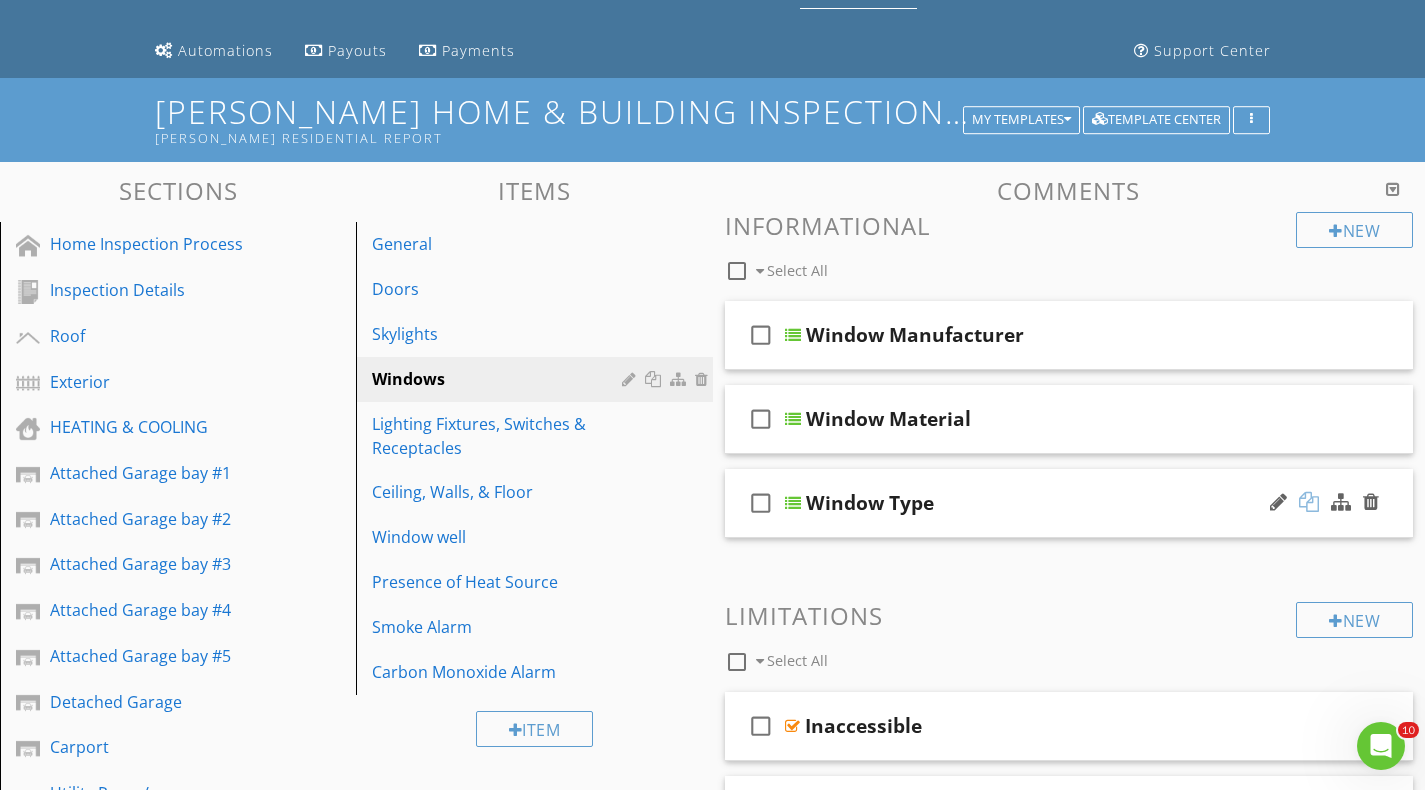 click at bounding box center [1309, 502] 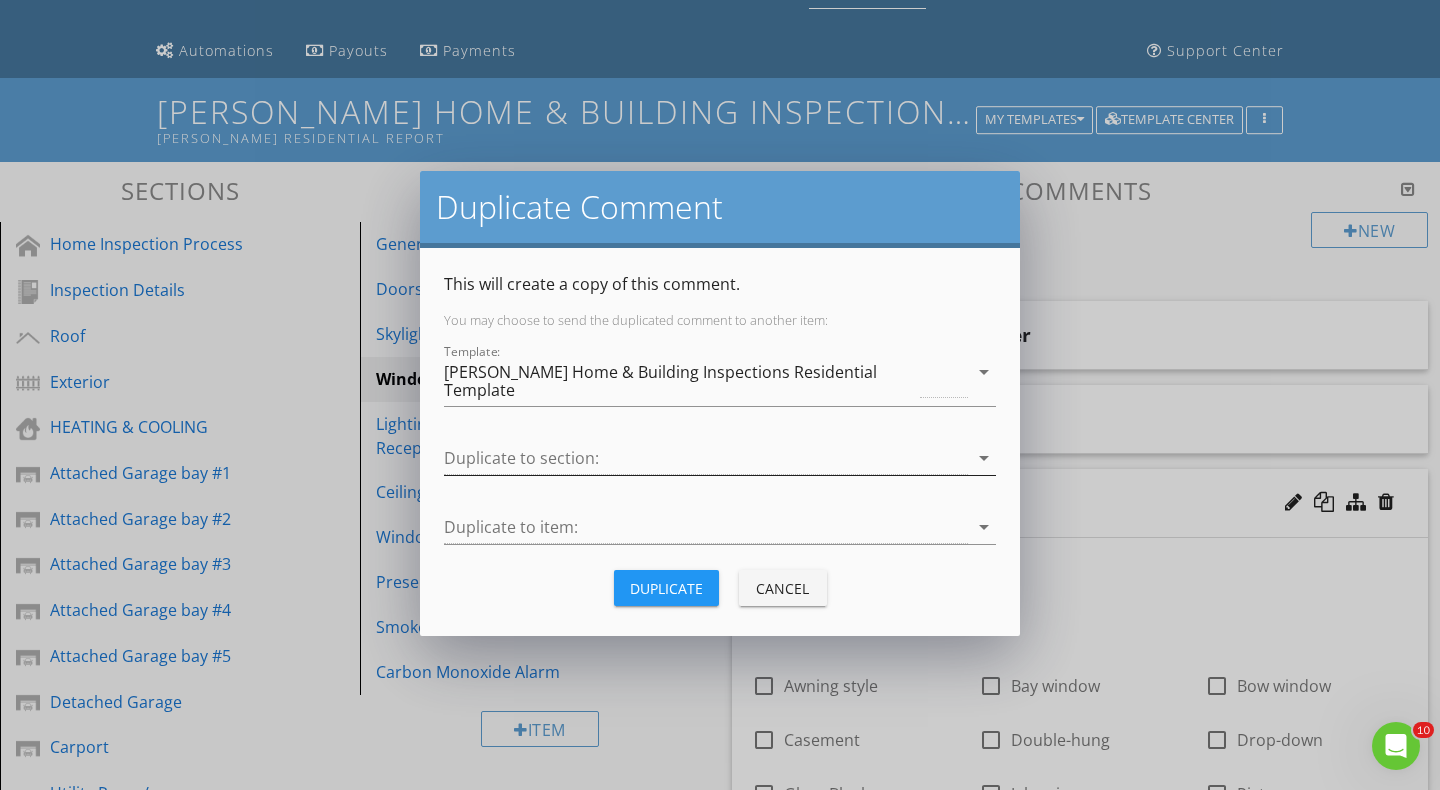 click at bounding box center [706, 458] 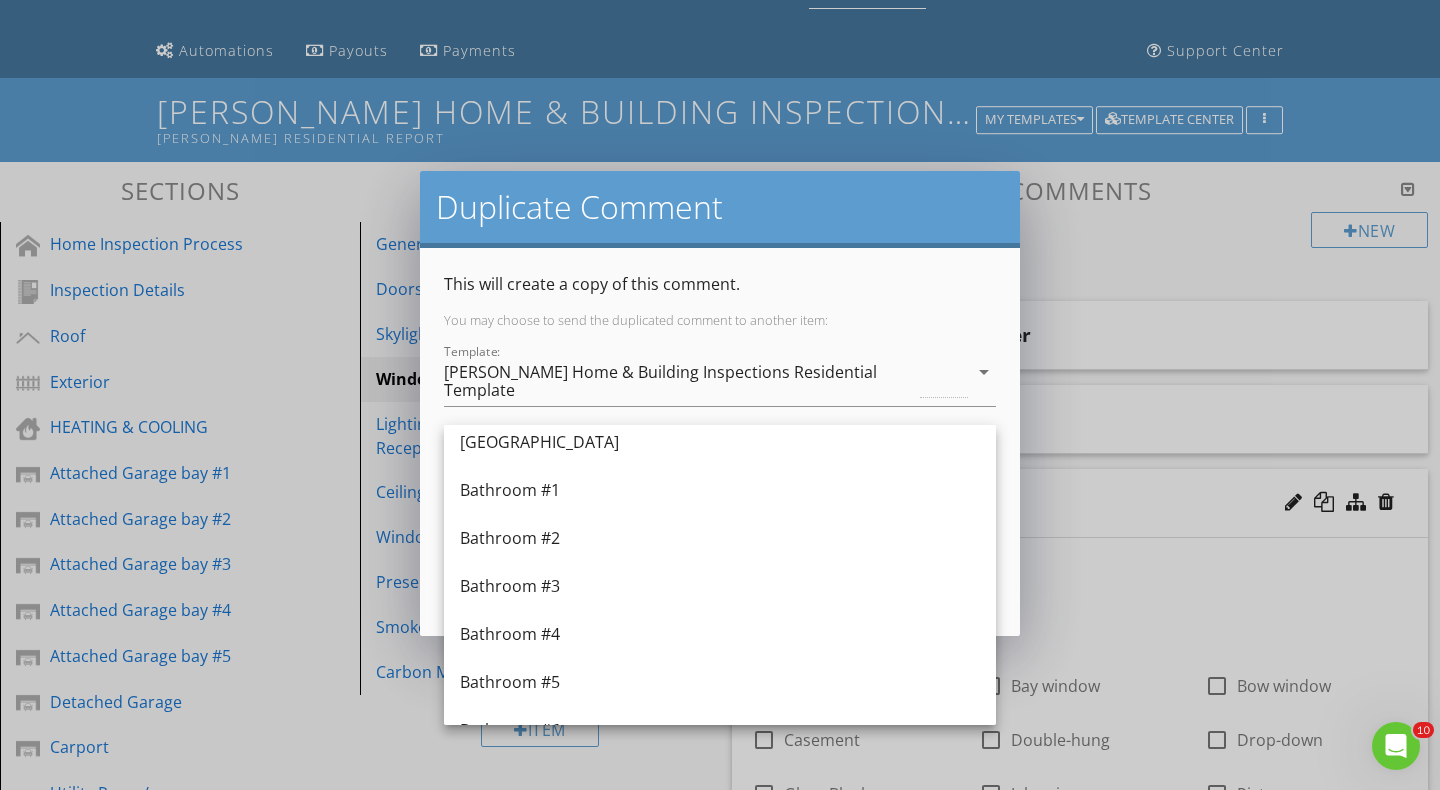 scroll, scrollTop: 1700, scrollLeft: 0, axis: vertical 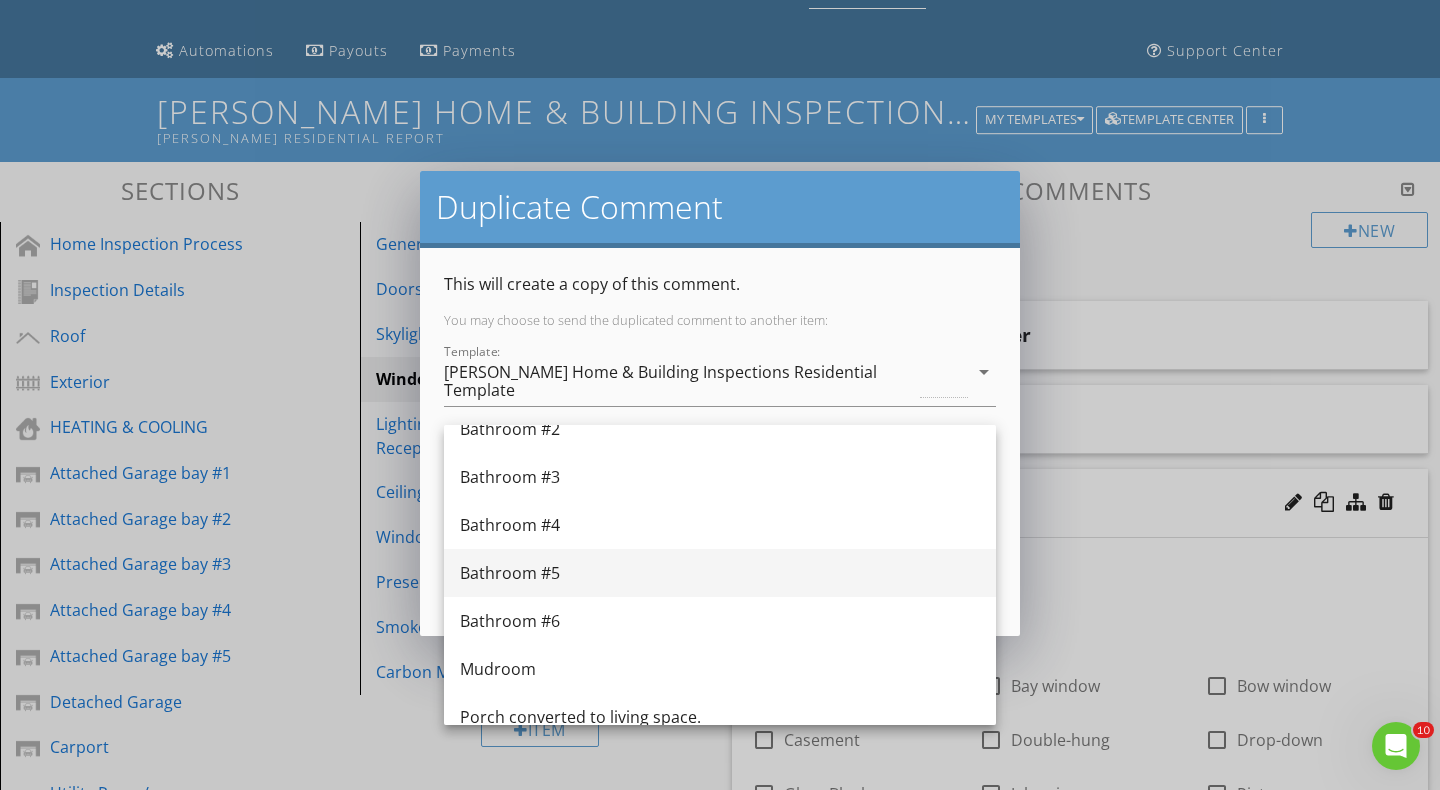 click on "Bathroom #5" at bounding box center (720, 573) 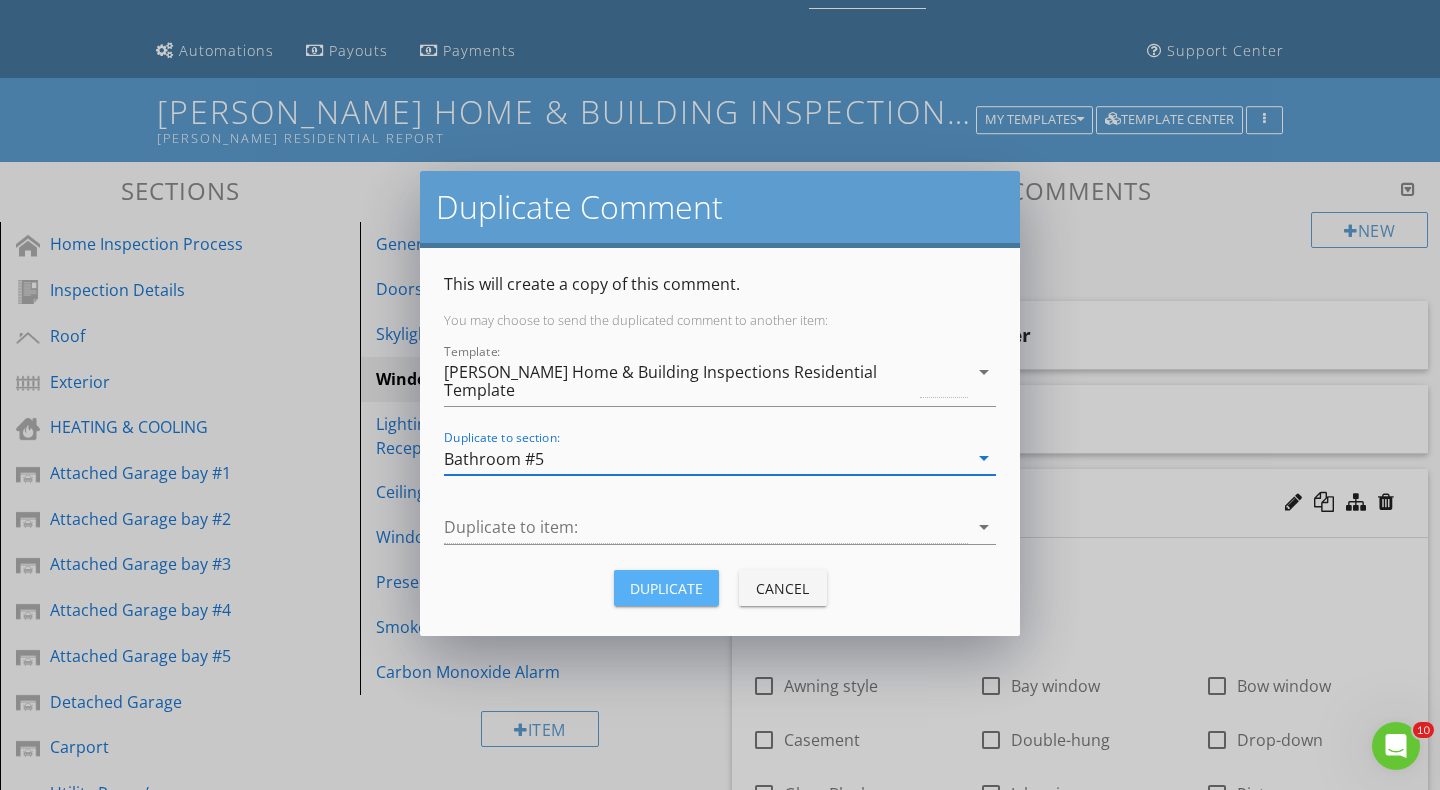 click on "Duplicate" at bounding box center (666, 588) 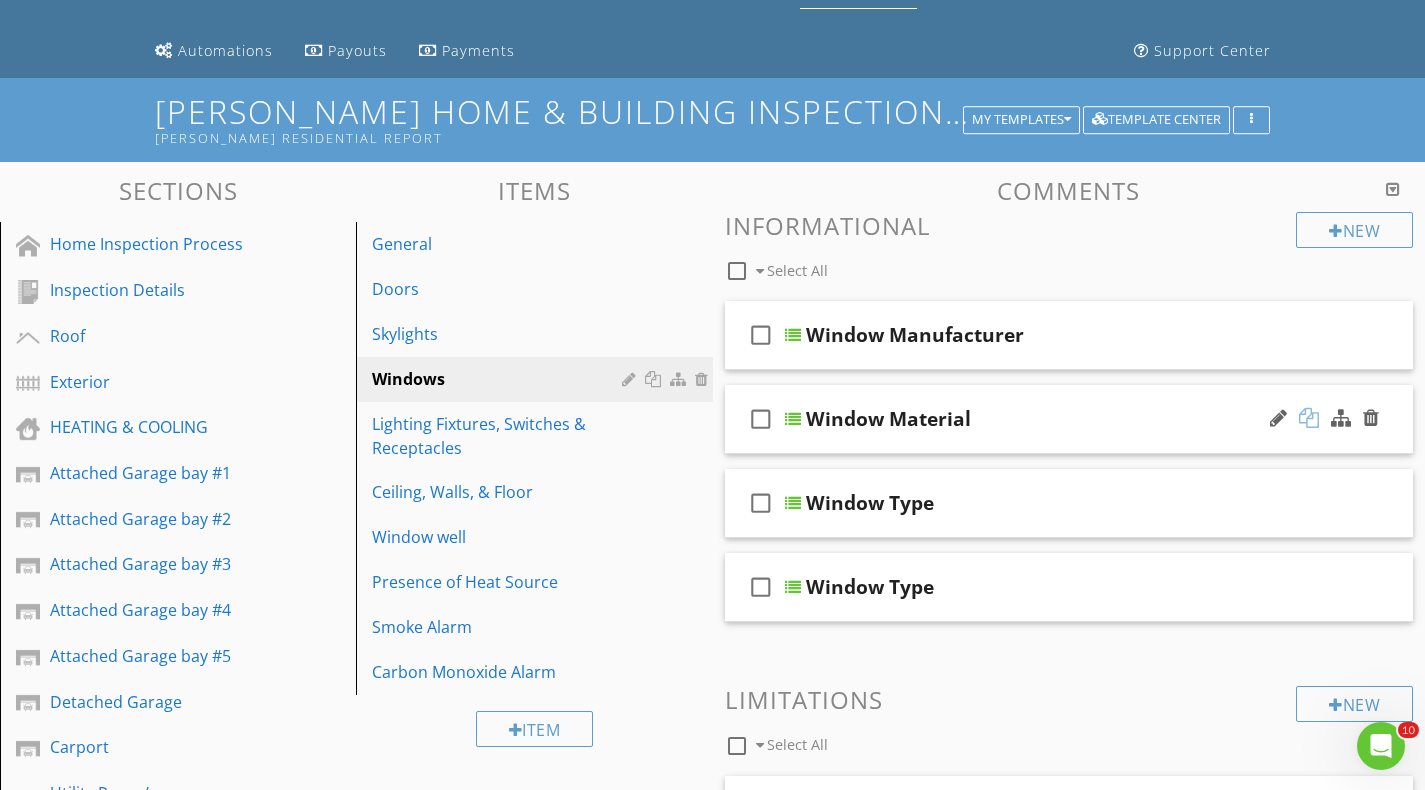 click at bounding box center [1309, 418] 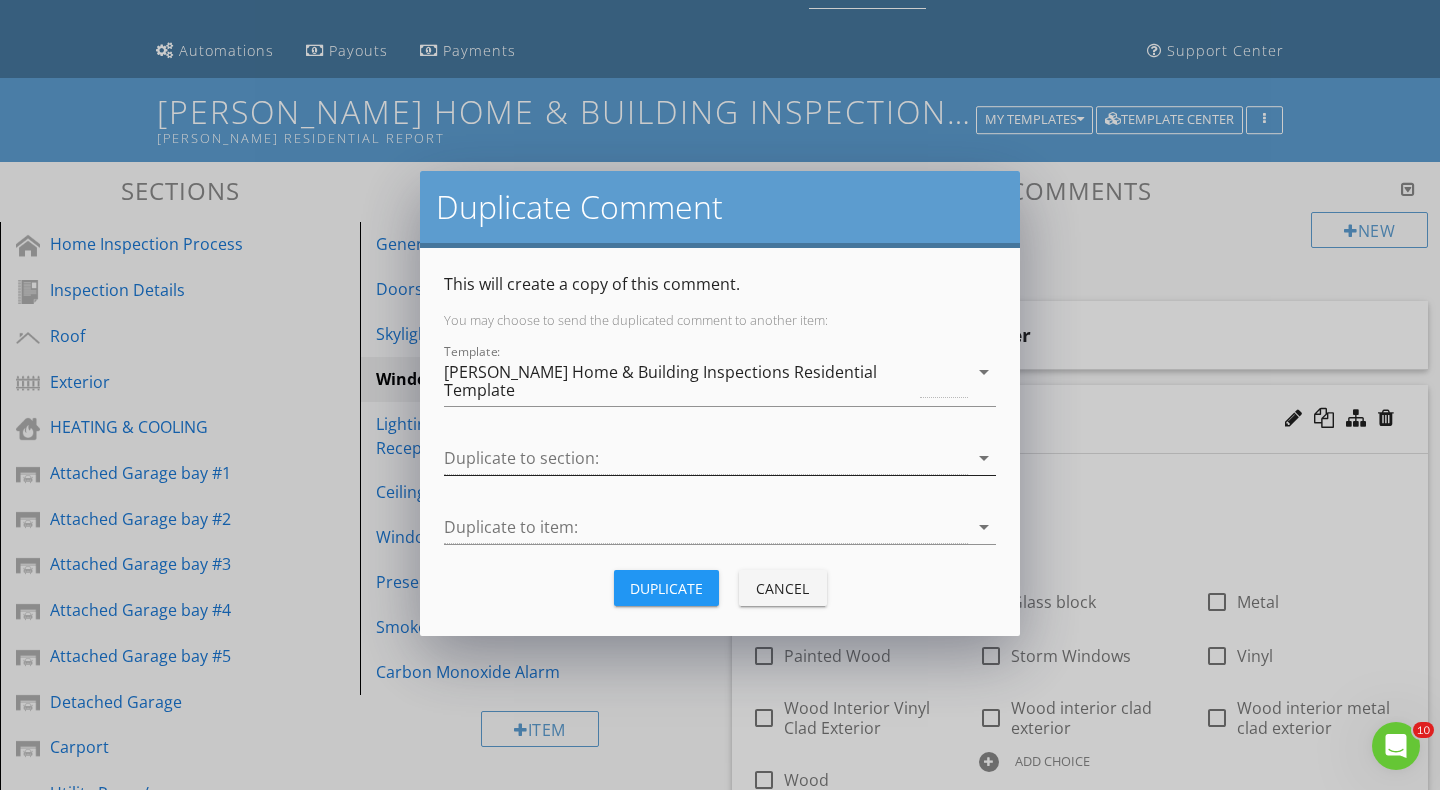 click at bounding box center (706, 458) 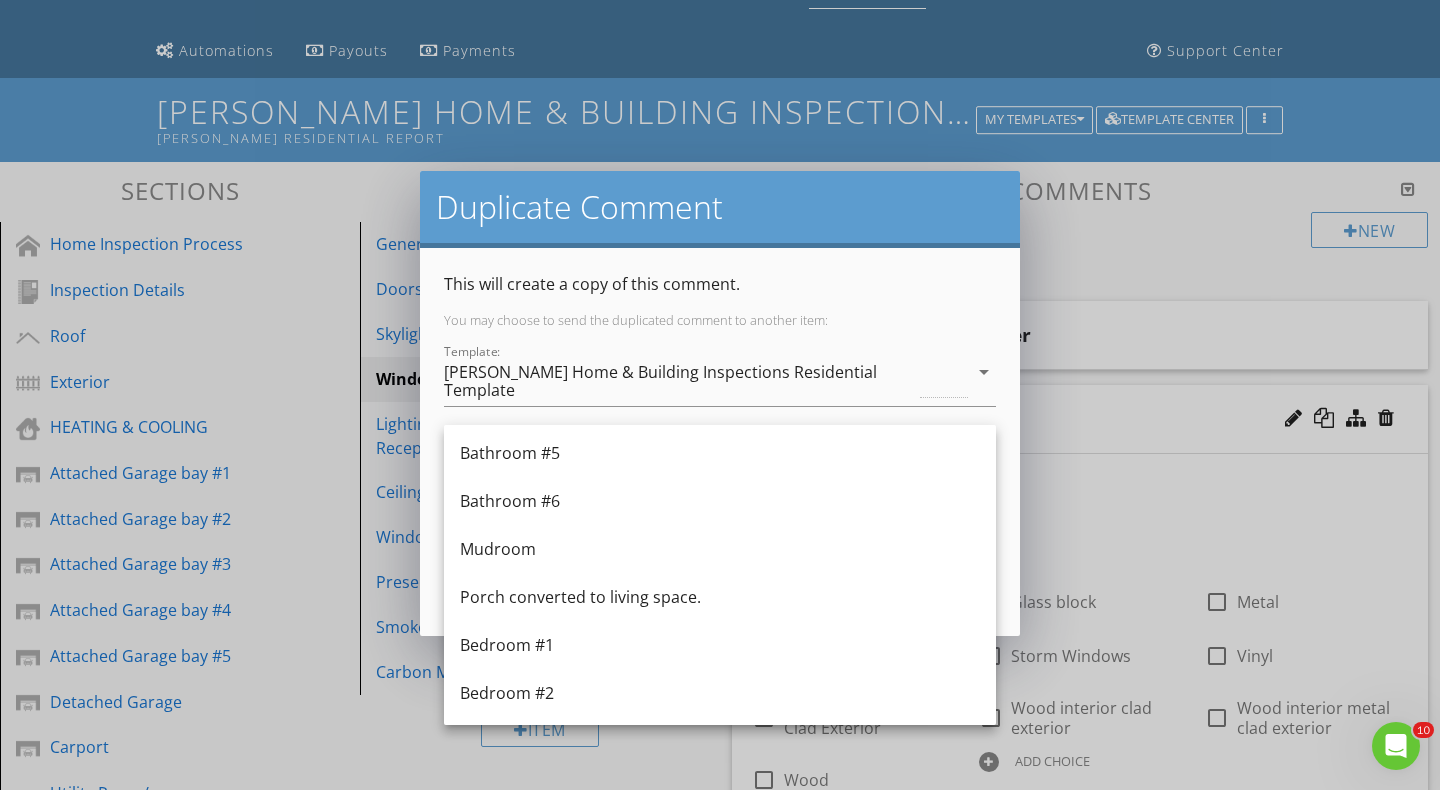 scroll, scrollTop: 1920, scrollLeft: 0, axis: vertical 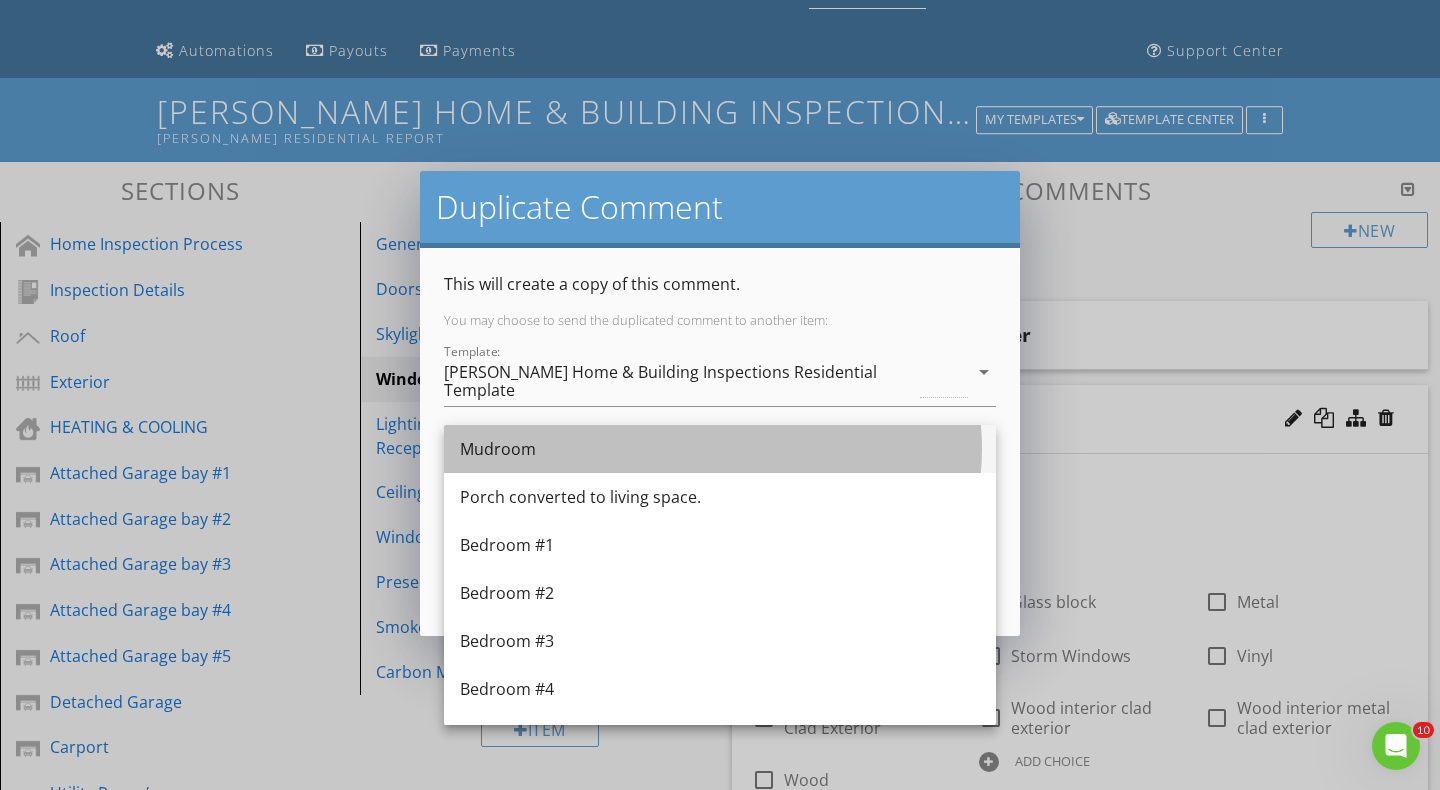 click on "Mudroom" at bounding box center [720, 449] 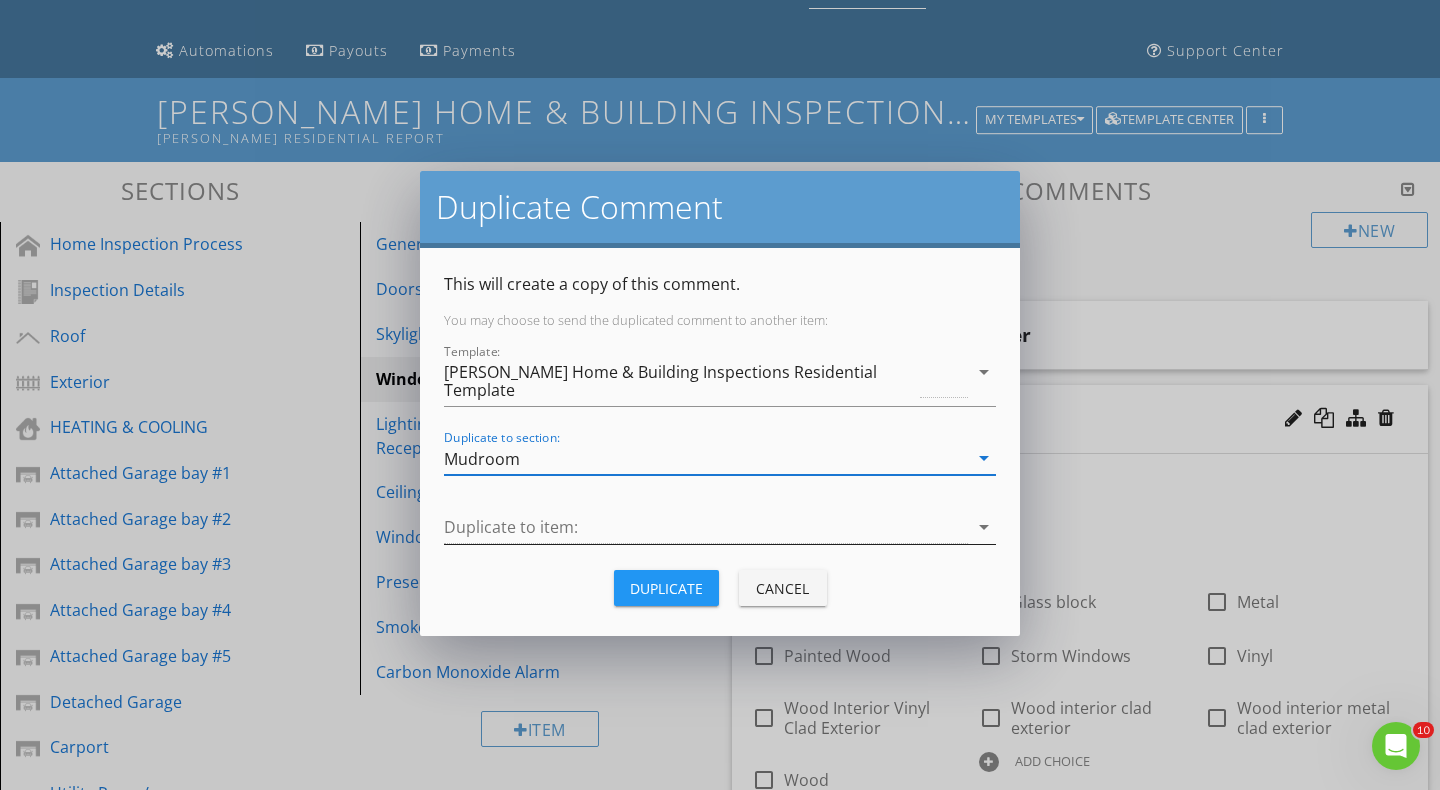 click at bounding box center (706, 527) 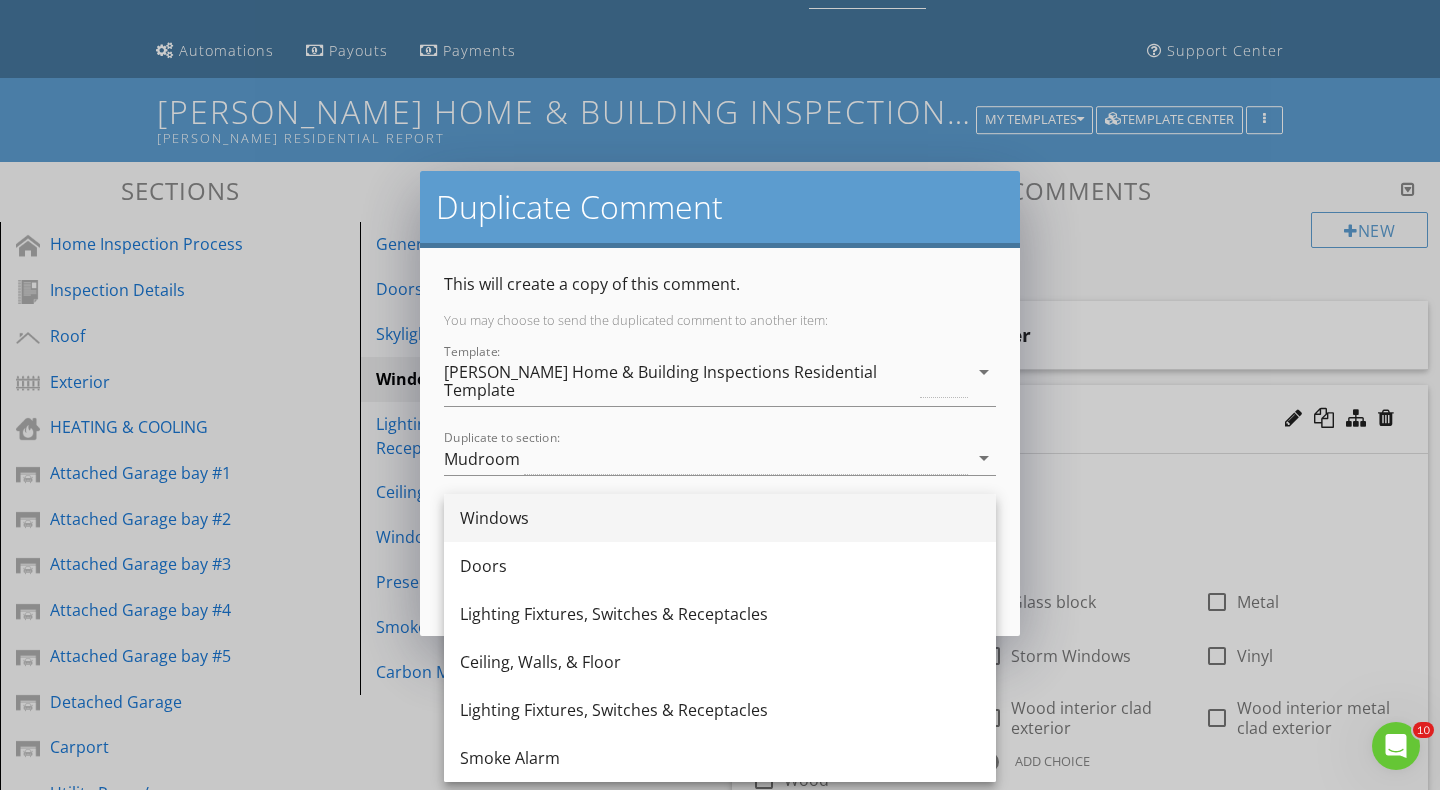 click on "Windows" at bounding box center (720, 518) 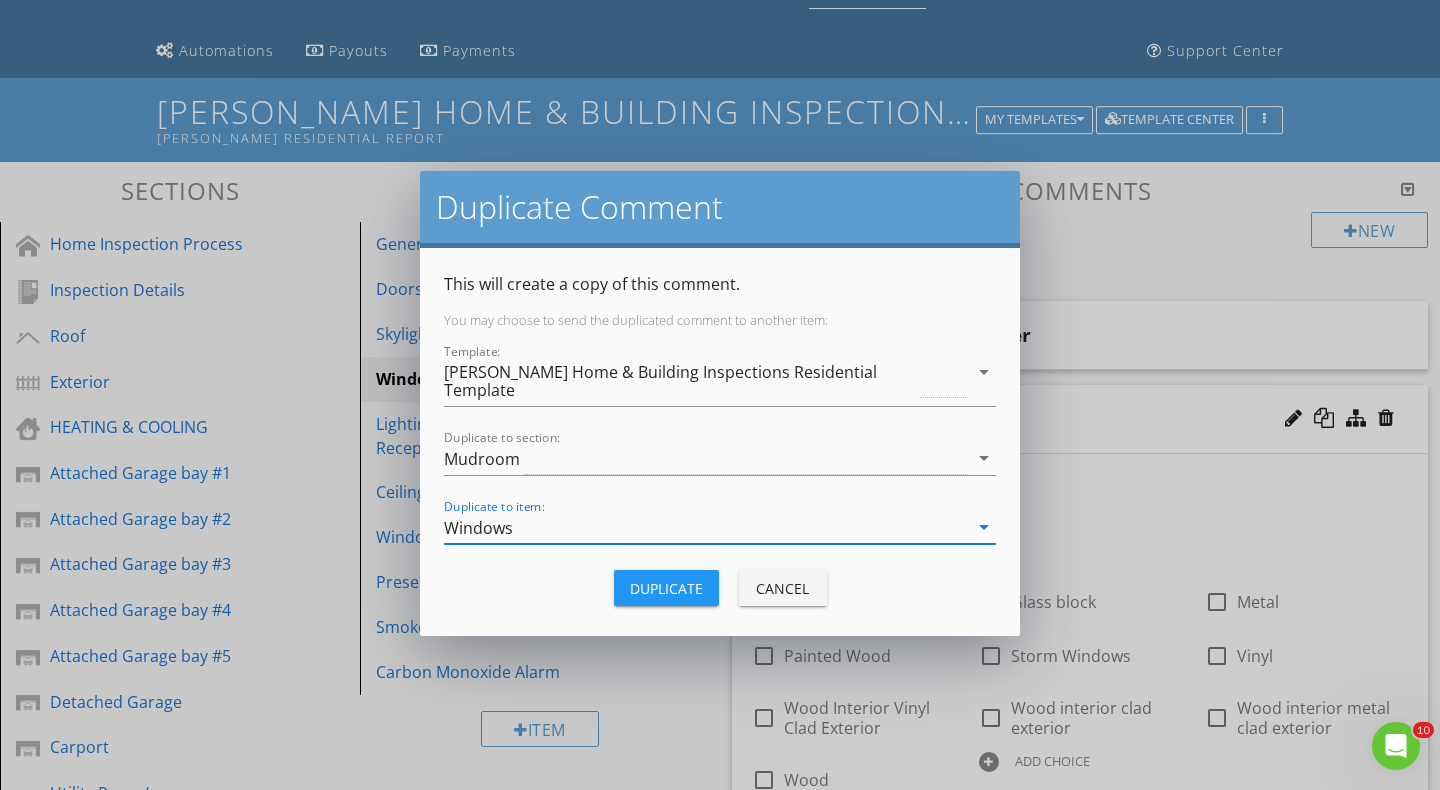 click on "Duplicate" at bounding box center (666, 588) 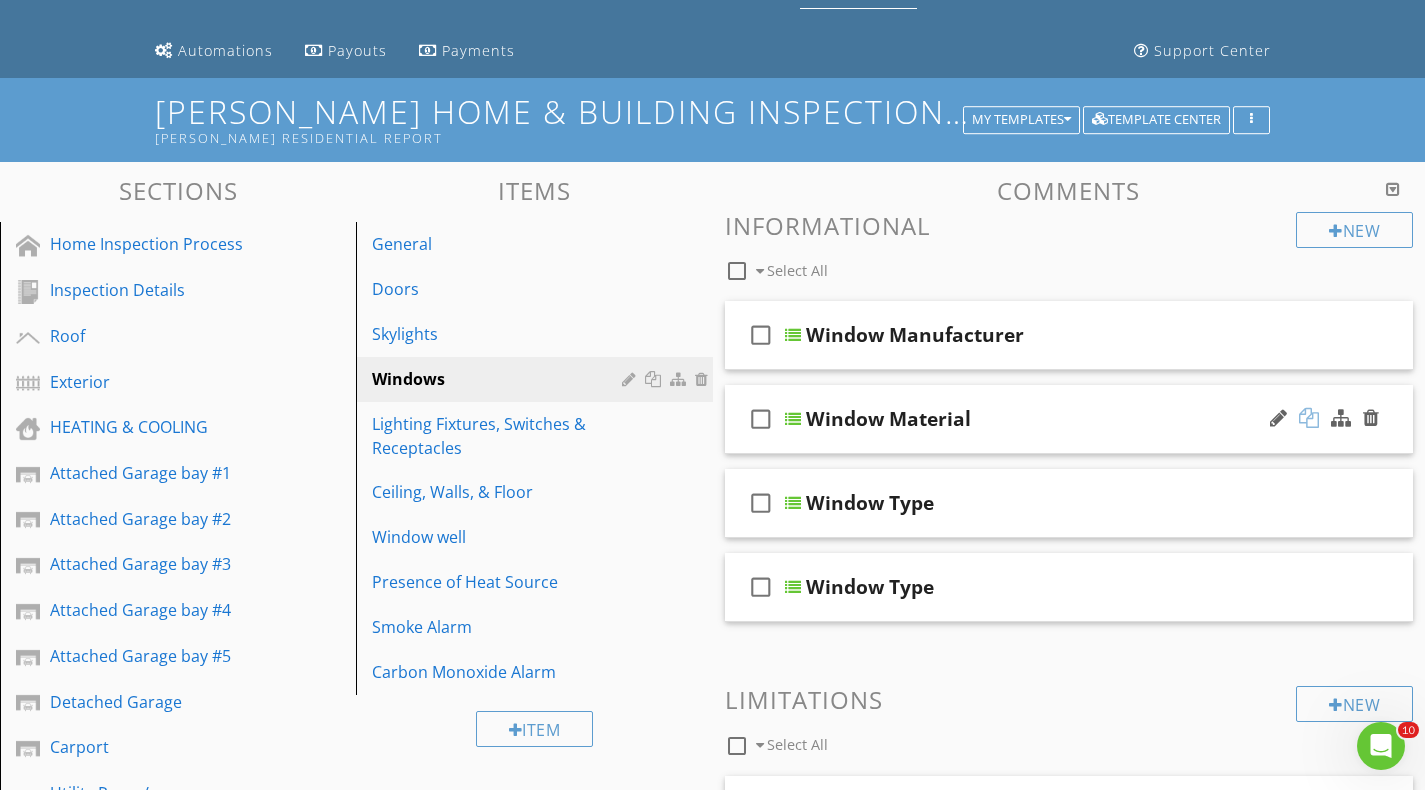 click at bounding box center [1309, 418] 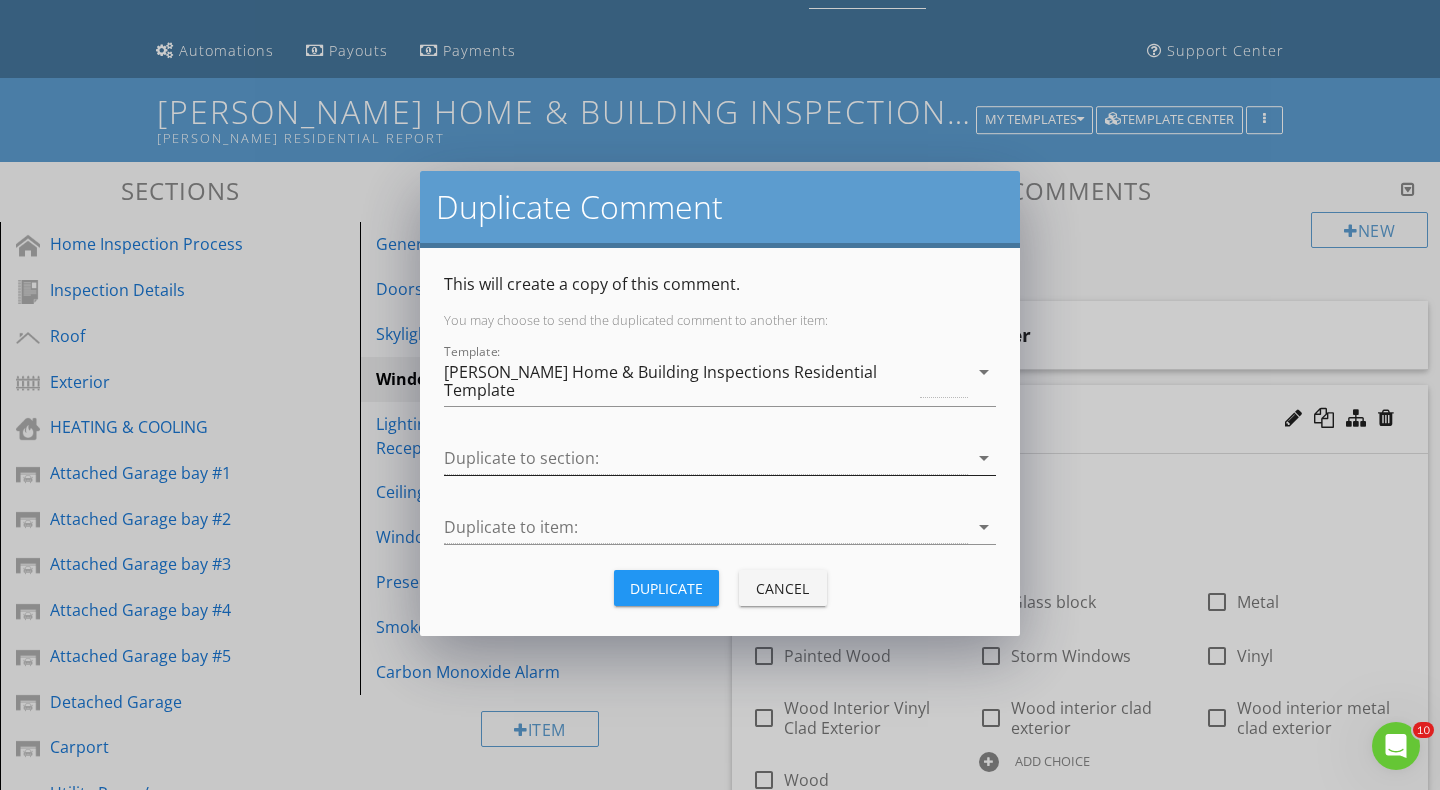 click at bounding box center [706, 458] 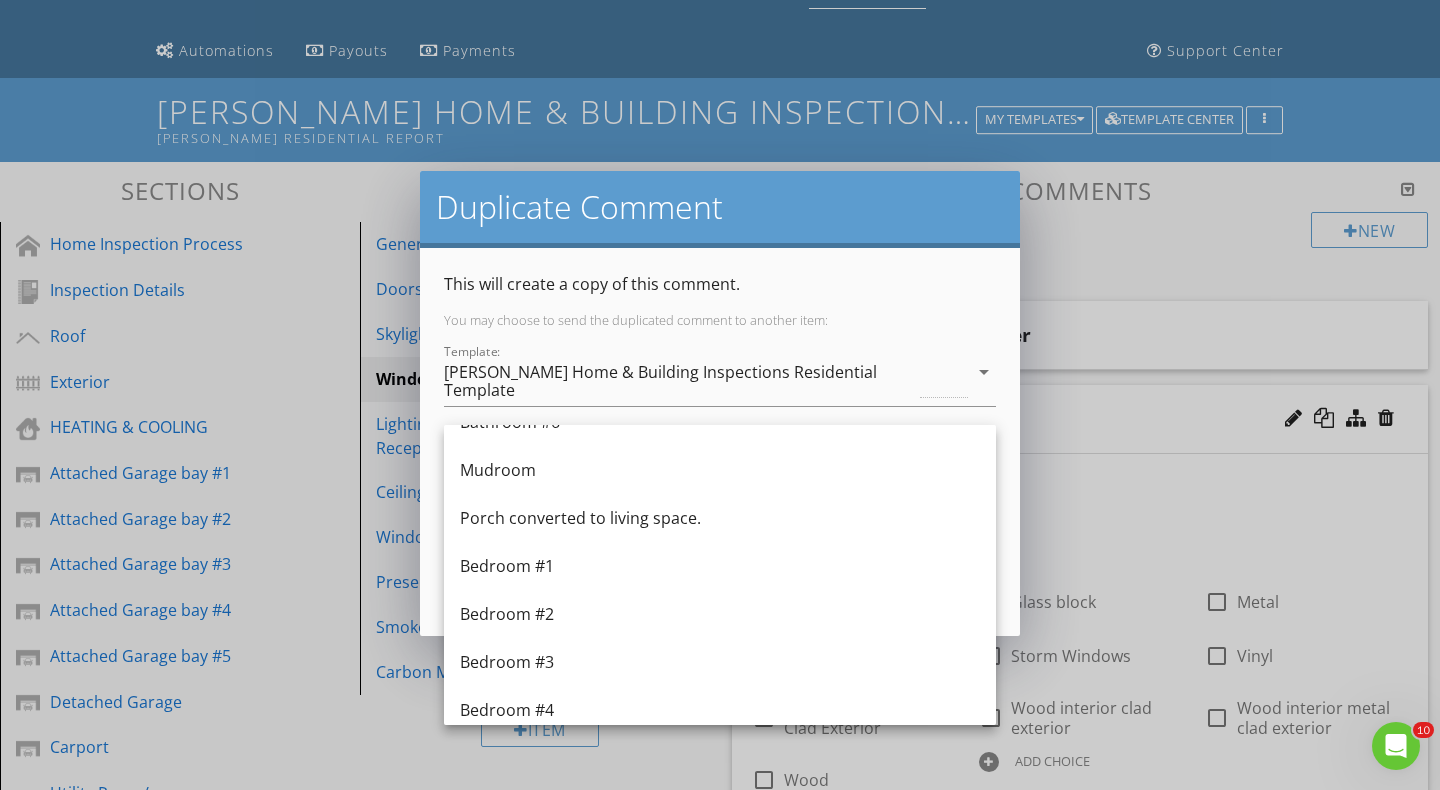 scroll, scrollTop: 1900, scrollLeft: 0, axis: vertical 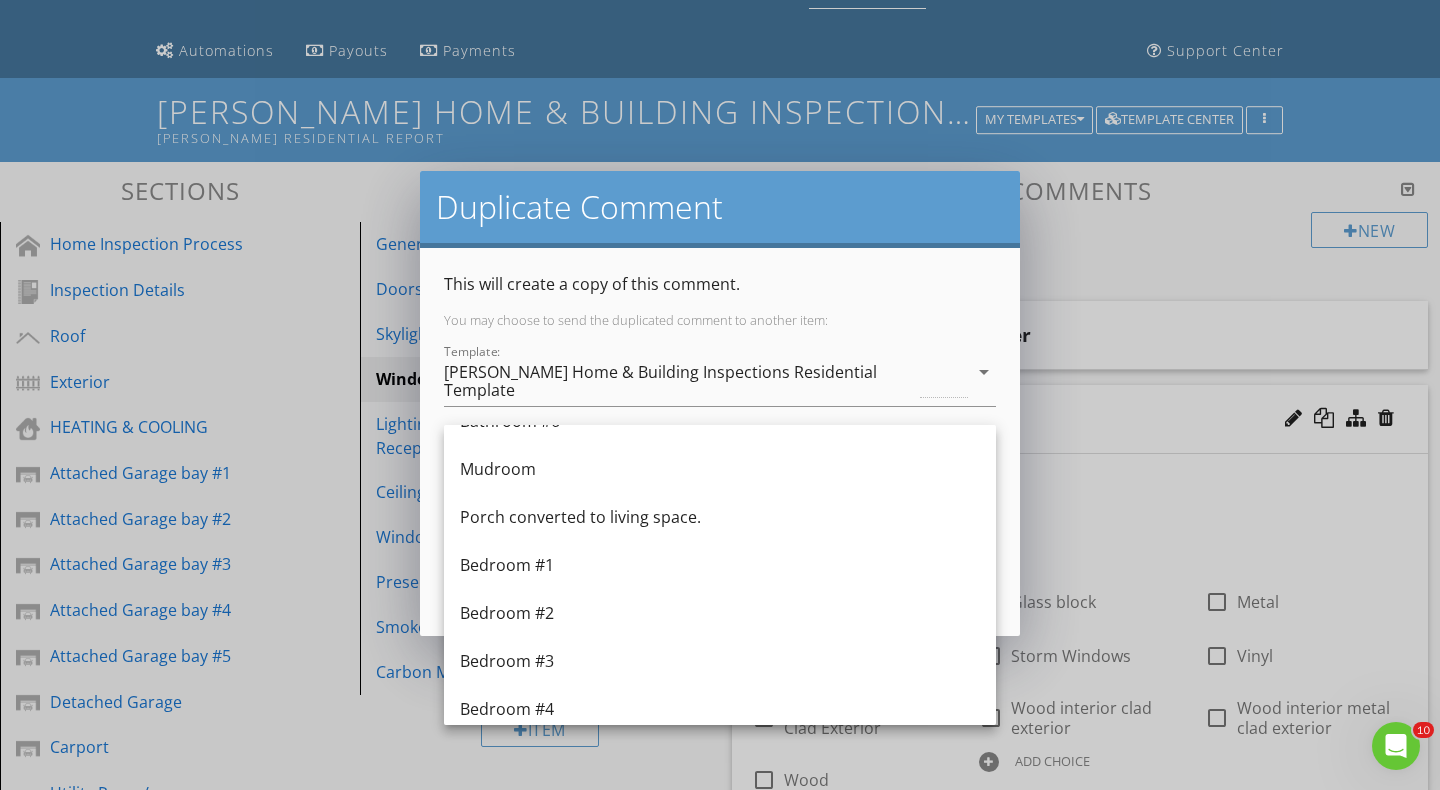 click on "Porch converted to living space." at bounding box center [720, 517] 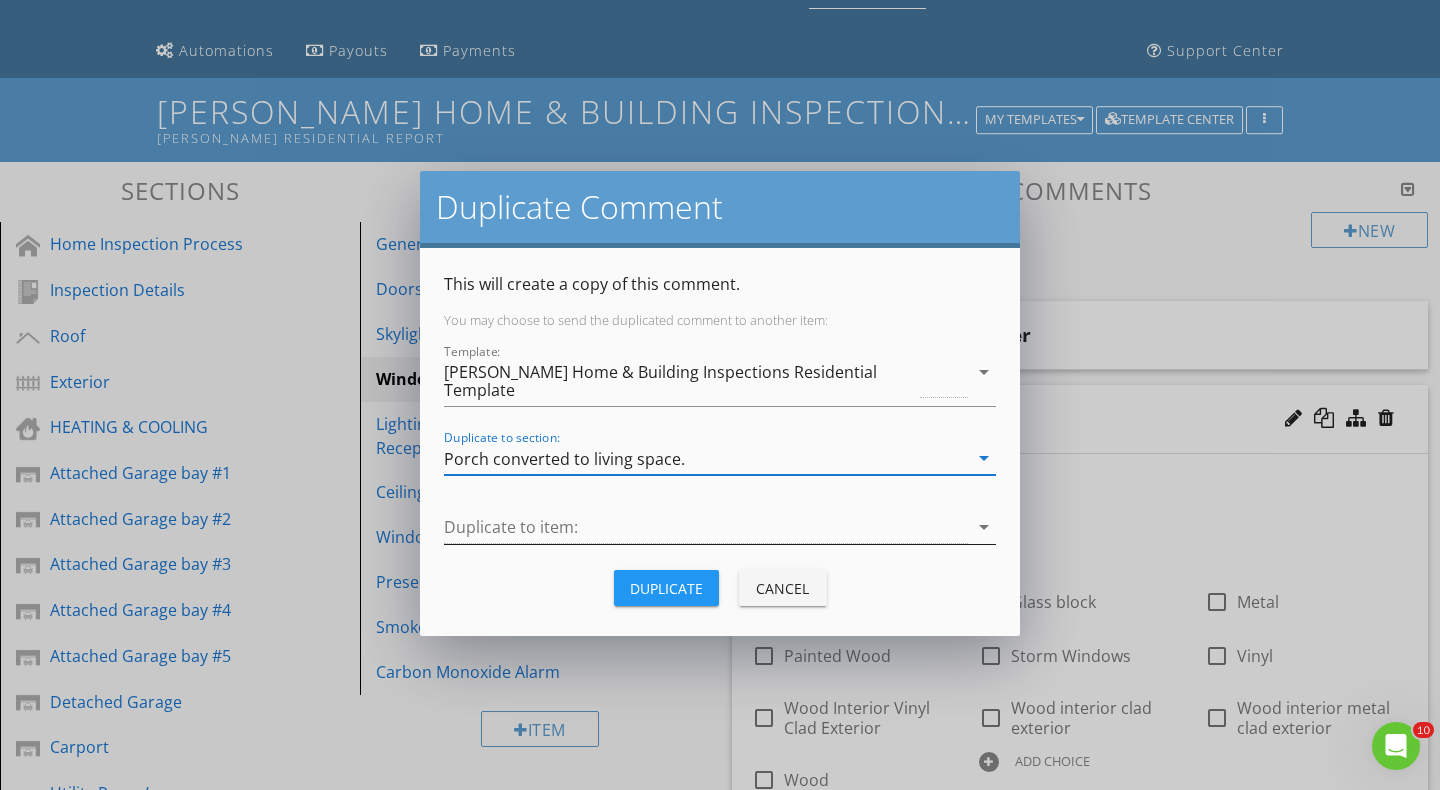 click at bounding box center (706, 527) 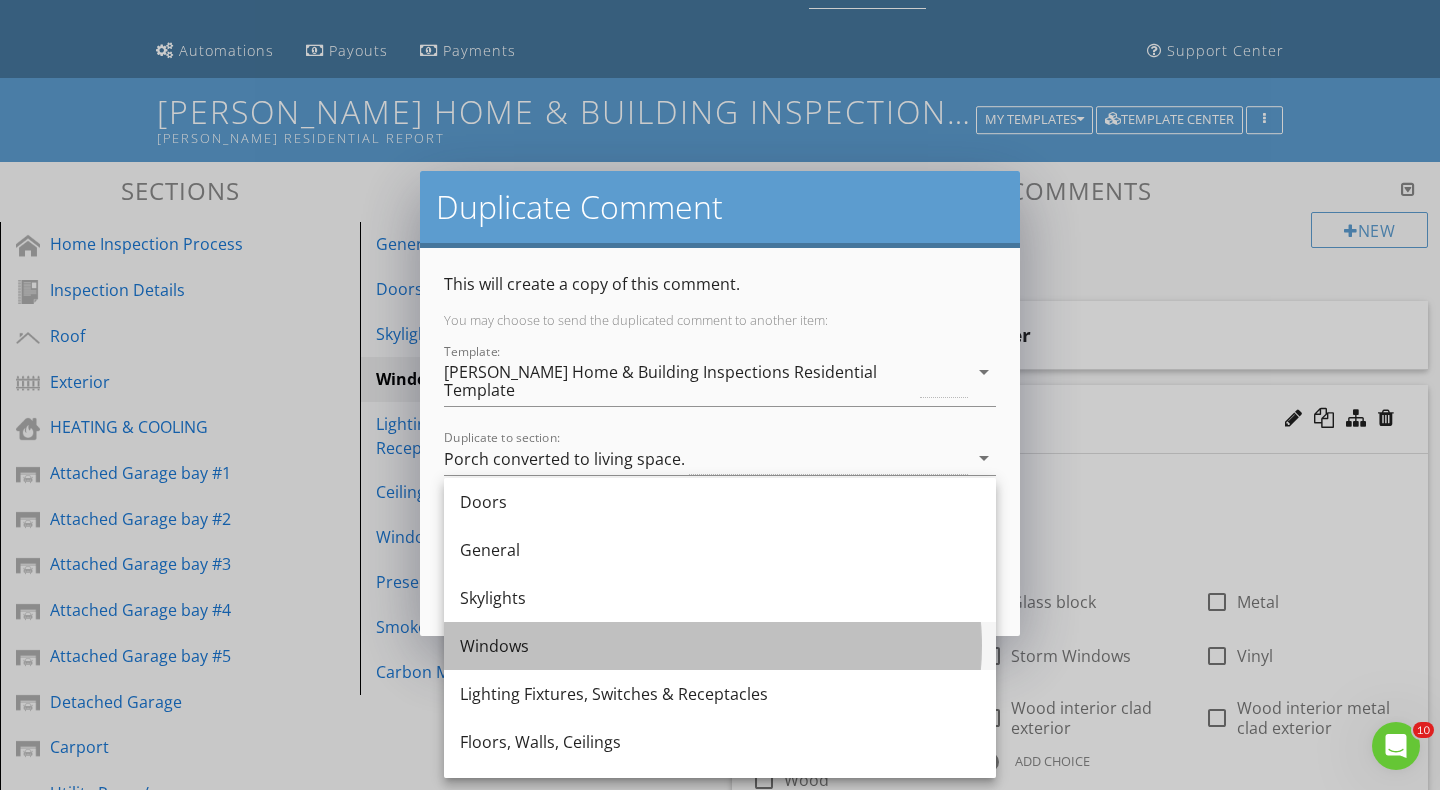click on "Windows" at bounding box center (720, 646) 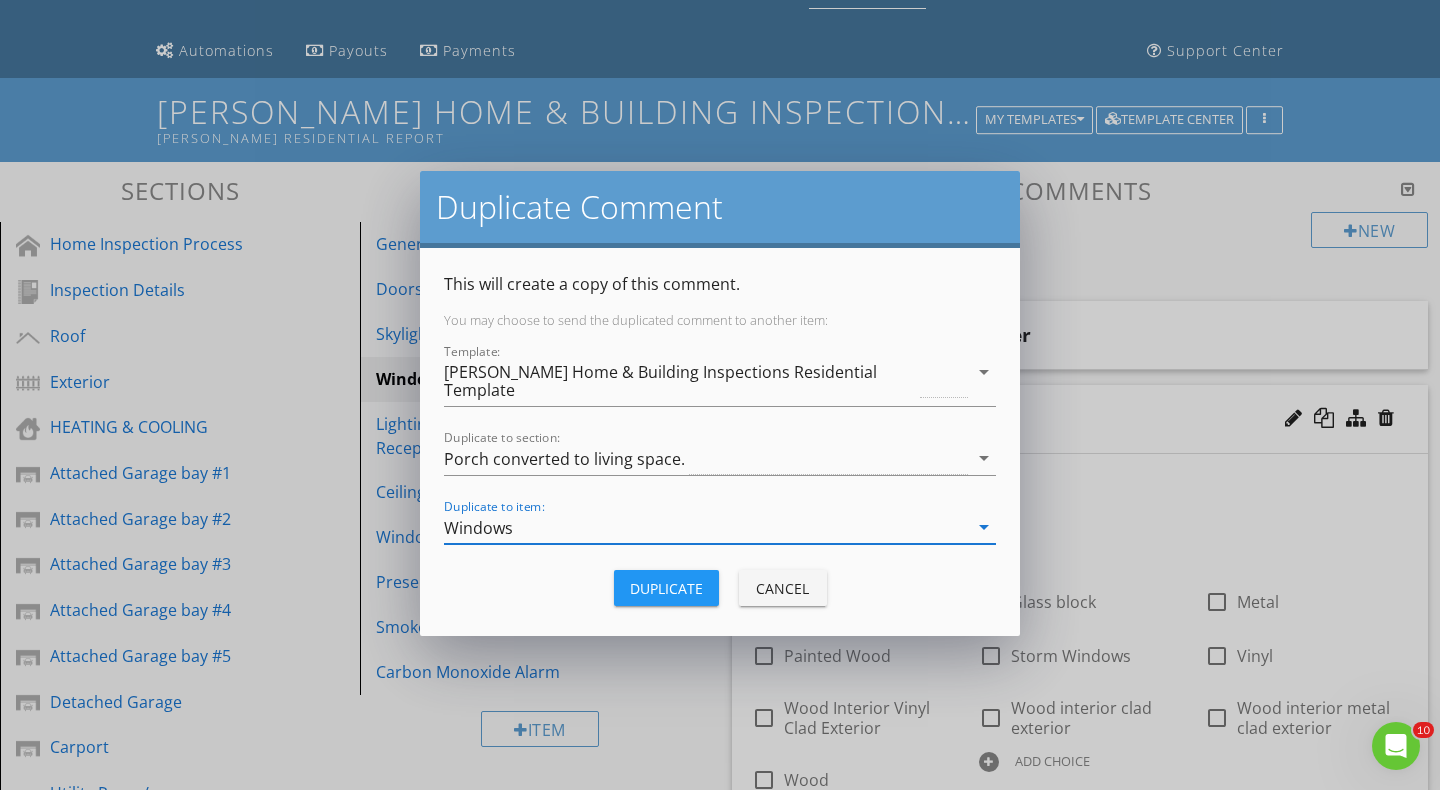 click on "Duplicate" at bounding box center (666, 588) 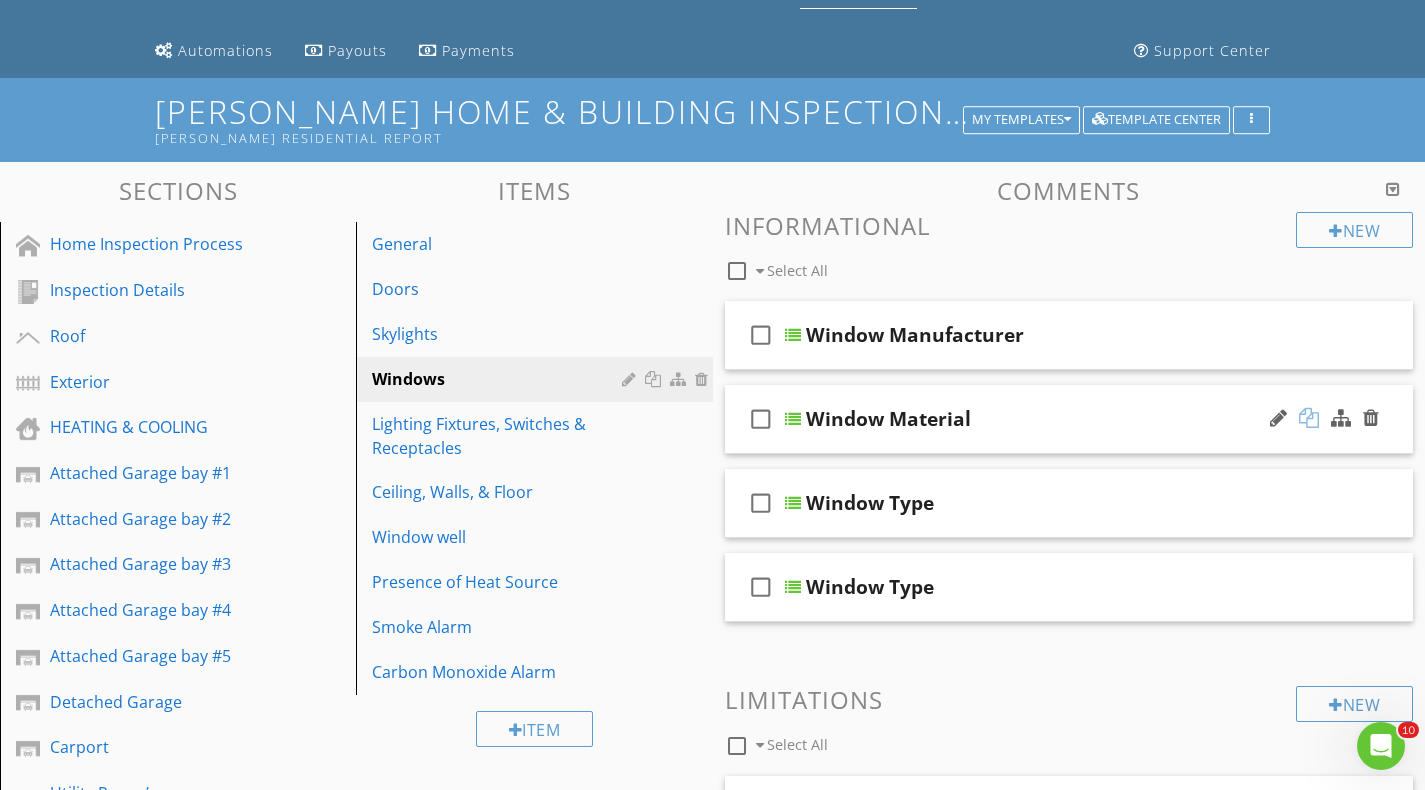 click at bounding box center (1309, 418) 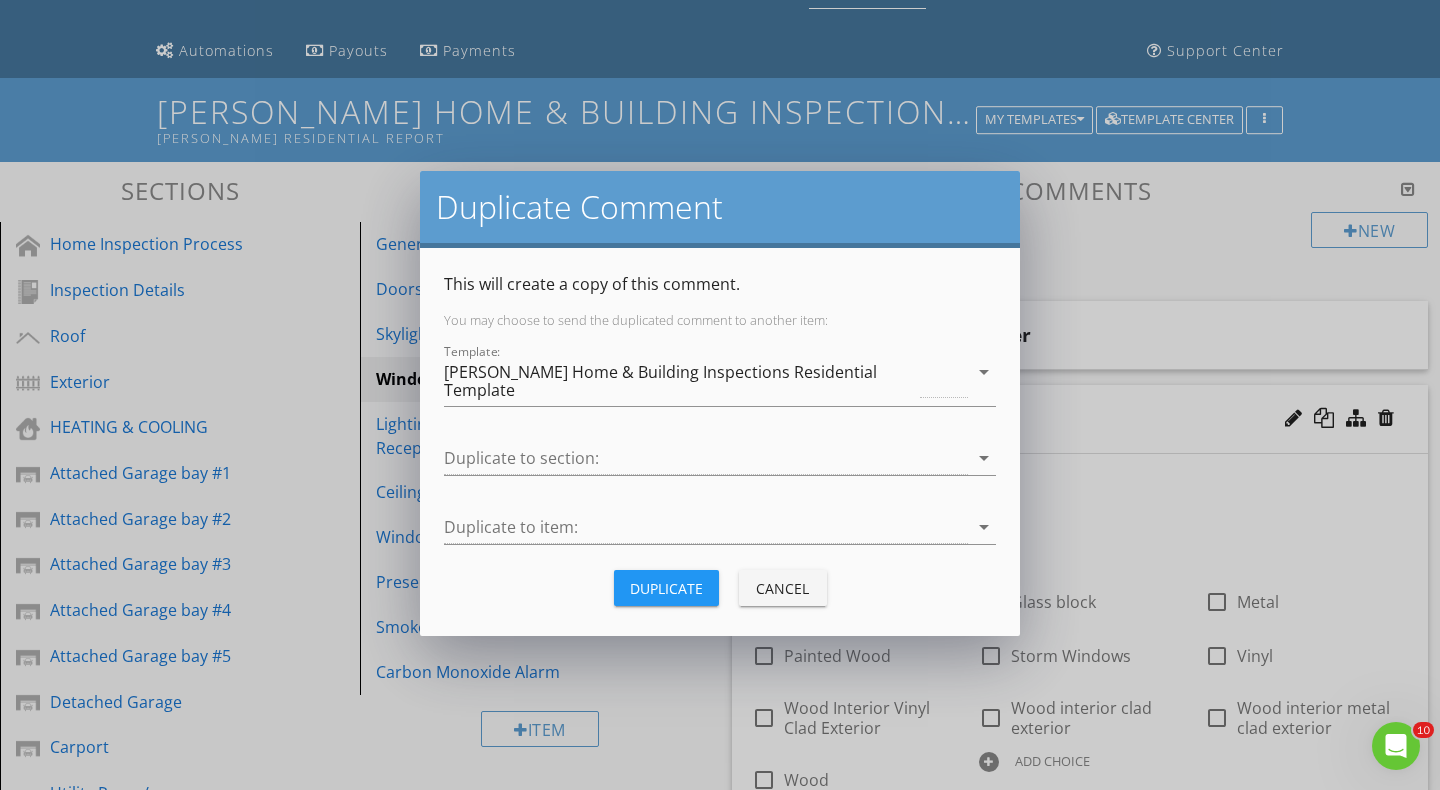 click on "Duplicate to section: arrow_drop_down" at bounding box center [720, 462] 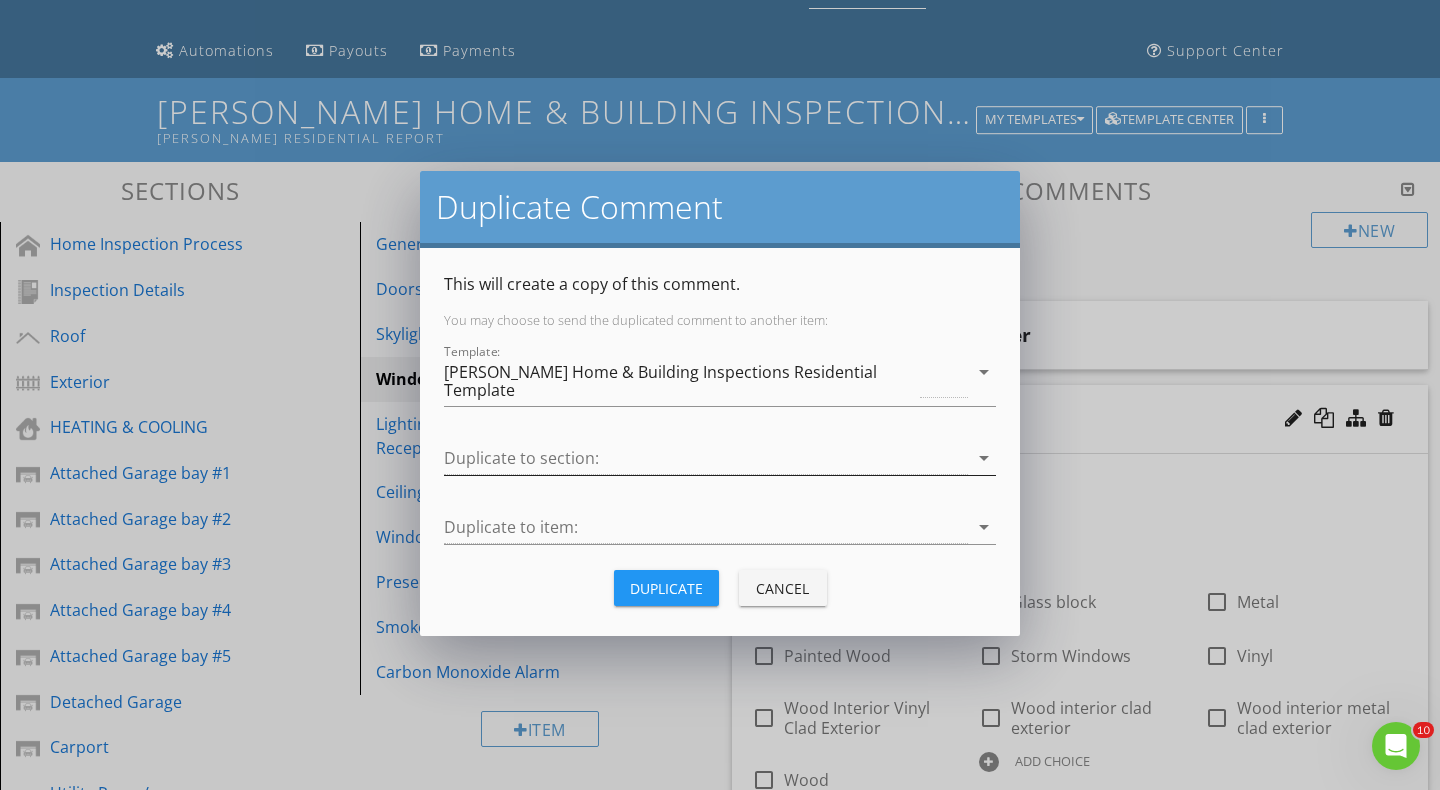 click at bounding box center [706, 458] 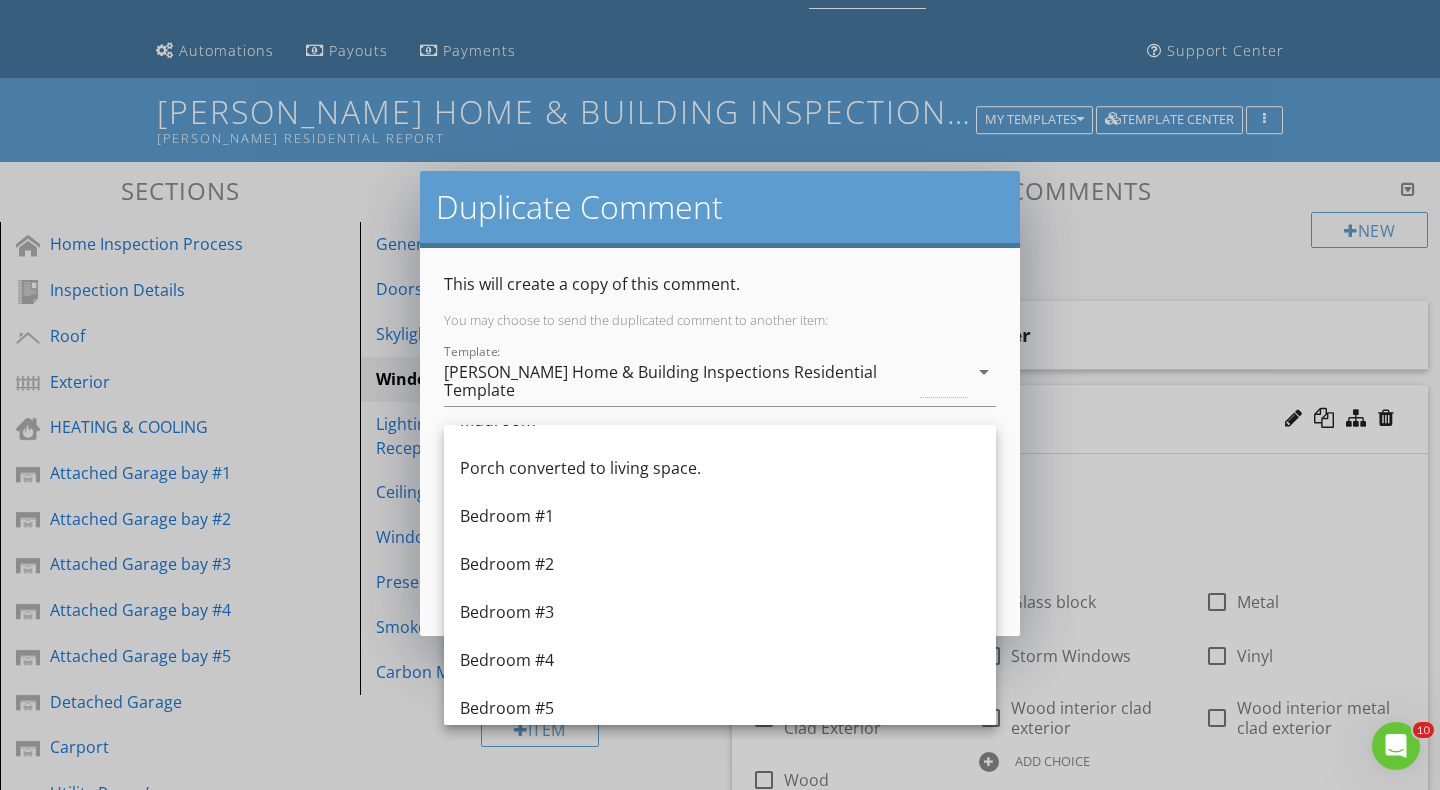 scroll, scrollTop: 1920, scrollLeft: 0, axis: vertical 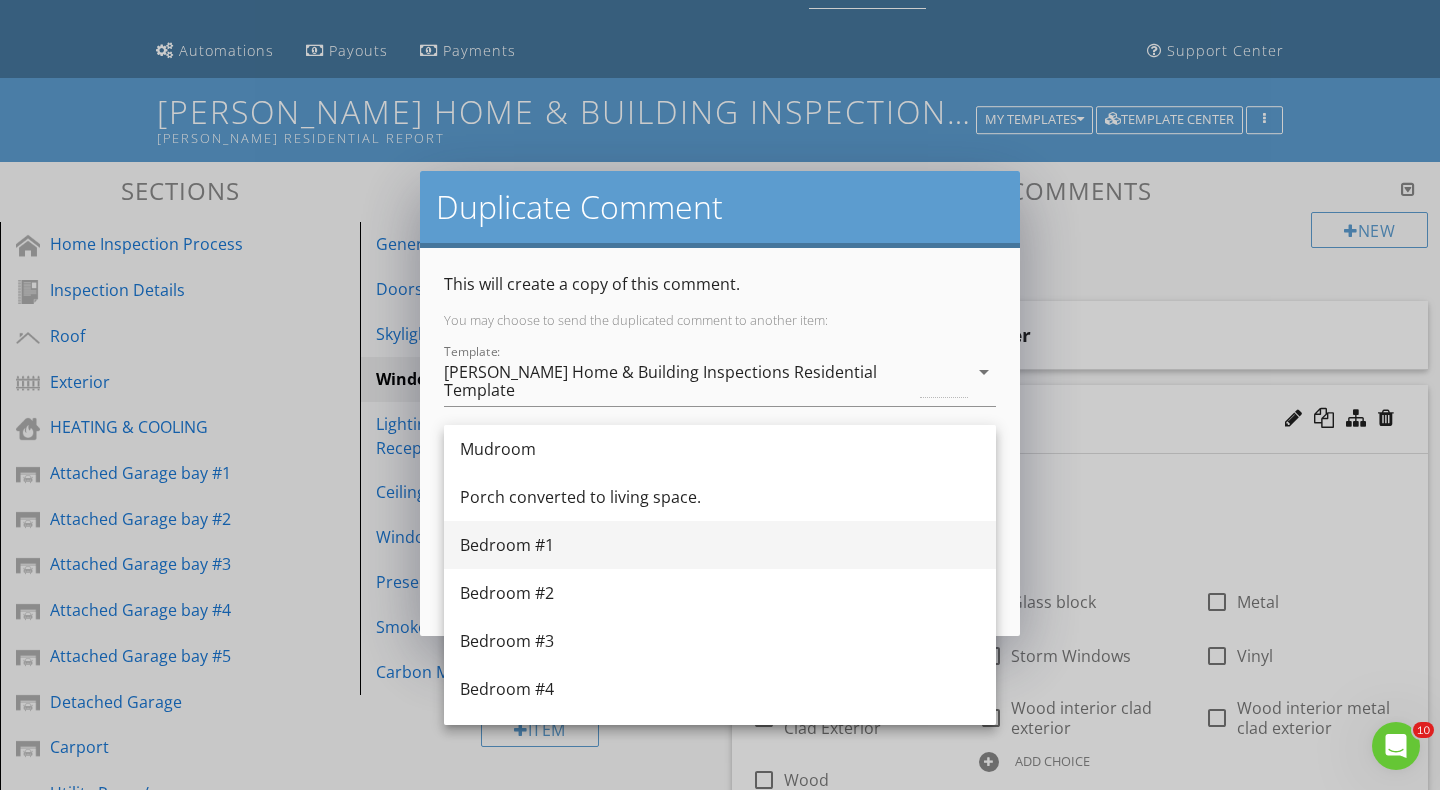 click on "Bedroom #1" at bounding box center [720, 545] 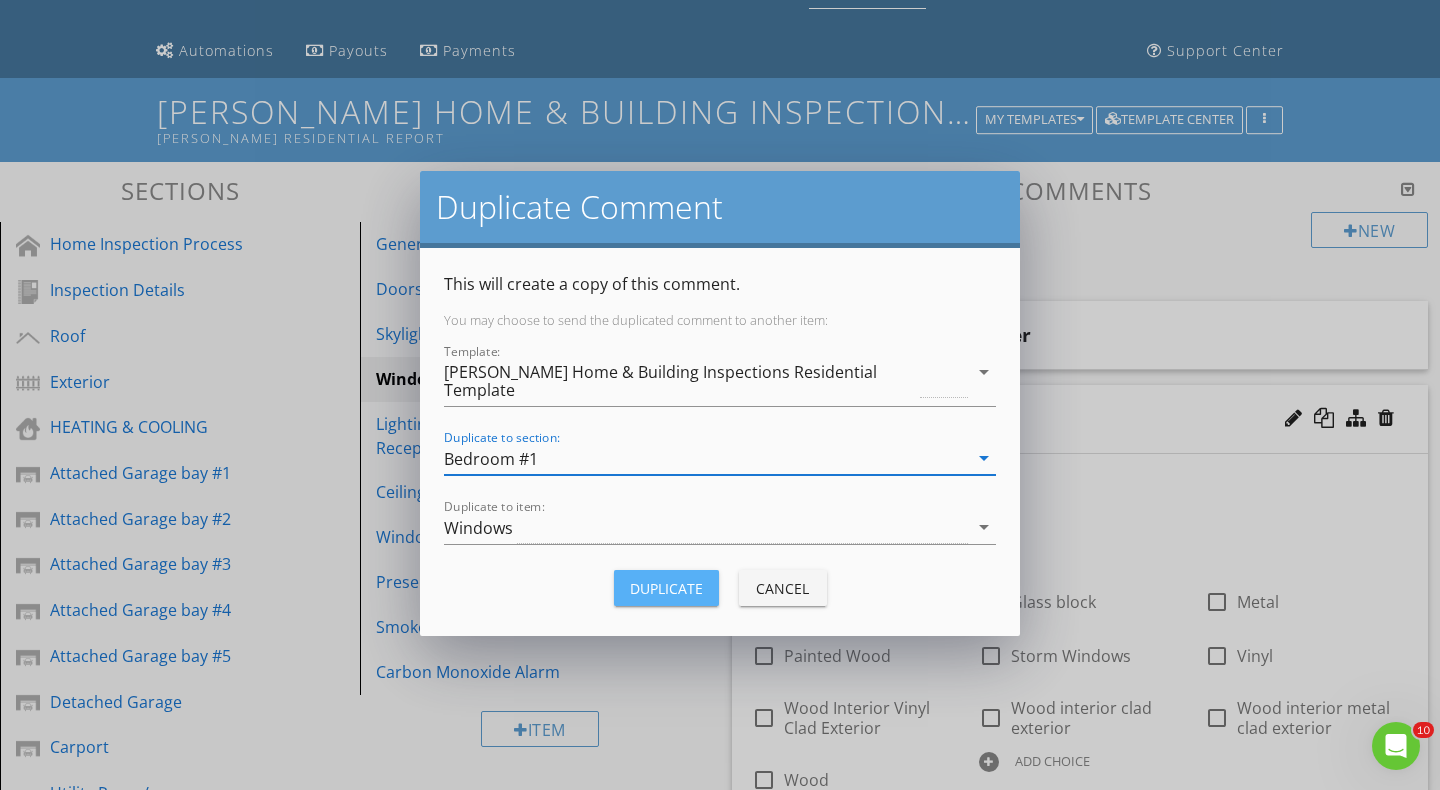 click on "Duplicate" at bounding box center [666, 588] 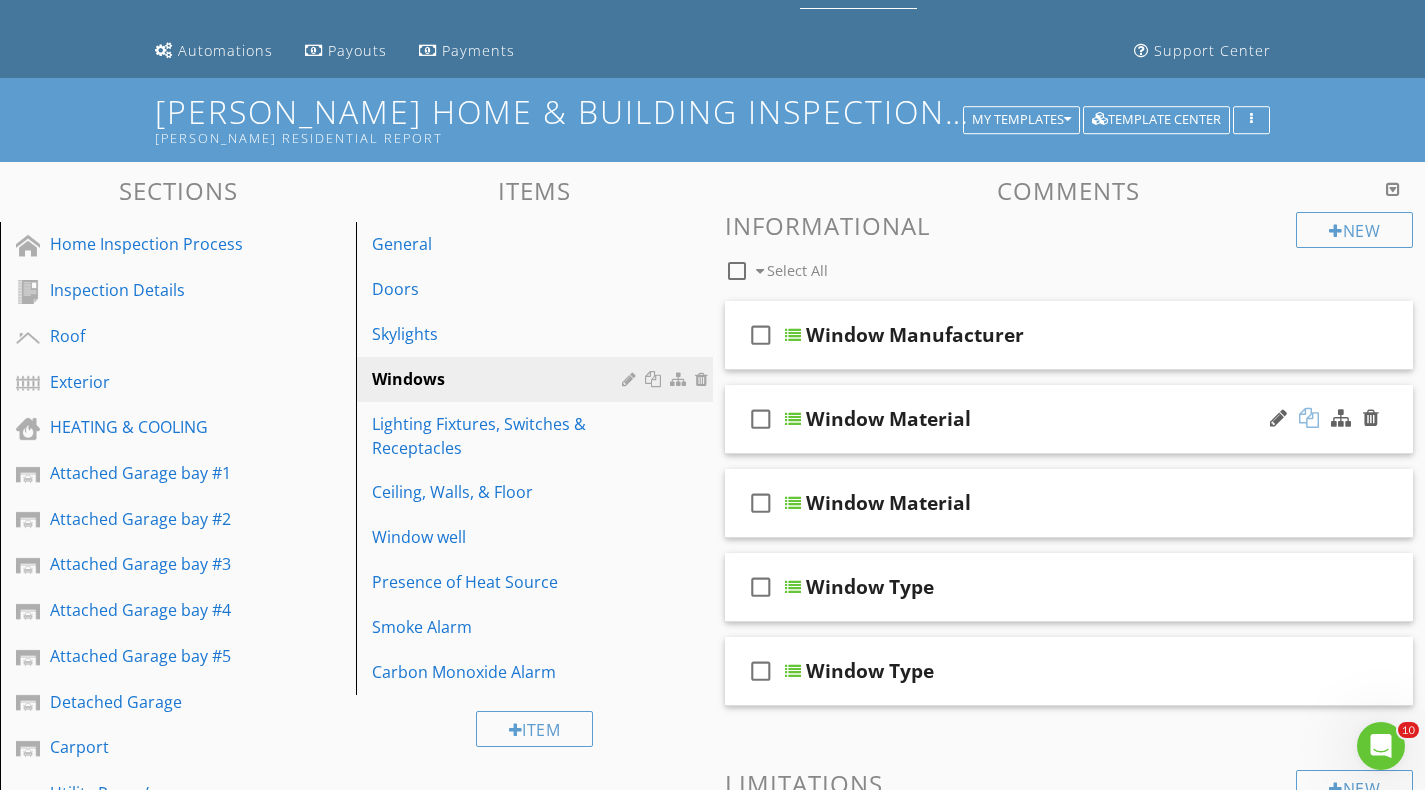 click at bounding box center [1309, 418] 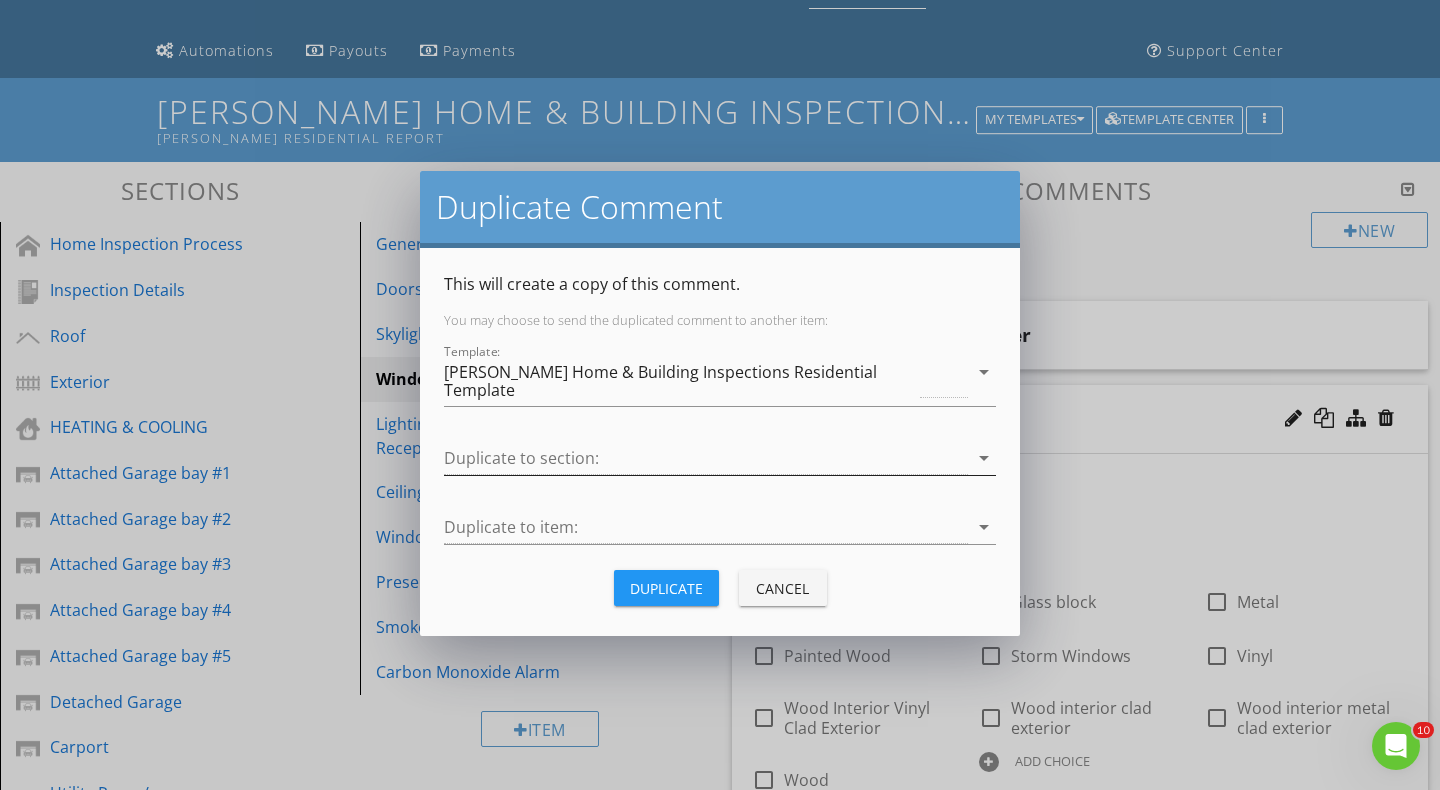 click at bounding box center (706, 458) 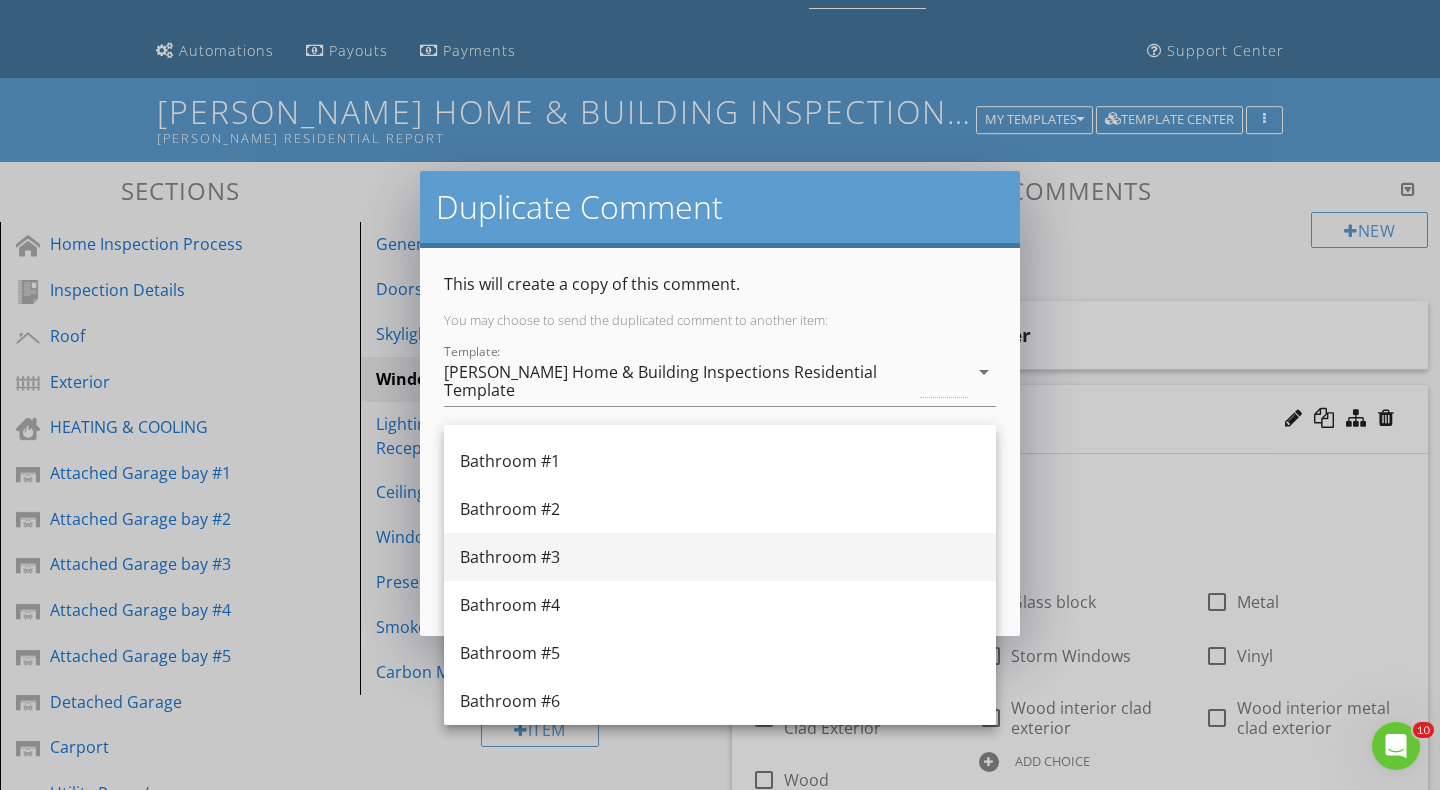 scroll, scrollTop: 2020, scrollLeft: 0, axis: vertical 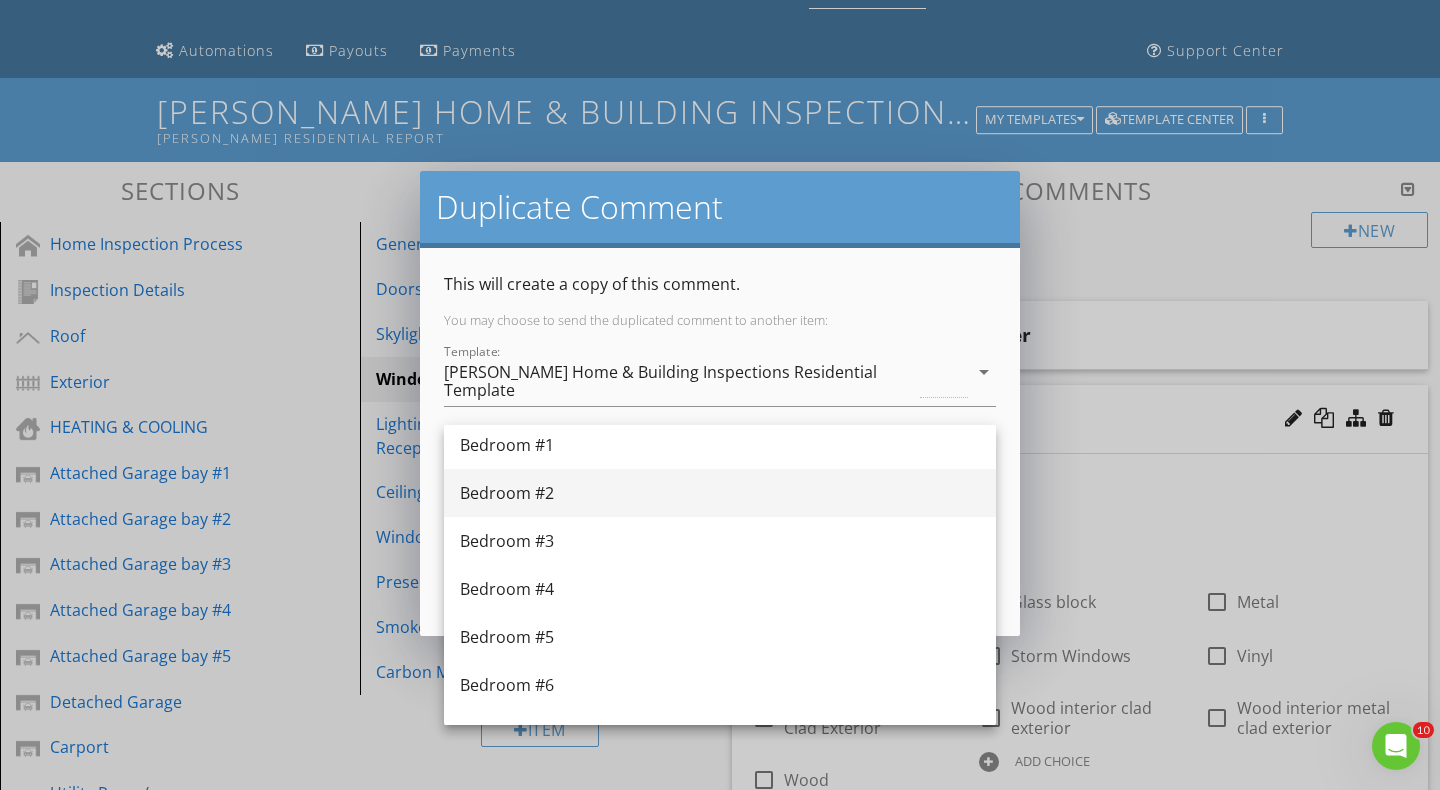 click on "Bedroom #2" at bounding box center [720, 493] 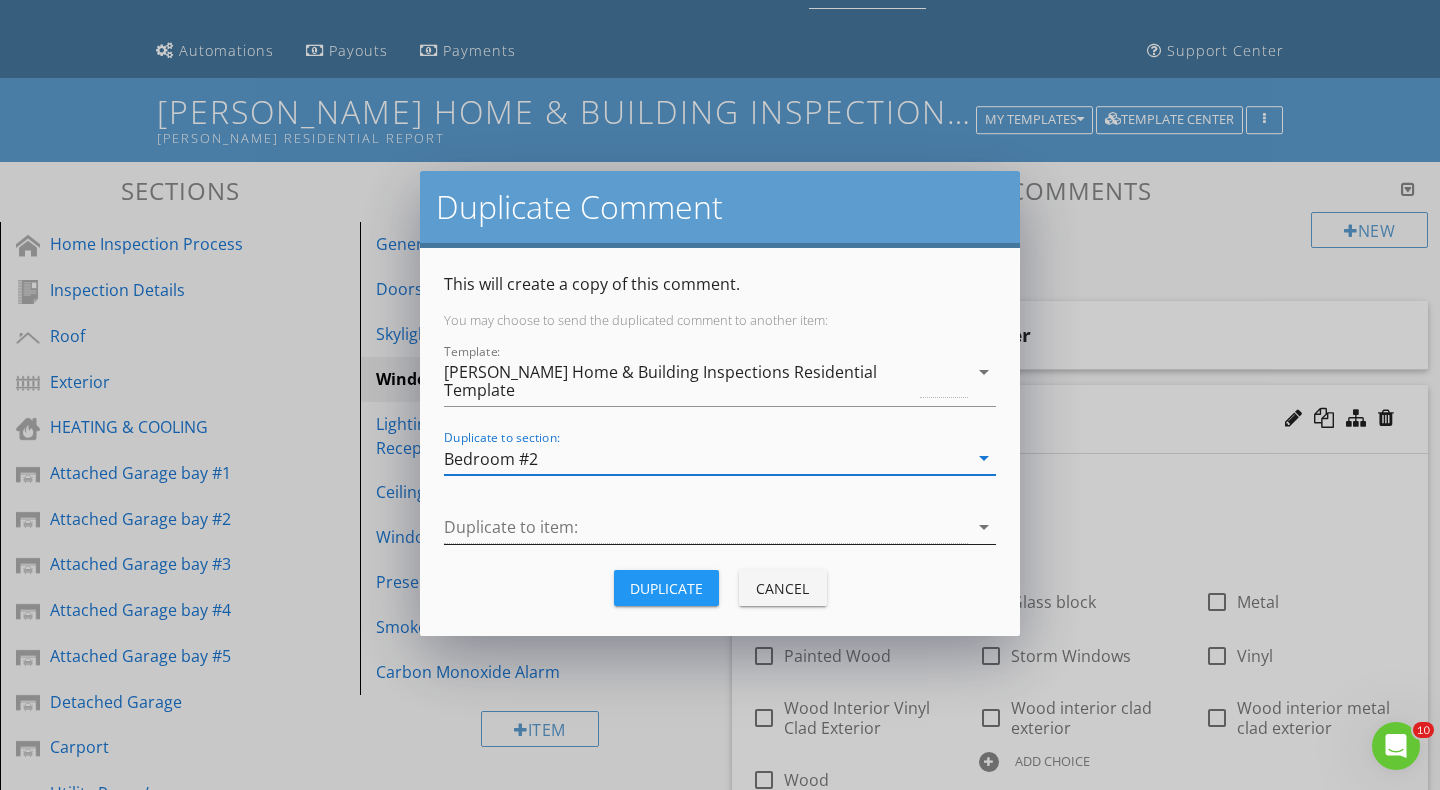 click at bounding box center [706, 527] 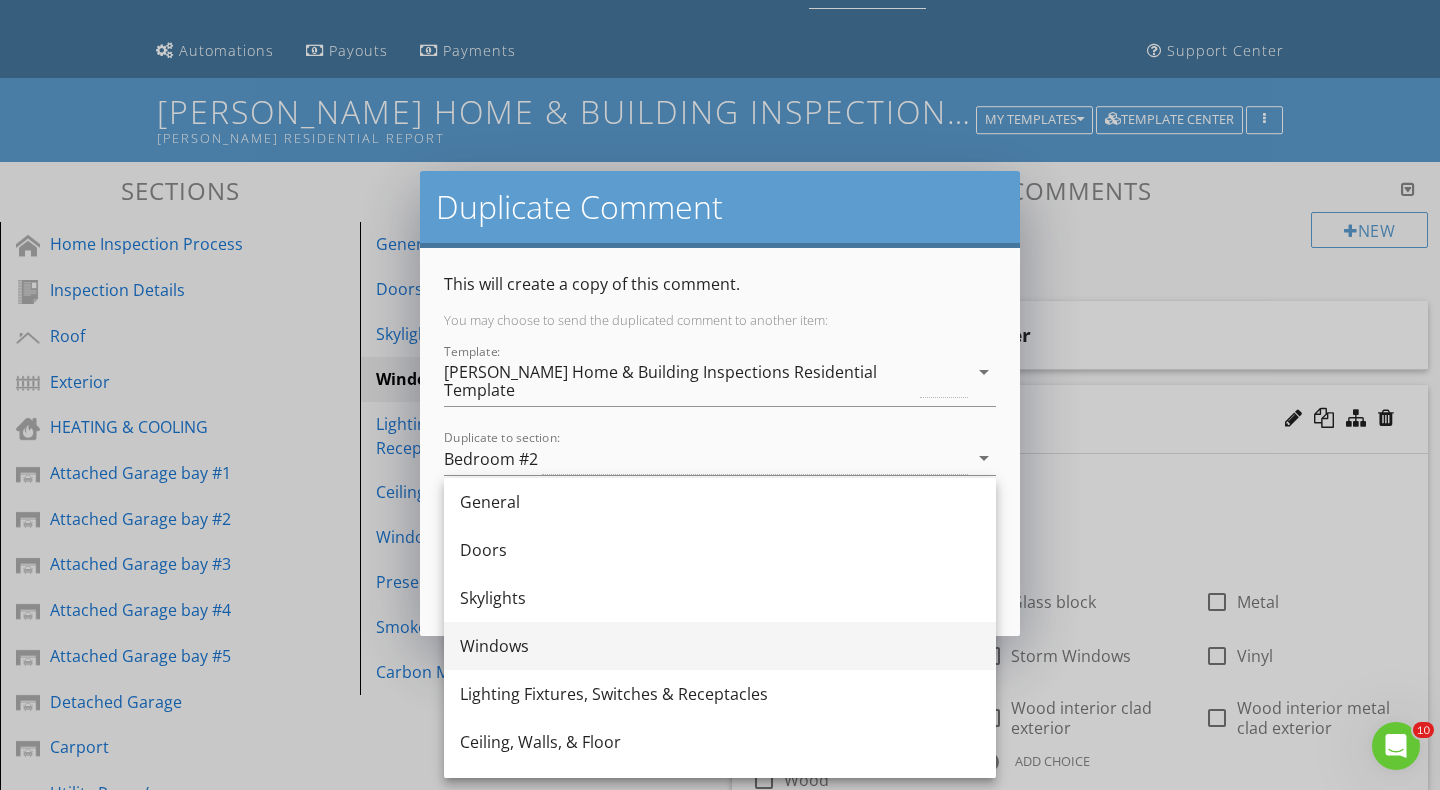 click on "Windows" at bounding box center [720, 646] 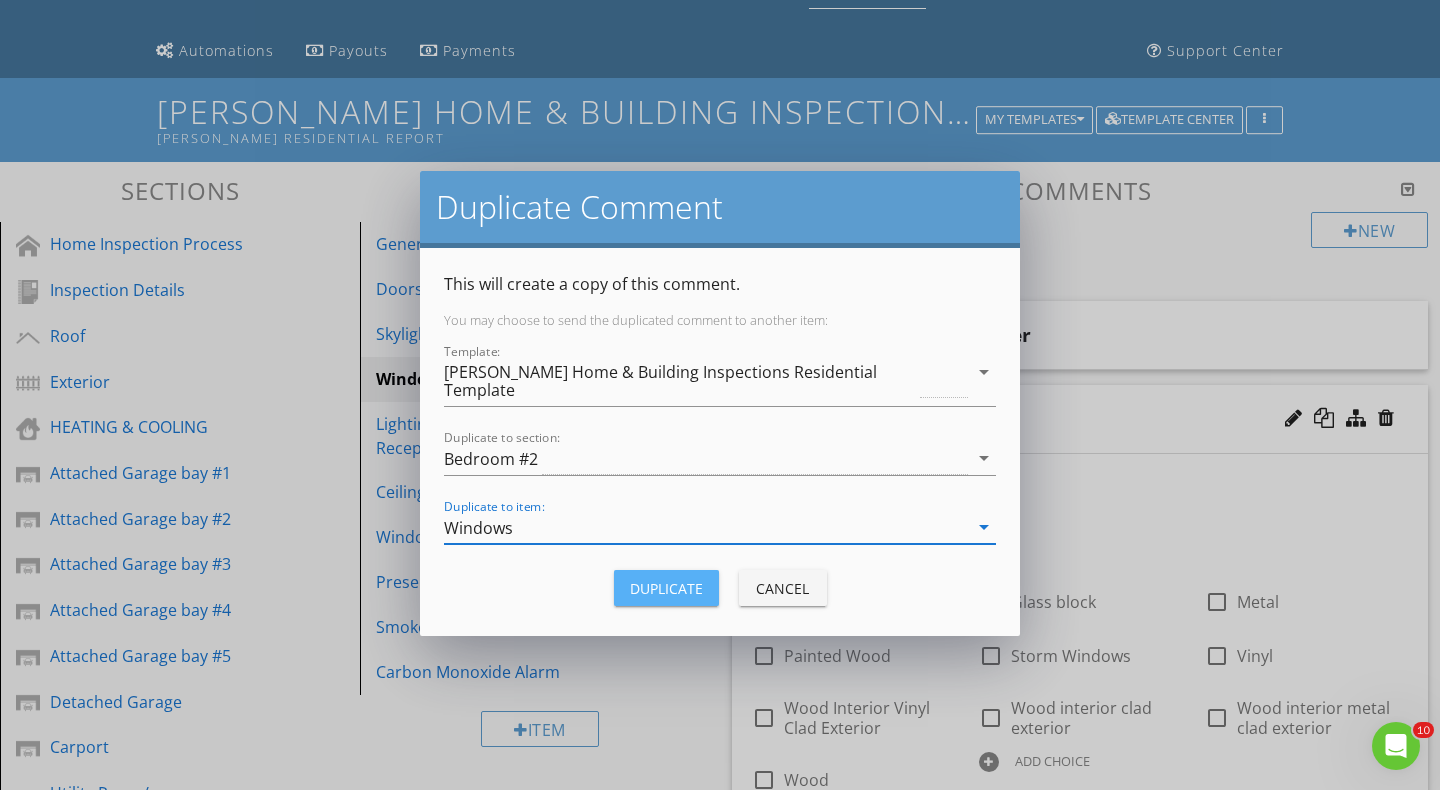 click on "Duplicate" at bounding box center (666, 588) 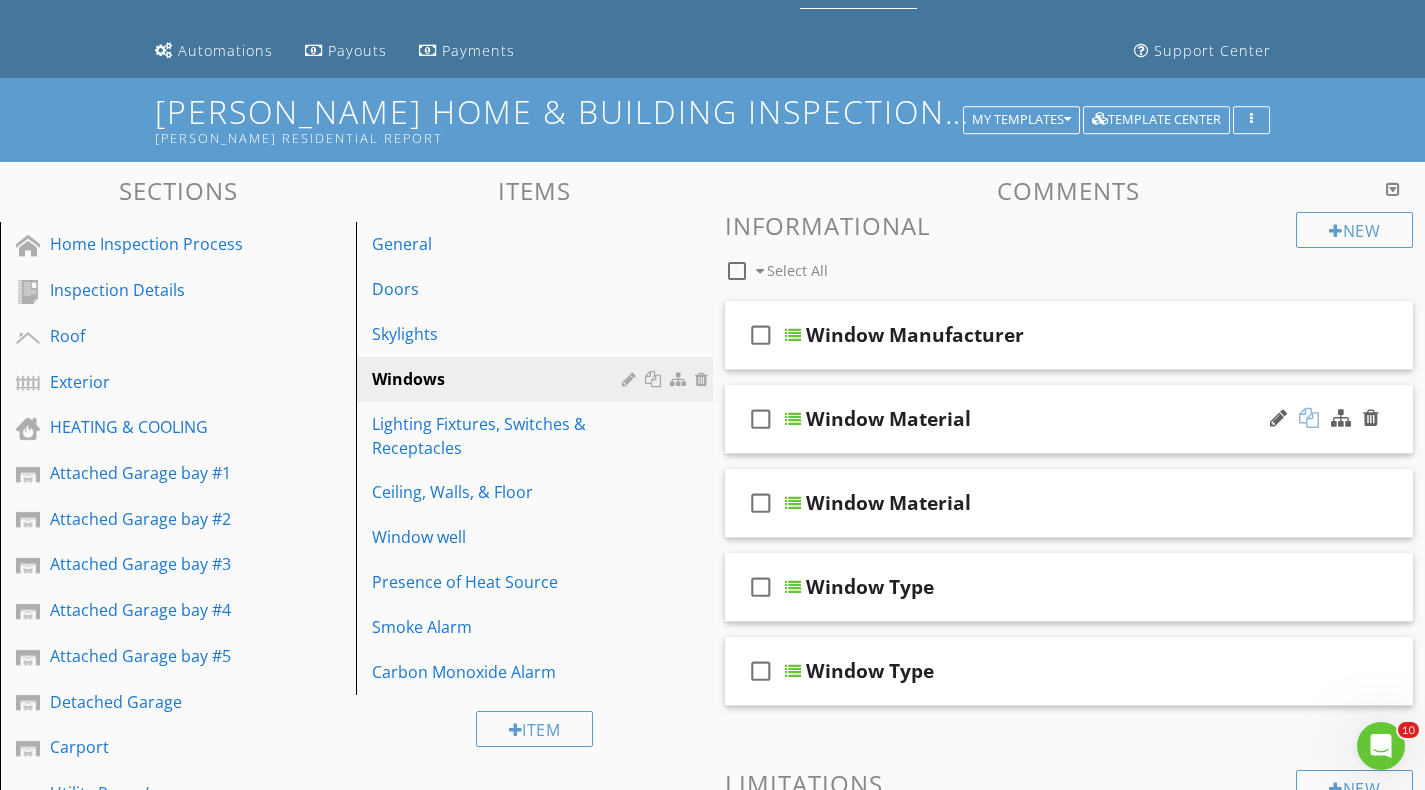 click at bounding box center (1309, 418) 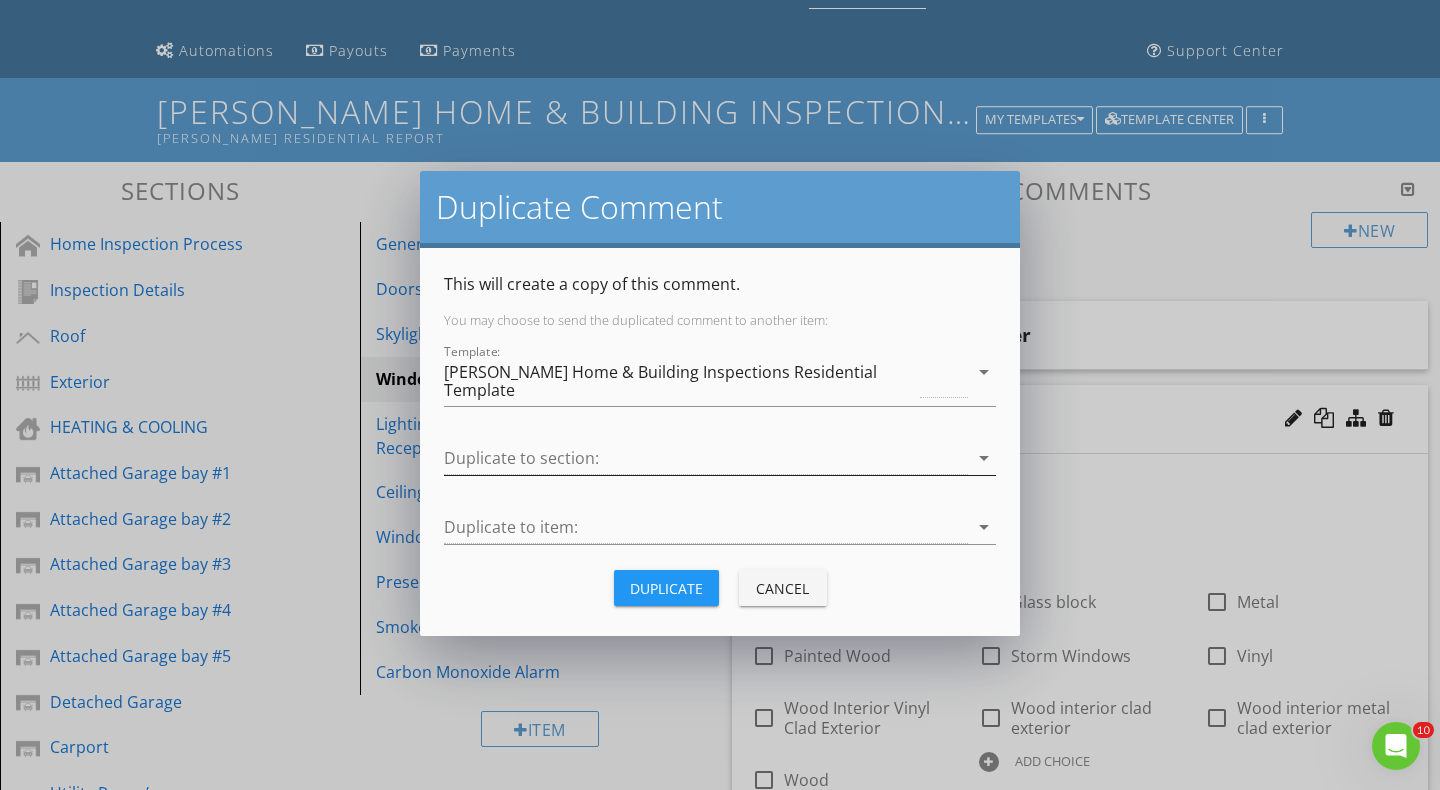 click at bounding box center [706, 458] 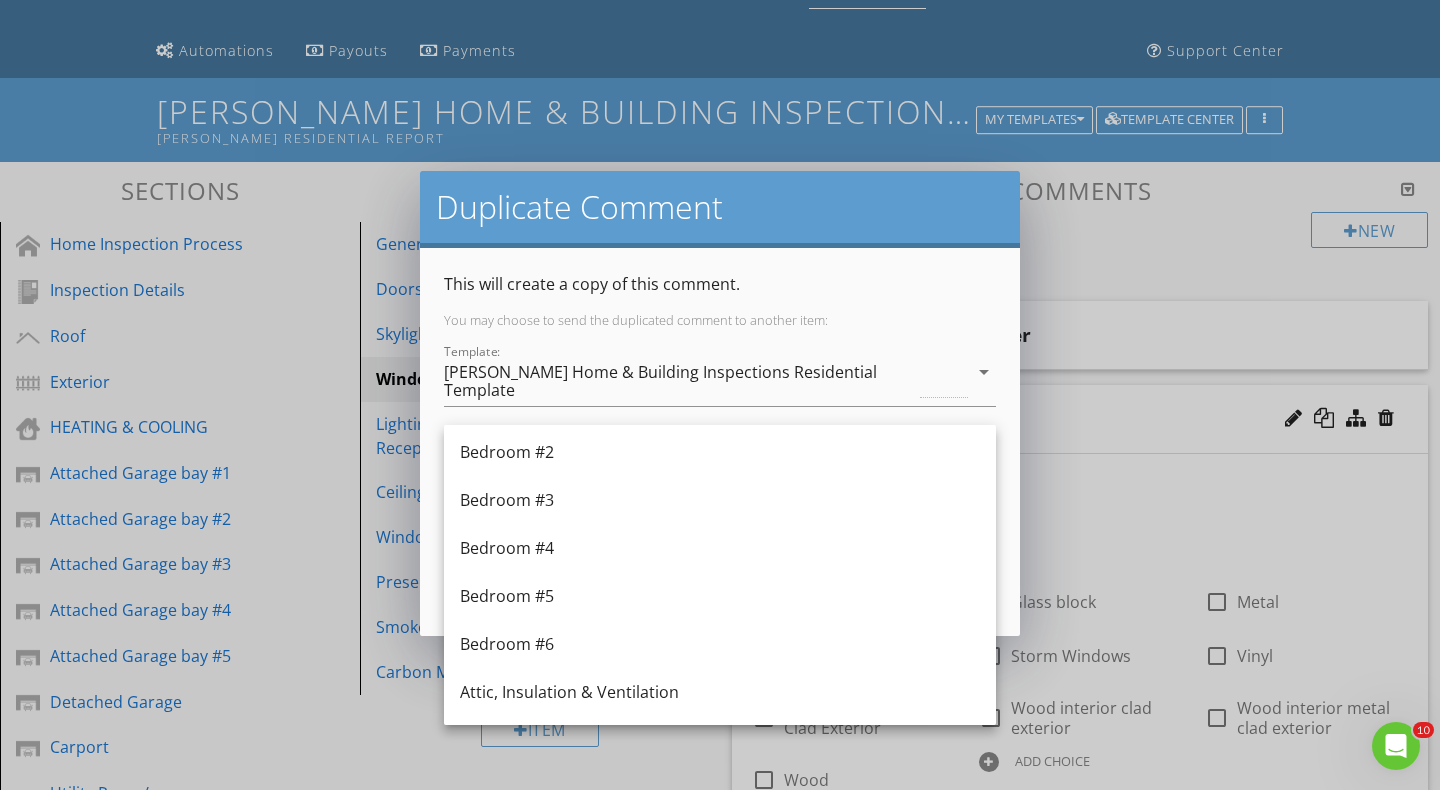 scroll, scrollTop: 2036, scrollLeft: 0, axis: vertical 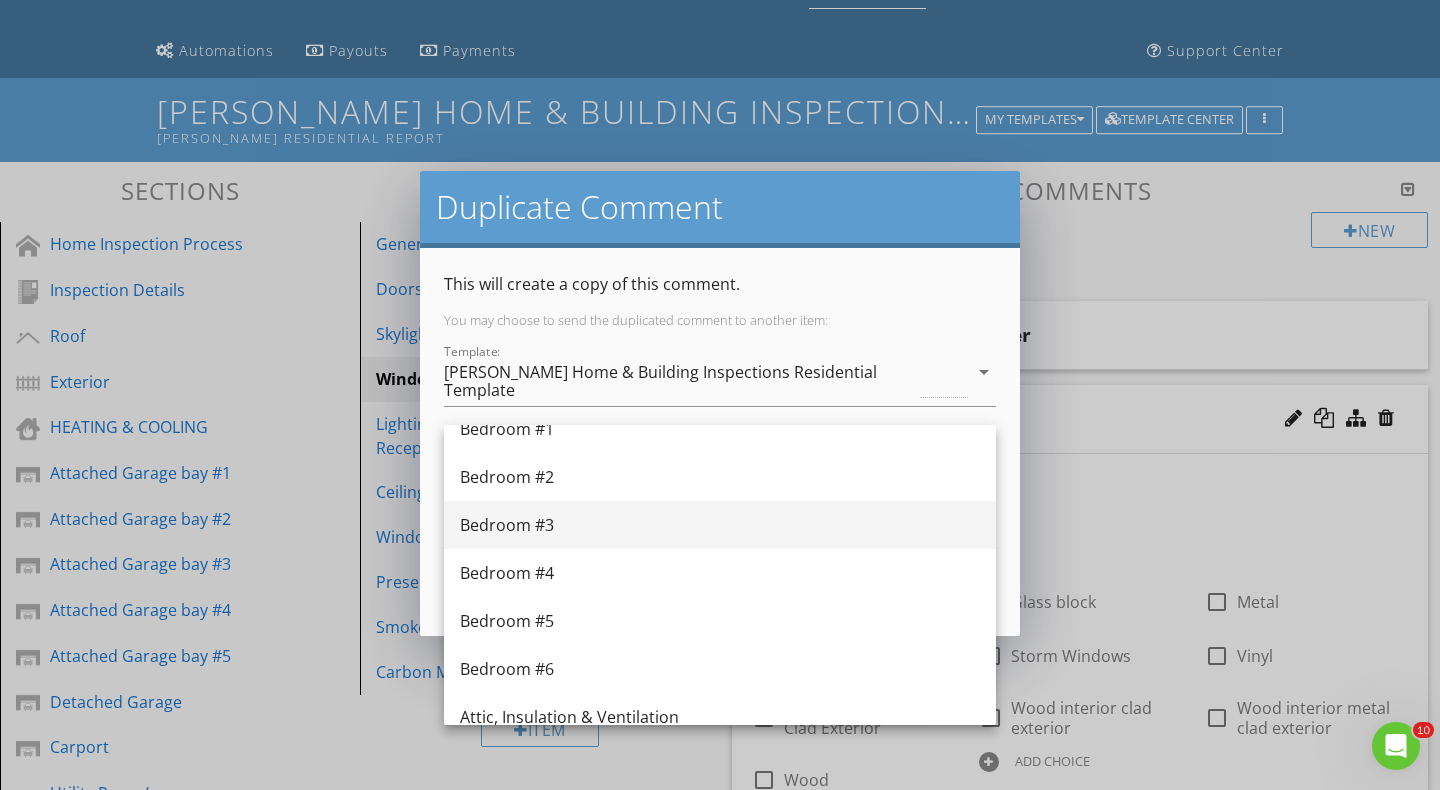 click on "Bedroom #3" at bounding box center [720, 525] 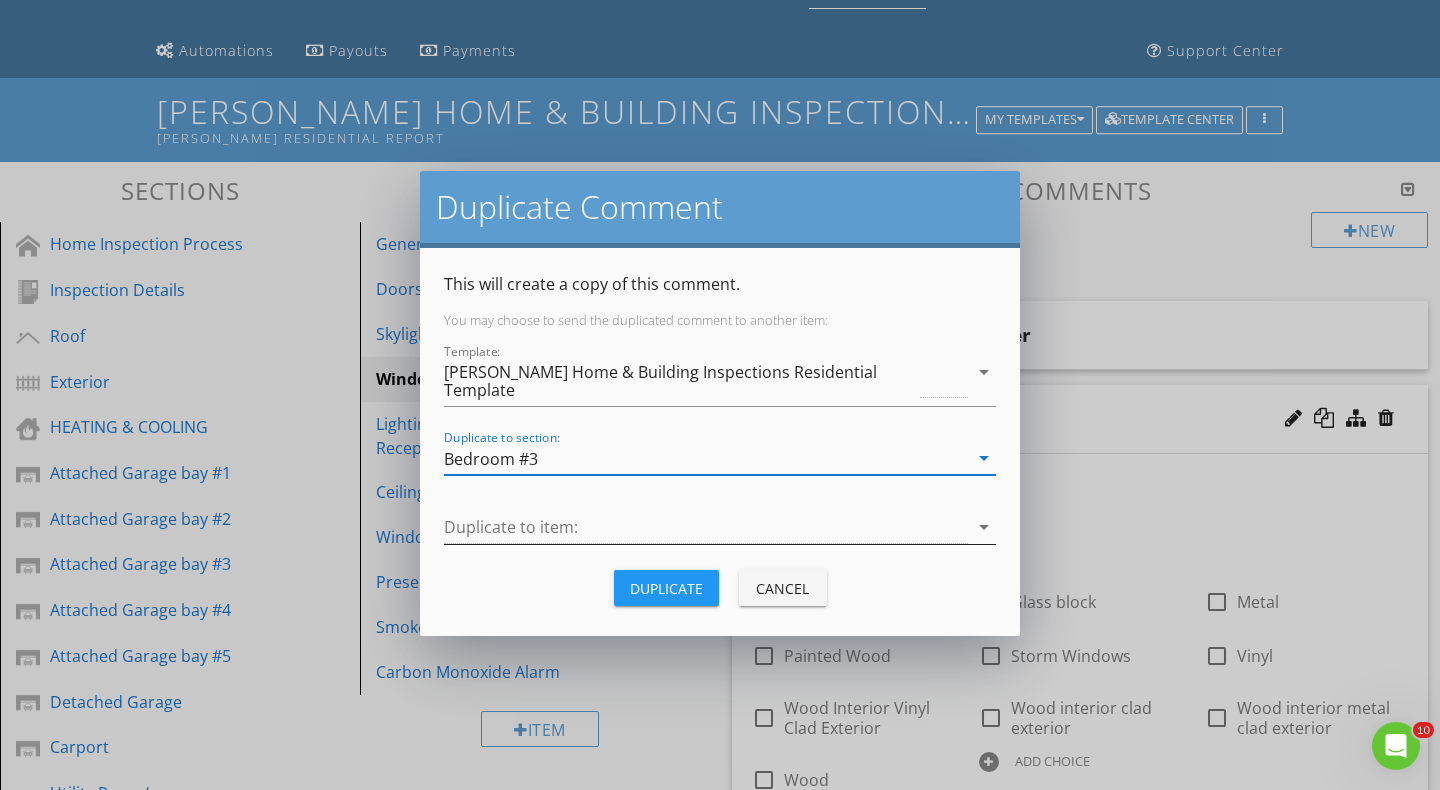 click at bounding box center [706, 527] 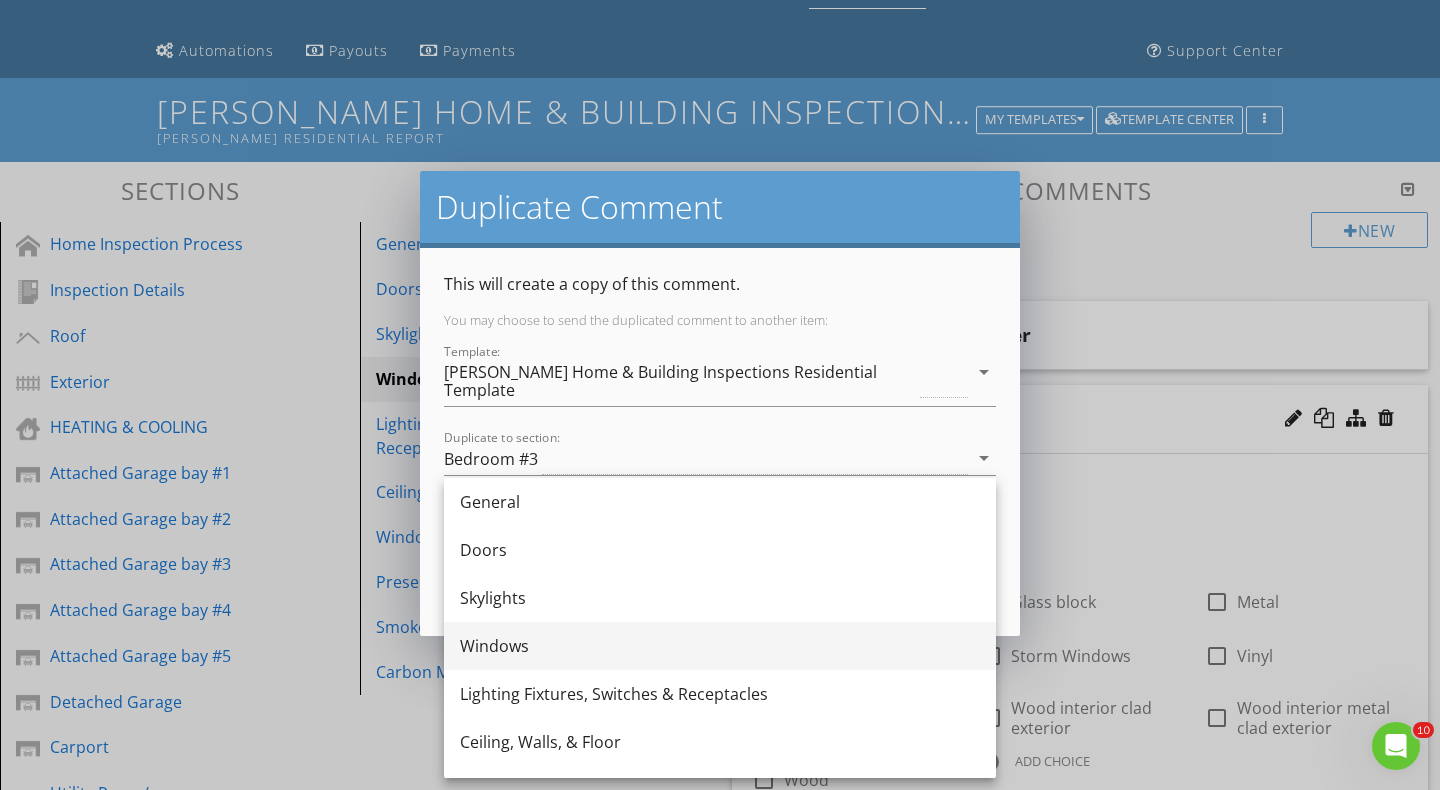 click on "Windows" at bounding box center (720, 646) 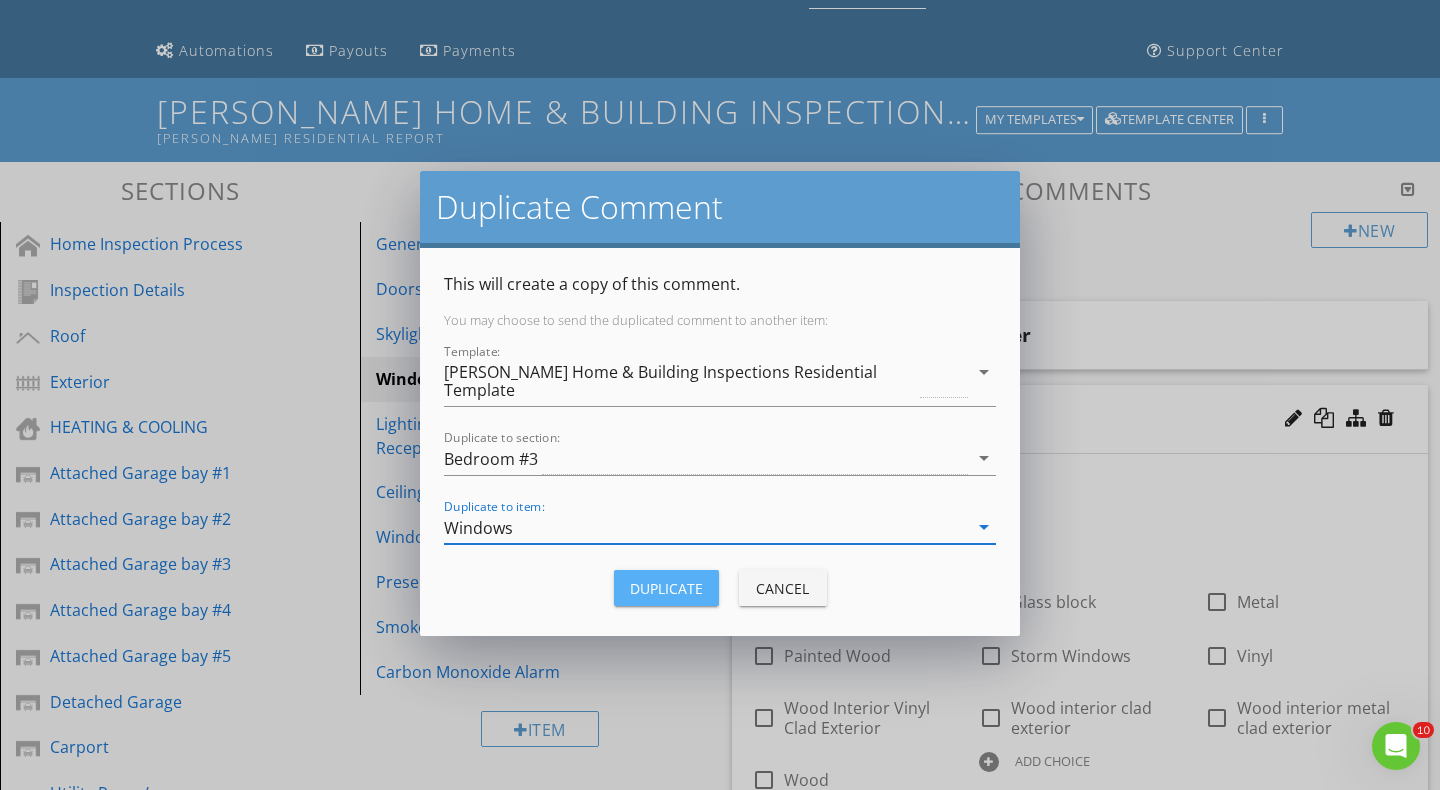 click on "Duplicate" at bounding box center (666, 588) 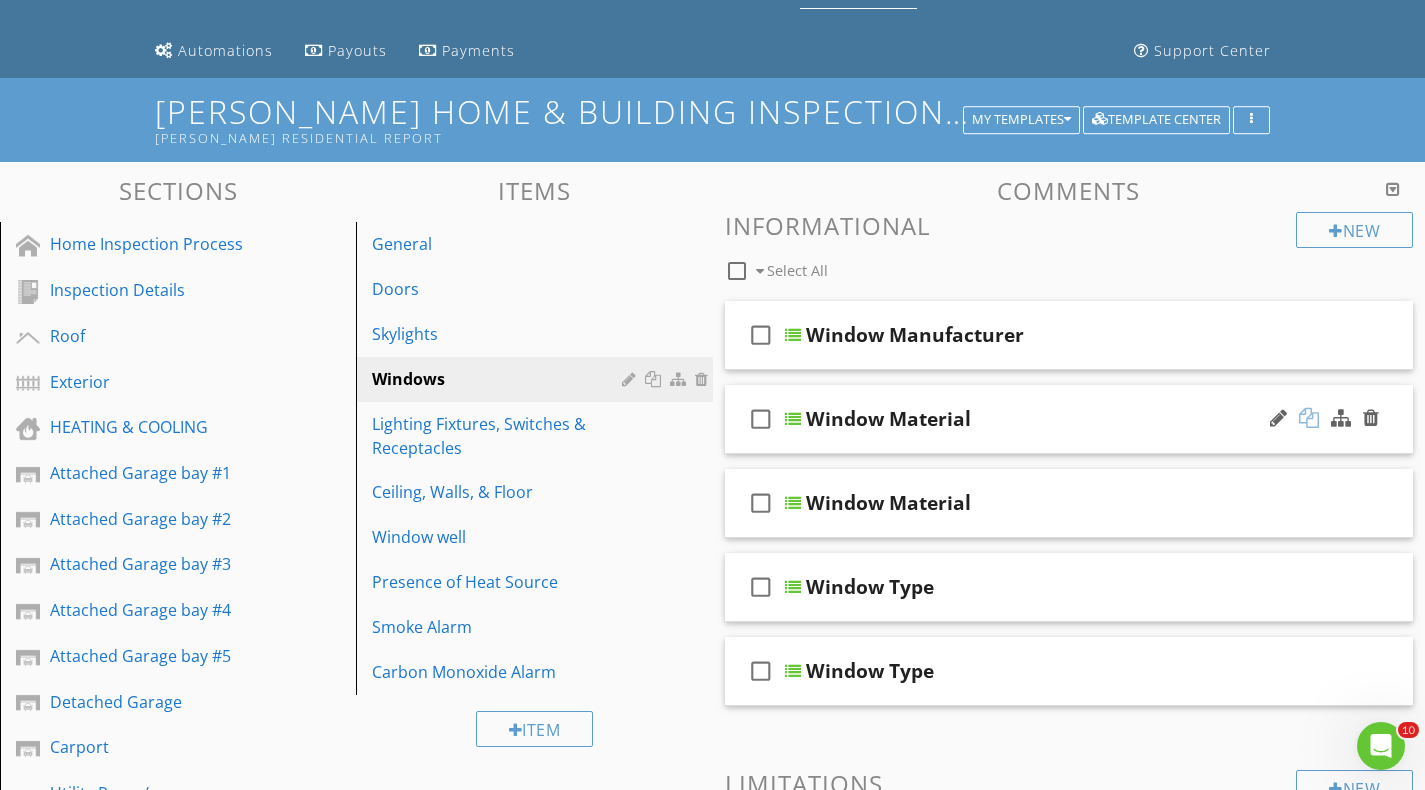 click at bounding box center [1309, 418] 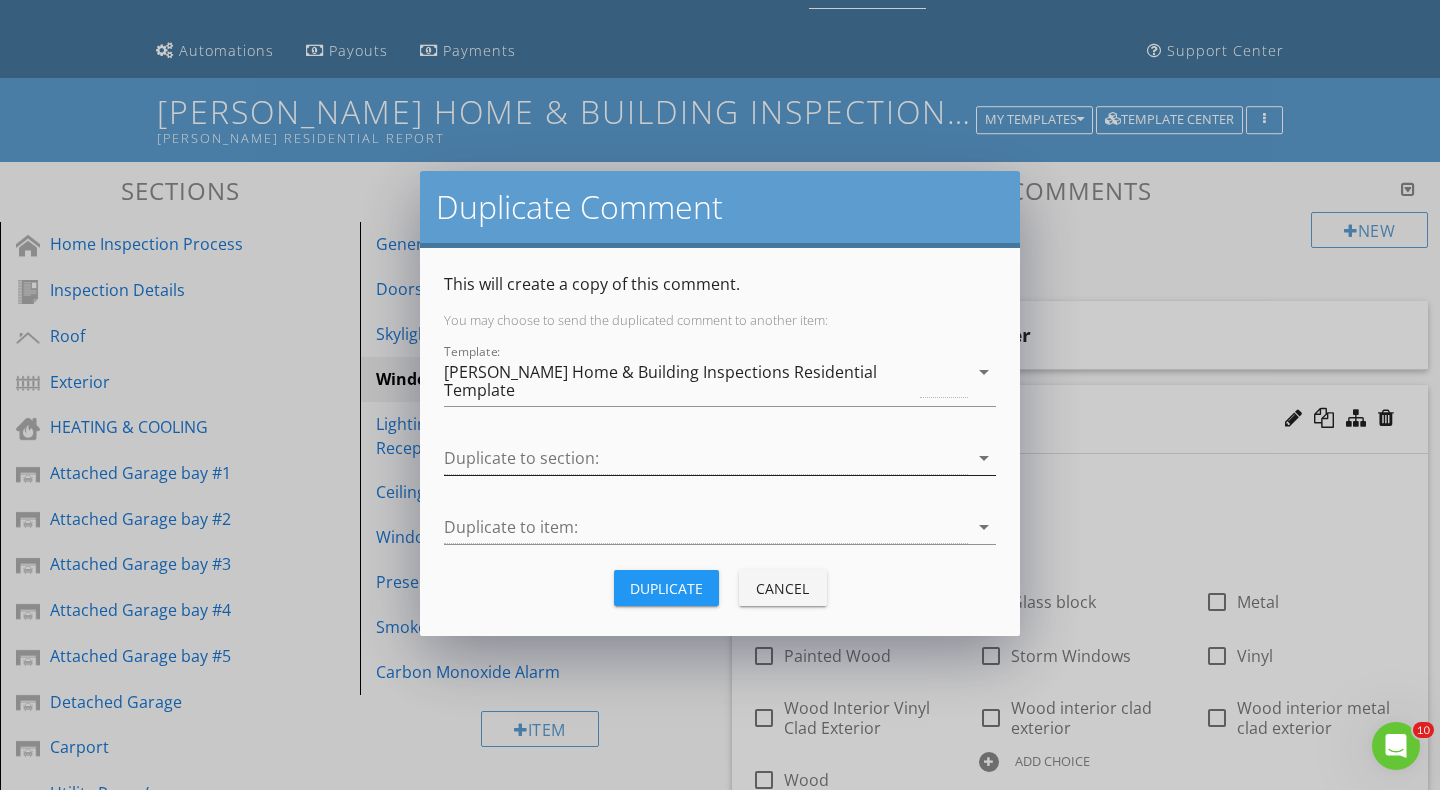 click at bounding box center (706, 458) 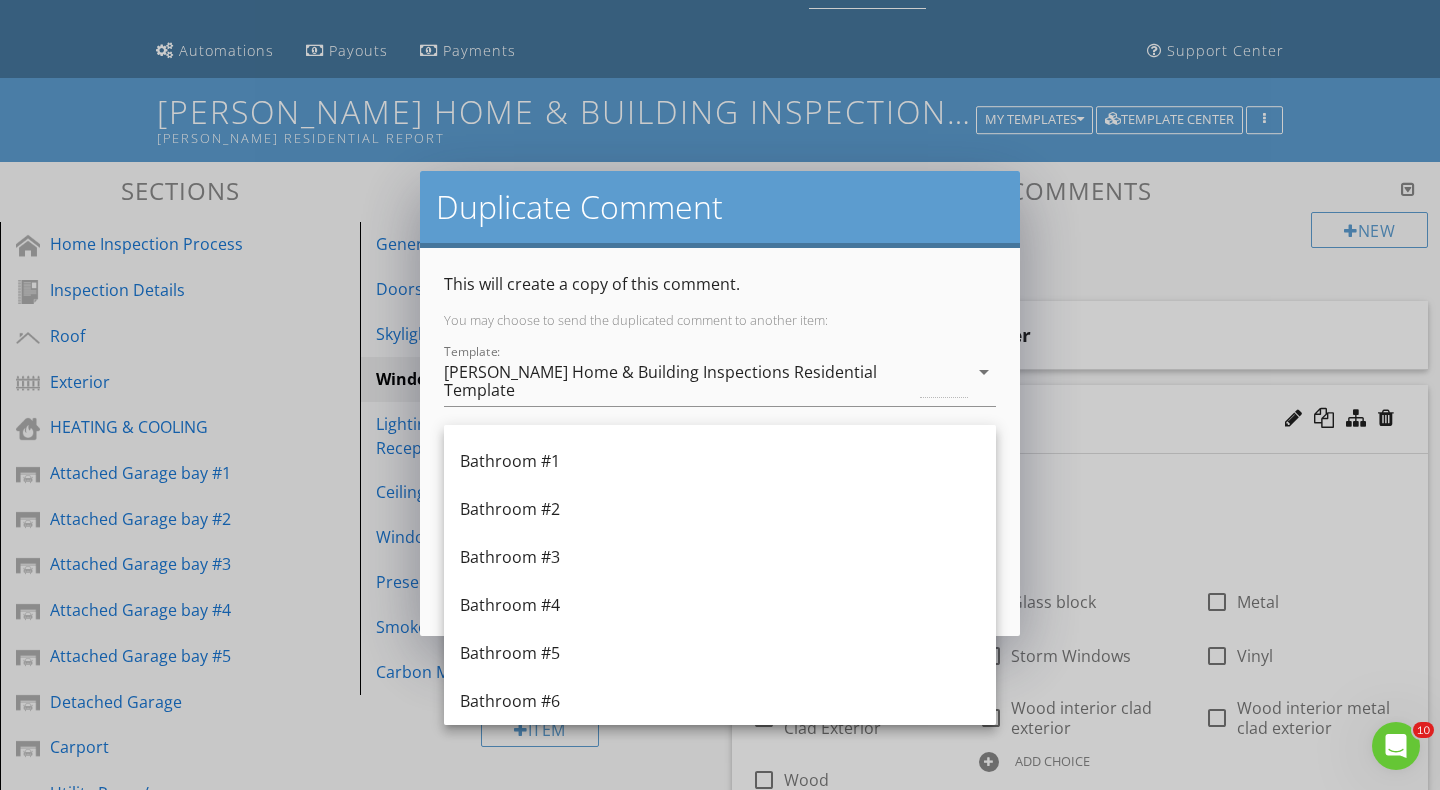 scroll, scrollTop: 2020, scrollLeft: 0, axis: vertical 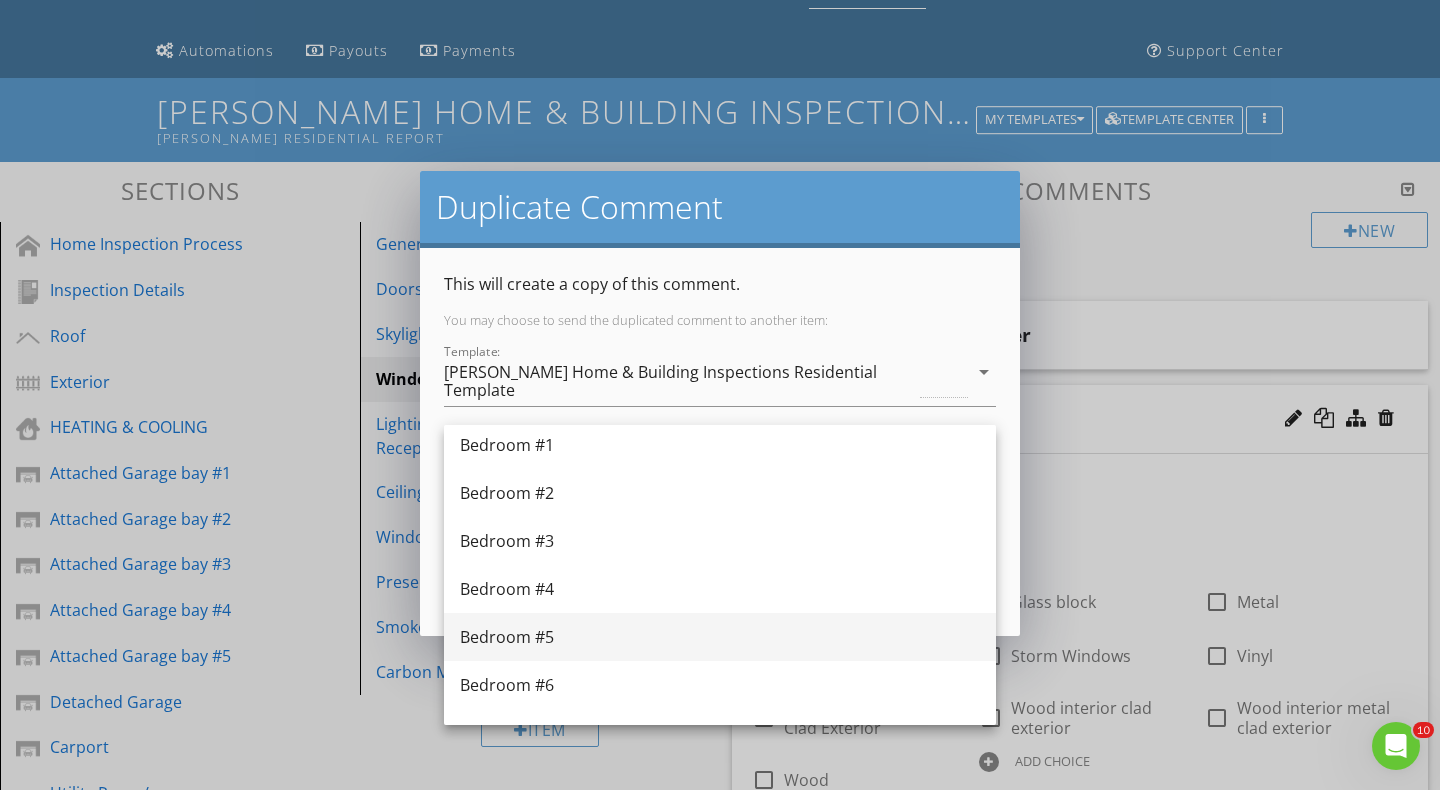 click on "Bedroom #5" at bounding box center (720, 637) 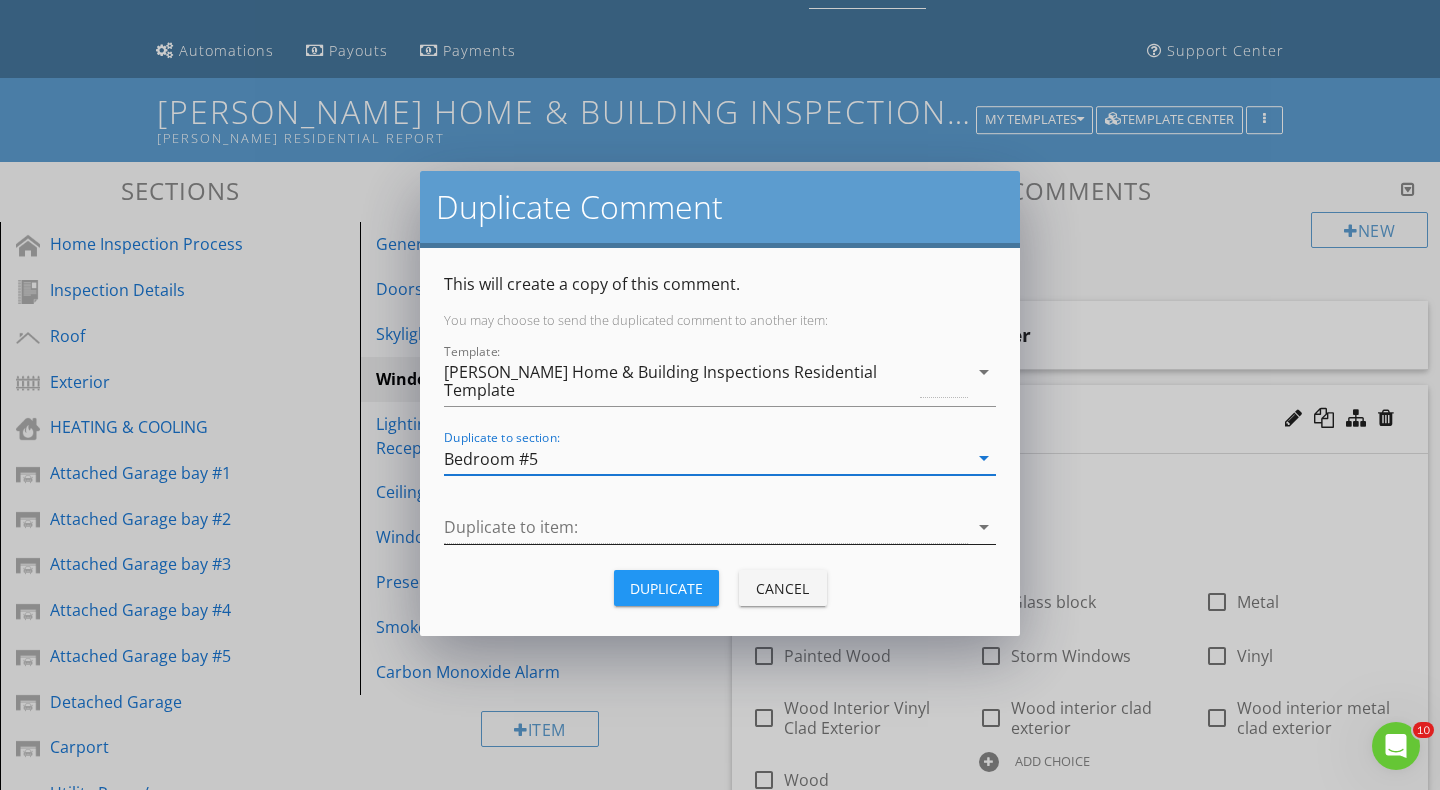 click at bounding box center [706, 527] 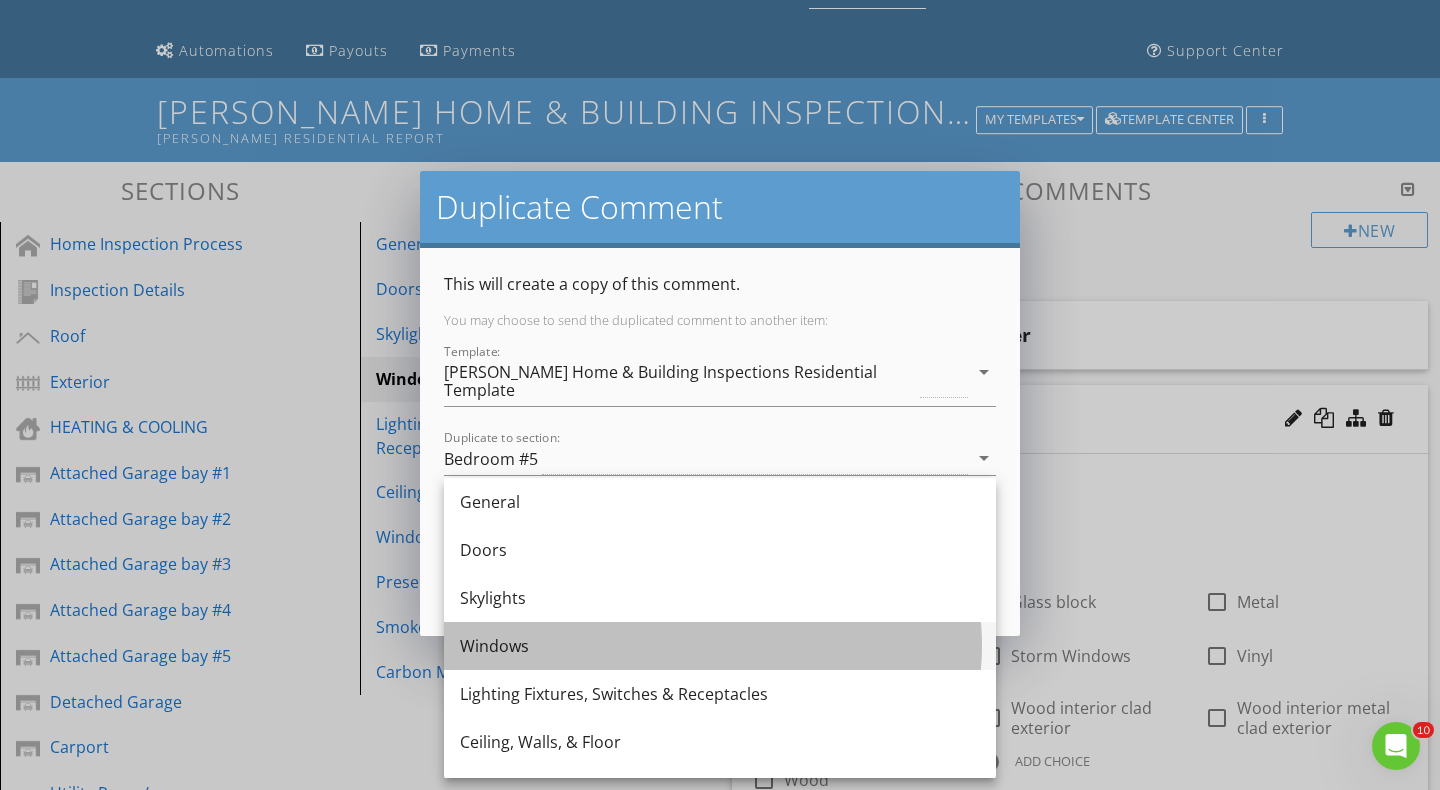 click on "Windows" at bounding box center (720, 646) 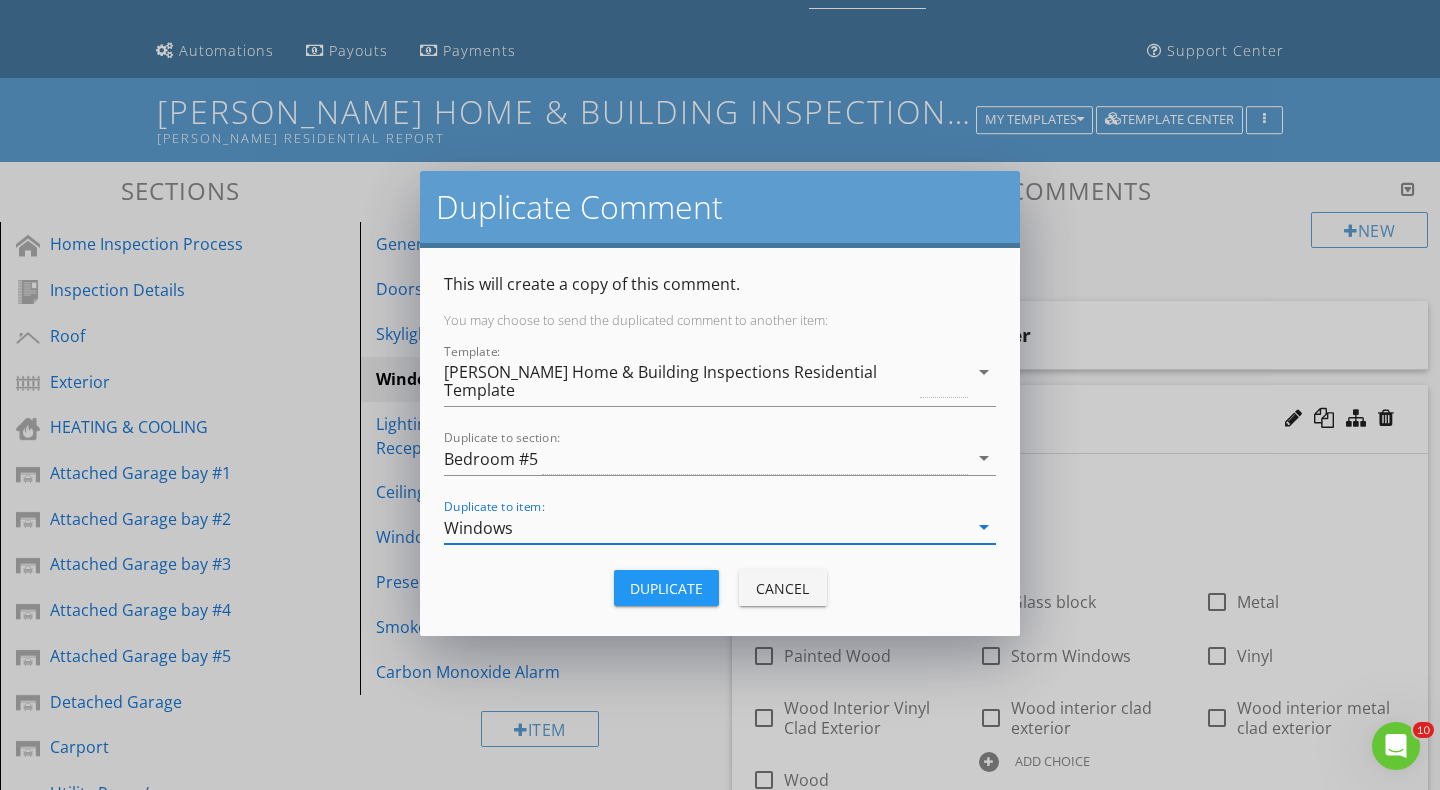 click on "Duplicate" at bounding box center [666, 588] 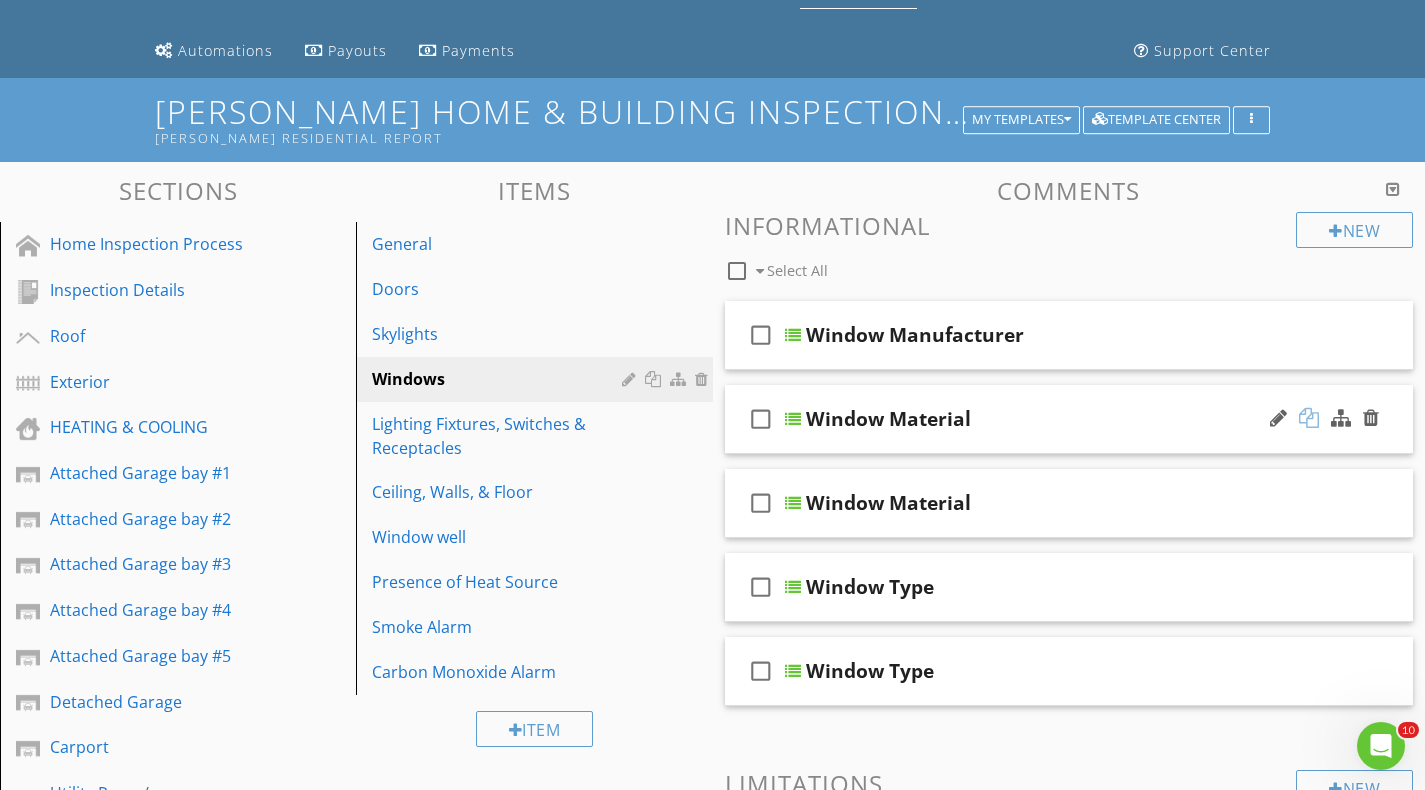 click at bounding box center (1309, 418) 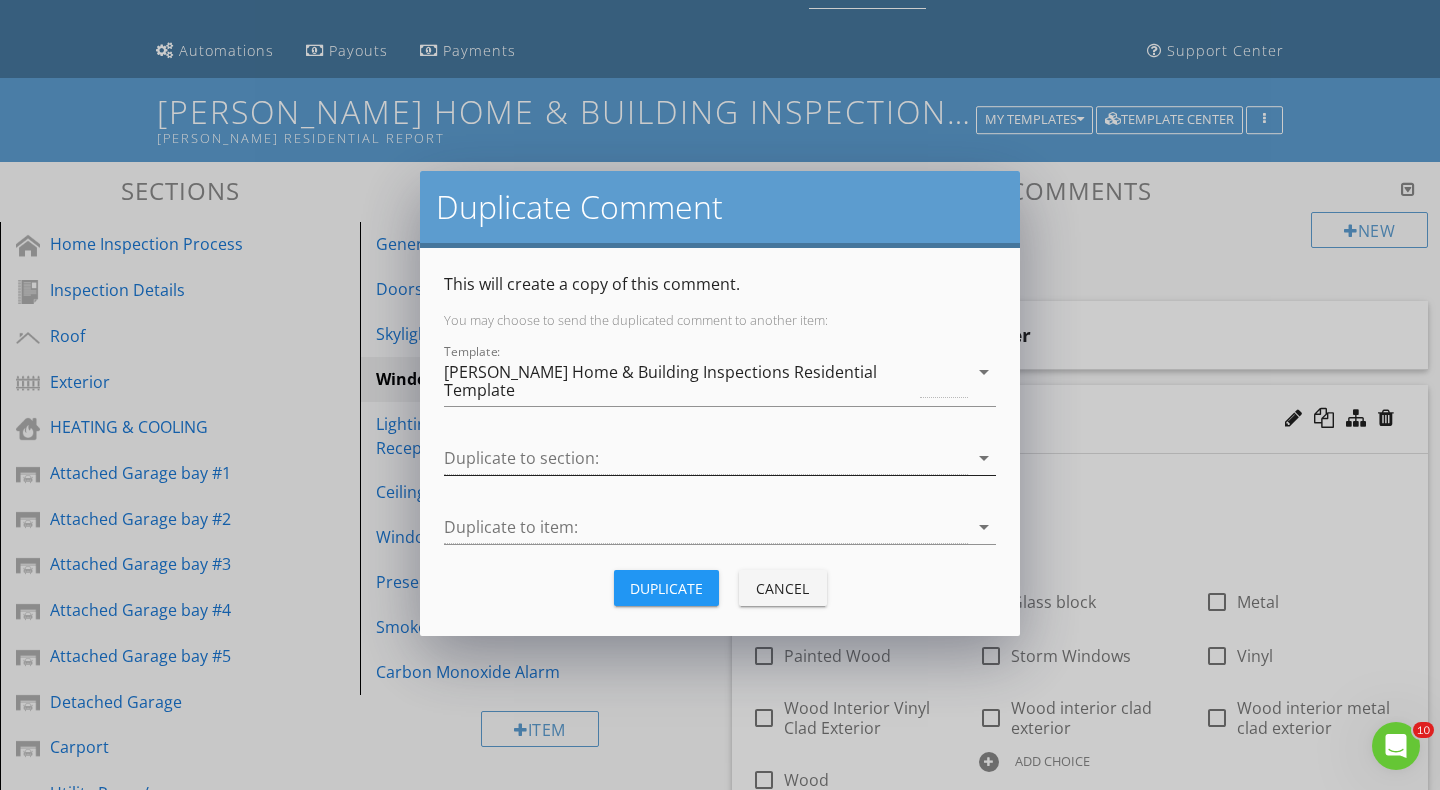 click at bounding box center (706, 458) 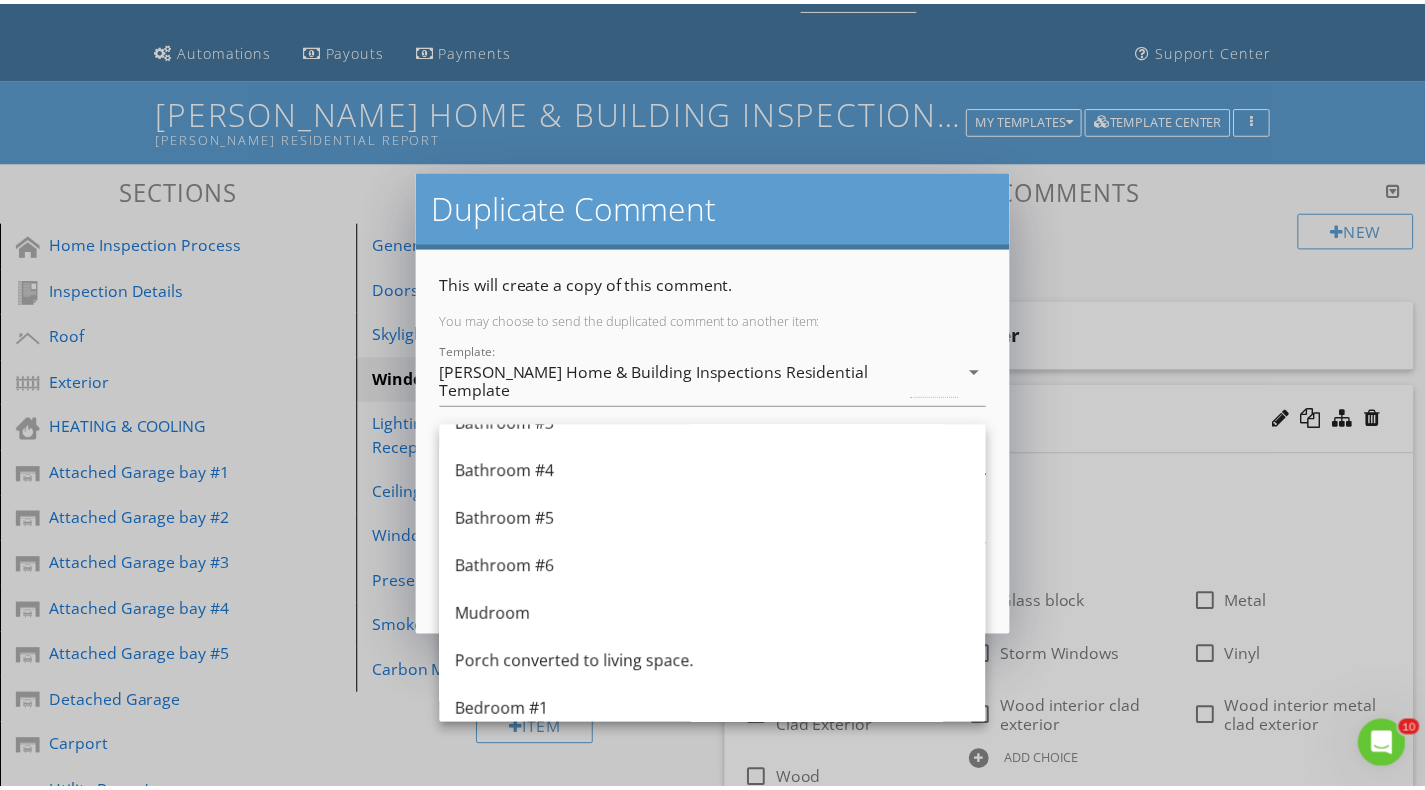 scroll, scrollTop: 2000, scrollLeft: 0, axis: vertical 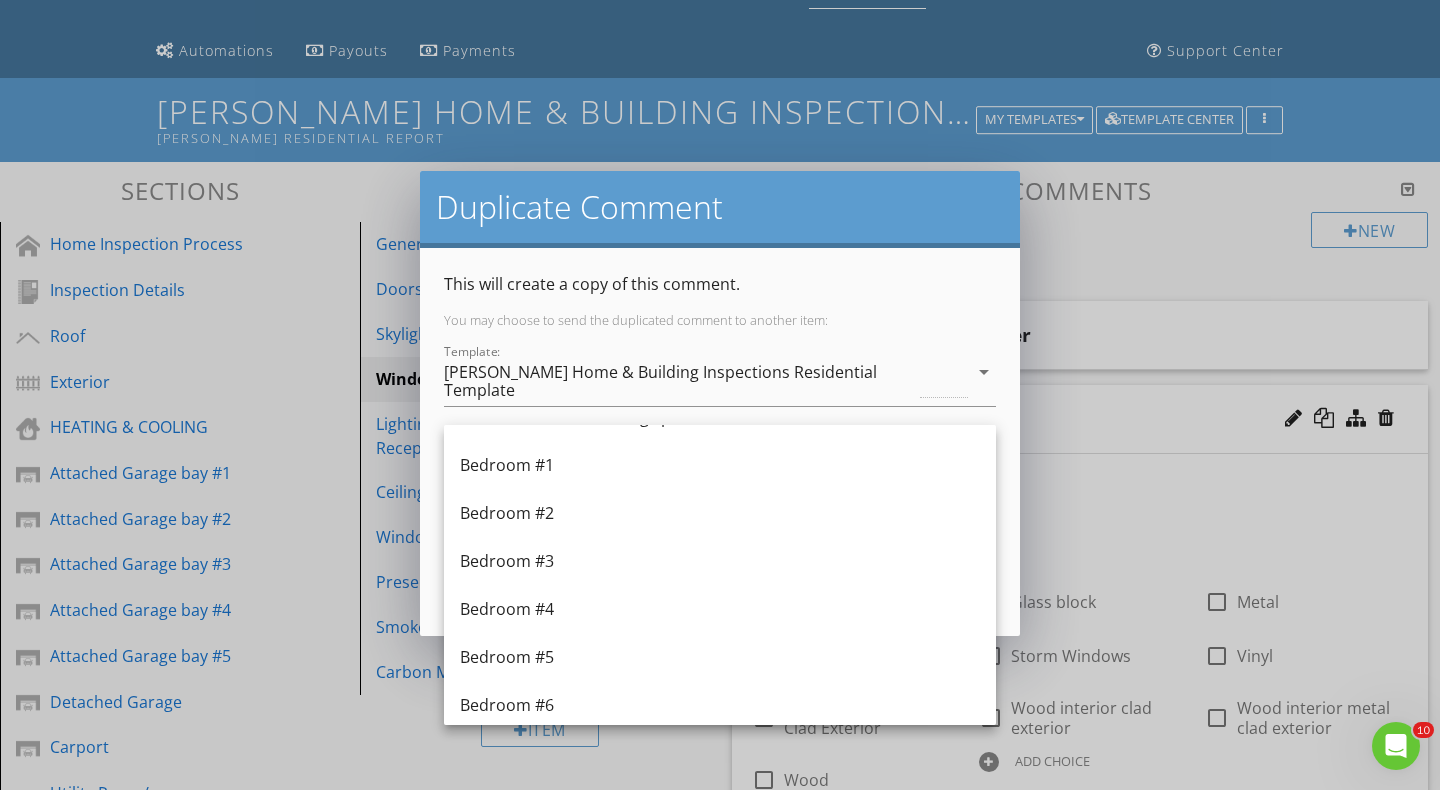 click on "Bedroom #6" at bounding box center [720, 705] 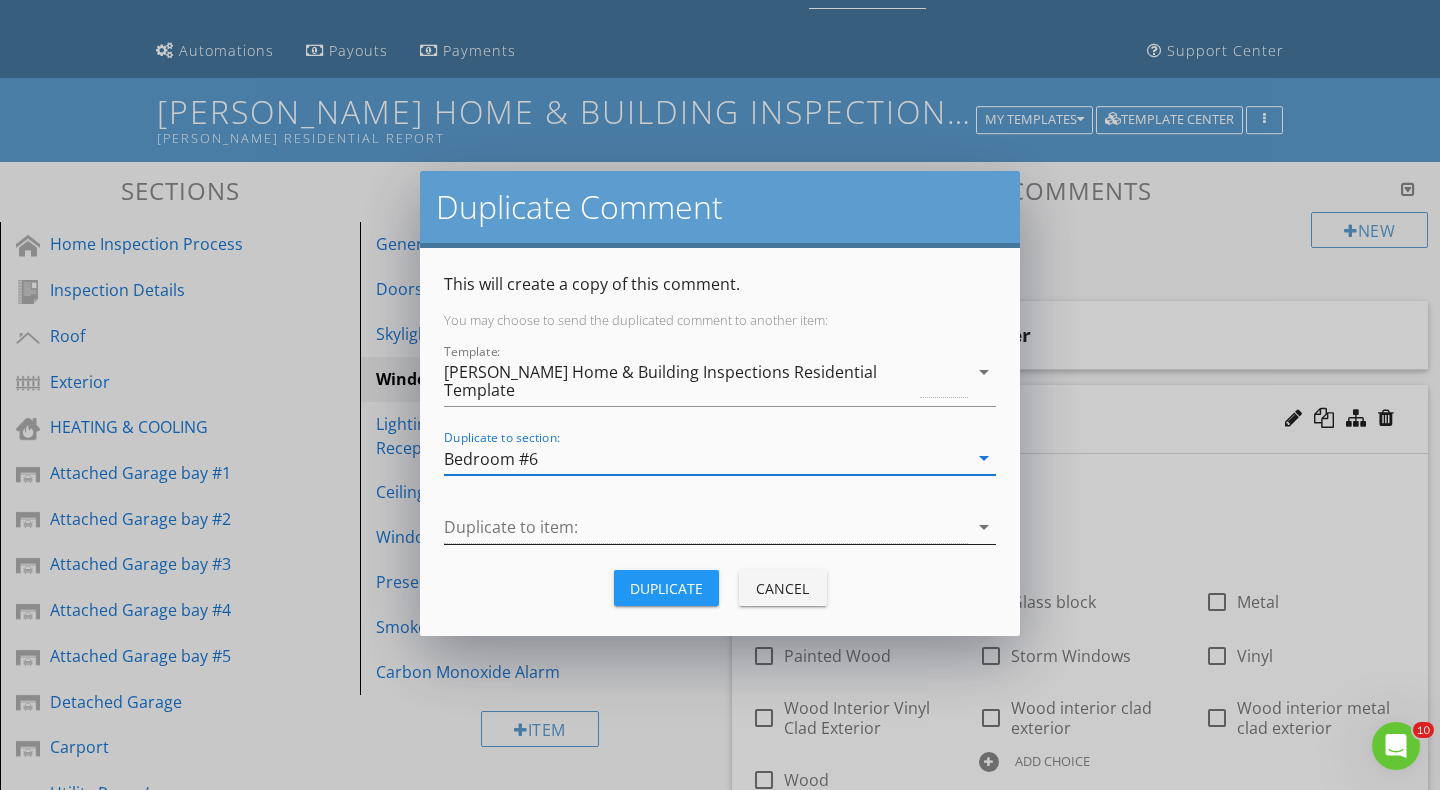 click at bounding box center [706, 527] 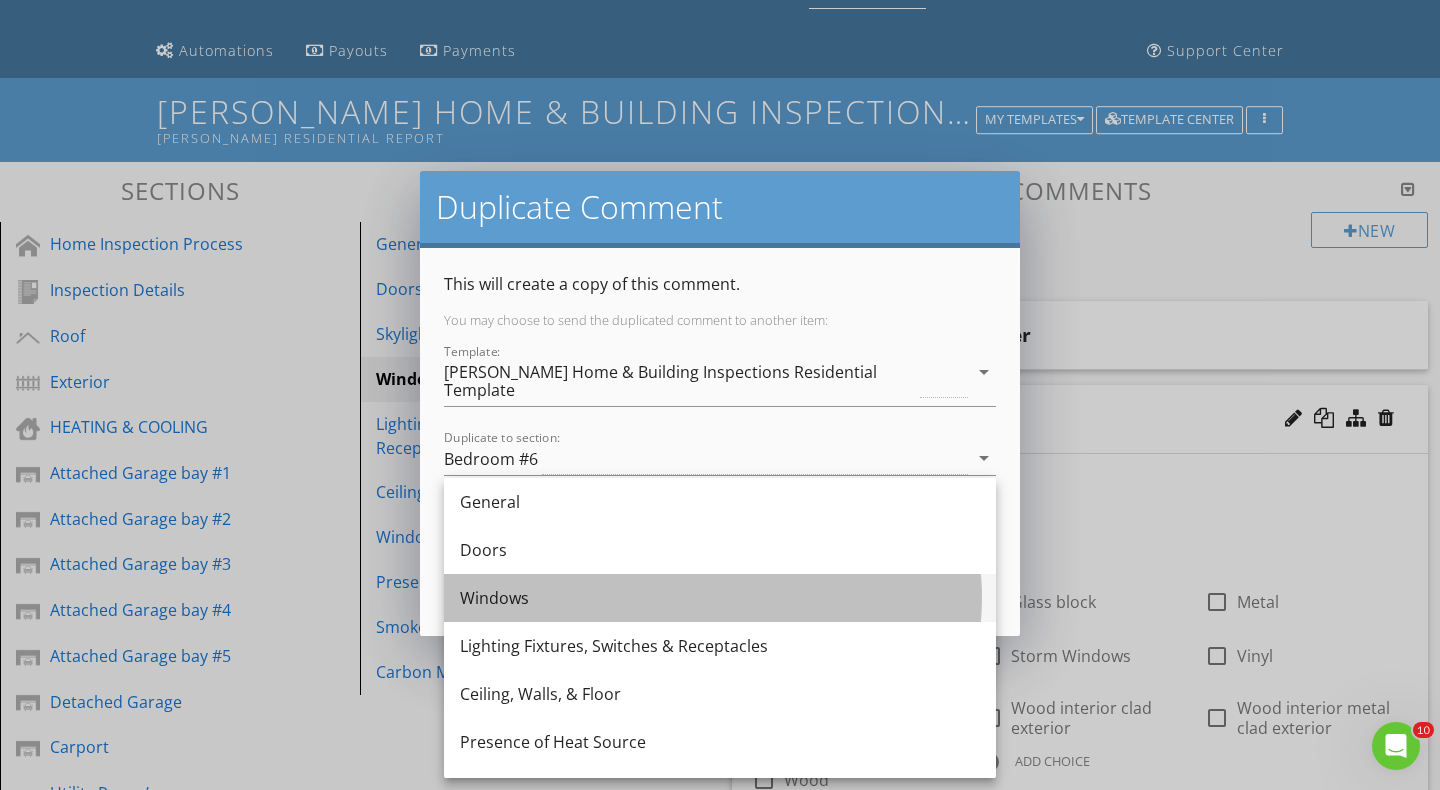 click on "Windows" at bounding box center [720, 598] 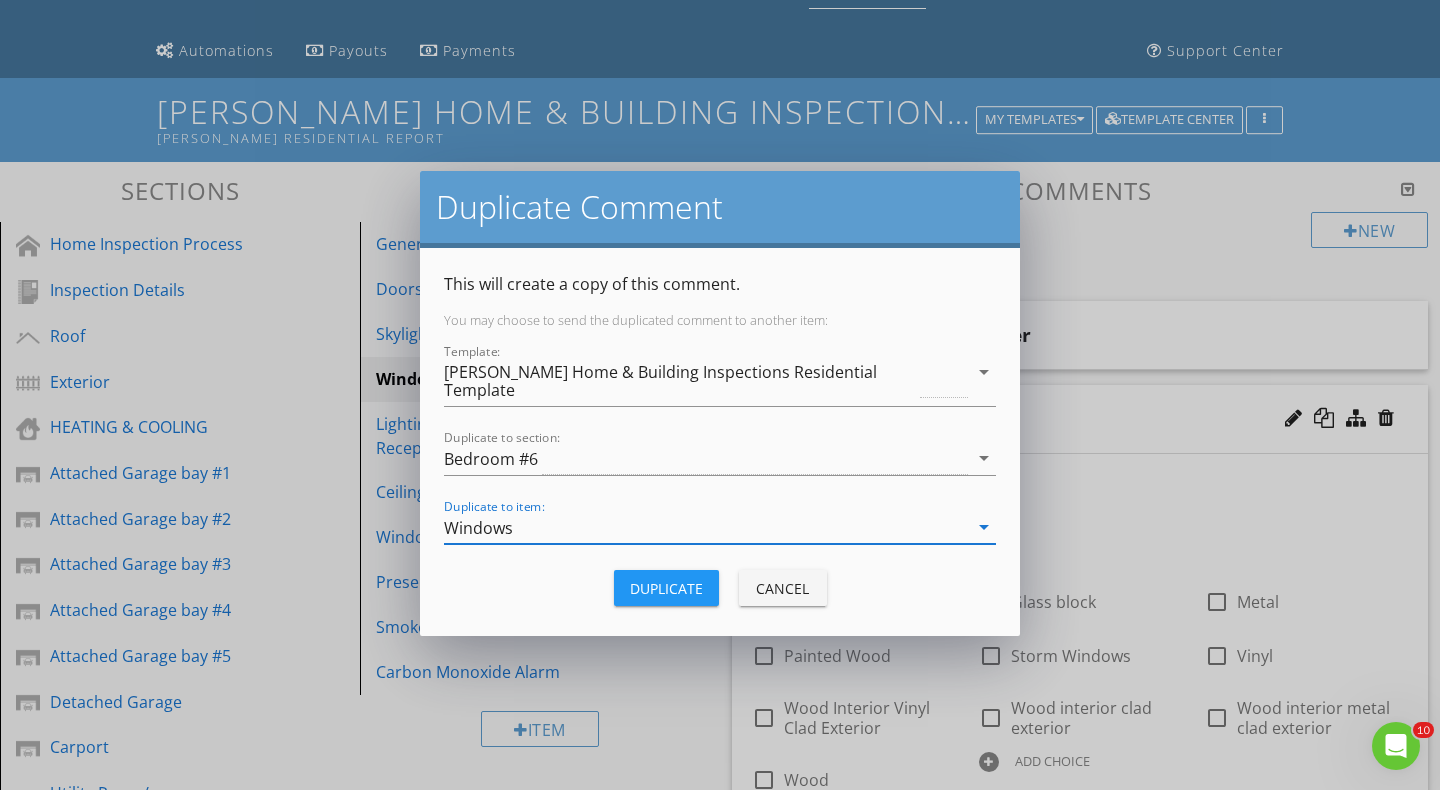 click on "Duplicate" at bounding box center [666, 588] 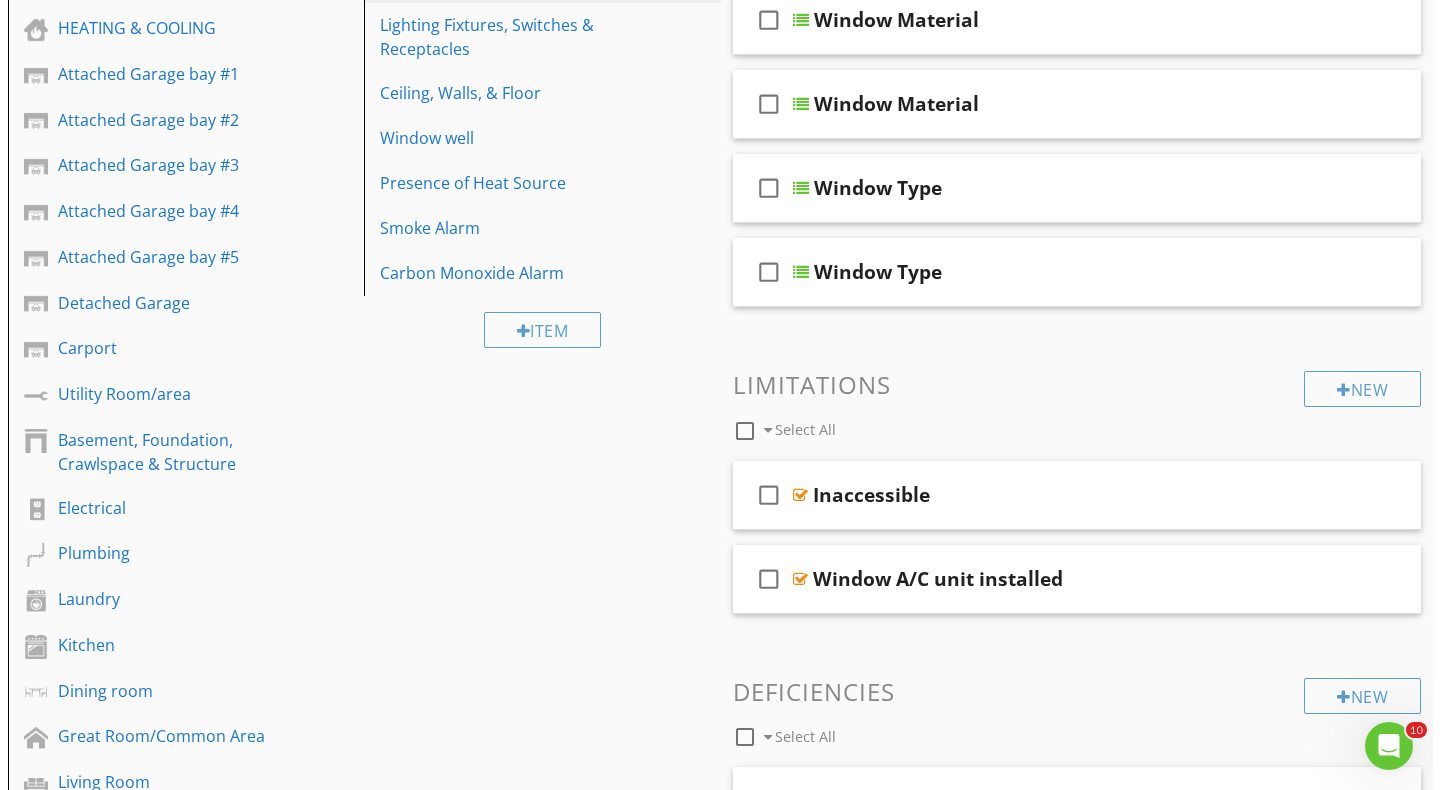 scroll, scrollTop: 300, scrollLeft: 0, axis: vertical 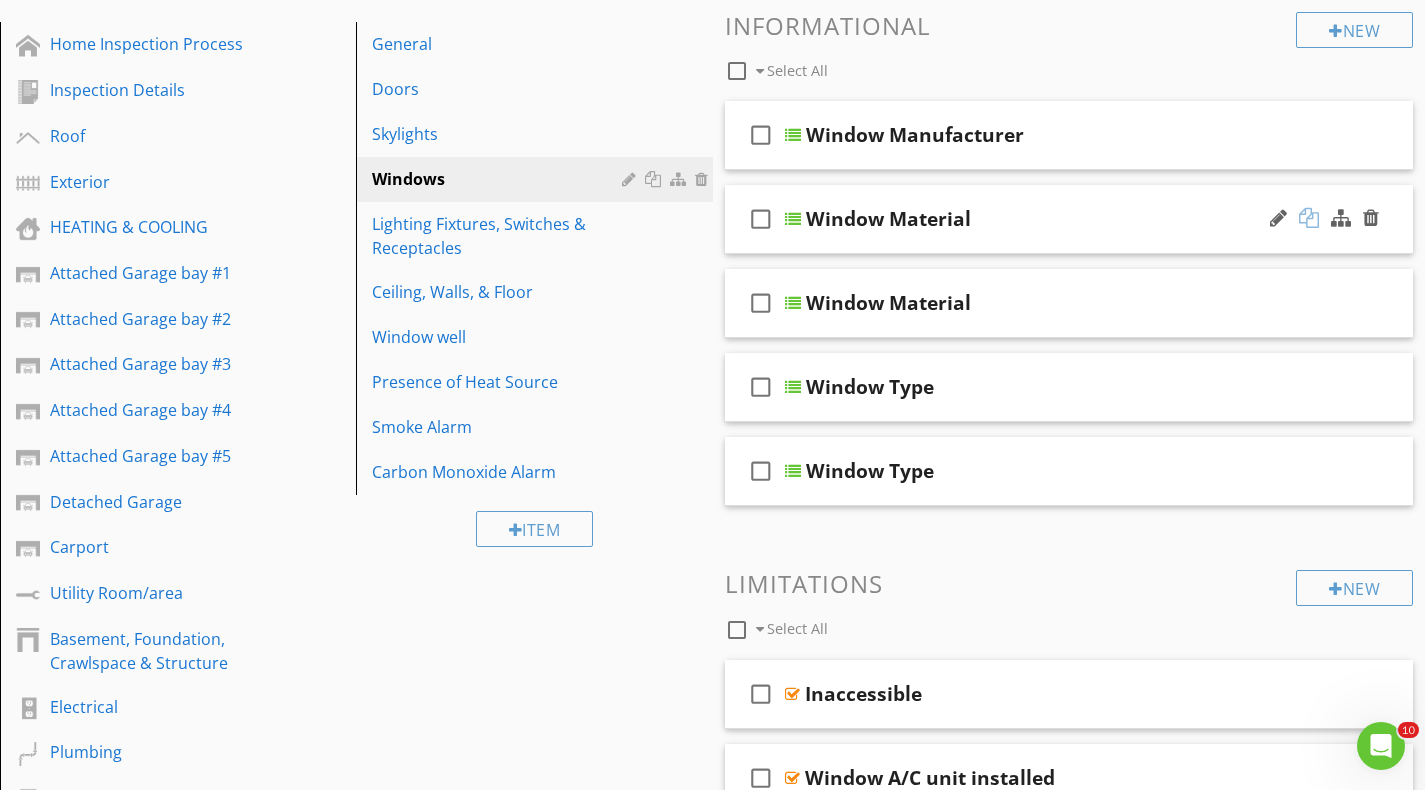 click at bounding box center [1309, 218] 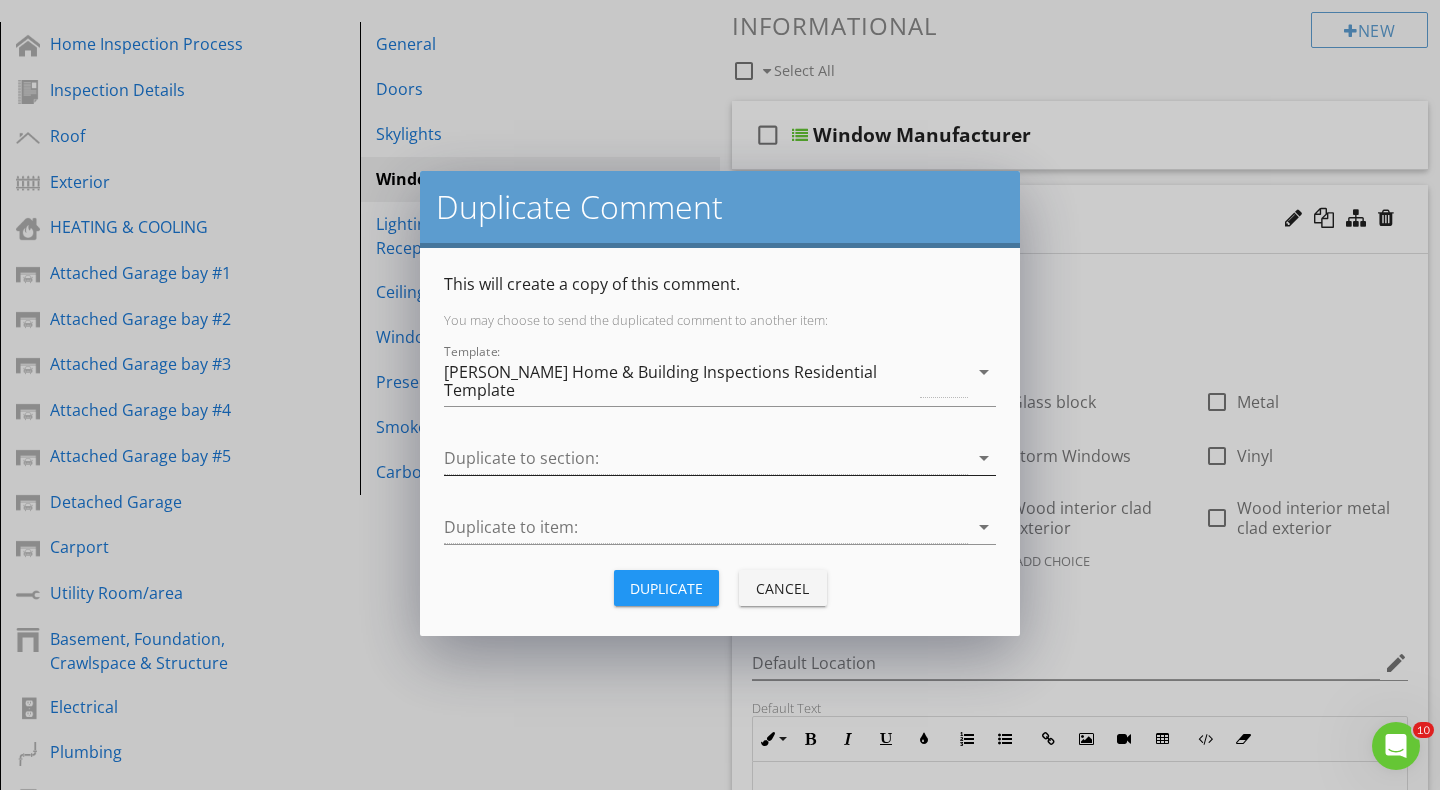 click at bounding box center (706, 458) 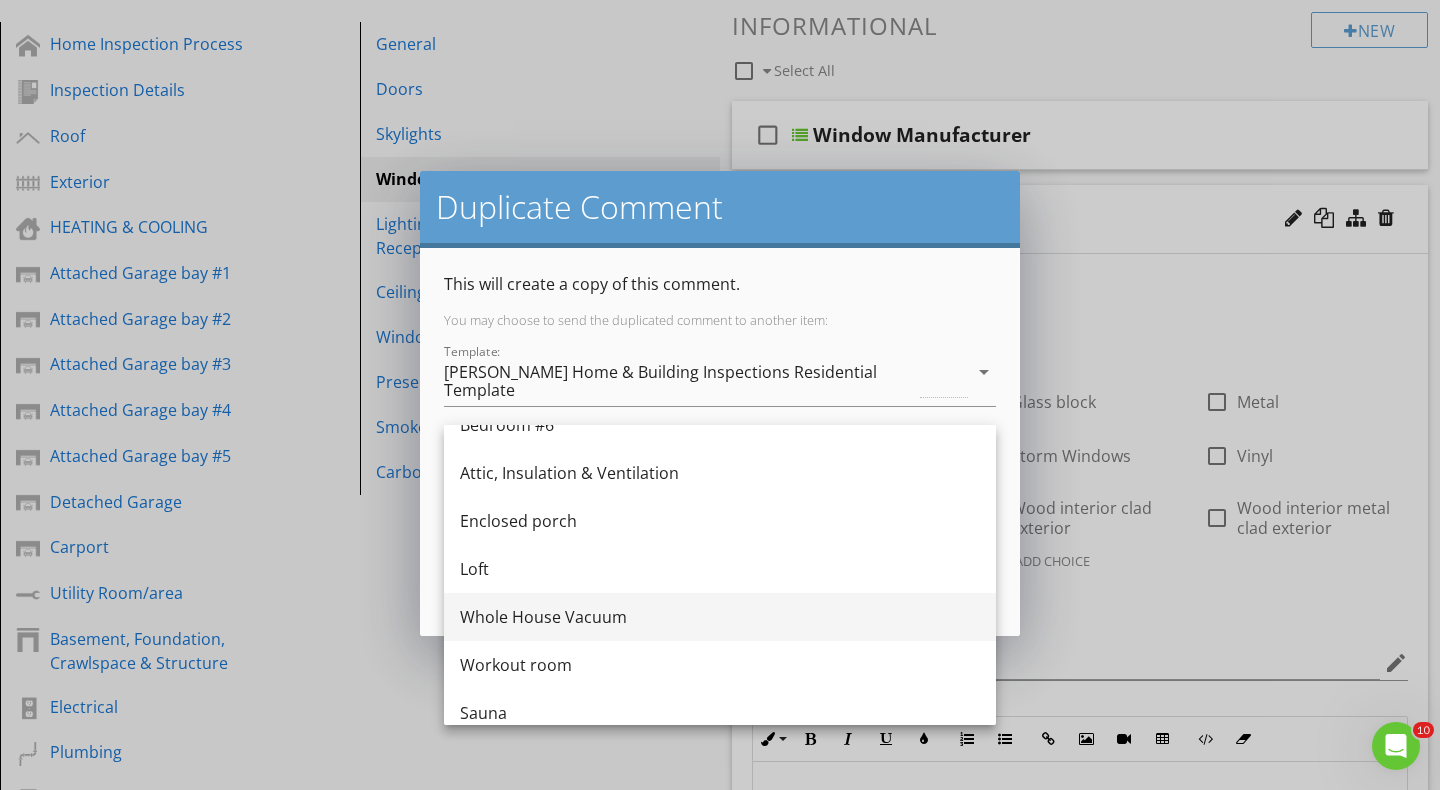scroll, scrollTop: 2236, scrollLeft: 0, axis: vertical 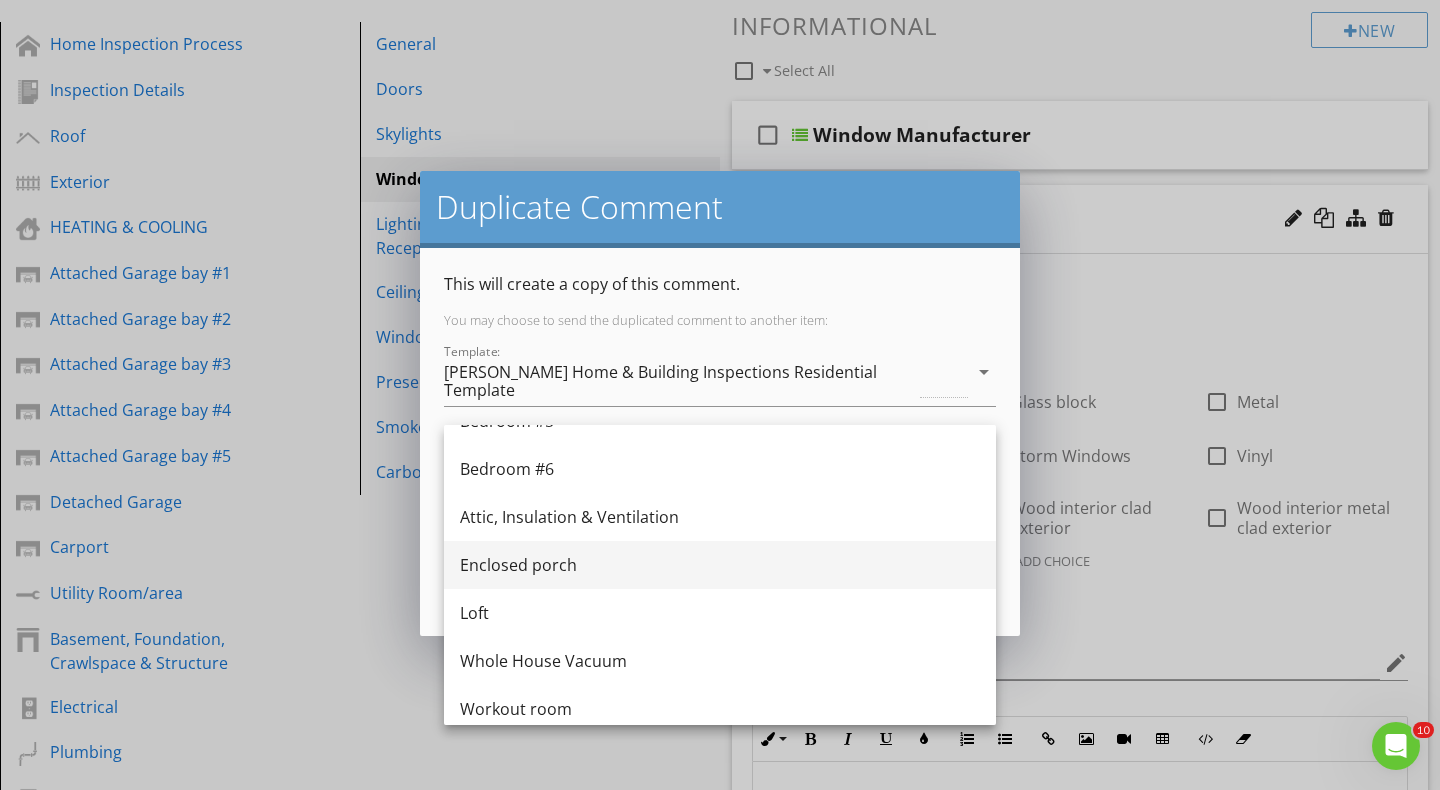 click on "Enclosed porch" at bounding box center [720, 565] 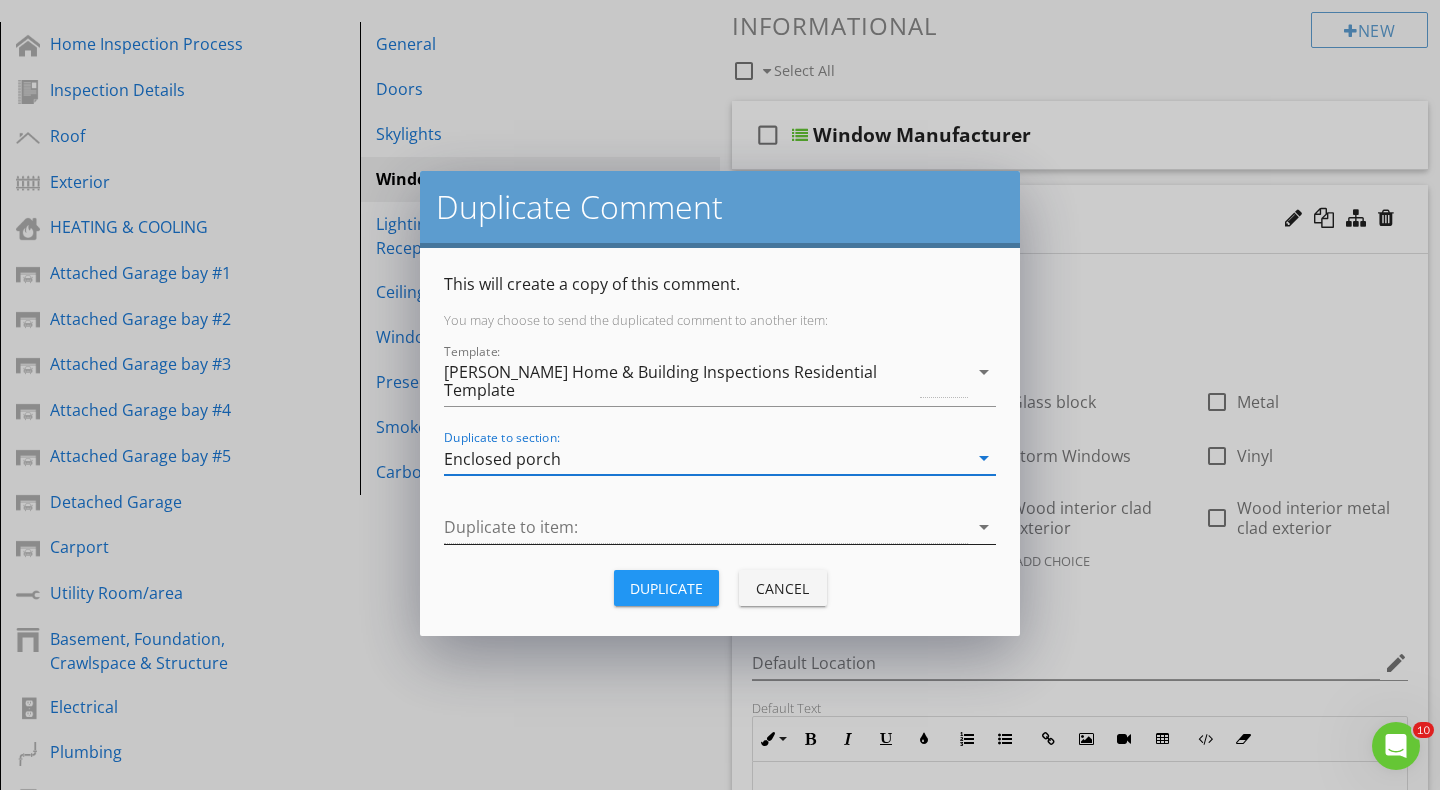 click at bounding box center [706, 527] 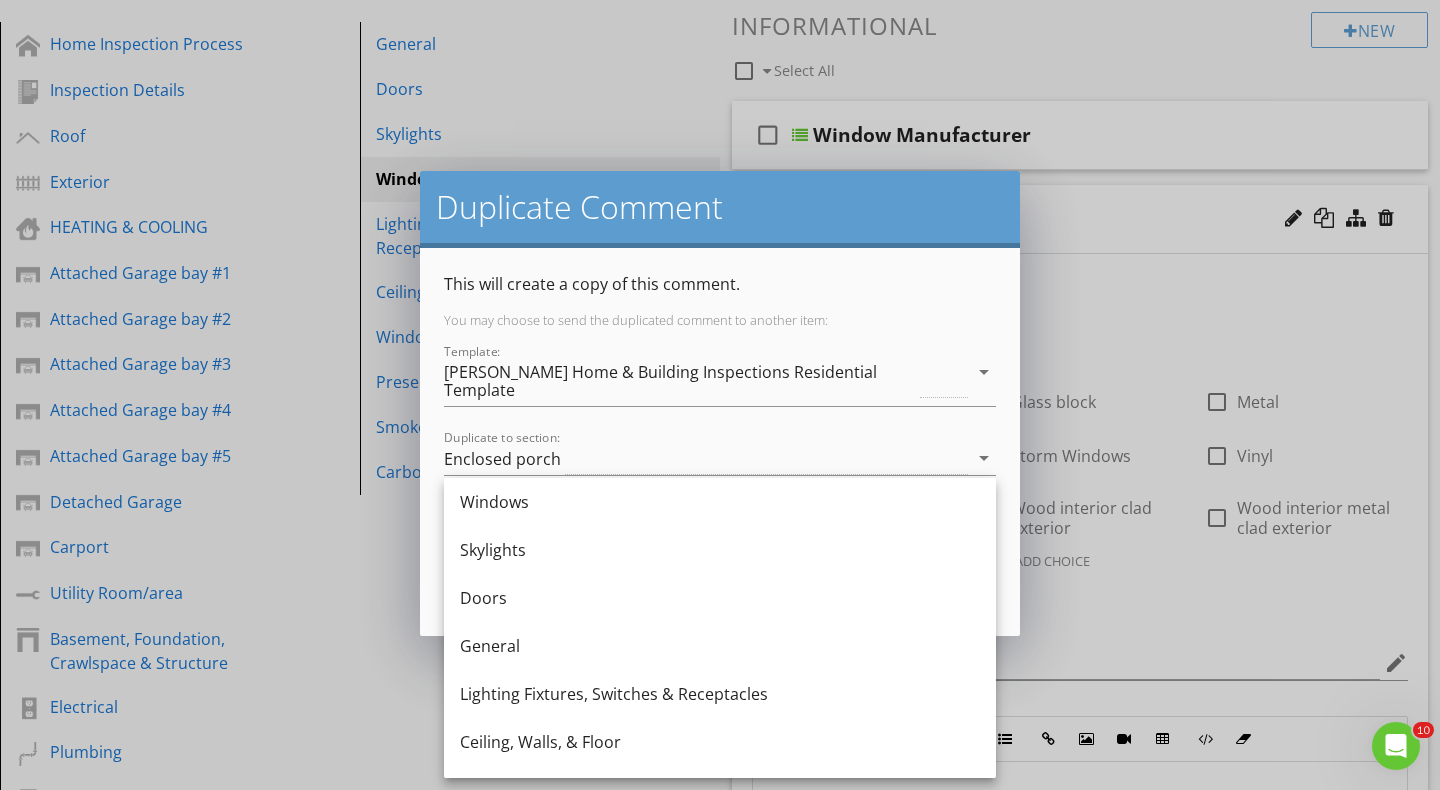 click on "Windows" at bounding box center [720, 502] 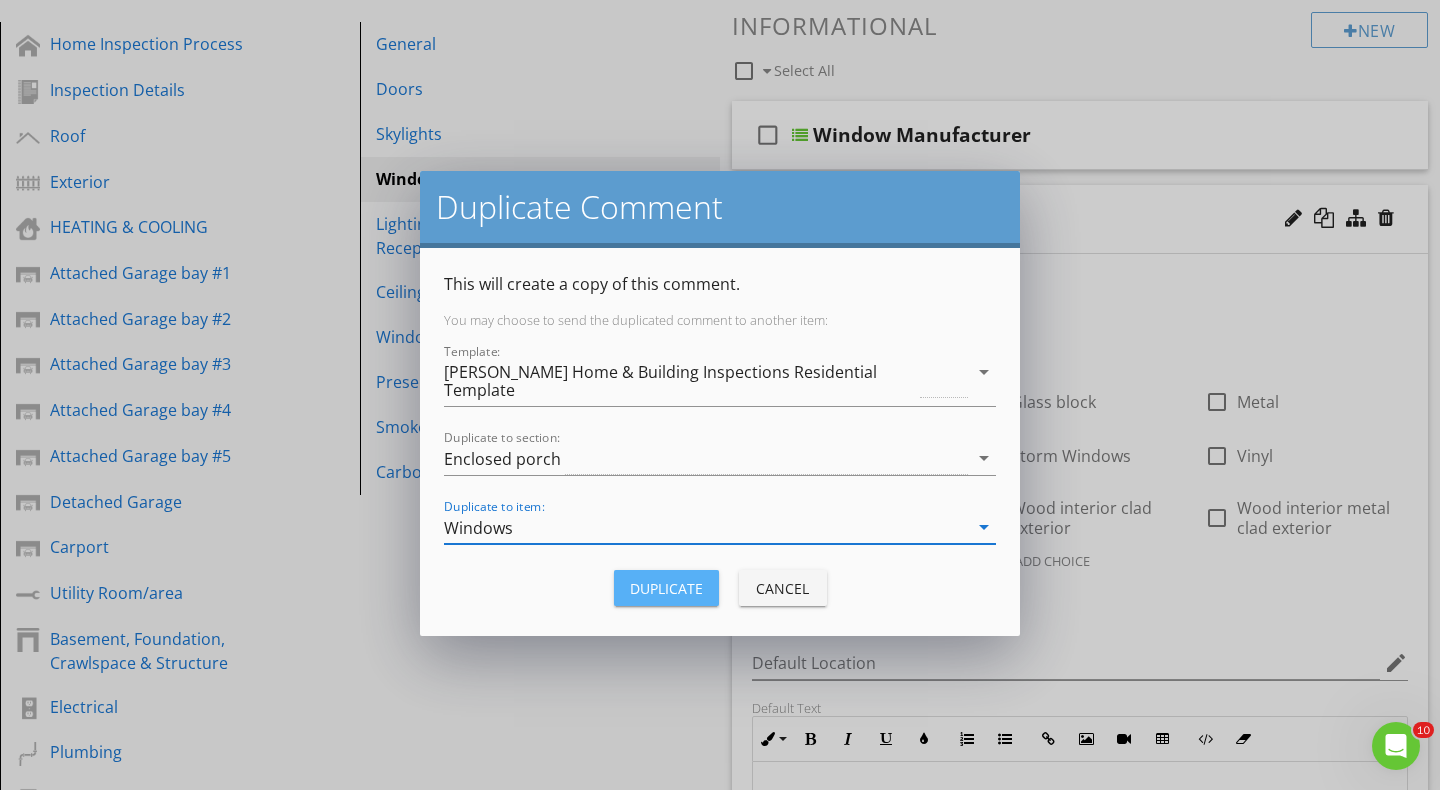 click on "Duplicate" at bounding box center (666, 588) 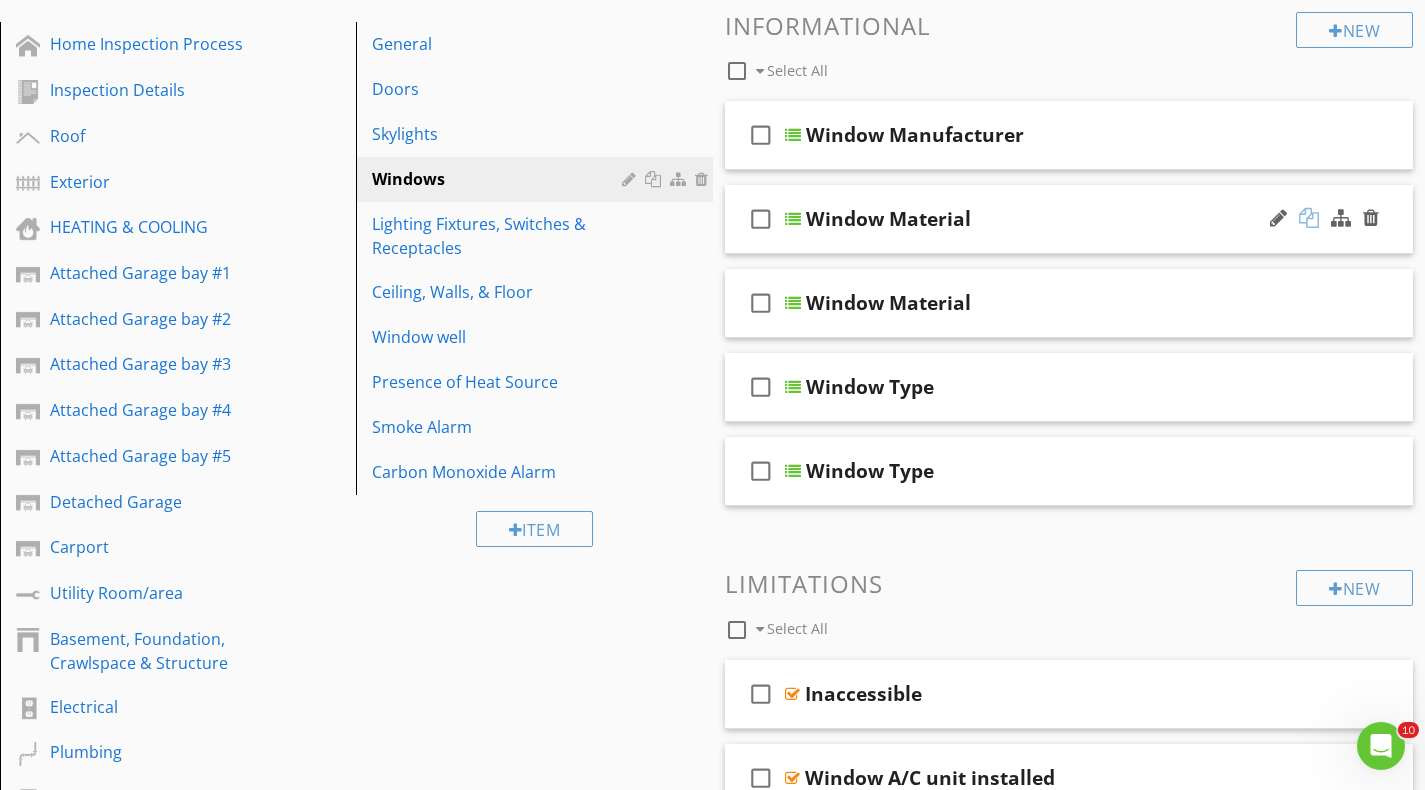 click at bounding box center (1309, 218) 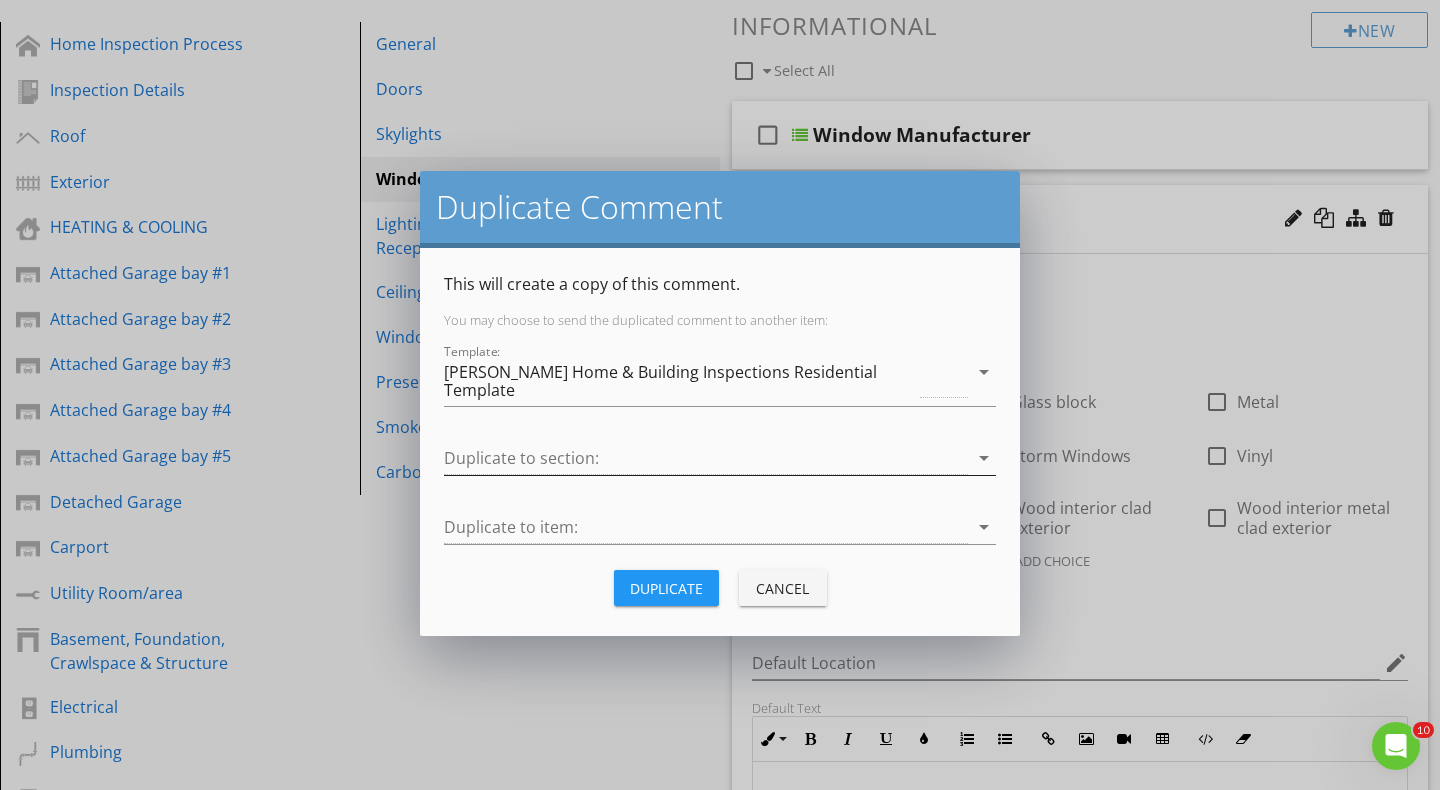 click at bounding box center (706, 458) 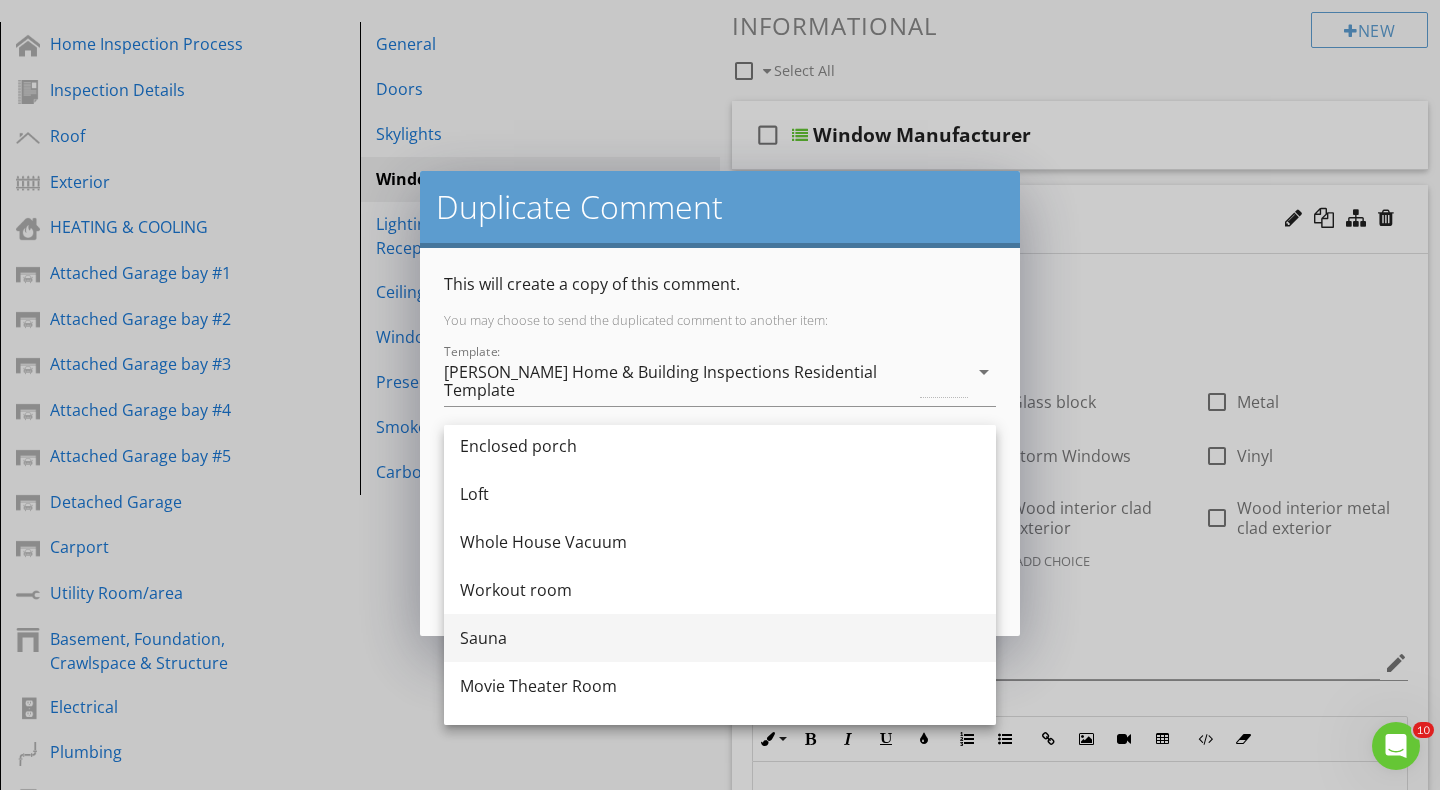 scroll, scrollTop: 2236, scrollLeft: 0, axis: vertical 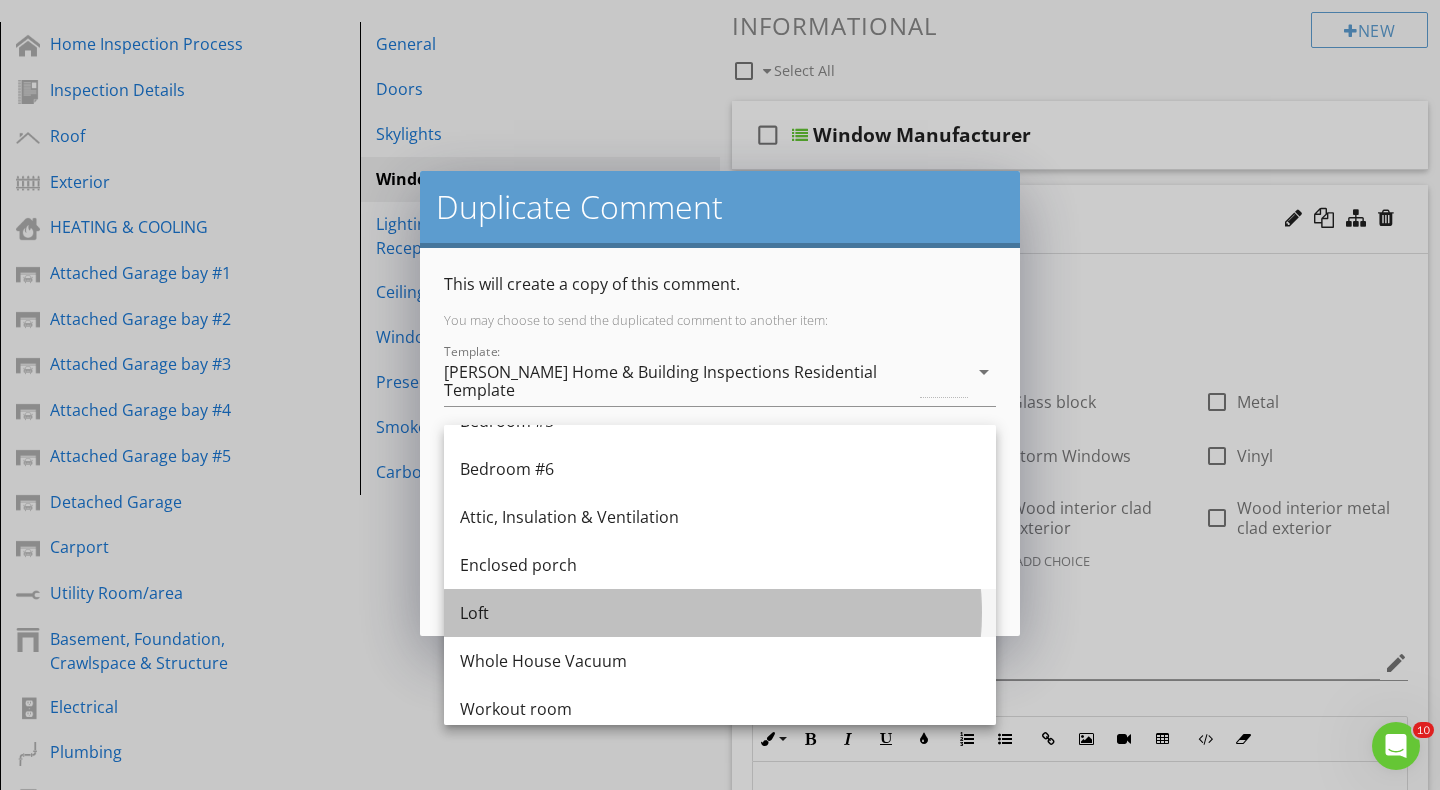 click on "Loft" at bounding box center [720, 613] 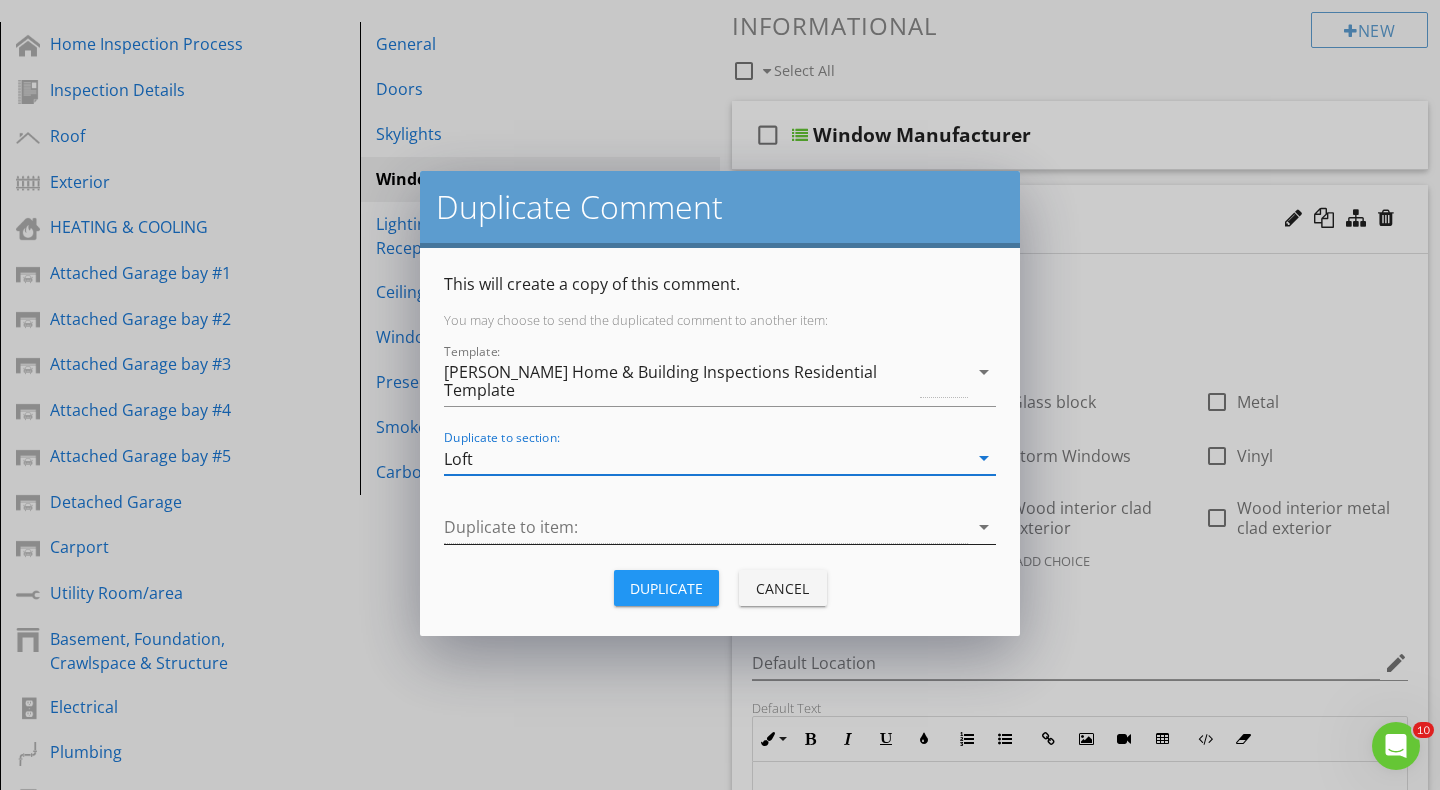 click at bounding box center (706, 527) 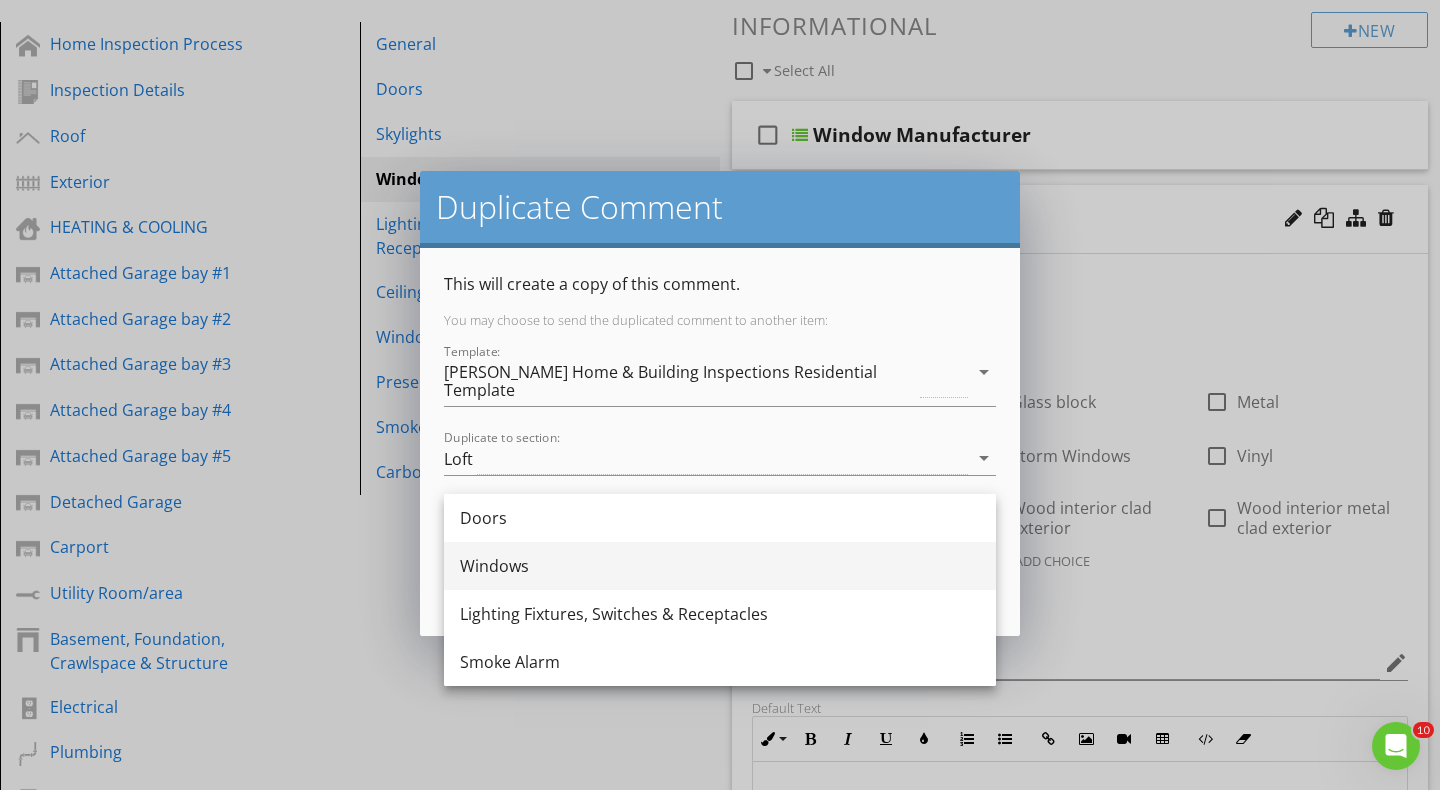 click on "Windows" at bounding box center [720, 566] 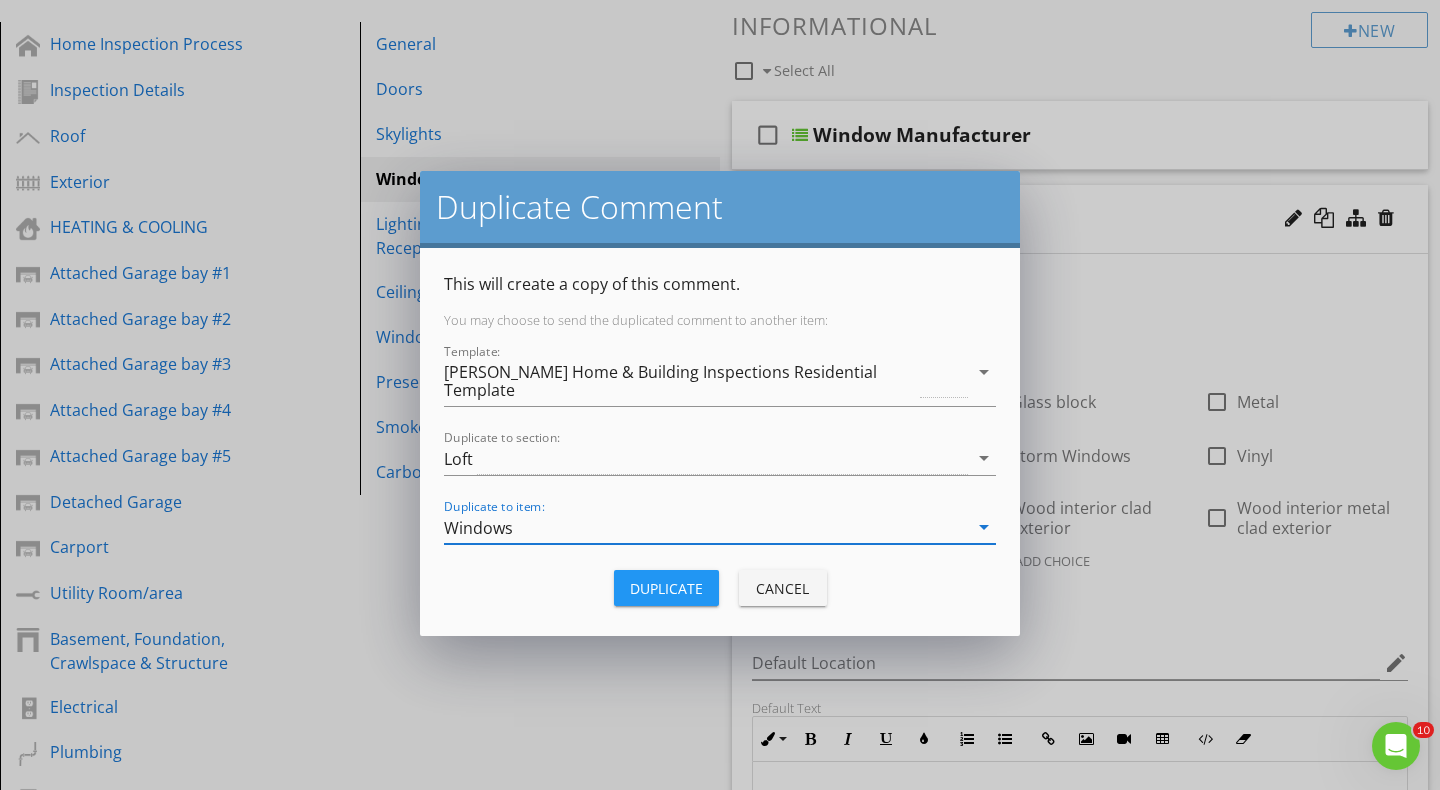 click on "Duplicate" at bounding box center (666, 588) 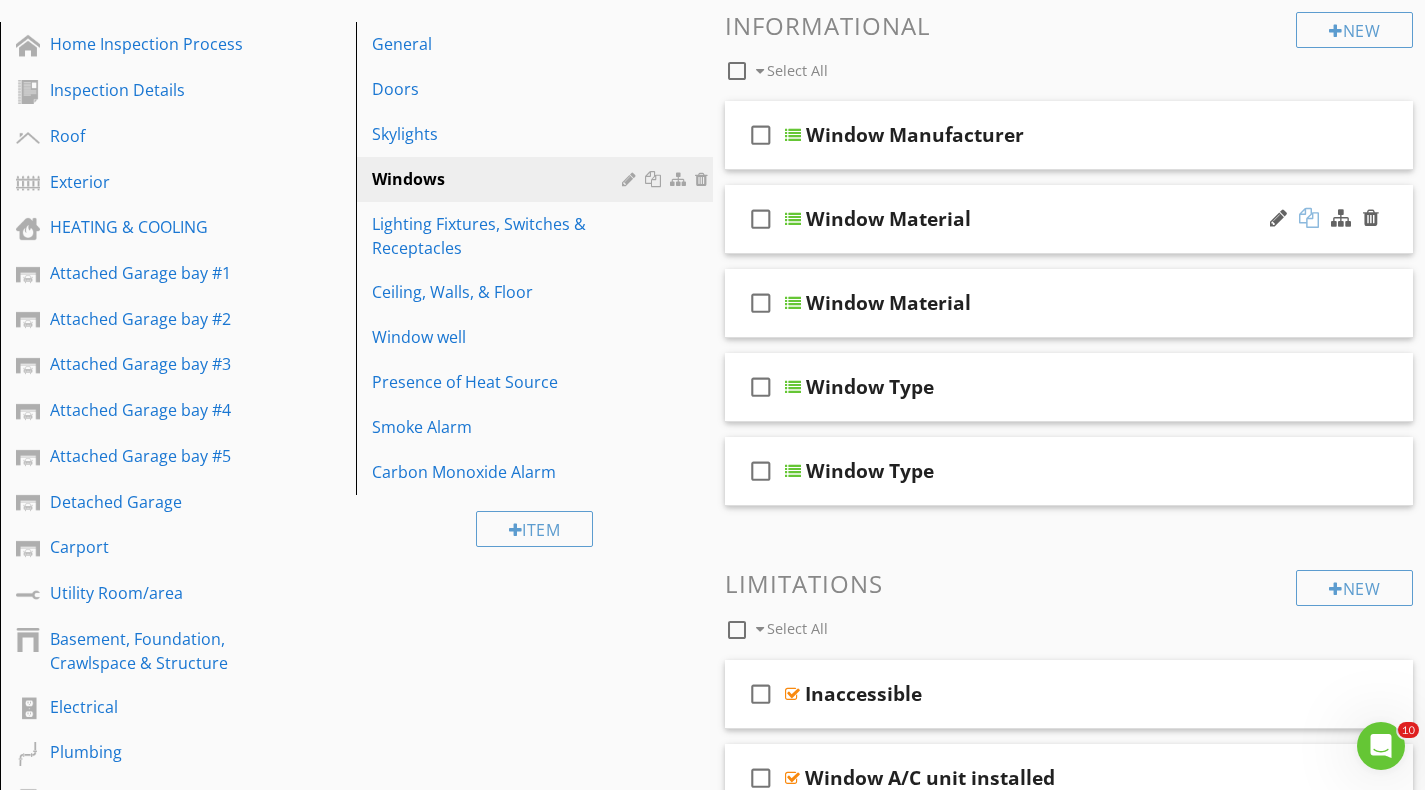 click at bounding box center [1309, 218] 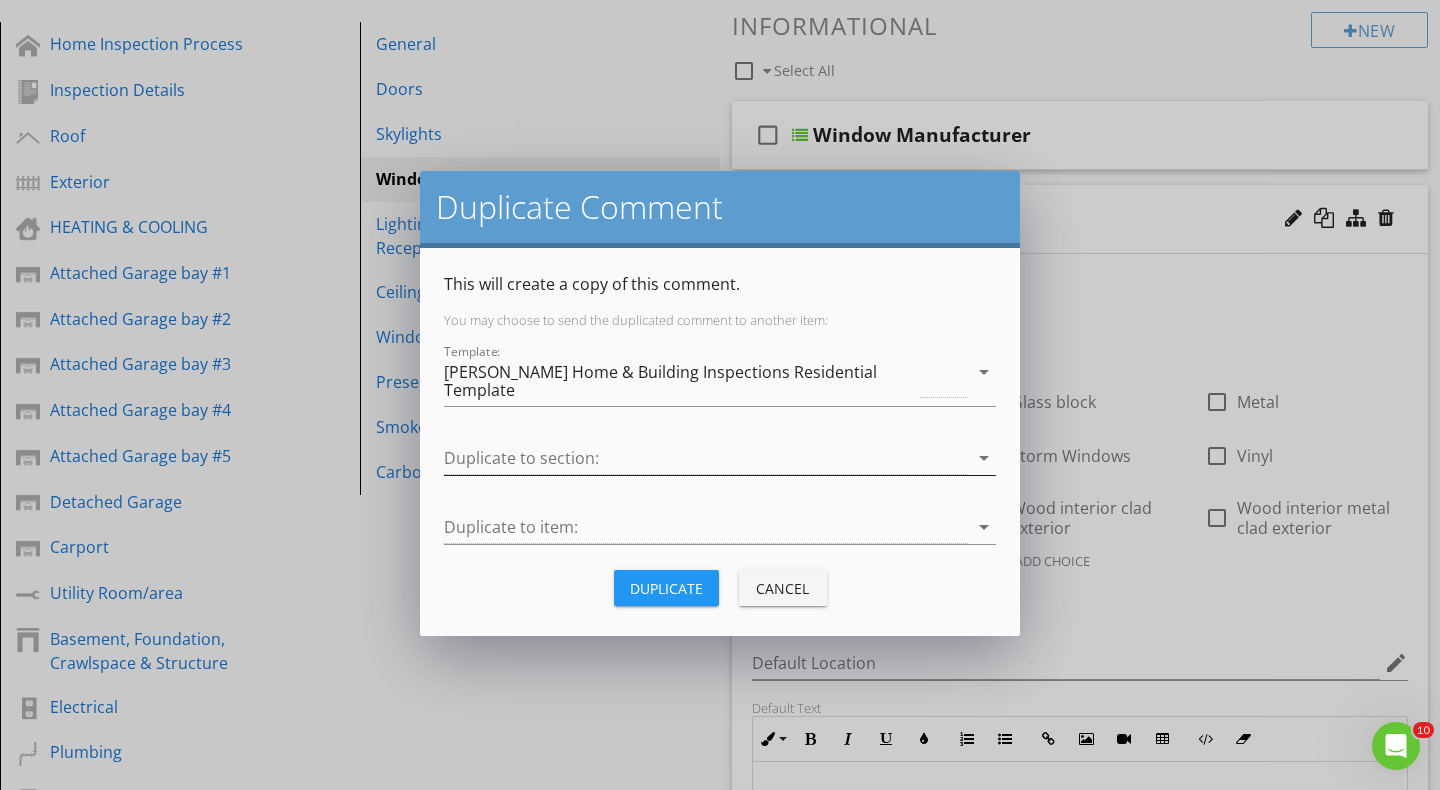 click at bounding box center [706, 458] 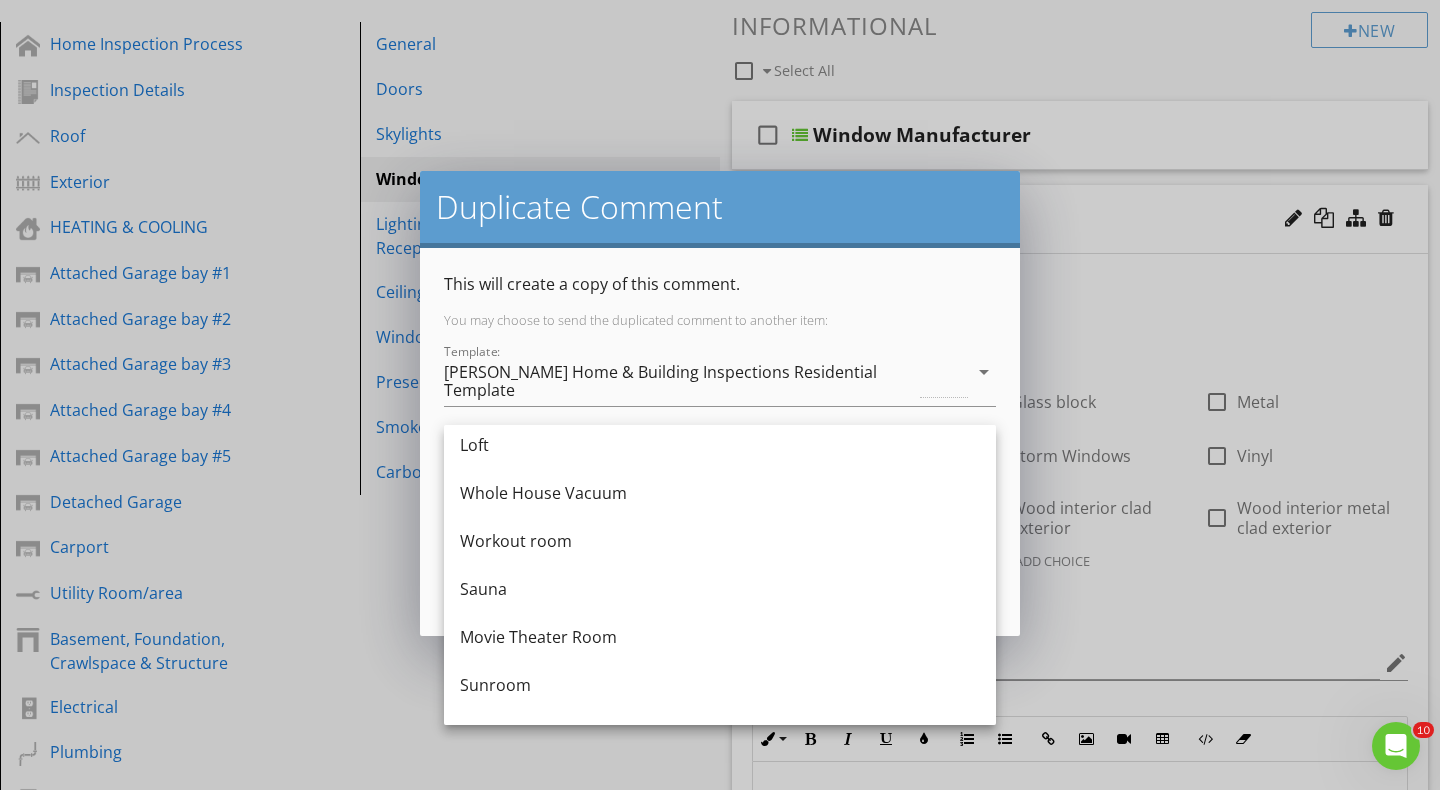 scroll, scrollTop: 2436, scrollLeft: 0, axis: vertical 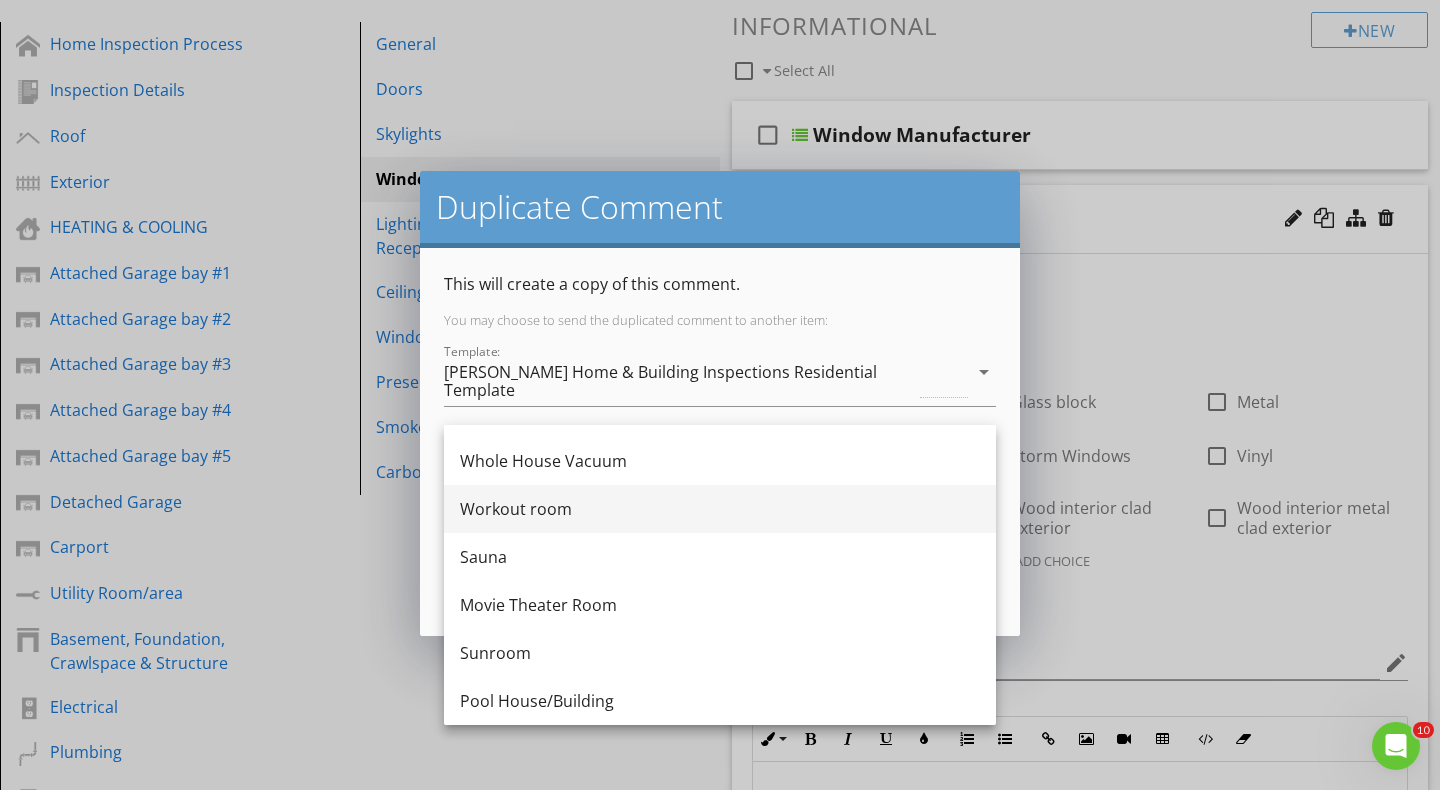 click on "Workout room" at bounding box center [720, 509] 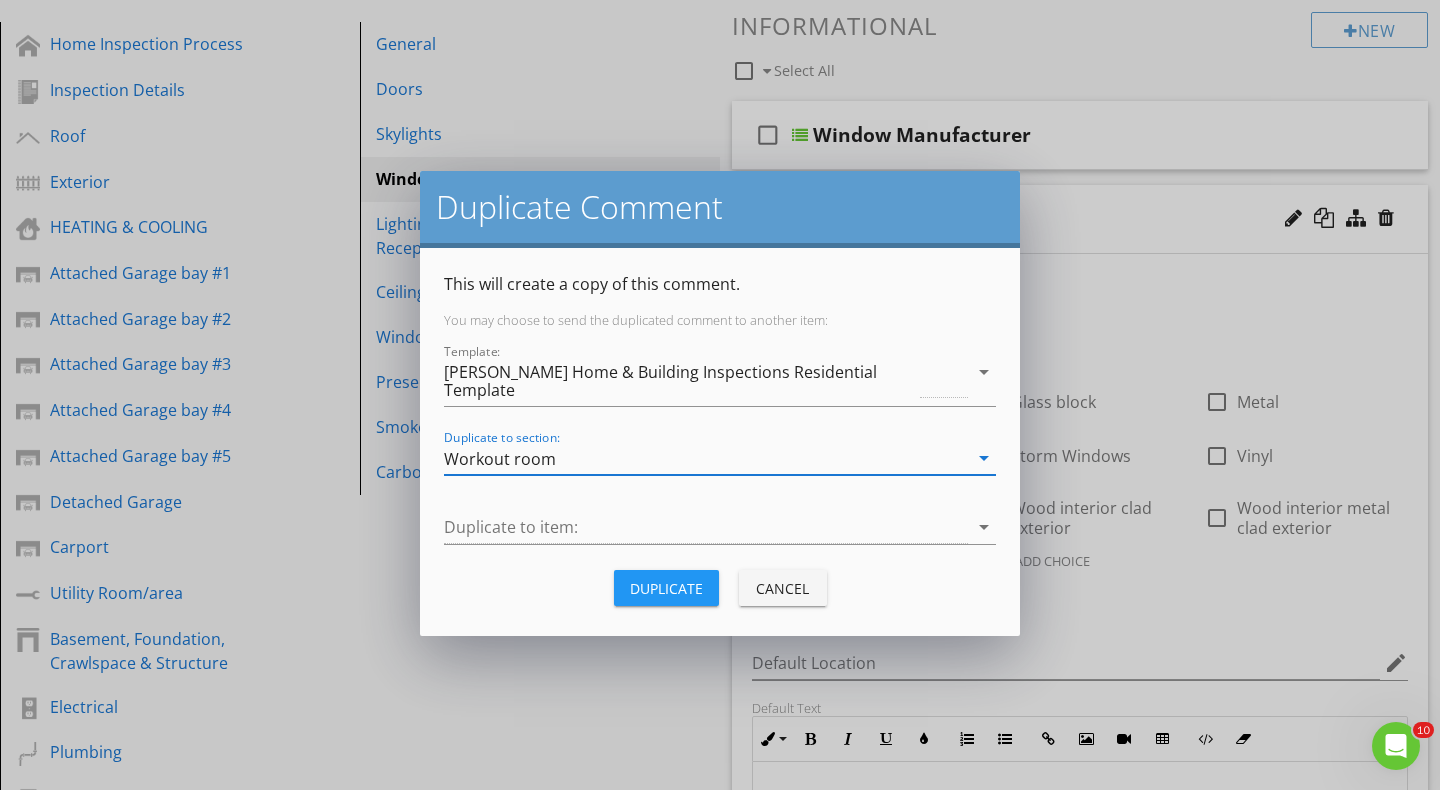 click at bounding box center [706, 527] 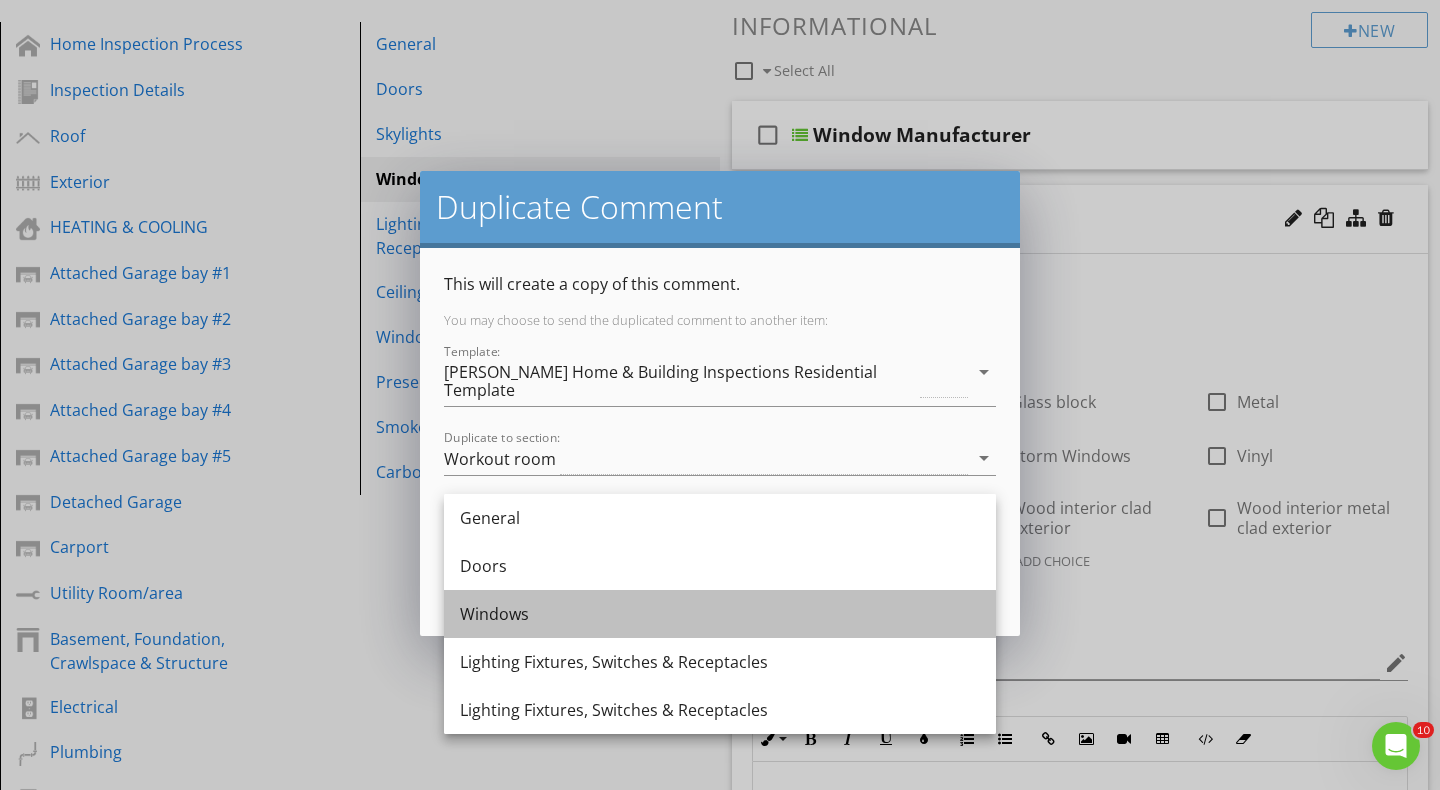 click on "Windows" at bounding box center (720, 614) 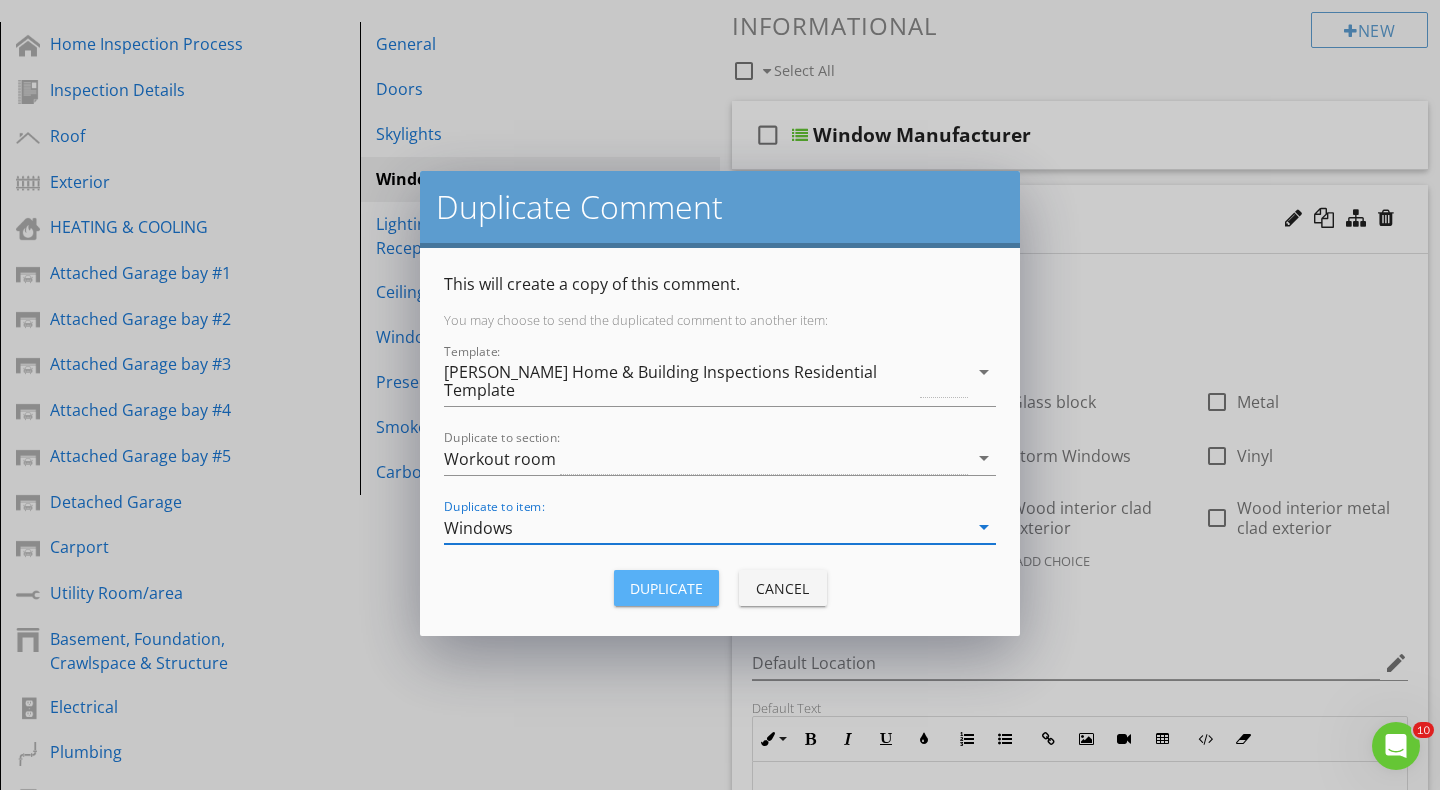 click on "Duplicate" at bounding box center (666, 588) 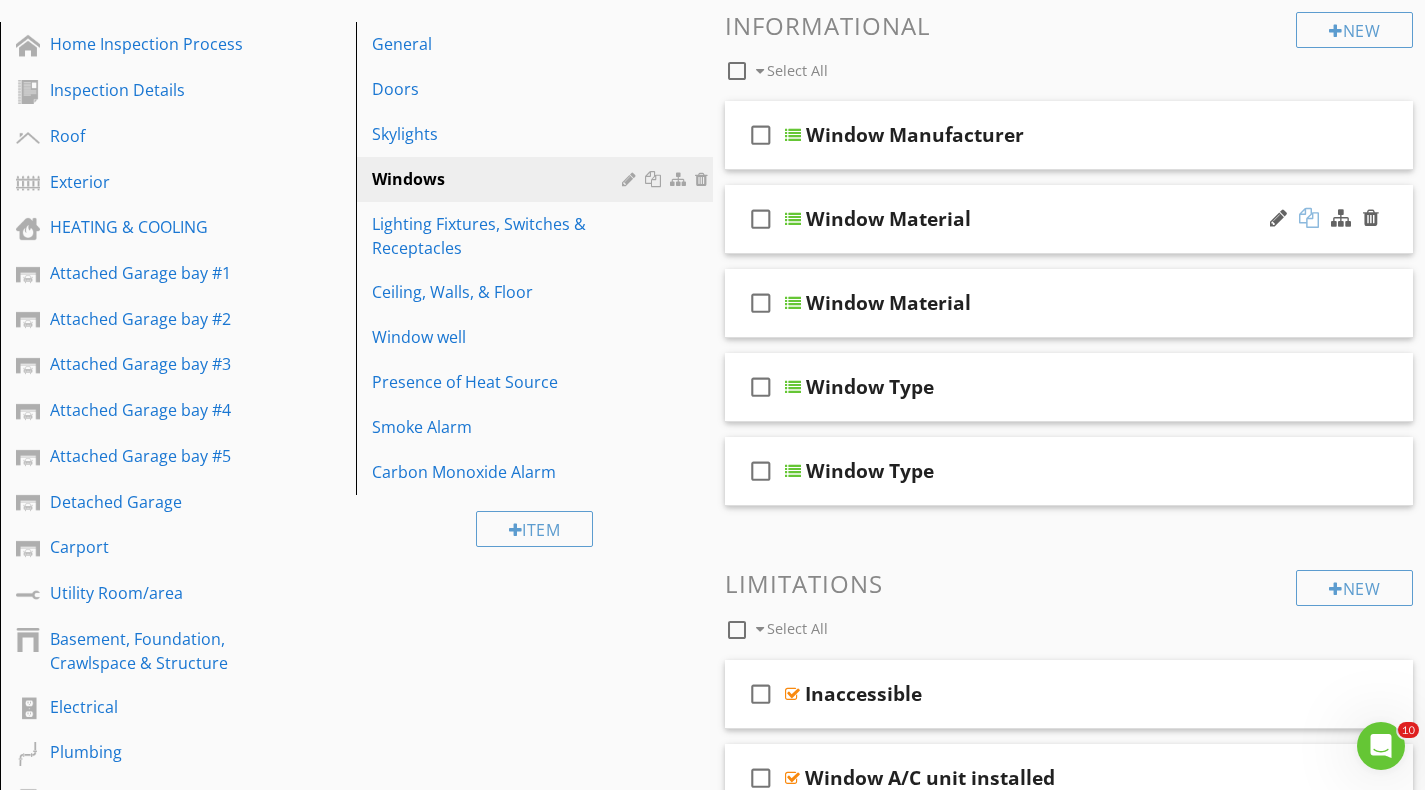 click at bounding box center [1309, 218] 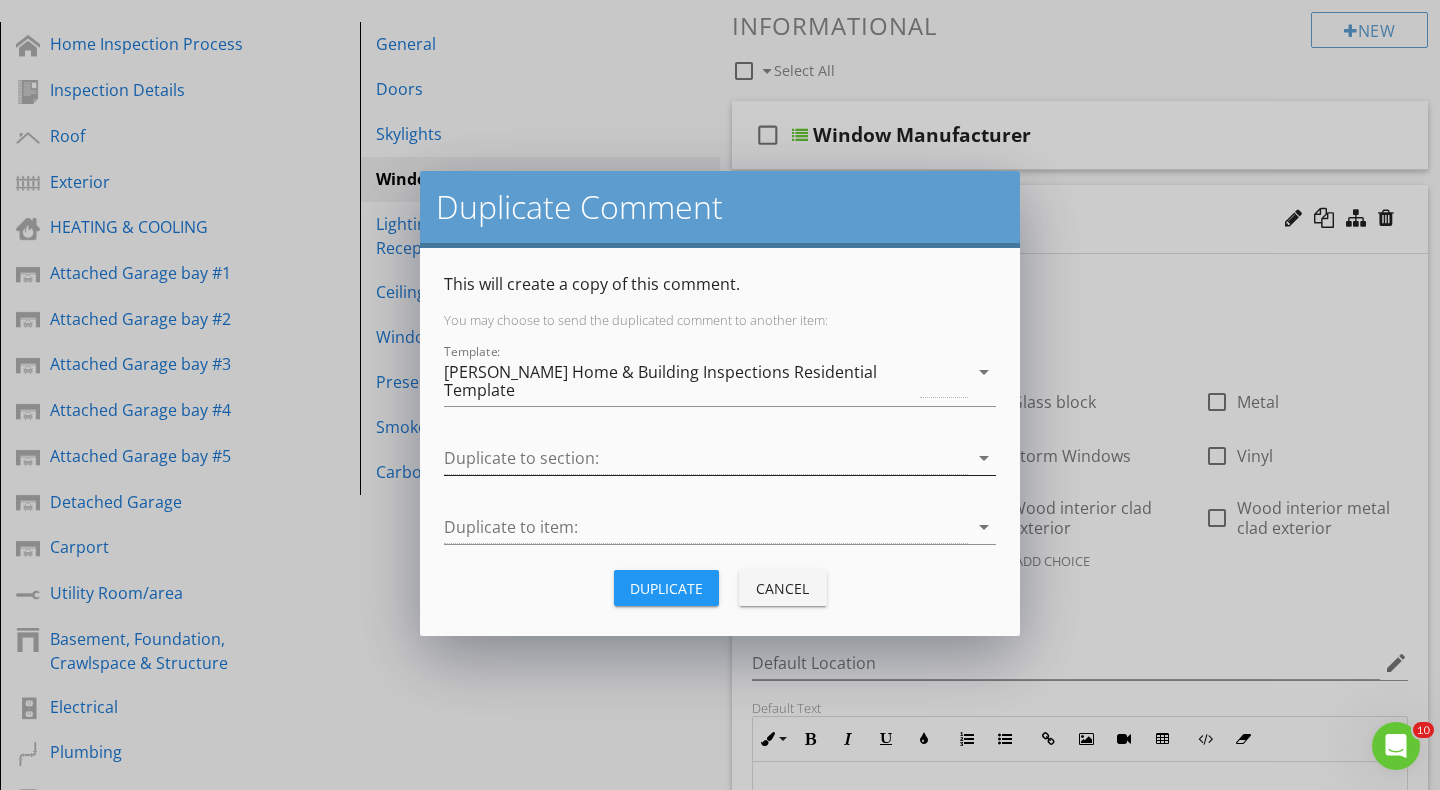 click at bounding box center [706, 458] 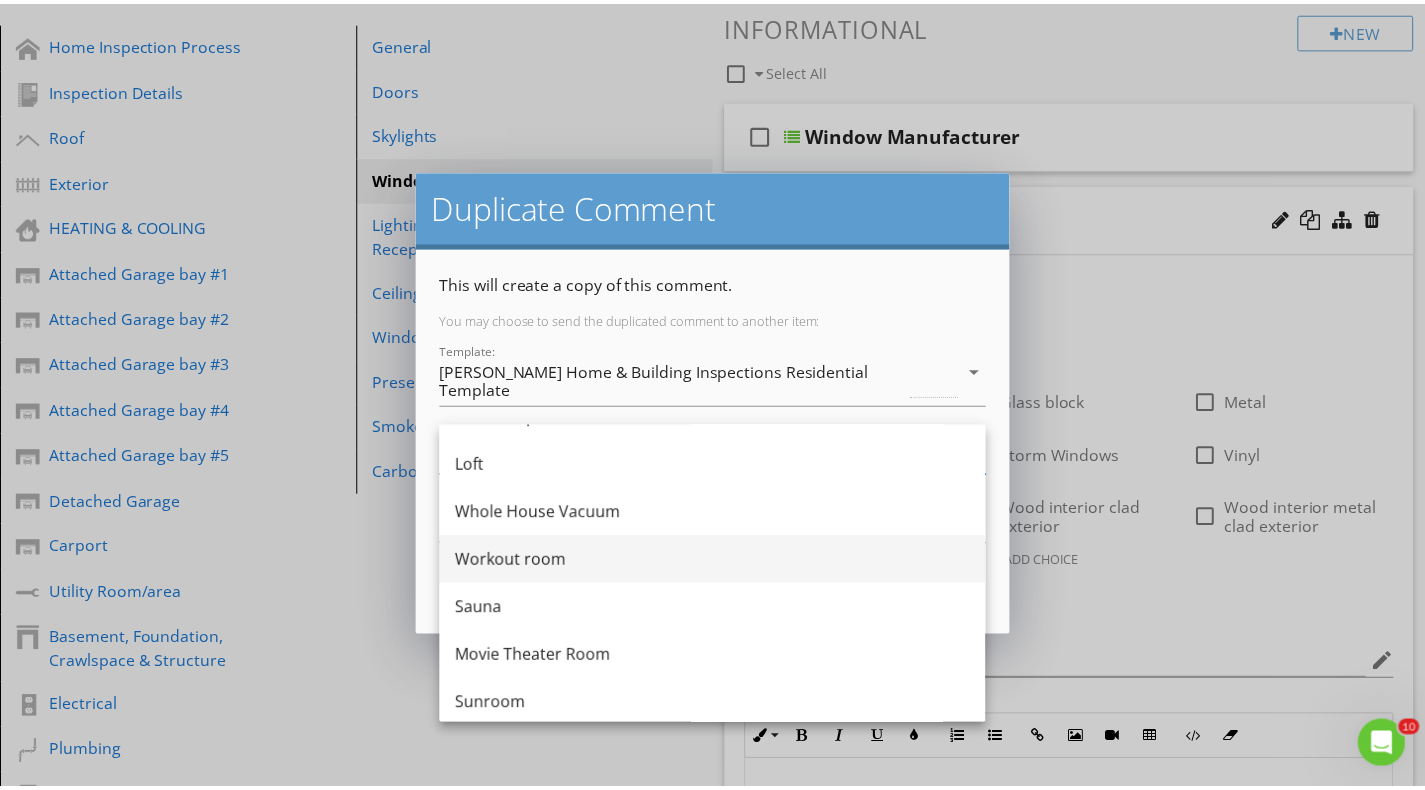 scroll, scrollTop: 2436, scrollLeft: 0, axis: vertical 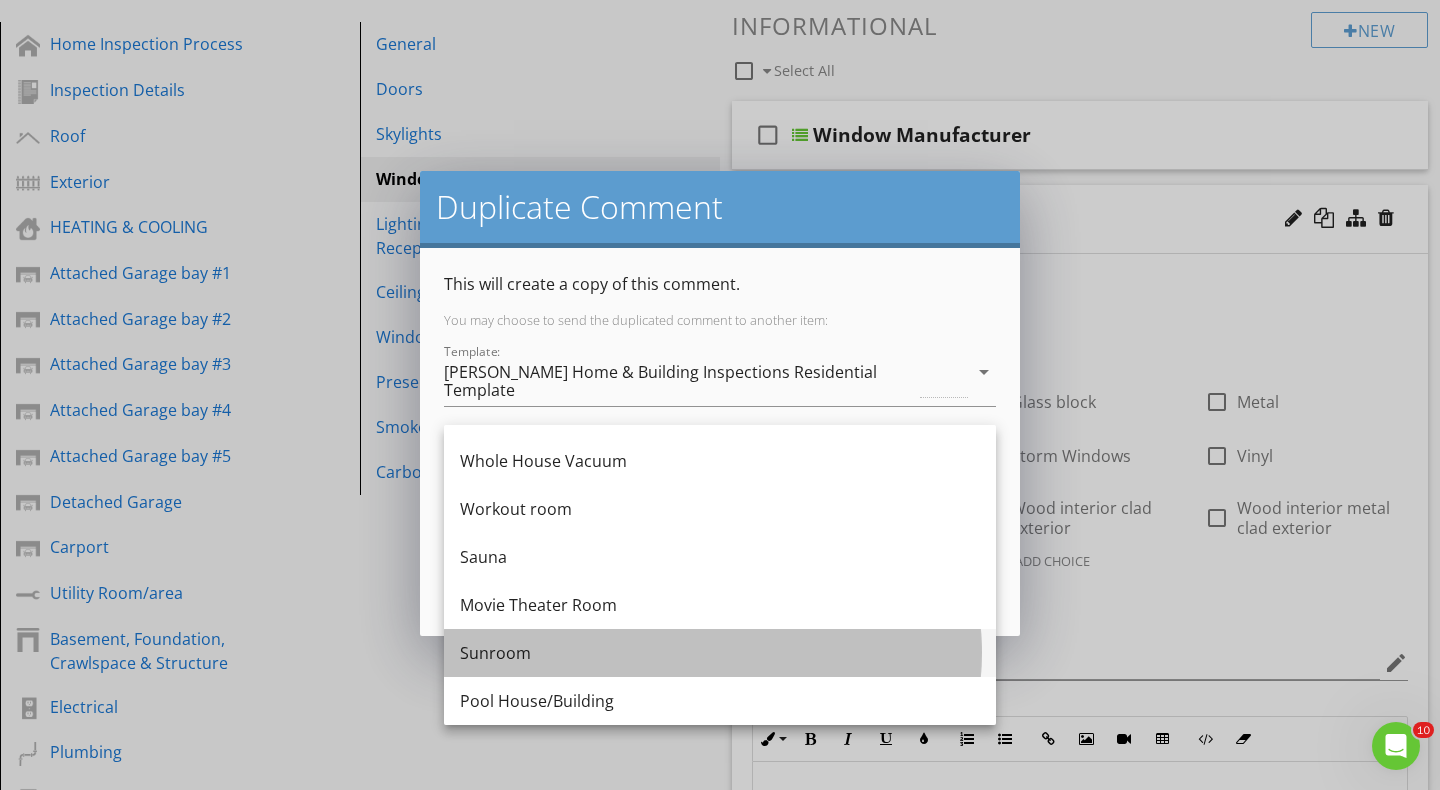 click on "Sunroom" at bounding box center (720, 653) 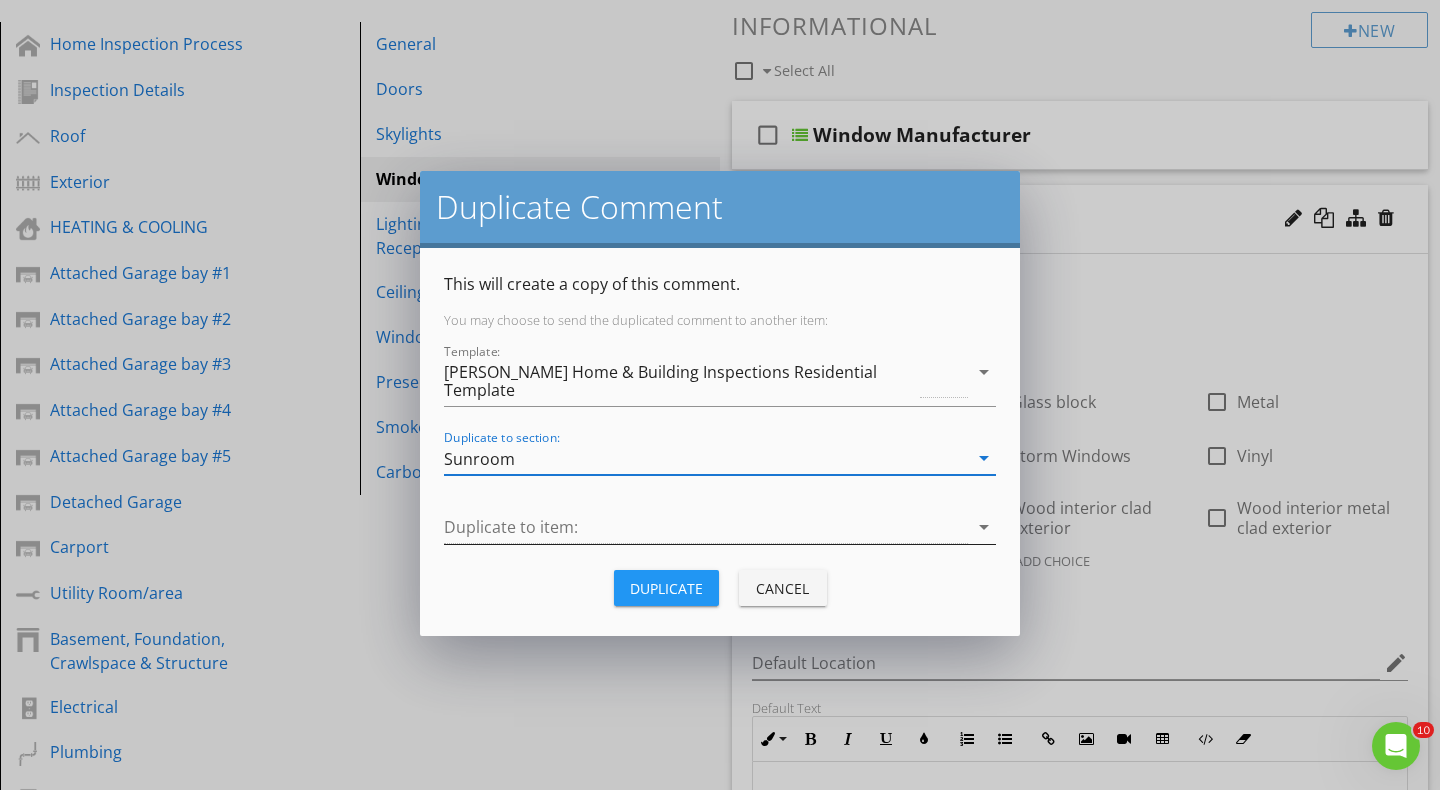 click at bounding box center [706, 527] 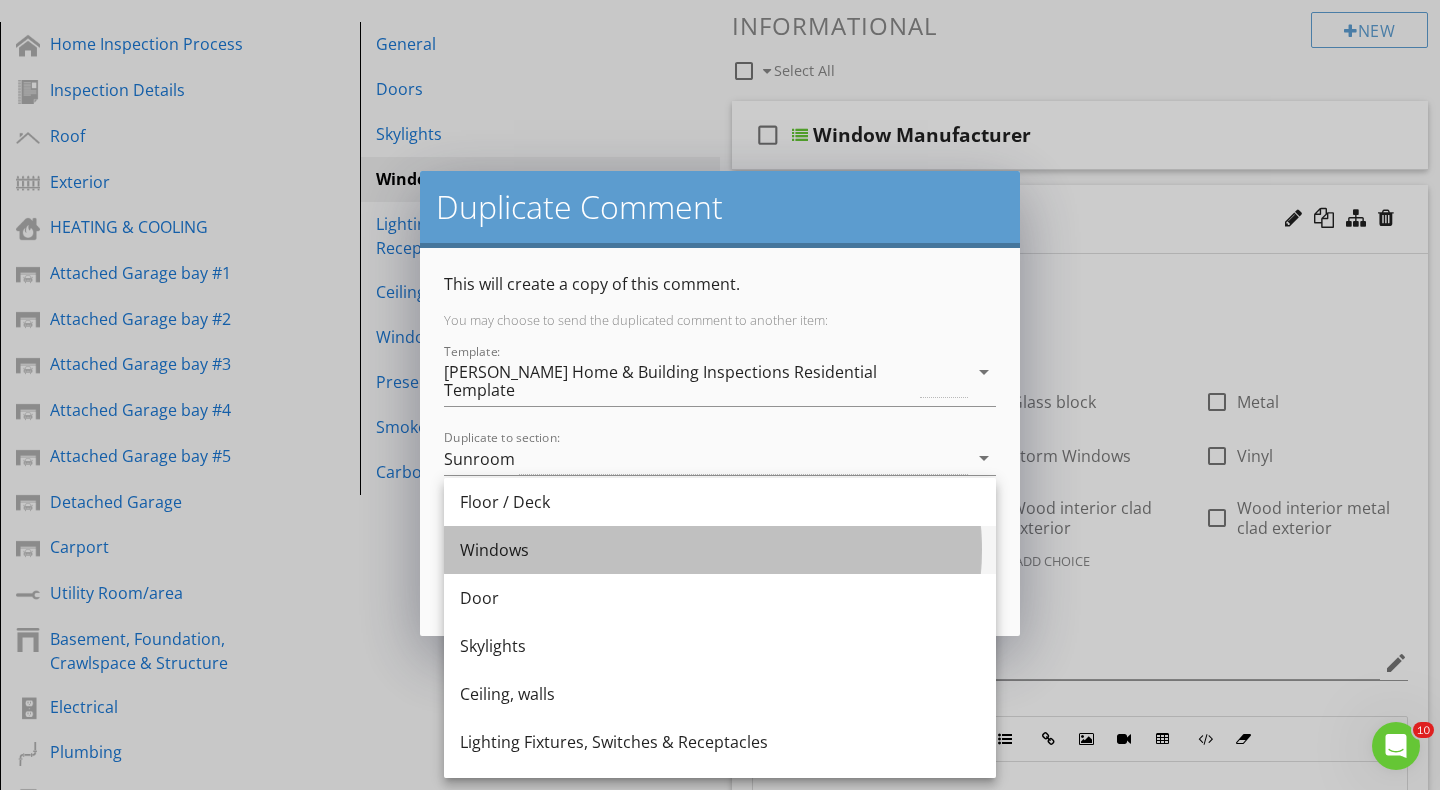 click on "Windows" at bounding box center [720, 550] 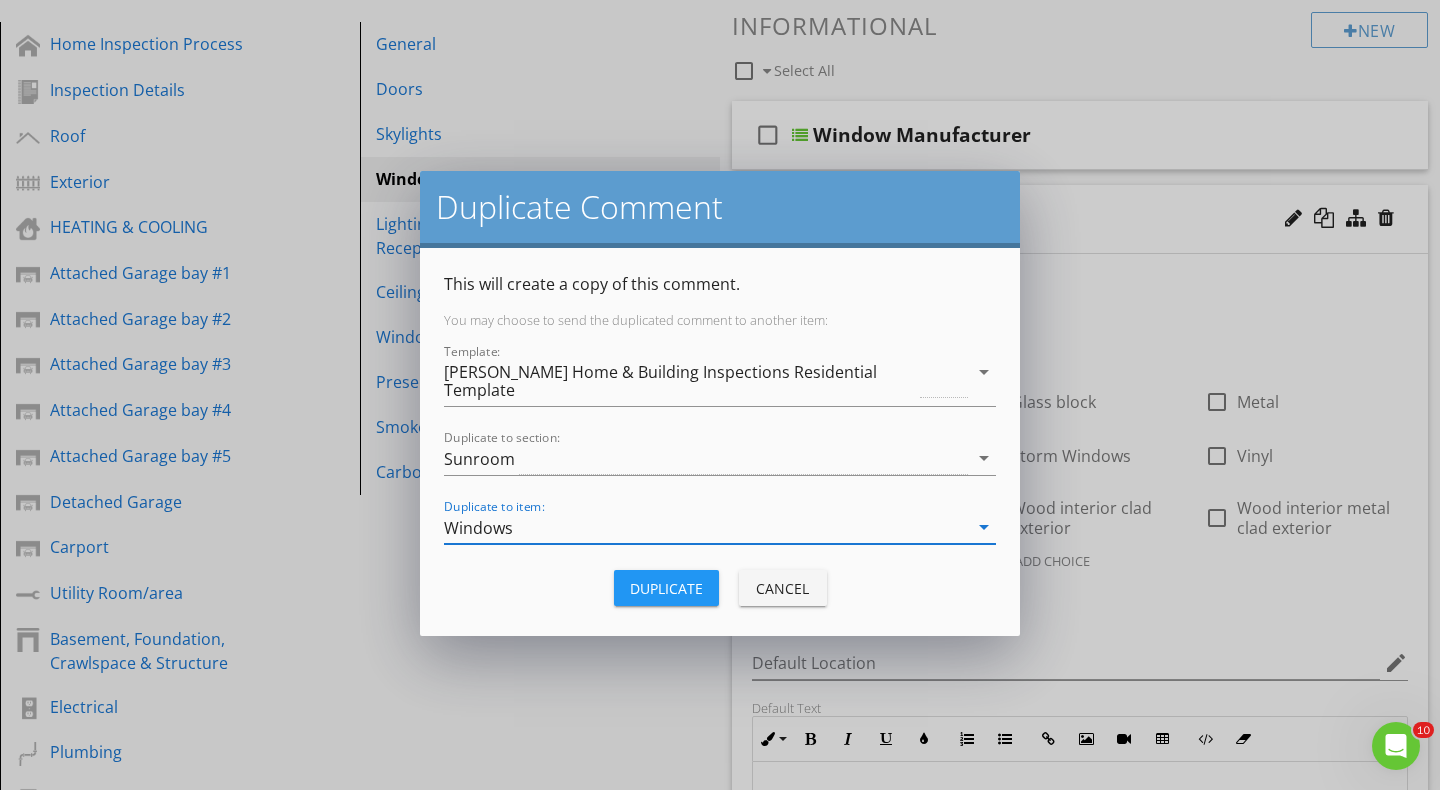 click on "Duplicate" at bounding box center (666, 588) 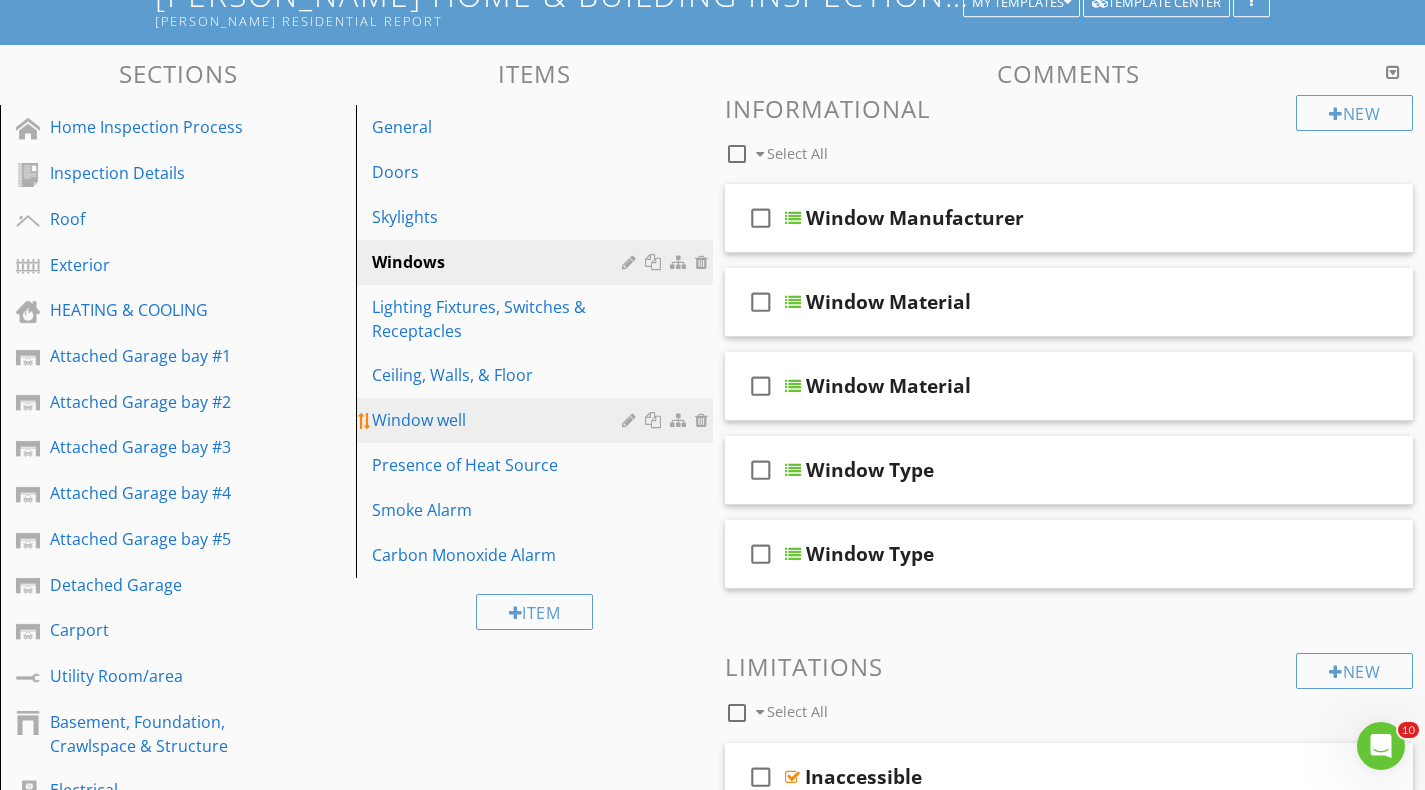 scroll, scrollTop: 300, scrollLeft: 0, axis: vertical 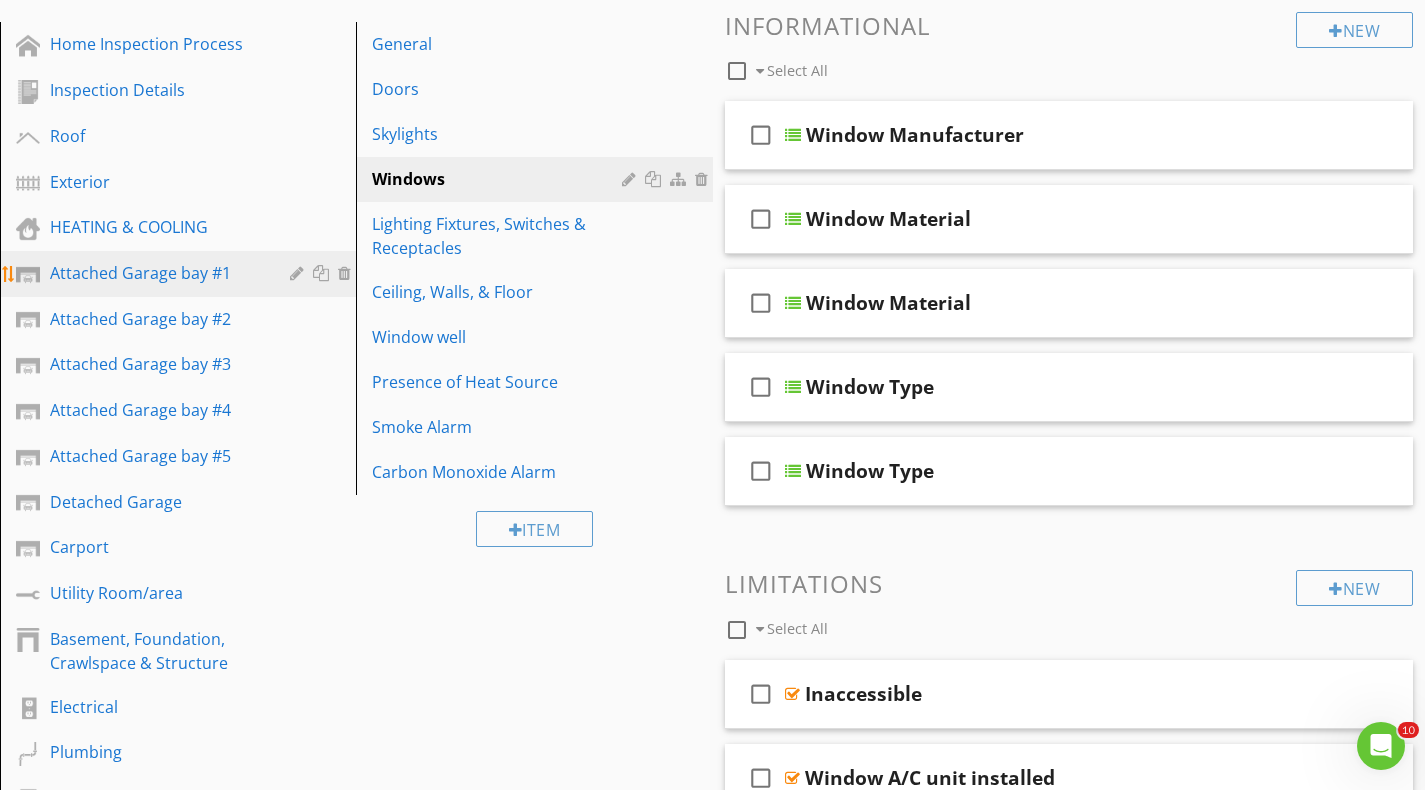 click on "Attached Garage bay #1" at bounding box center (155, 273) 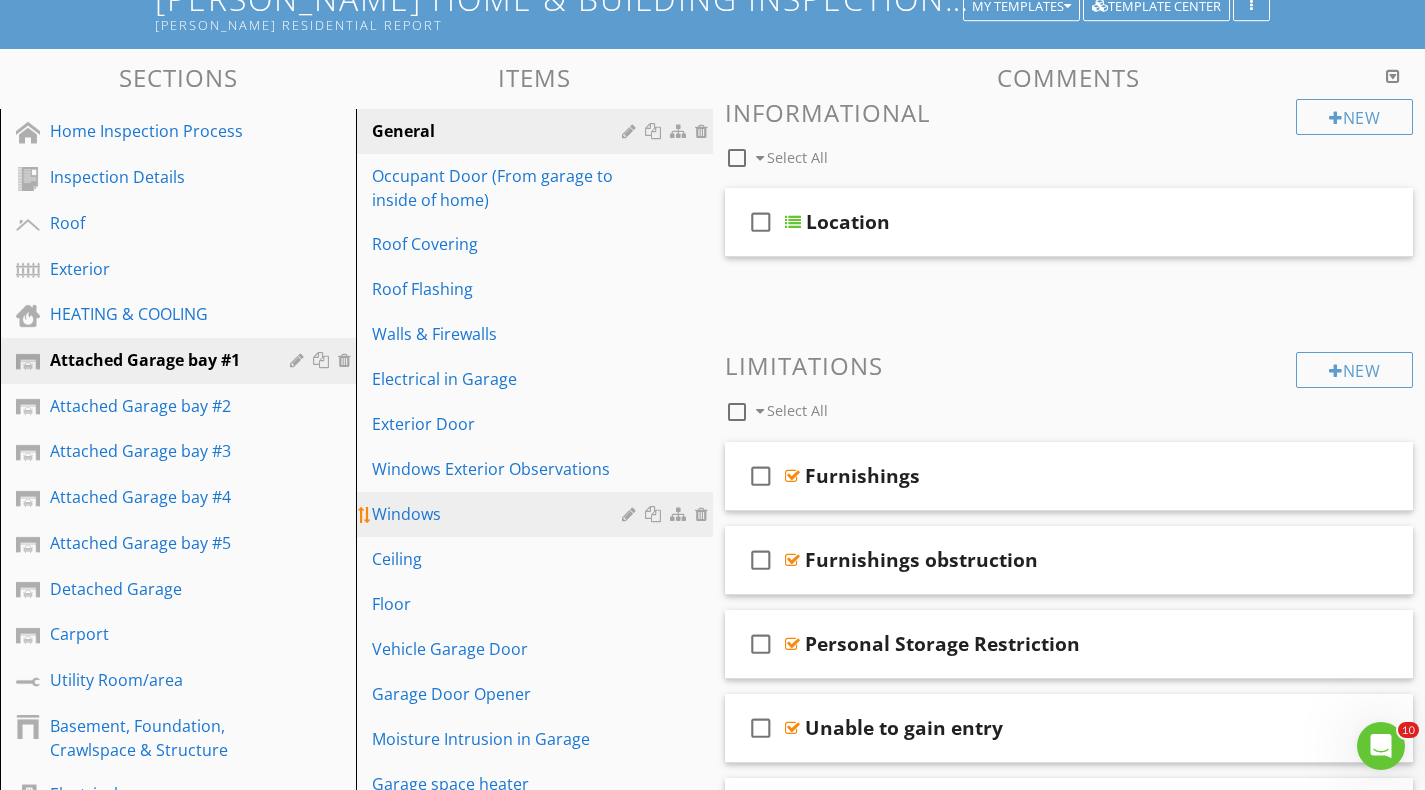 scroll, scrollTop: 300, scrollLeft: 0, axis: vertical 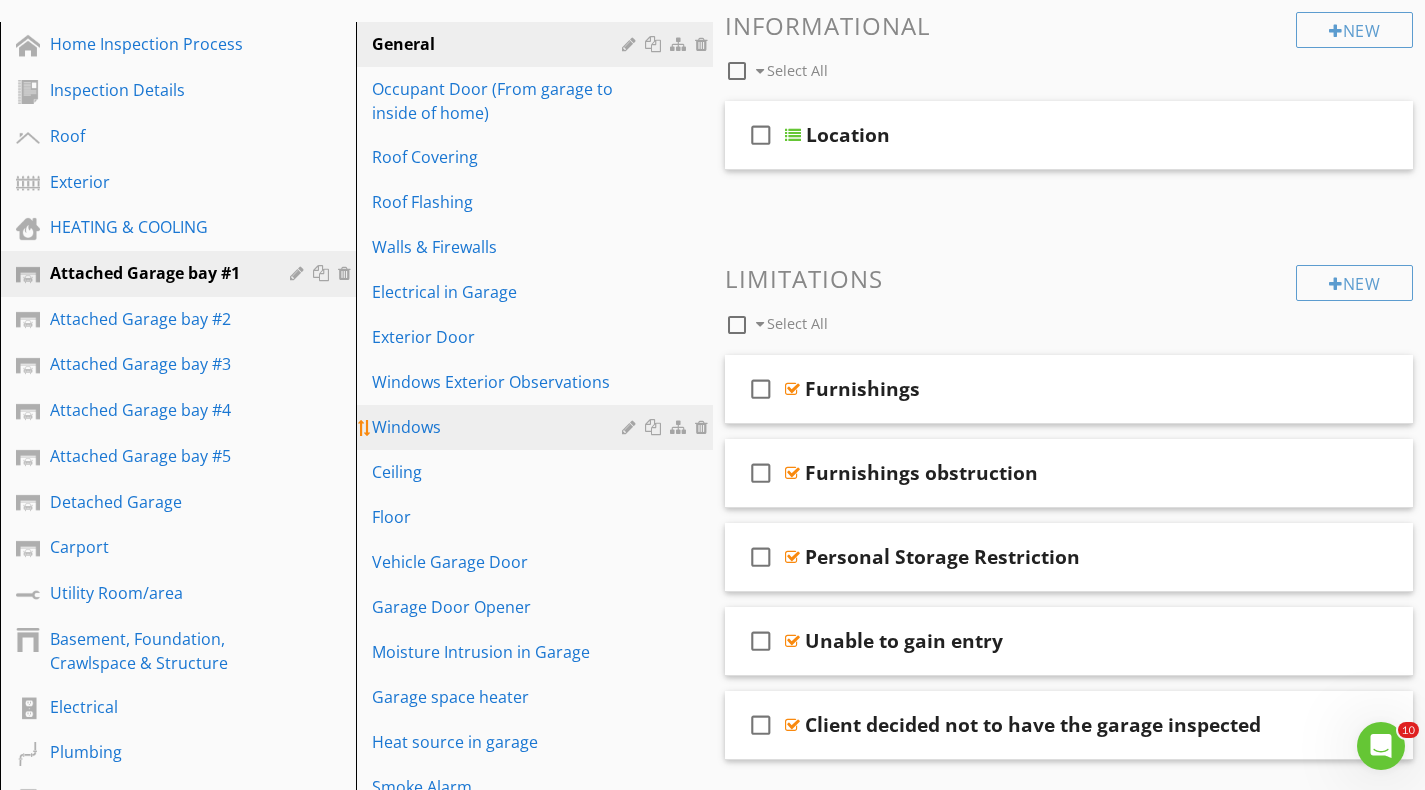 click on "Windows" at bounding box center [499, 427] 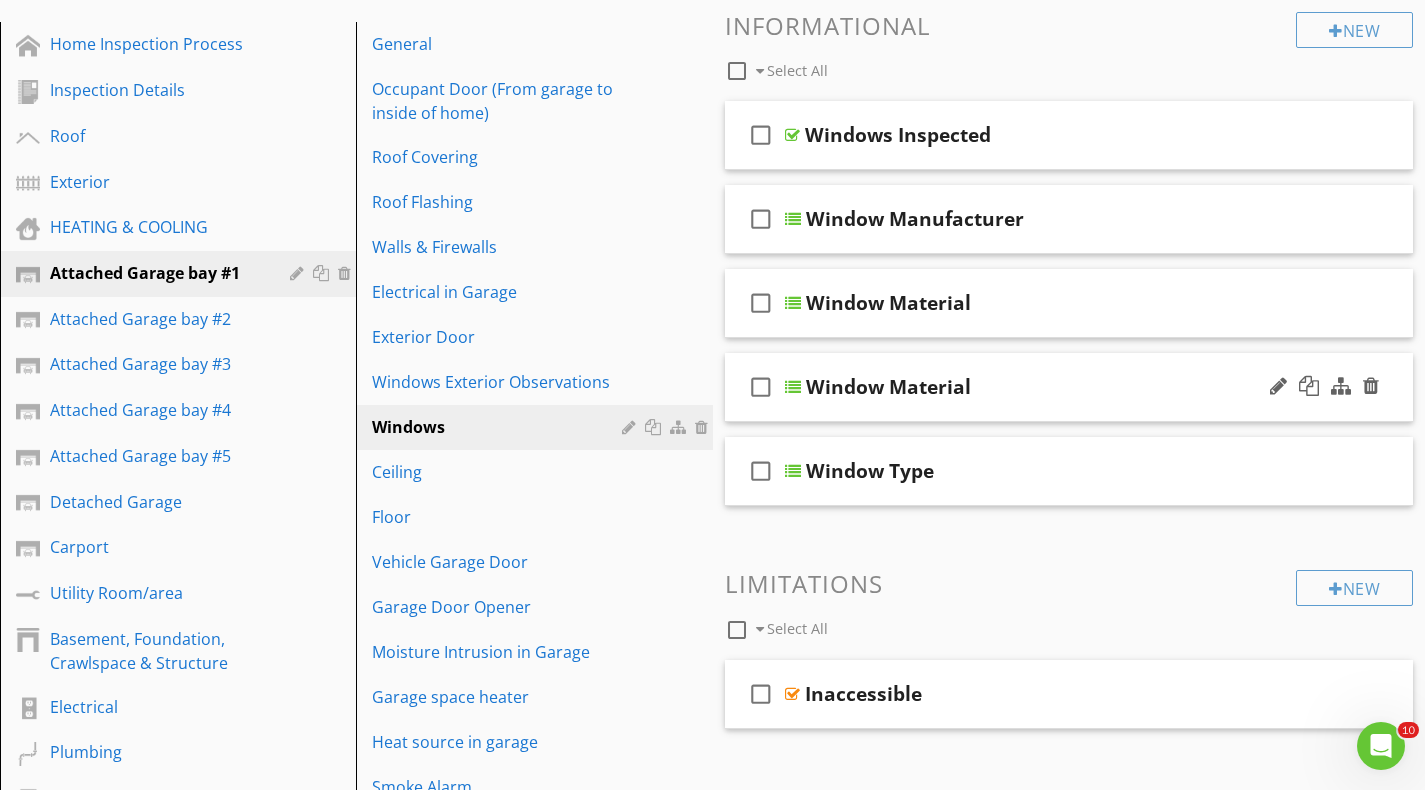 click at bounding box center (793, 387) 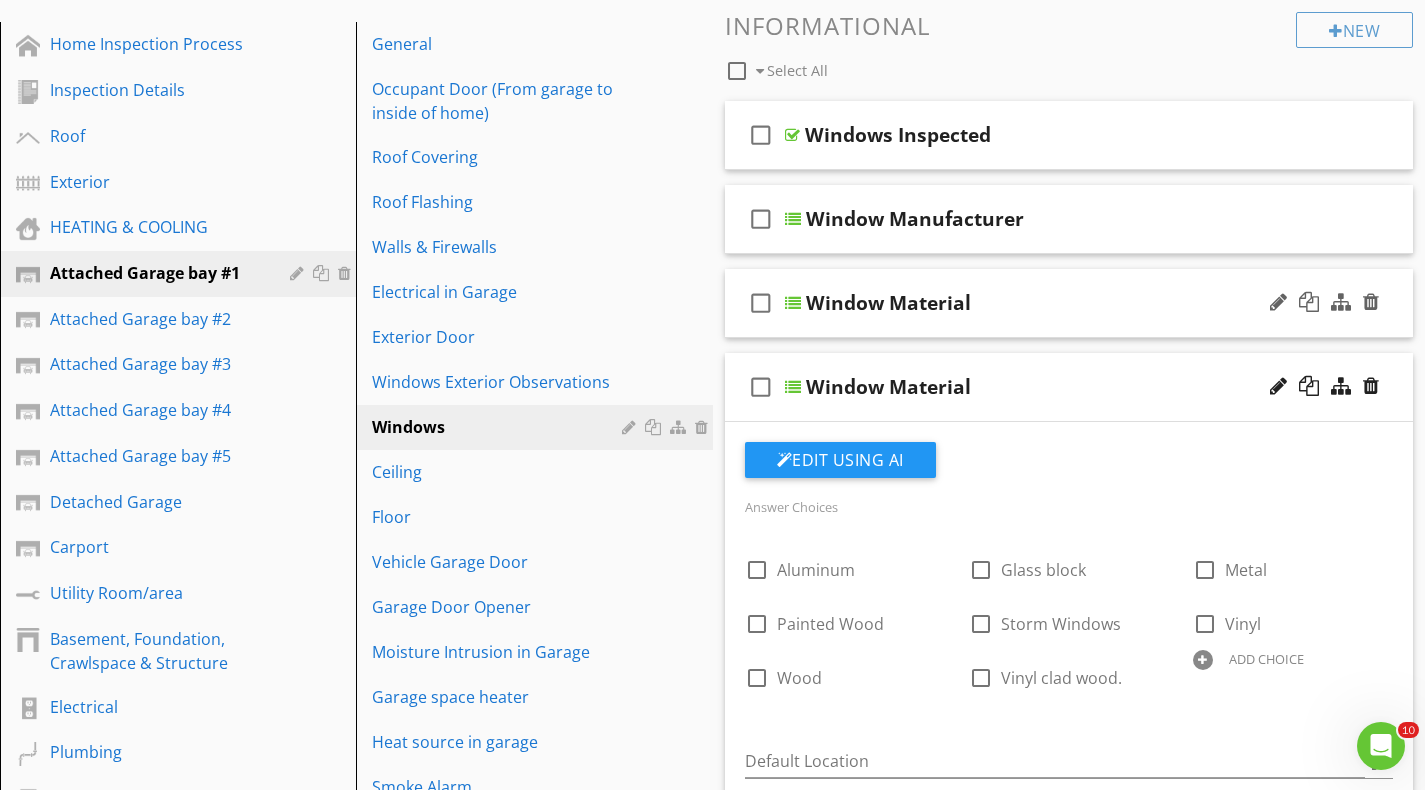 click at bounding box center [793, 303] 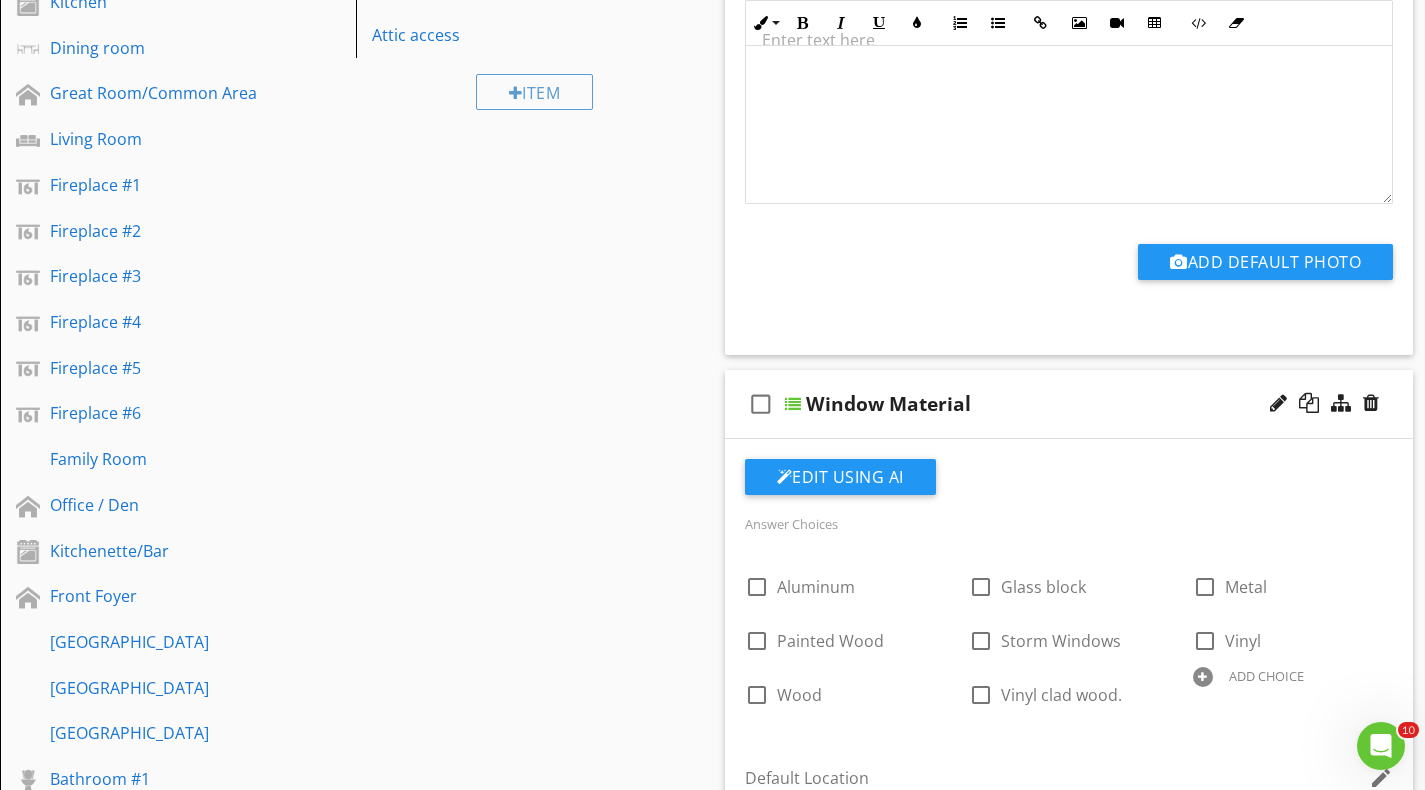scroll, scrollTop: 1300, scrollLeft: 0, axis: vertical 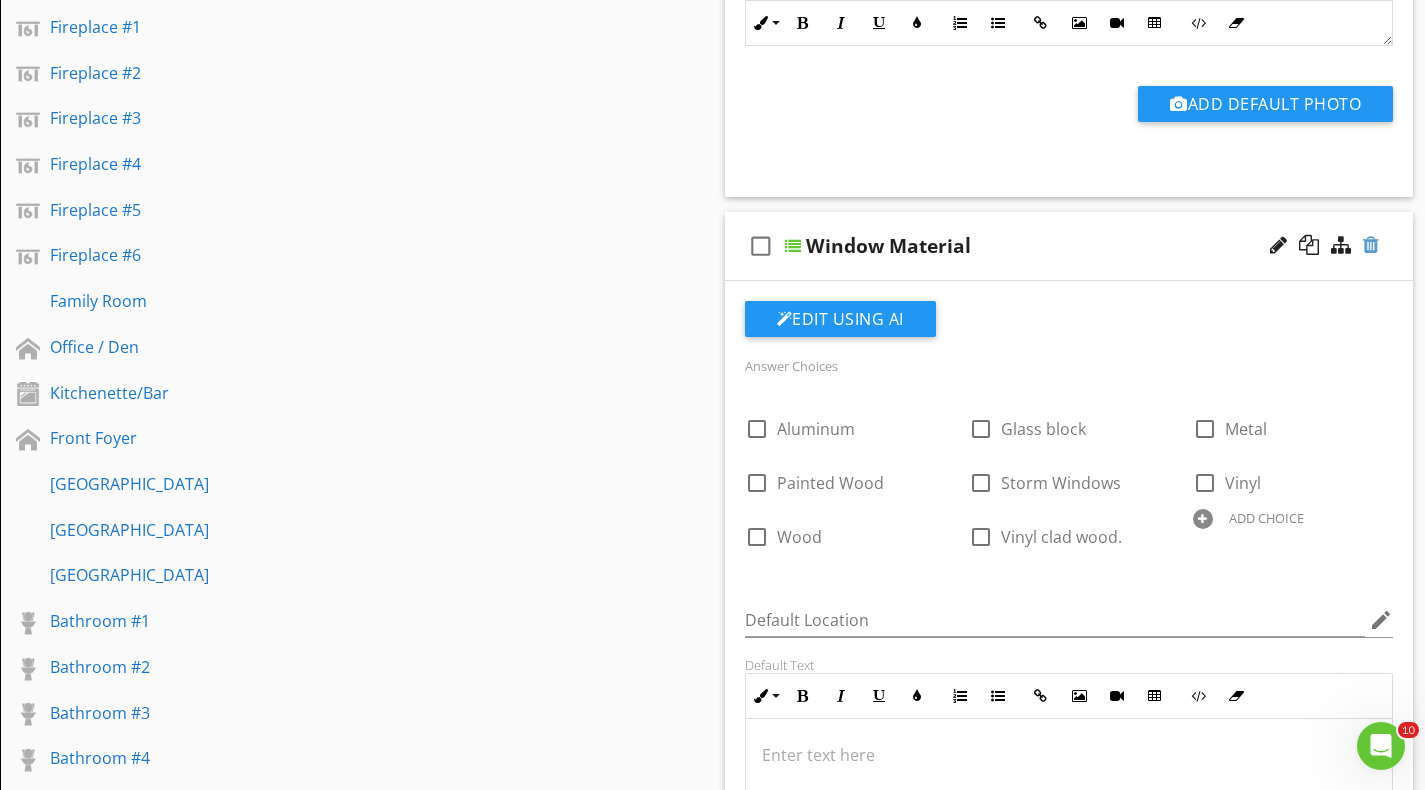 click at bounding box center [1371, 245] 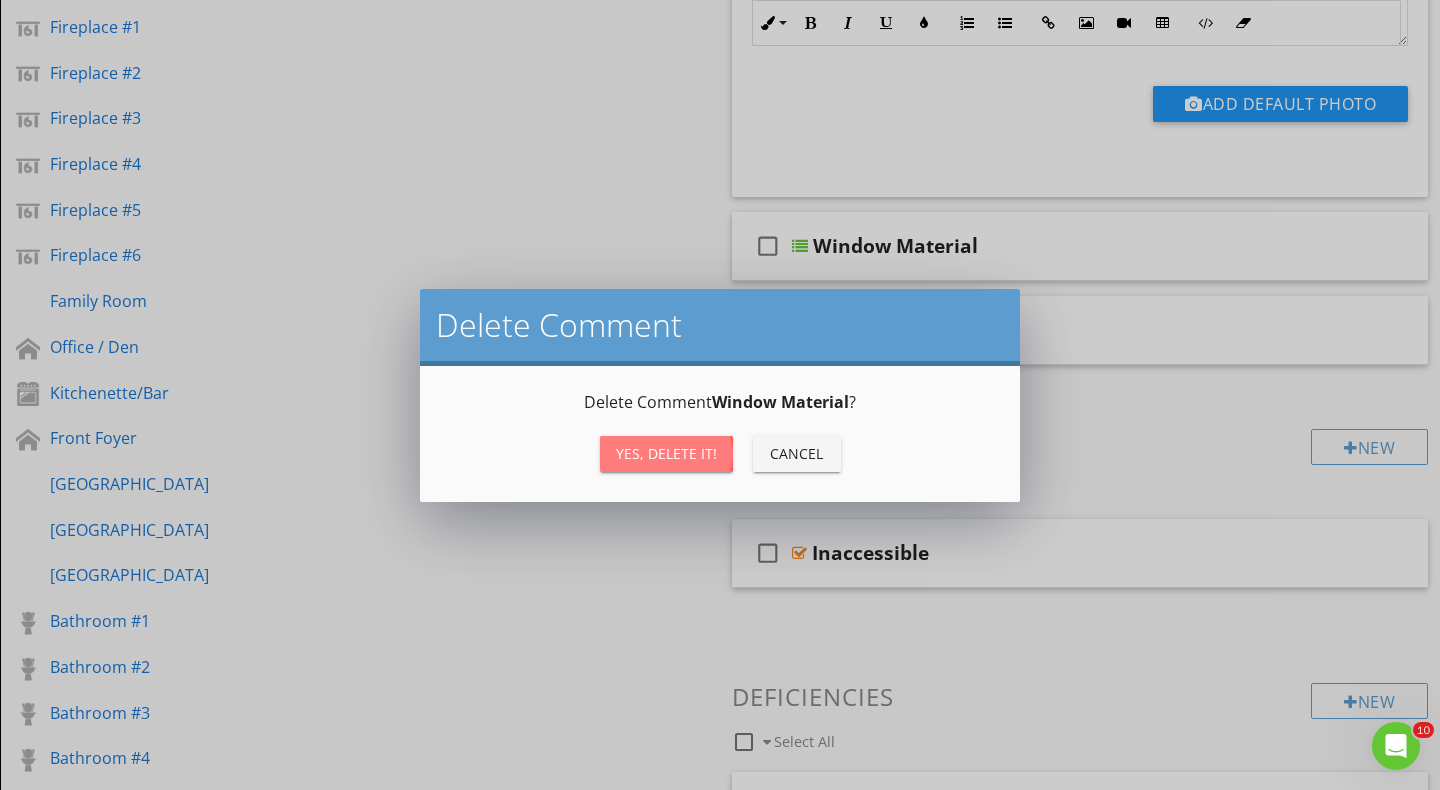 click on "Yes, Delete it!" at bounding box center [666, 453] 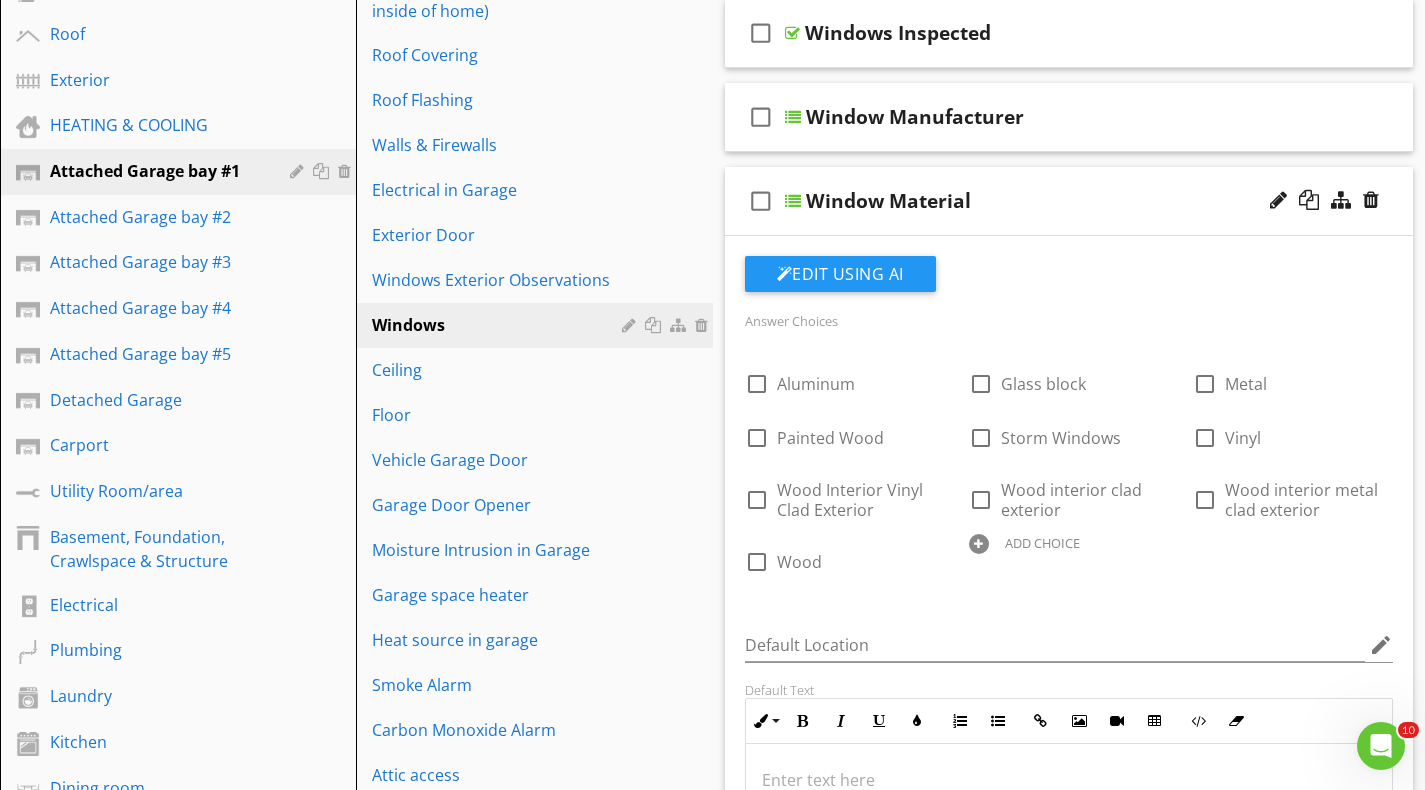 scroll, scrollTop: 400, scrollLeft: 0, axis: vertical 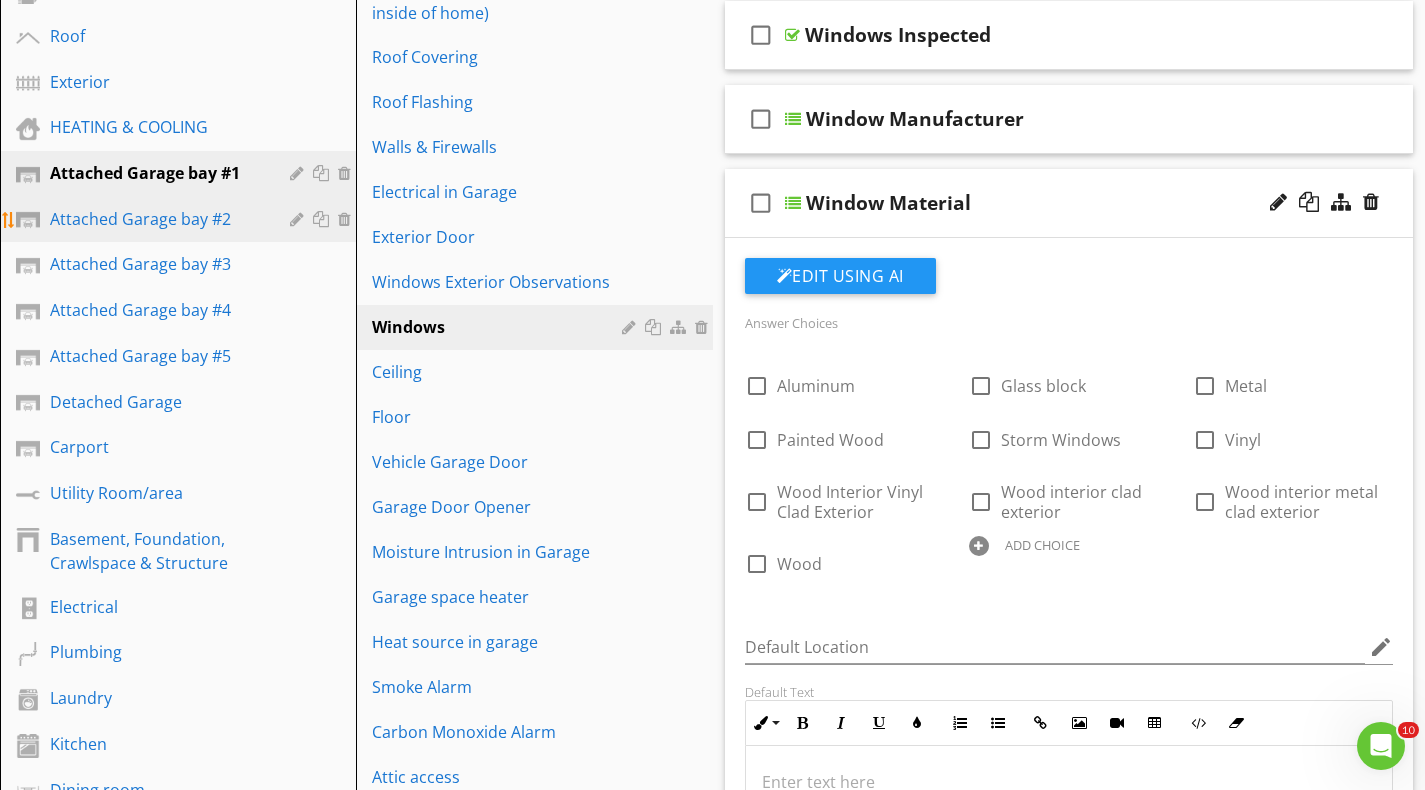 click on "Attached Garage bay #2" at bounding box center (155, 219) 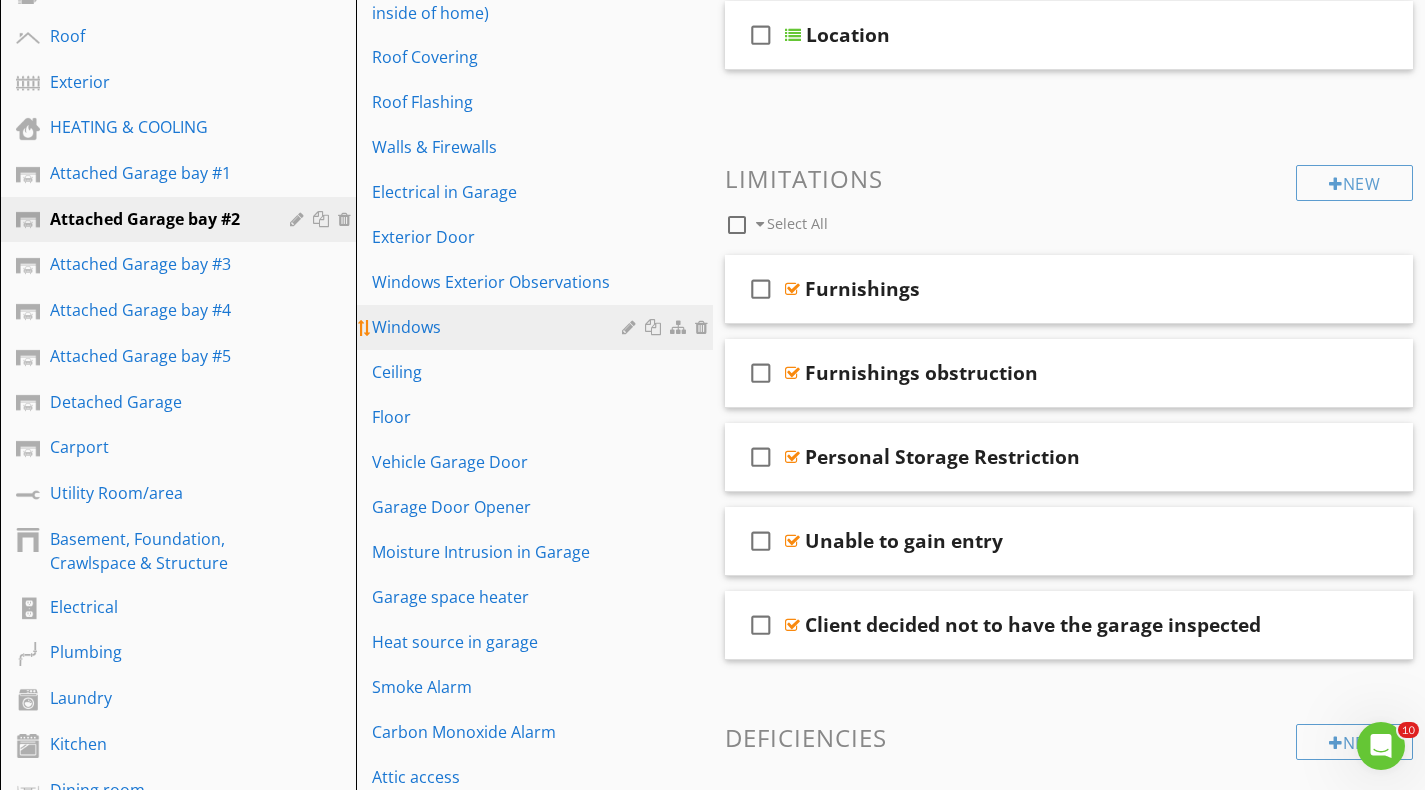 click on "Windows" at bounding box center (499, 327) 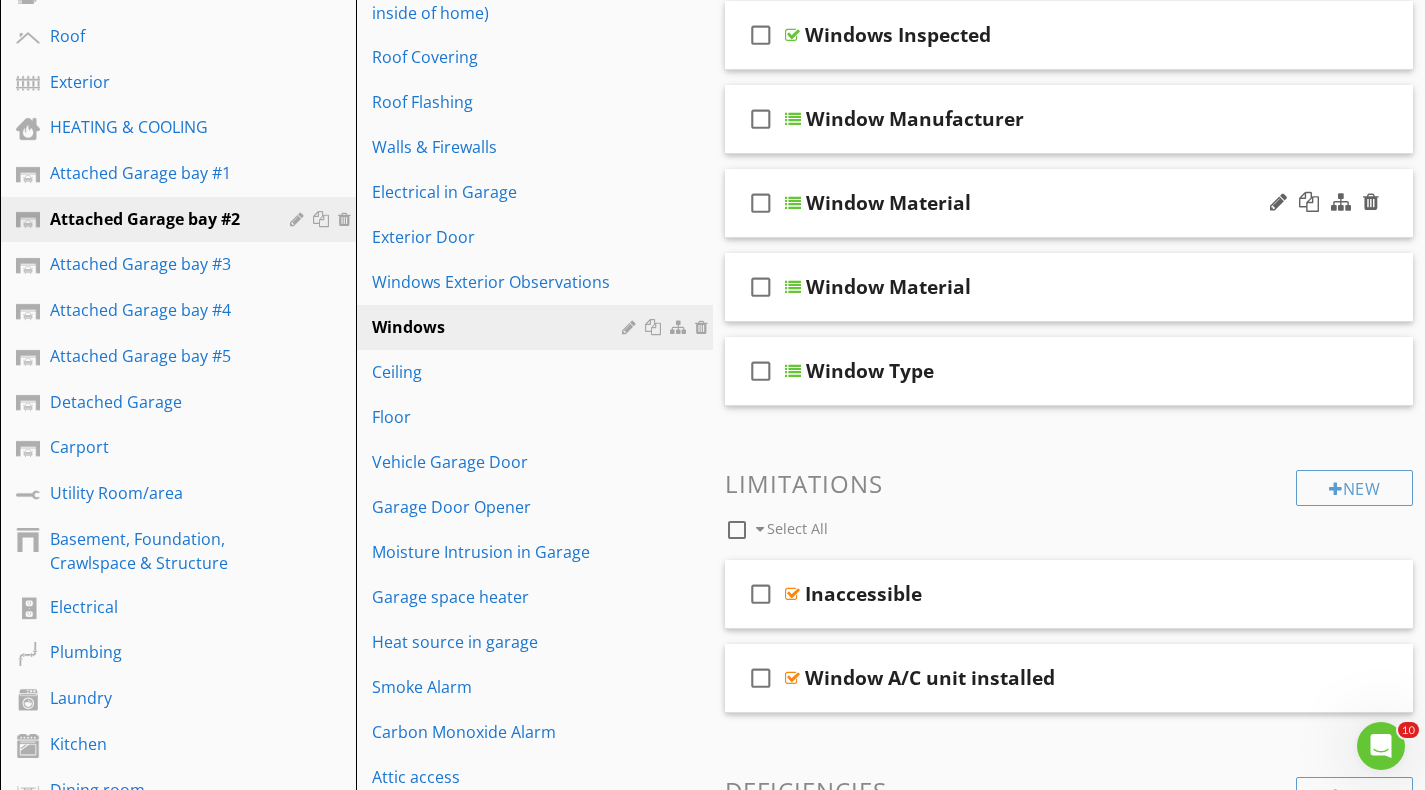 click at bounding box center (793, 203) 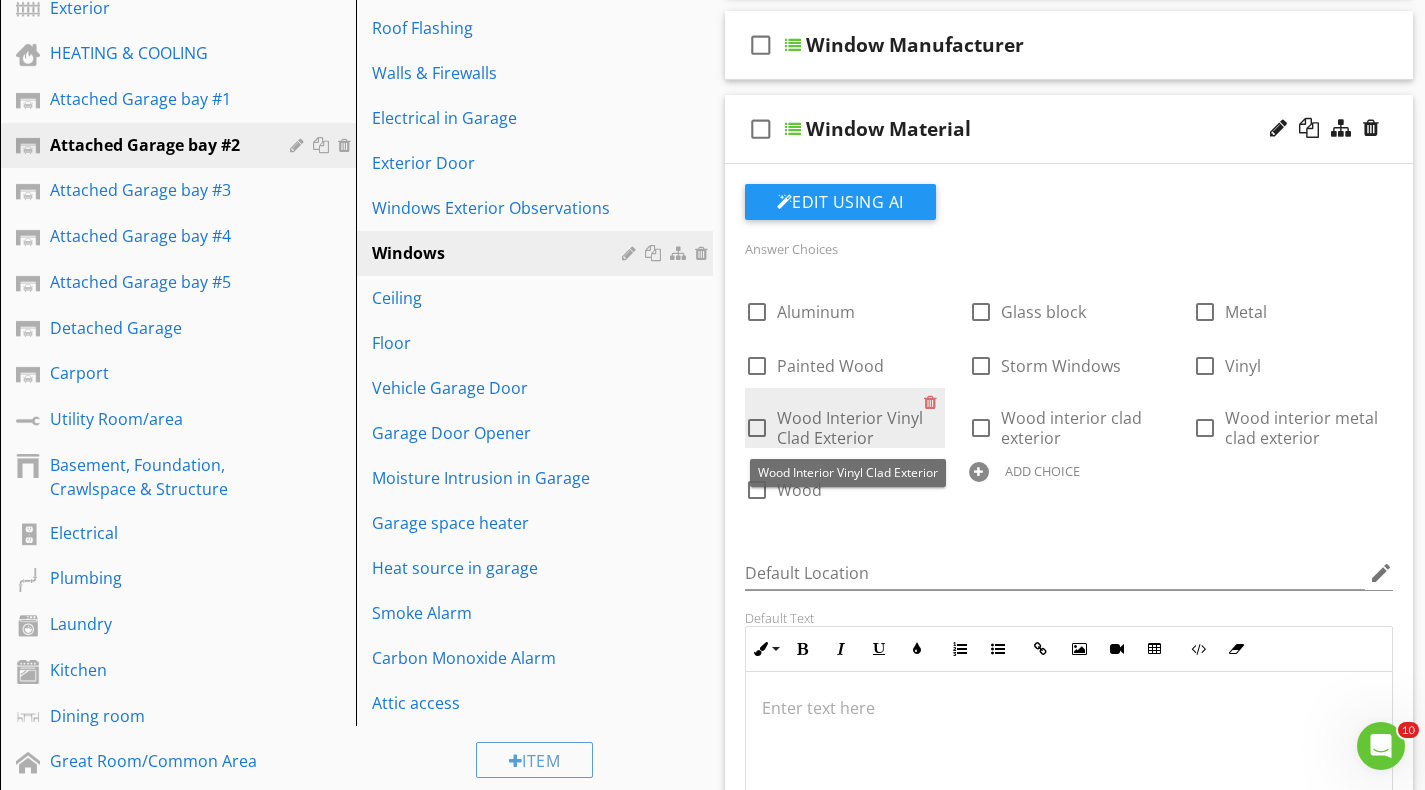 scroll, scrollTop: 700, scrollLeft: 0, axis: vertical 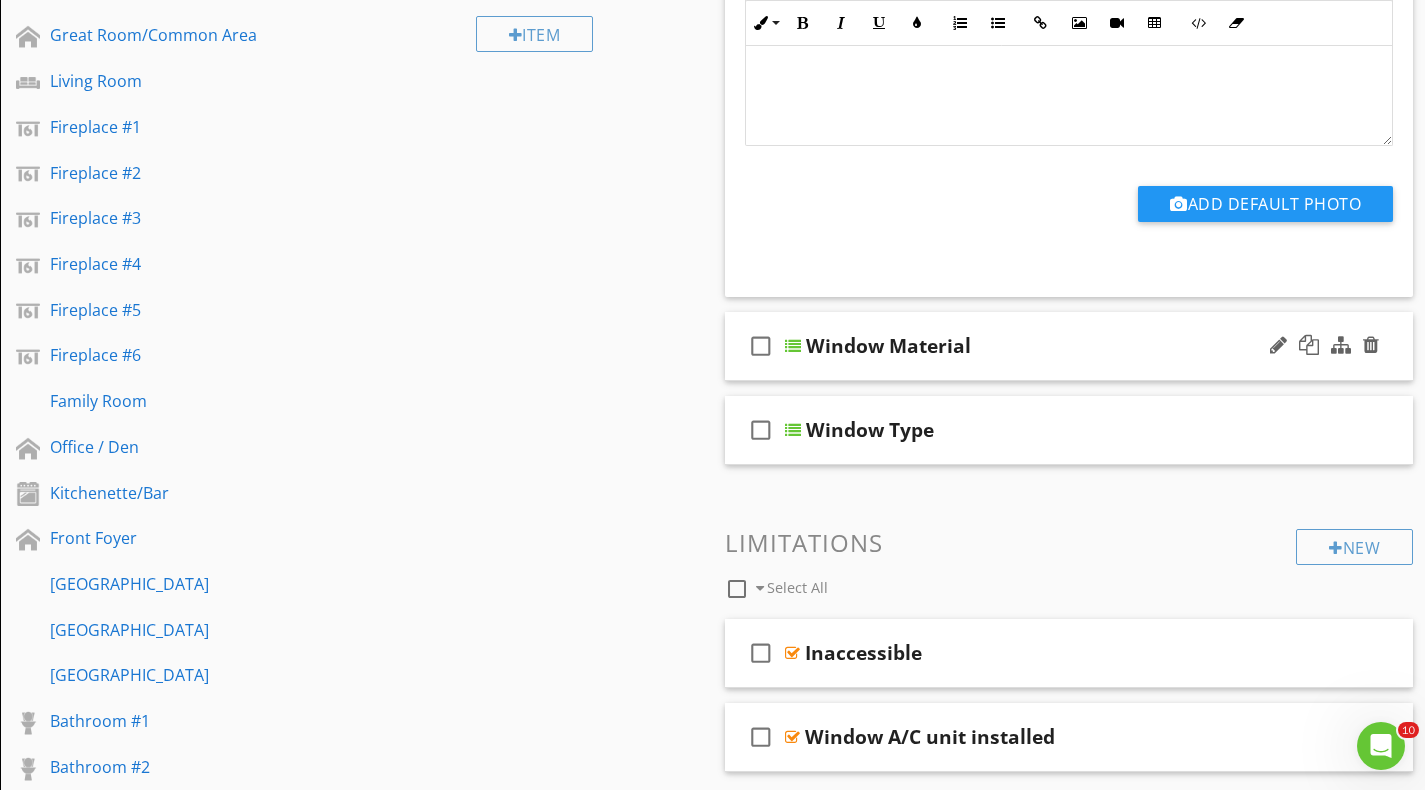 click at bounding box center [793, 346] 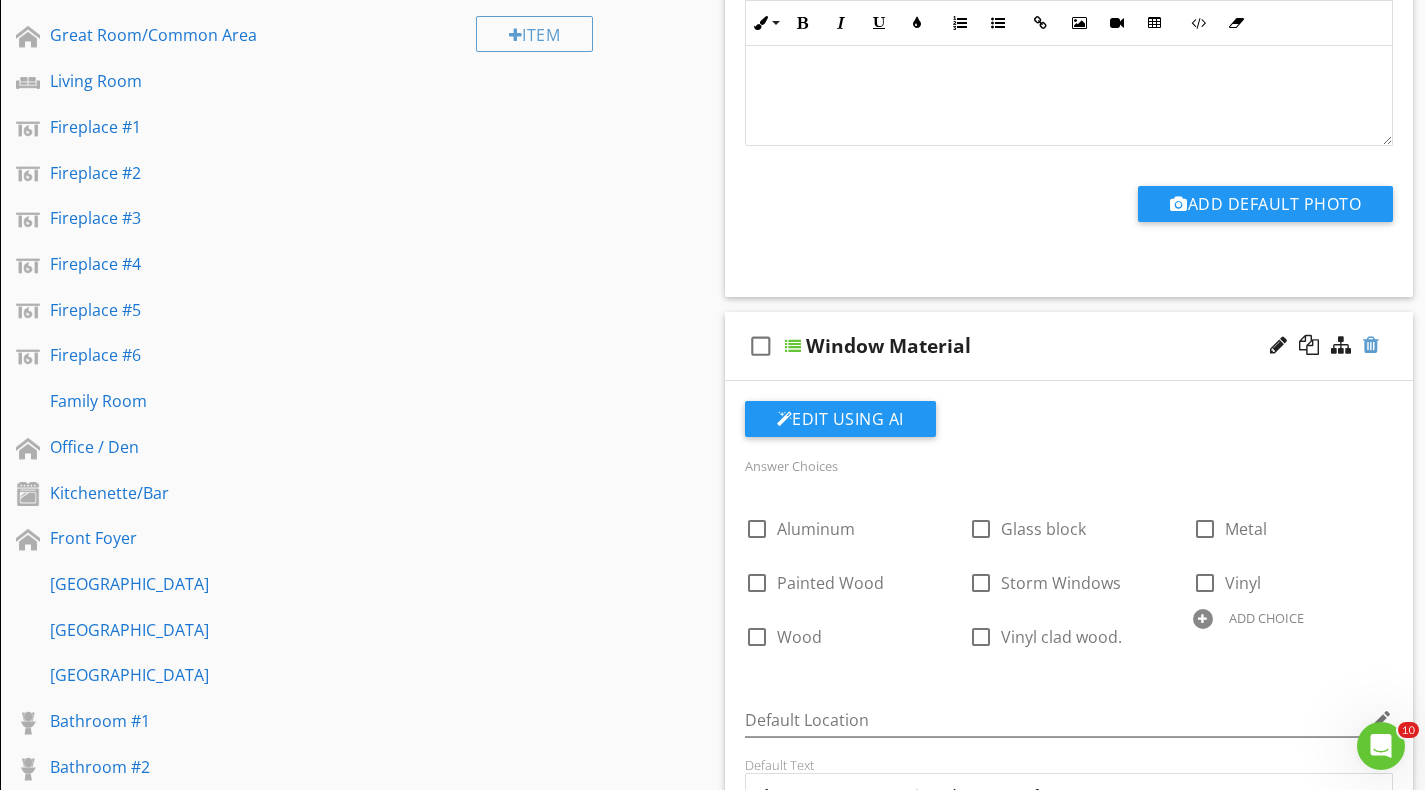 click at bounding box center (1371, 345) 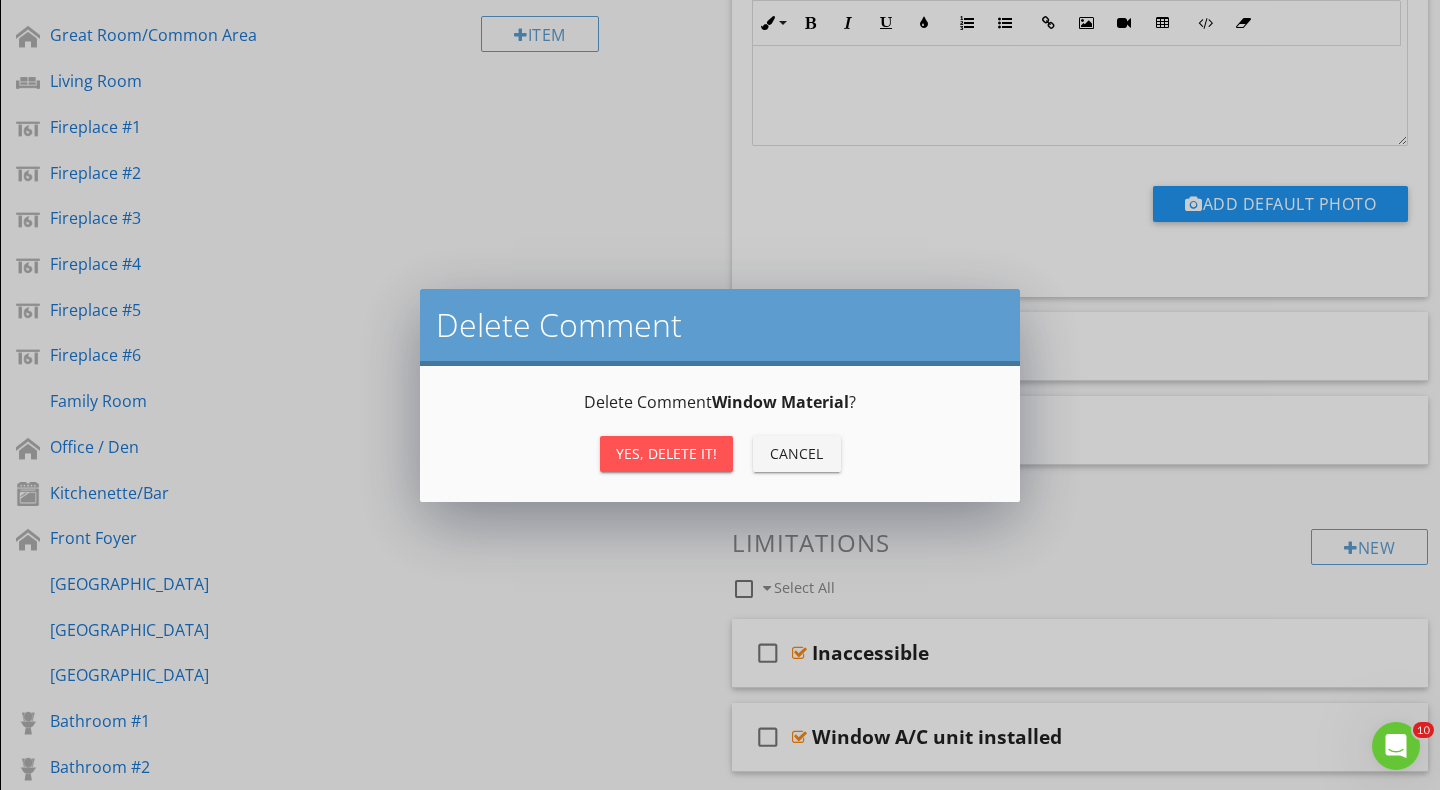 click on "Yes, Delete it!" at bounding box center (666, 453) 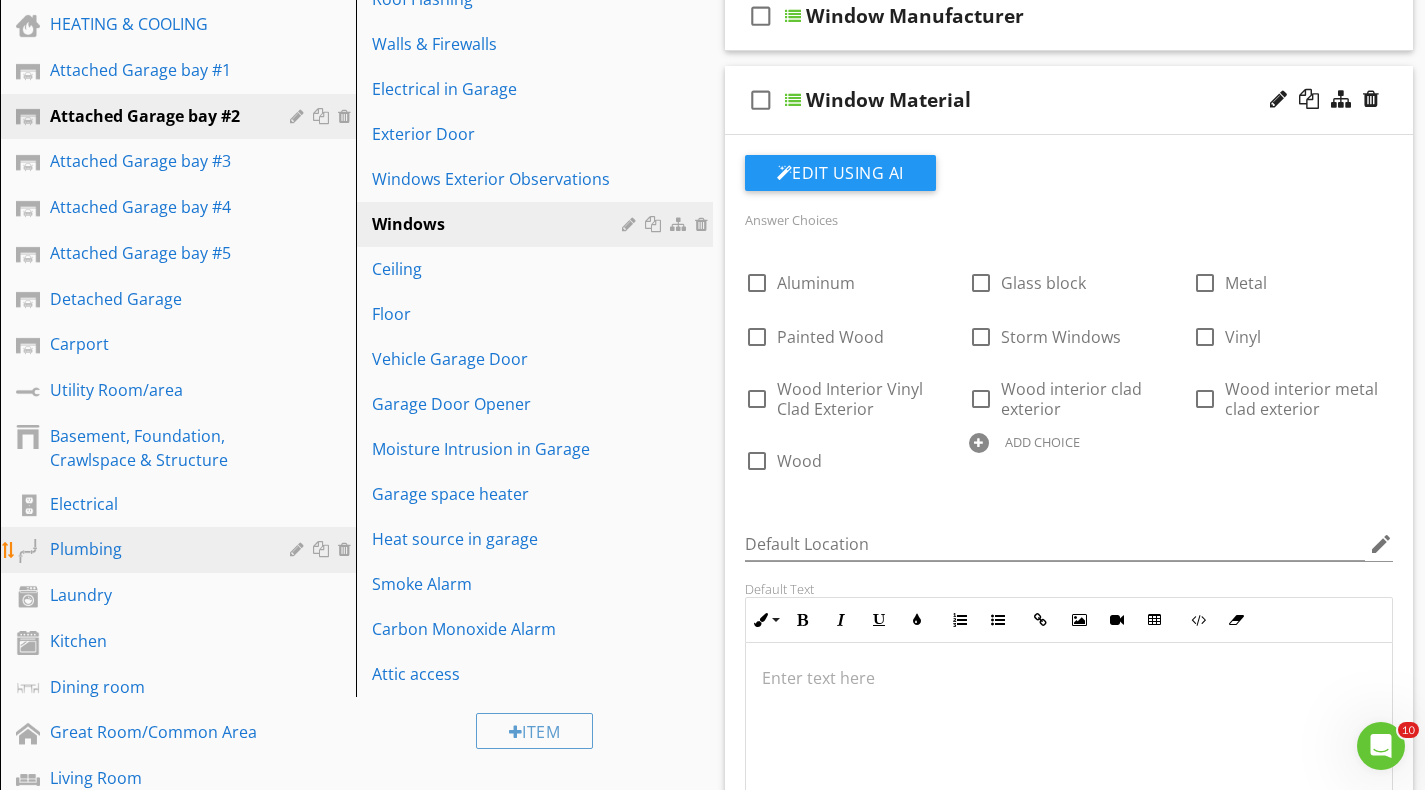 scroll, scrollTop: 500, scrollLeft: 0, axis: vertical 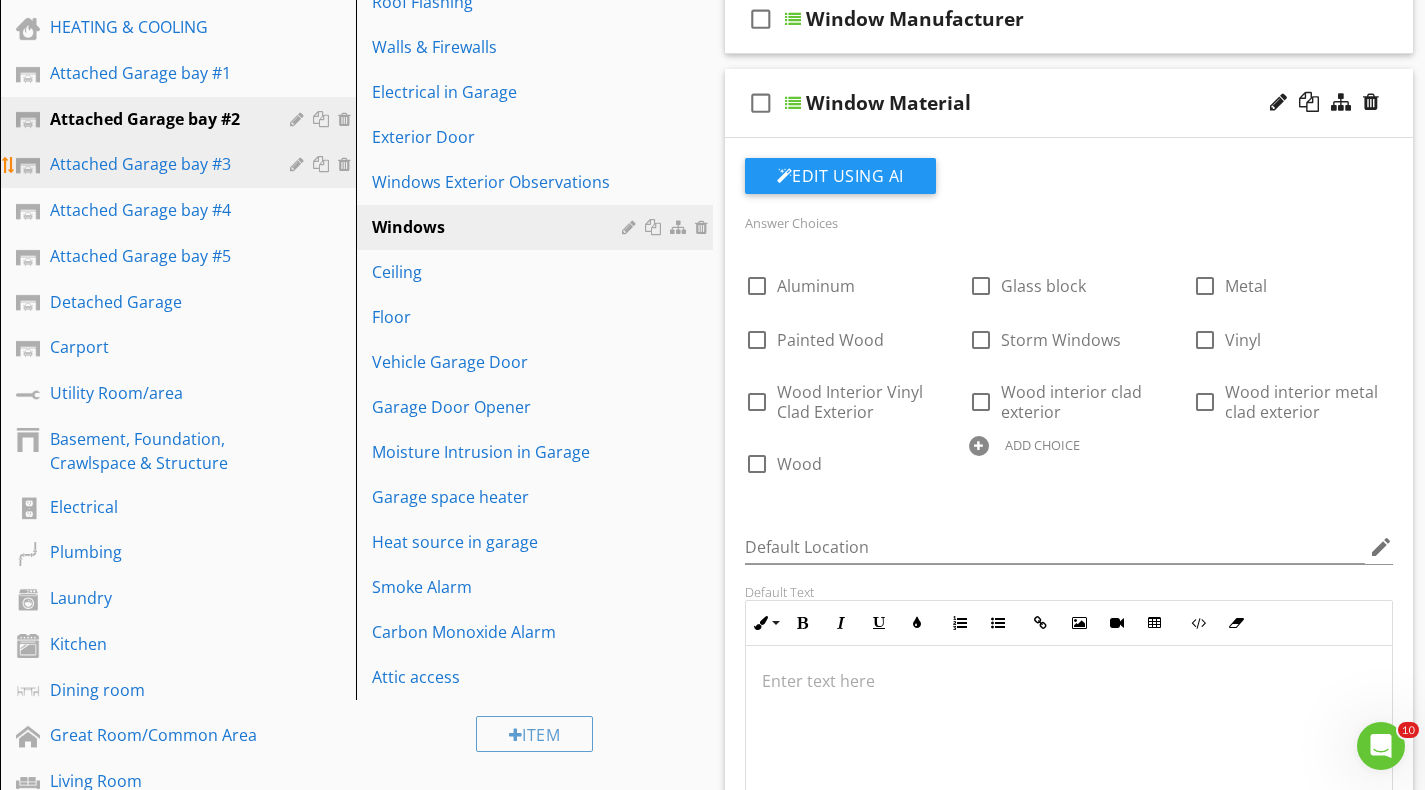 click on "Attached Garage bay #3" at bounding box center (155, 164) 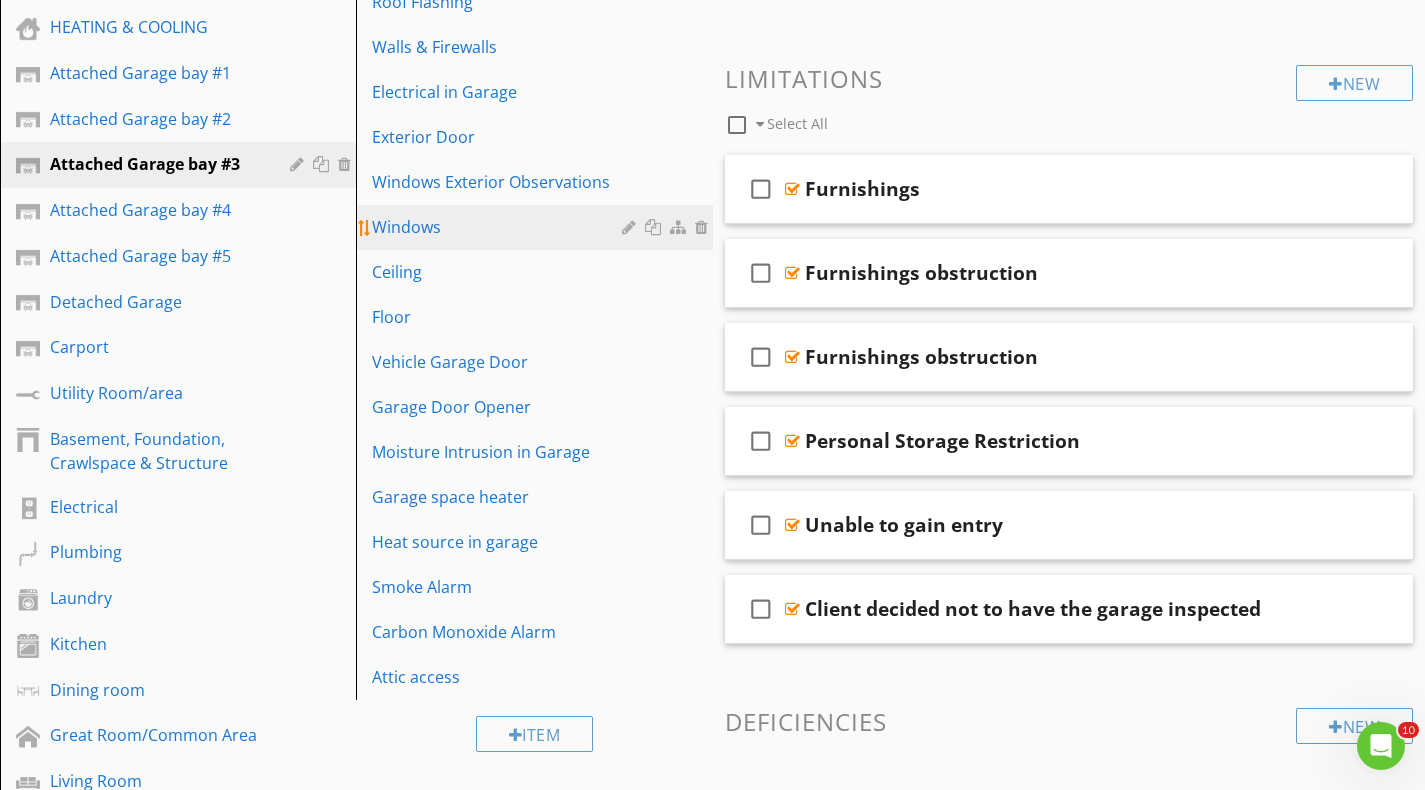 click on "Windows" at bounding box center (537, 227) 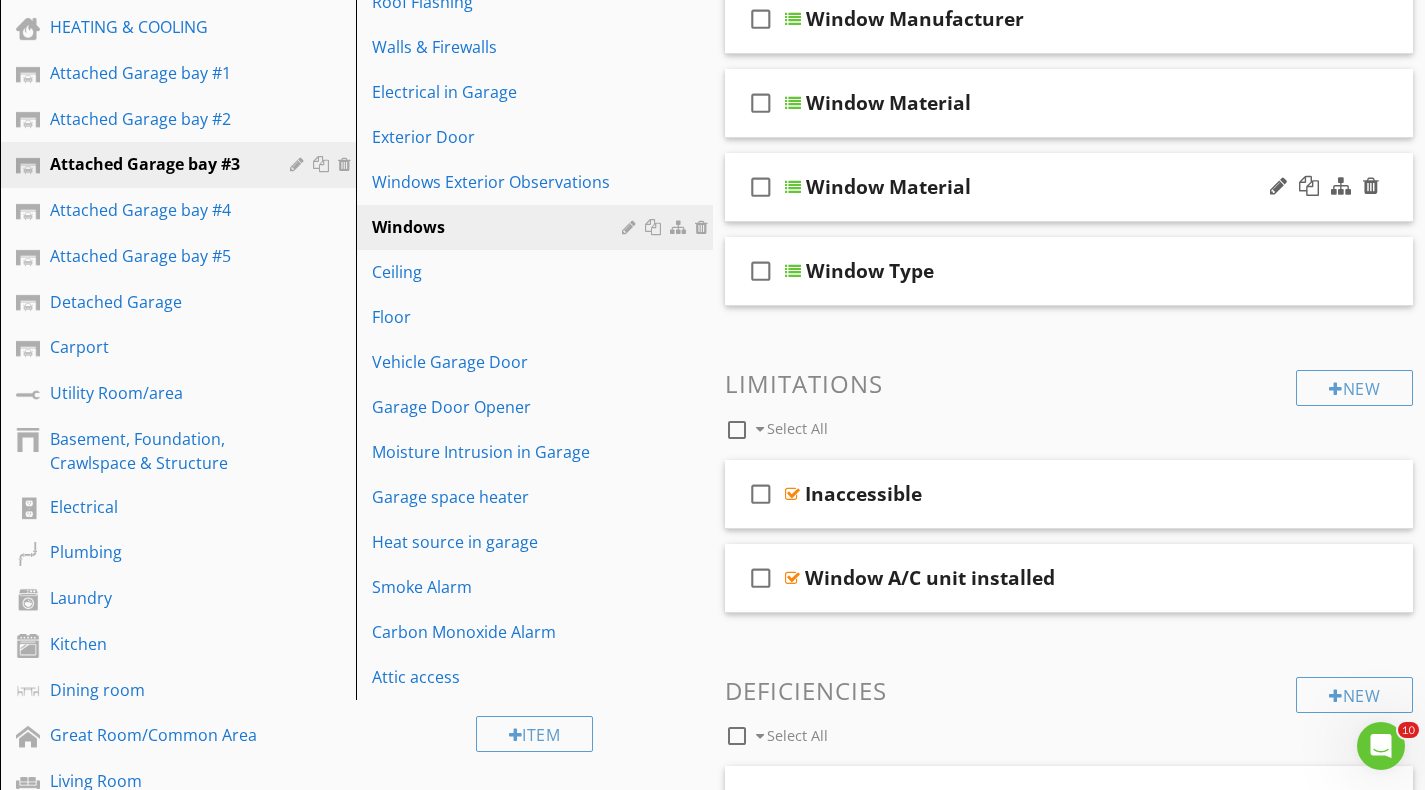 click at bounding box center (793, 187) 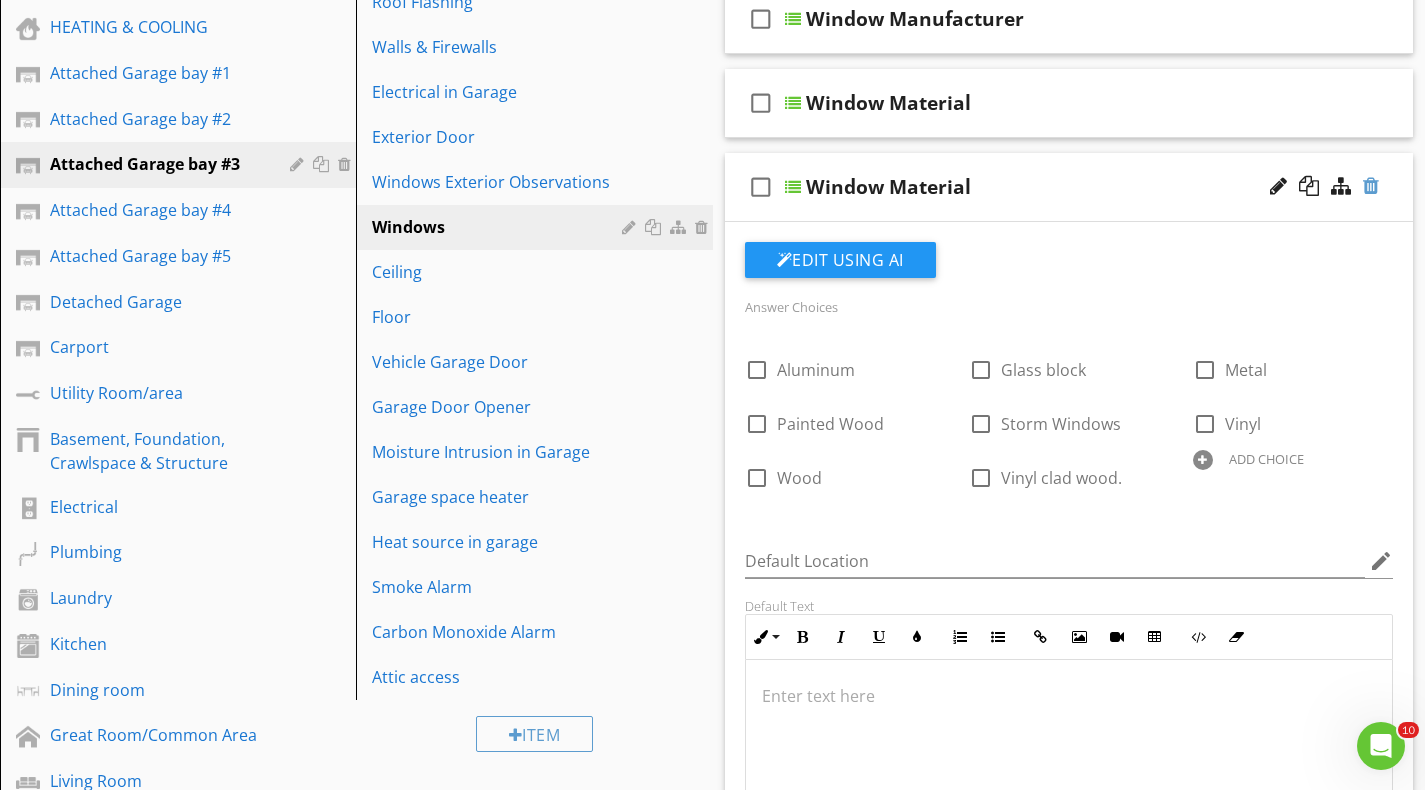click at bounding box center [1371, 186] 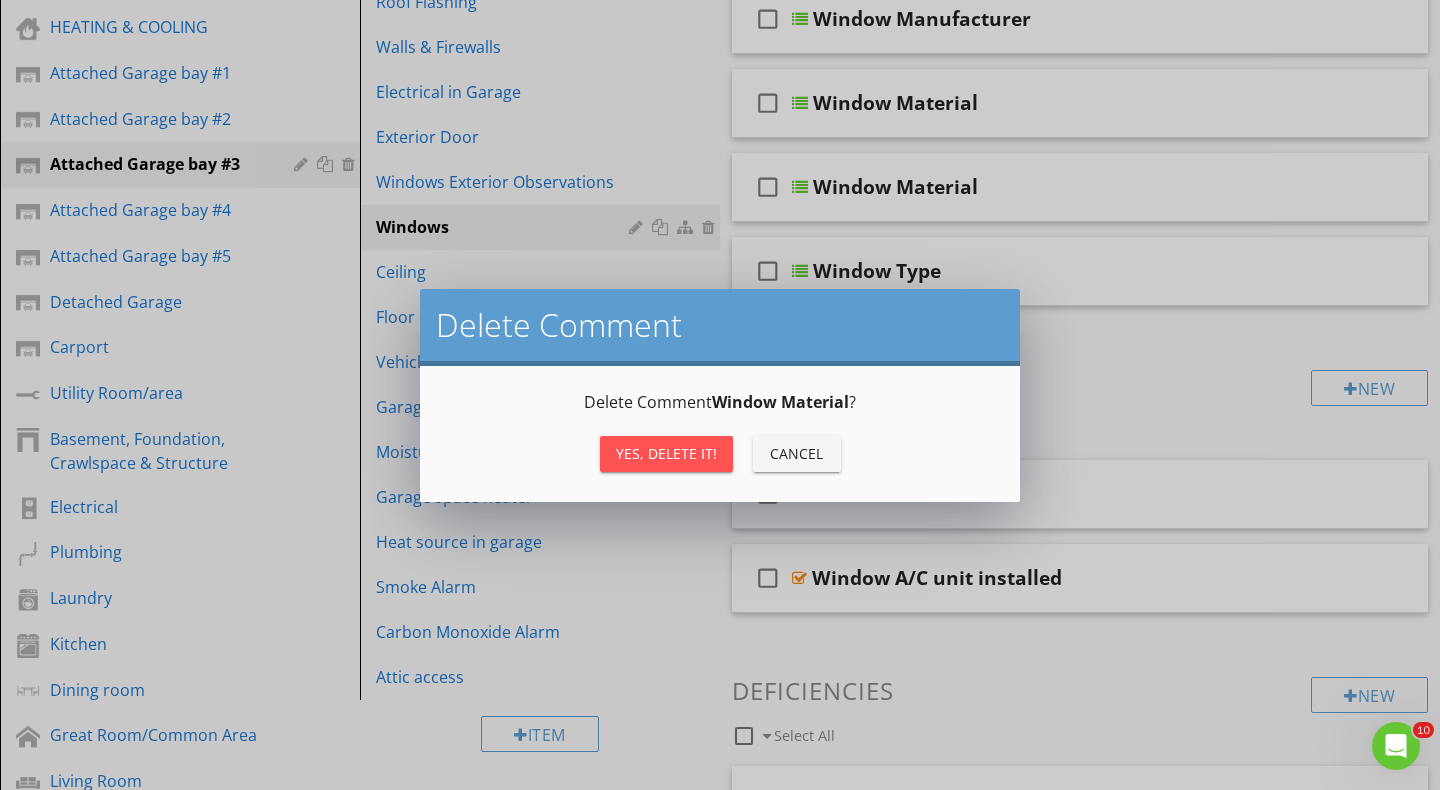 click on "Yes, Delete it!" at bounding box center [666, 453] 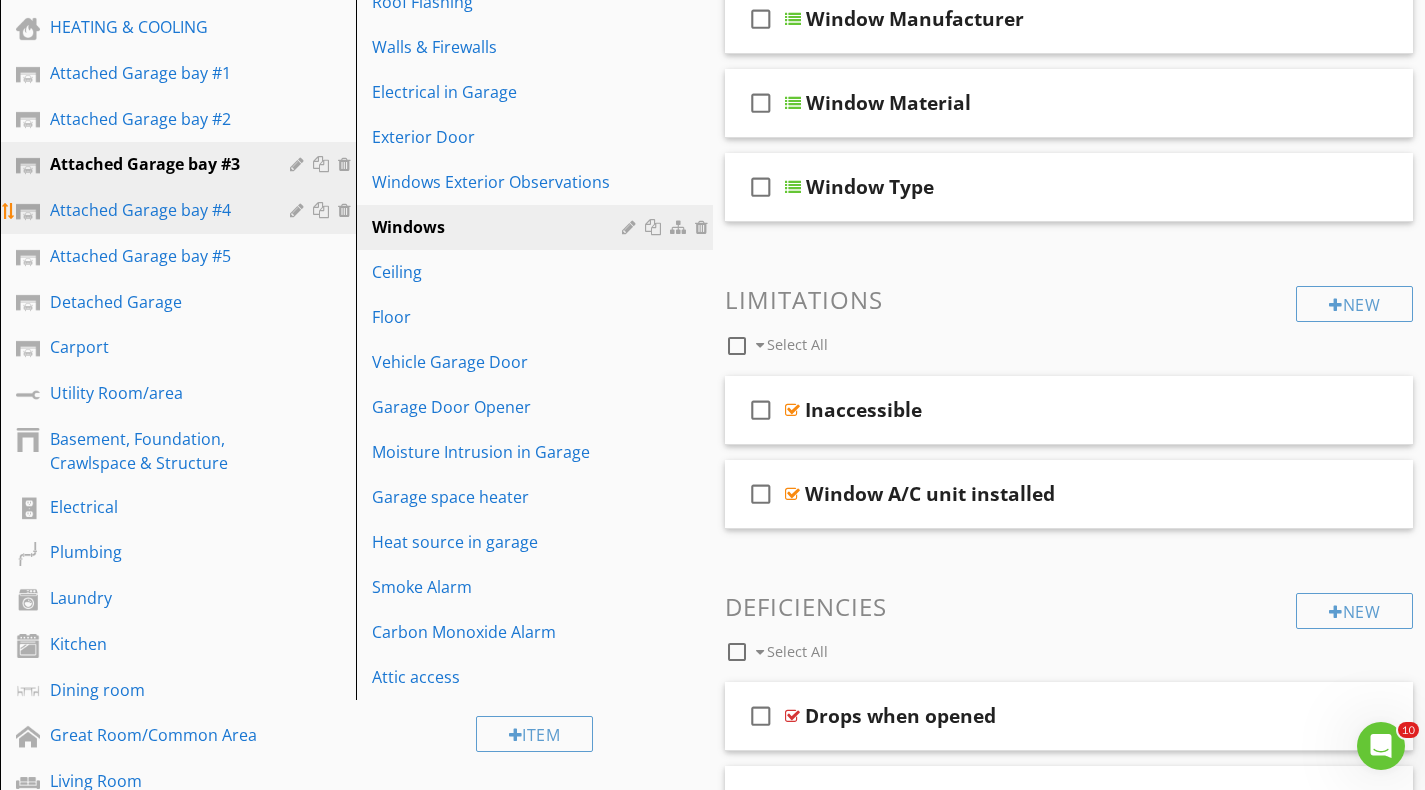 click on "Attached Garage bay #4" at bounding box center [155, 210] 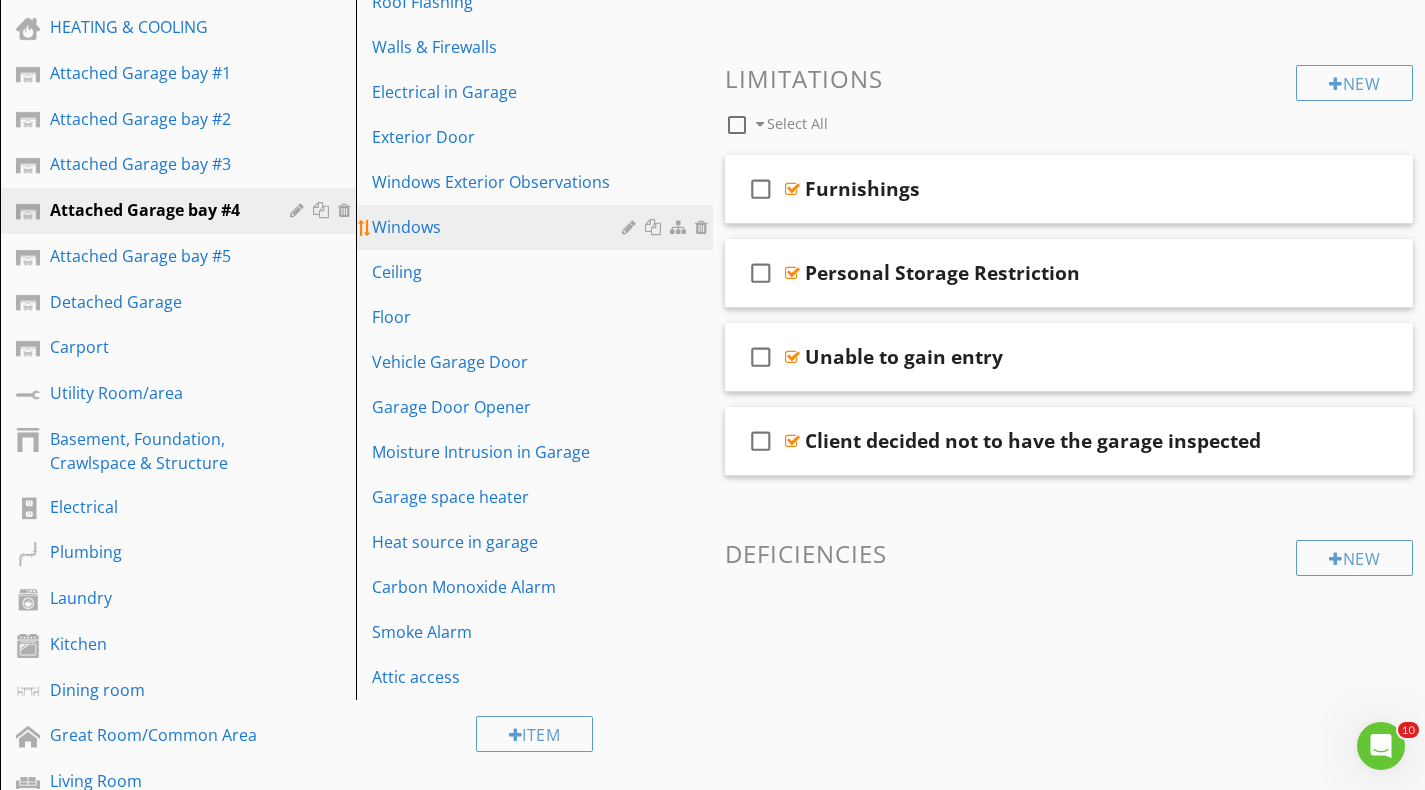 click on "Windows" at bounding box center (499, 227) 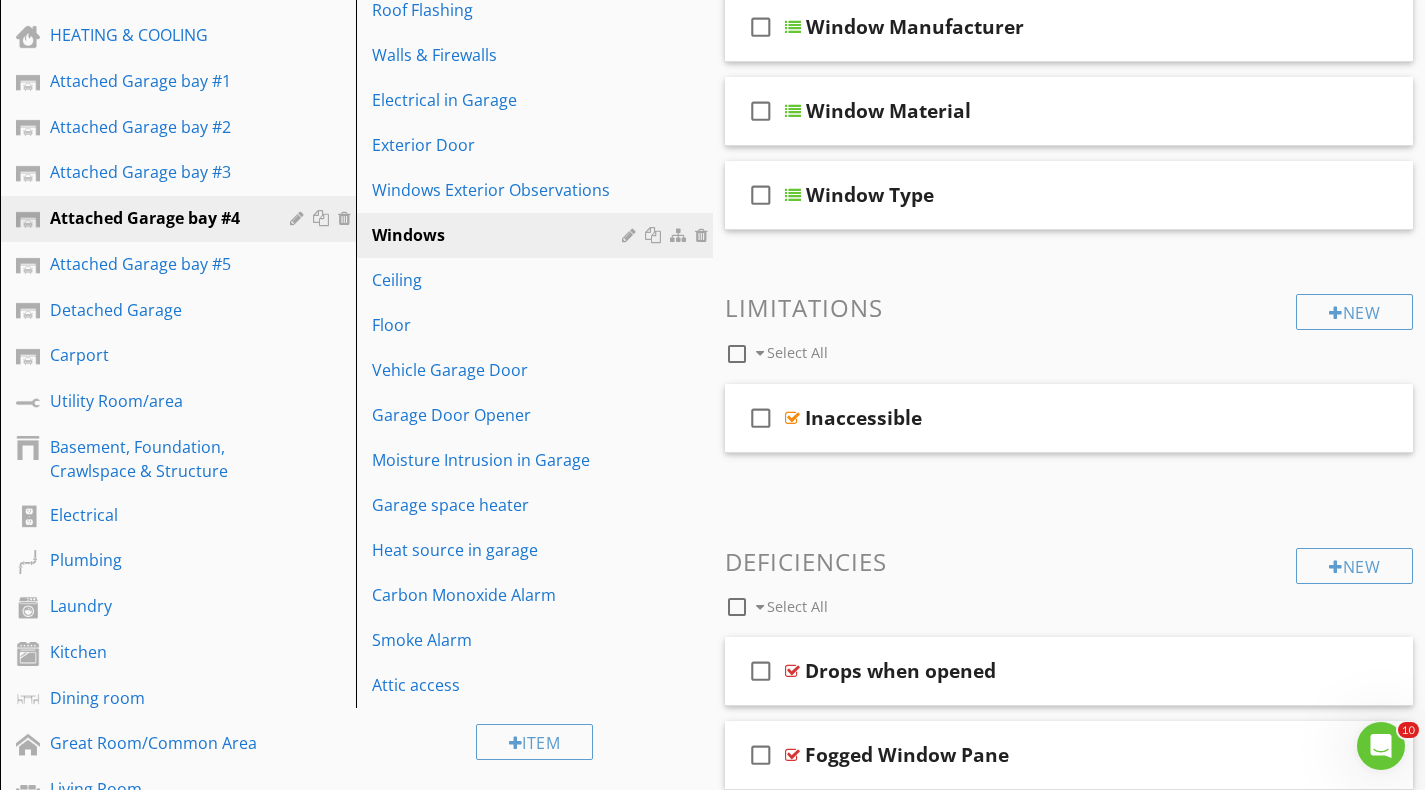 scroll, scrollTop: 500, scrollLeft: 0, axis: vertical 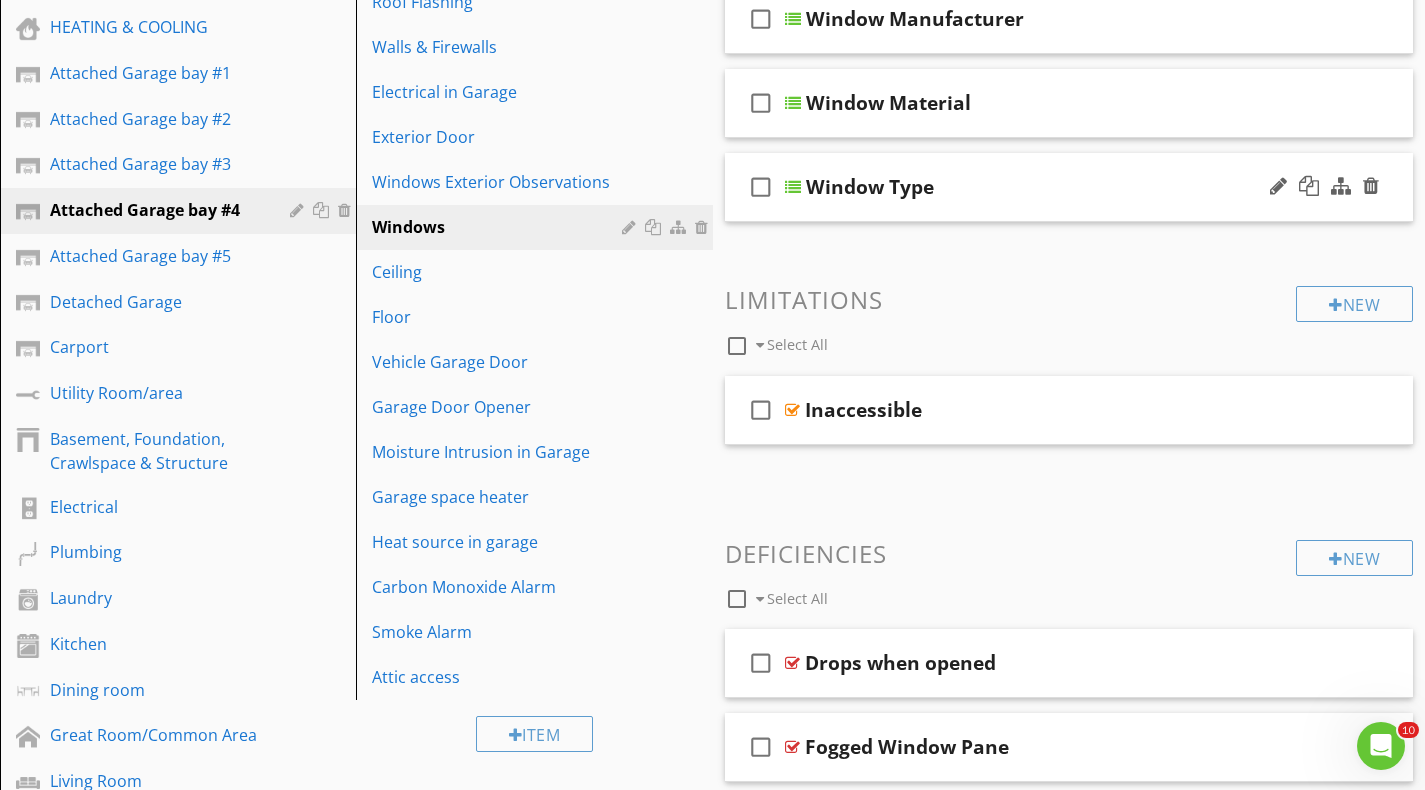 click at bounding box center (793, 187) 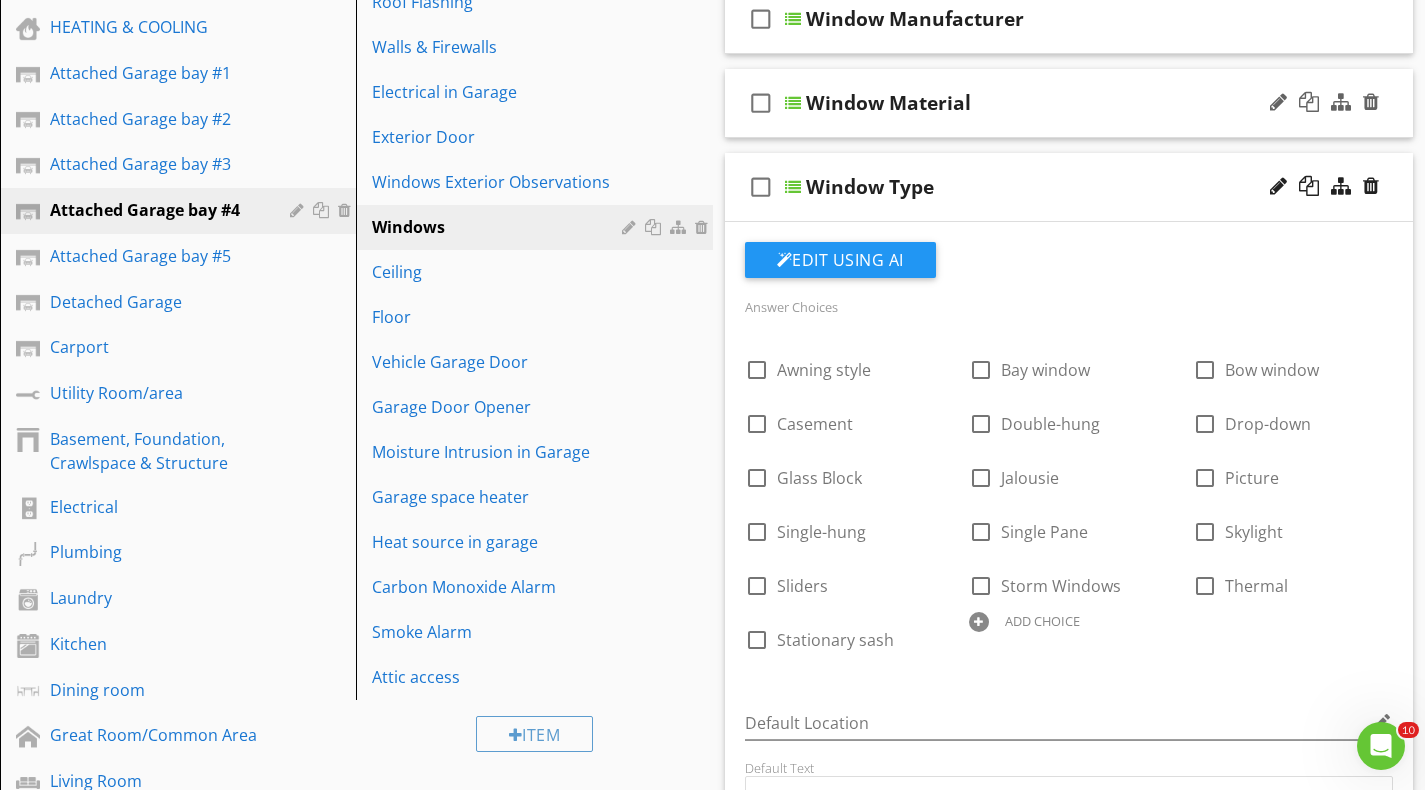 click at bounding box center (793, 103) 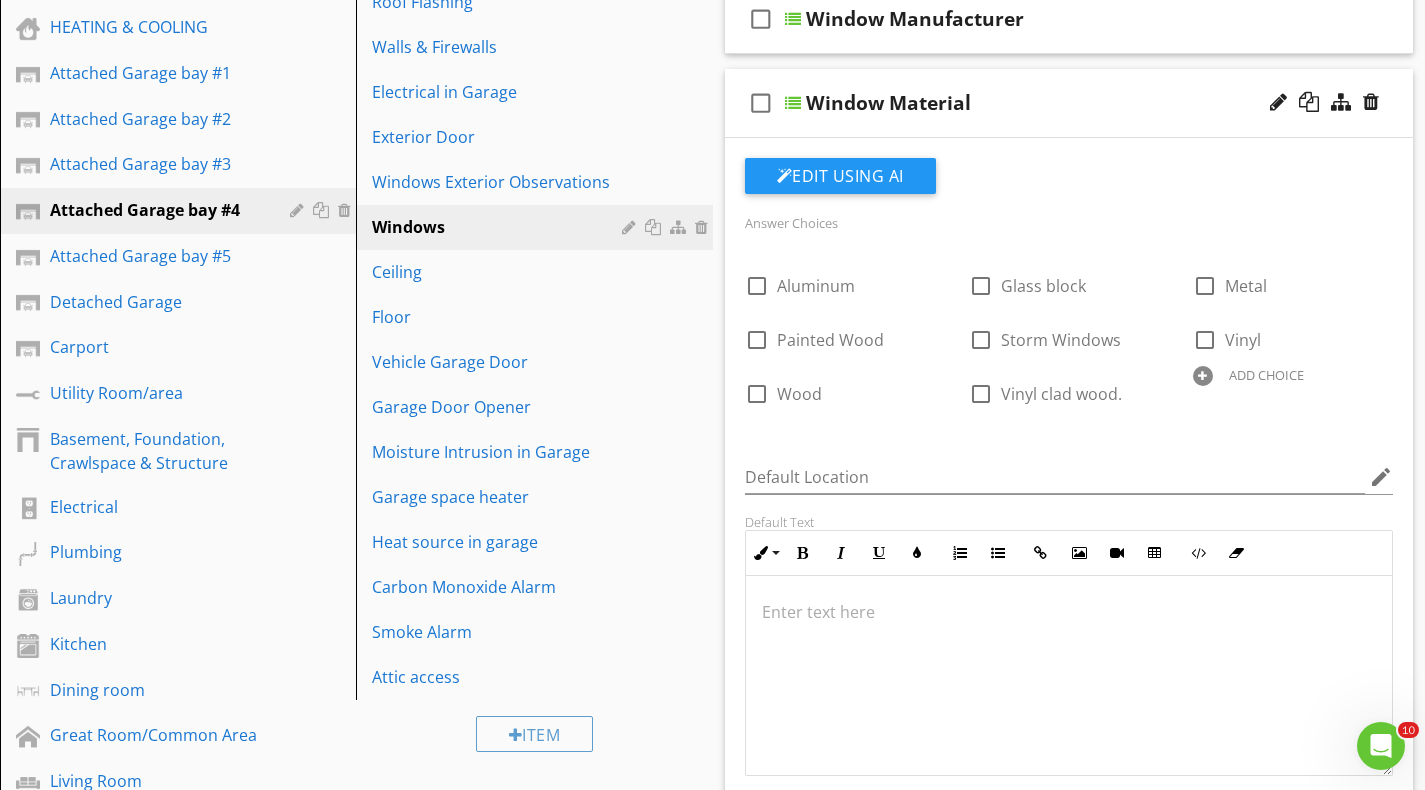 click on "ADD CHOICE" at bounding box center [1266, 375] 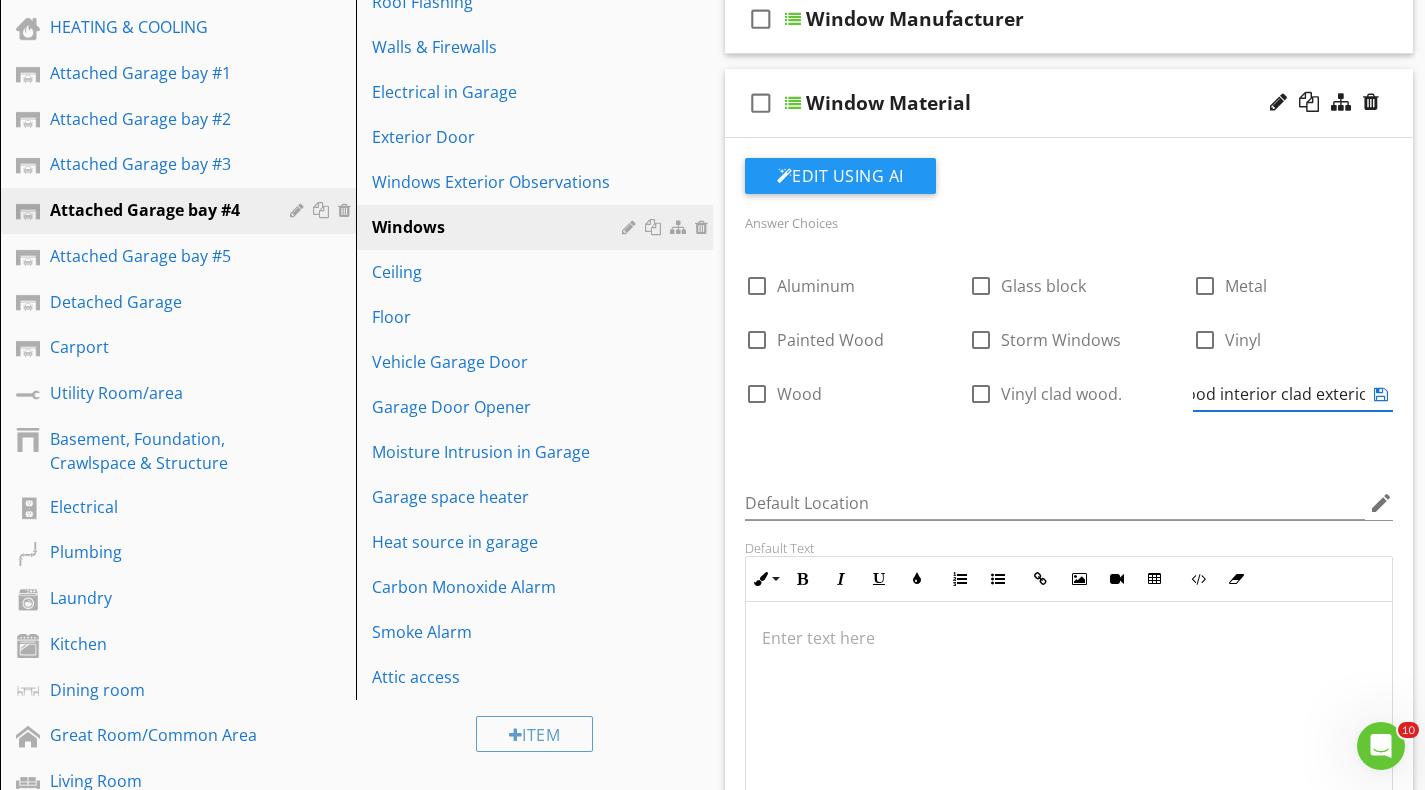 type on "Wood interior clad exterior" 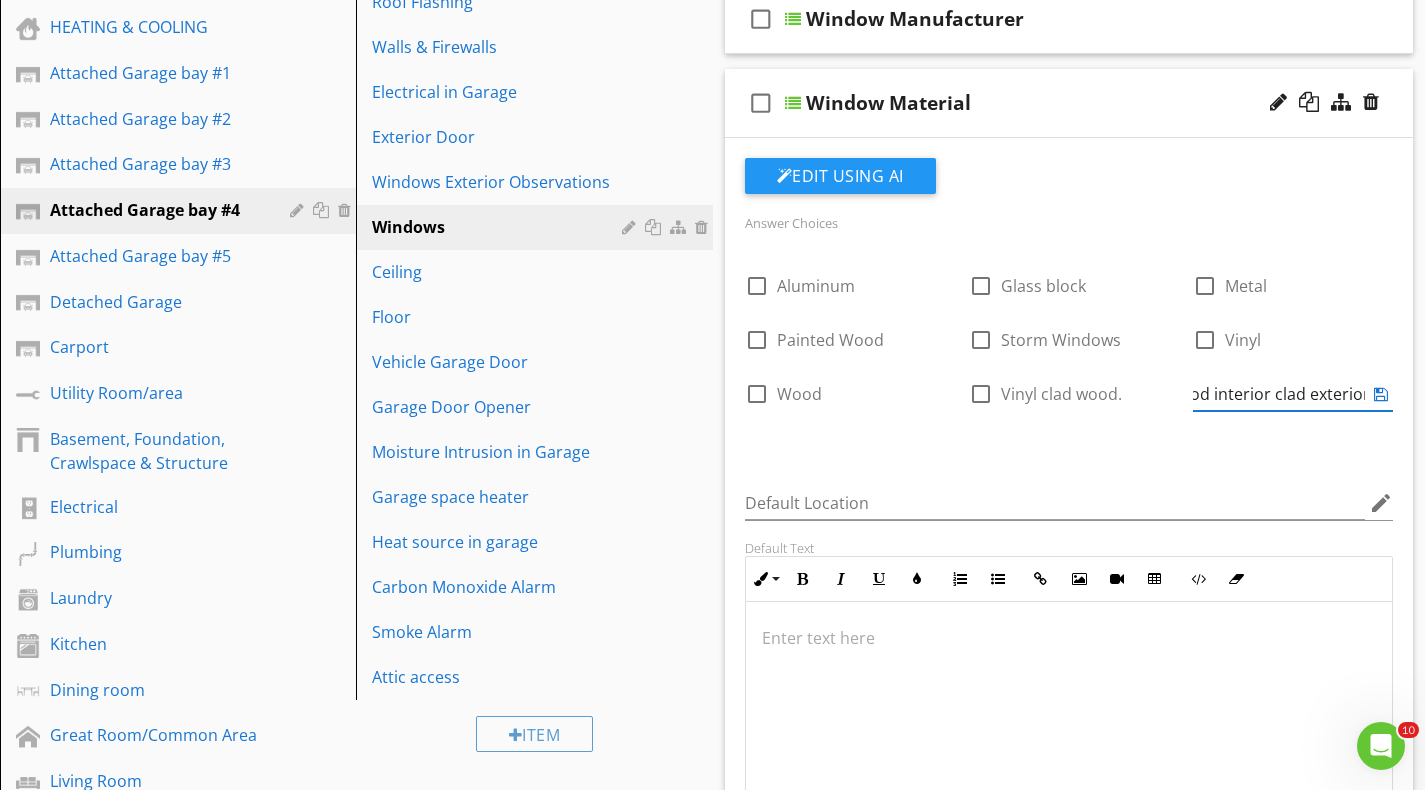 click at bounding box center (1381, 394) 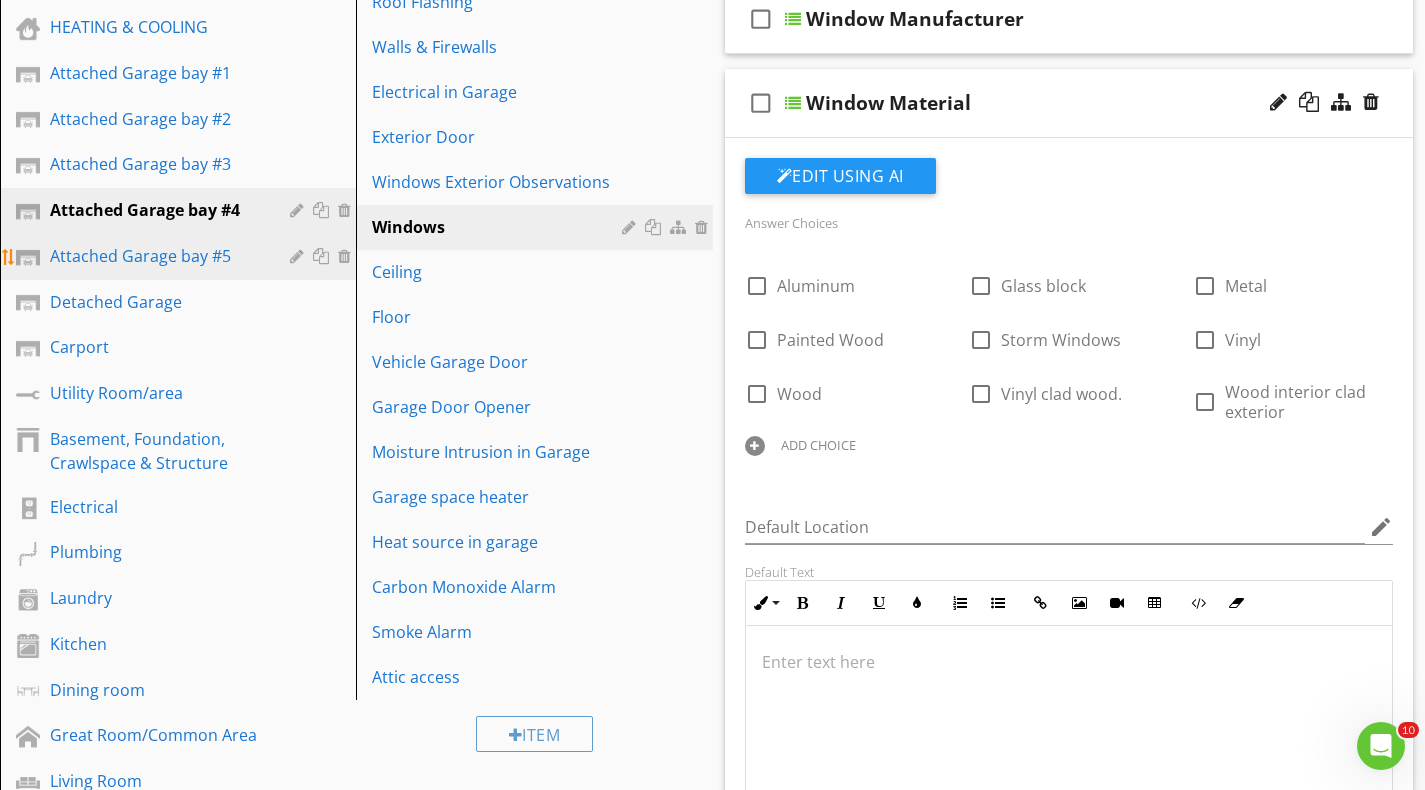 click on "Attached Garage bay #5" at bounding box center [155, 256] 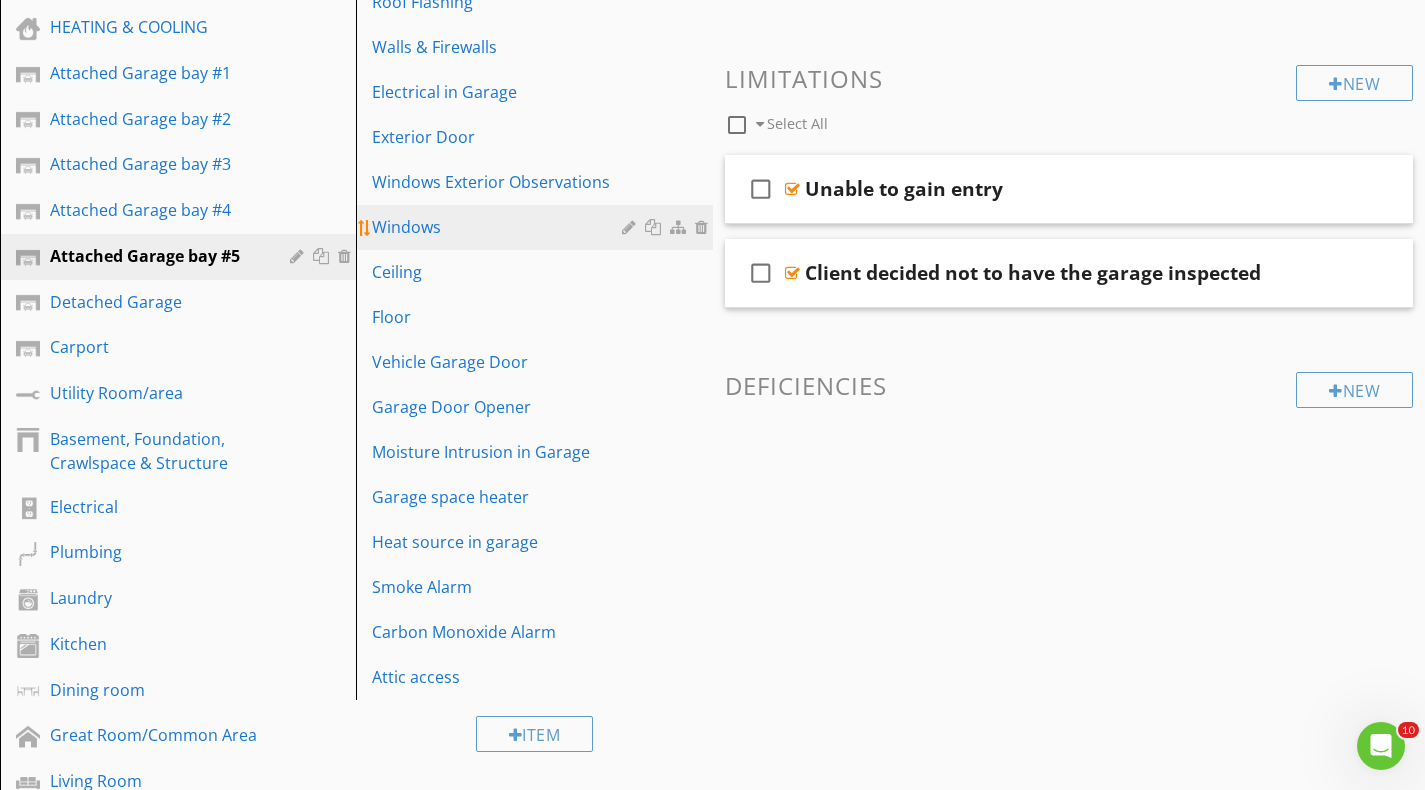 click on "Windows" at bounding box center [499, 227] 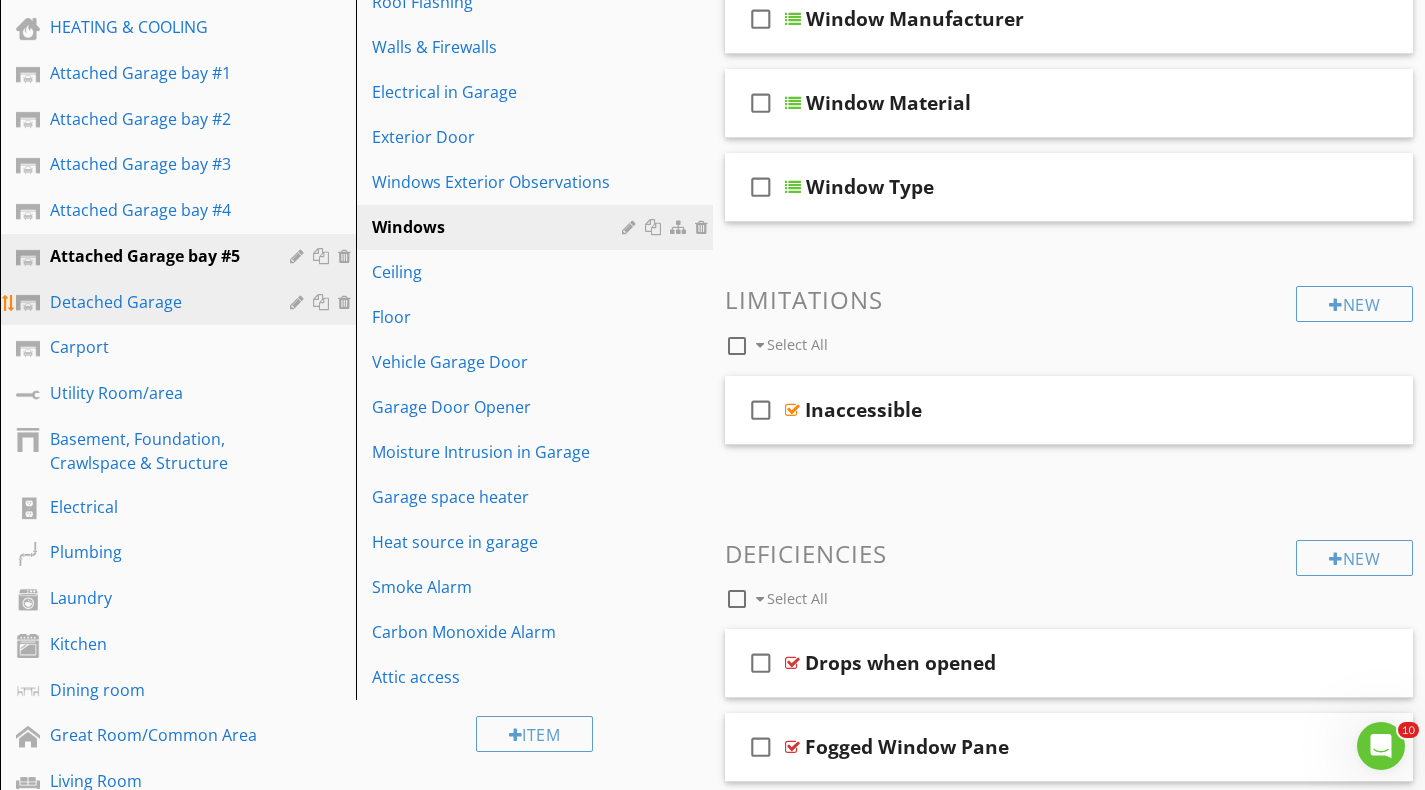 click on "Detached Garage" at bounding box center (155, 302) 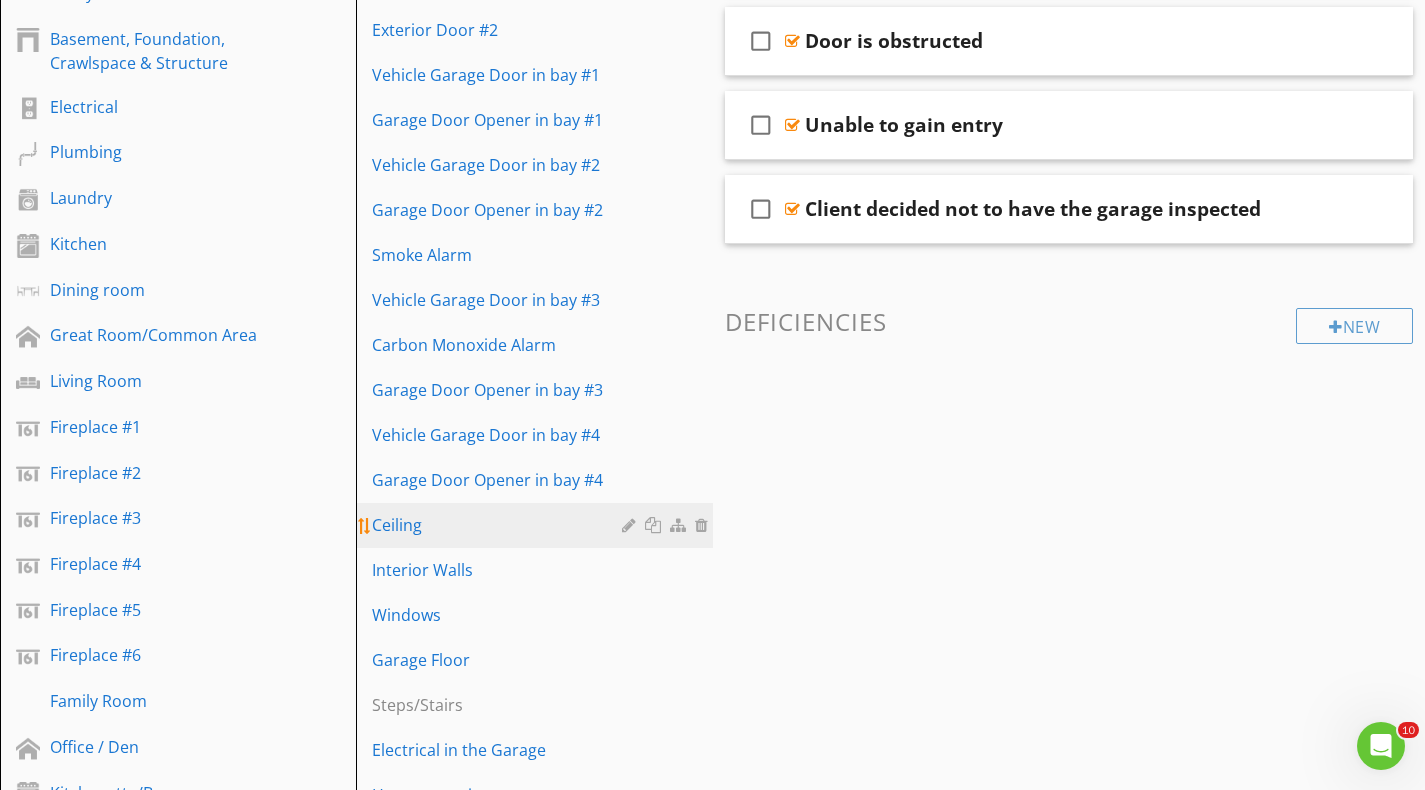 scroll, scrollTop: 1000, scrollLeft: 0, axis: vertical 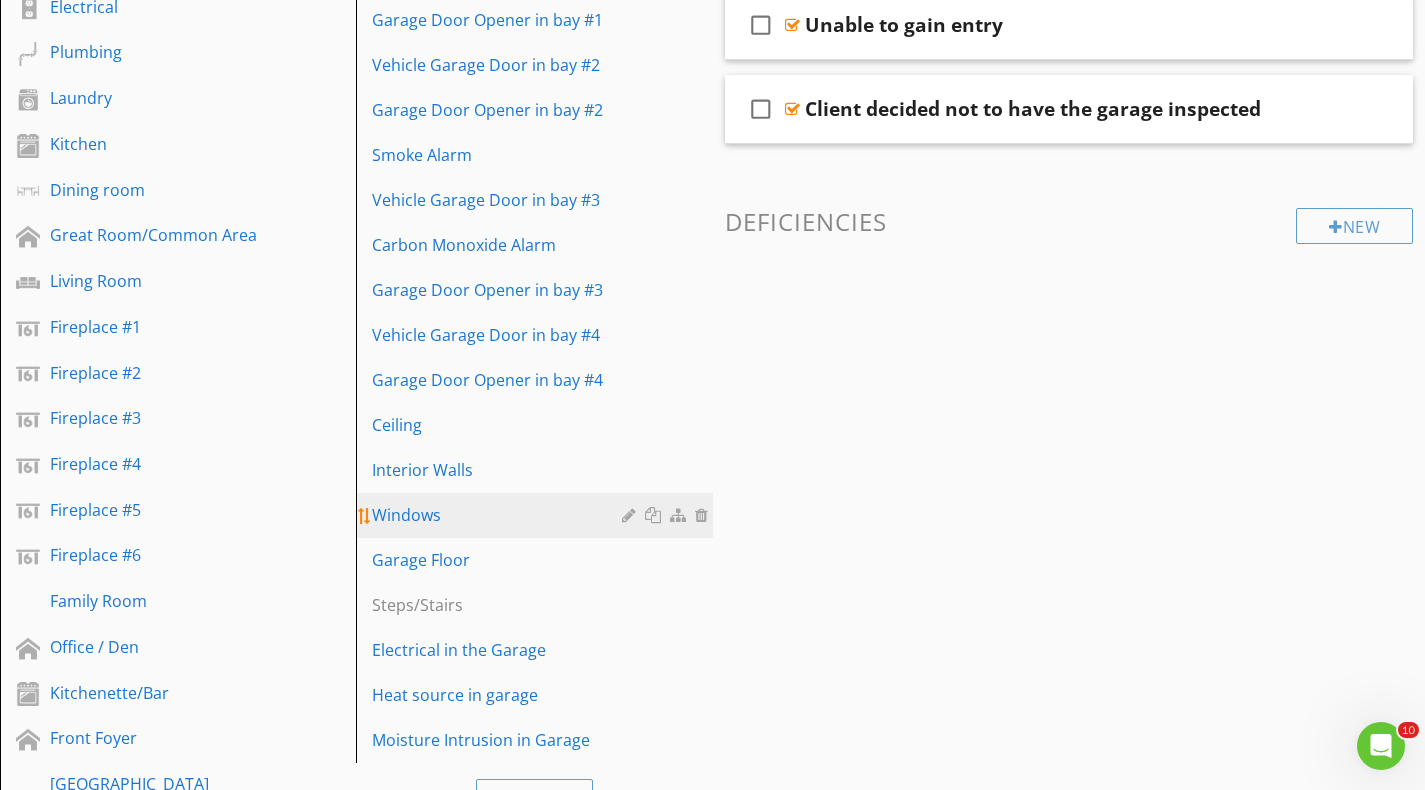 click on "Windows" at bounding box center [499, 515] 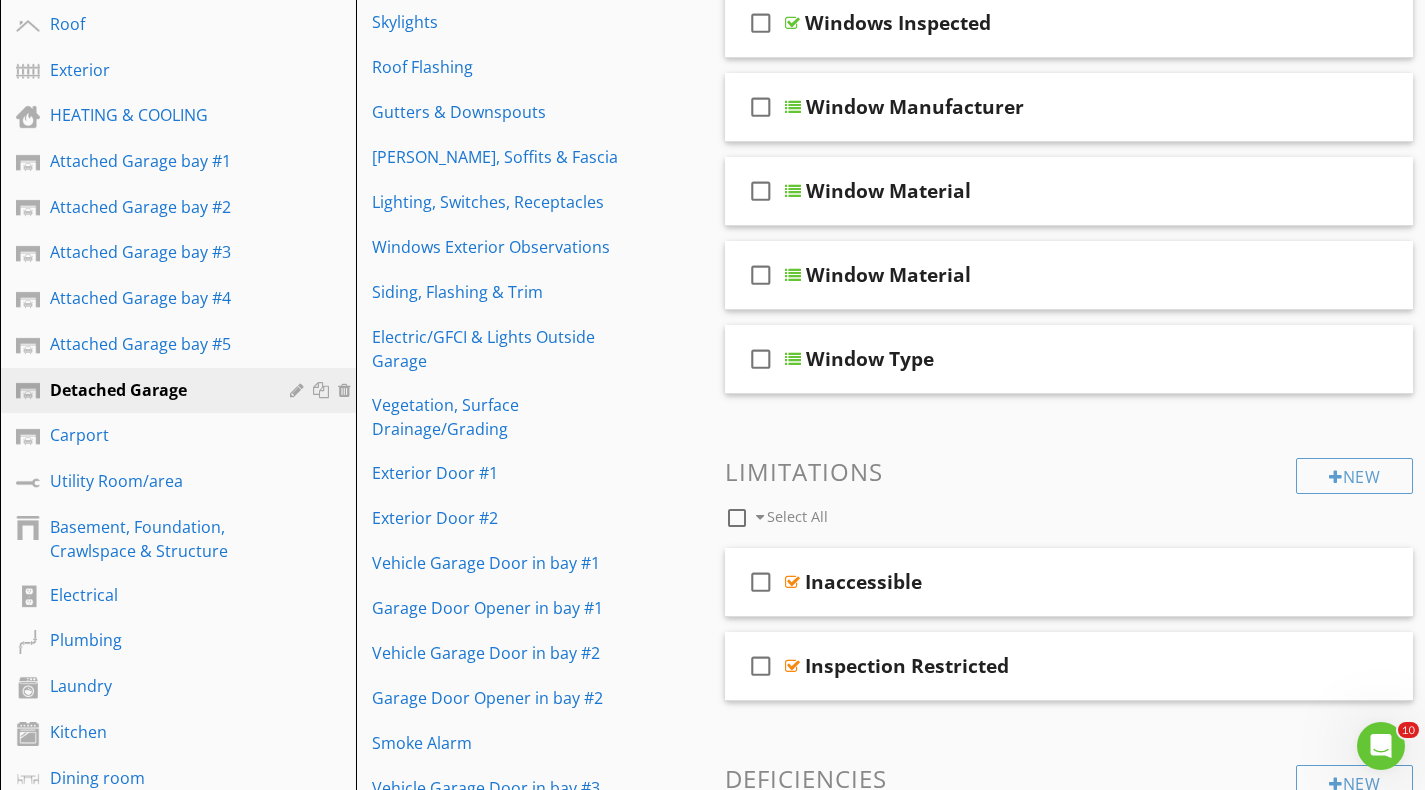 scroll, scrollTop: 400, scrollLeft: 0, axis: vertical 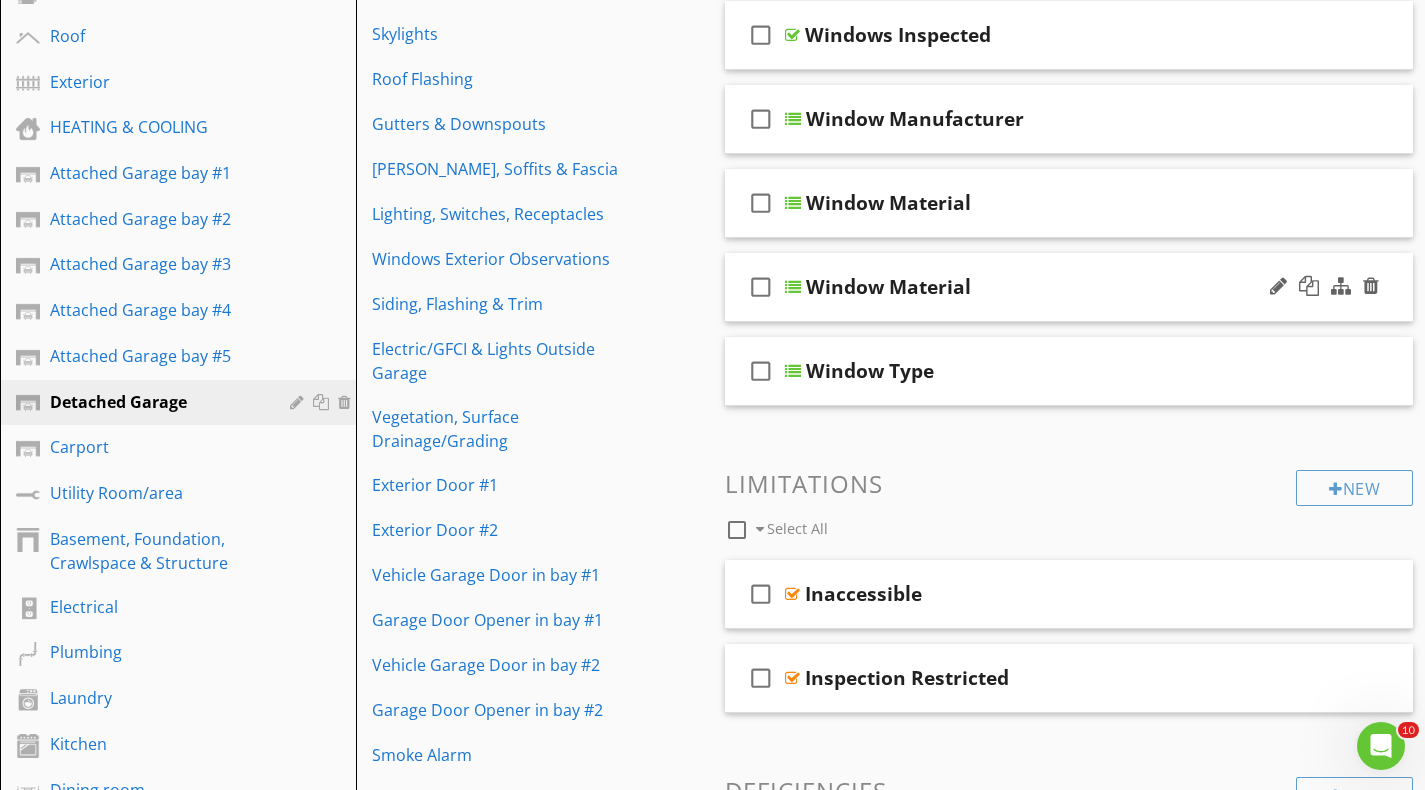 click at bounding box center [793, 287] 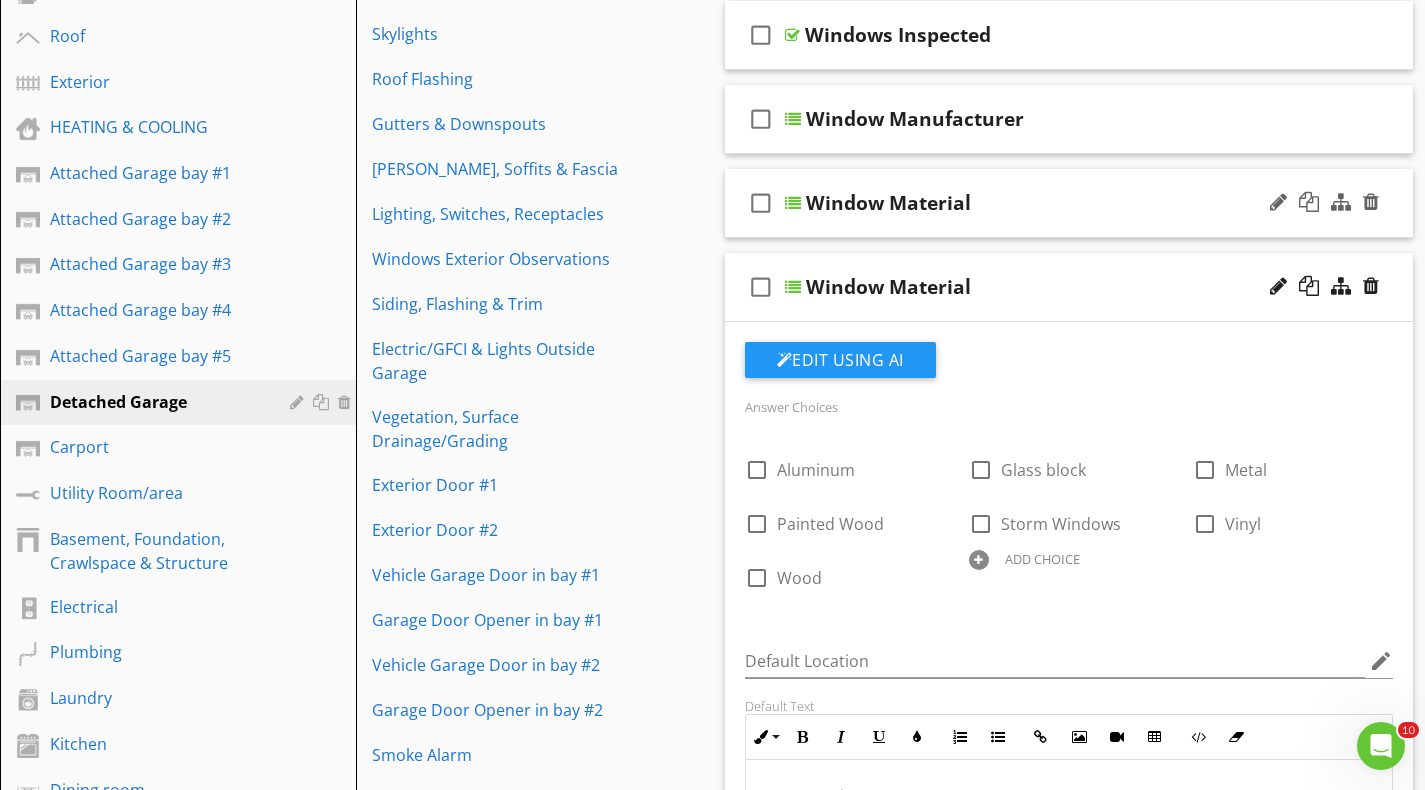 click at bounding box center (793, 203) 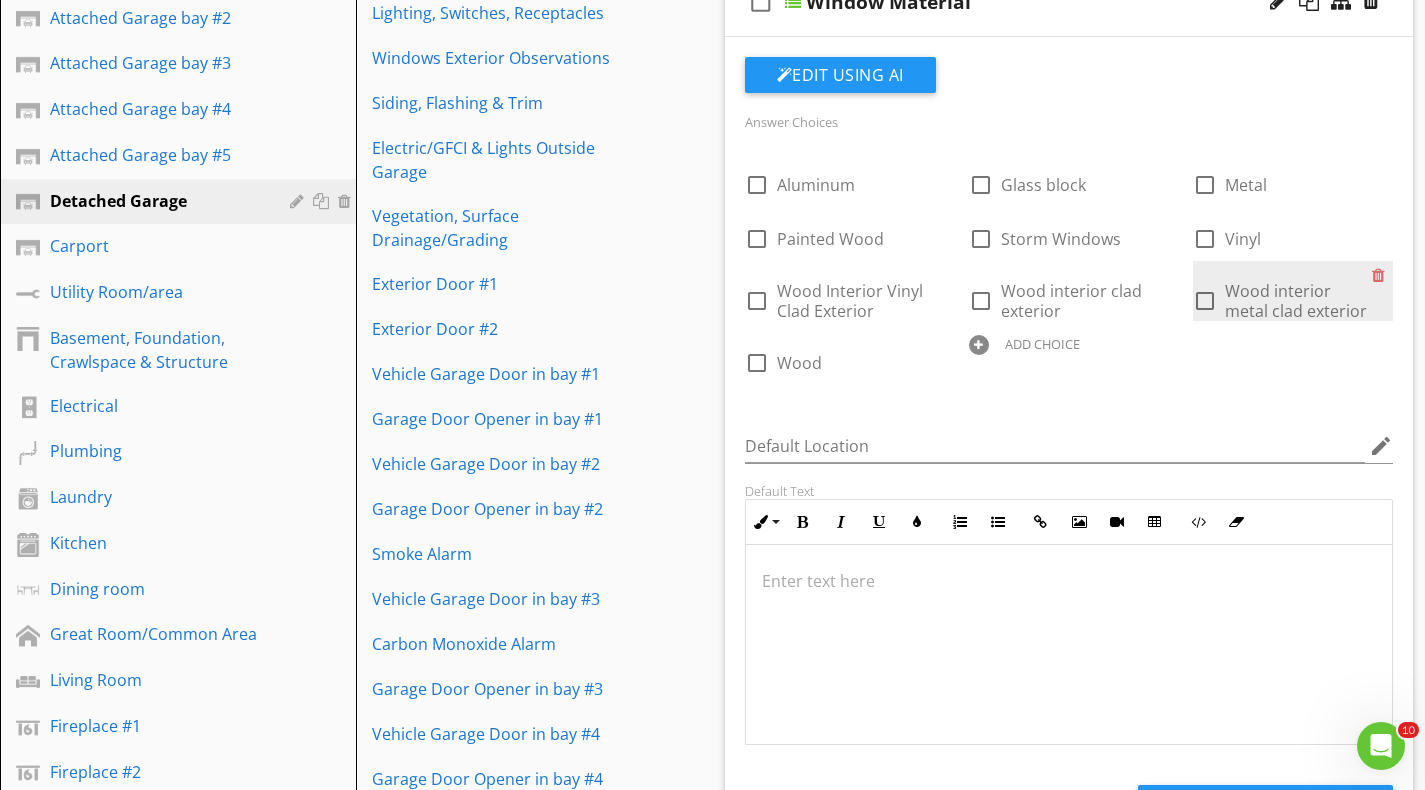scroll, scrollTop: 800, scrollLeft: 0, axis: vertical 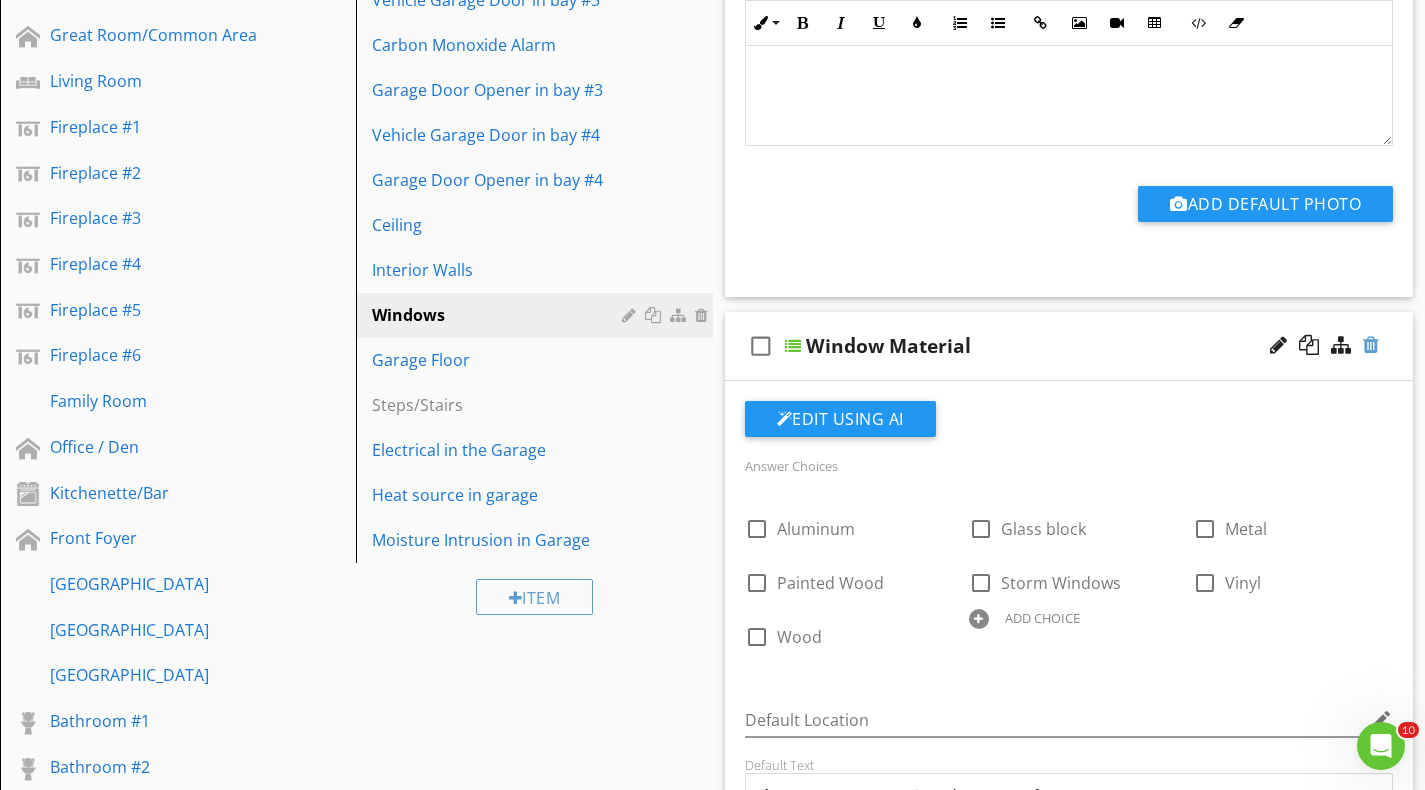 click at bounding box center (1371, 345) 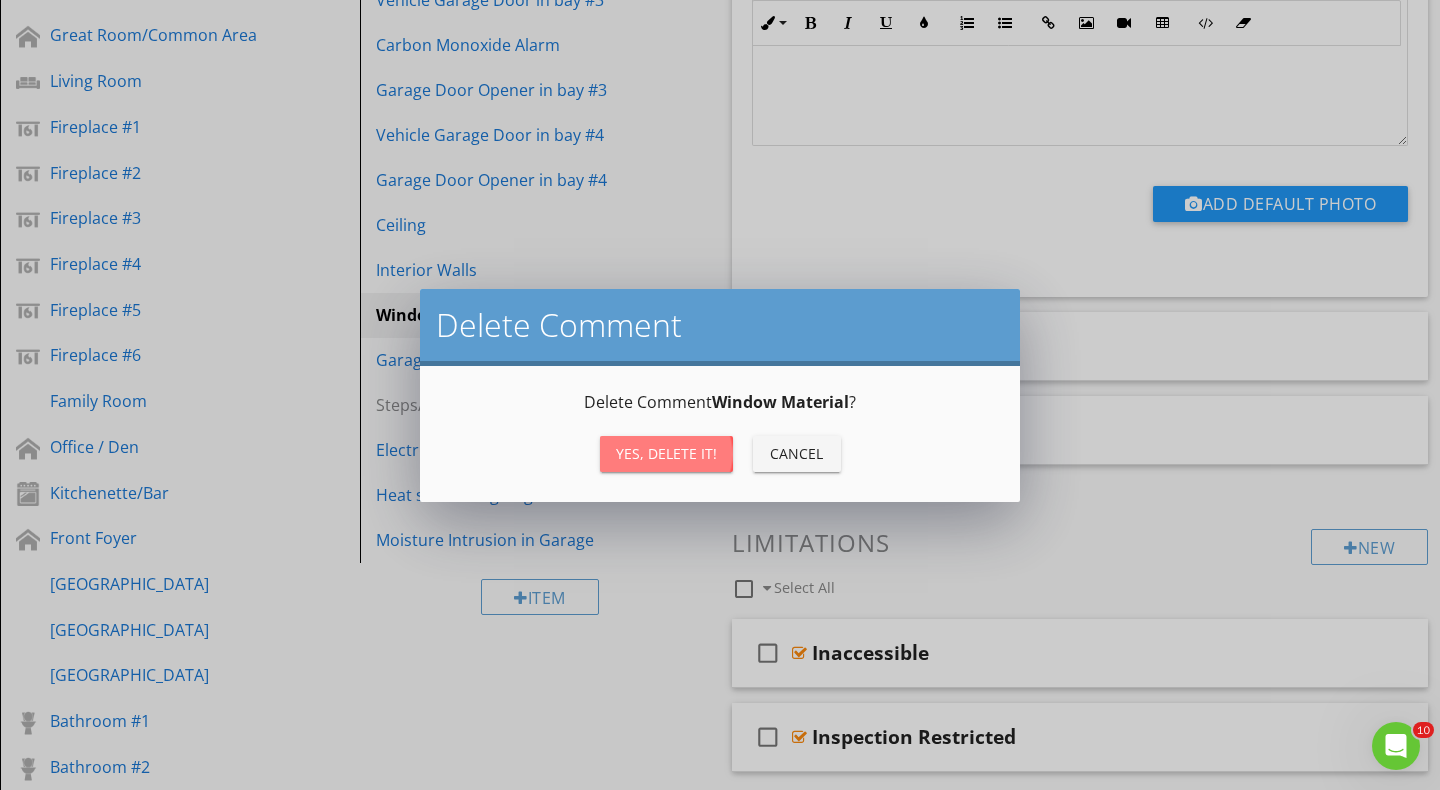 click on "Yes, Delete it!" at bounding box center (666, 453) 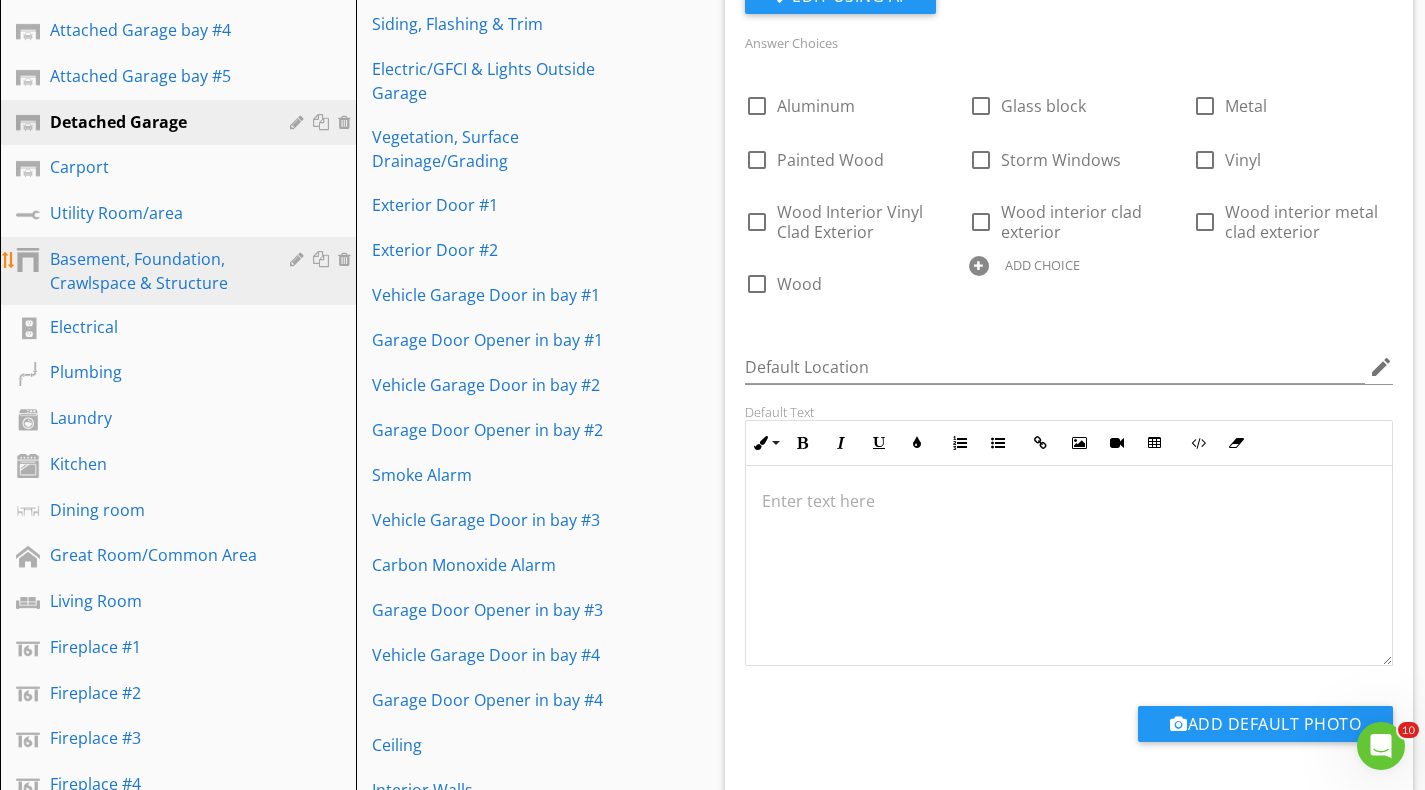 scroll, scrollTop: 700, scrollLeft: 0, axis: vertical 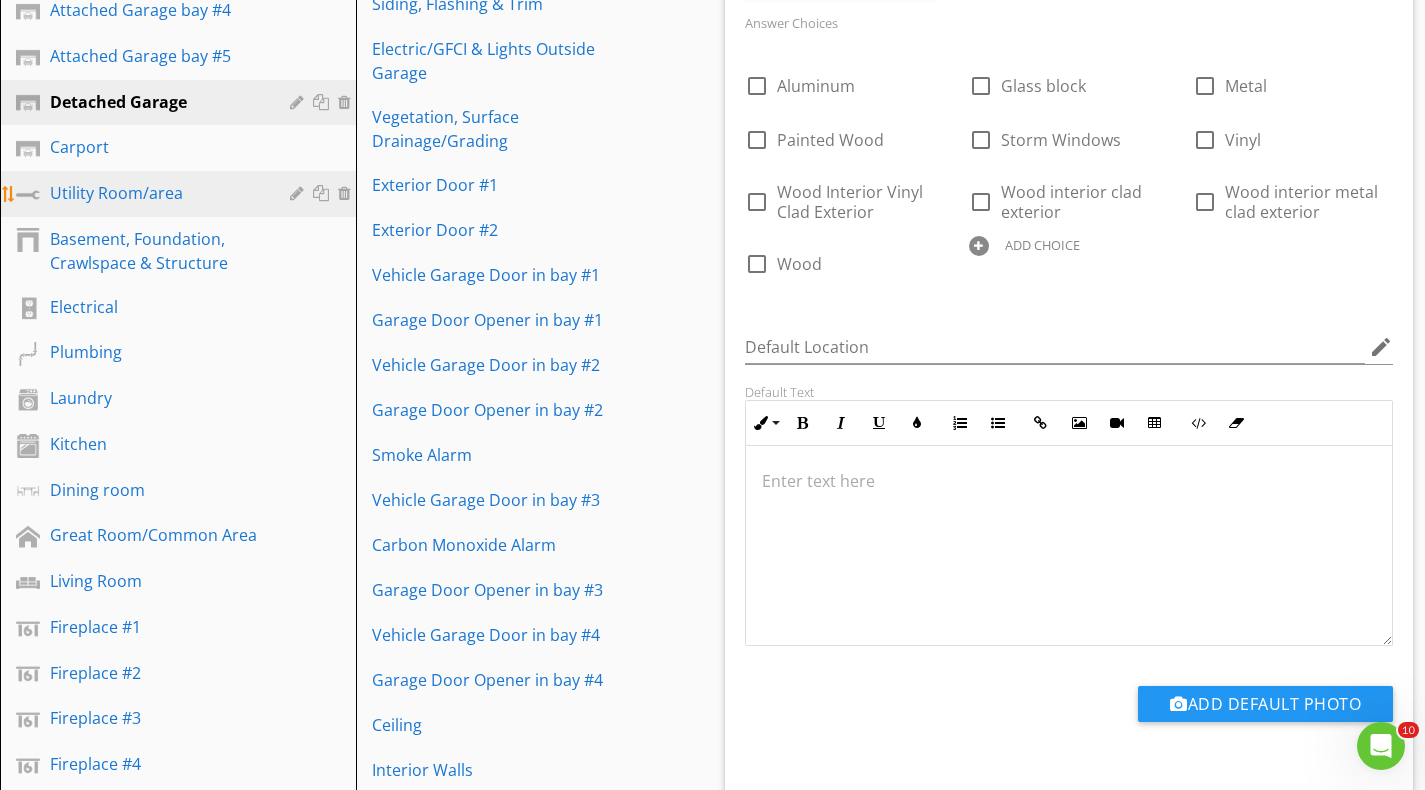 click on "Utility Room/area" at bounding box center (155, 193) 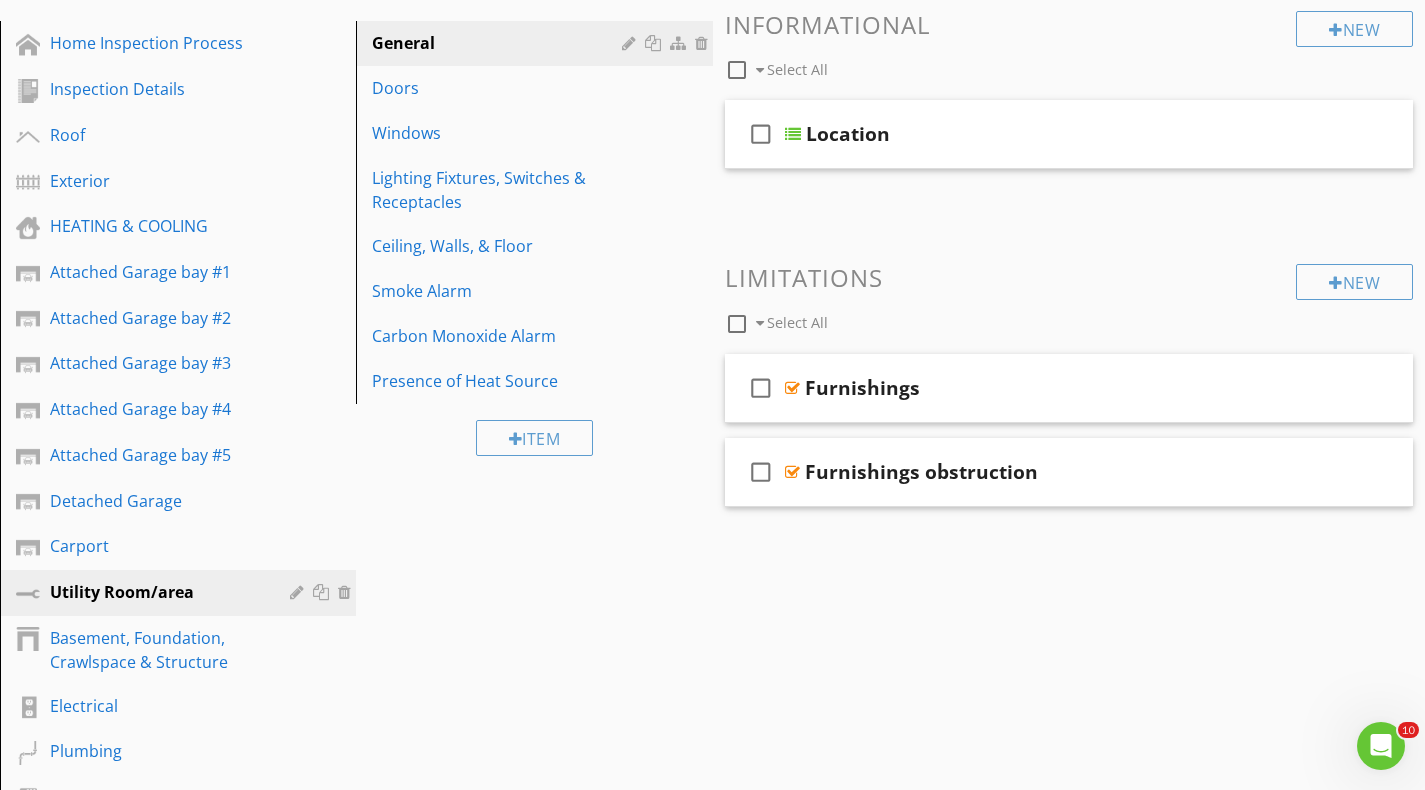 scroll, scrollTop: 300, scrollLeft: 0, axis: vertical 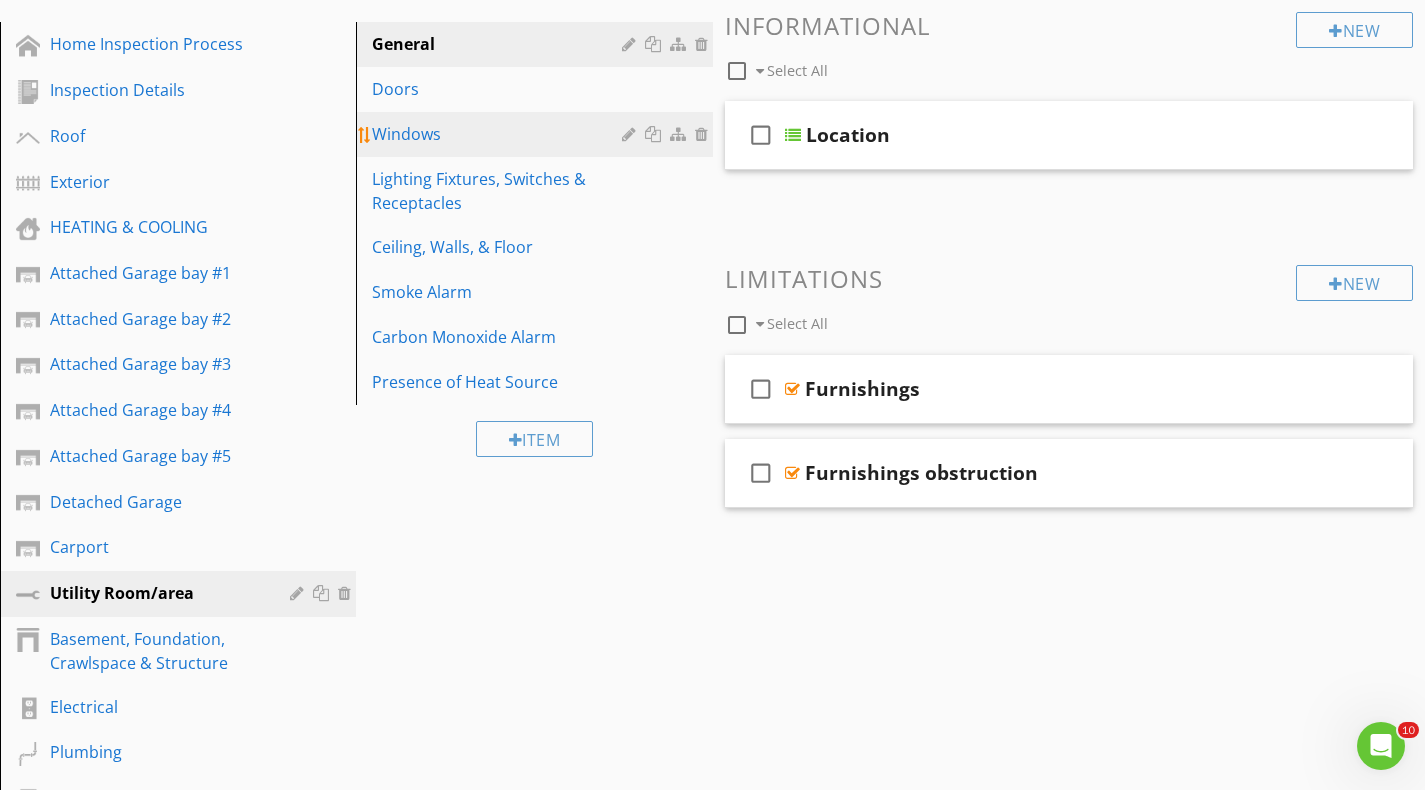 click on "Windows" at bounding box center (499, 134) 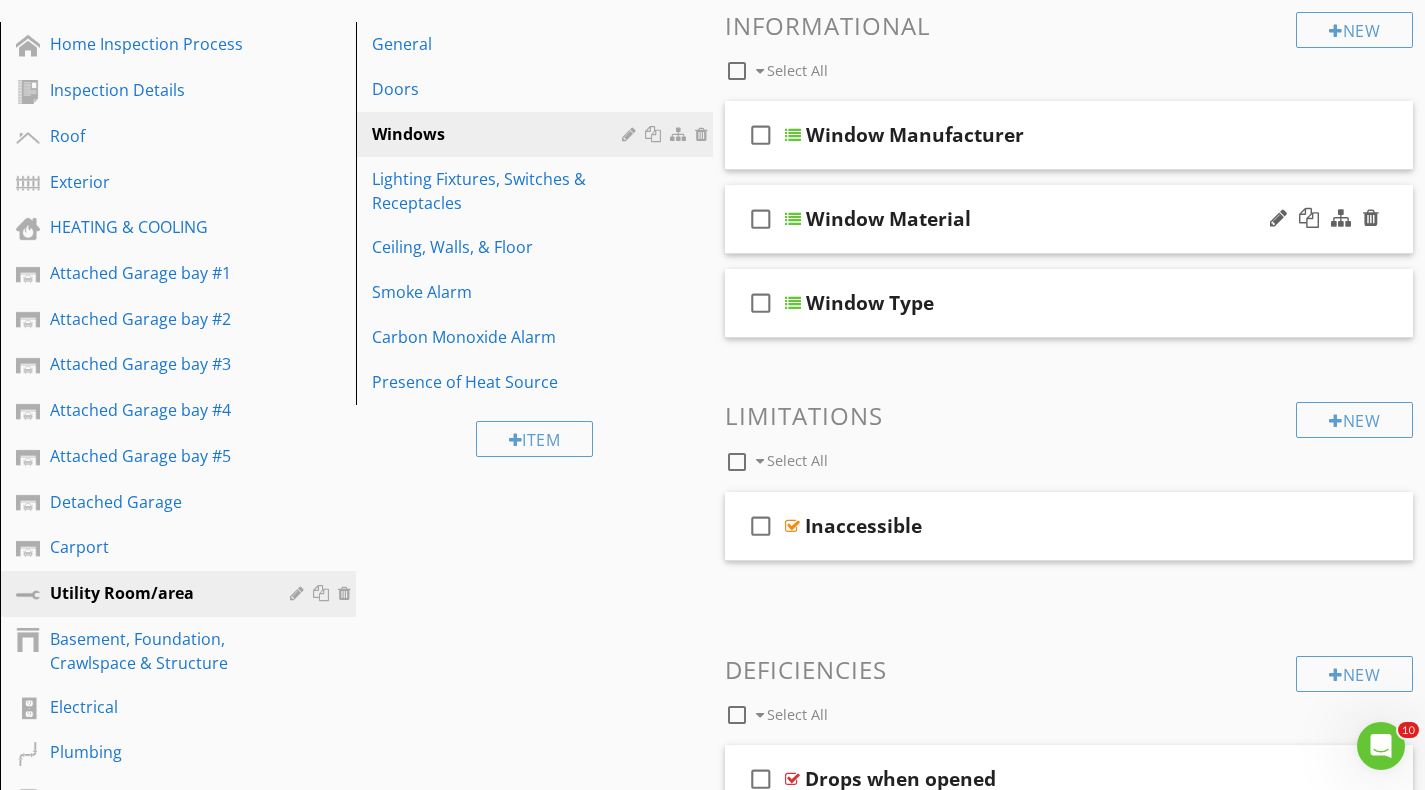 click at bounding box center [793, 219] 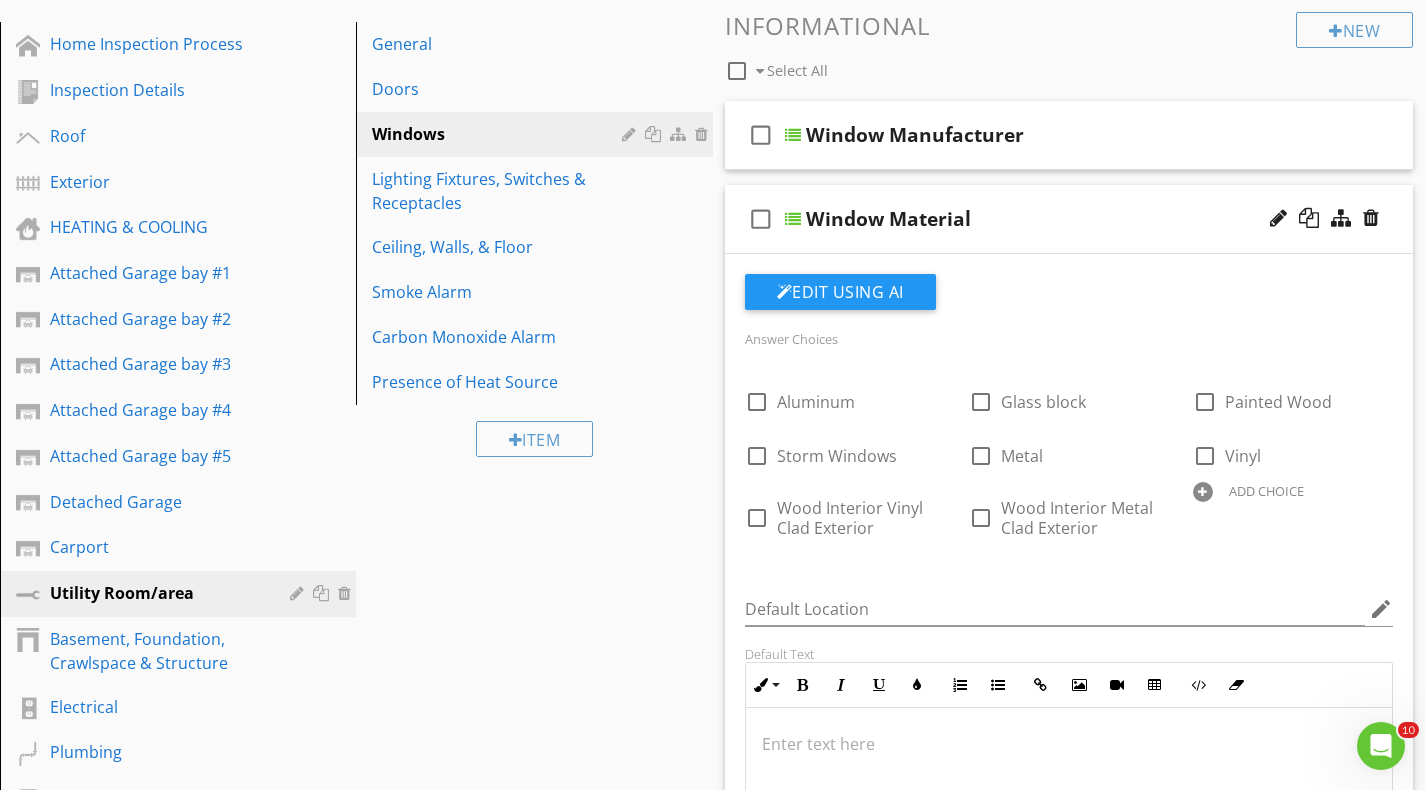 click on "ADD CHOICE" at bounding box center (1266, 491) 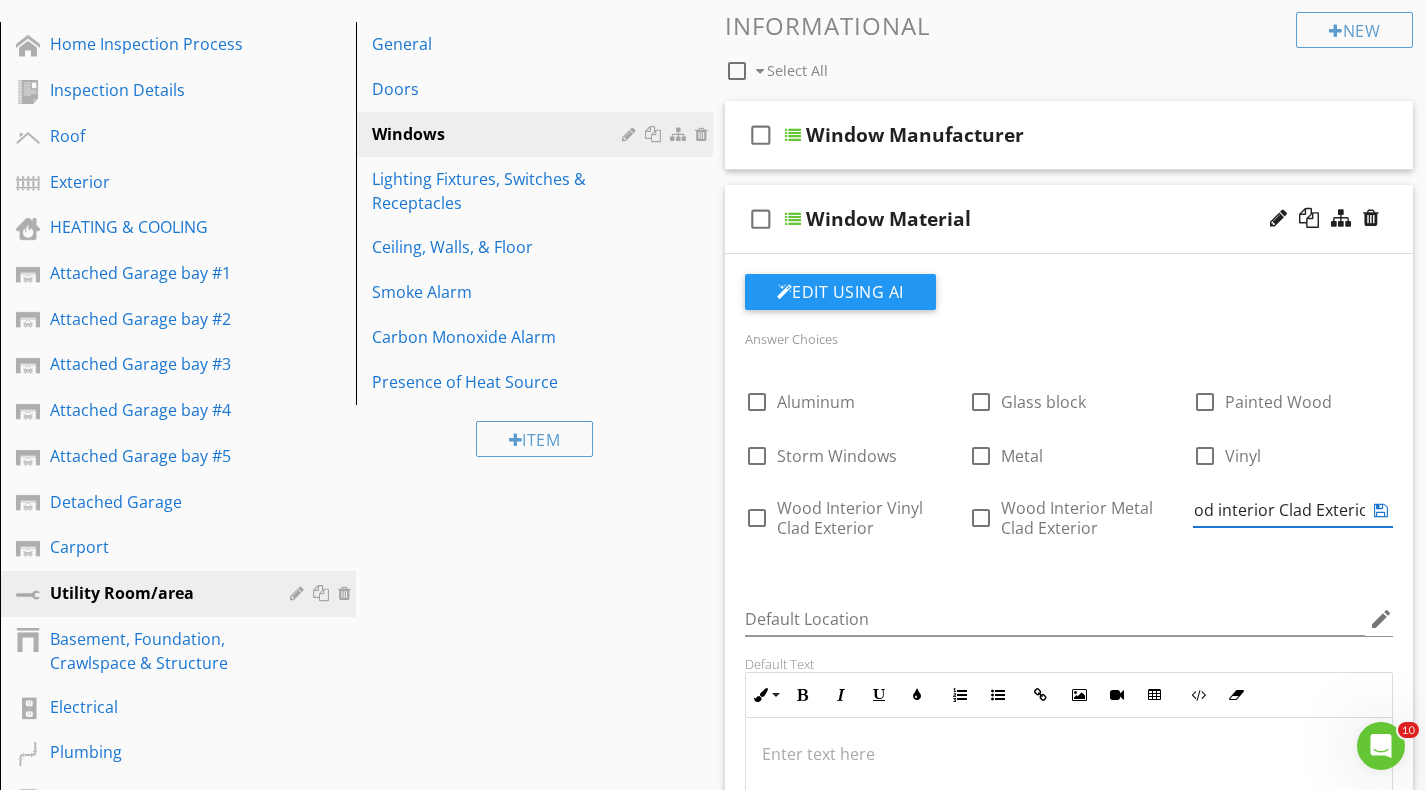 type on "Wood interior Clad Exterior" 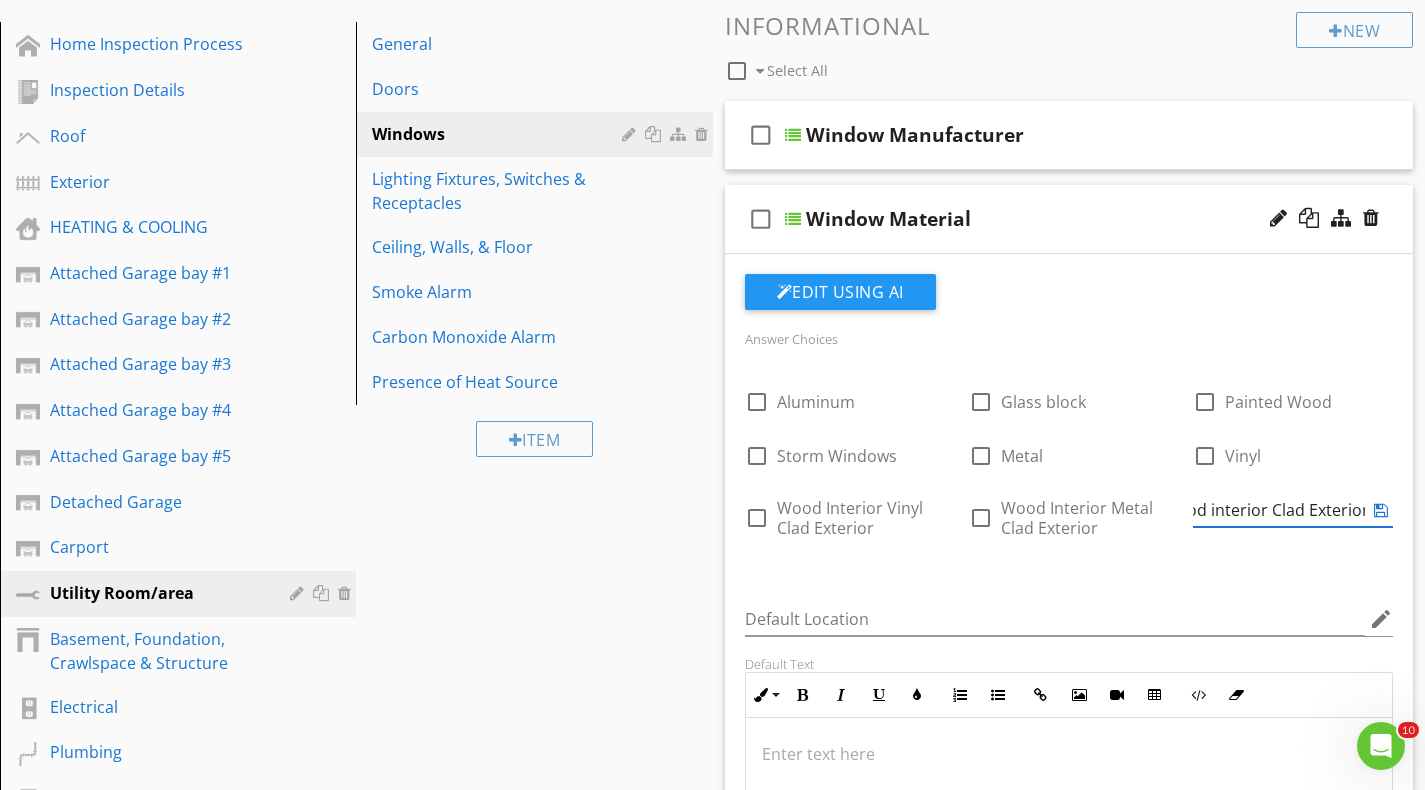 click at bounding box center (1381, 510) 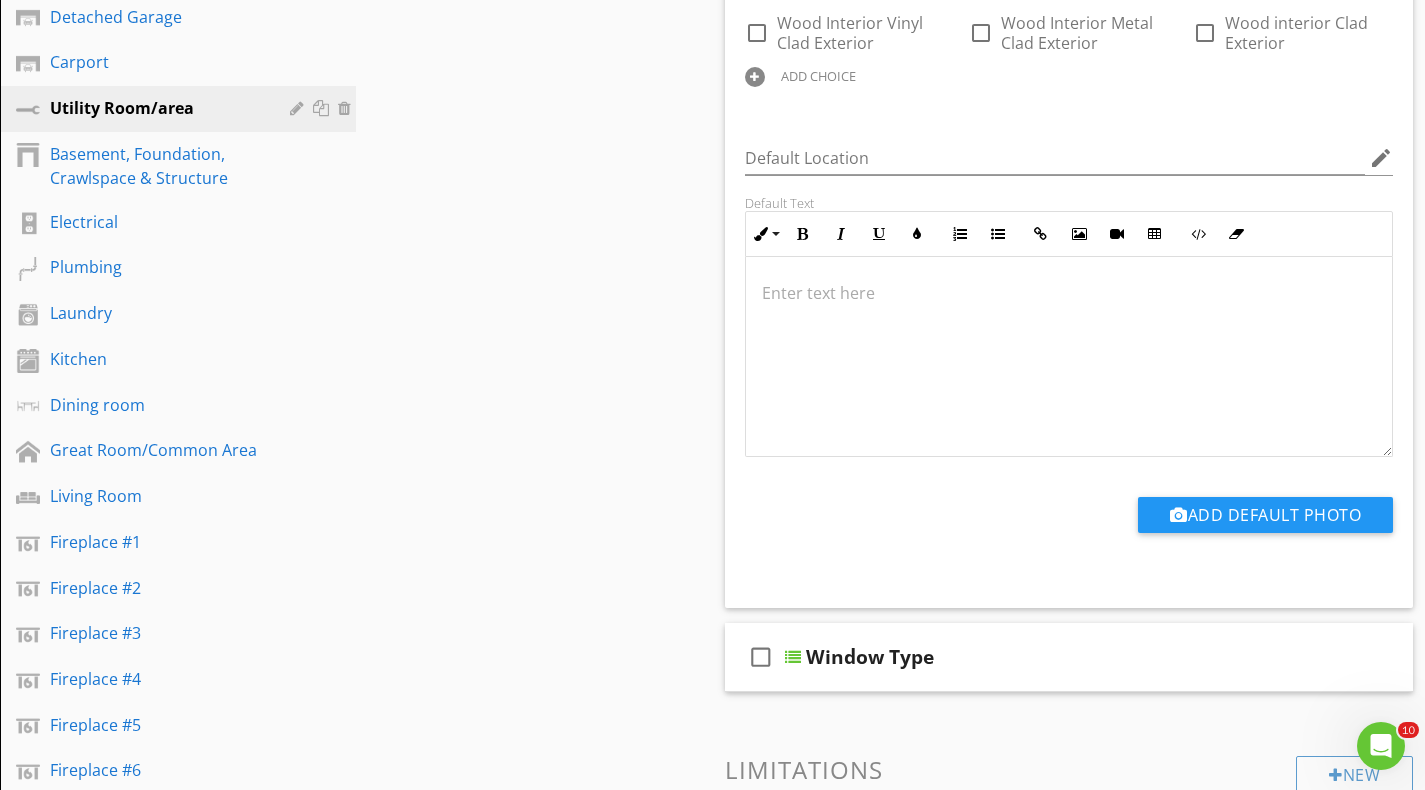 scroll, scrollTop: 800, scrollLeft: 0, axis: vertical 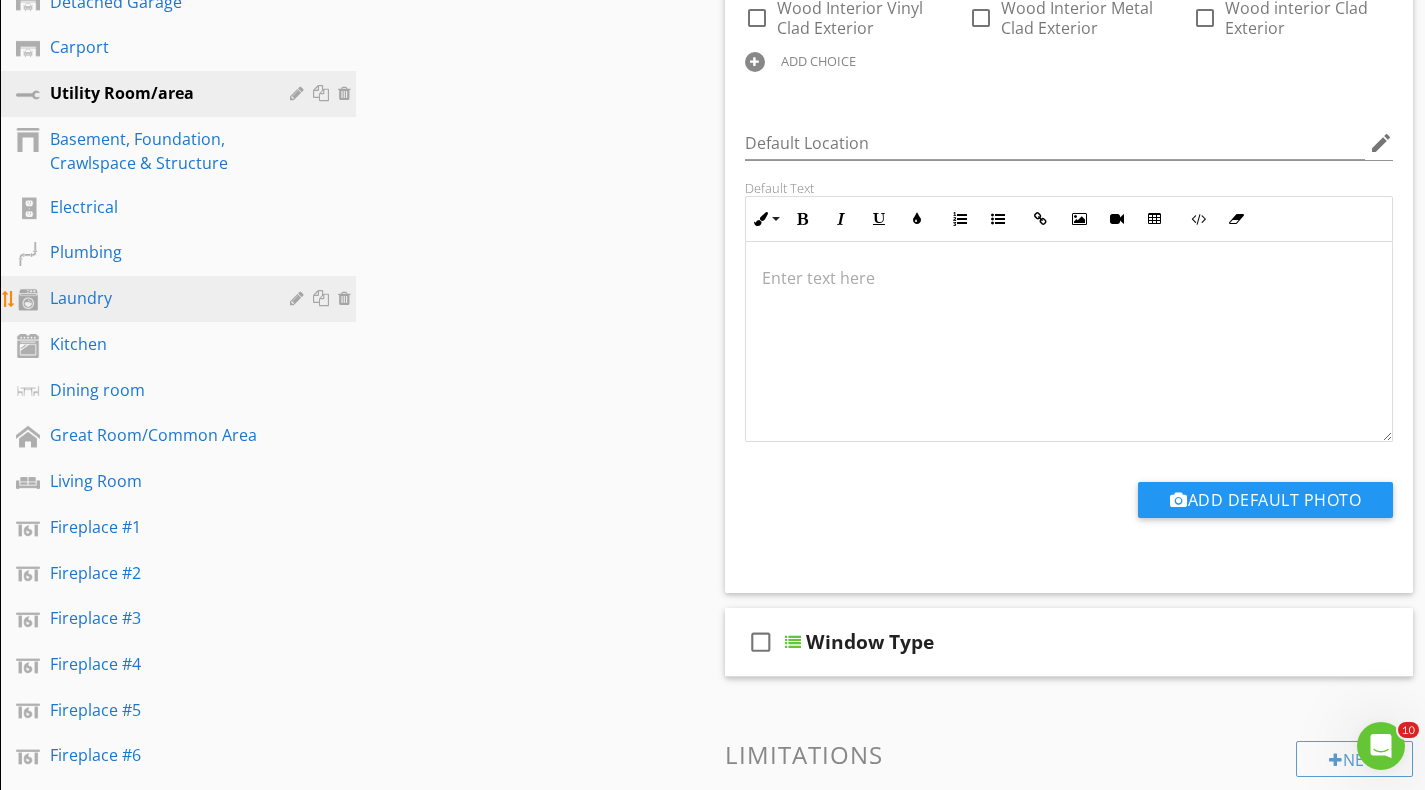 click on "Laundry" at bounding box center [155, 298] 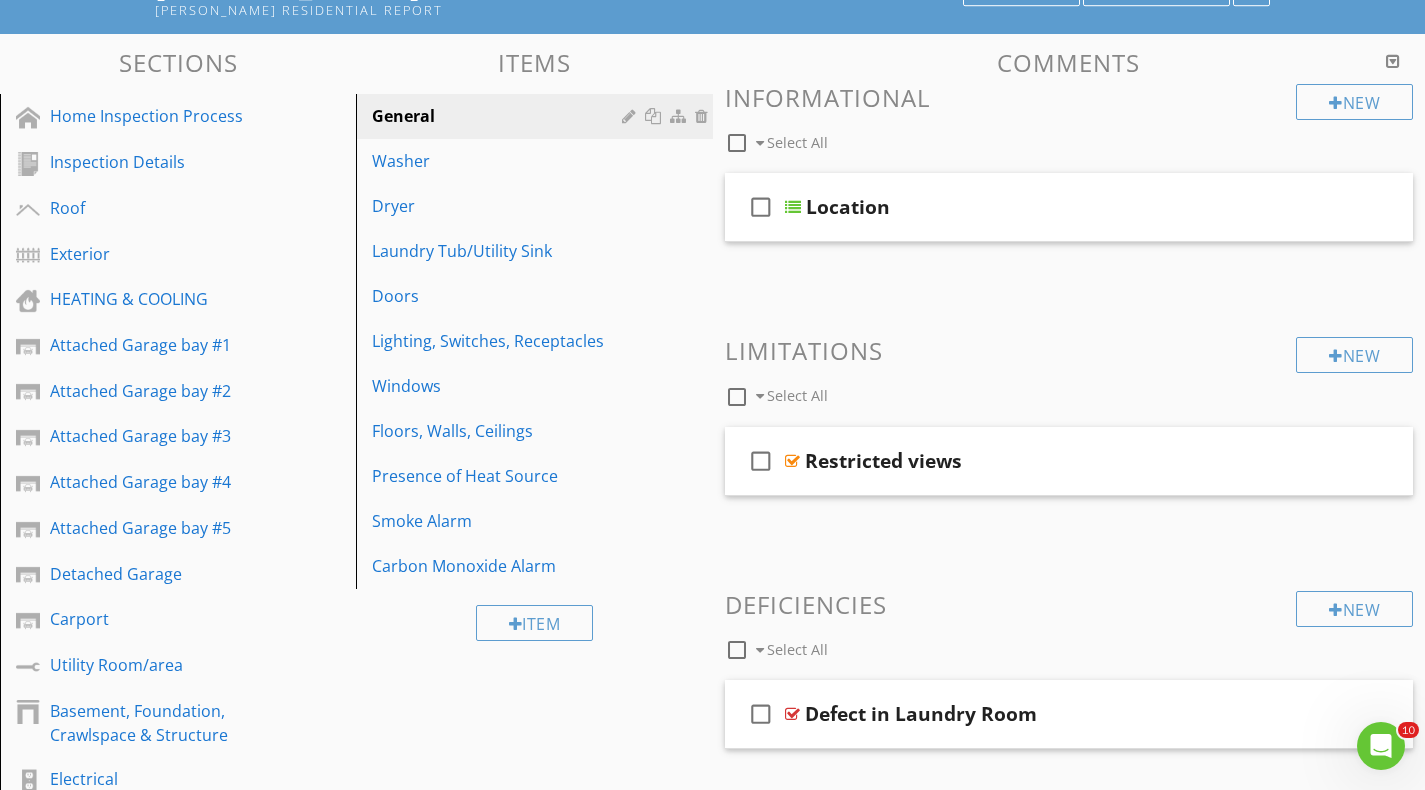 scroll, scrollTop: 200, scrollLeft: 0, axis: vertical 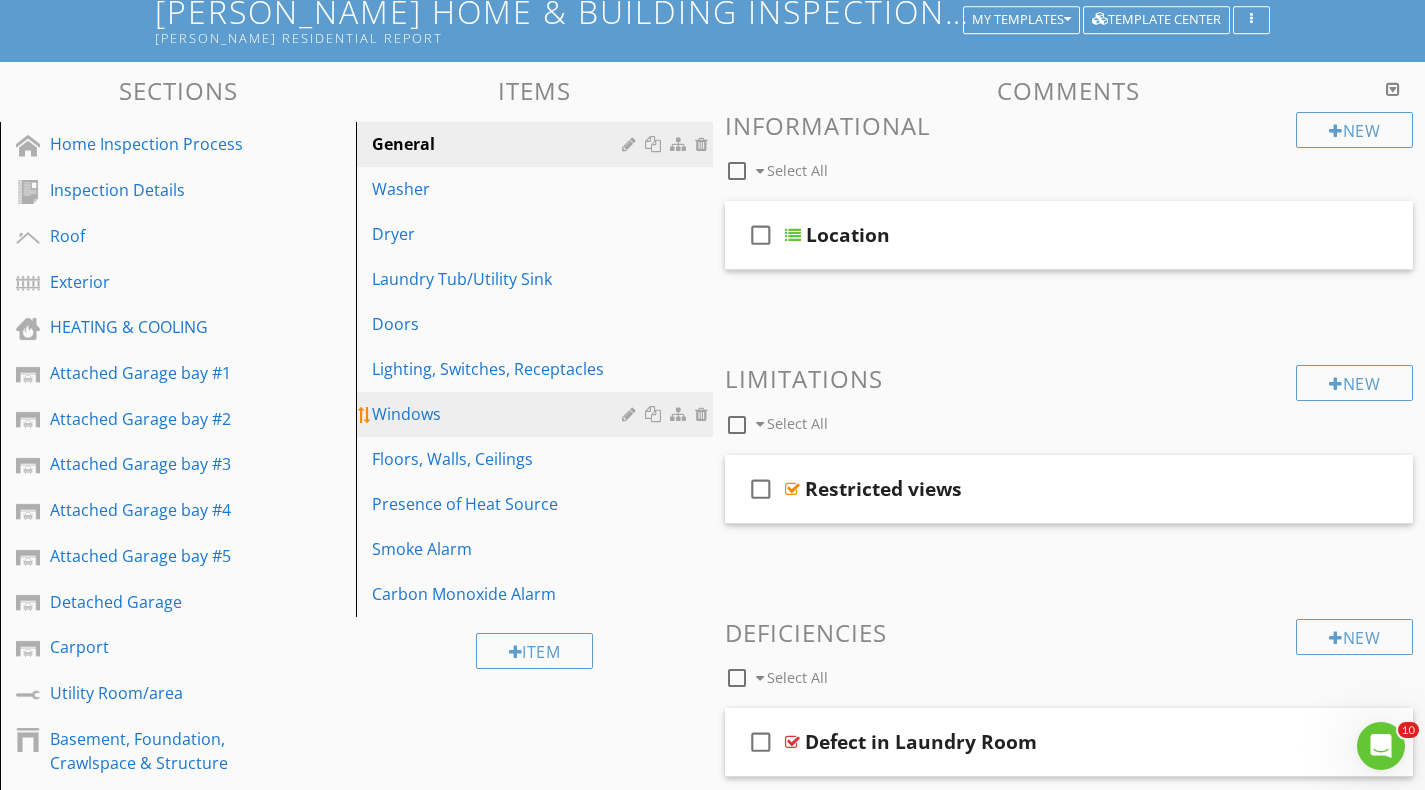 click on "Windows" at bounding box center (499, 414) 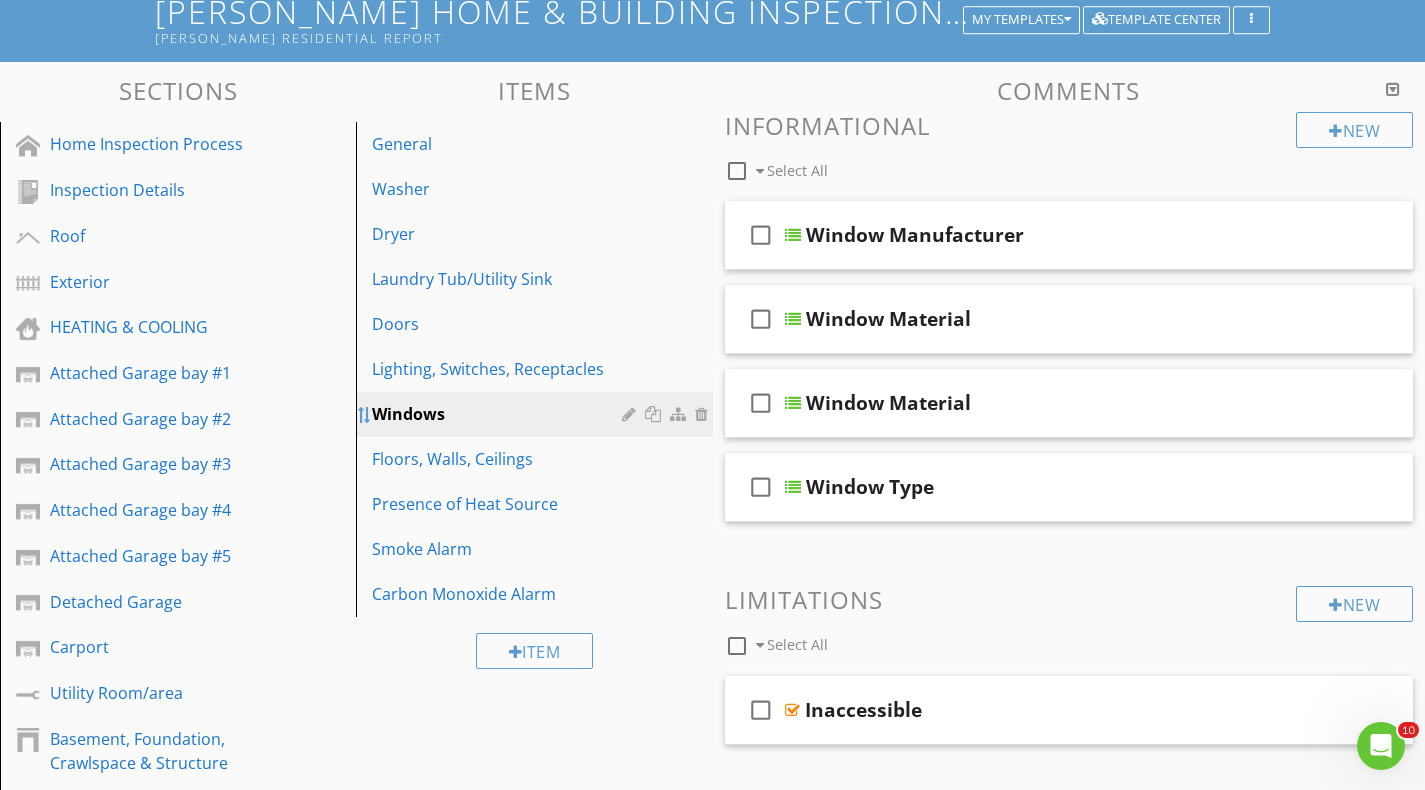 type 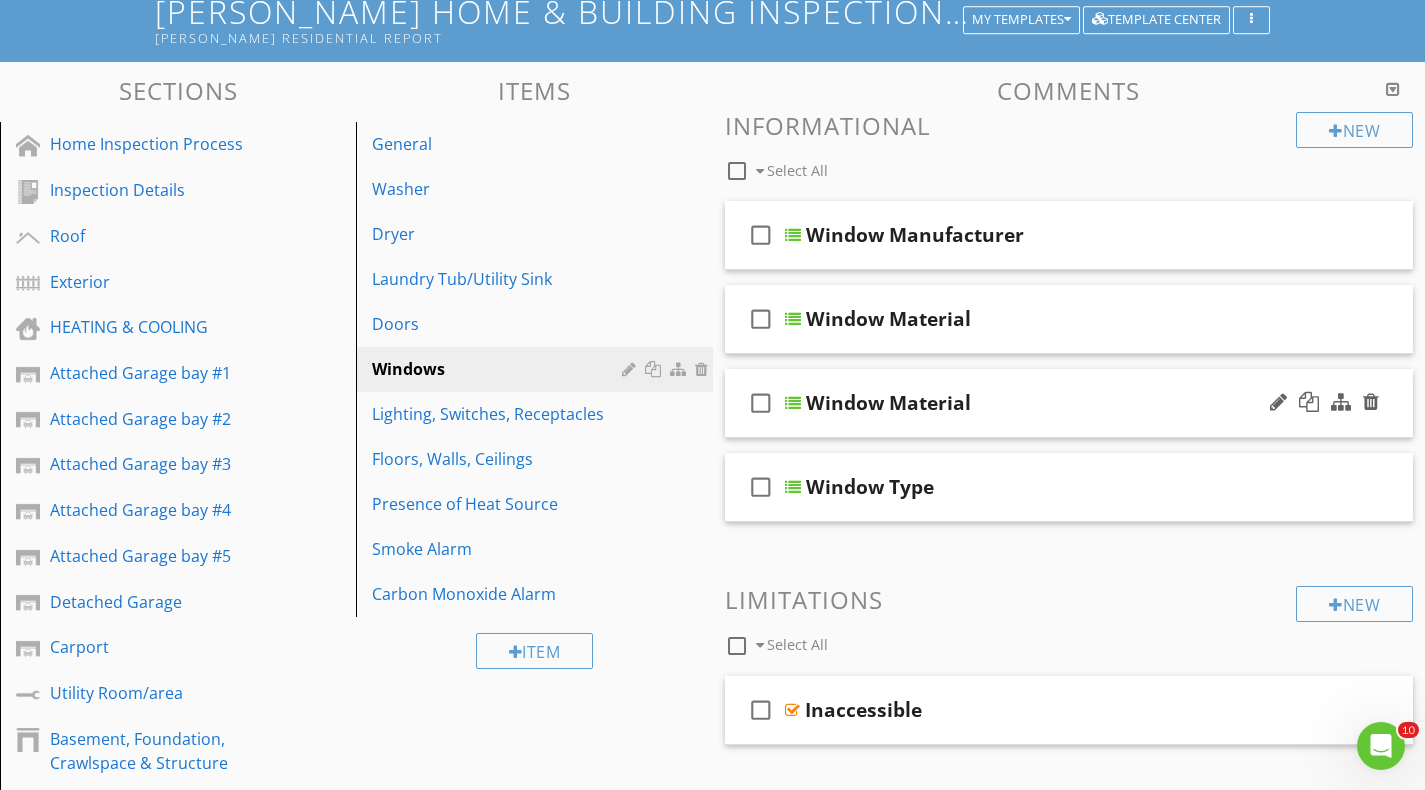 click at bounding box center [793, 403] 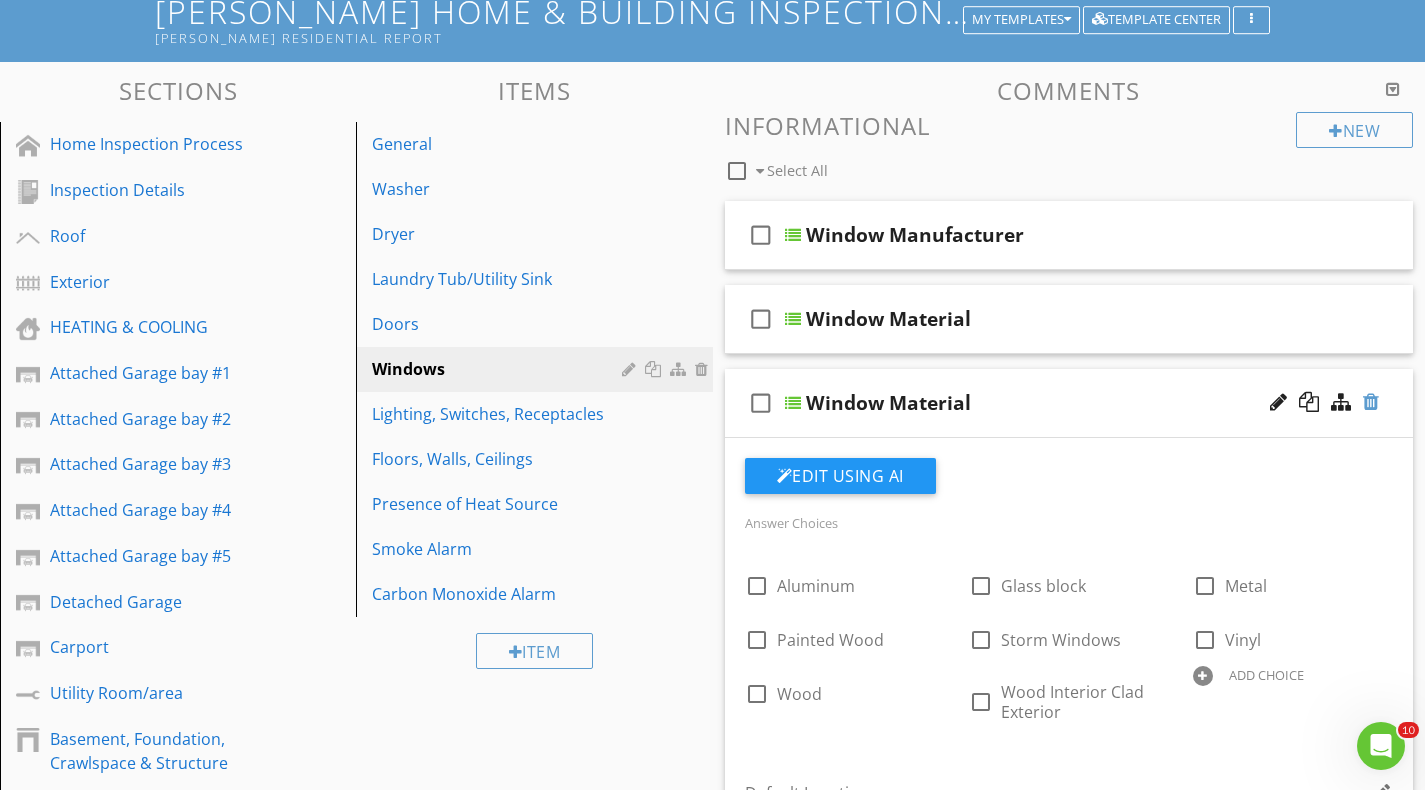 click at bounding box center (1371, 402) 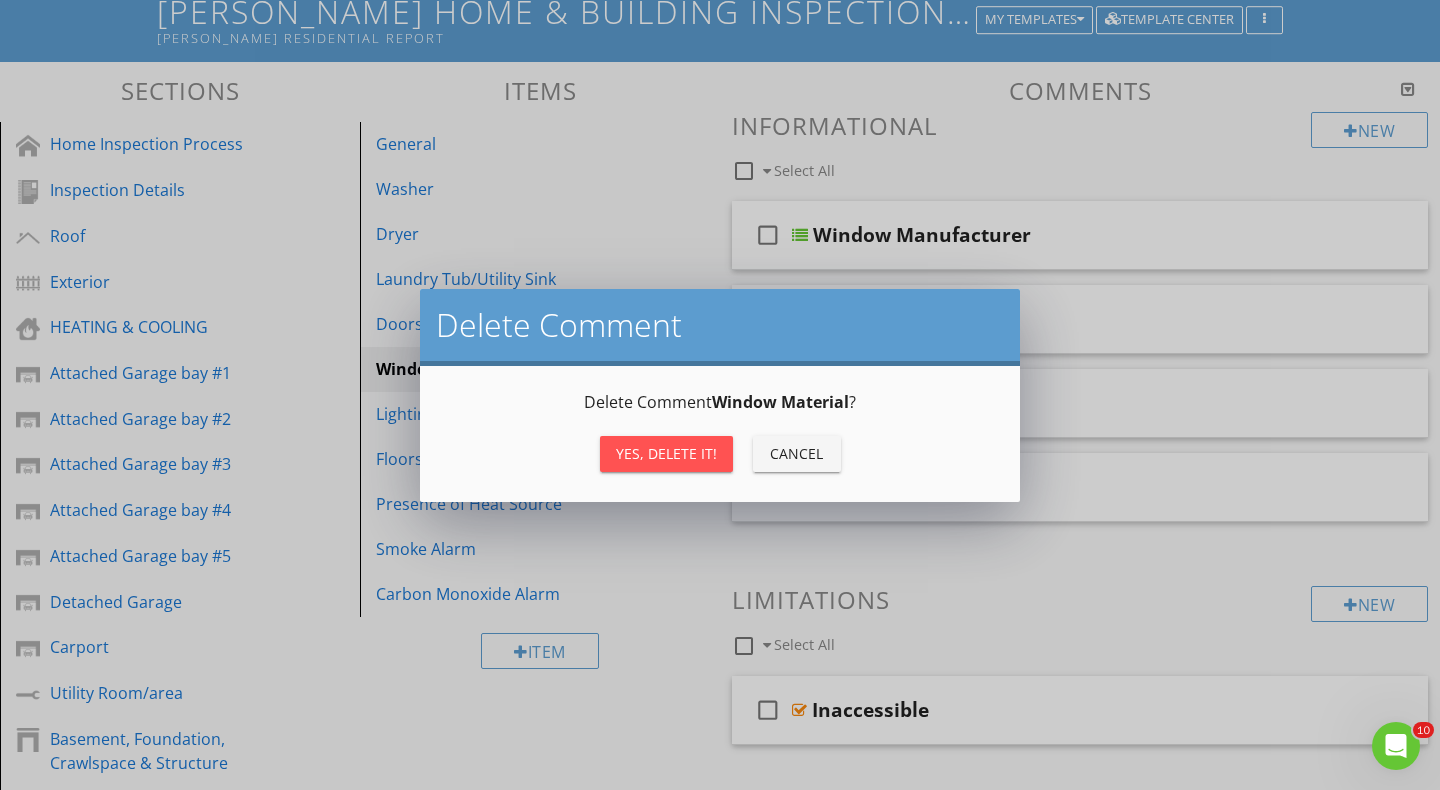 click on "Yes, Delete it!" at bounding box center [666, 453] 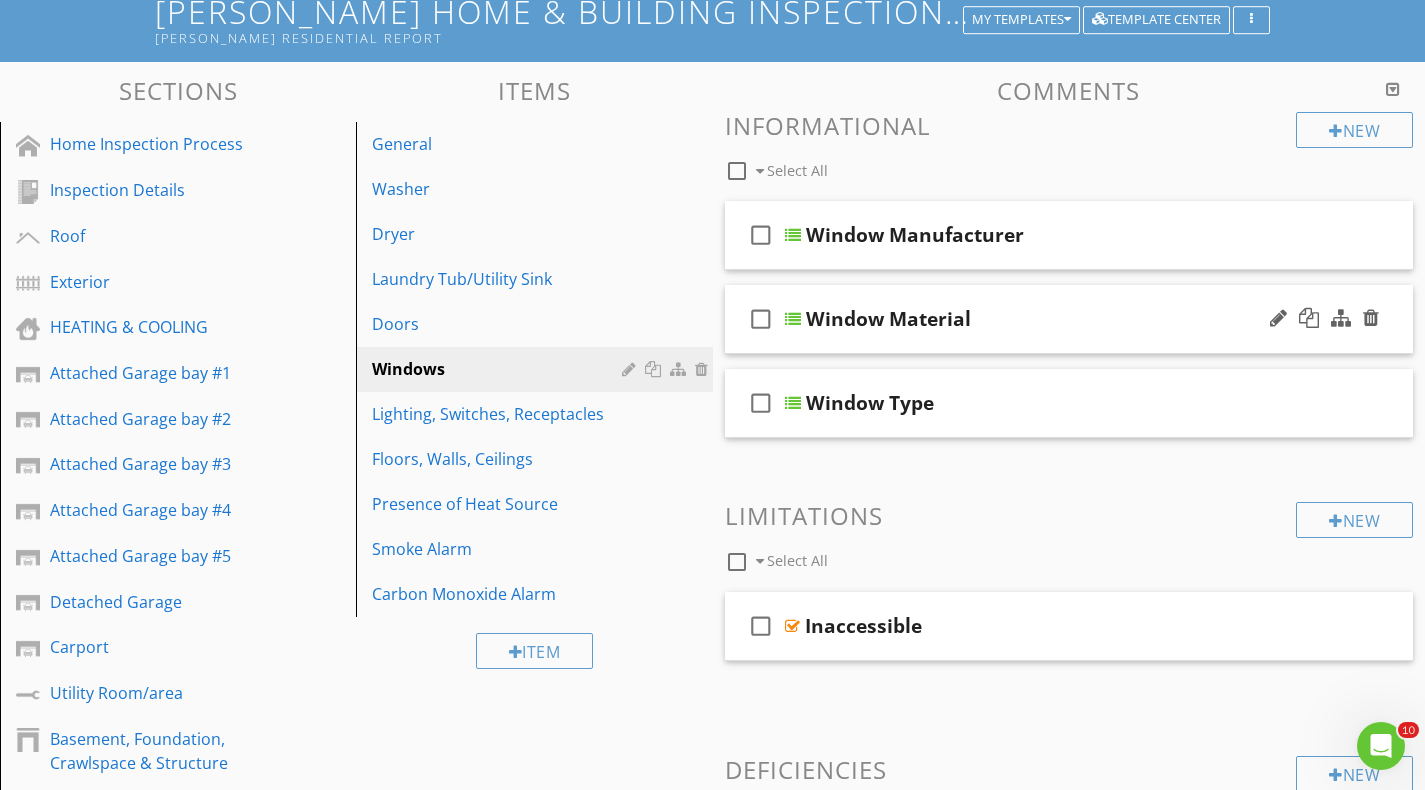 click at bounding box center [793, 319] 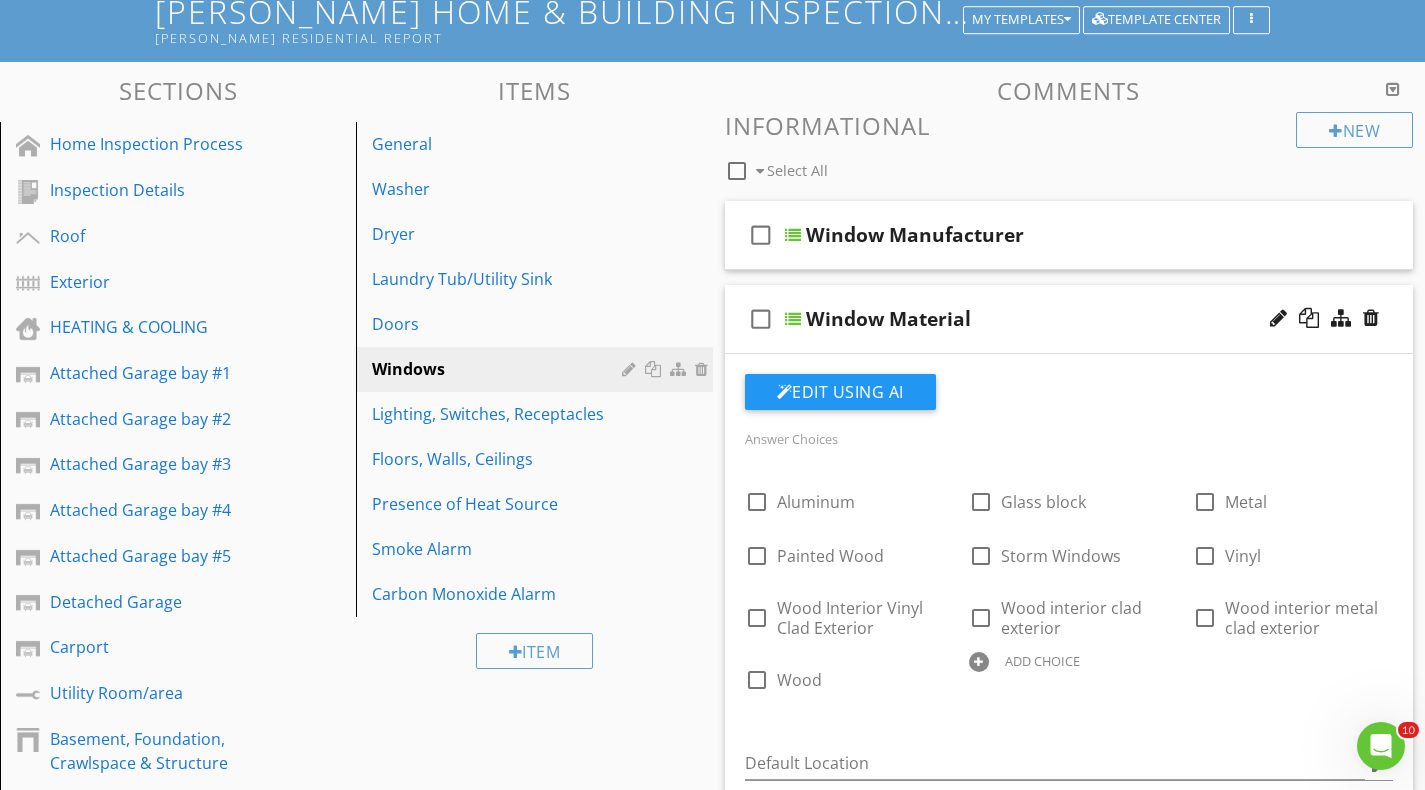 click at bounding box center [793, 319] 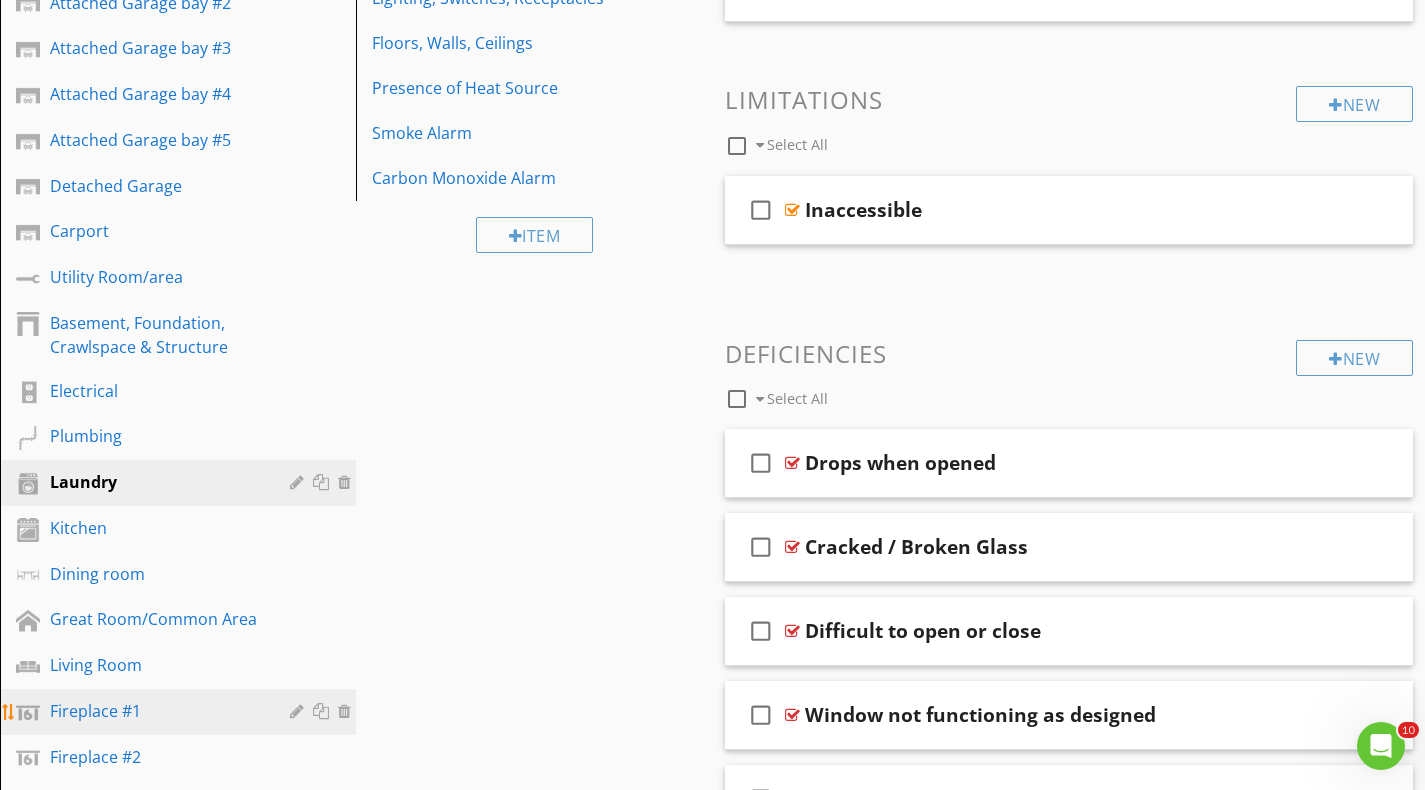 scroll, scrollTop: 700, scrollLeft: 0, axis: vertical 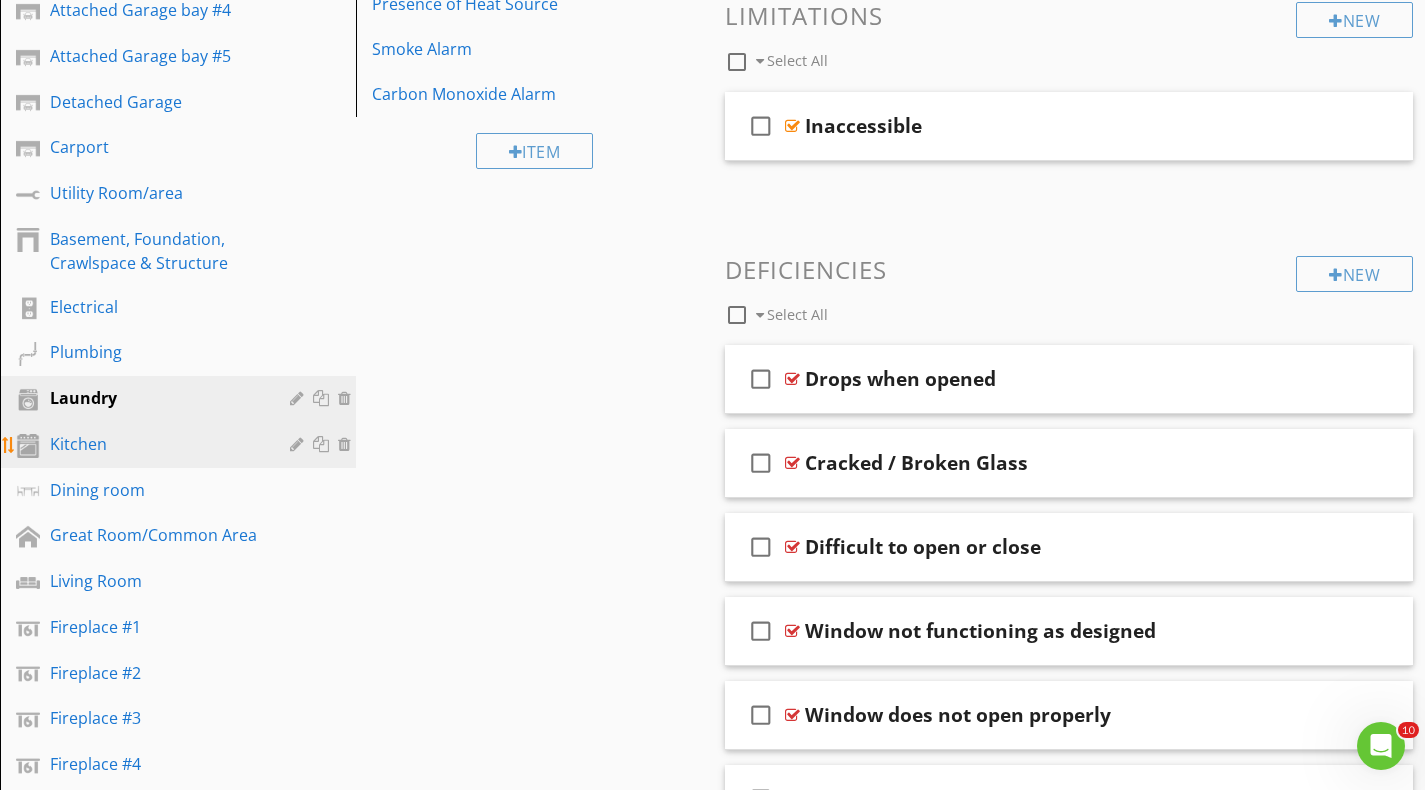click on "Kitchen" at bounding box center [155, 444] 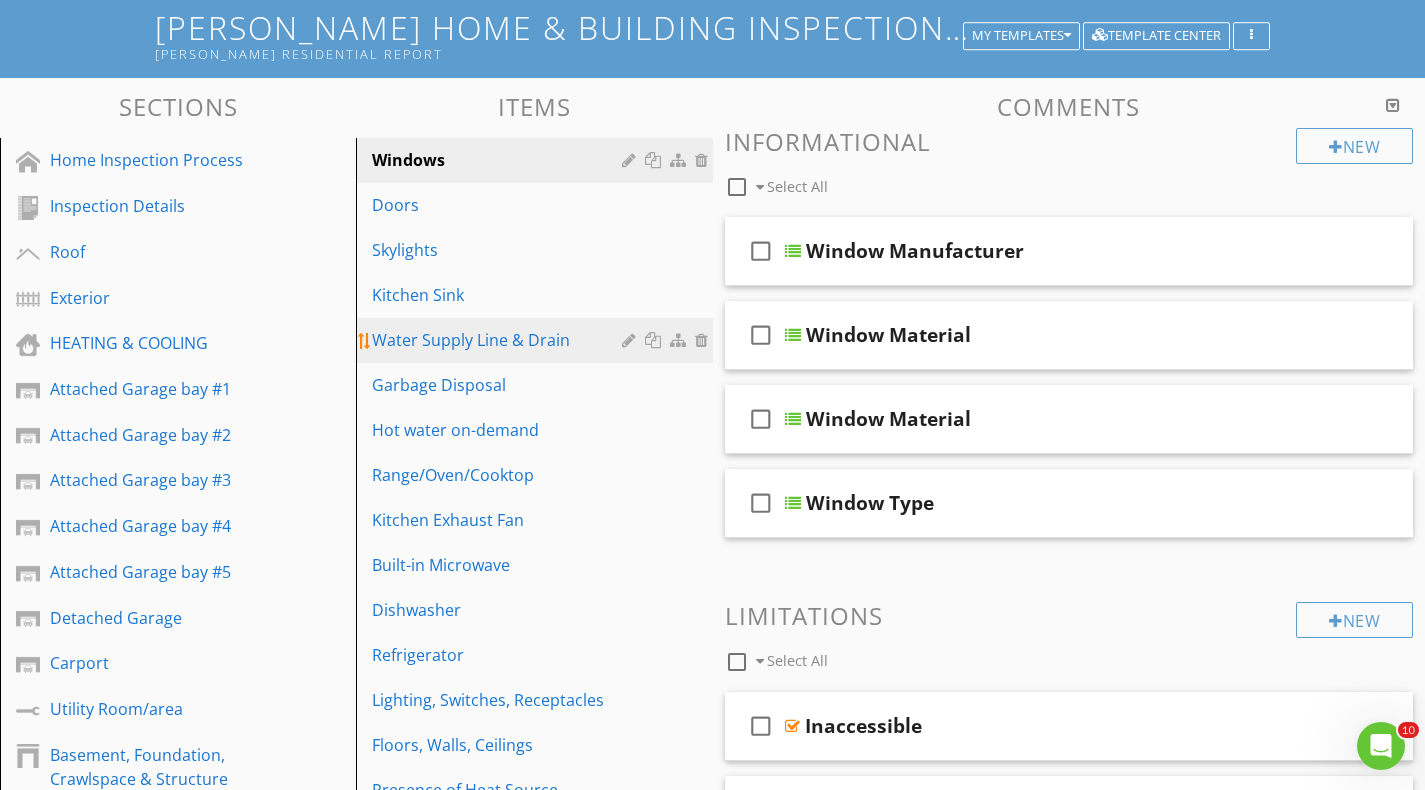 scroll, scrollTop: 200, scrollLeft: 0, axis: vertical 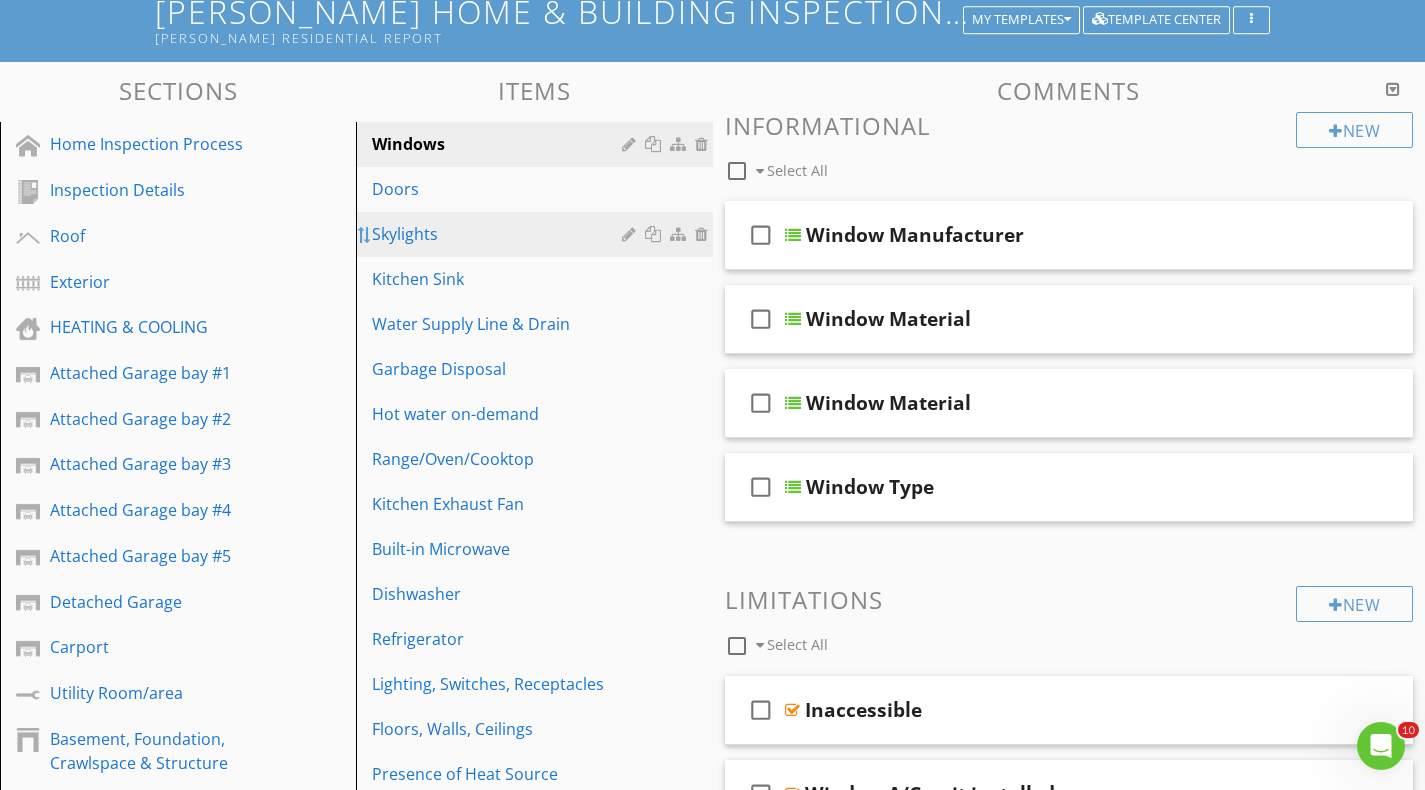 type 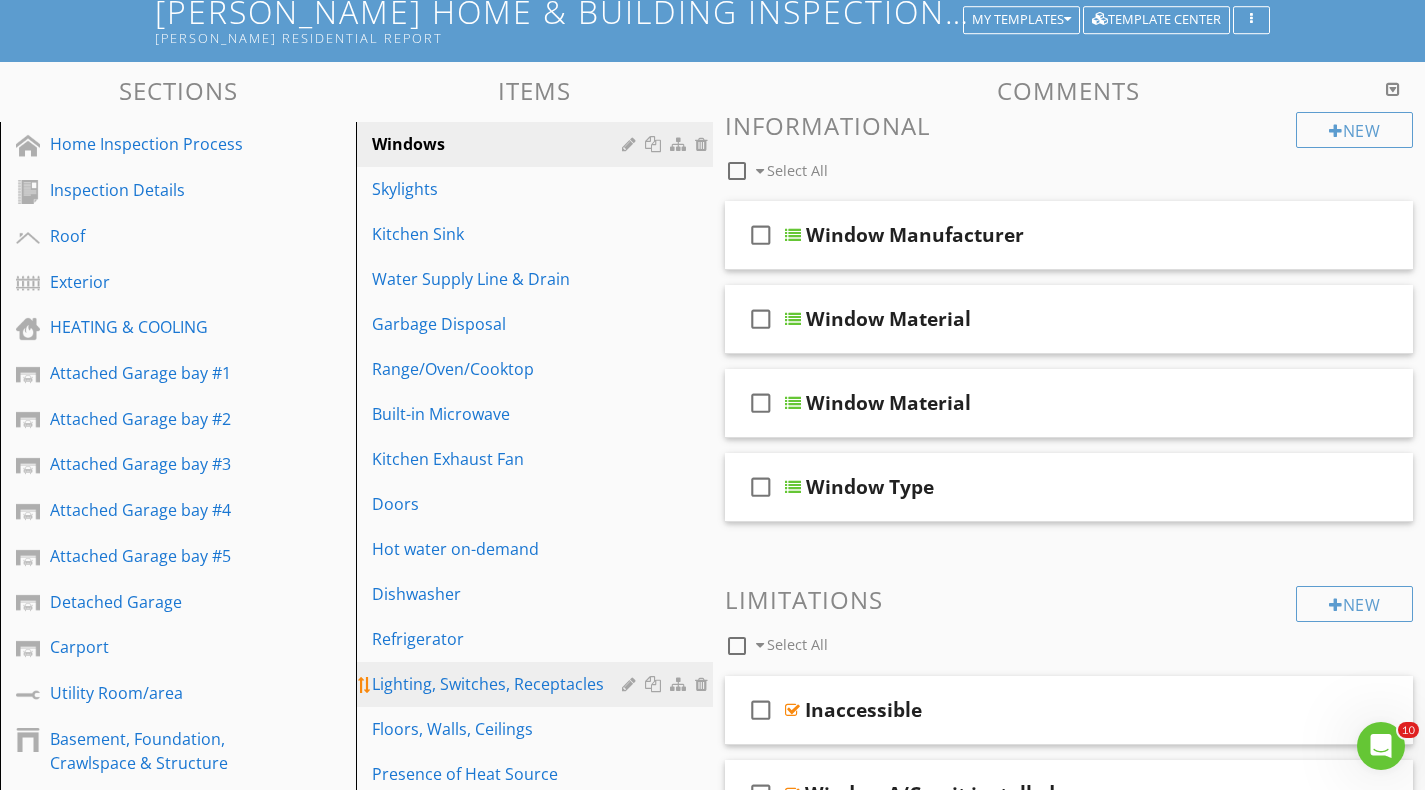 scroll, scrollTop: 300, scrollLeft: 0, axis: vertical 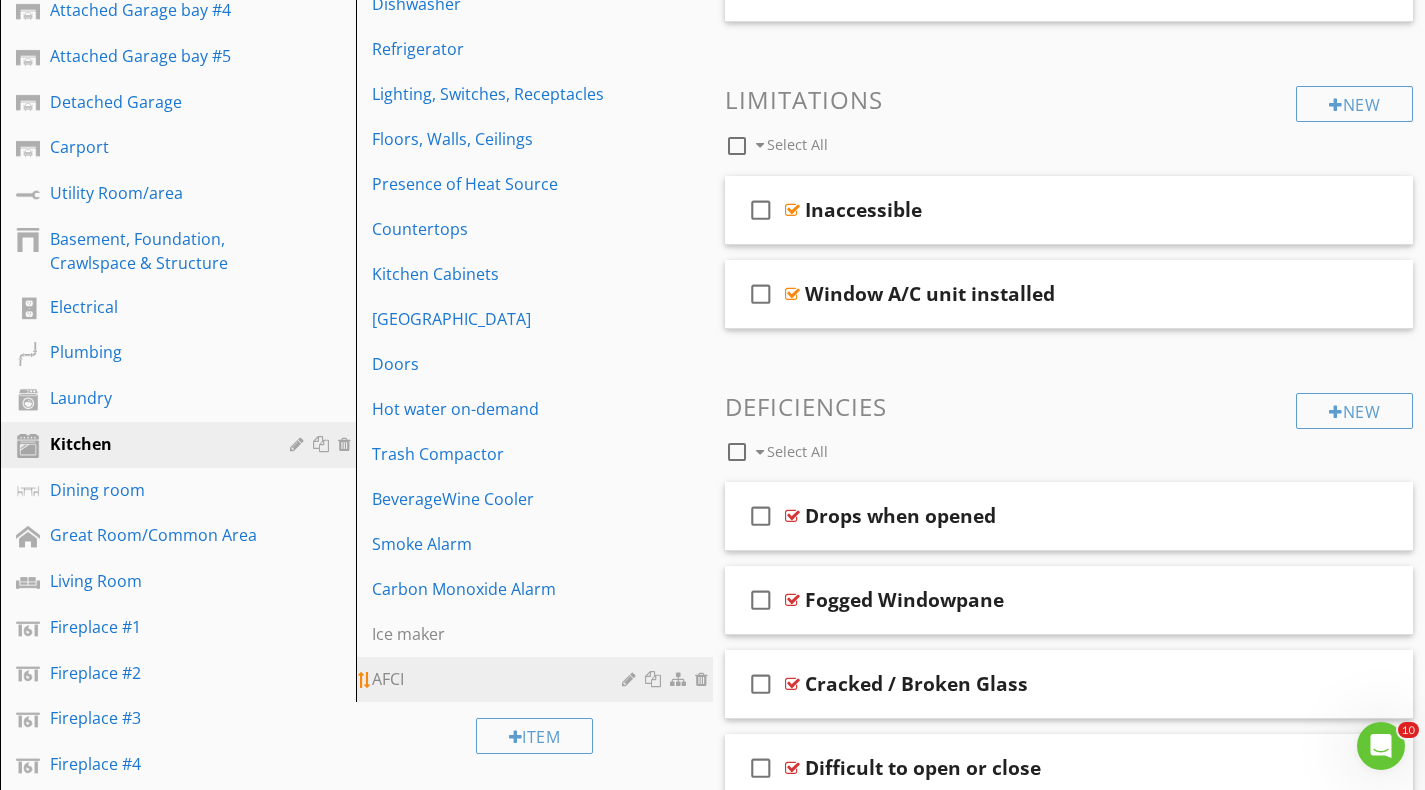 click on "AFCI" at bounding box center (499, 679) 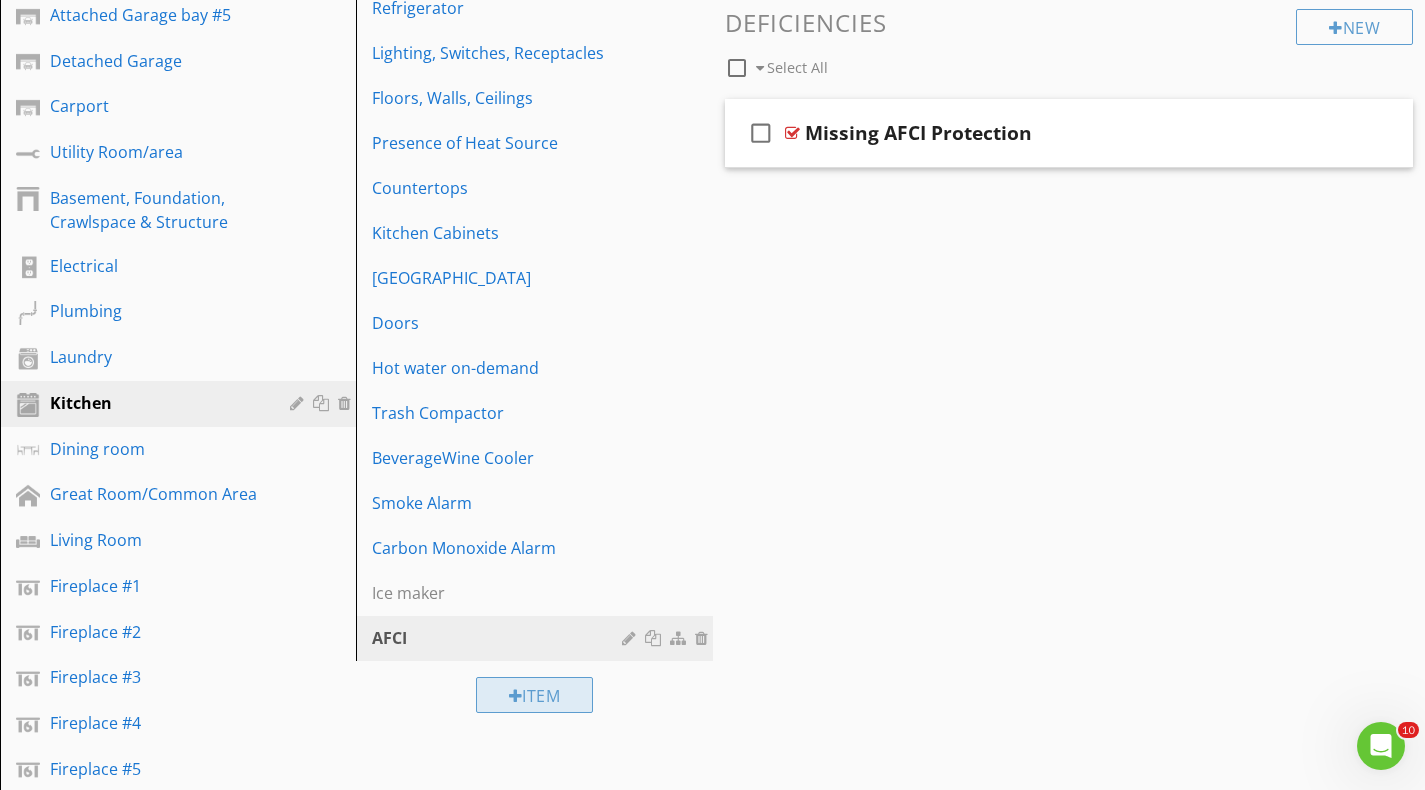 scroll, scrollTop: 800, scrollLeft: 0, axis: vertical 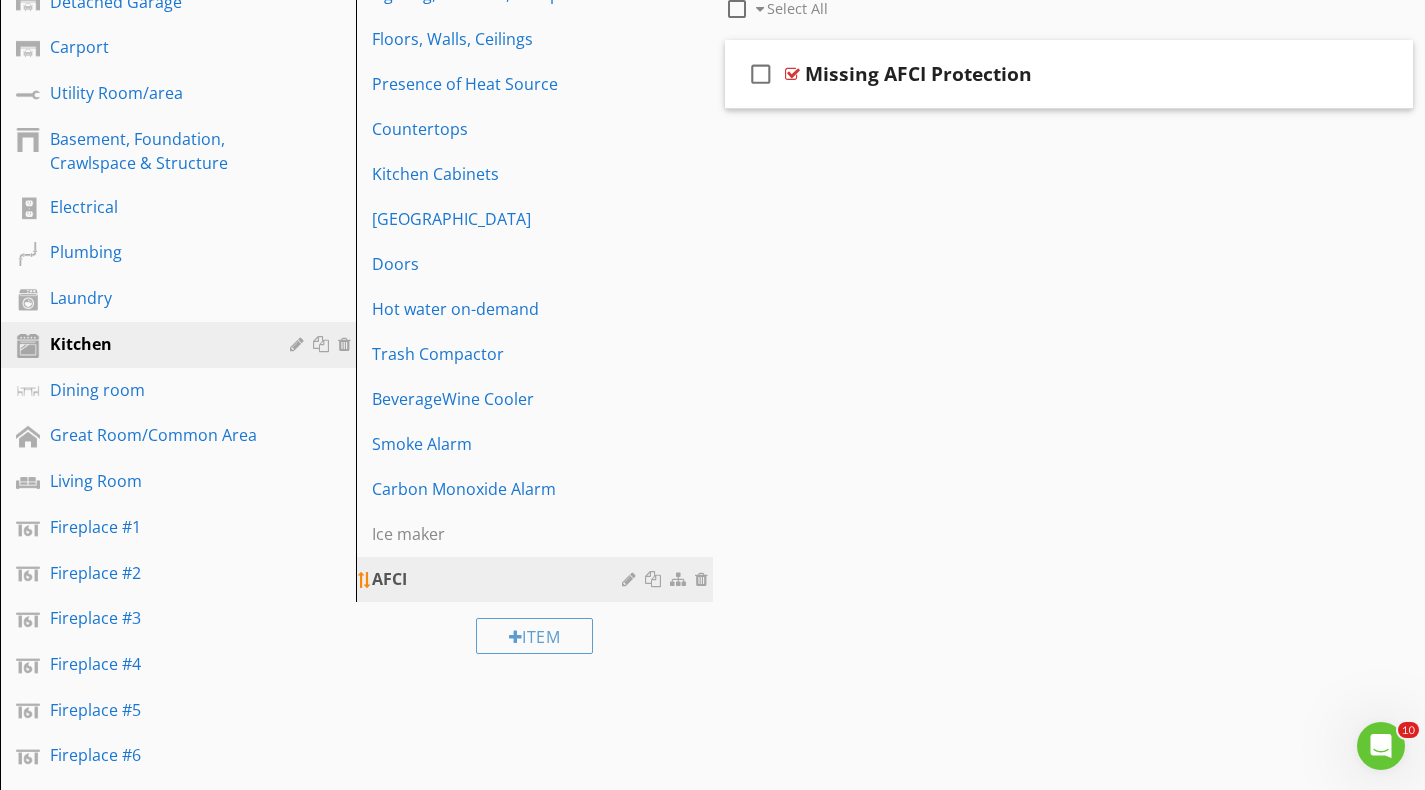 click at bounding box center [704, 579] 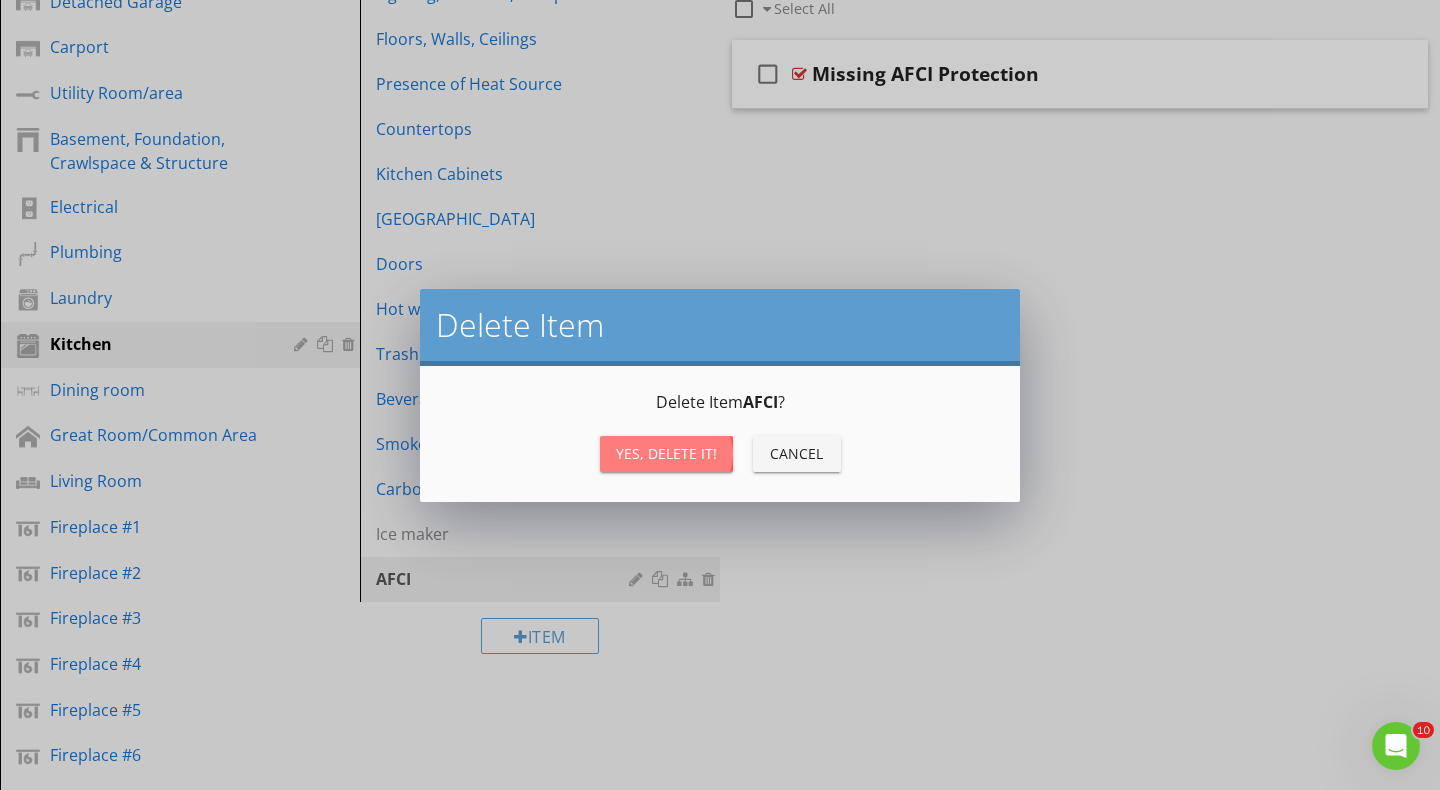 click on "Yes, Delete it!" at bounding box center (666, 453) 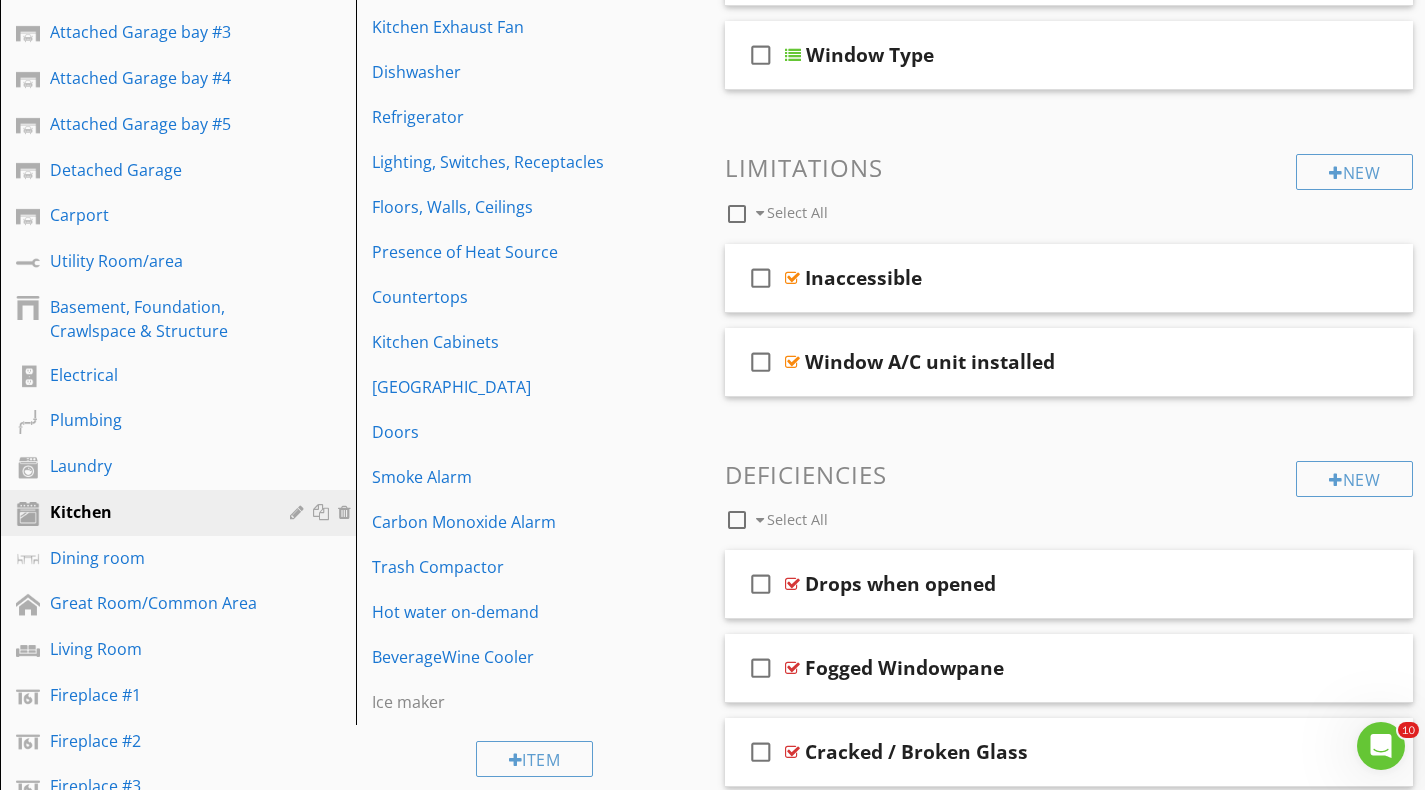 scroll, scrollTop: 600, scrollLeft: 0, axis: vertical 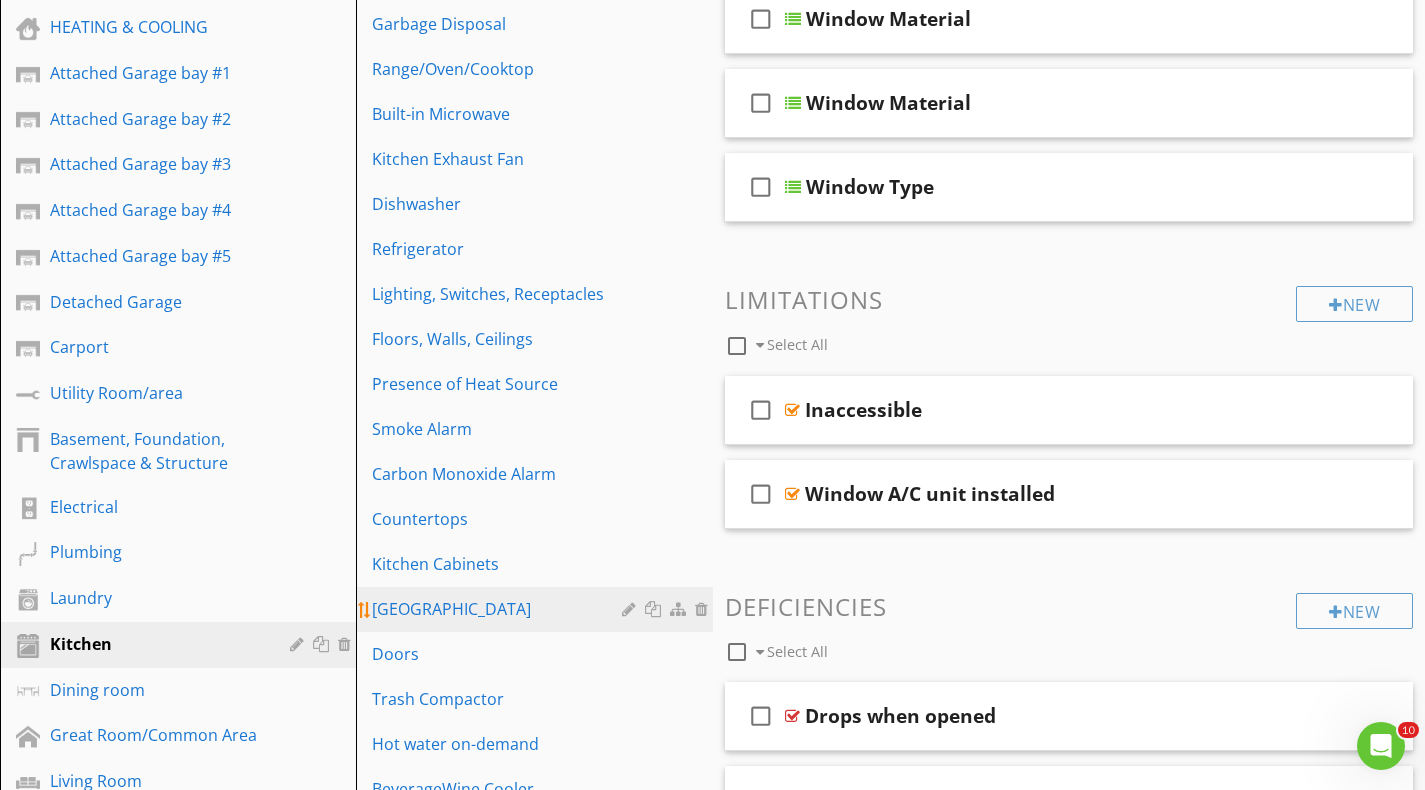 click on "Kitchen Island" at bounding box center [499, 609] 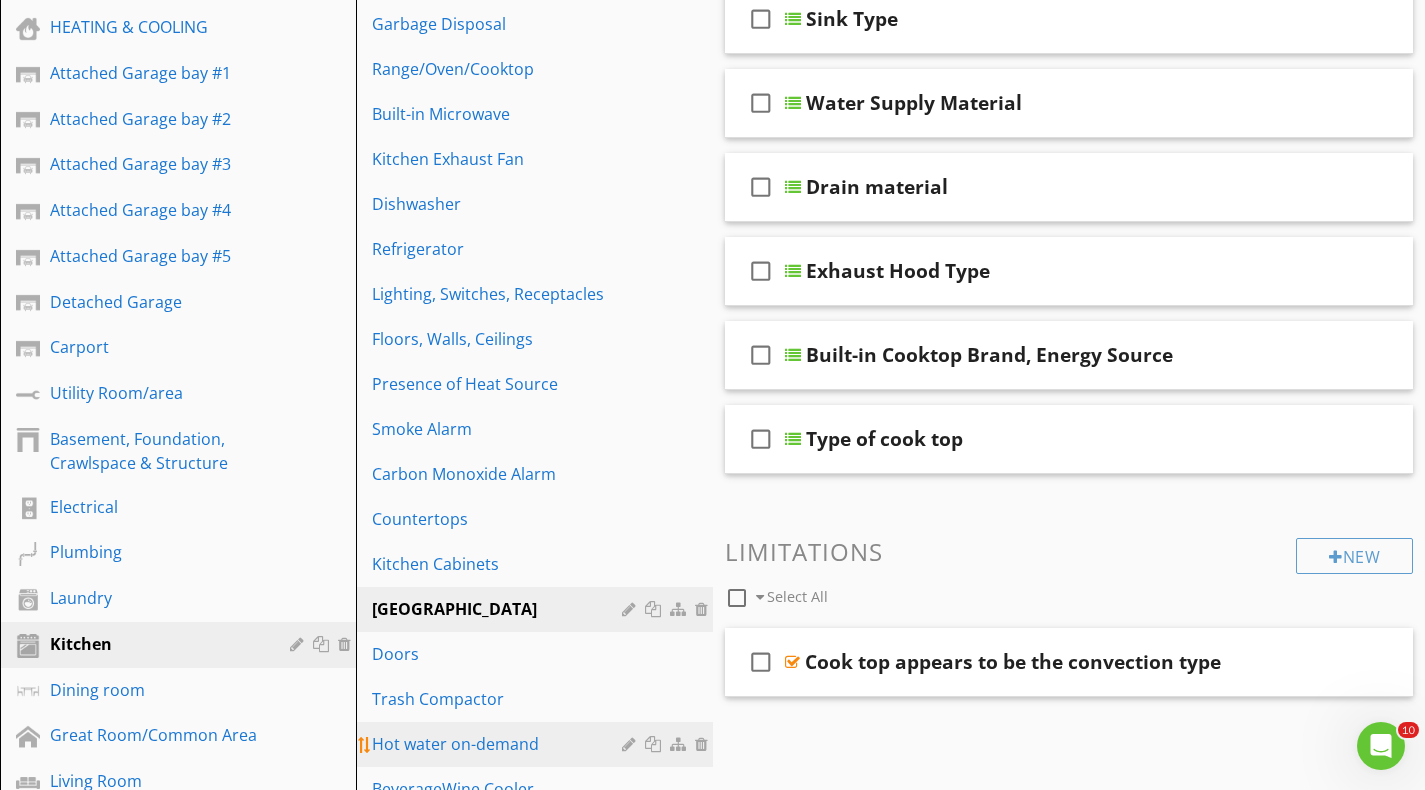 scroll, scrollTop: 300, scrollLeft: 0, axis: vertical 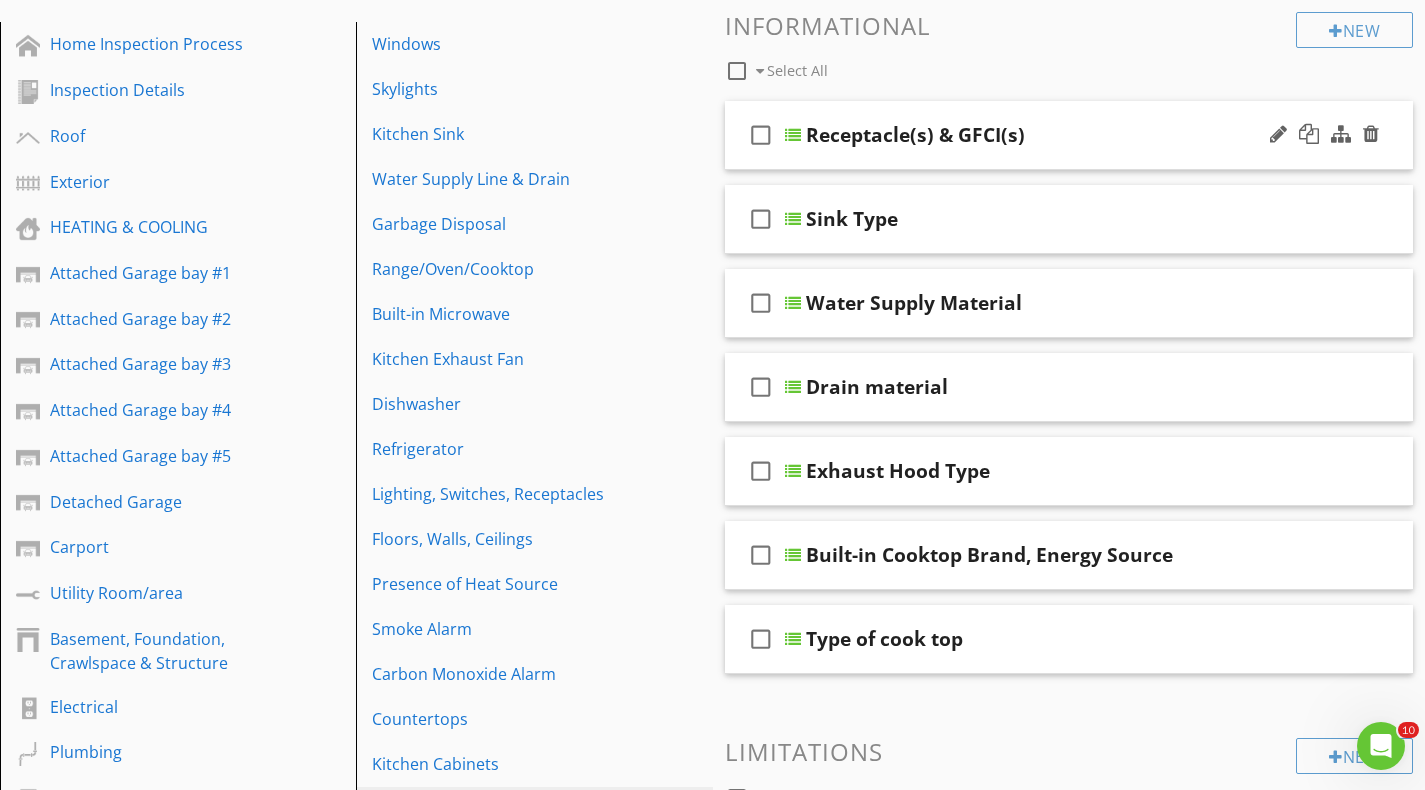 click at bounding box center (793, 135) 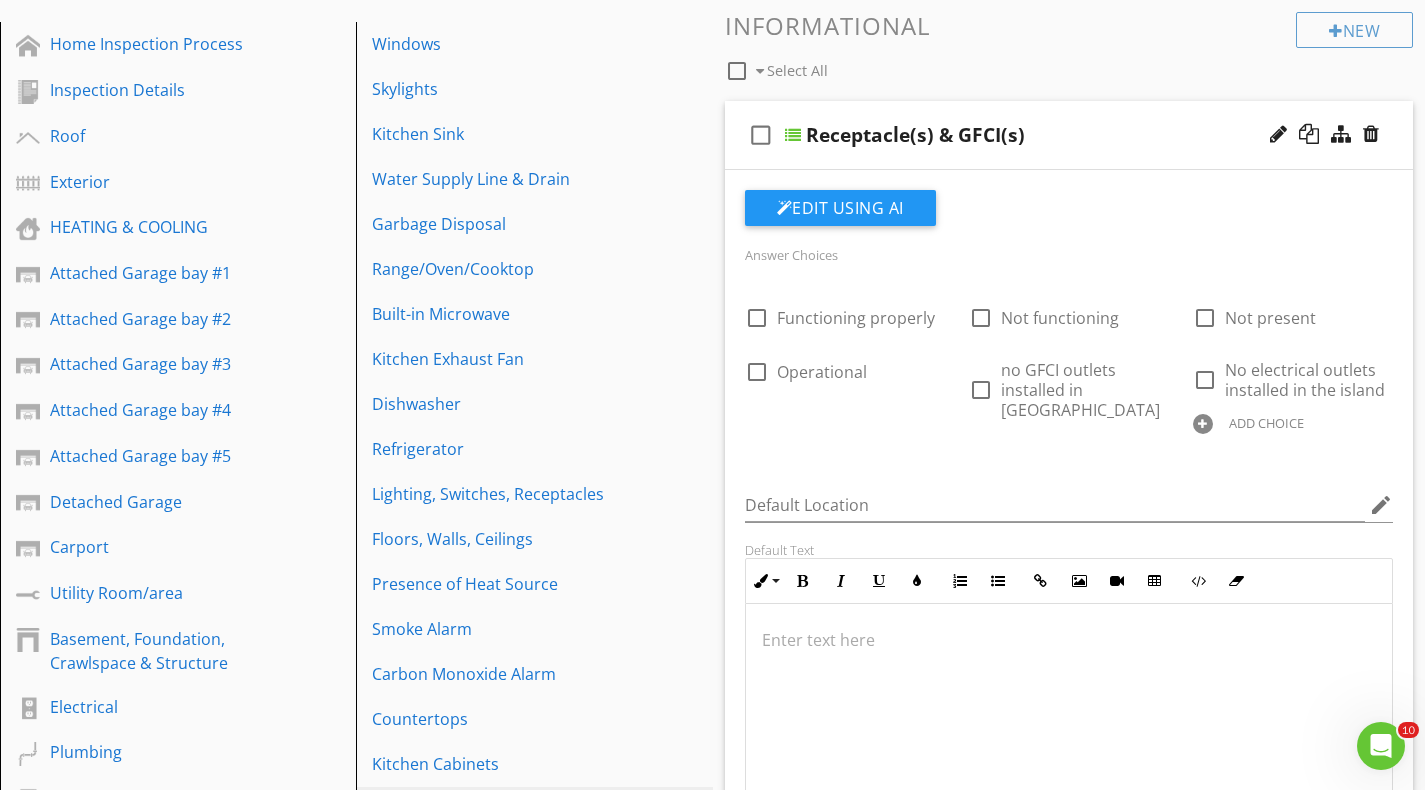click at bounding box center [793, 135] 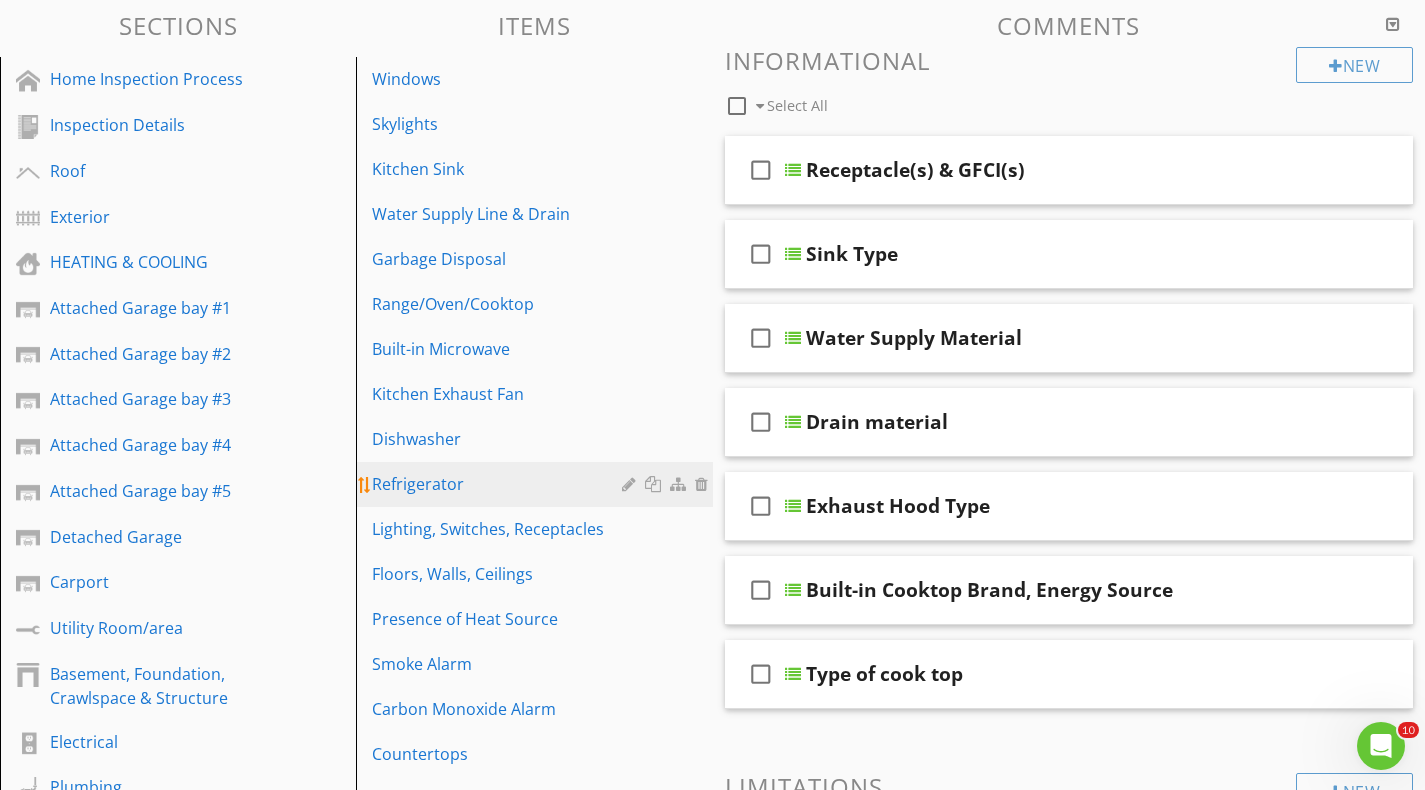 scroll, scrollTop: 100, scrollLeft: 0, axis: vertical 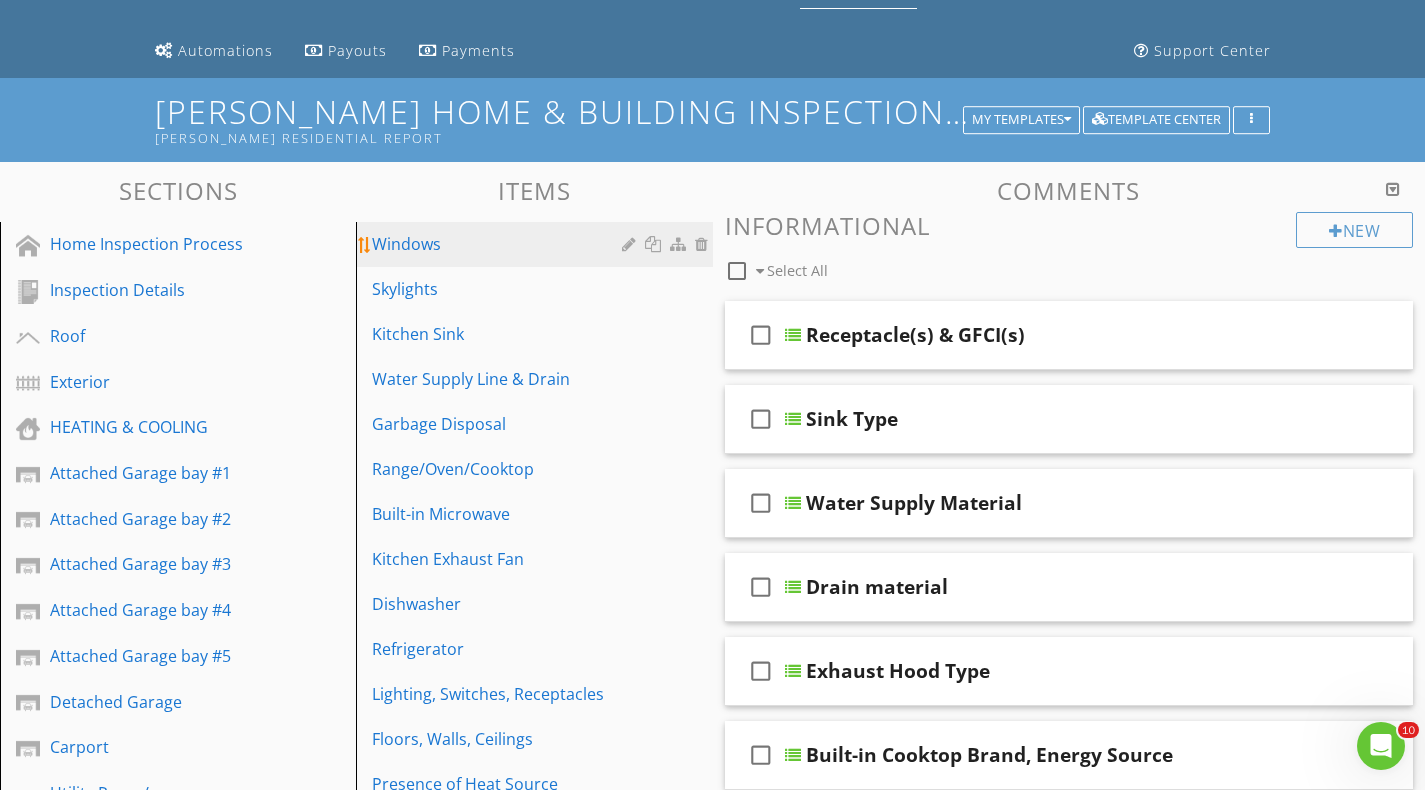 click on "Windows" at bounding box center [499, 244] 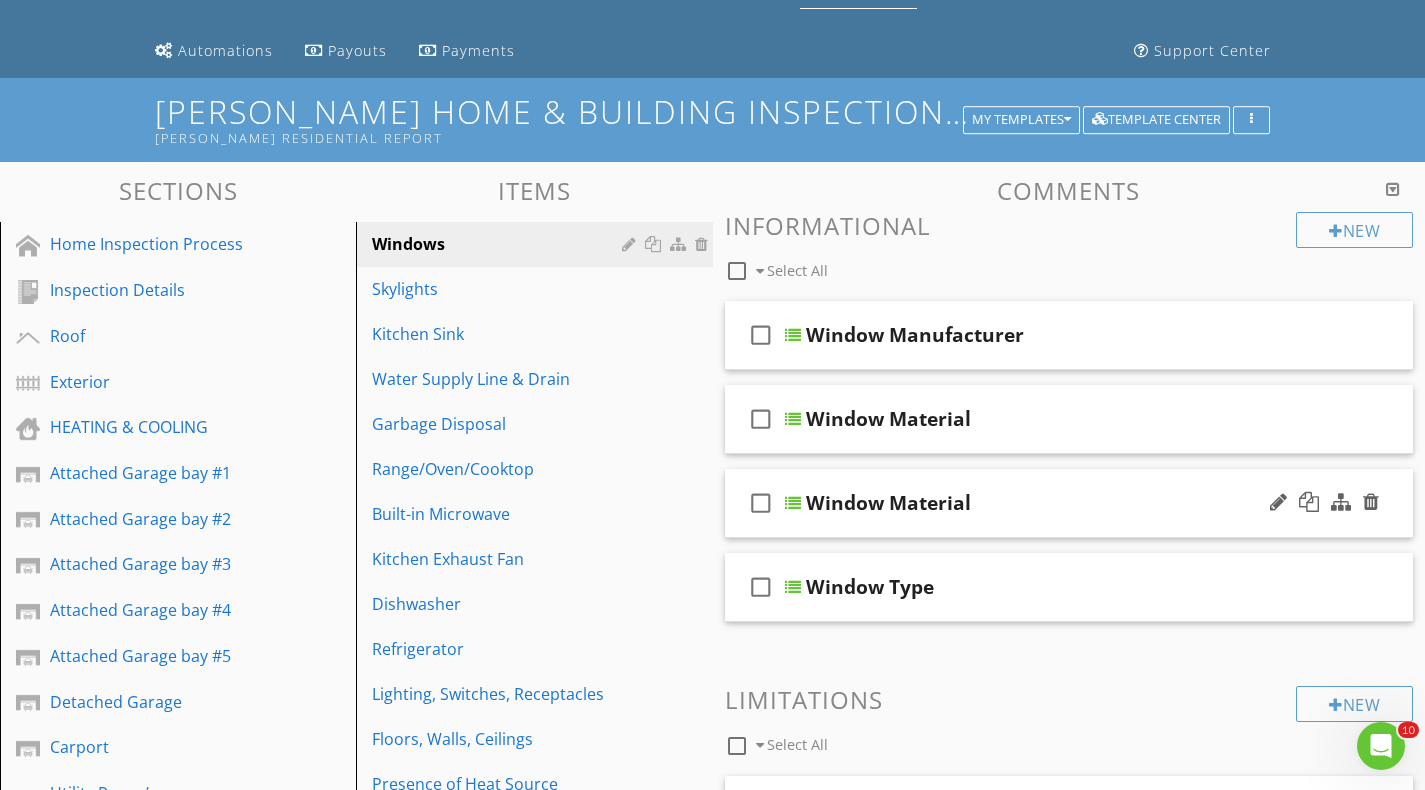 click at bounding box center [793, 503] 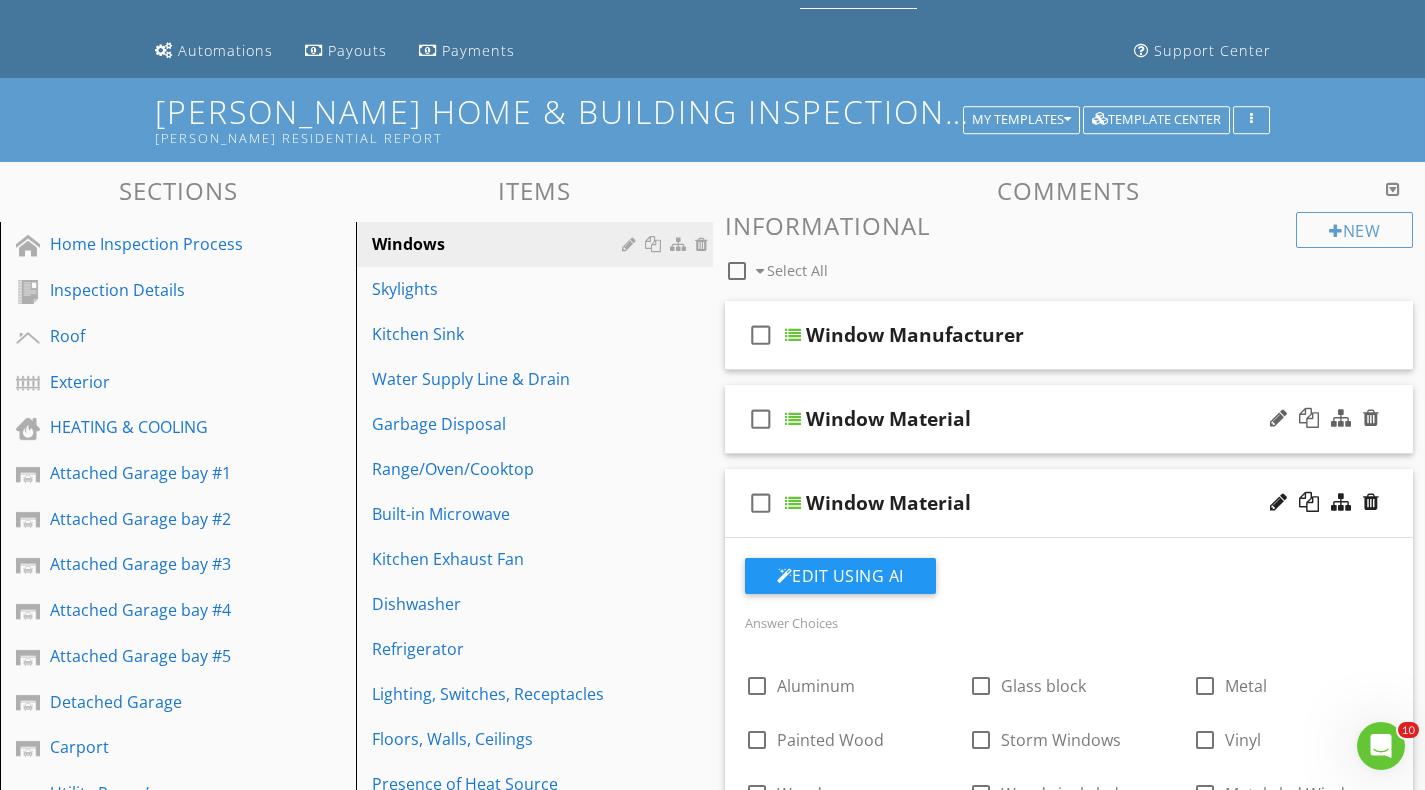 click at bounding box center (793, 419) 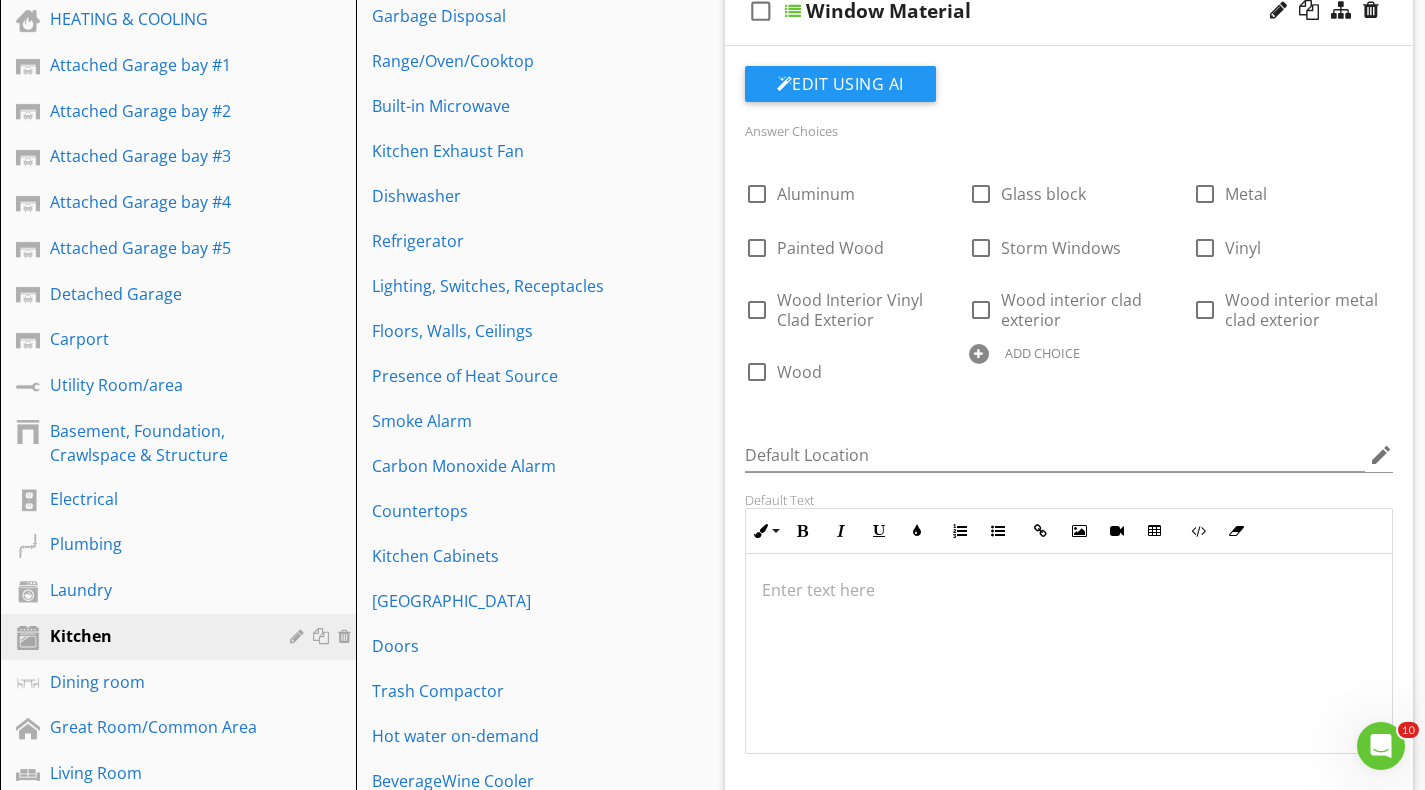 scroll, scrollTop: 500, scrollLeft: 0, axis: vertical 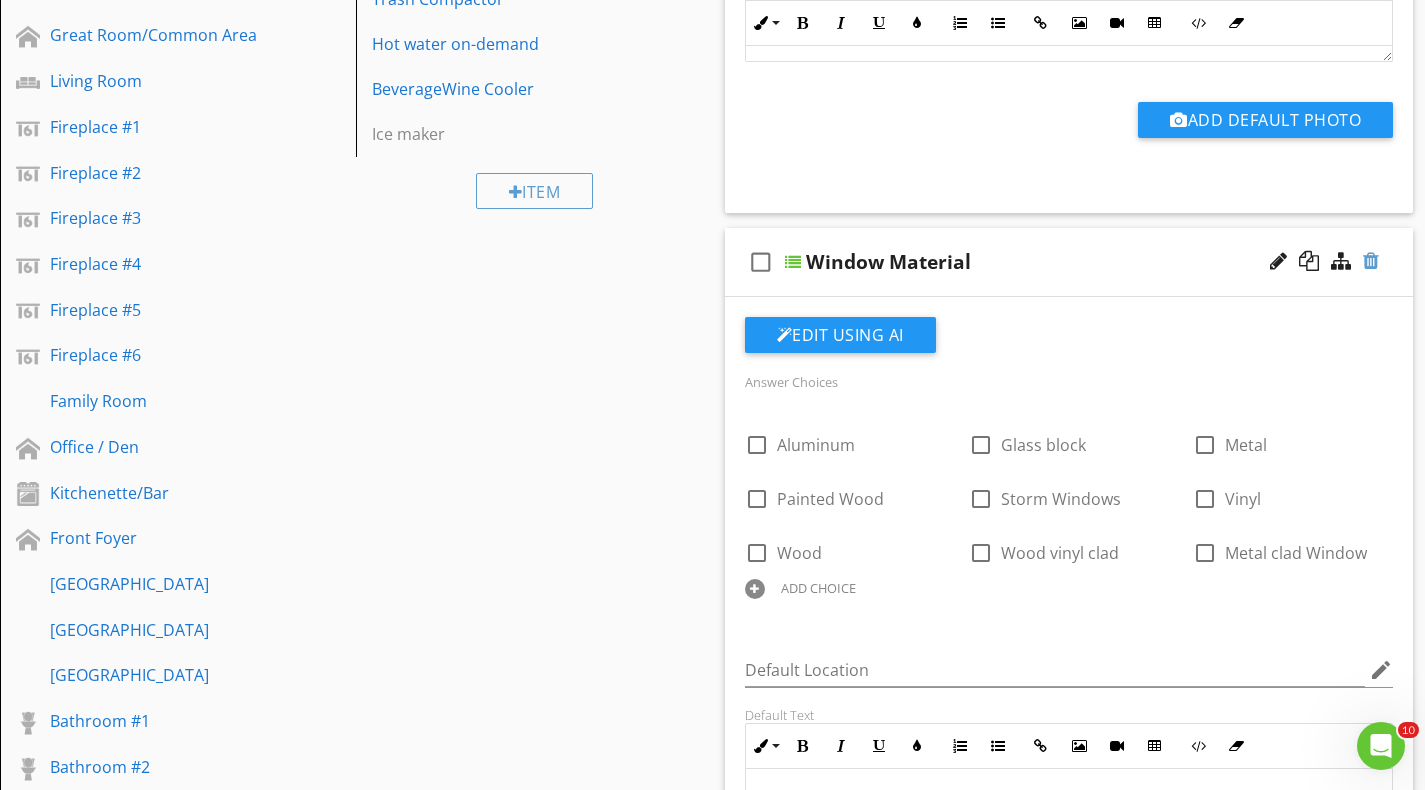 click at bounding box center (1371, 261) 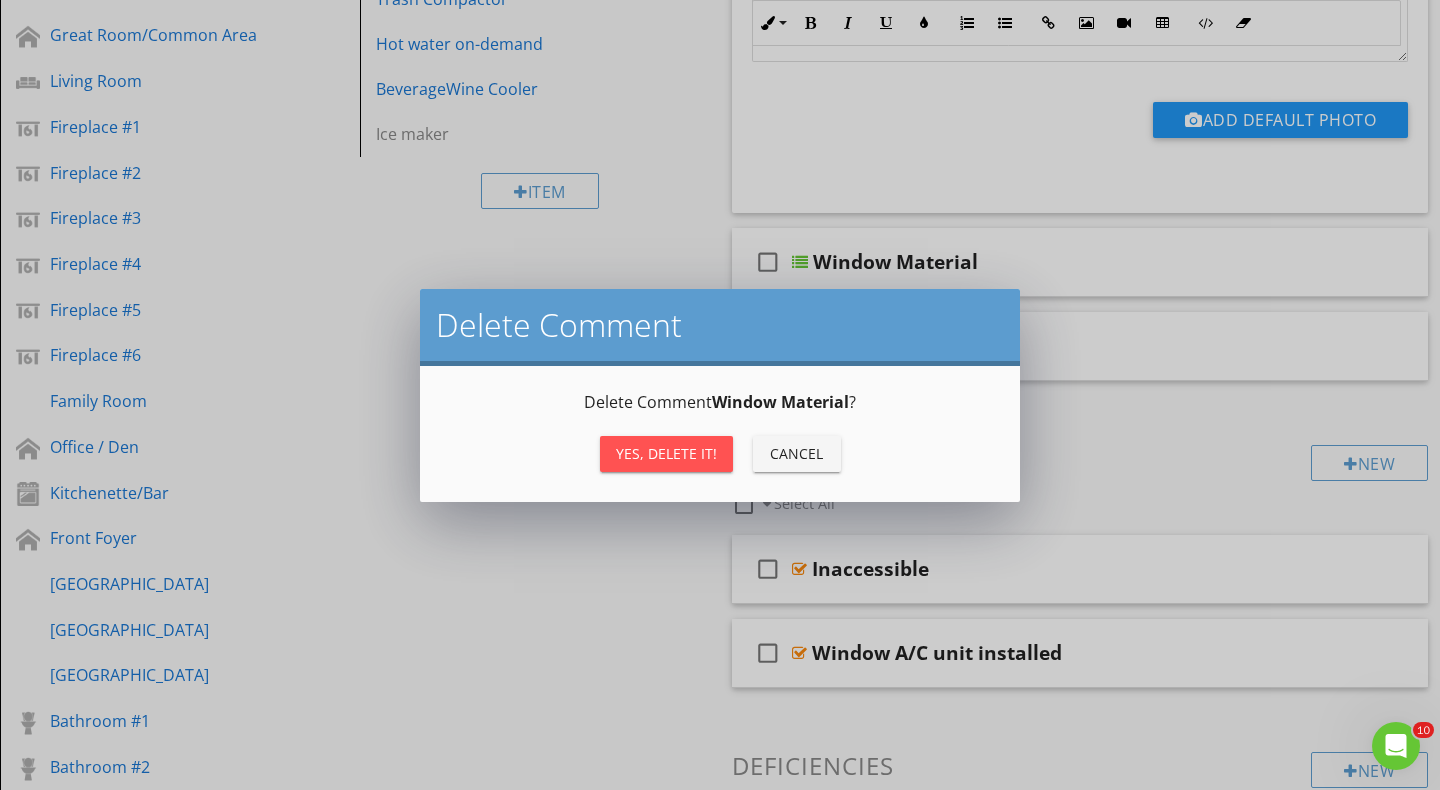 click on "Yes, Delete it!" at bounding box center (666, 453) 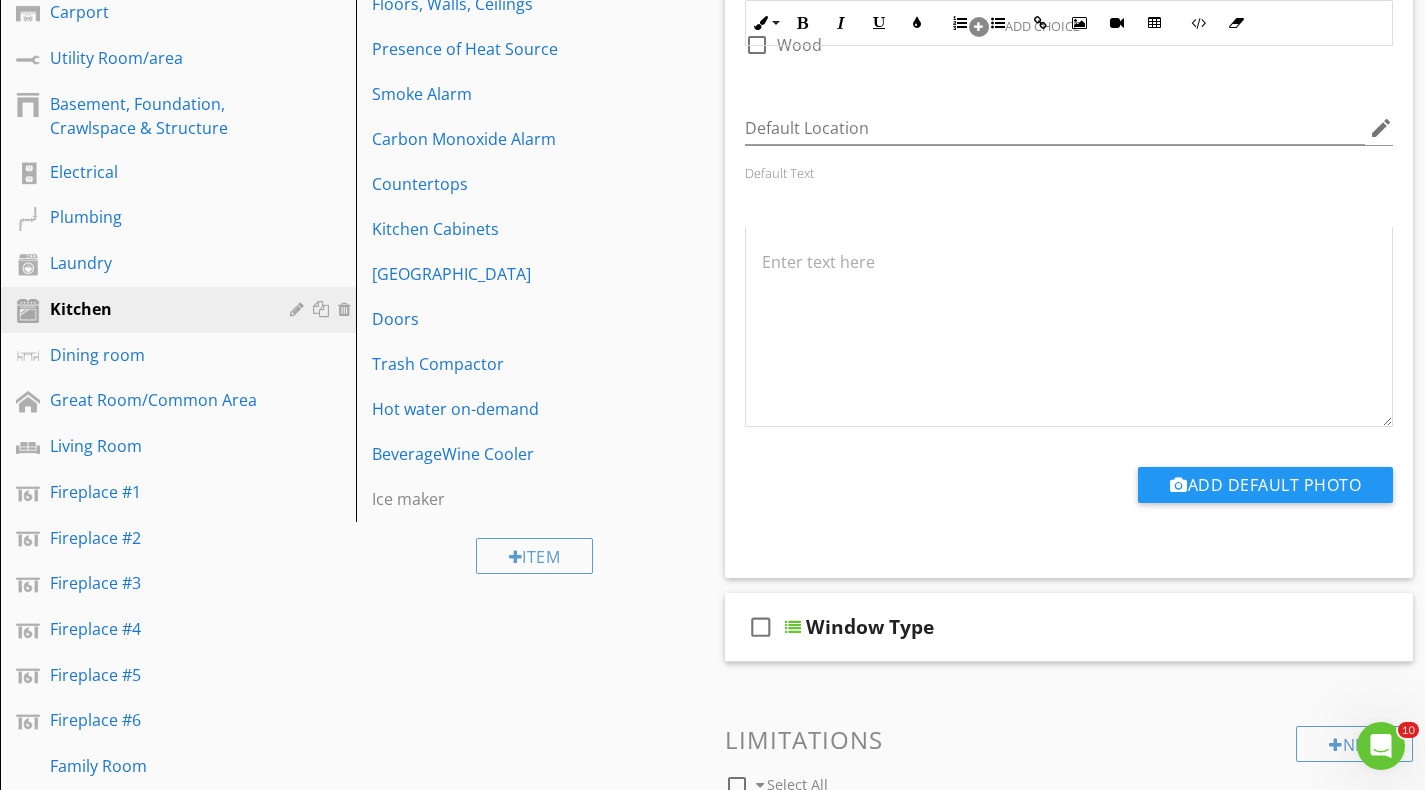 scroll, scrollTop: 800, scrollLeft: 0, axis: vertical 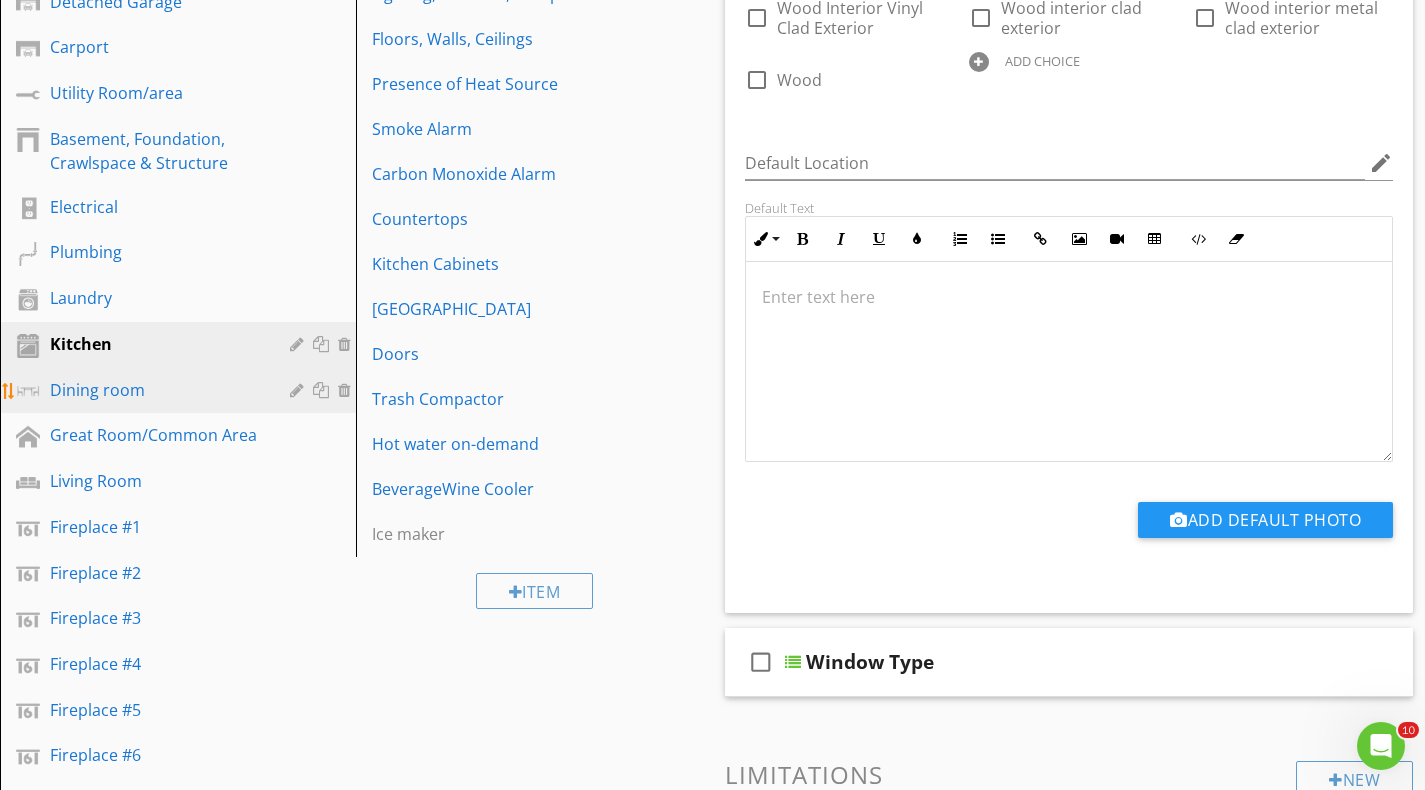 click on "Dining room" at bounding box center [155, 390] 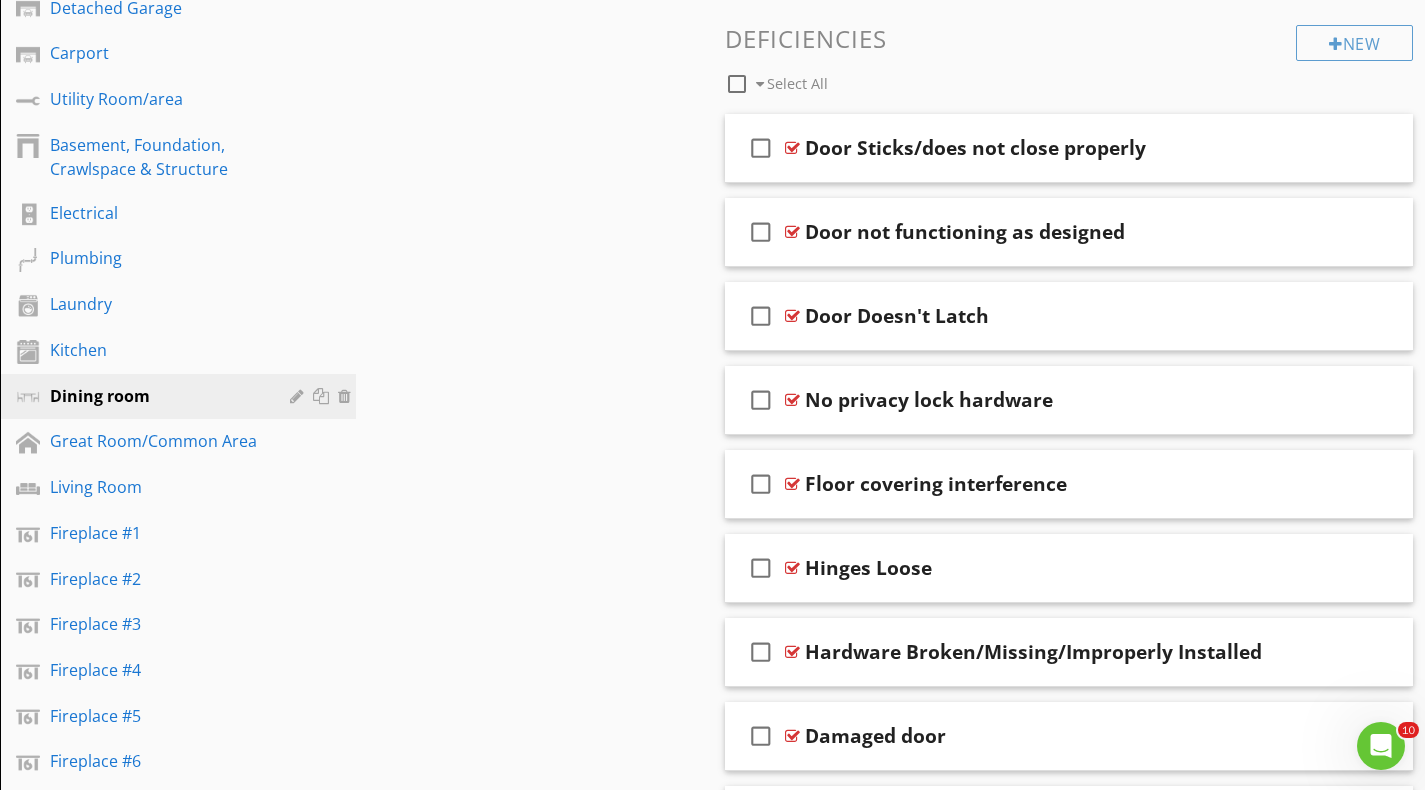 scroll, scrollTop: 300, scrollLeft: 0, axis: vertical 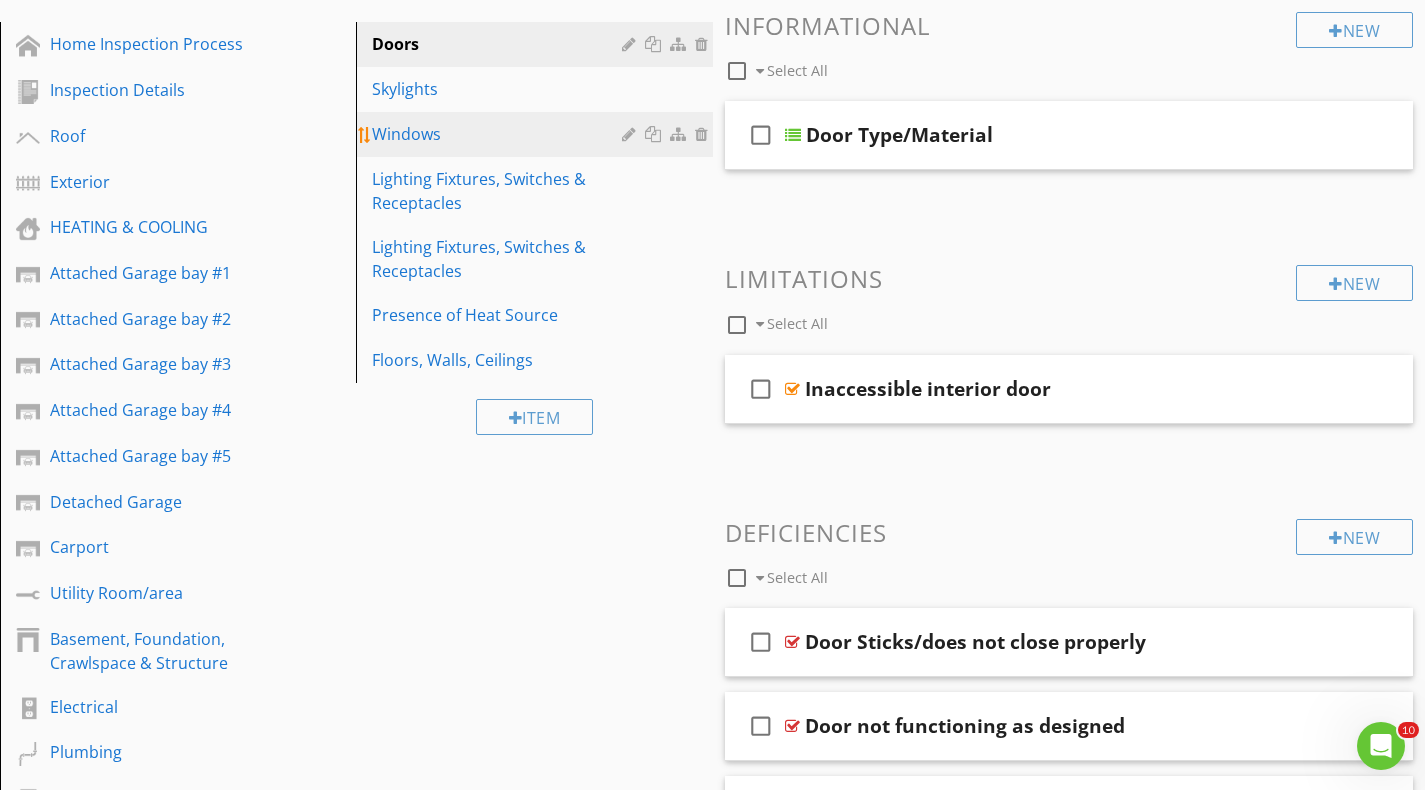 type 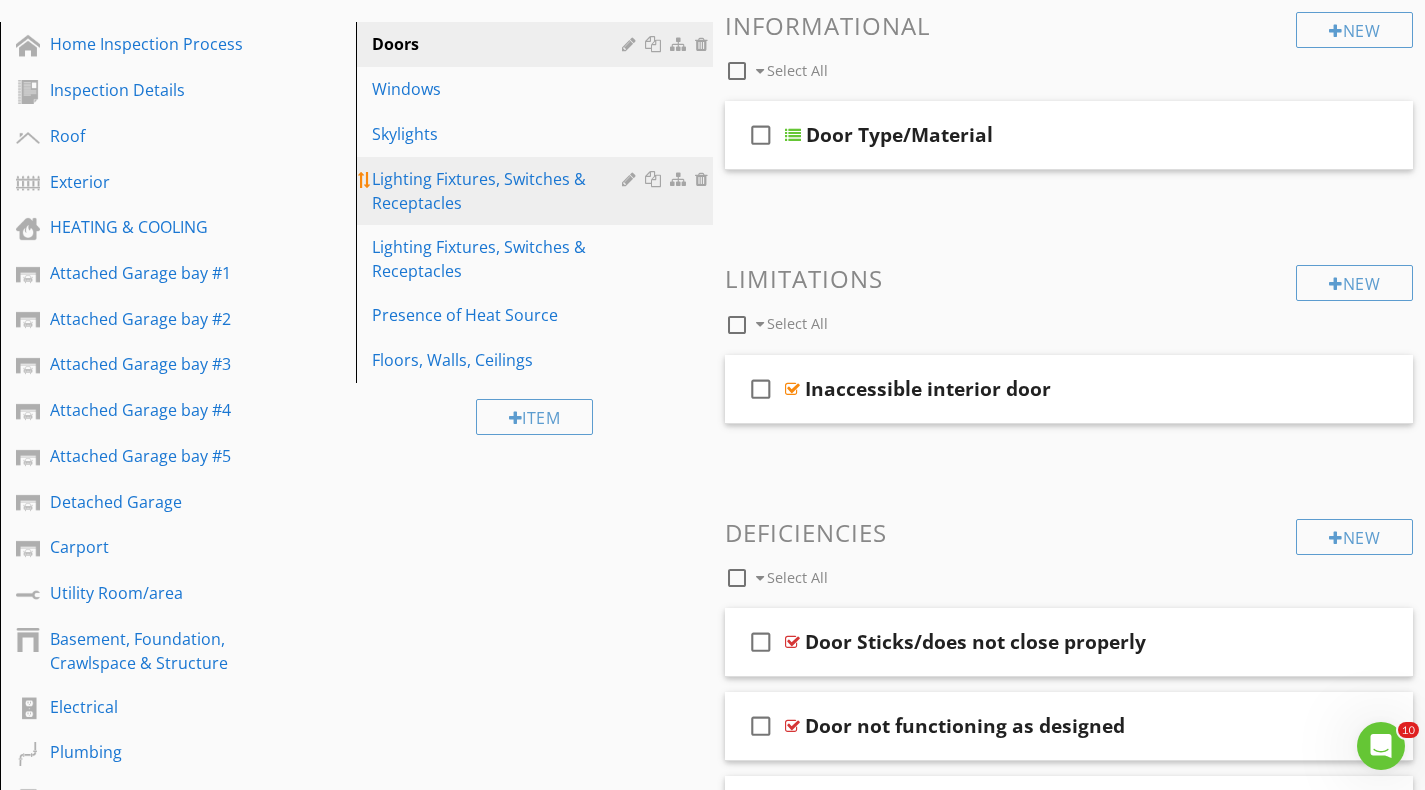click on "Lighting Fixtures, Switches & Receptacles" at bounding box center [499, 191] 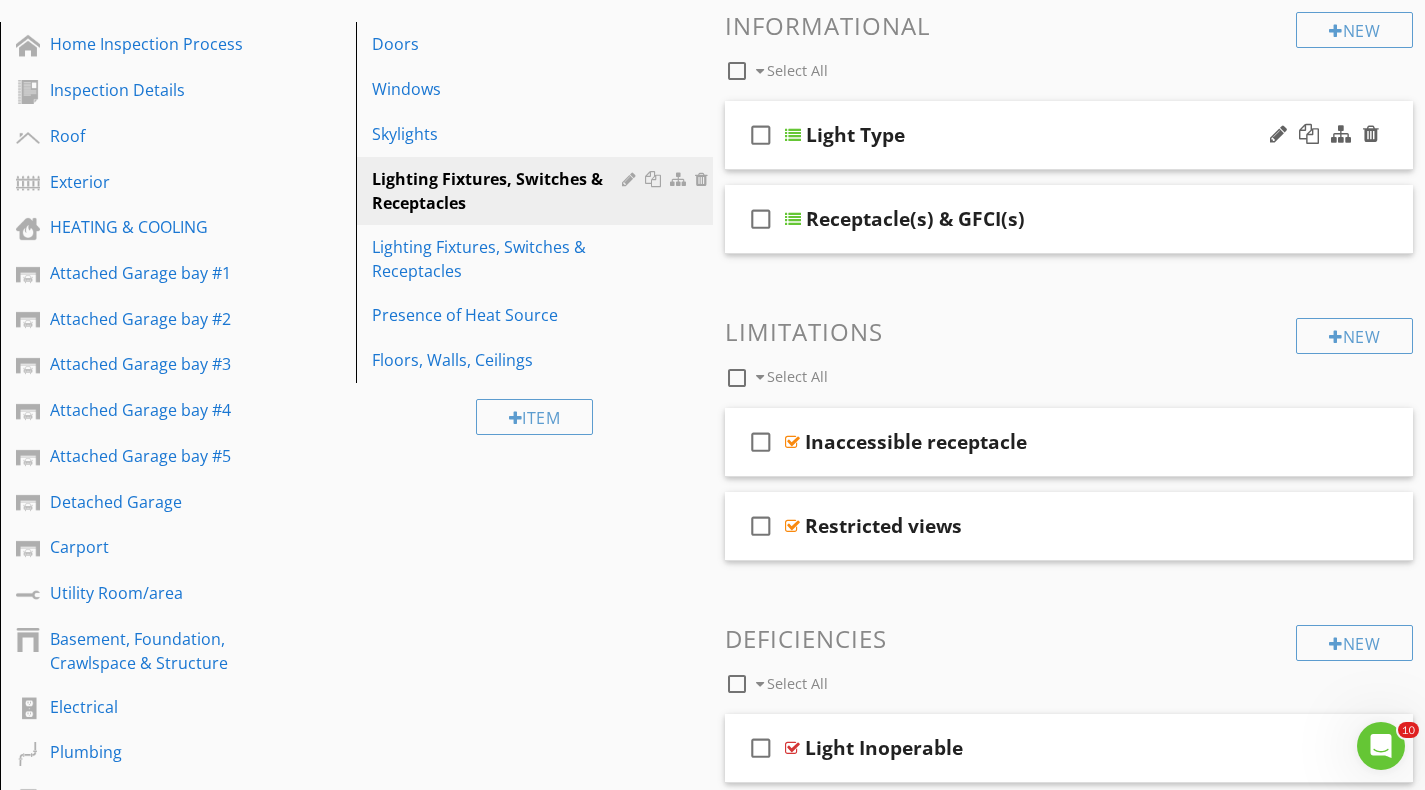 click at bounding box center [793, 135] 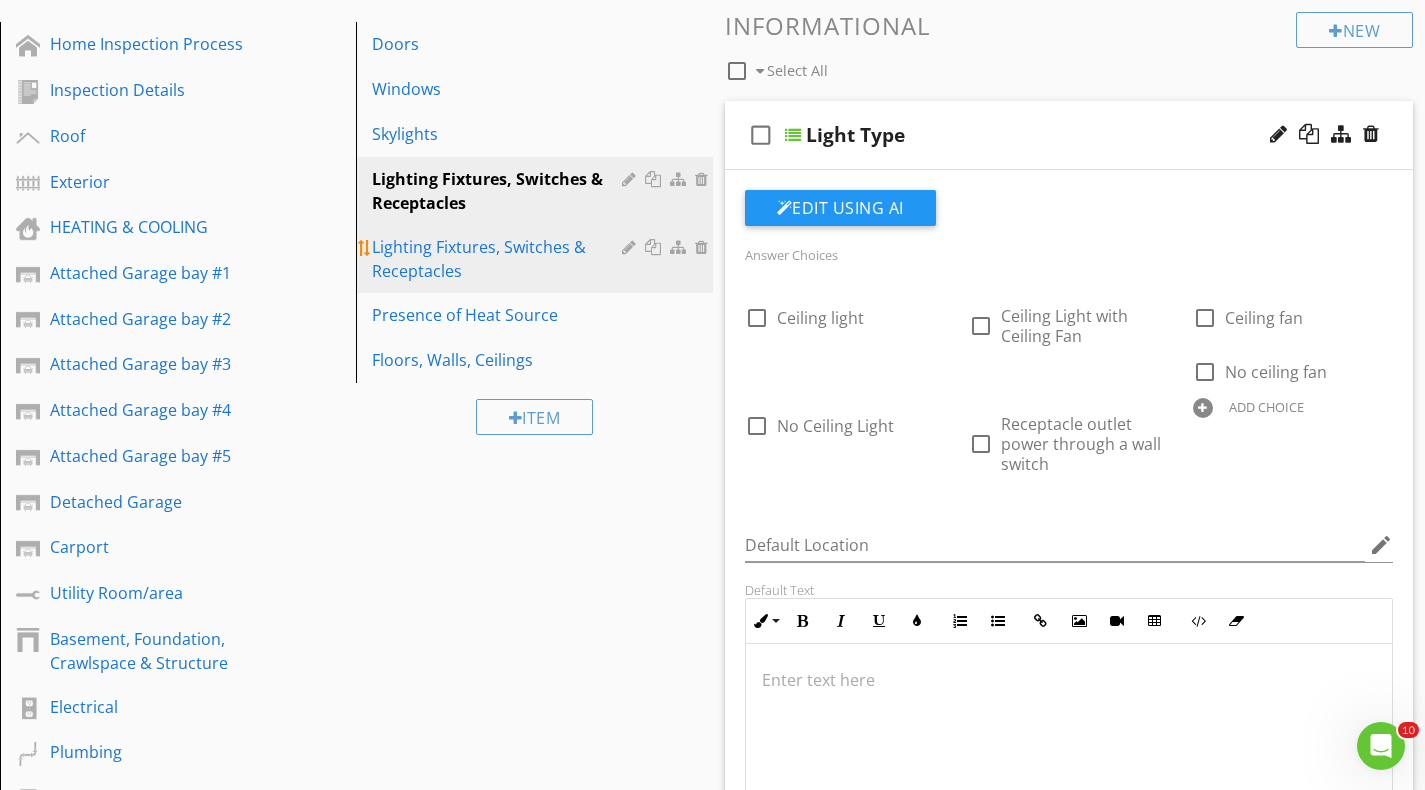 click on "Lighting Fixtures, Switches & Receptacles" at bounding box center (499, 259) 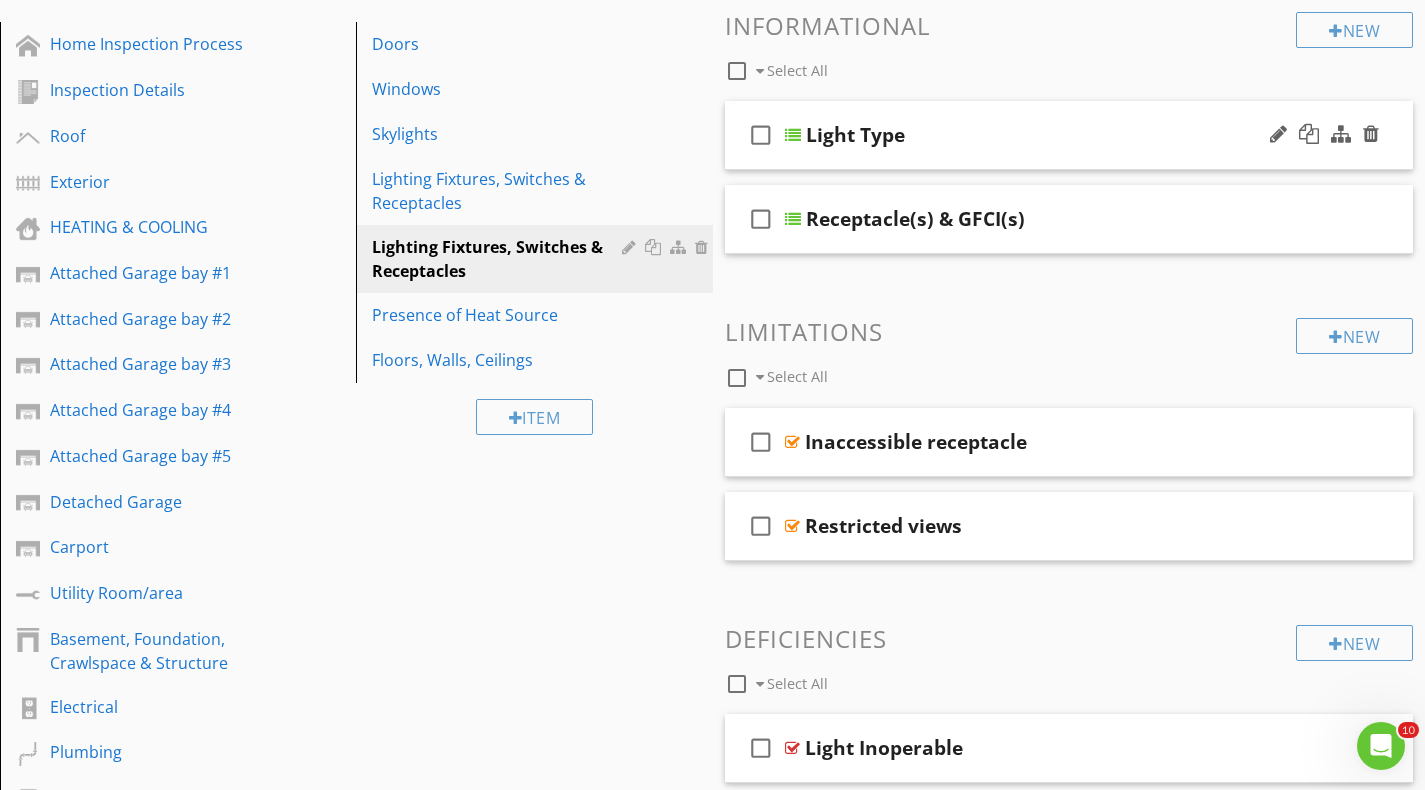 click at bounding box center (793, 135) 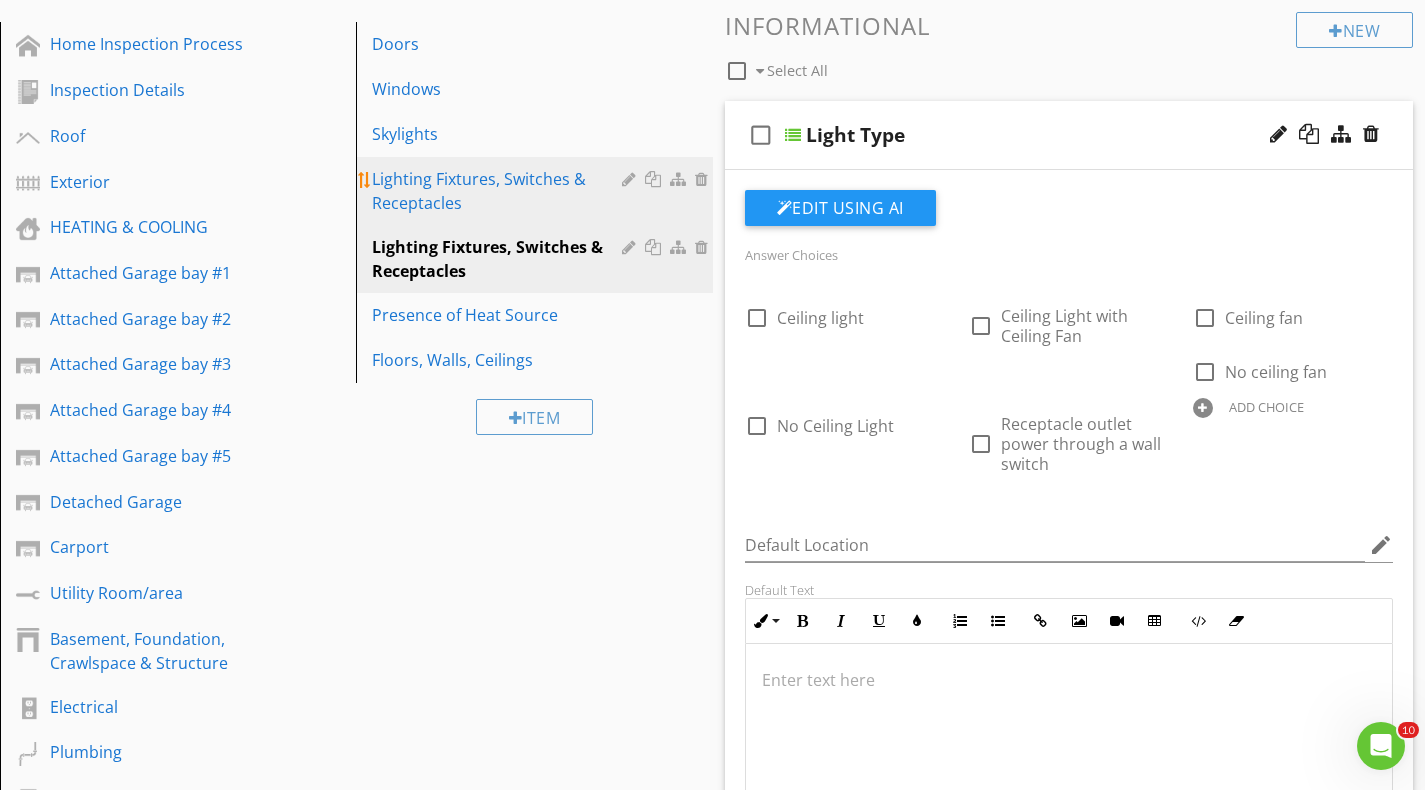 click on "Lighting Fixtures, Switches & Receptacles" at bounding box center [499, 191] 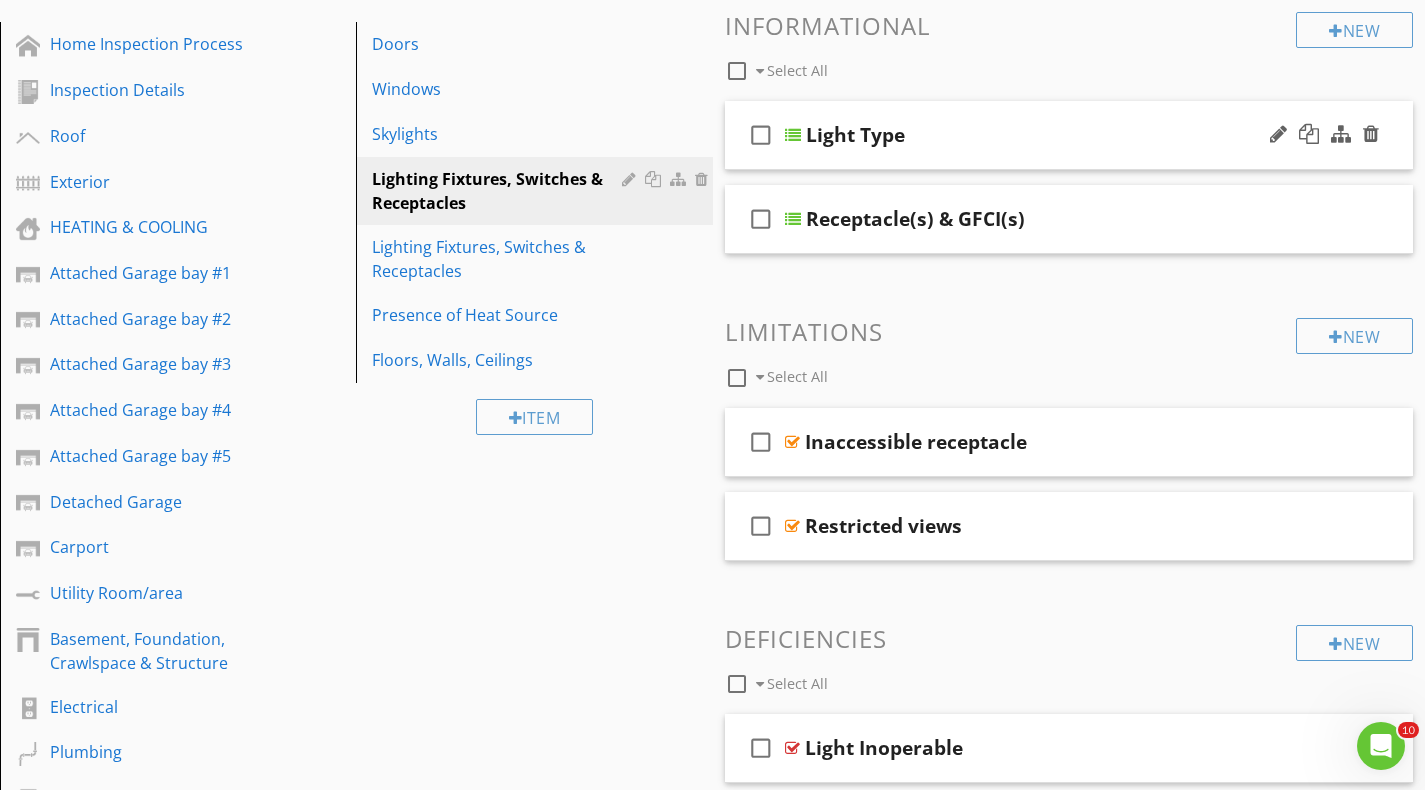 click at bounding box center [793, 135] 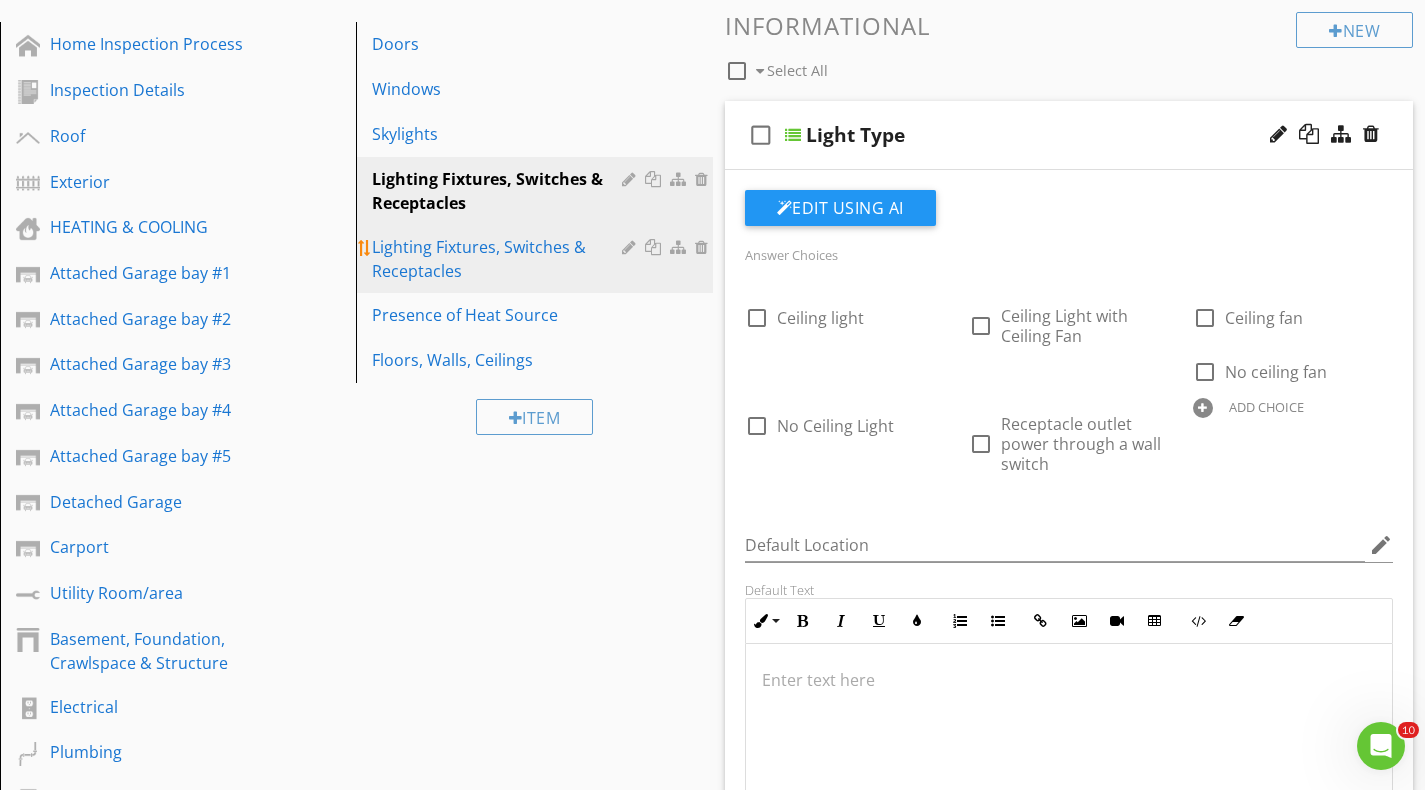 click on "Lighting Fixtures, Switches & Receptacles" at bounding box center (499, 259) 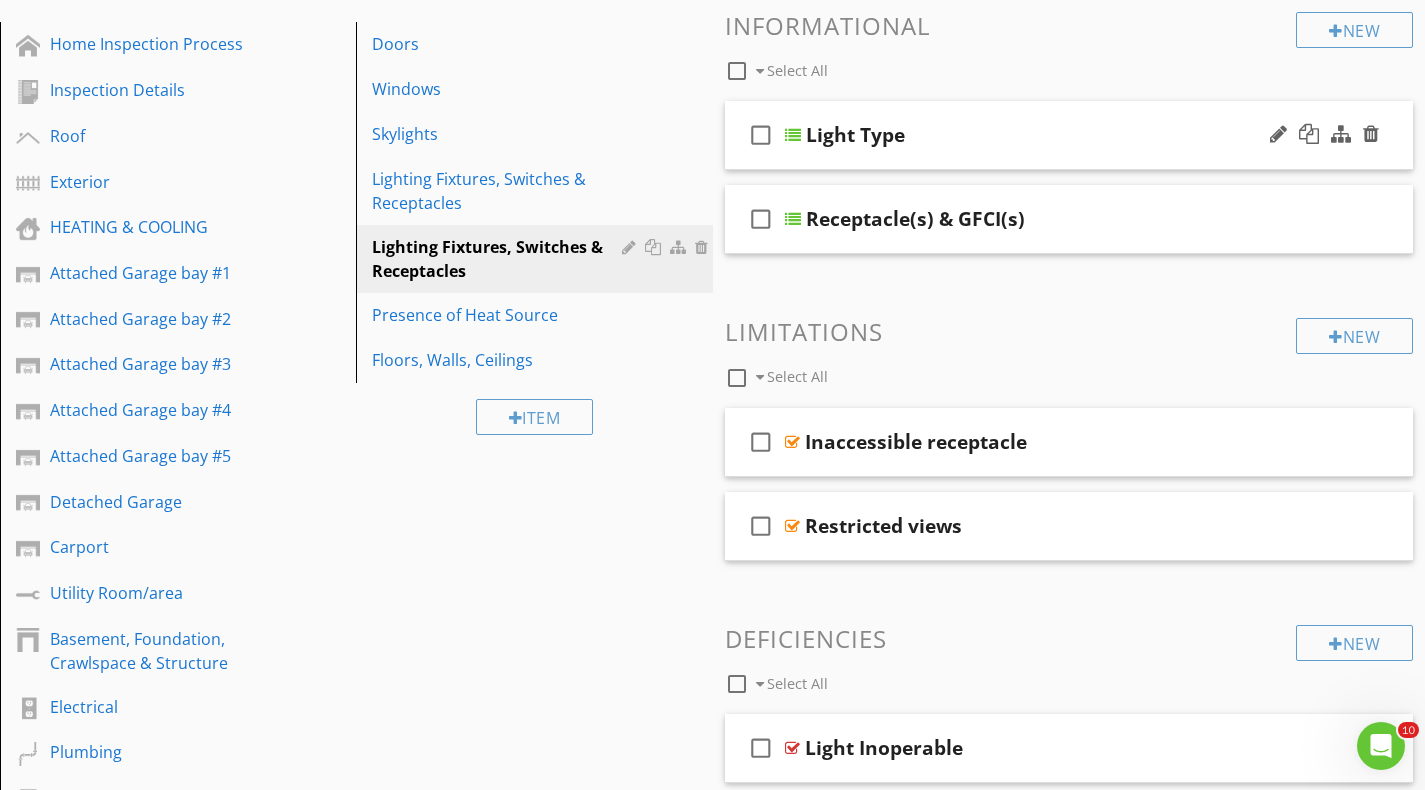click at bounding box center [793, 135] 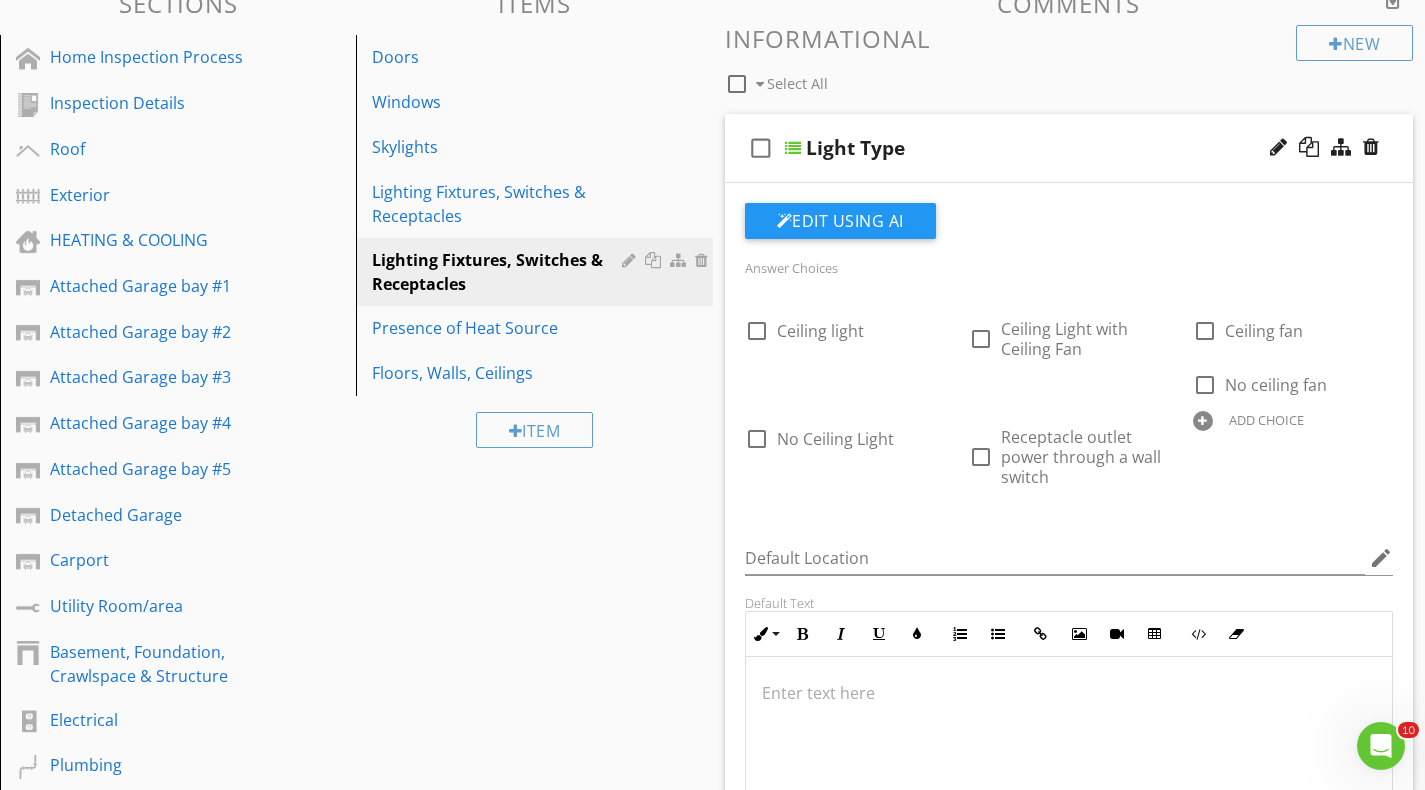 scroll, scrollTop: 300, scrollLeft: 0, axis: vertical 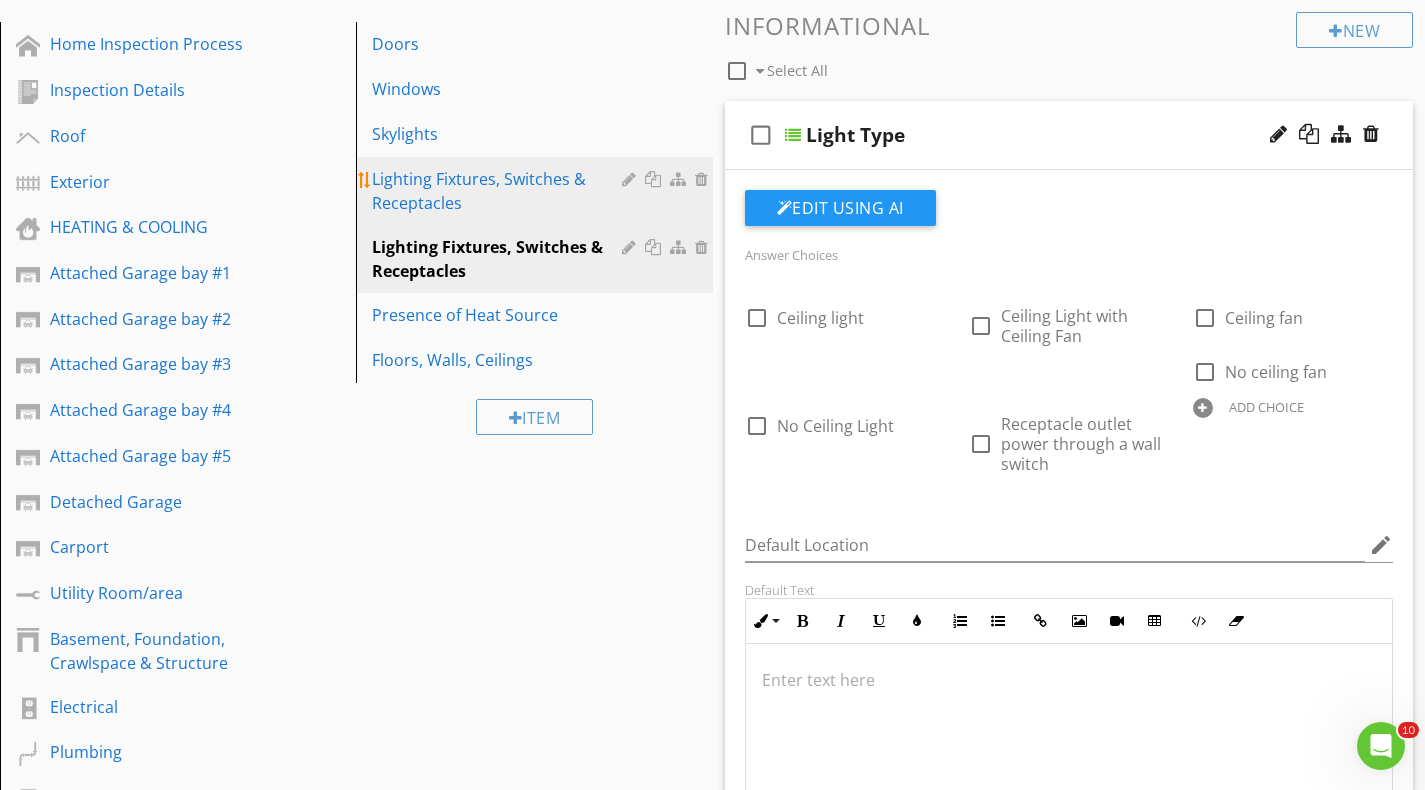 click on "Lighting Fixtures, Switches & Receptacles" at bounding box center (499, 191) 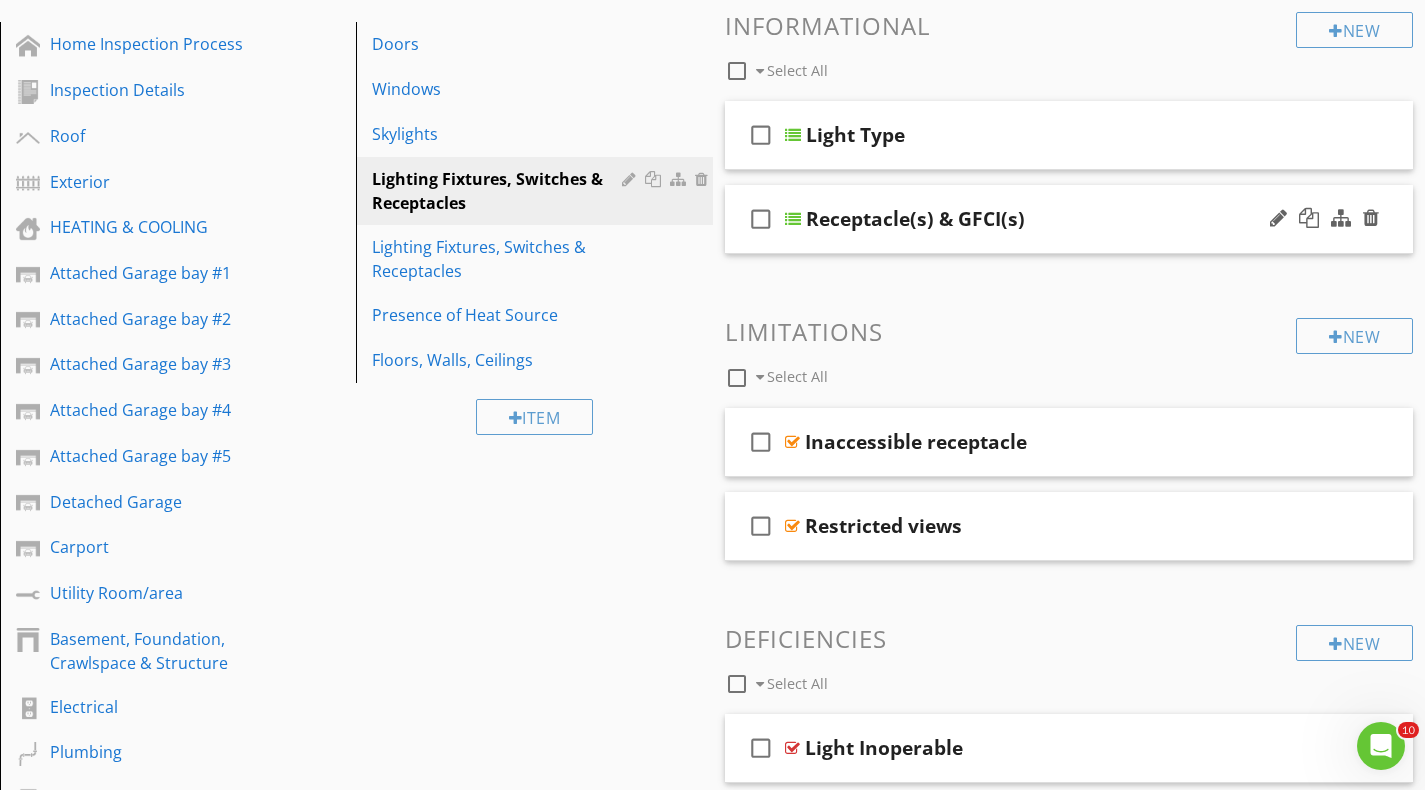 click at bounding box center [793, 219] 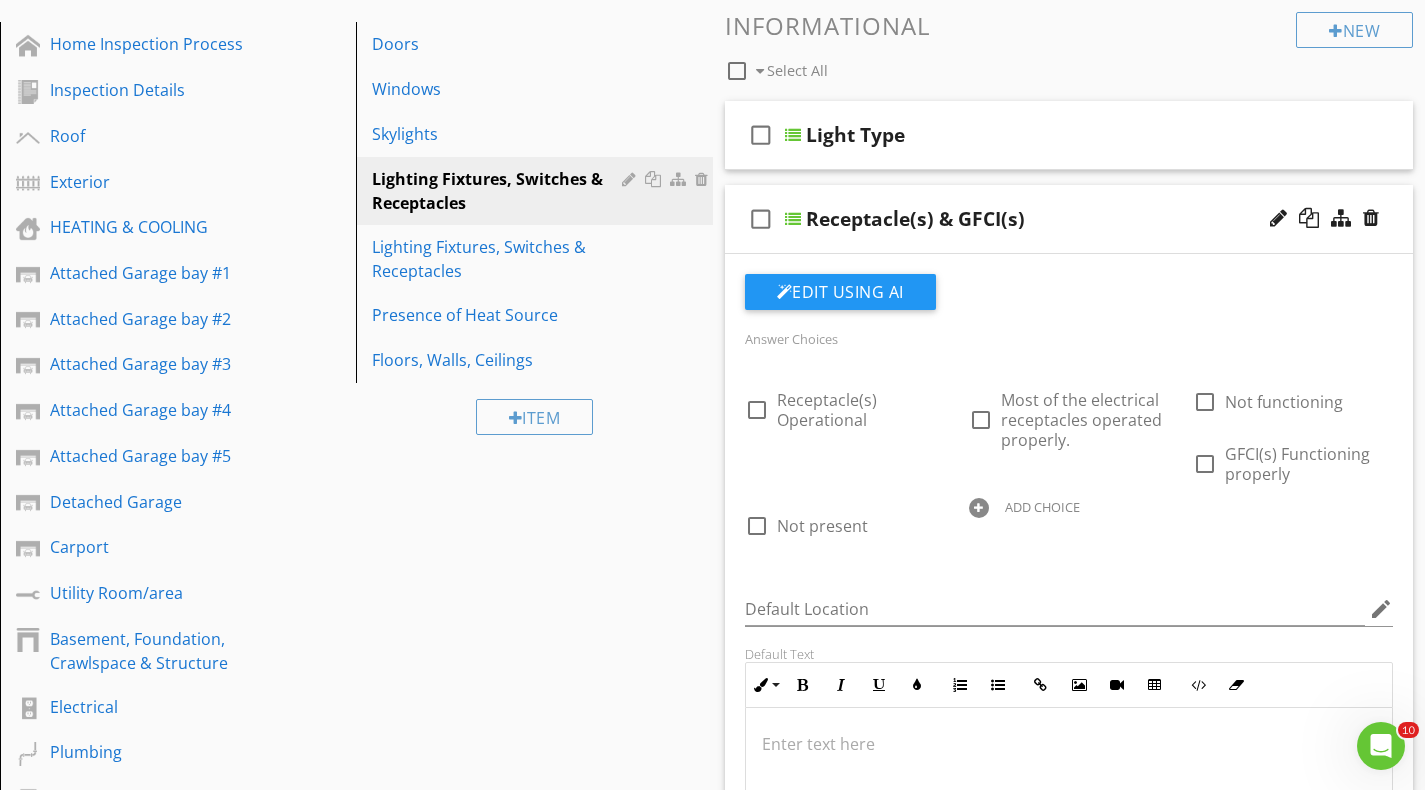 scroll, scrollTop: 400, scrollLeft: 0, axis: vertical 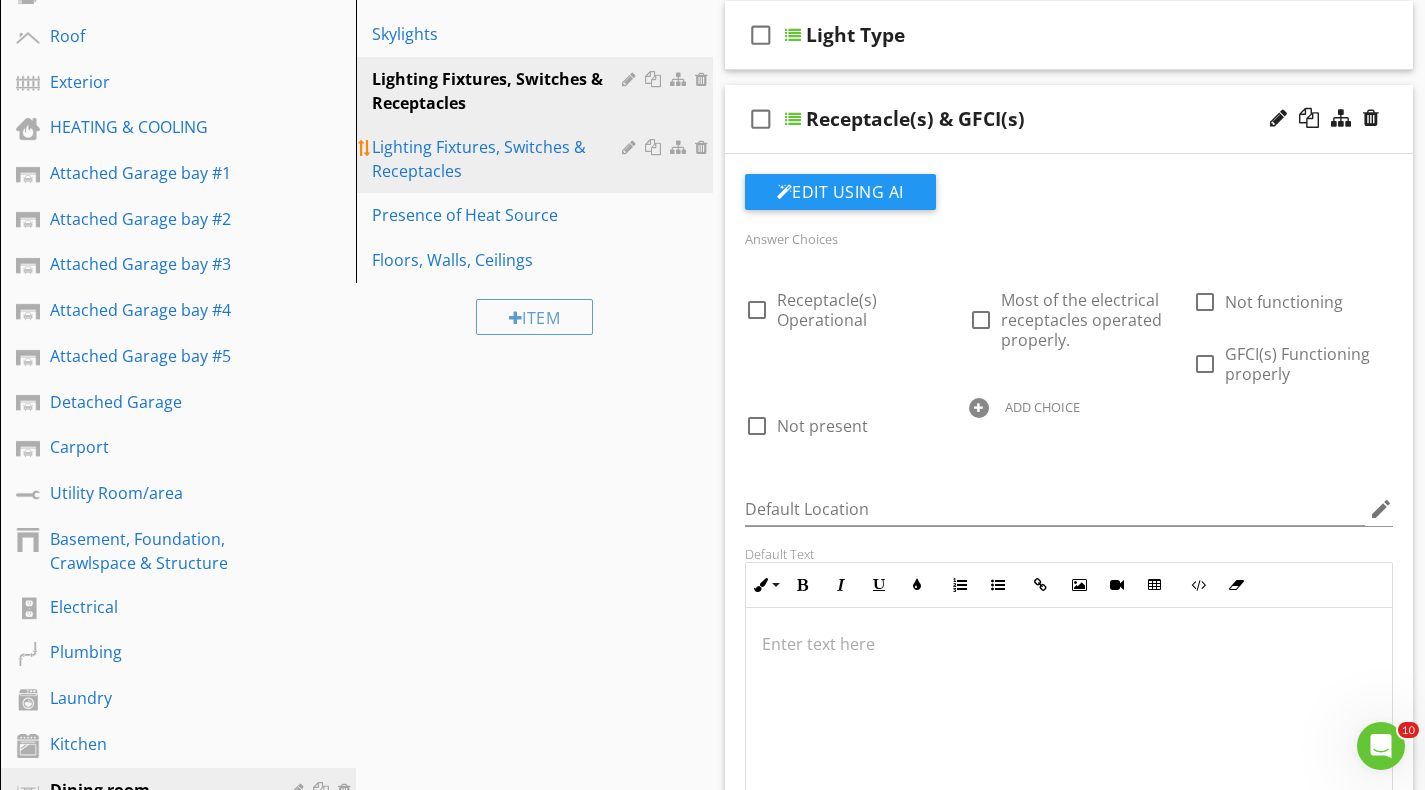 click on "Lighting Fixtures, Switches & Receptacles" at bounding box center (499, 159) 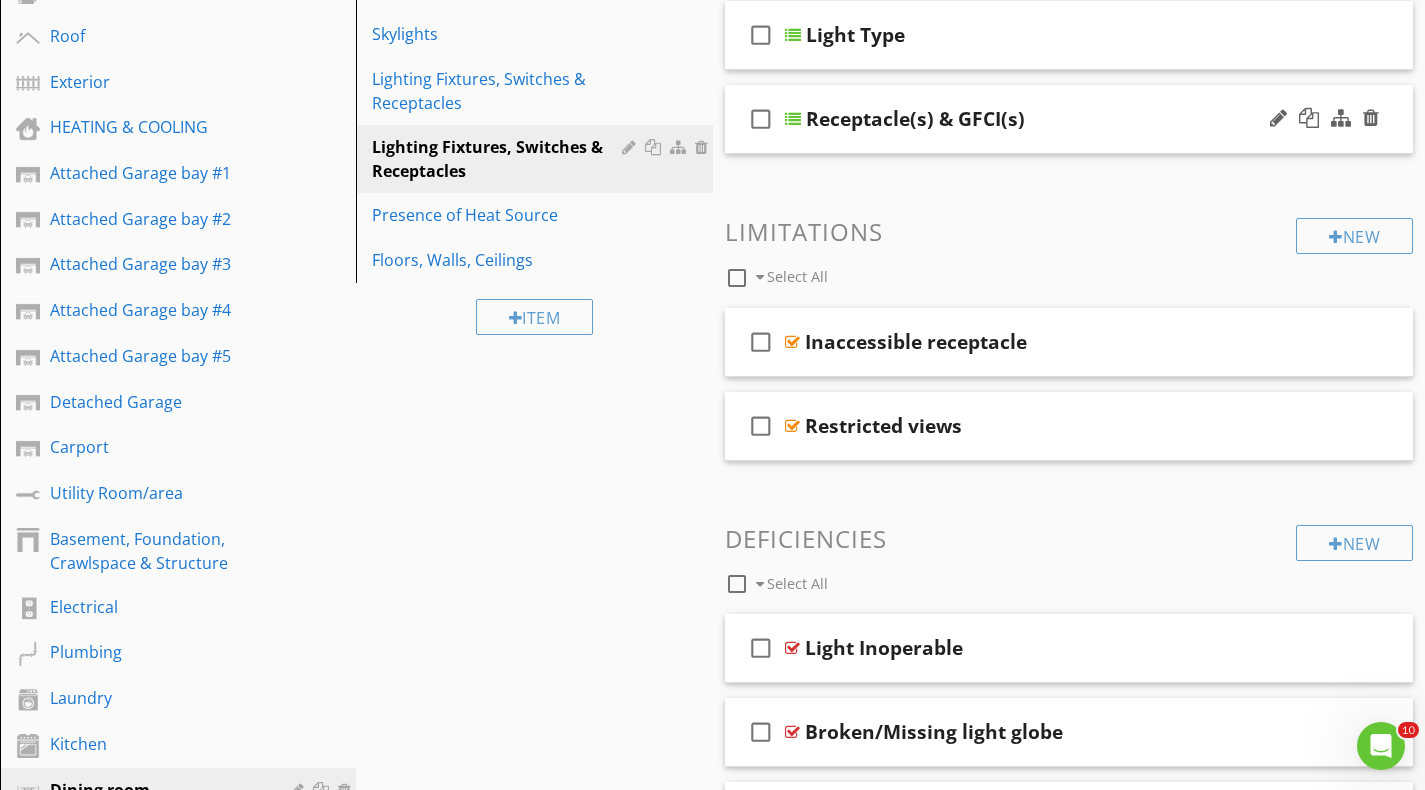 click at bounding box center [793, 119] 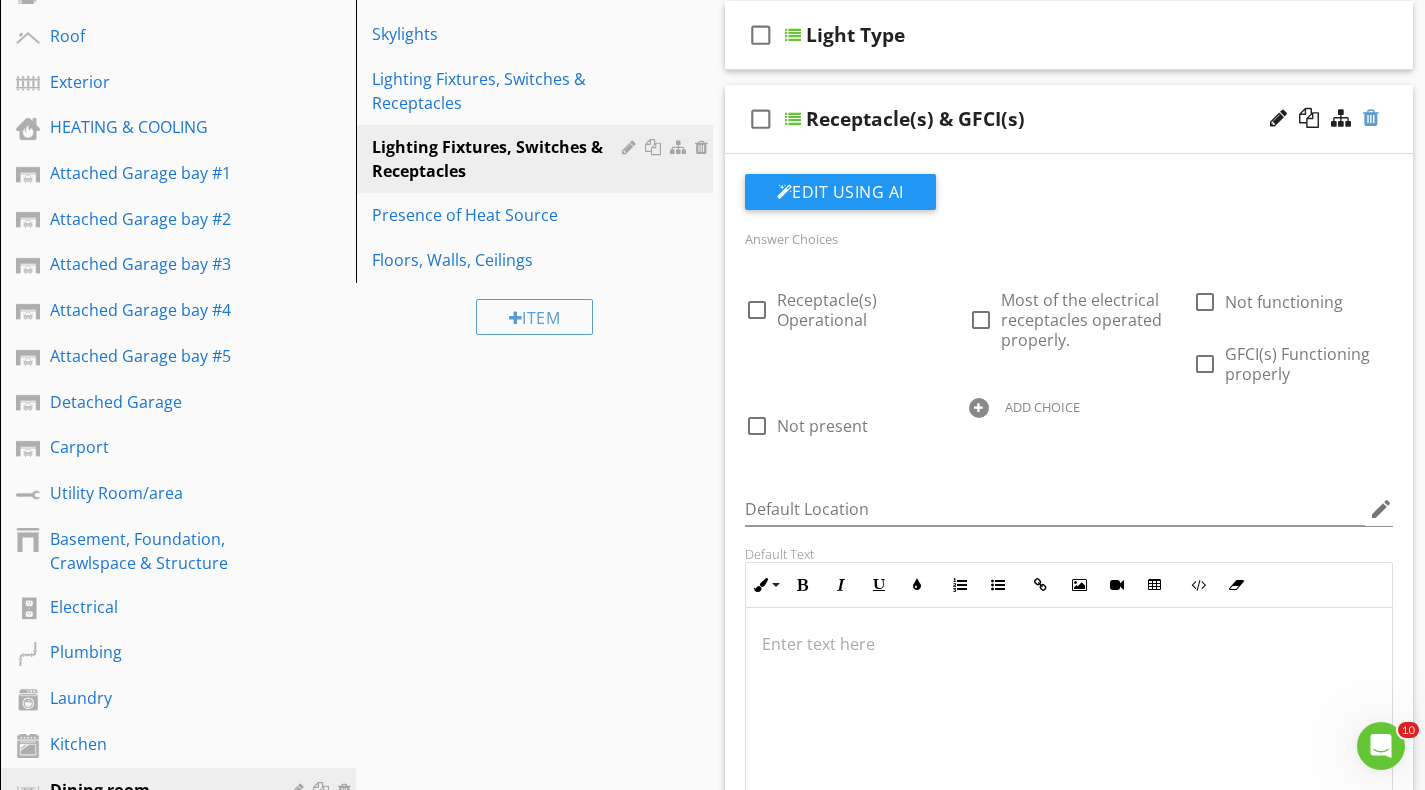 click at bounding box center [1371, 118] 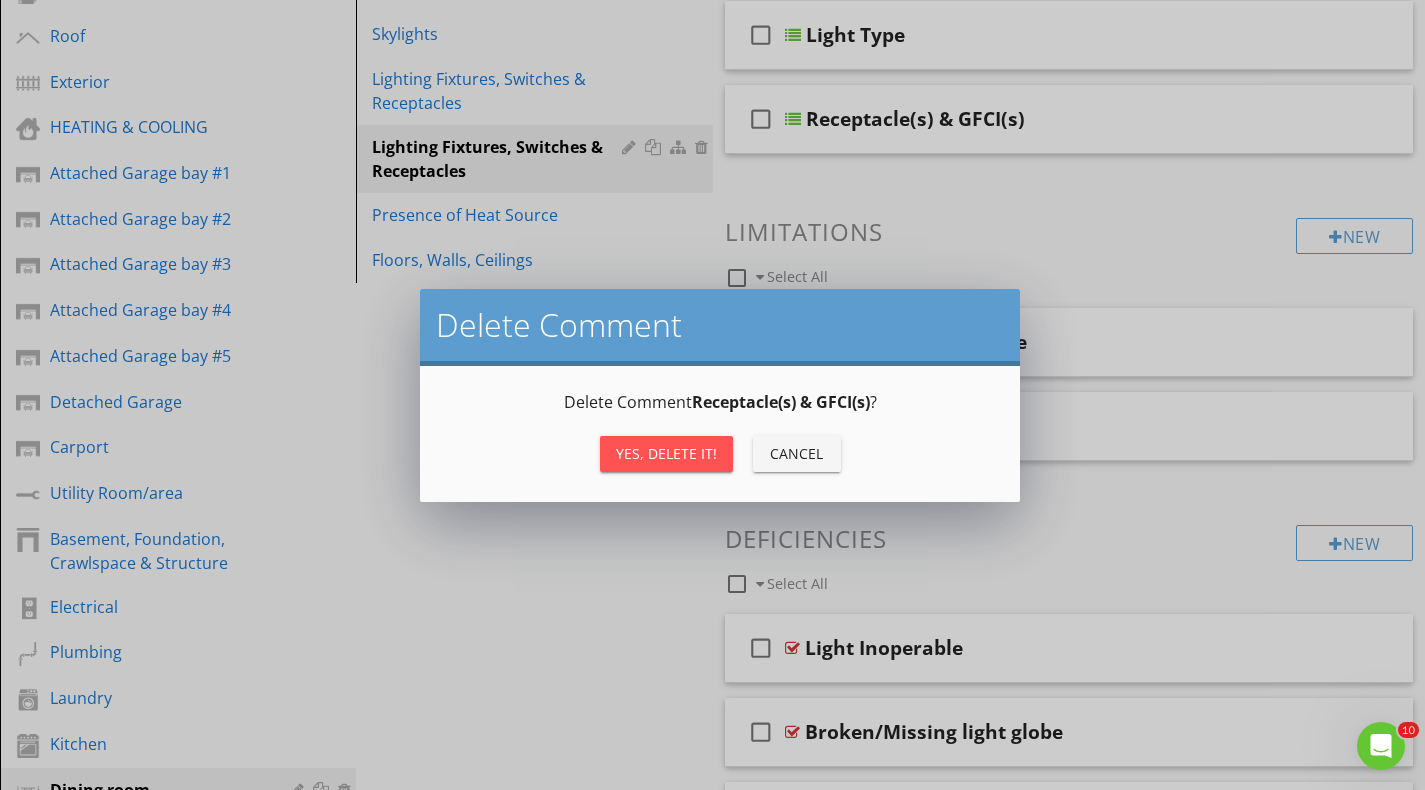click on "Delete Comment   Delete Comment
Receptacle(s)  & GFCI(s) ?   Yes, Delete it!   Cancel" at bounding box center [712, 395] 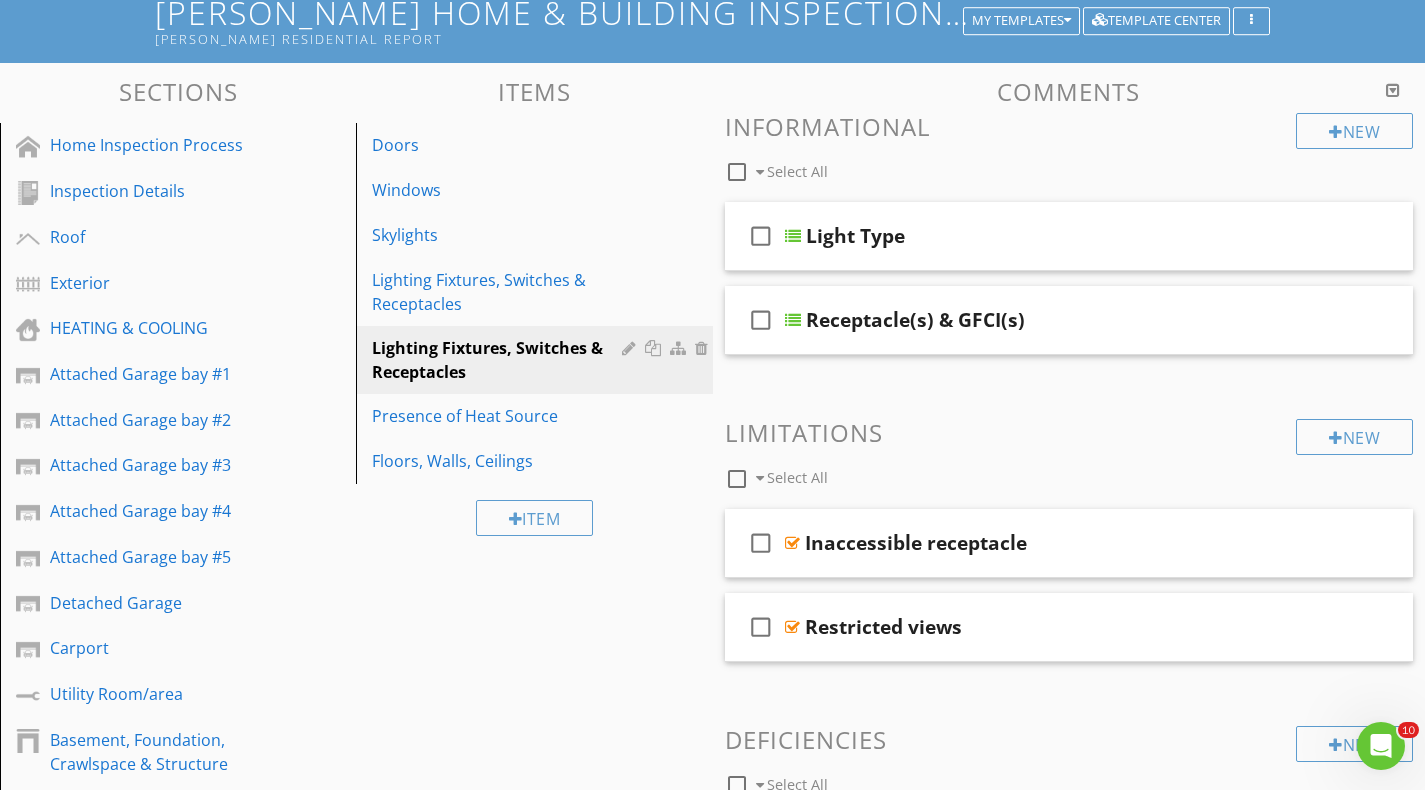 scroll, scrollTop: 0, scrollLeft: 0, axis: both 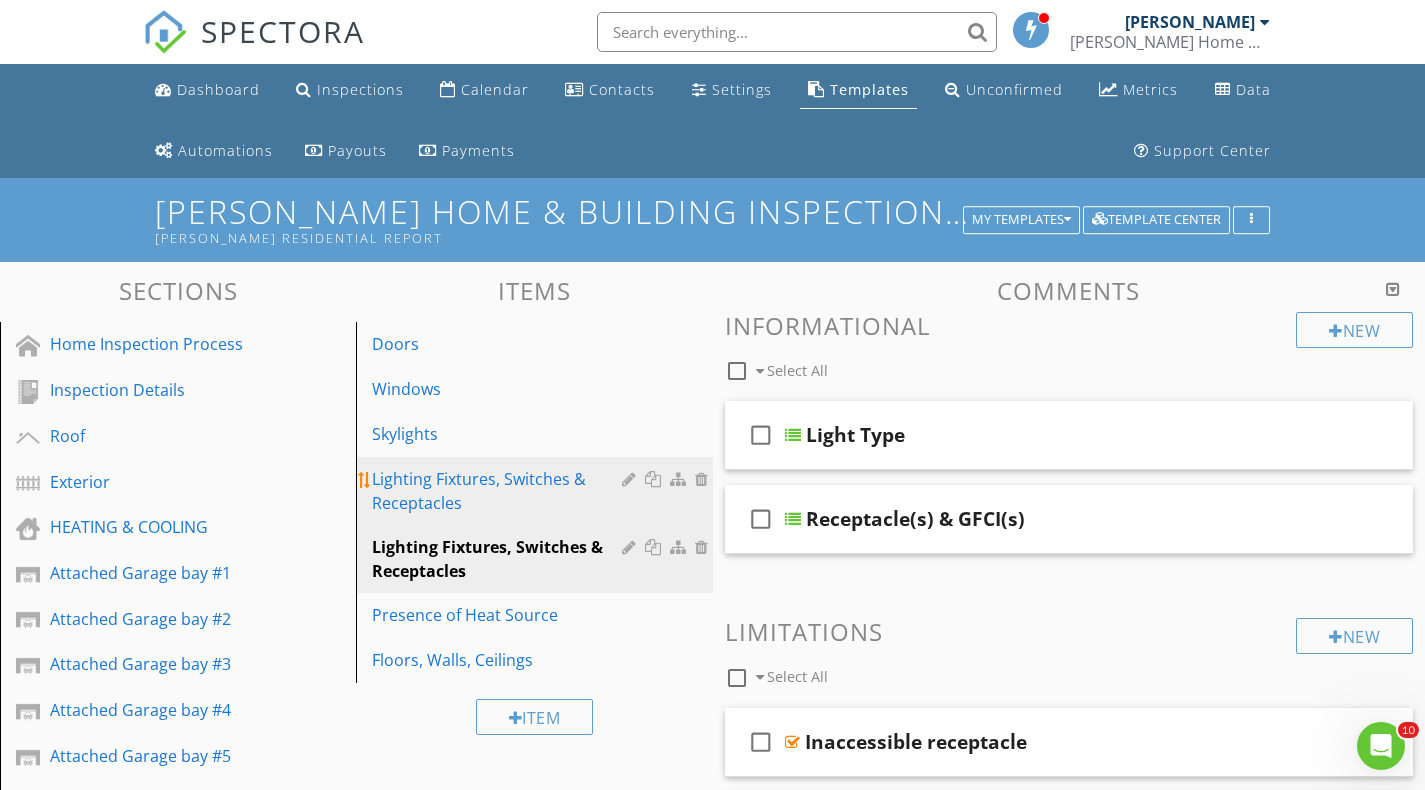 click on "Lighting Fixtures, Switches & Receptacles" at bounding box center (537, 491) 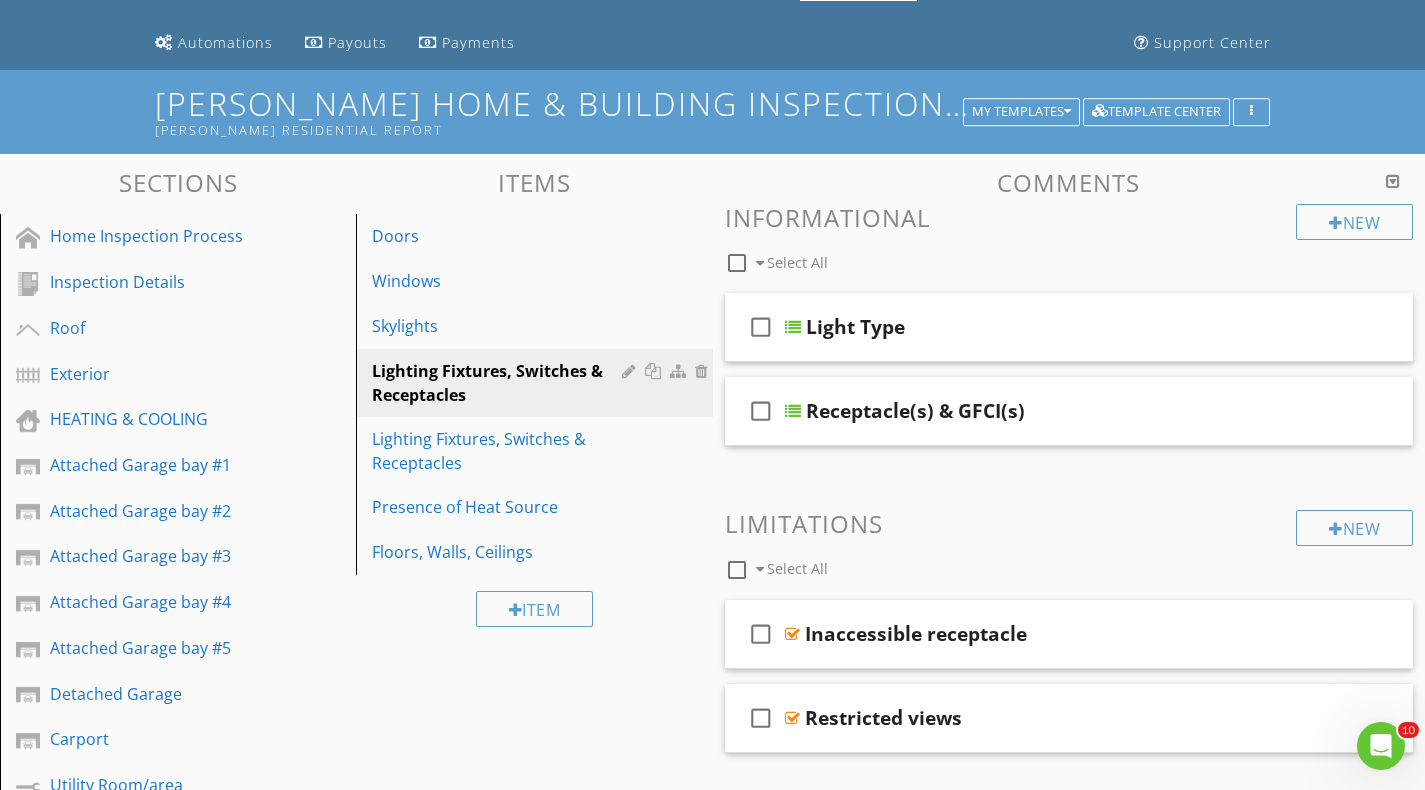 scroll, scrollTop: 100, scrollLeft: 0, axis: vertical 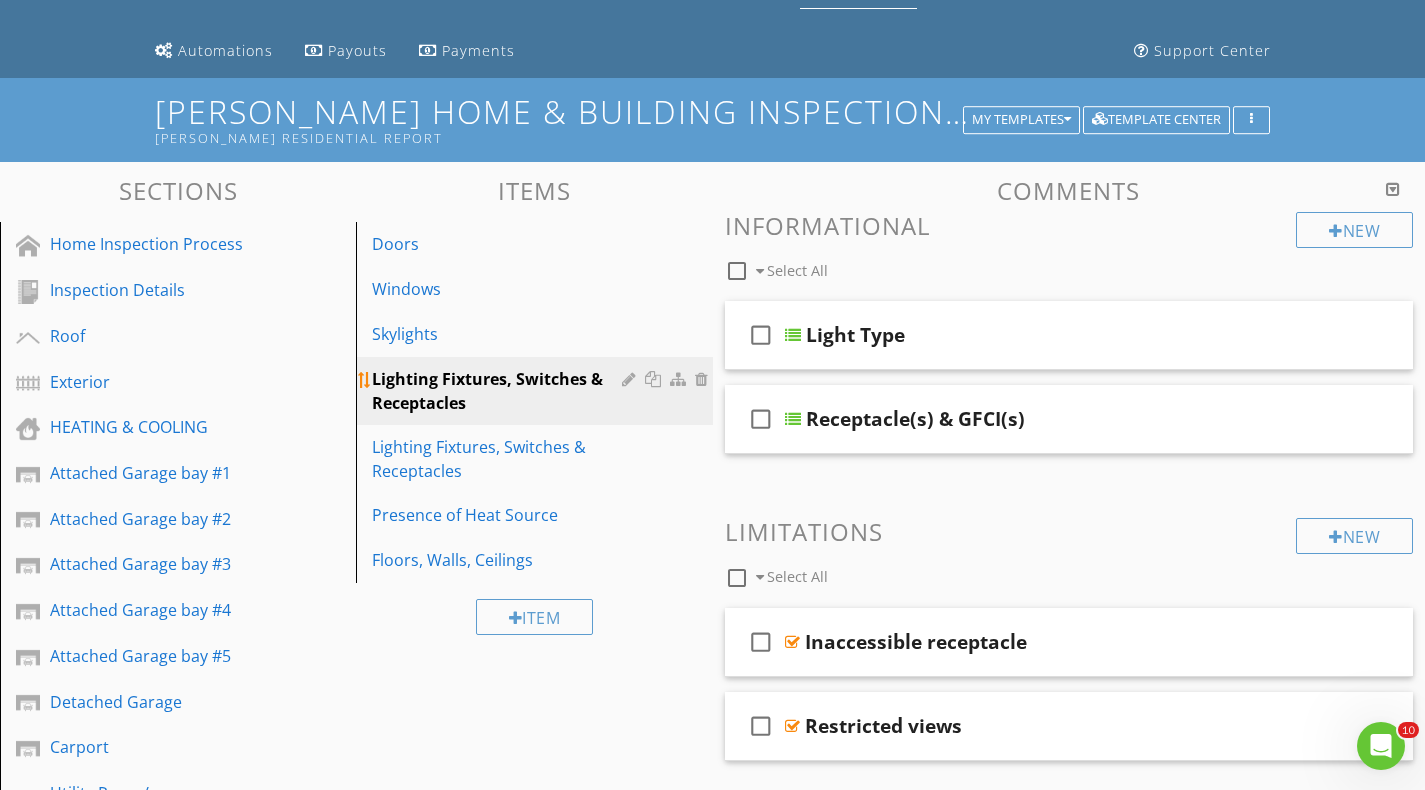 click at bounding box center (704, 379) 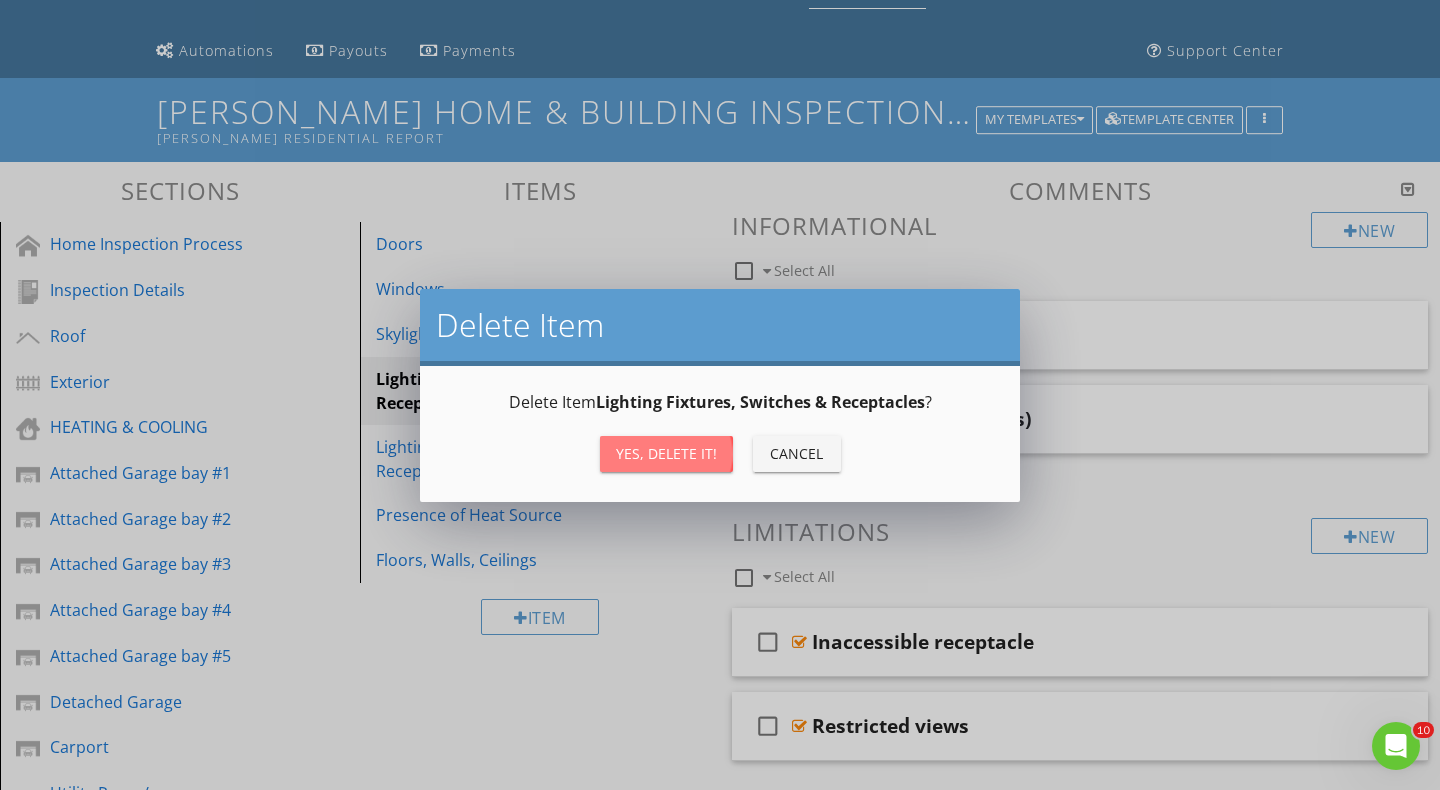 click on "Yes, Delete it!" at bounding box center (666, 453) 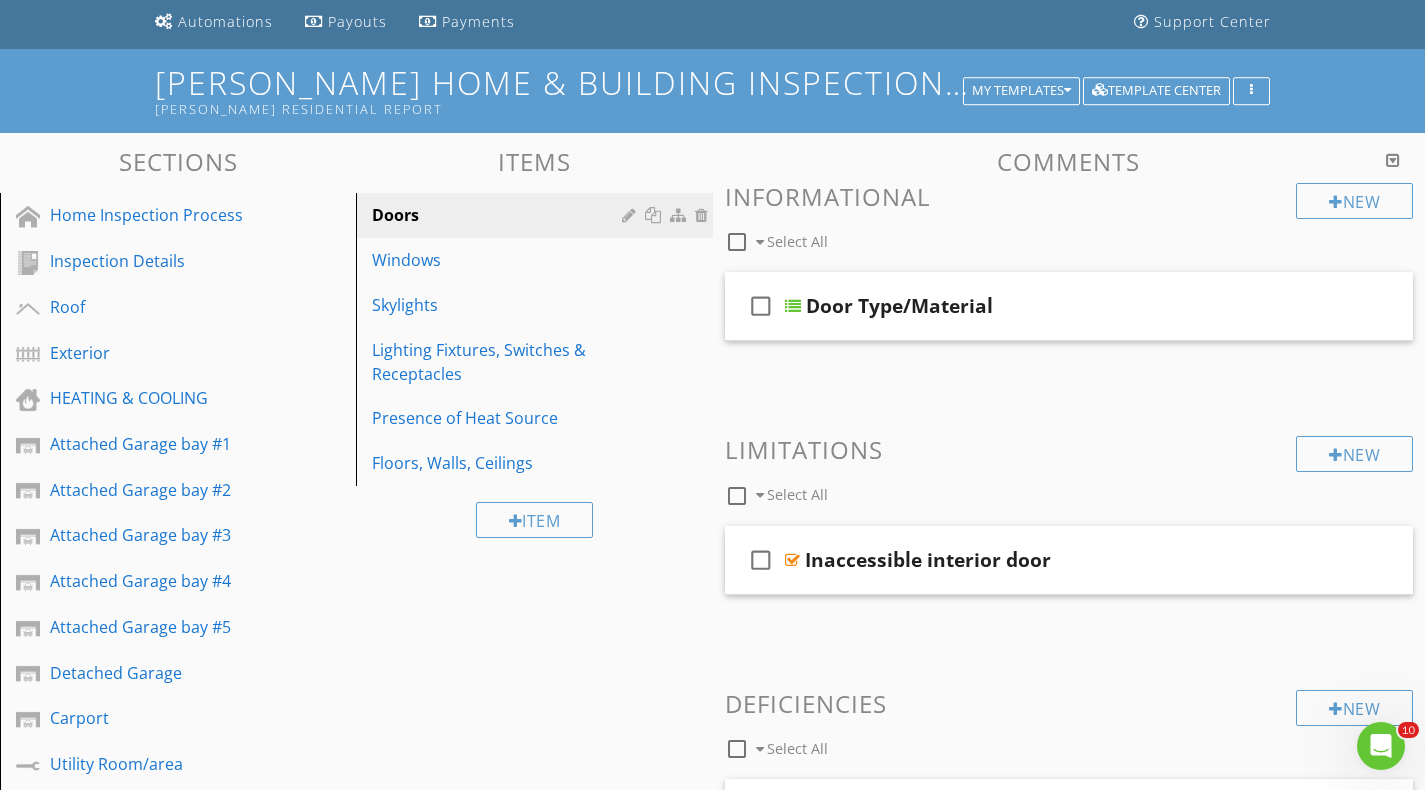 scroll, scrollTop: 100, scrollLeft: 0, axis: vertical 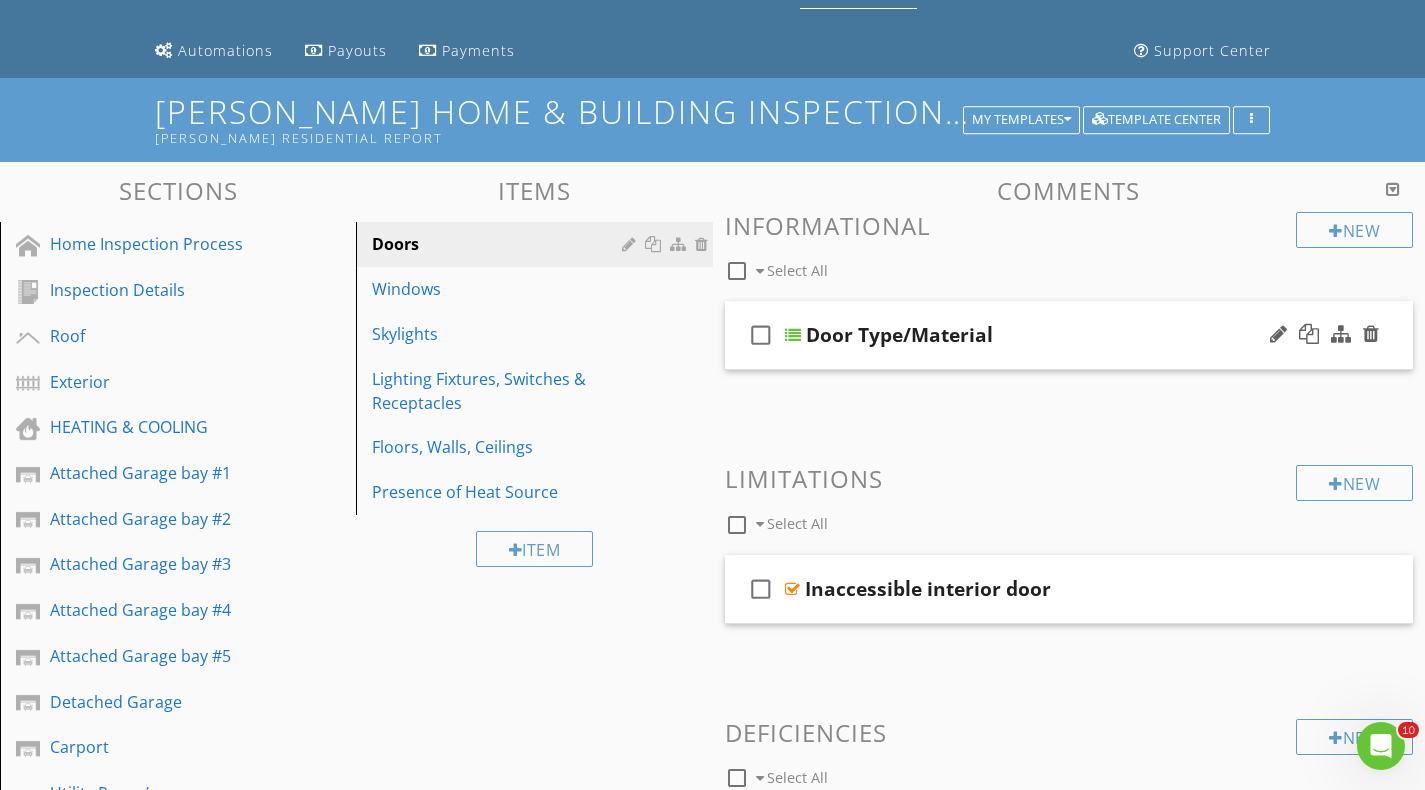 click at bounding box center (793, 335) 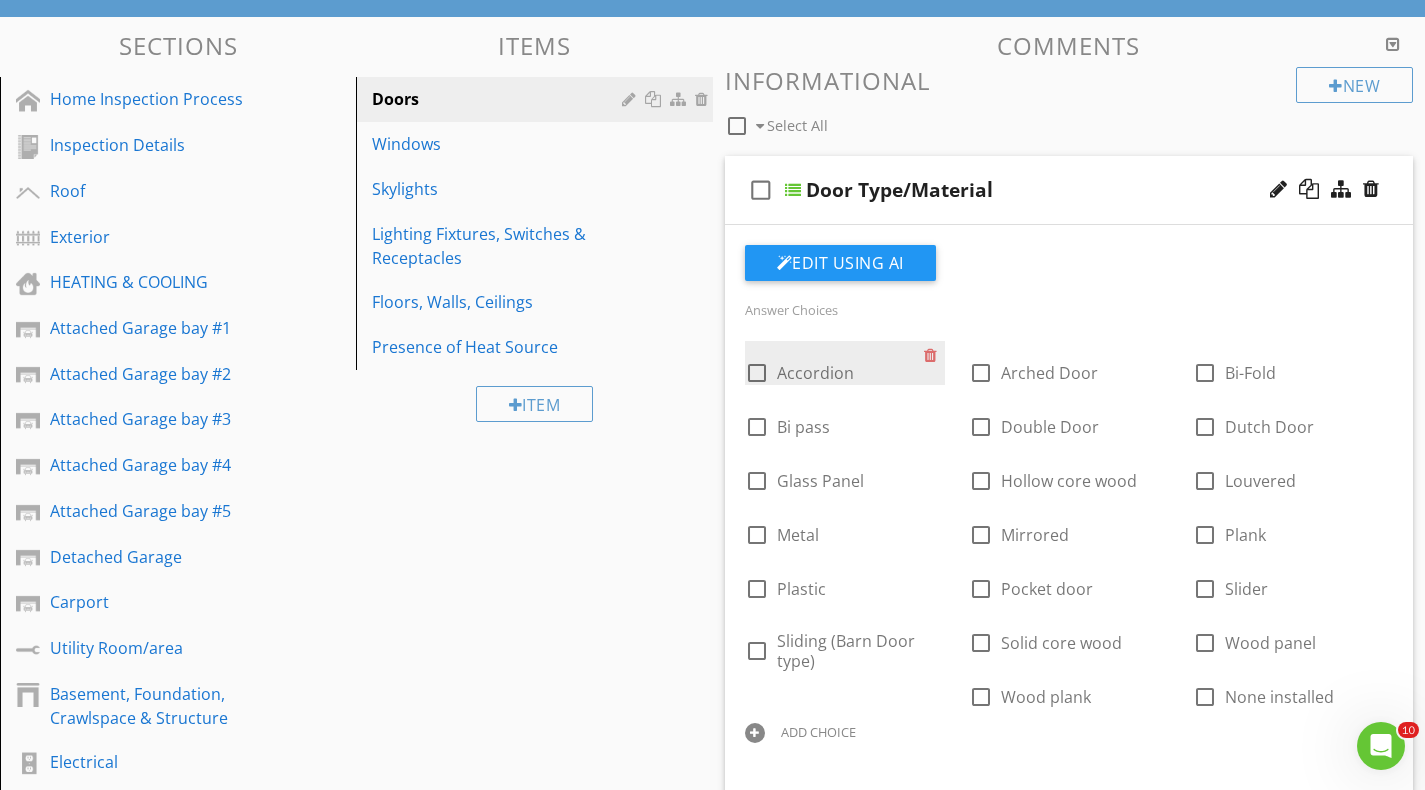 scroll, scrollTop: 200, scrollLeft: 0, axis: vertical 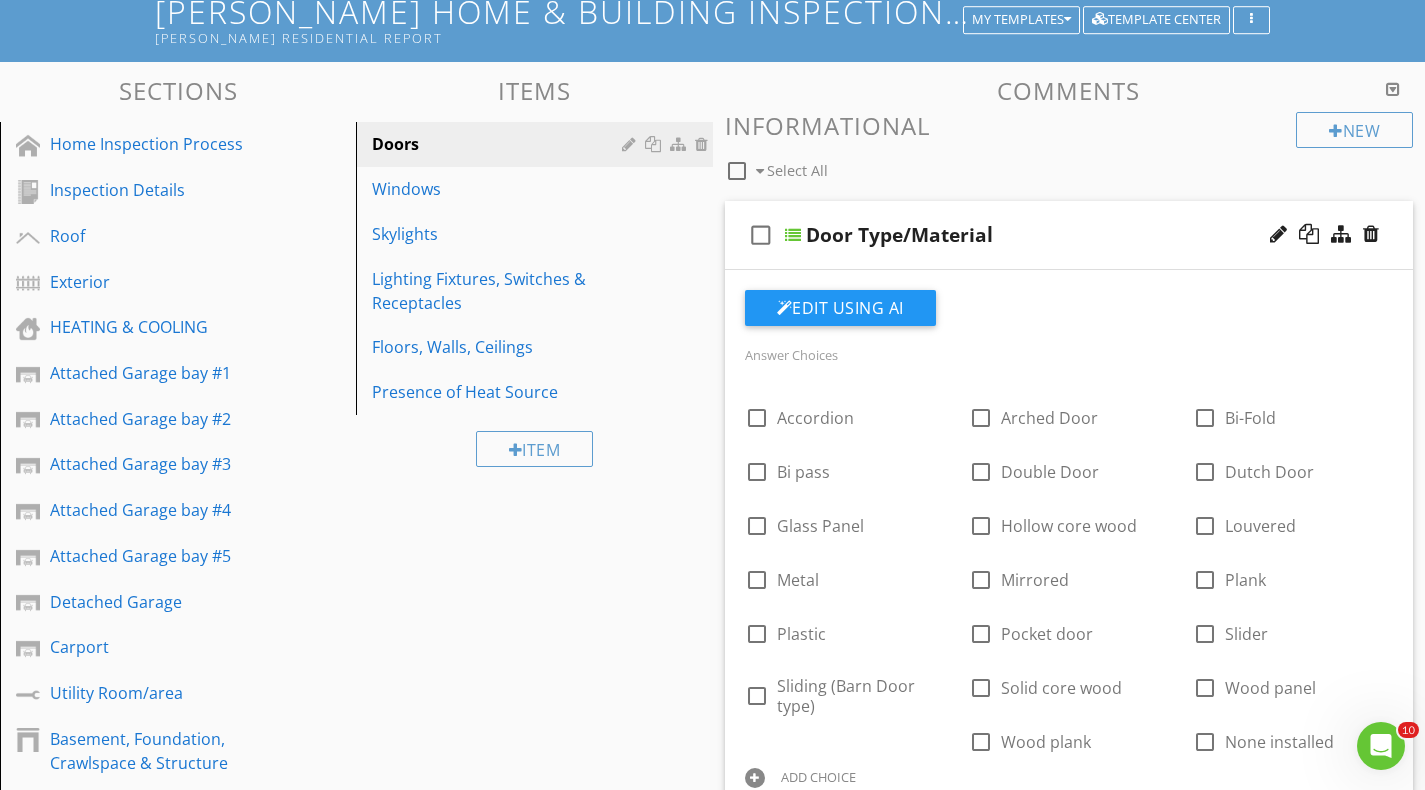 click at bounding box center [793, 235] 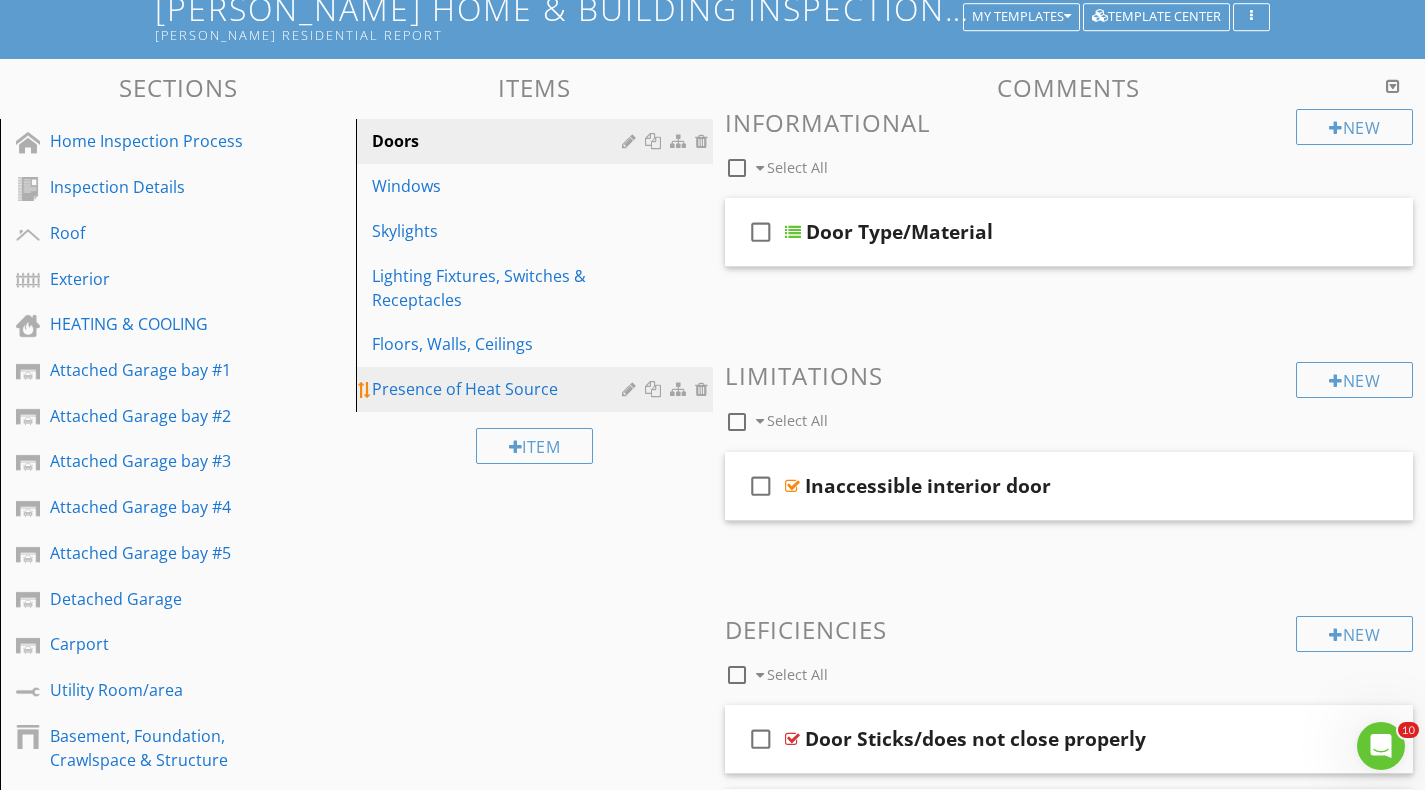 scroll, scrollTop: 0, scrollLeft: 0, axis: both 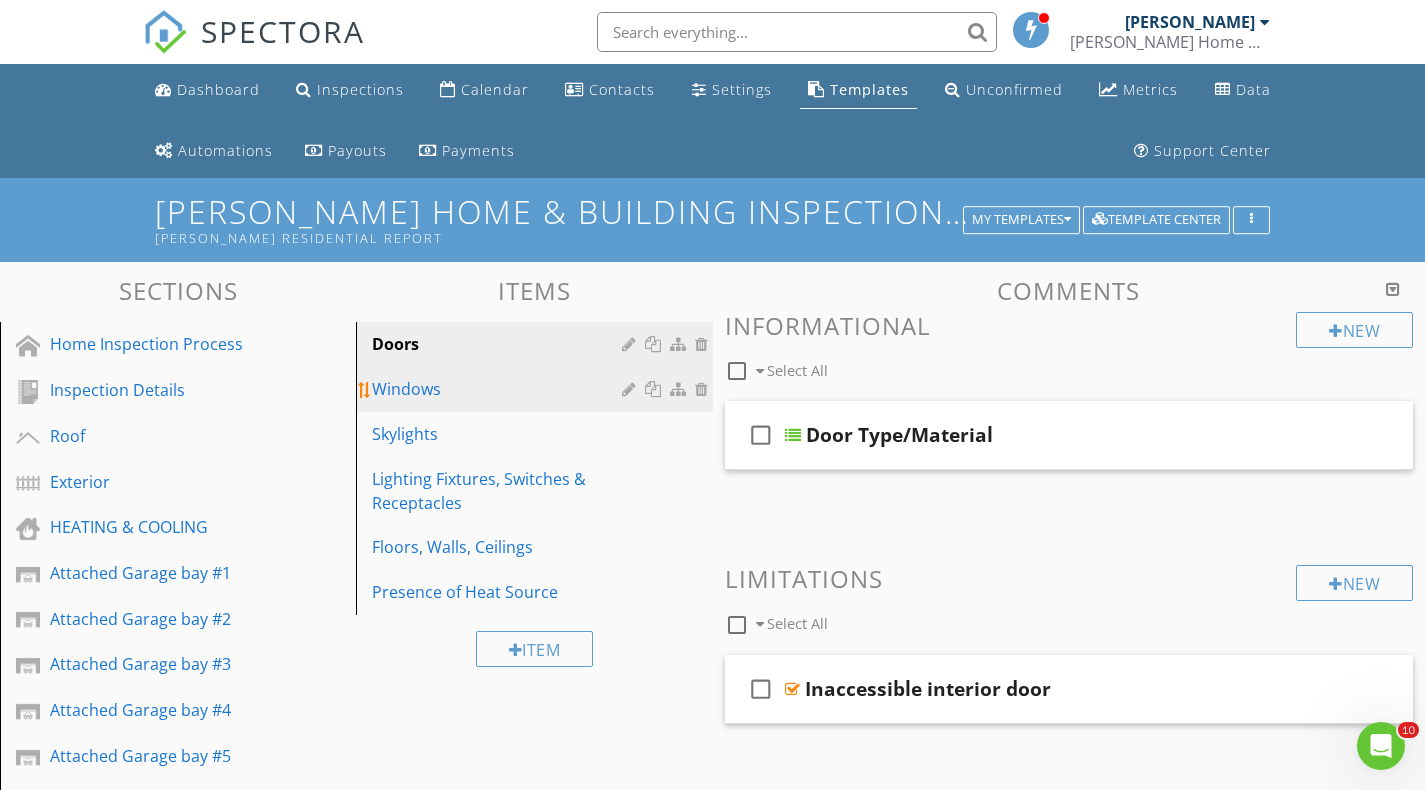 click on "Windows" at bounding box center (499, 389) 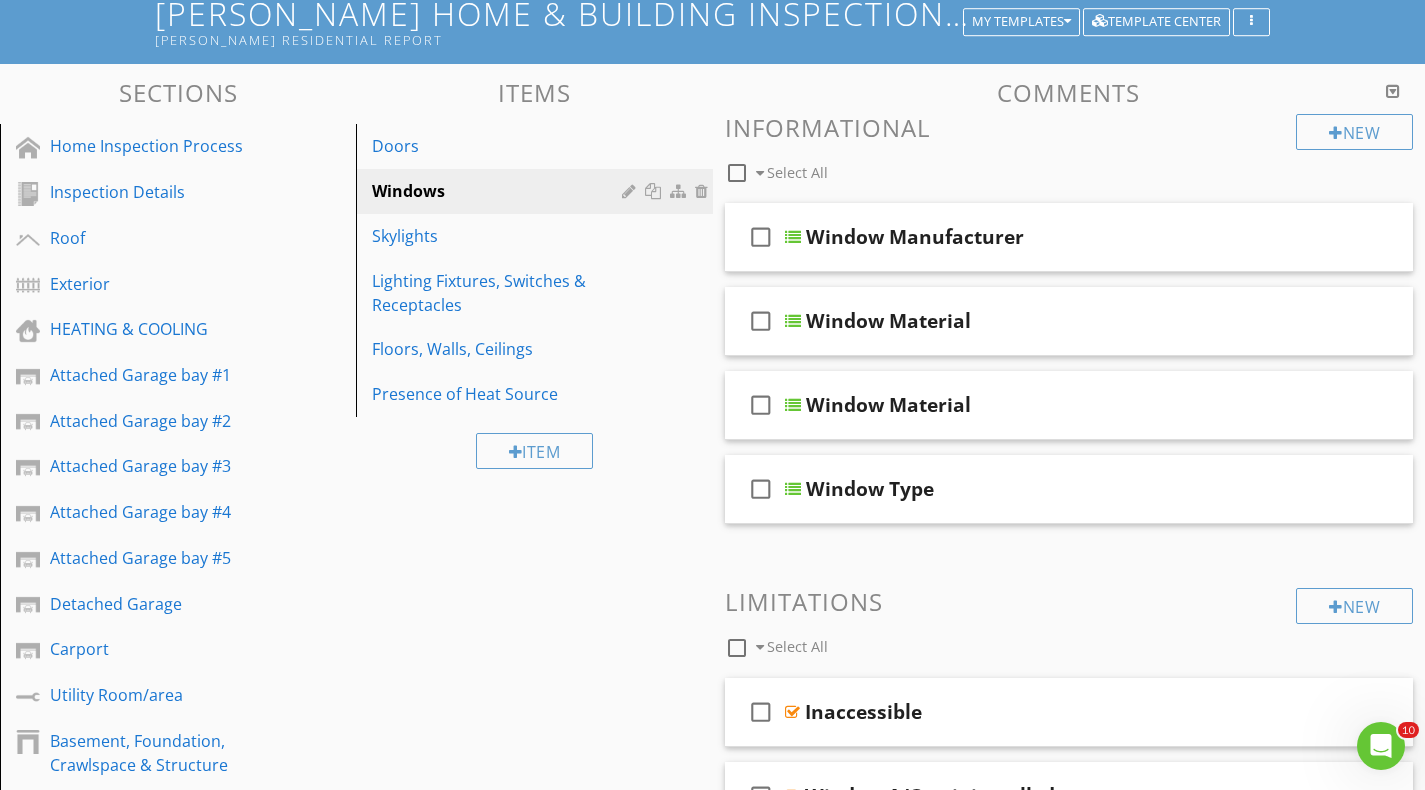 scroll, scrollTop: 200, scrollLeft: 0, axis: vertical 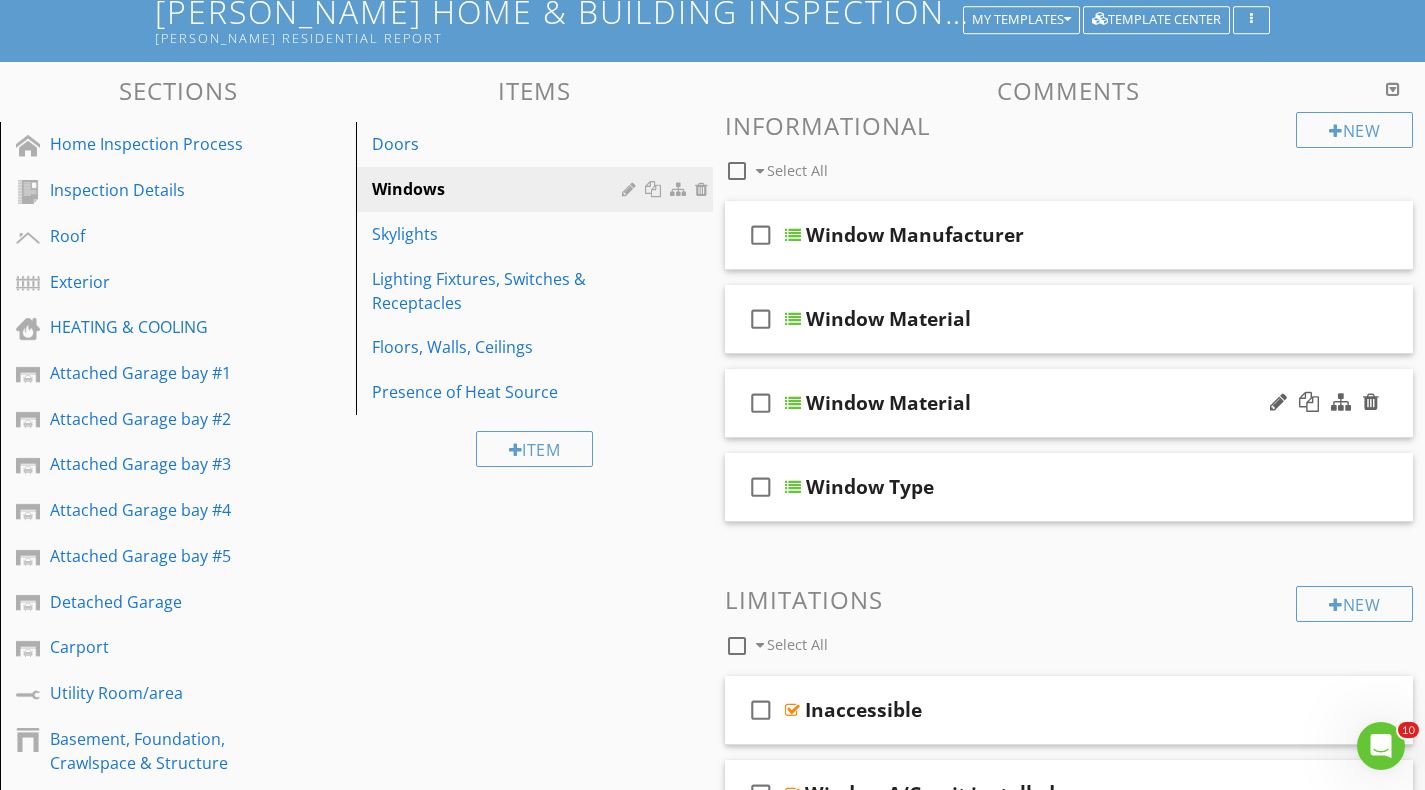 click at bounding box center (793, 403) 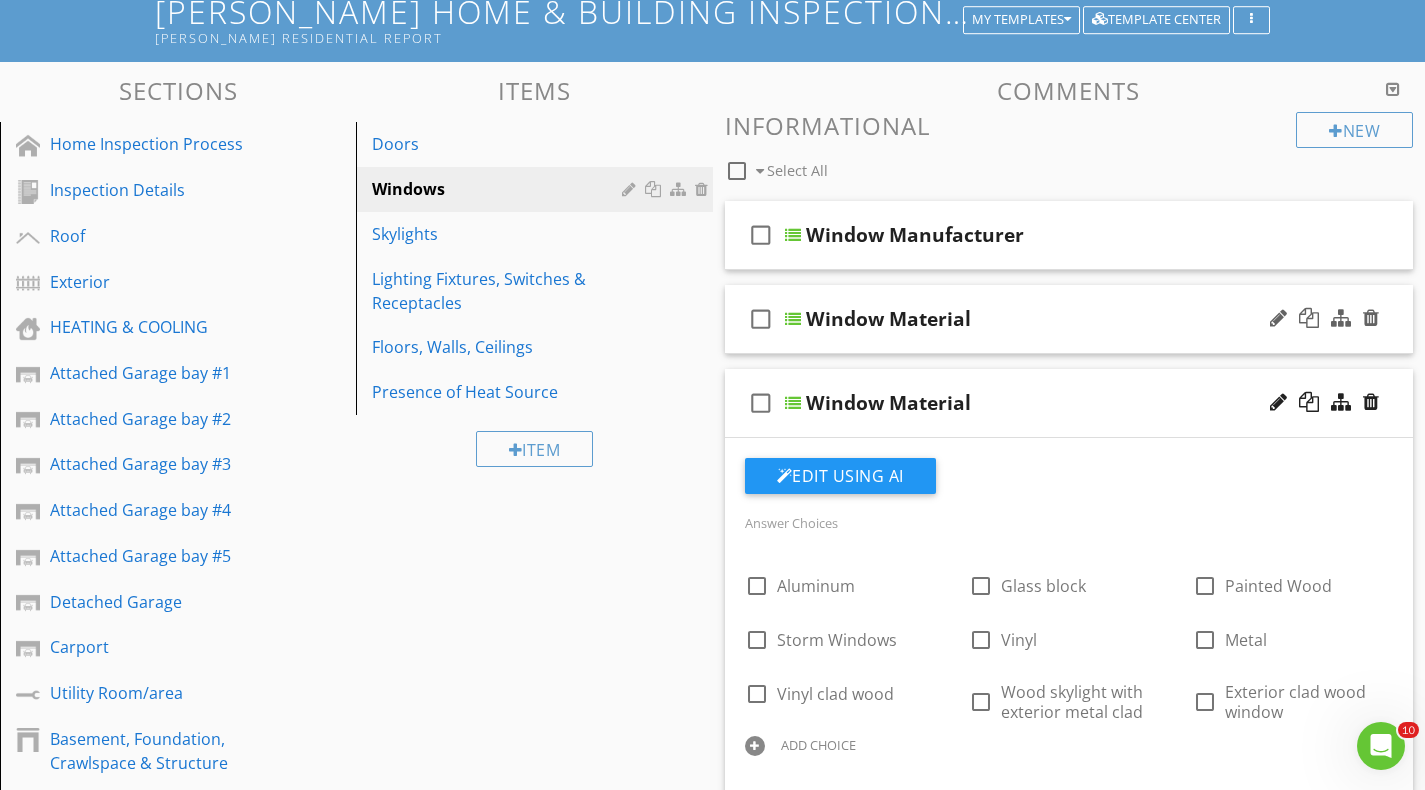 click at bounding box center (793, 319) 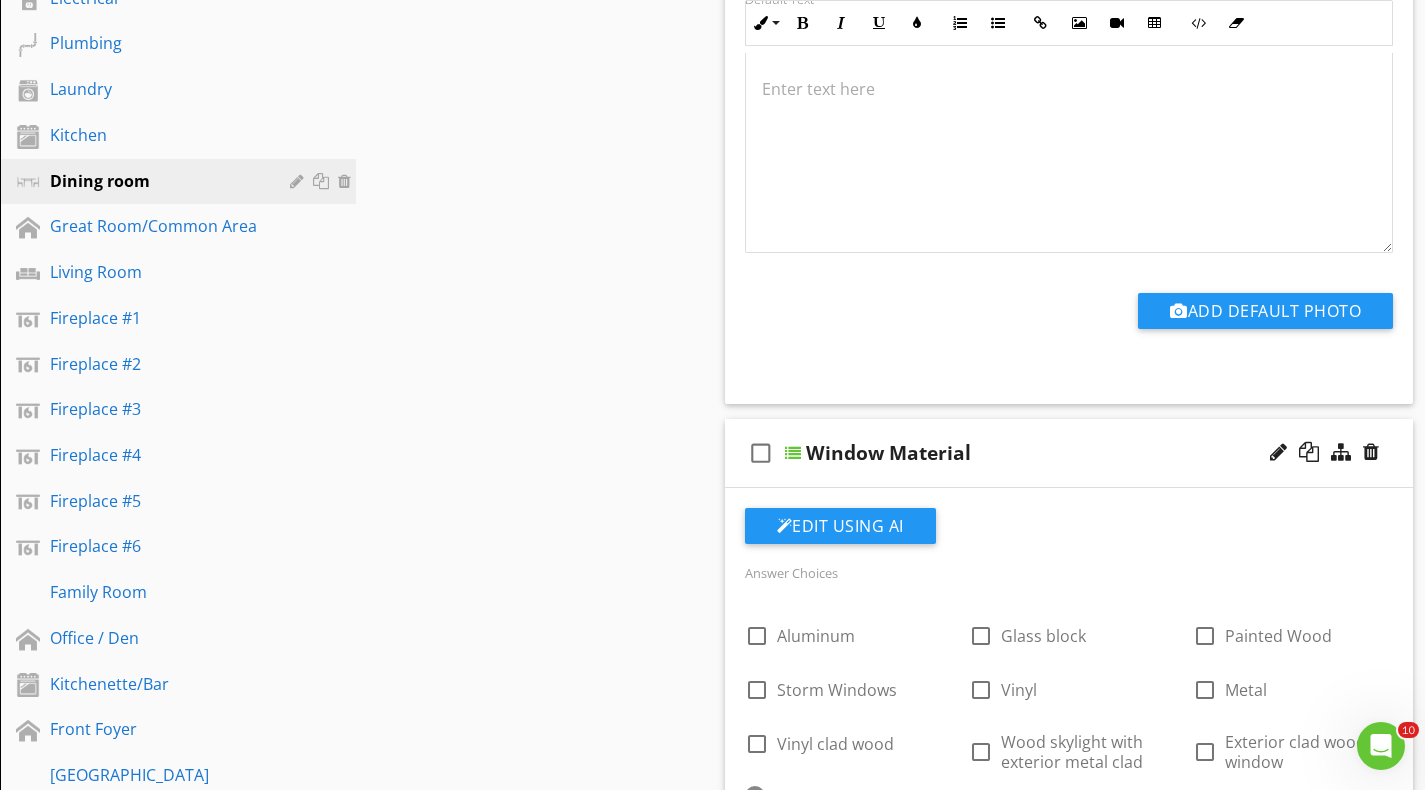 scroll, scrollTop: 1100, scrollLeft: 0, axis: vertical 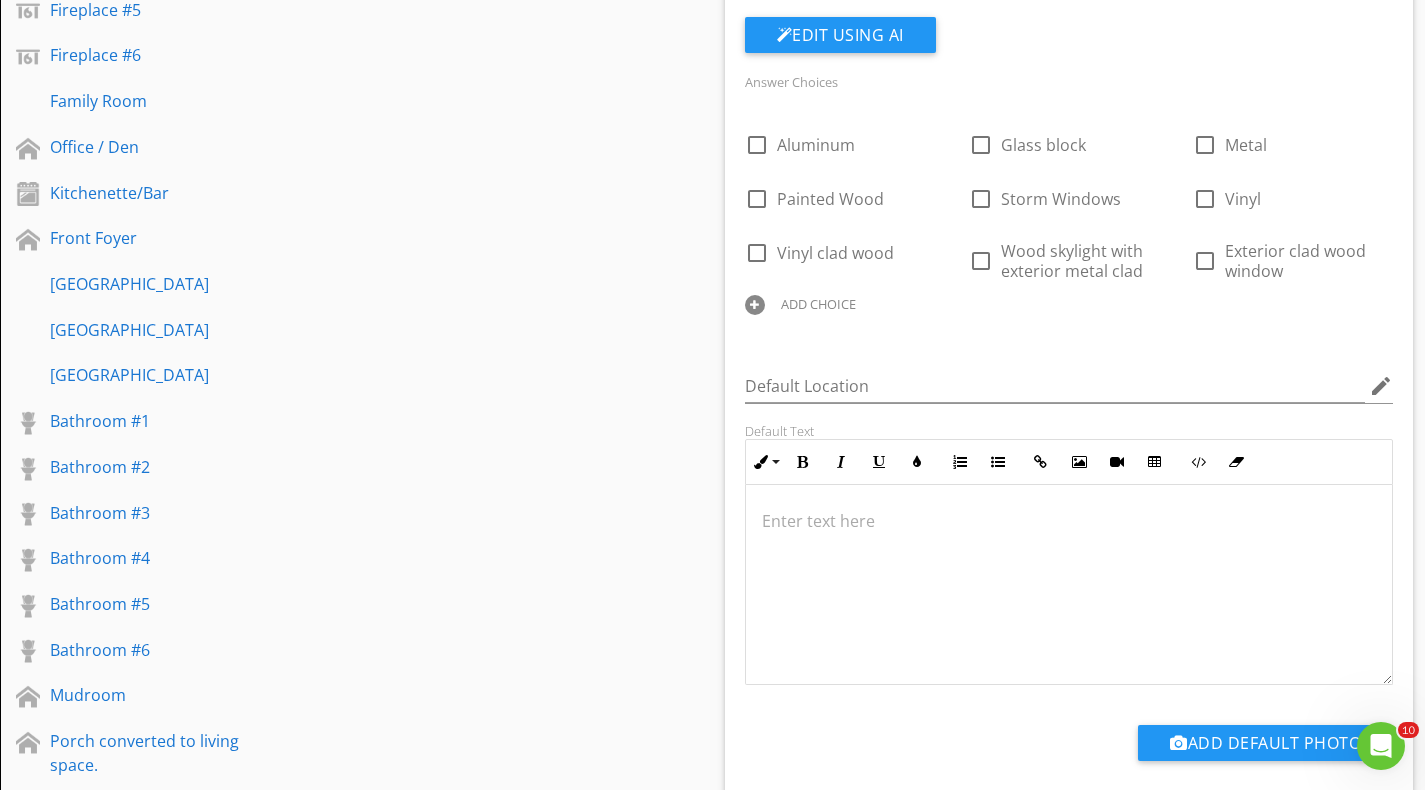 click on "ADD CHOICE" at bounding box center (818, 304) 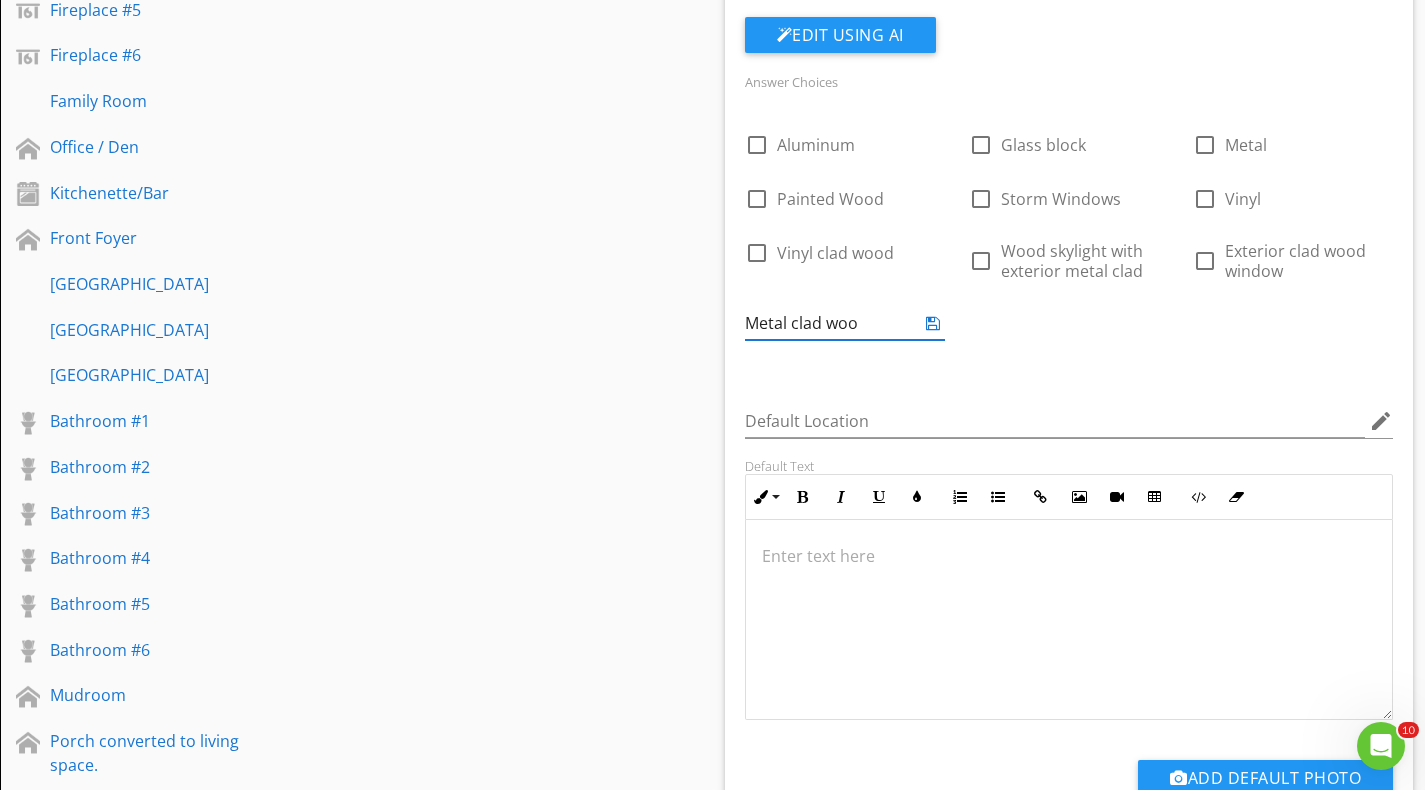 type on "Metal clad wood" 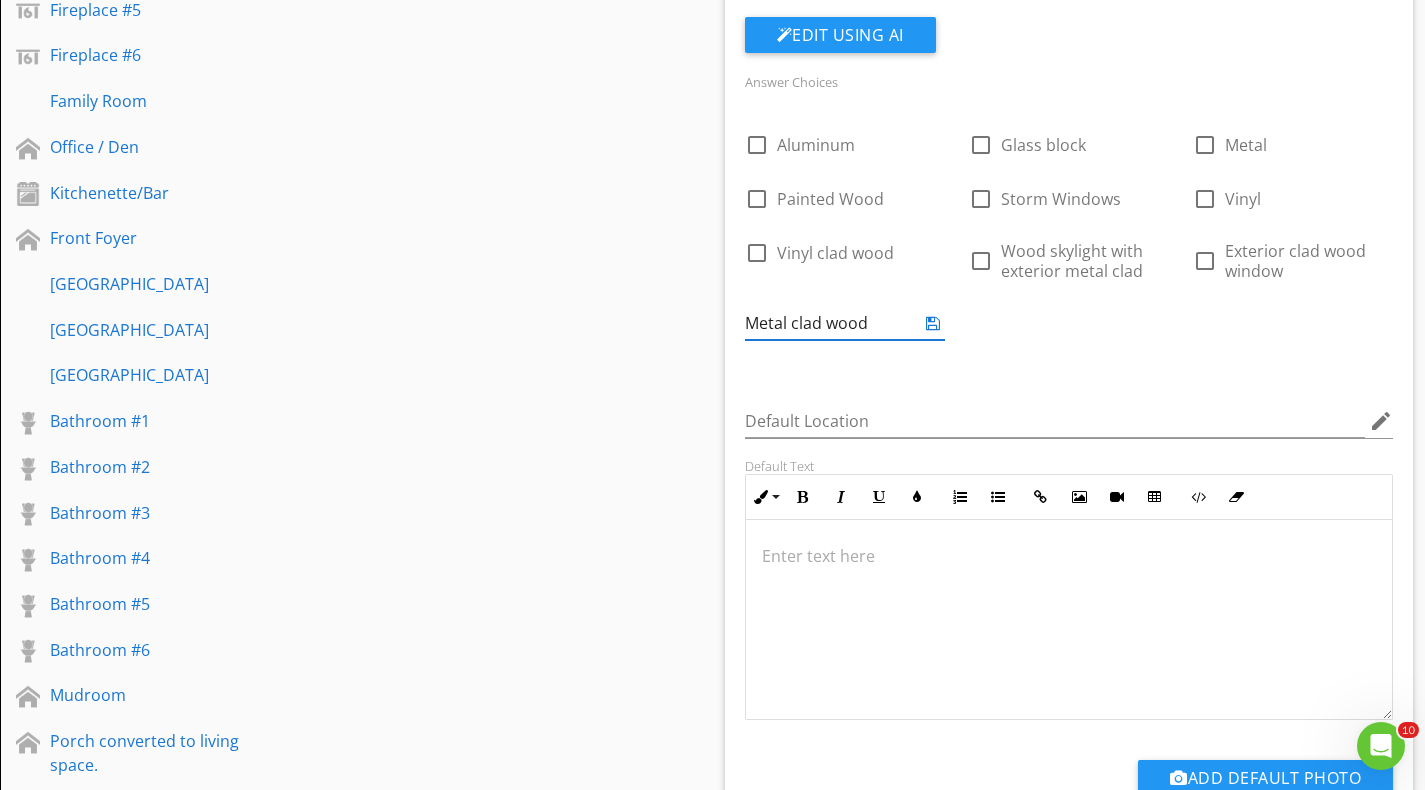 click at bounding box center (933, 323) 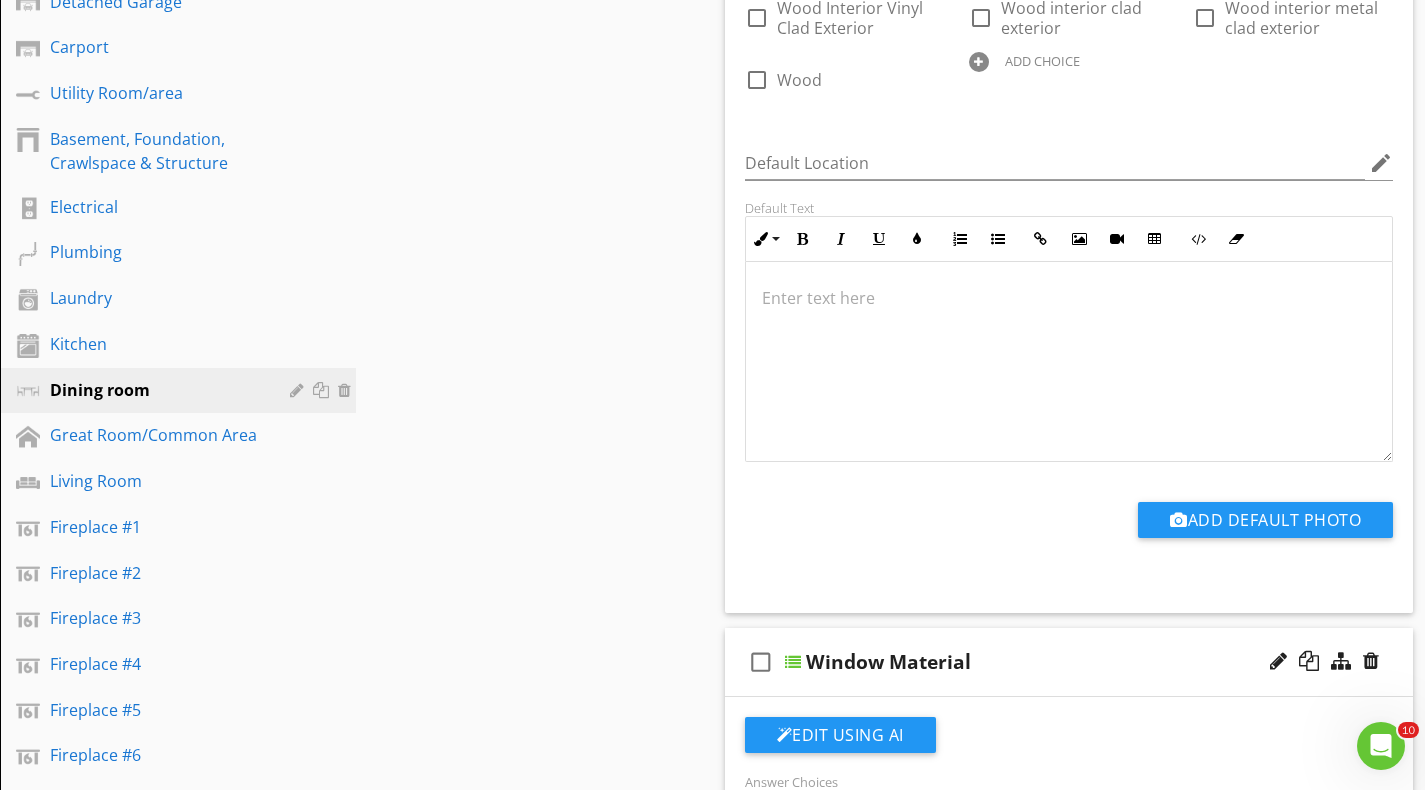 scroll, scrollTop: 400, scrollLeft: 0, axis: vertical 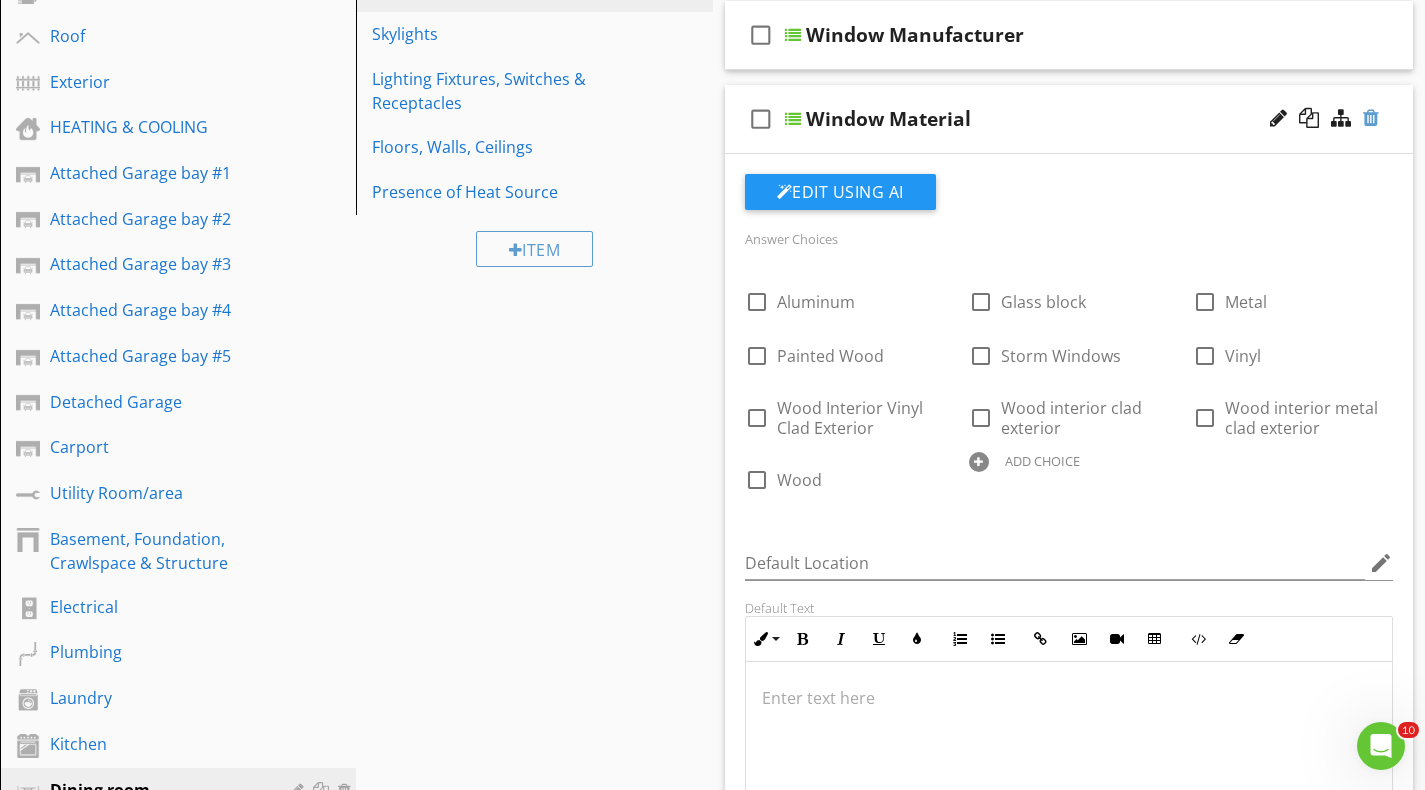 click at bounding box center (1371, 118) 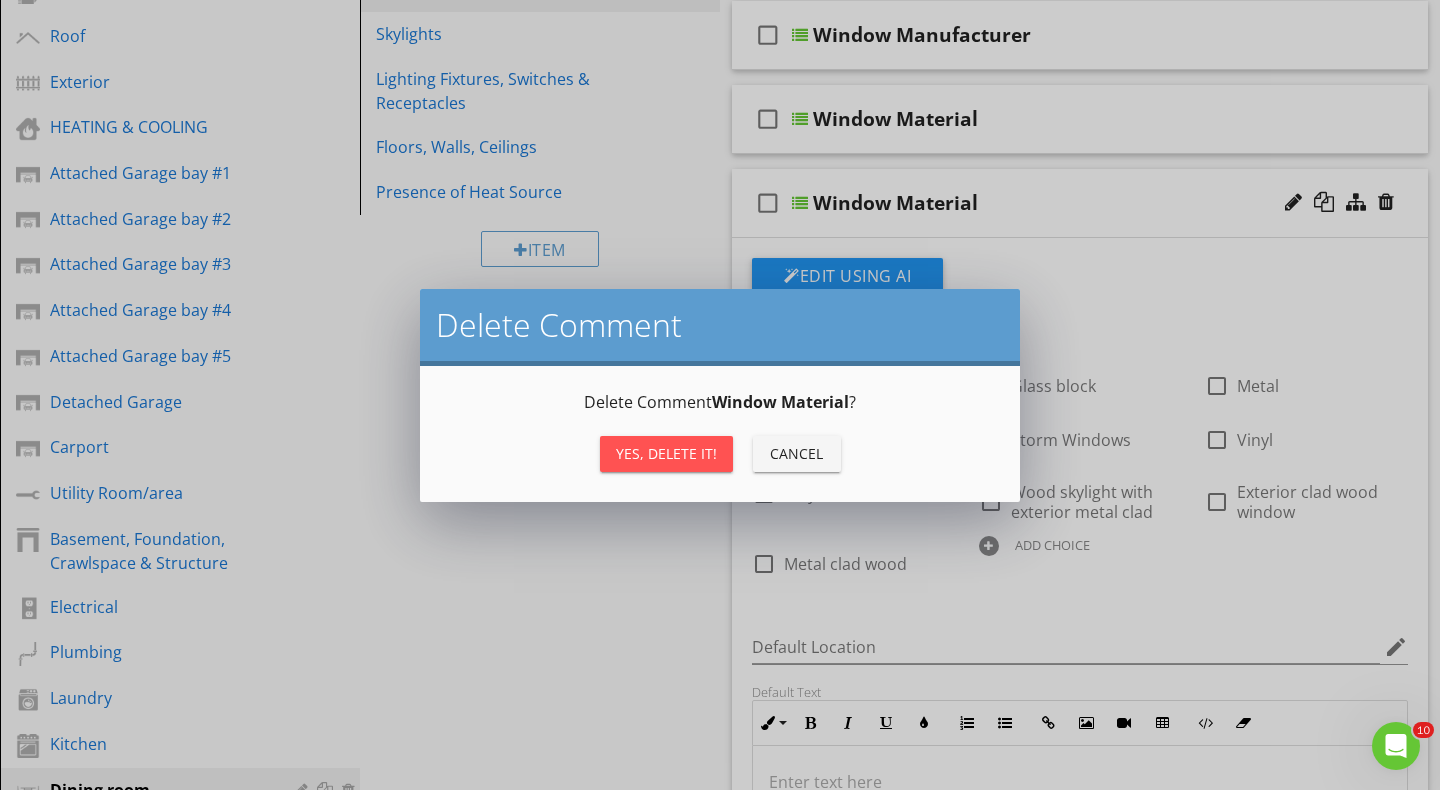 click on "Yes, Delete it!" at bounding box center [666, 453] 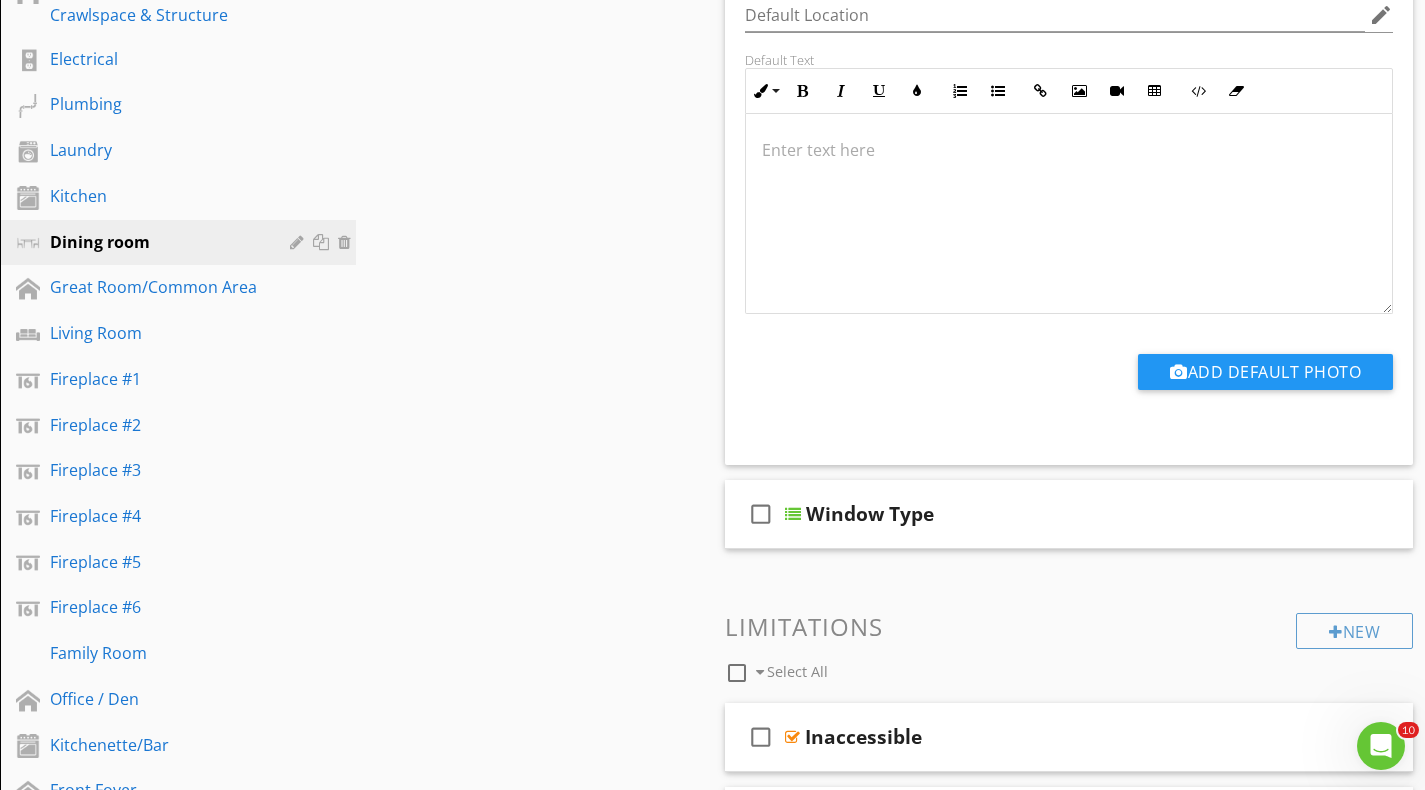 scroll, scrollTop: 1000, scrollLeft: 0, axis: vertical 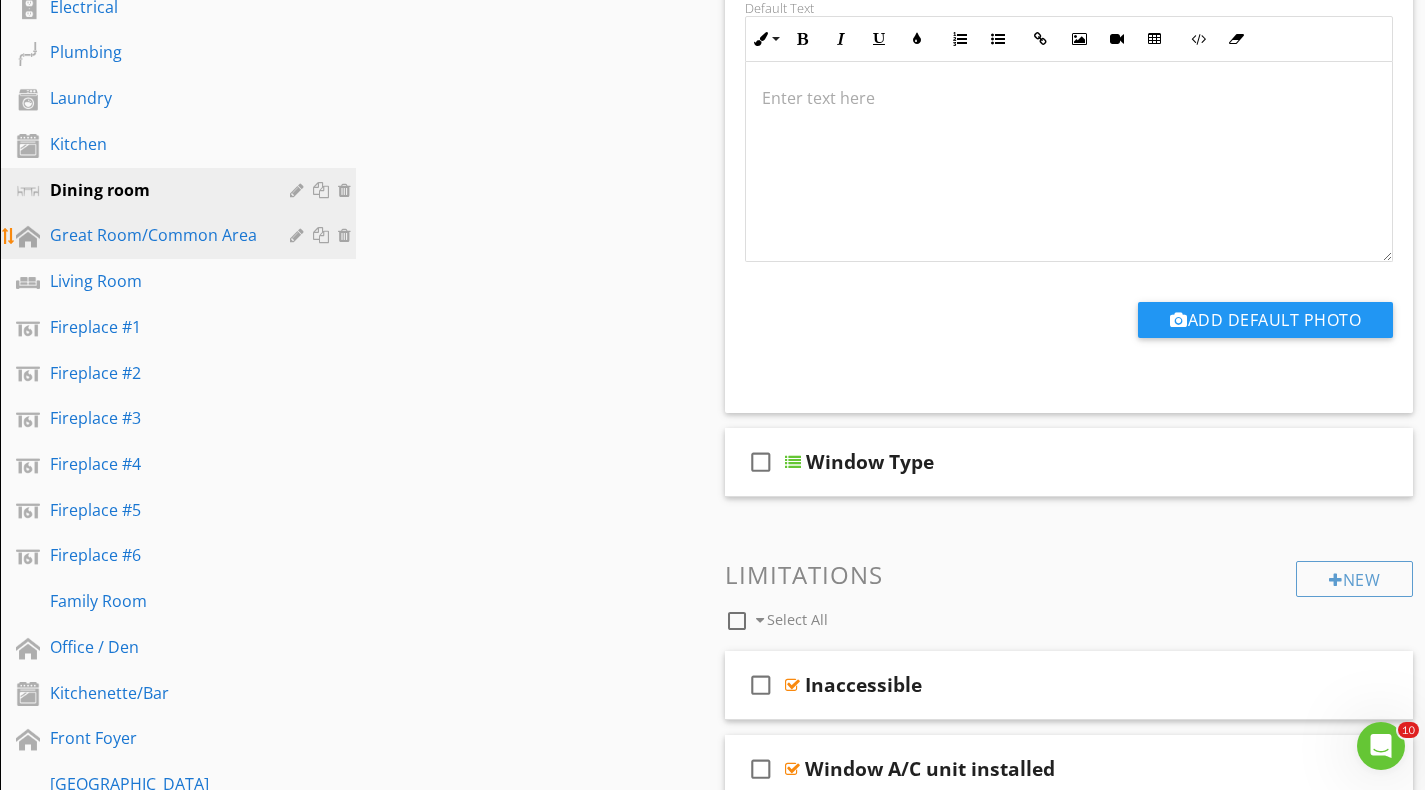 click on "Great Room/Common Area" at bounding box center [155, 235] 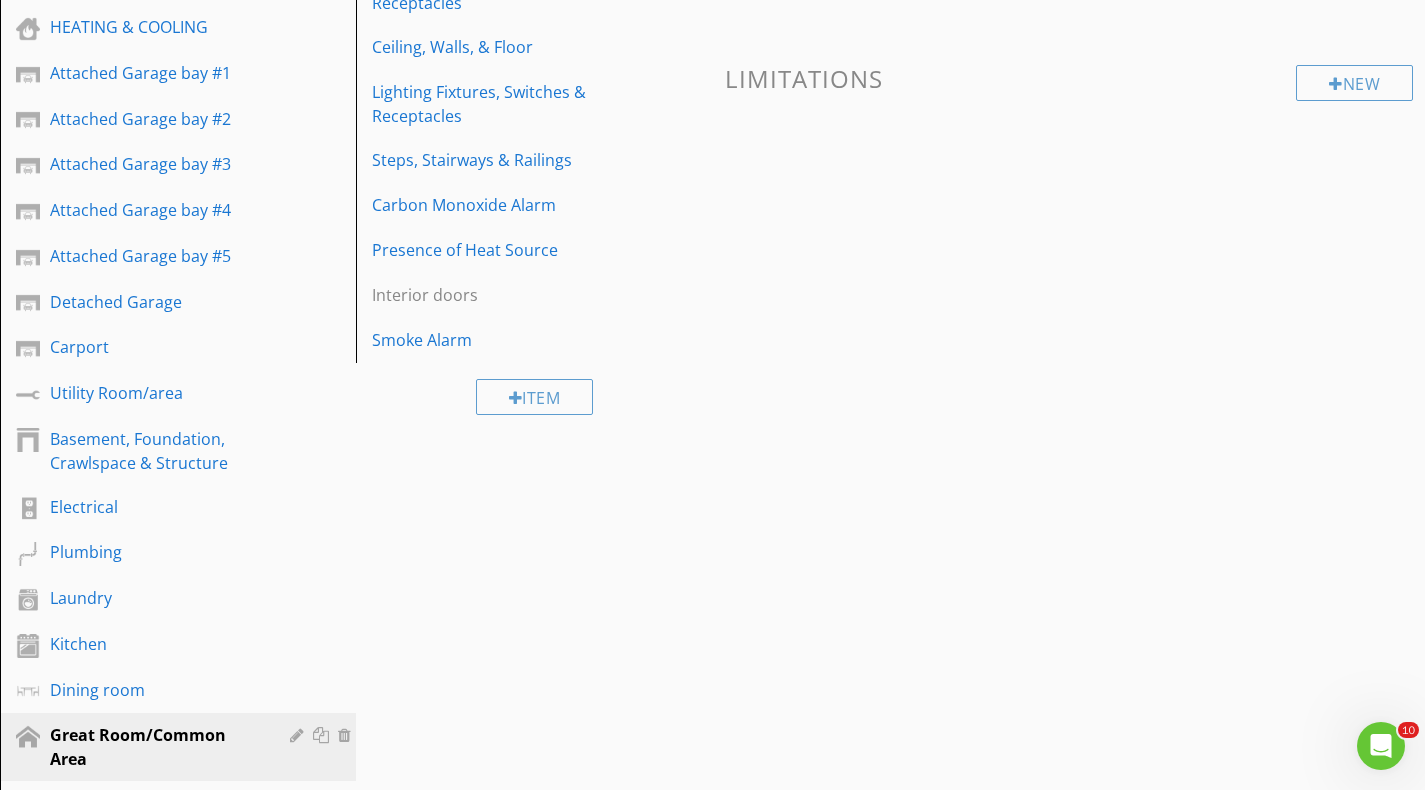 scroll, scrollTop: 200, scrollLeft: 0, axis: vertical 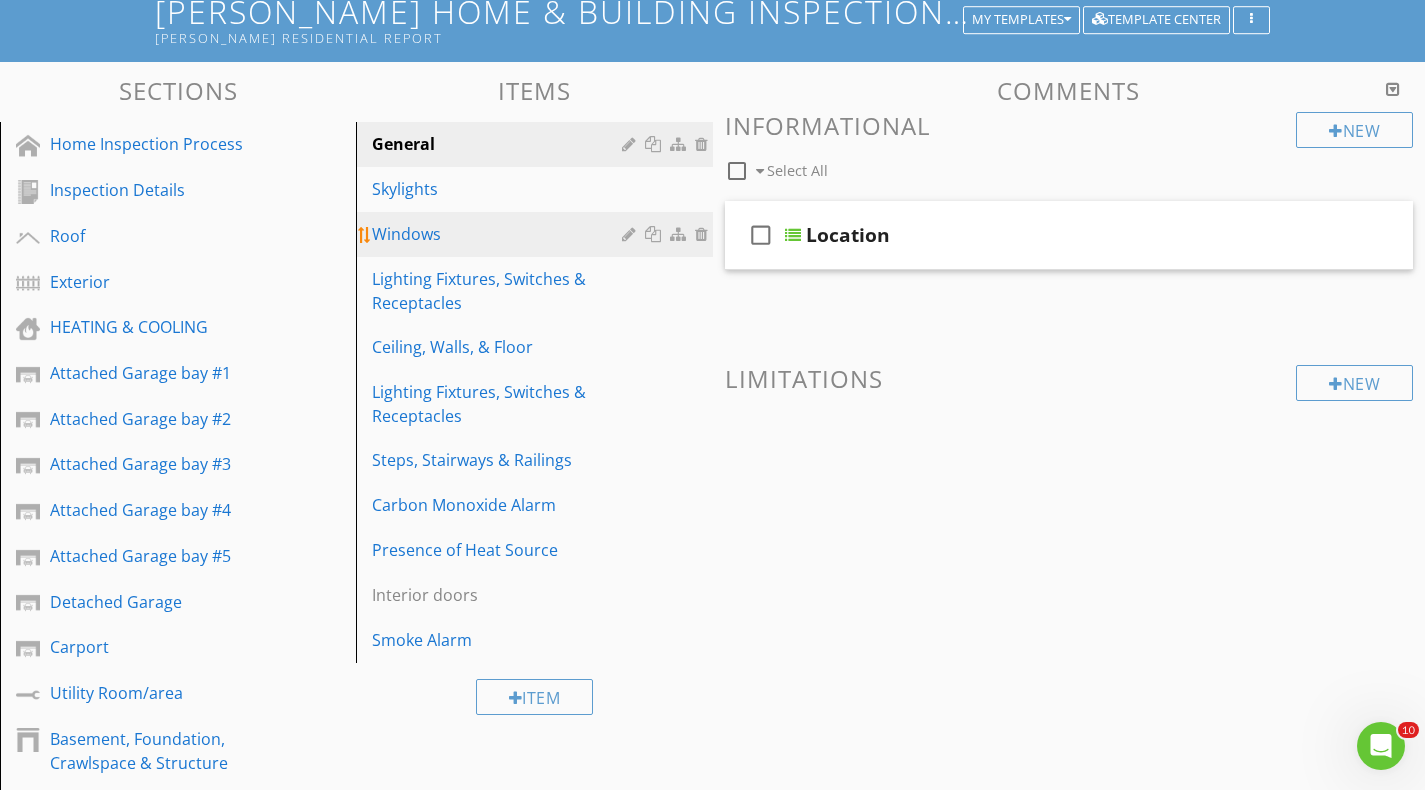 click on "Windows" at bounding box center [499, 234] 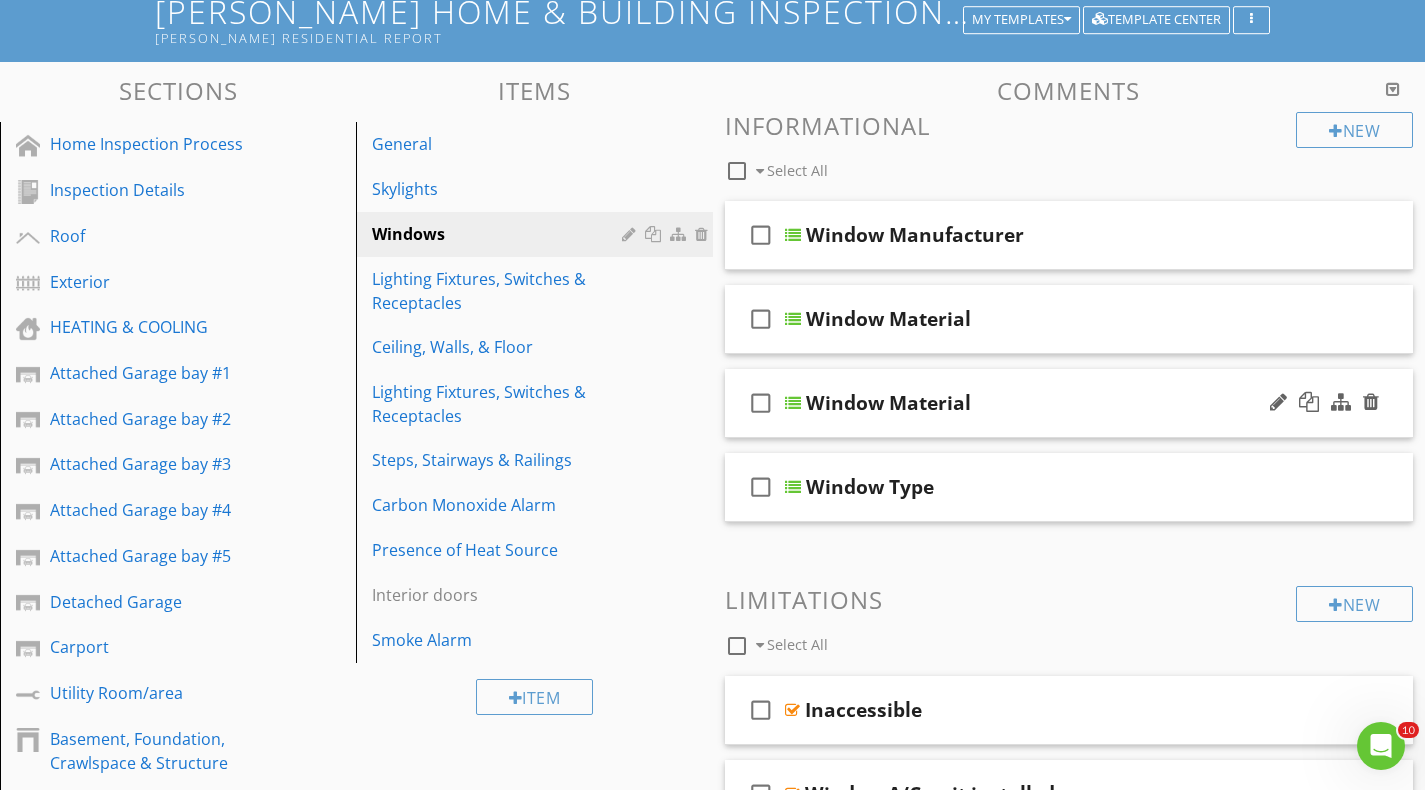 click at bounding box center (793, 403) 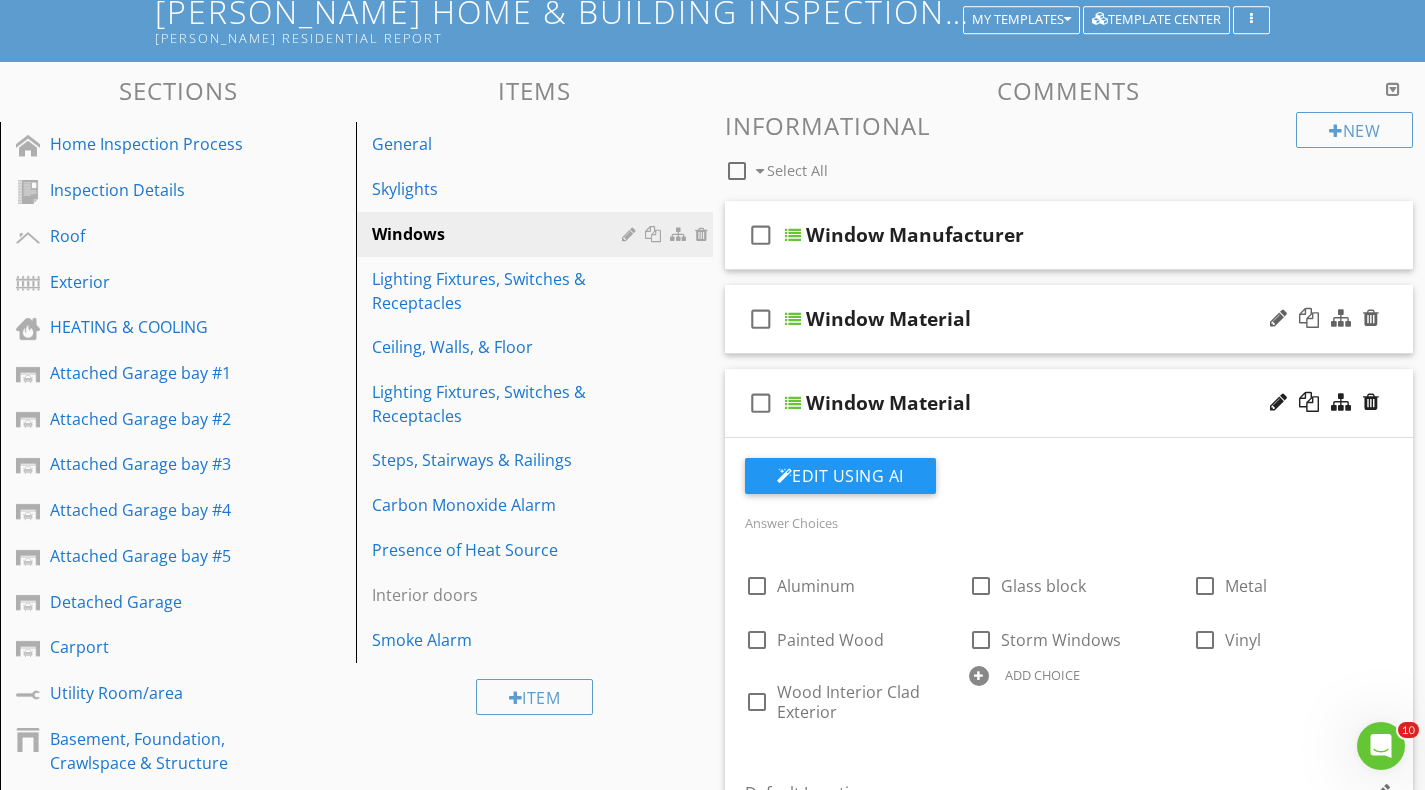 click at bounding box center (793, 319) 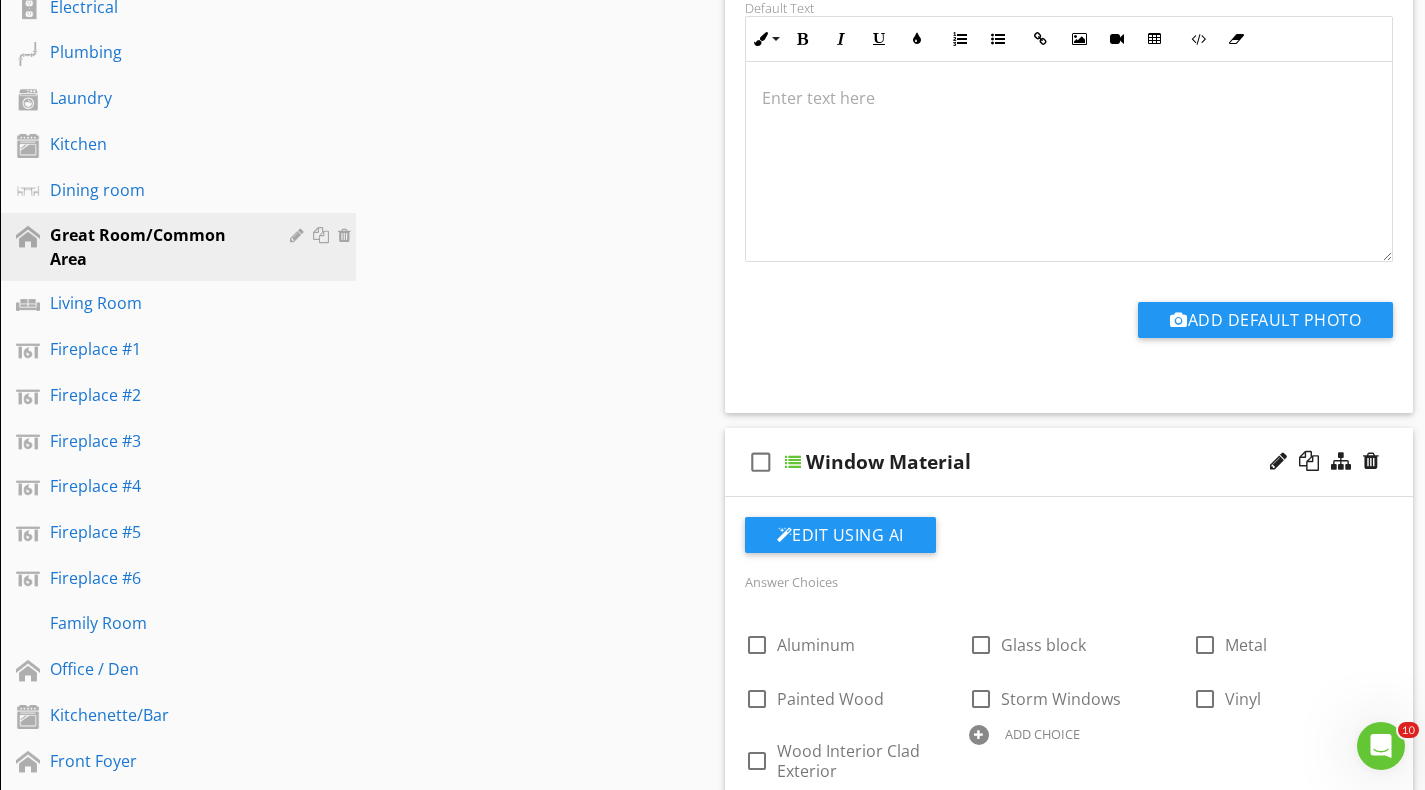 scroll, scrollTop: 1200, scrollLeft: 0, axis: vertical 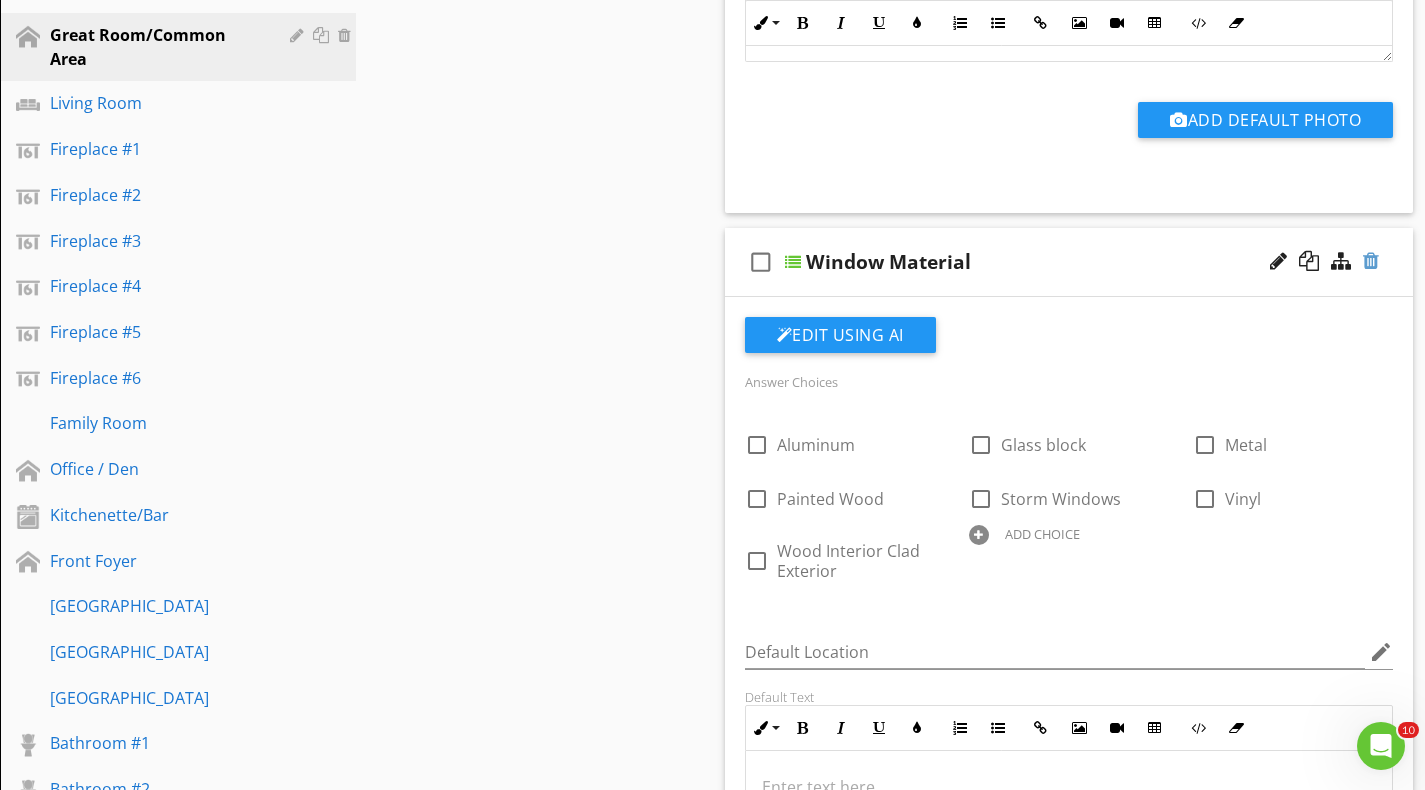 click at bounding box center (1371, 261) 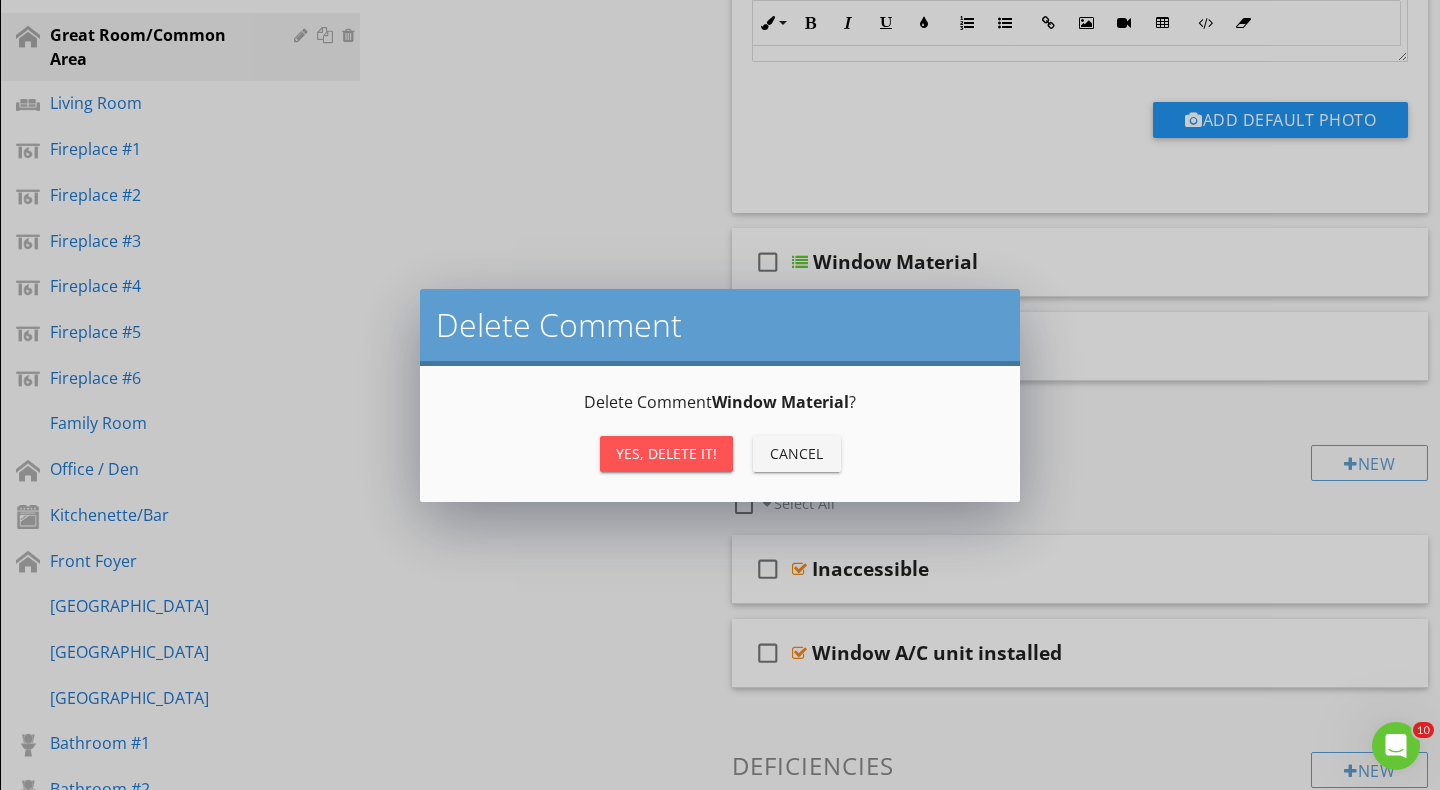 click on "Yes, Delete it!" at bounding box center [666, 453] 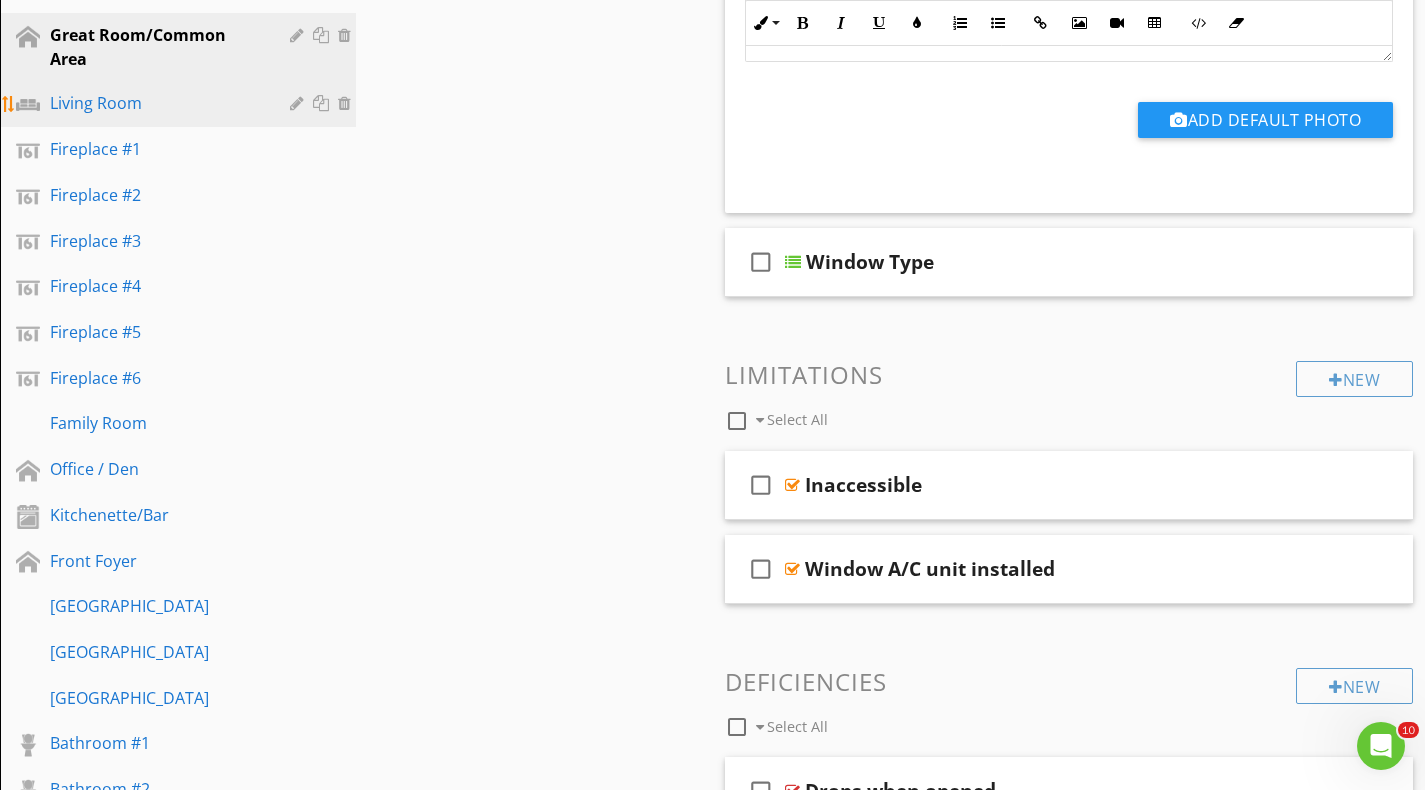 click on "Living Room" at bounding box center [155, 103] 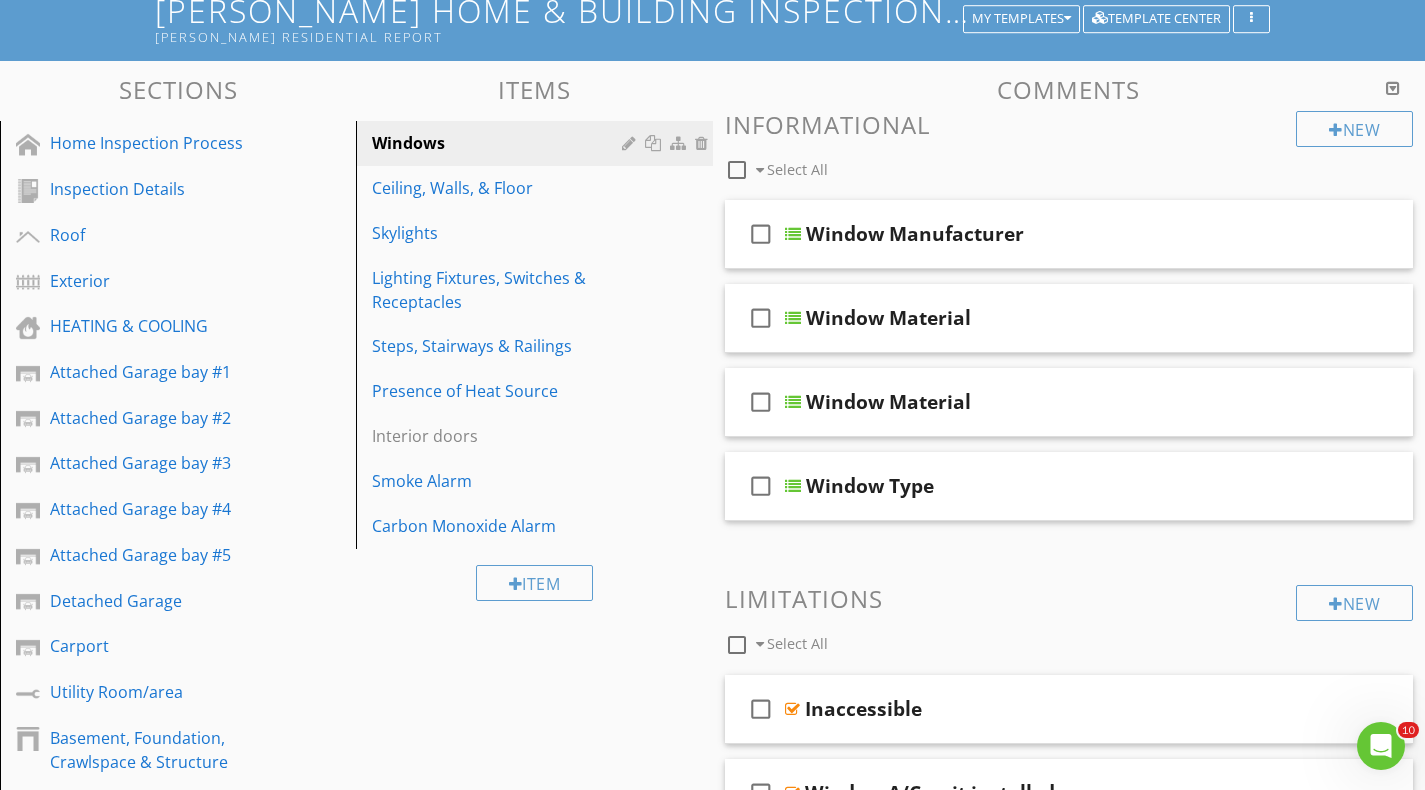 scroll, scrollTop: 200, scrollLeft: 0, axis: vertical 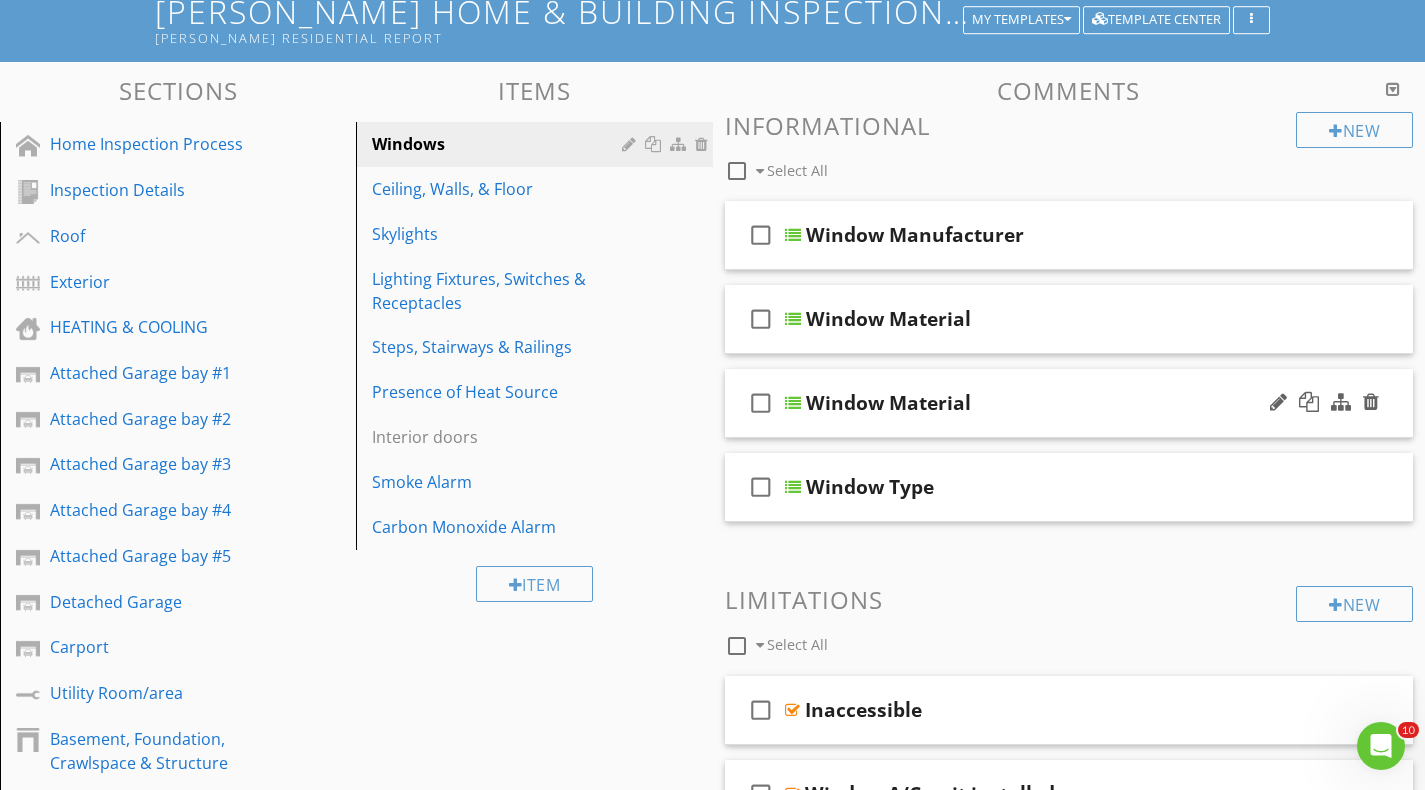 click at bounding box center [793, 403] 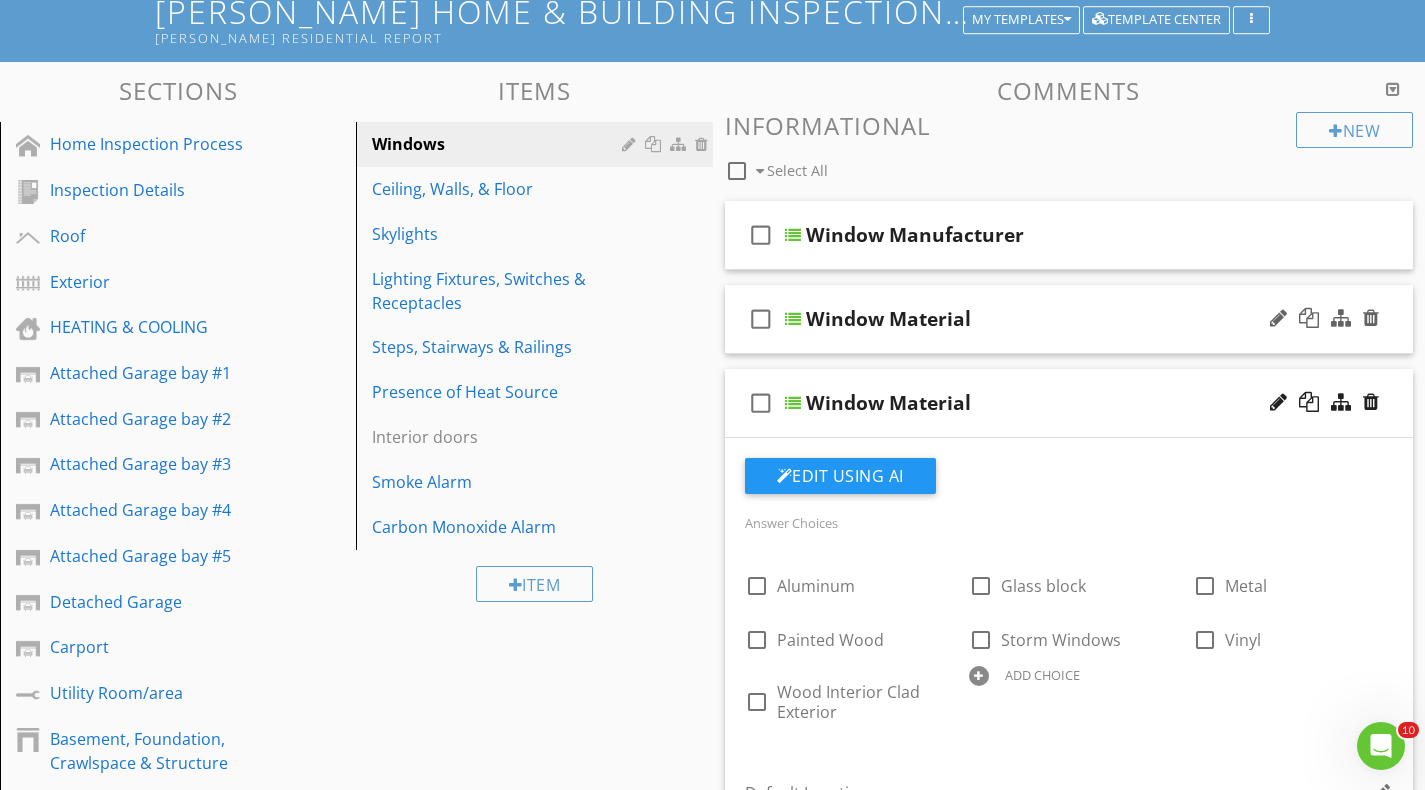 click at bounding box center [793, 319] 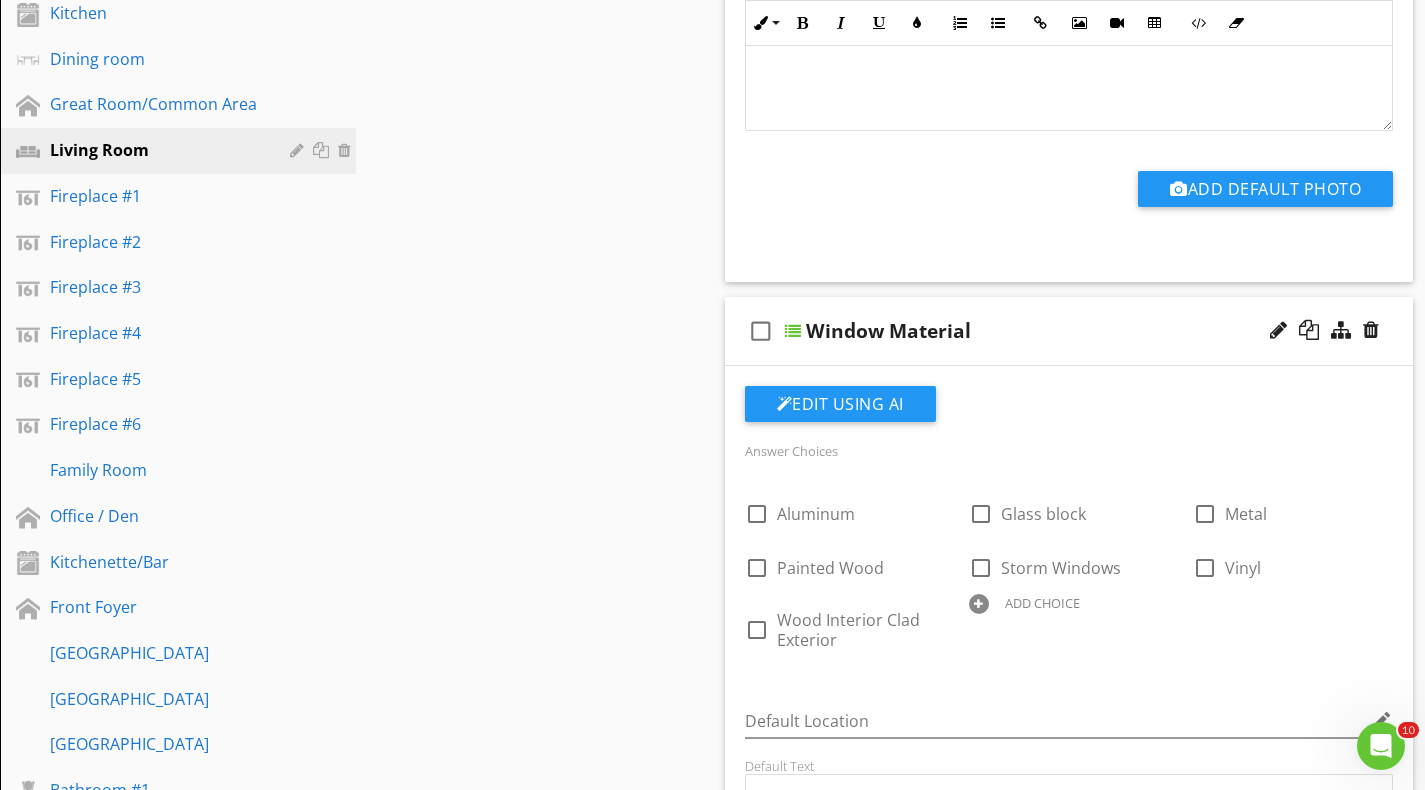 scroll, scrollTop: 1200, scrollLeft: 0, axis: vertical 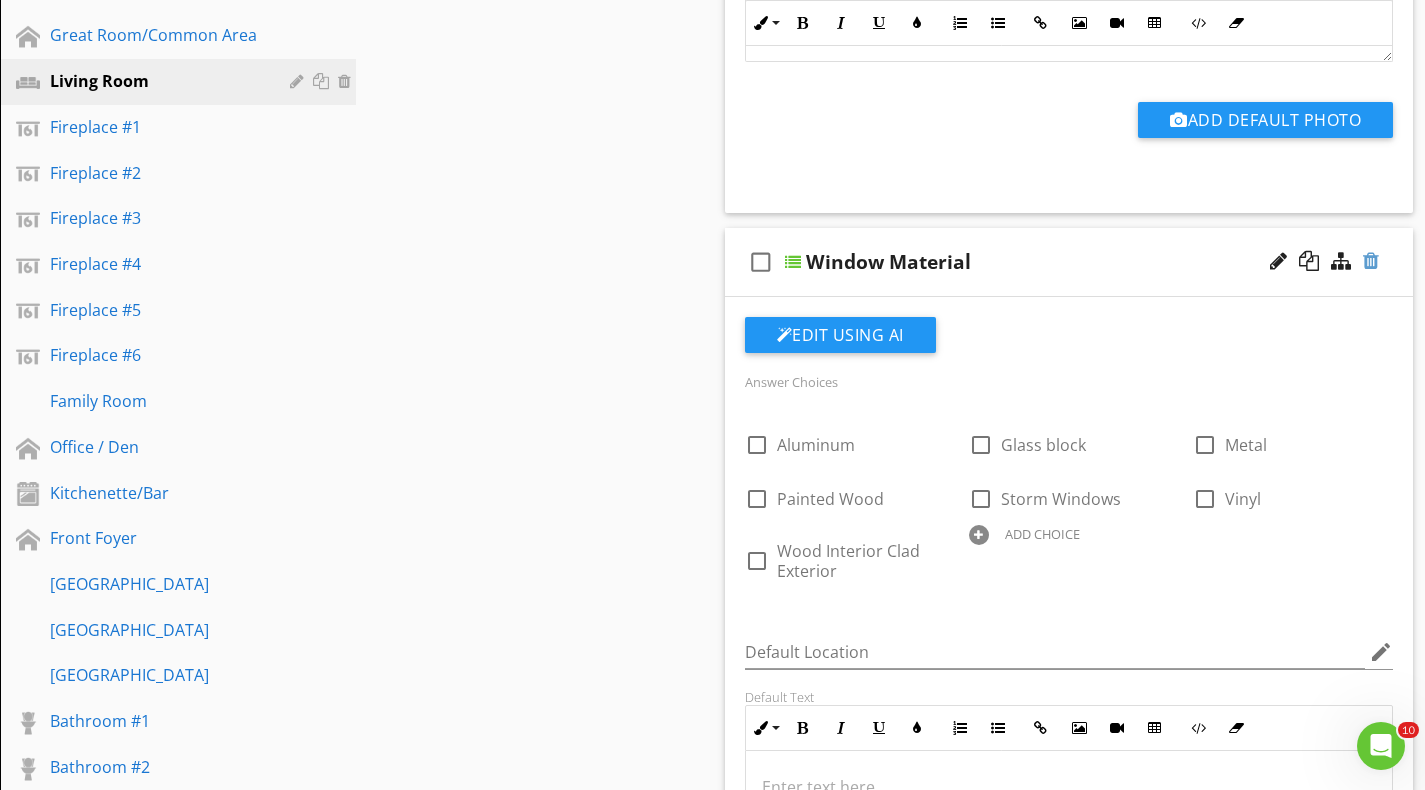 click at bounding box center [1371, 261] 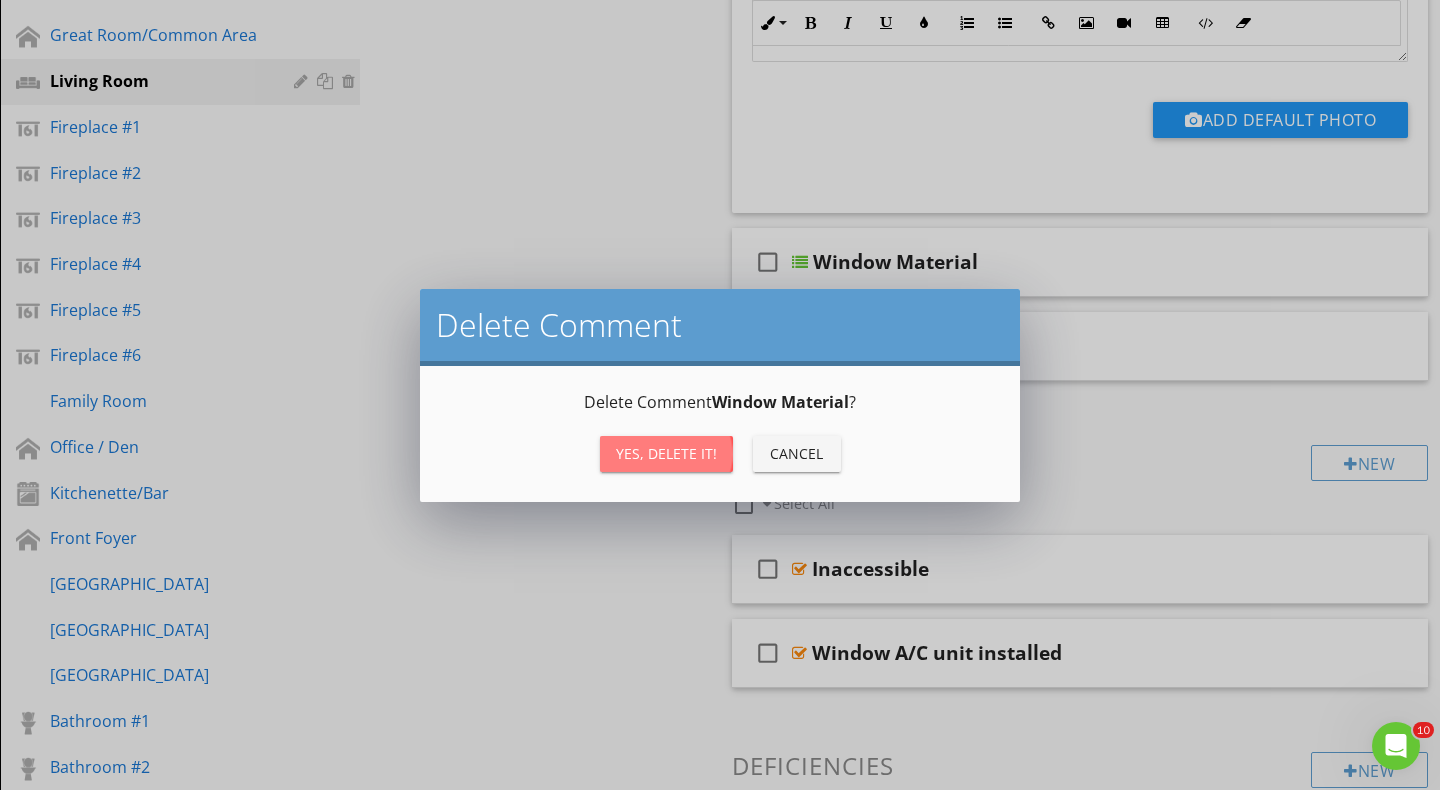 click on "Yes, Delete it!" at bounding box center [666, 453] 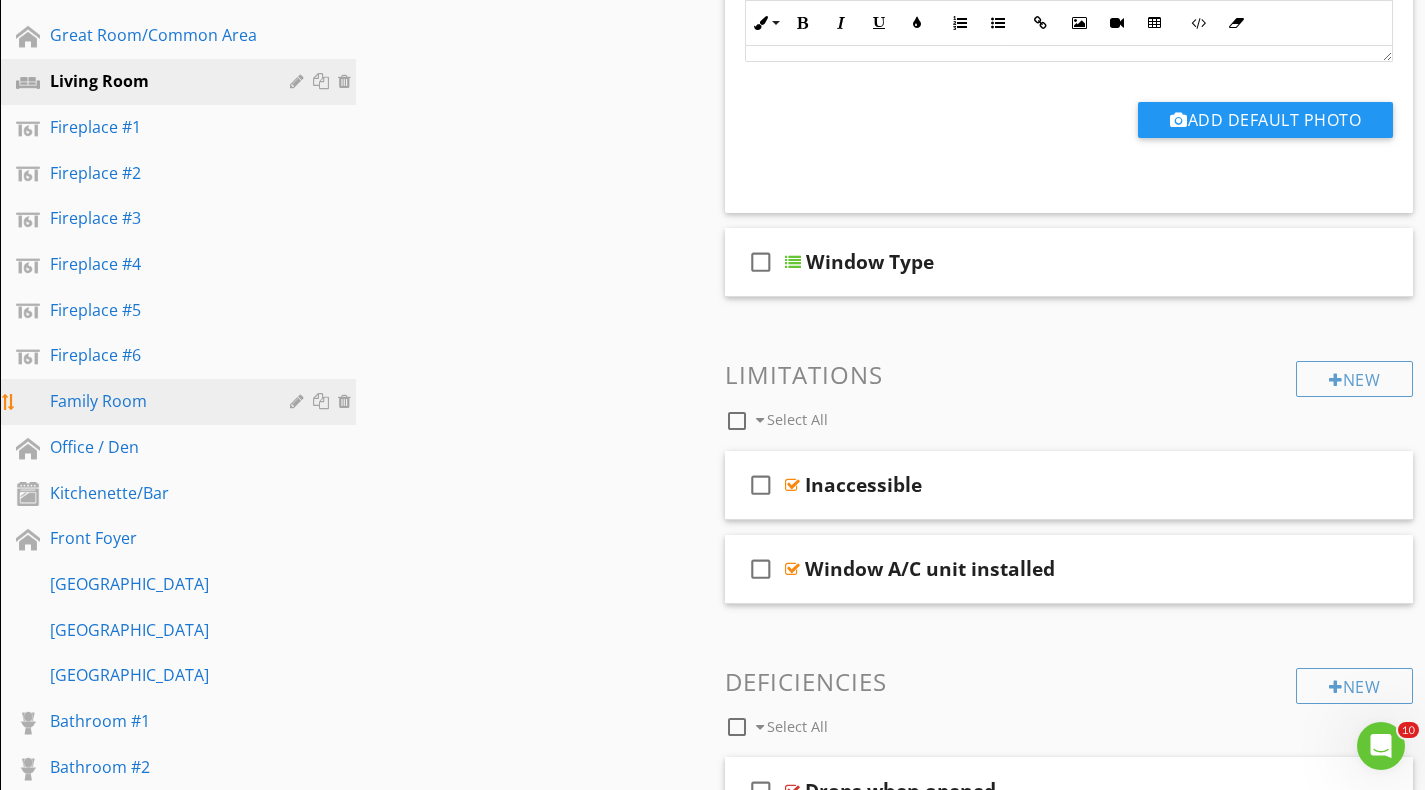 click on "Family Room" at bounding box center (181, 402) 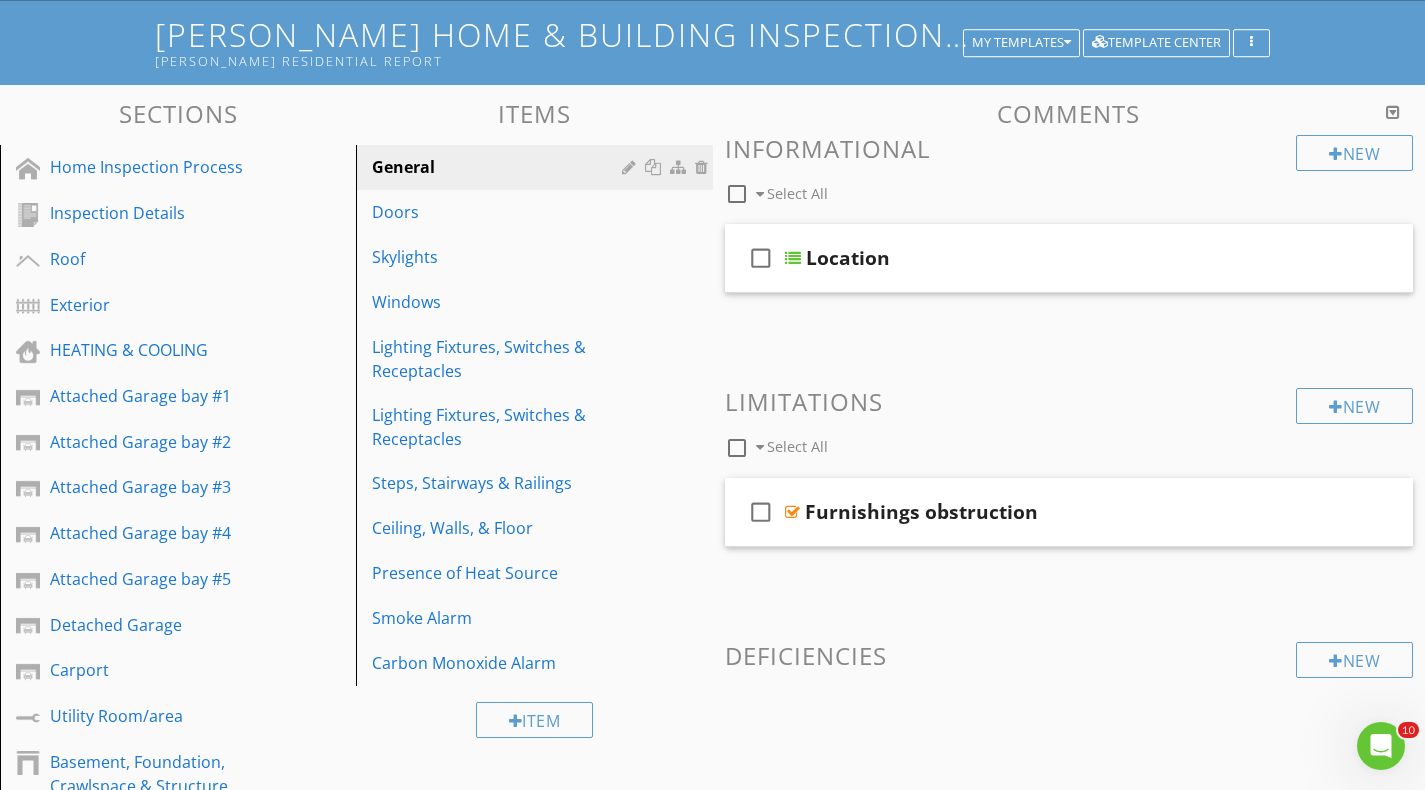 scroll, scrollTop: 0, scrollLeft: 0, axis: both 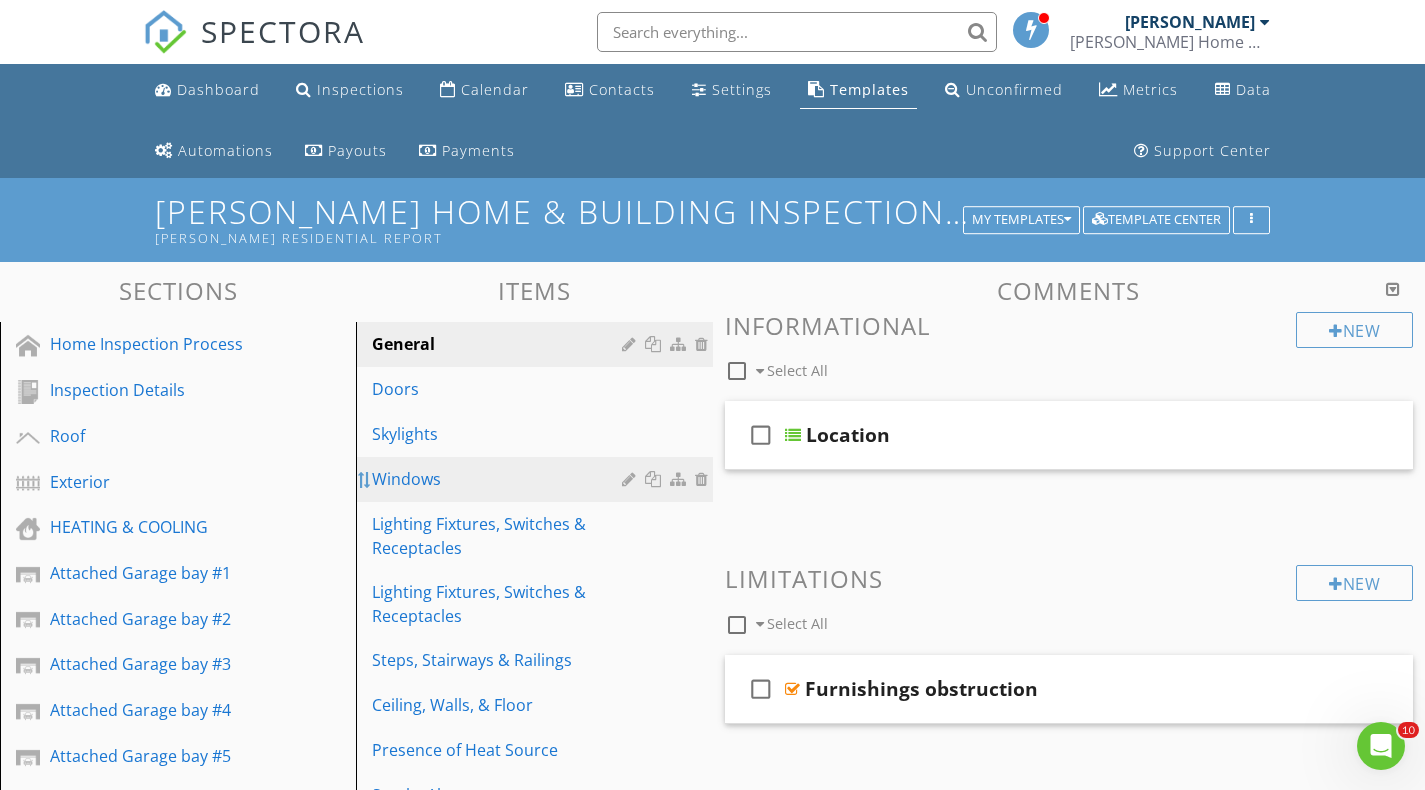 type 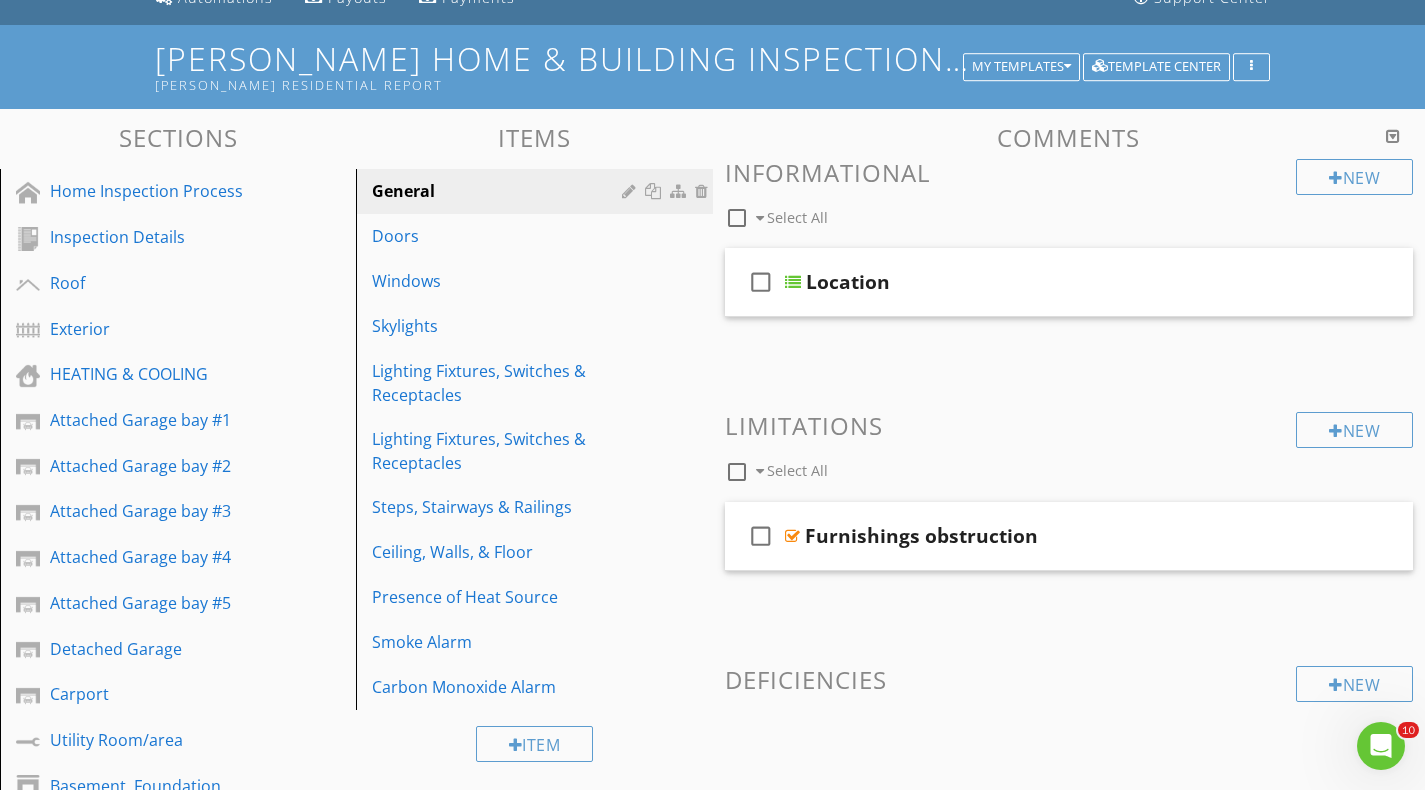 scroll, scrollTop: 0, scrollLeft: 0, axis: both 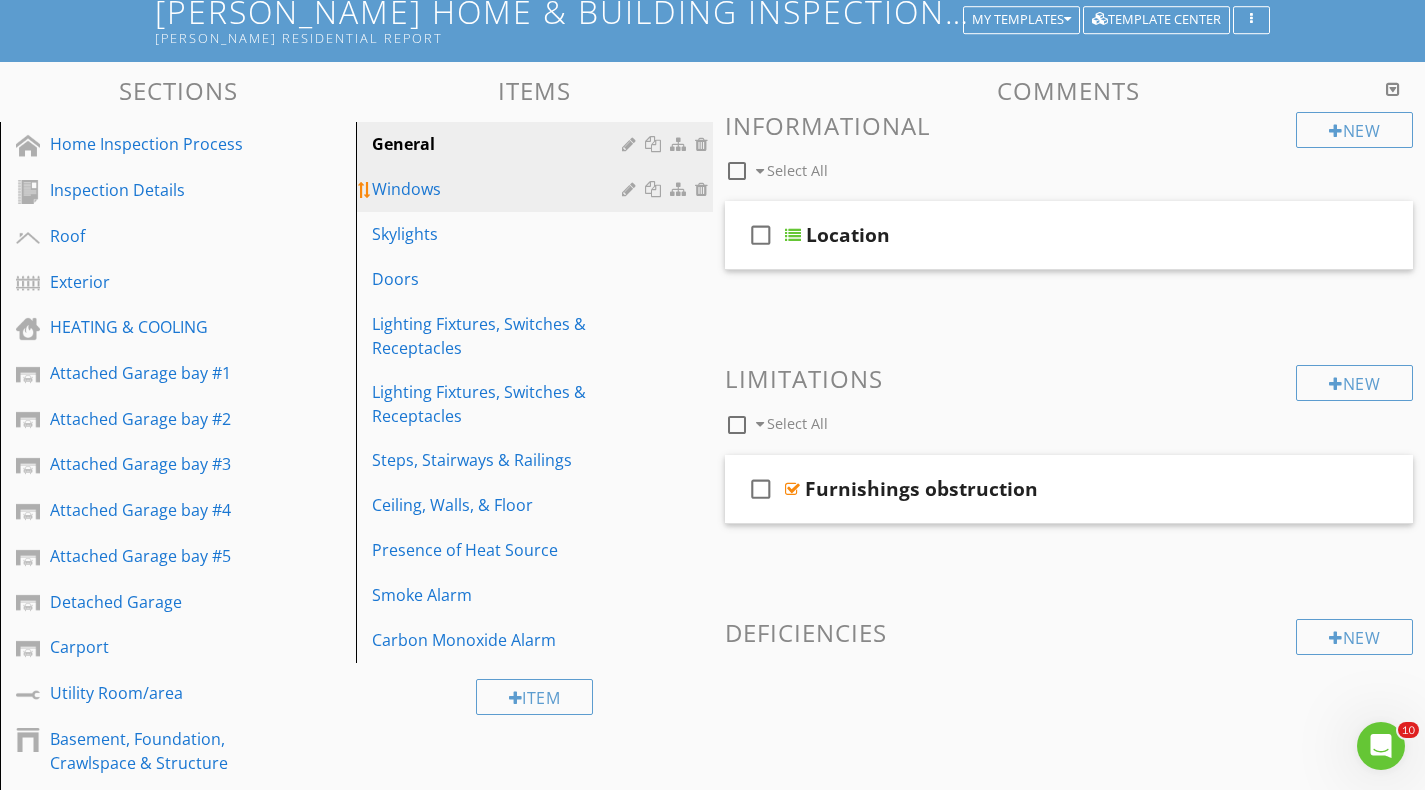 click on "Windows" at bounding box center [499, 189] 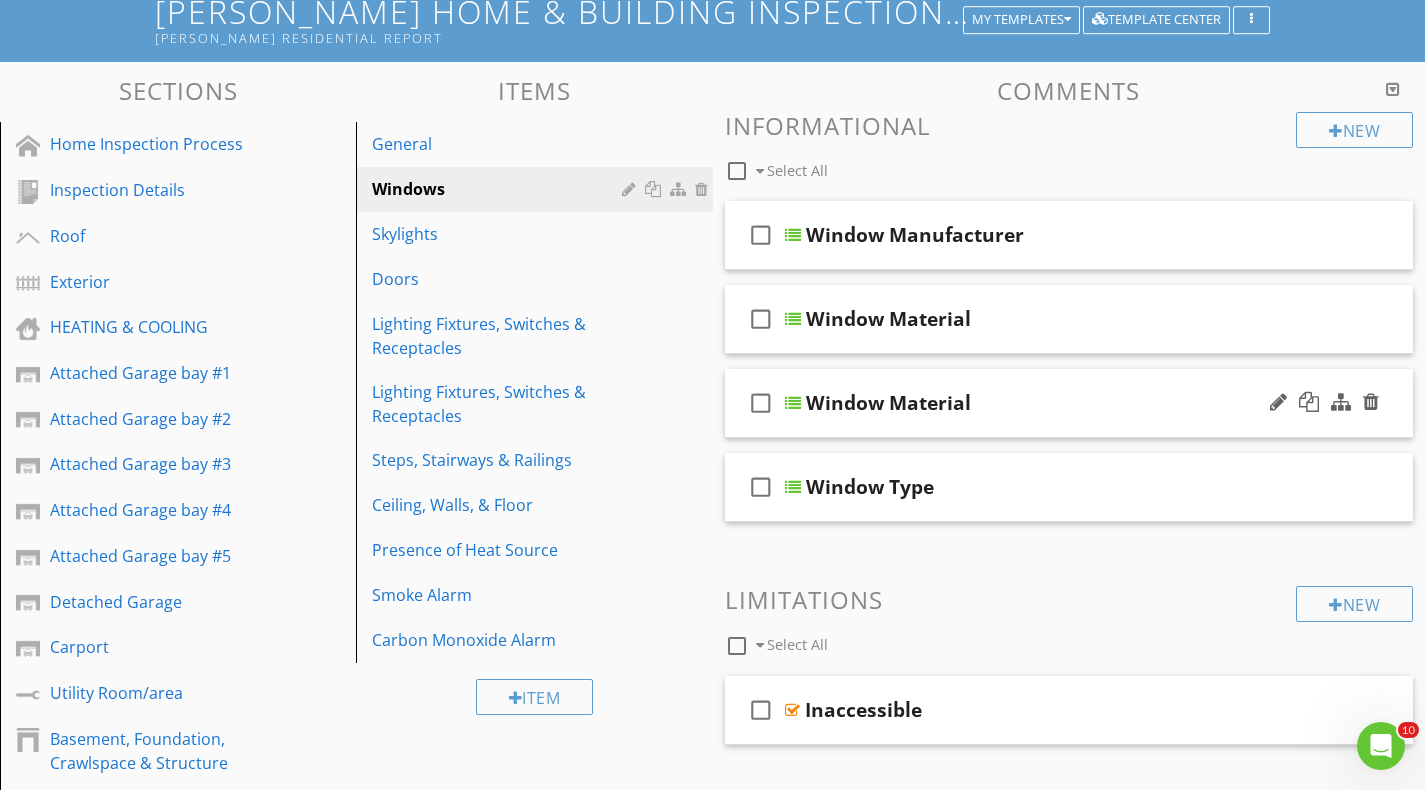 click at bounding box center [793, 403] 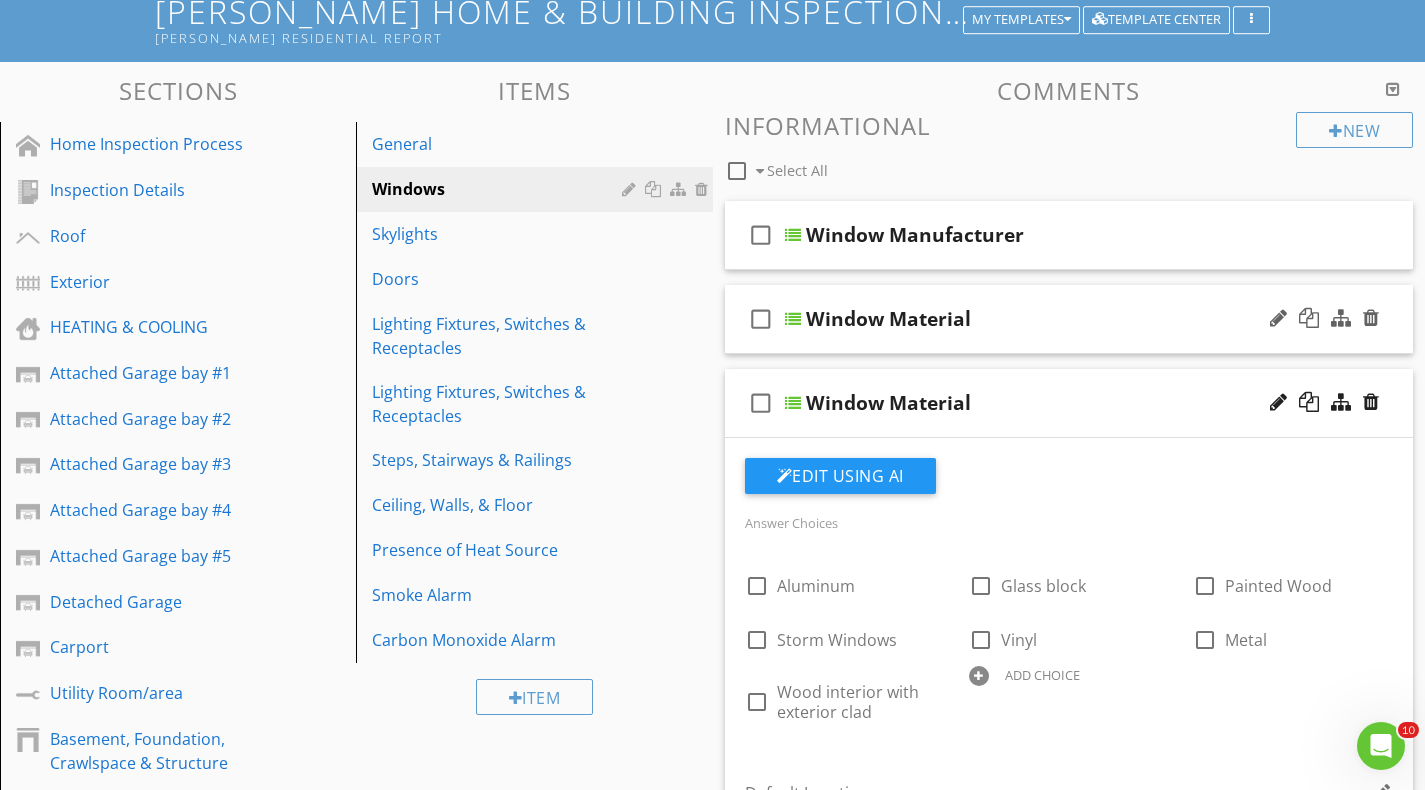 click at bounding box center (793, 319) 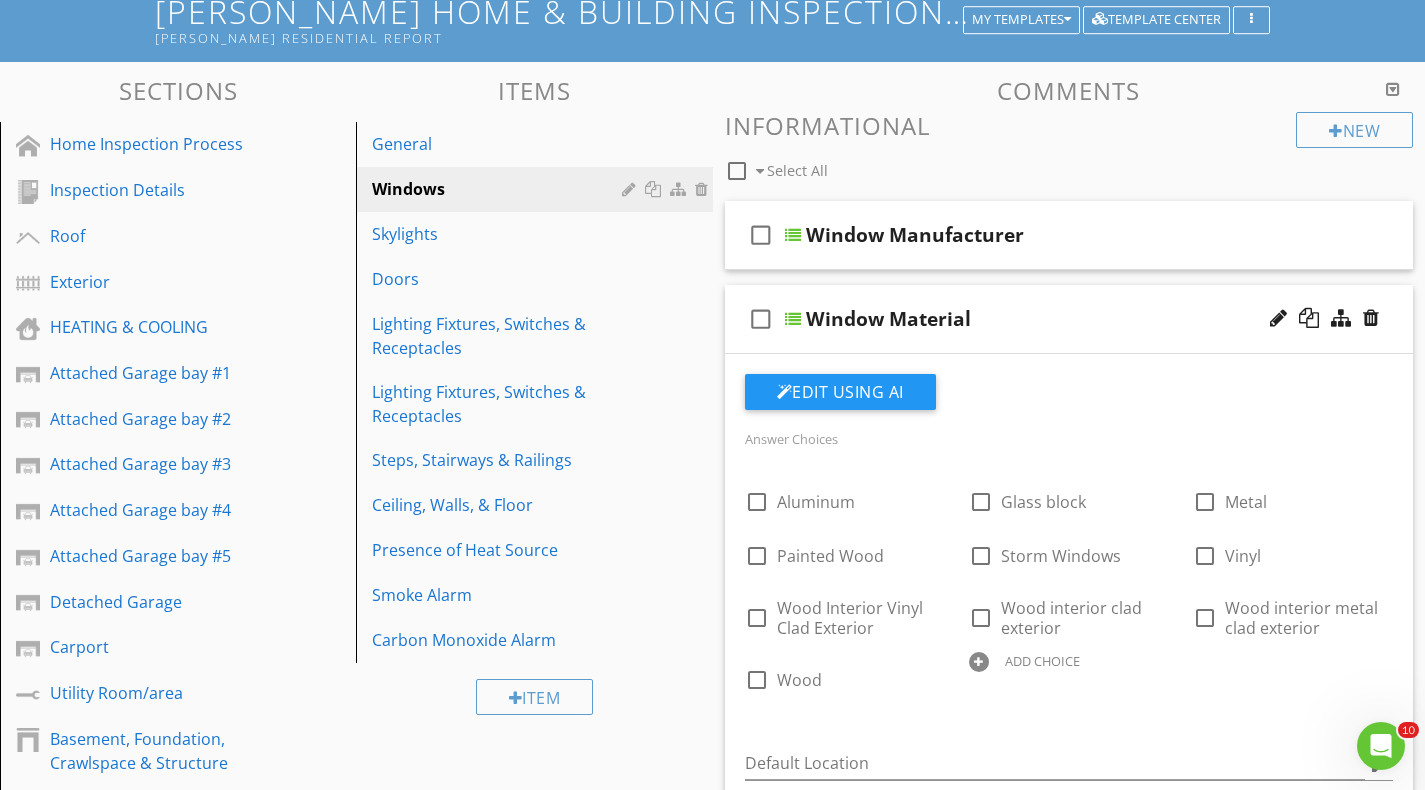 click at bounding box center (793, 319) 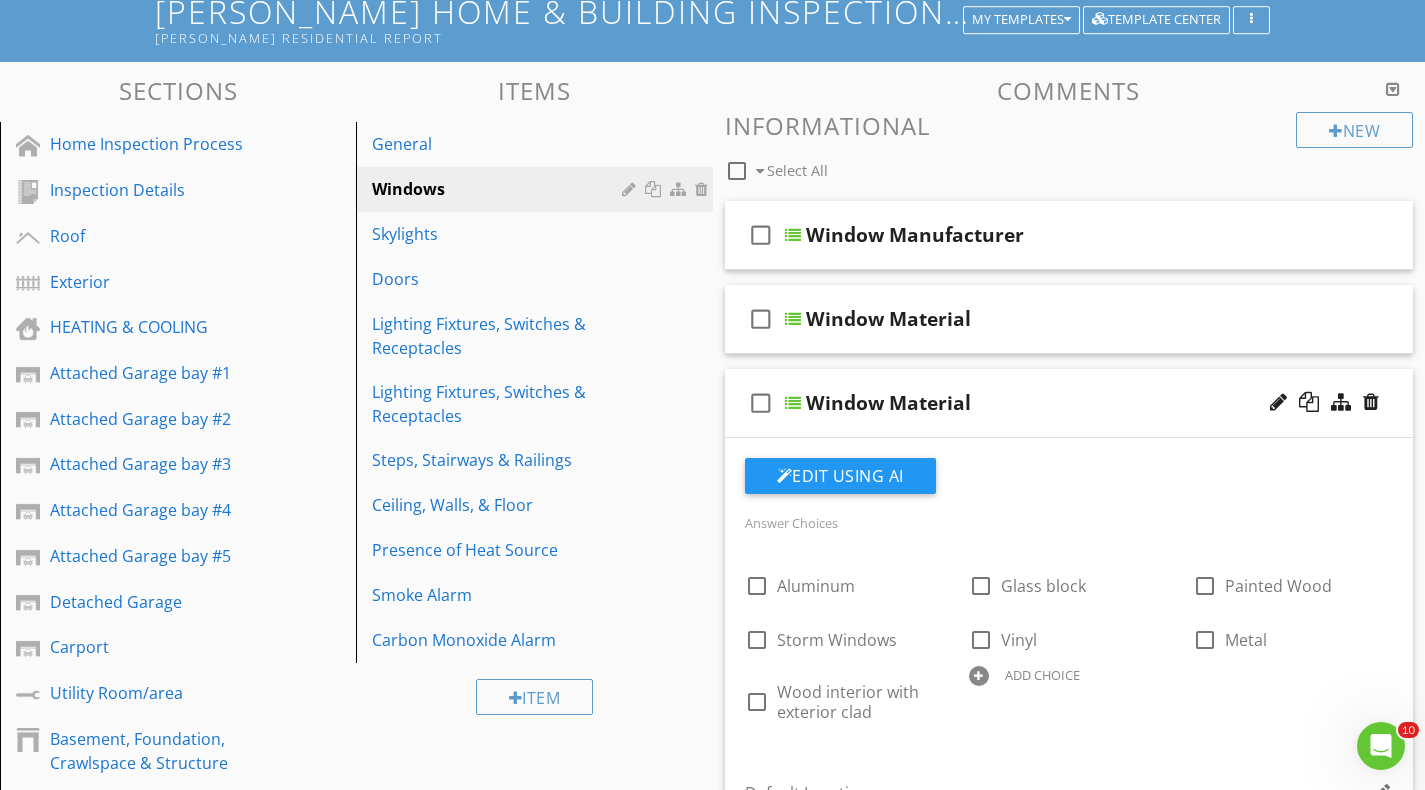click at bounding box center (793, 403) 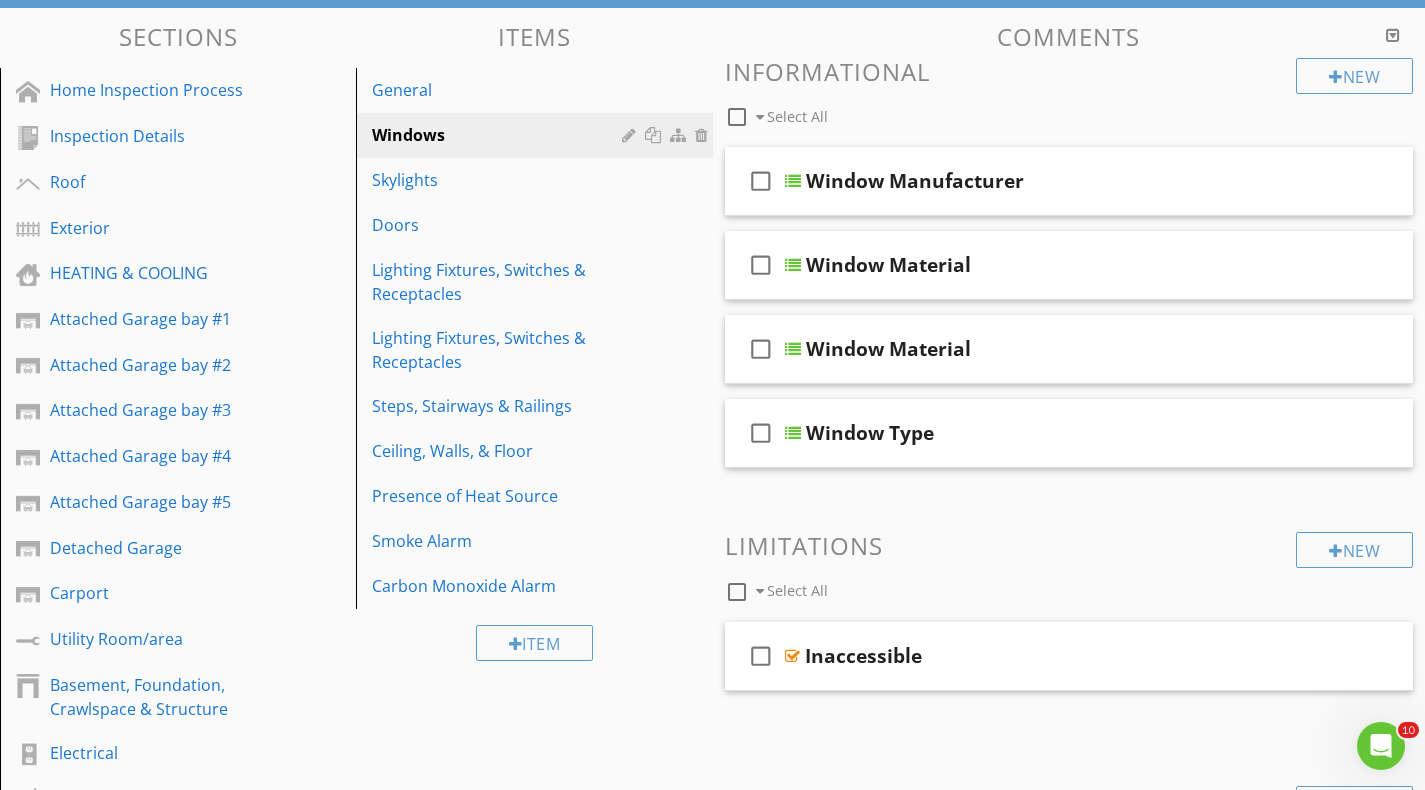 scroll, scrollTop: 200, scrollLeft: 0, axis: vertical 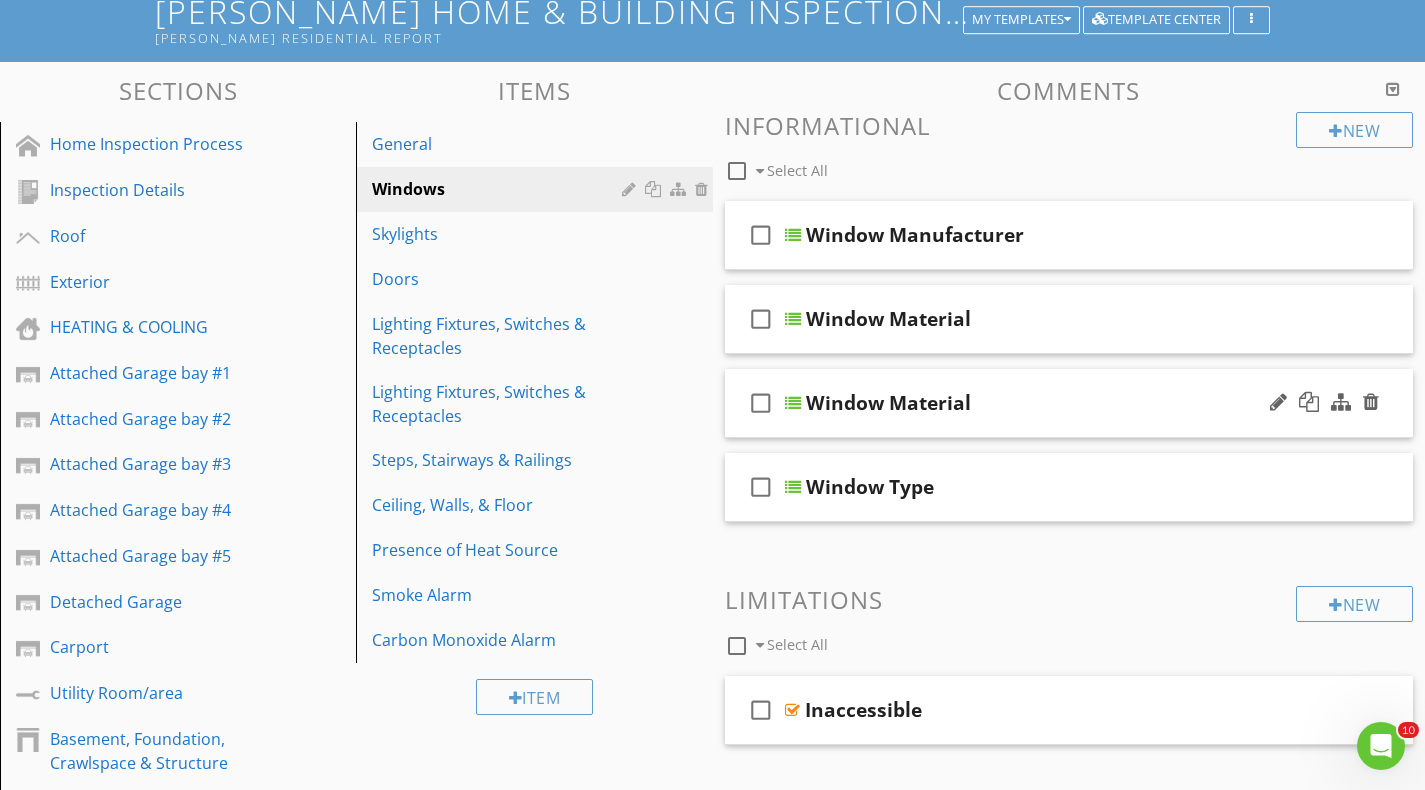 click at bounding box center (793, 403) 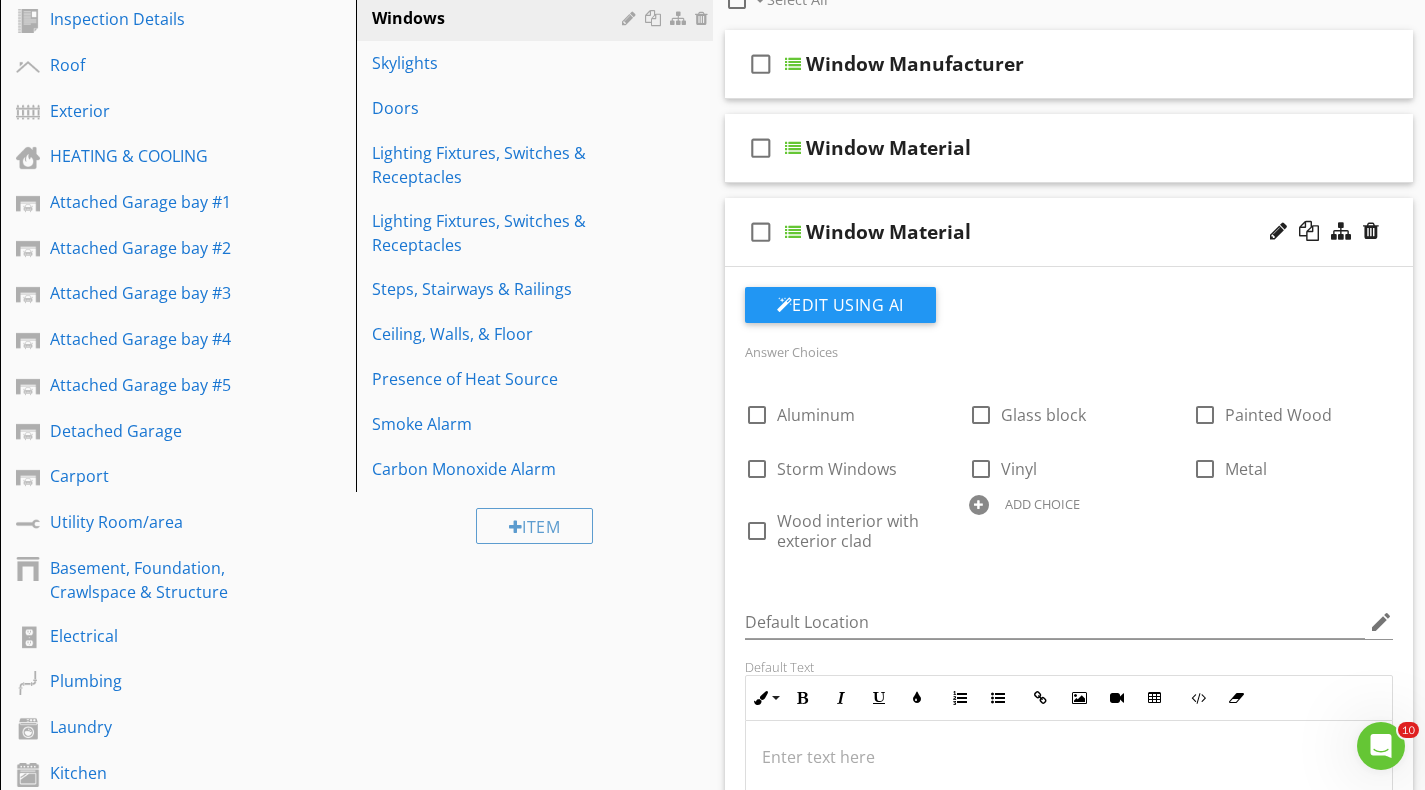 scroll, scrollTop: 100, scrollLeft: 0, axis: vertical 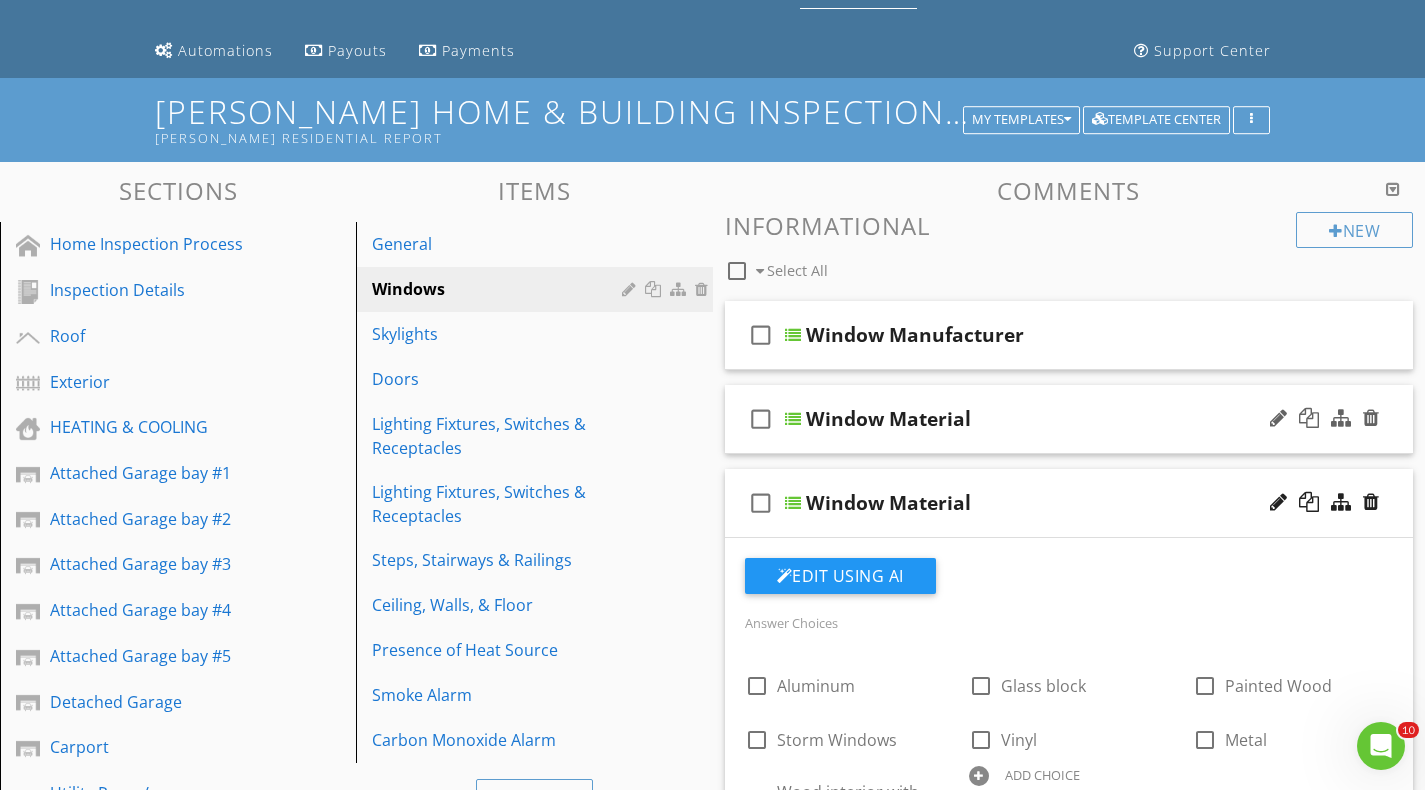 click at bounding box center (793, 419) 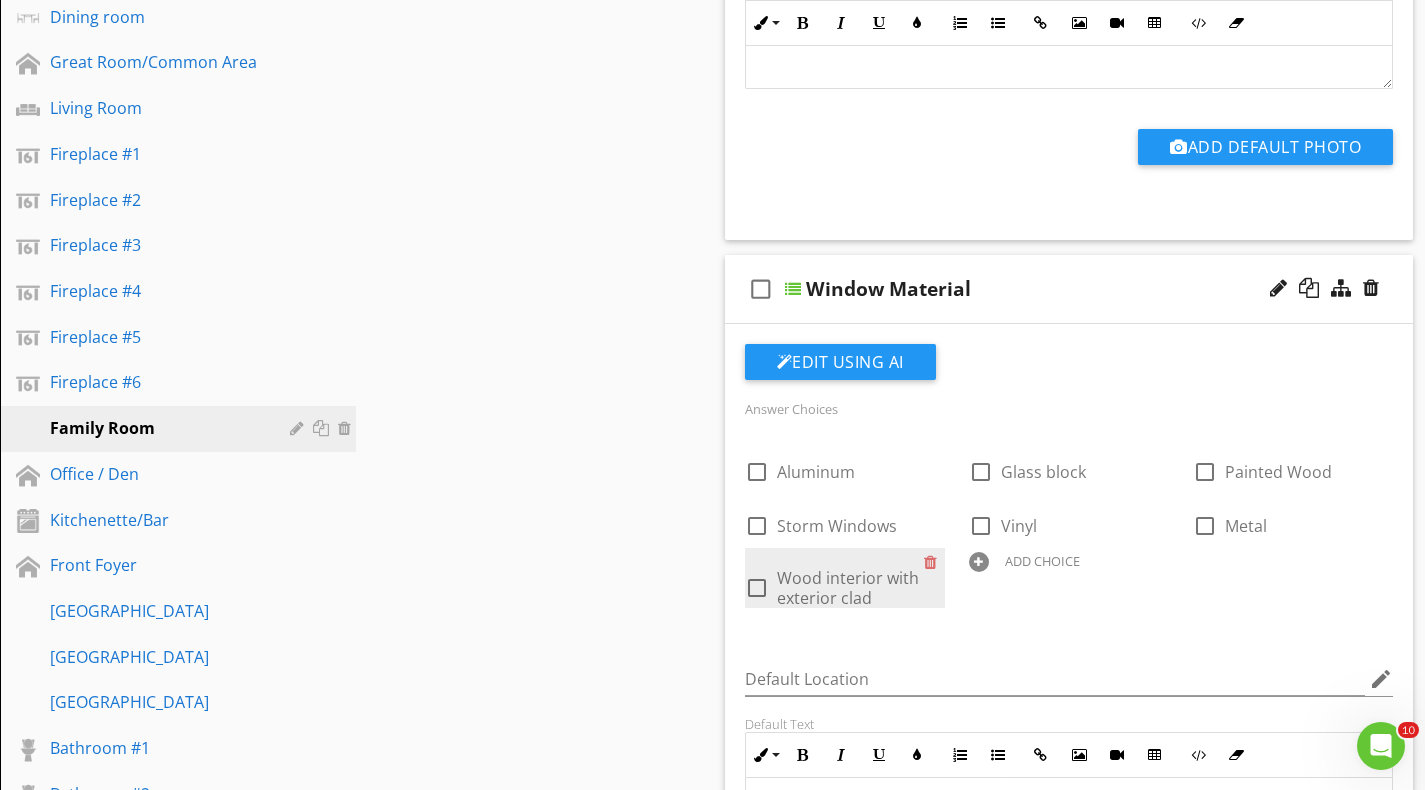 scroll, scrollTop: 1200, scrollLeft: 0, axis: vertical 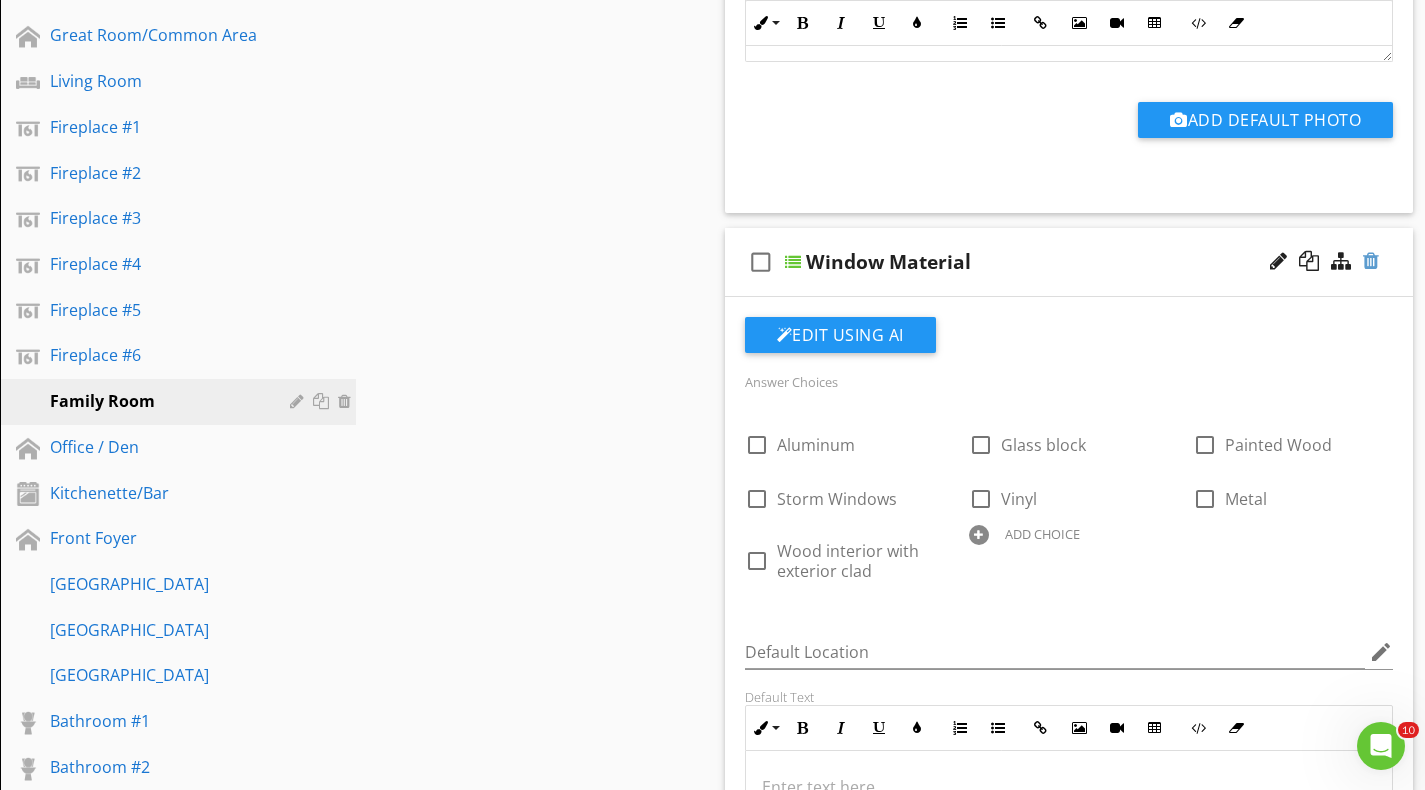 click at bounding box center [1371, 261] 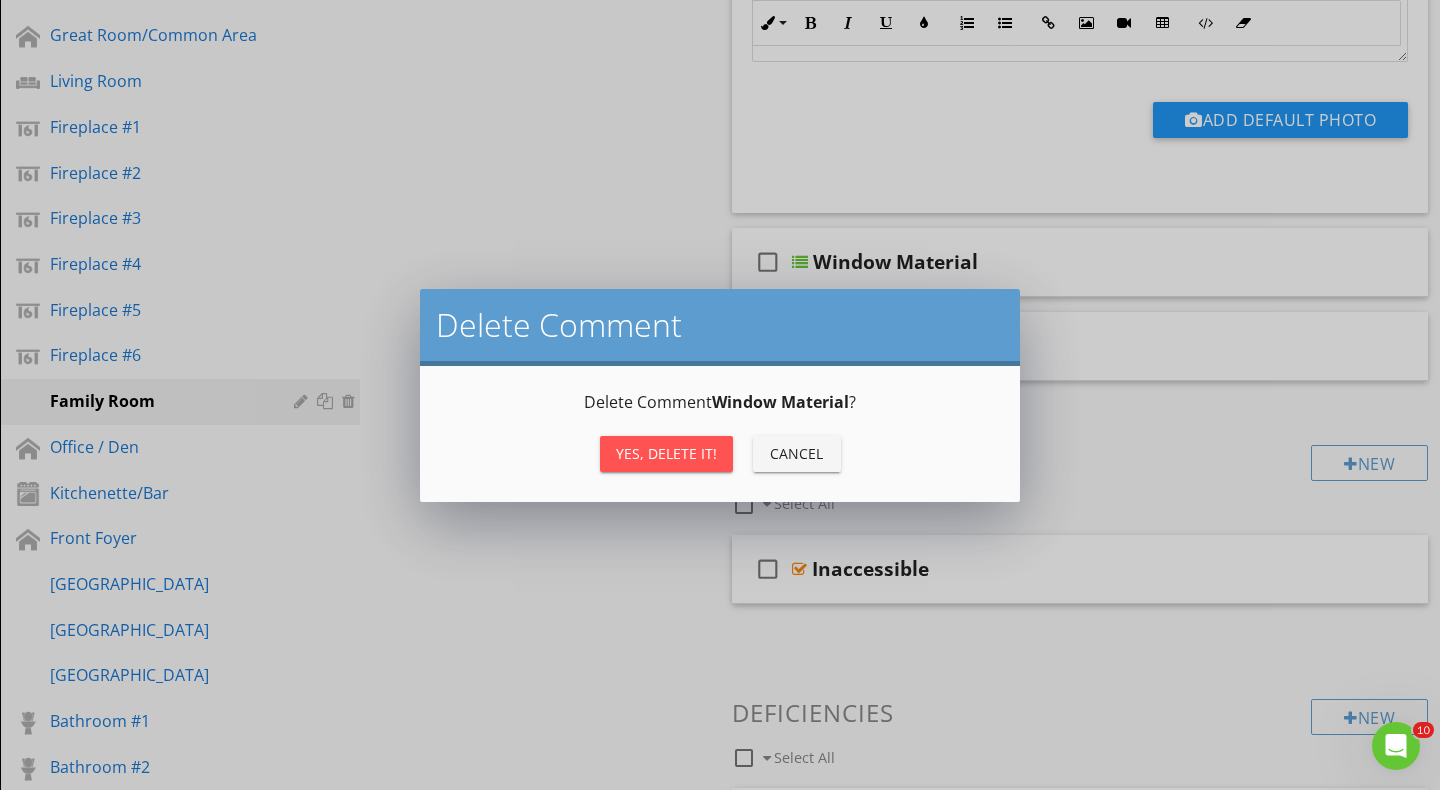 click on "Yes, Delete it!" at bounding box center [666, 453] 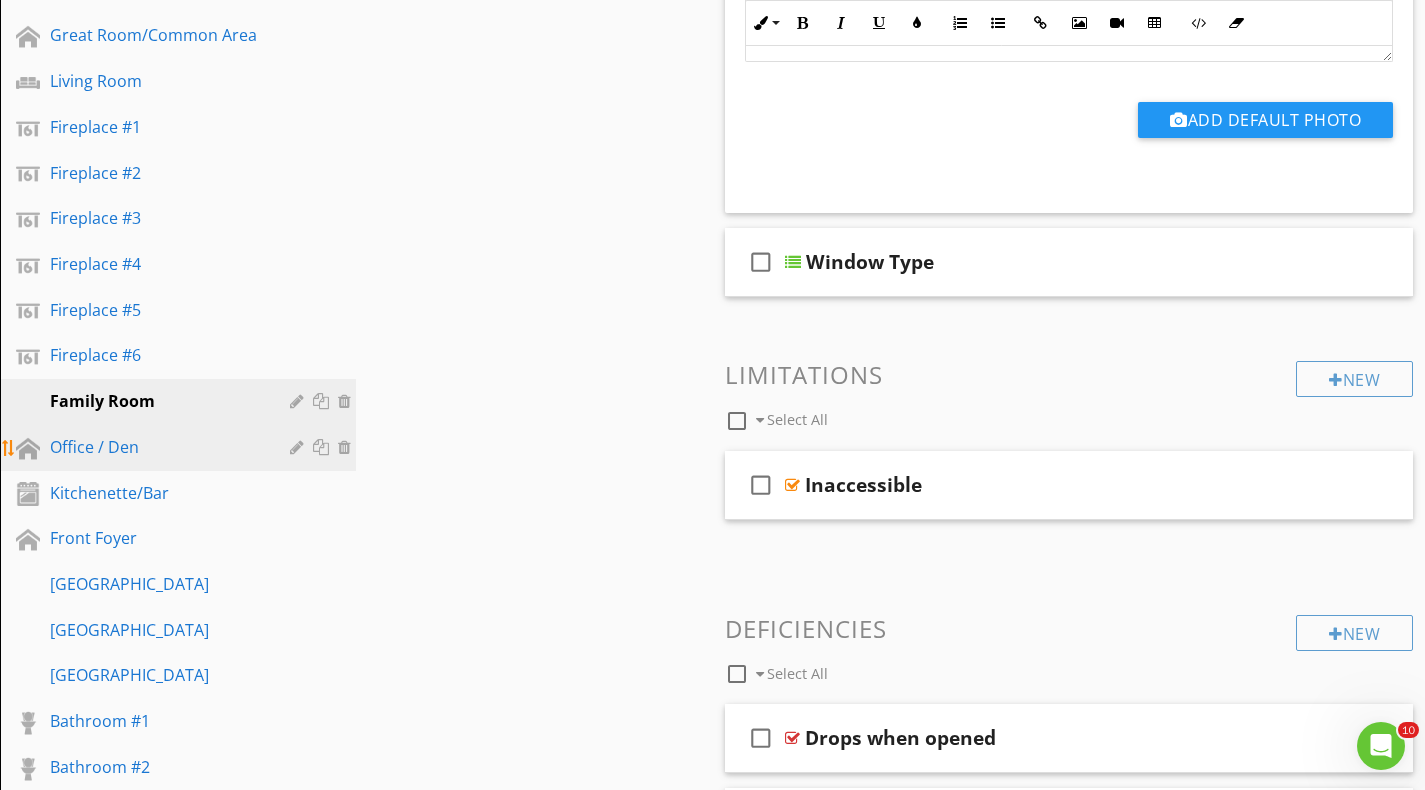 click on "Office / Den" at bounding box center [155, 447] 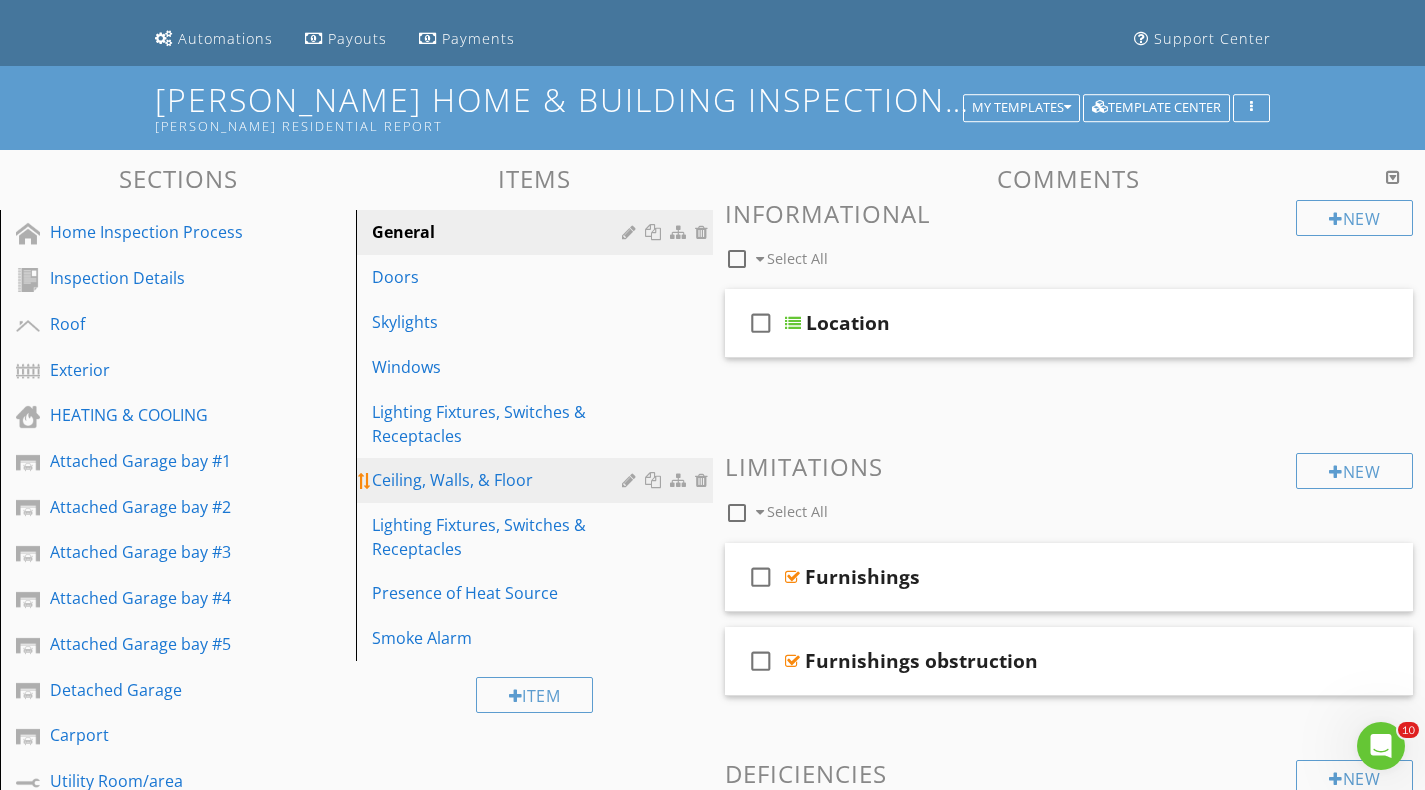 scroll, scrollTop: 0, scrollLeft: 0, axis: both 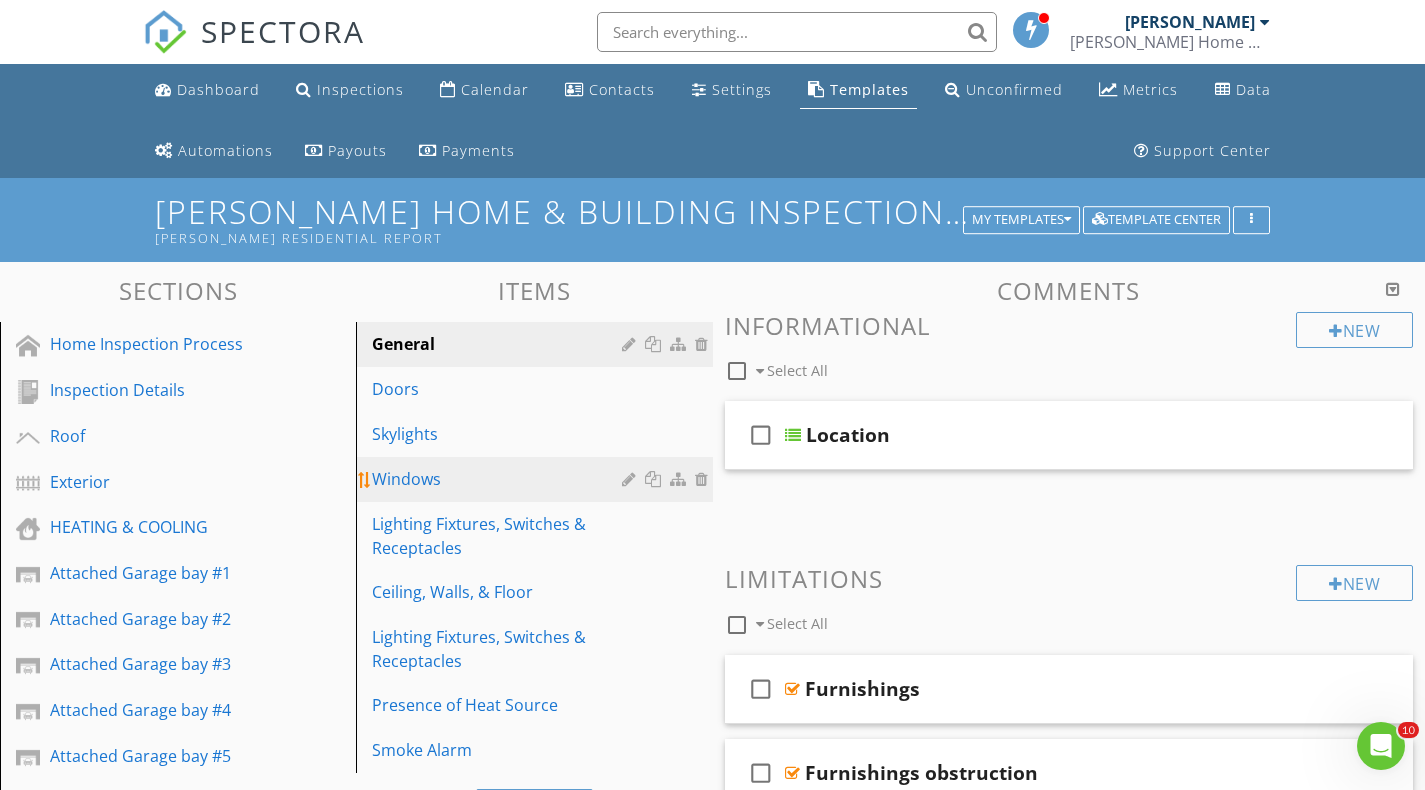 type 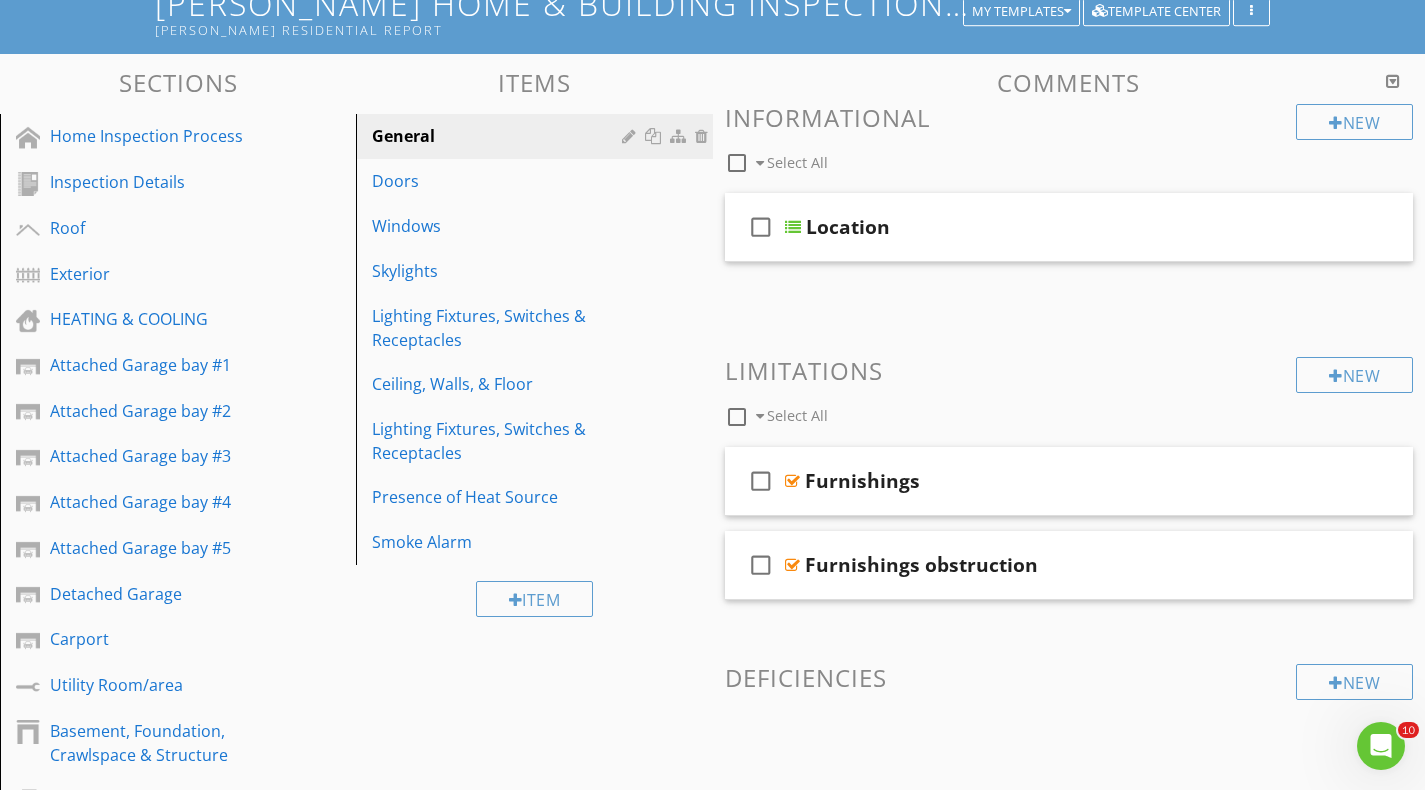 scroll, scrollTop: 300, scrollLeft: 0, axis: vertical 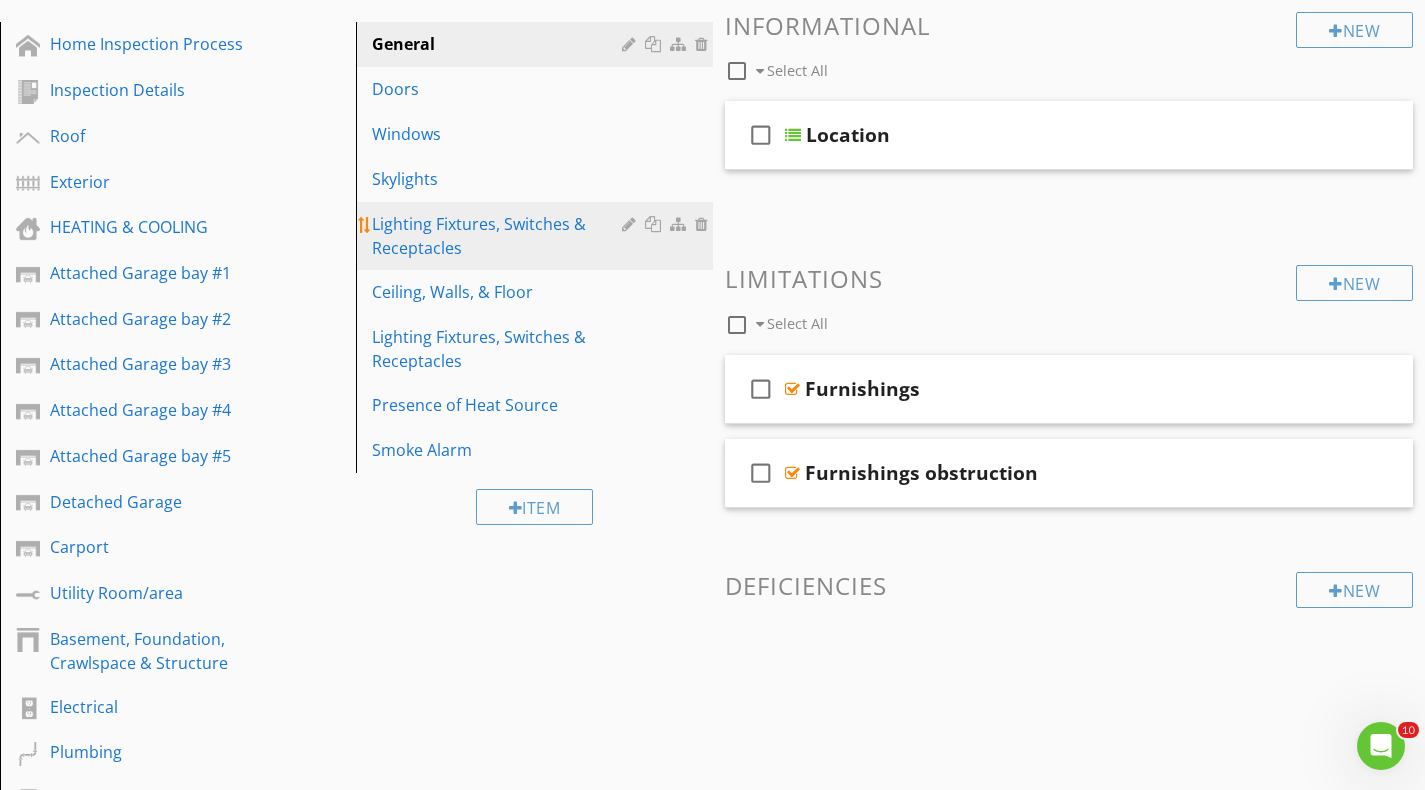 click on "Lighting Fixtures, Switches & Receptacles" at bounding box center [499, 236] 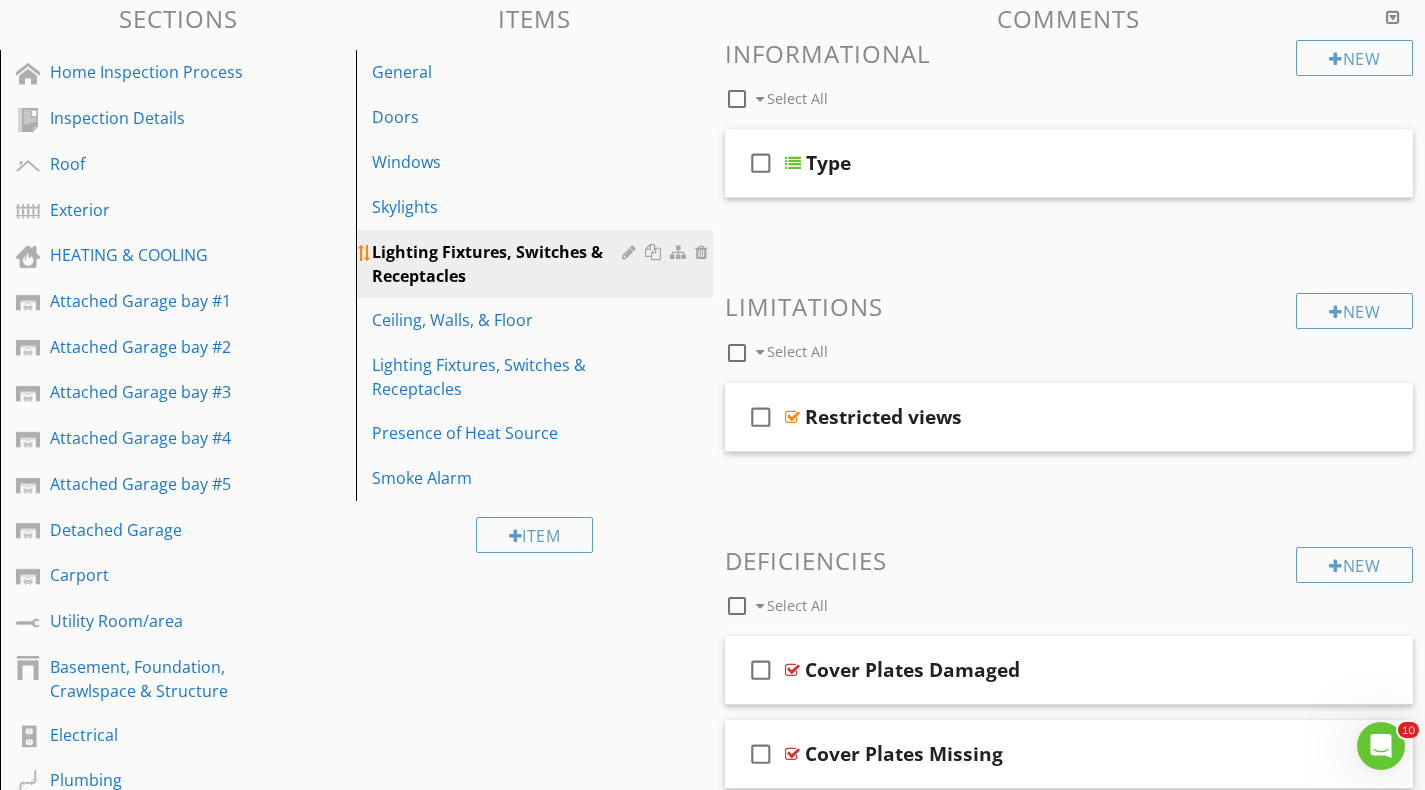 scroll, scrollTop: 300, scrollLeft: 0, axis: vertical 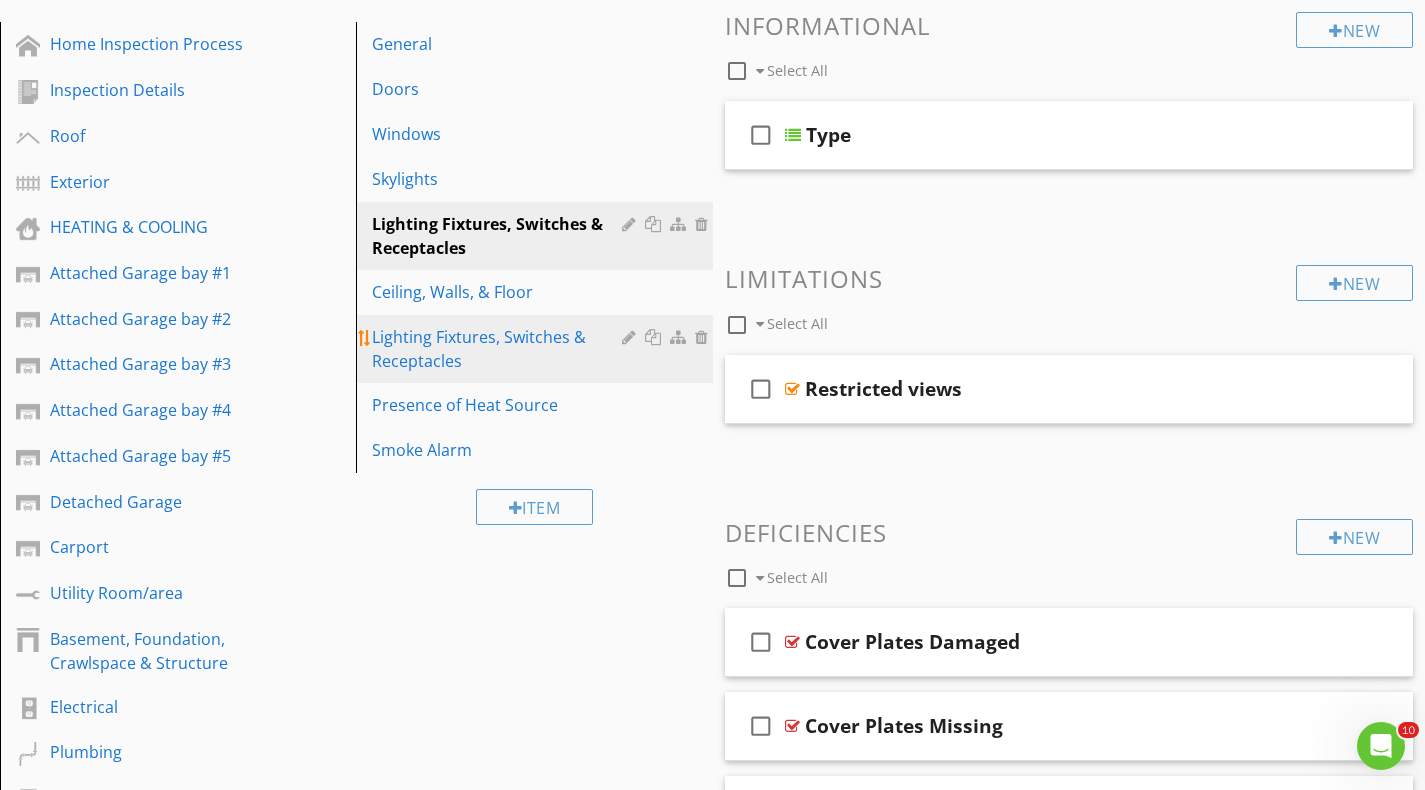 click on "Lighting Fixtures, Switches & Receptacles" at bounding box center (499, 349) 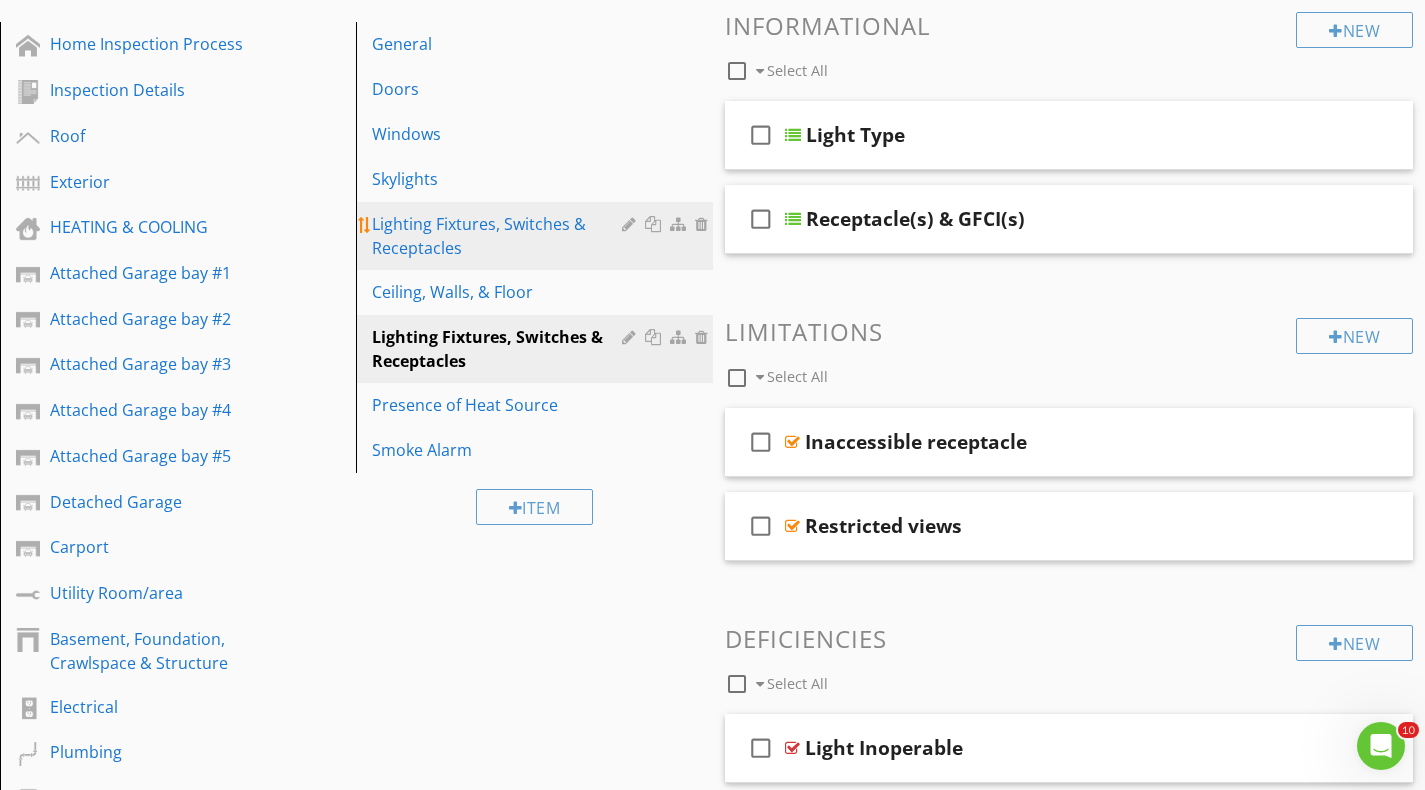 click on "Lighting Fixtures, Switches & Receptacles" at bounding box center [499, 236] 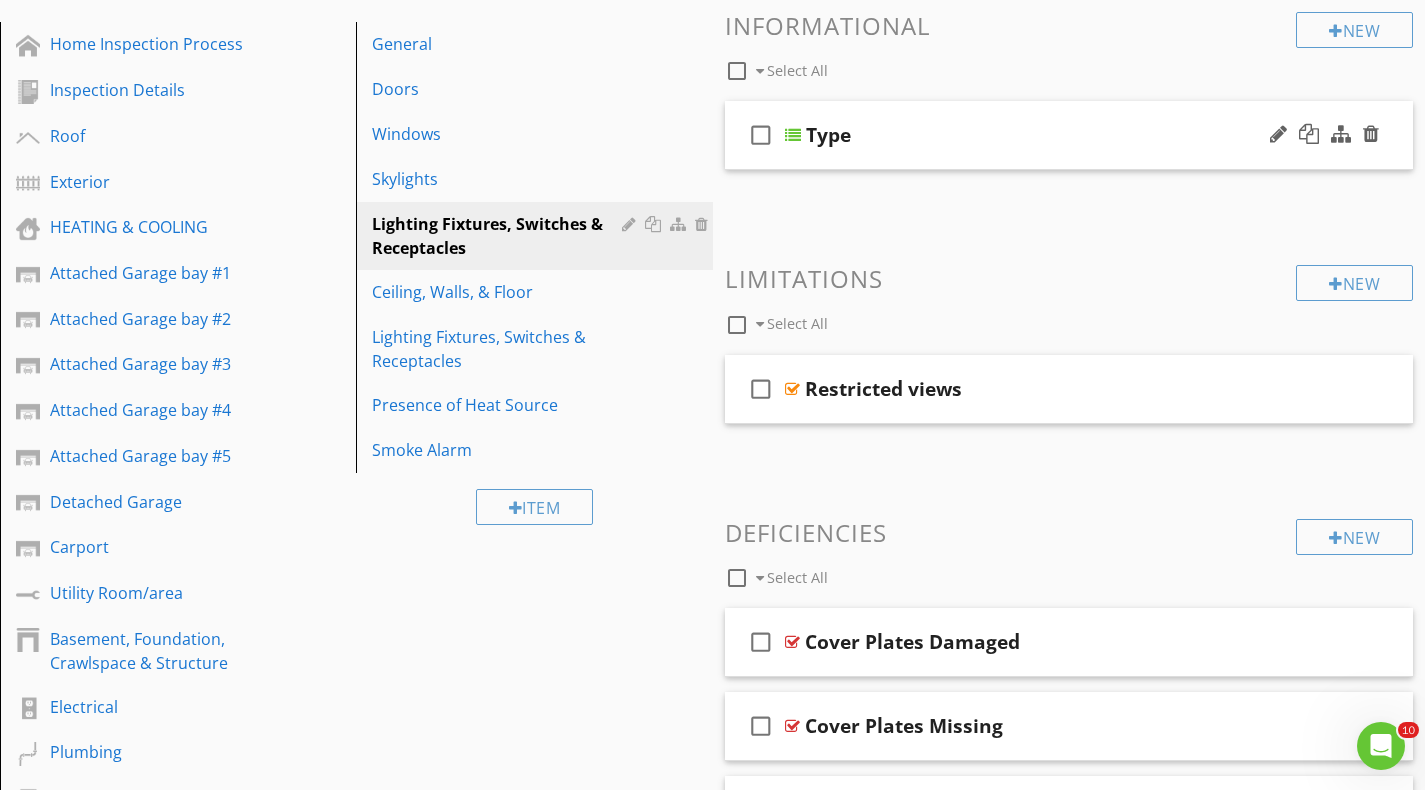 click at bounding box center [793, 135] 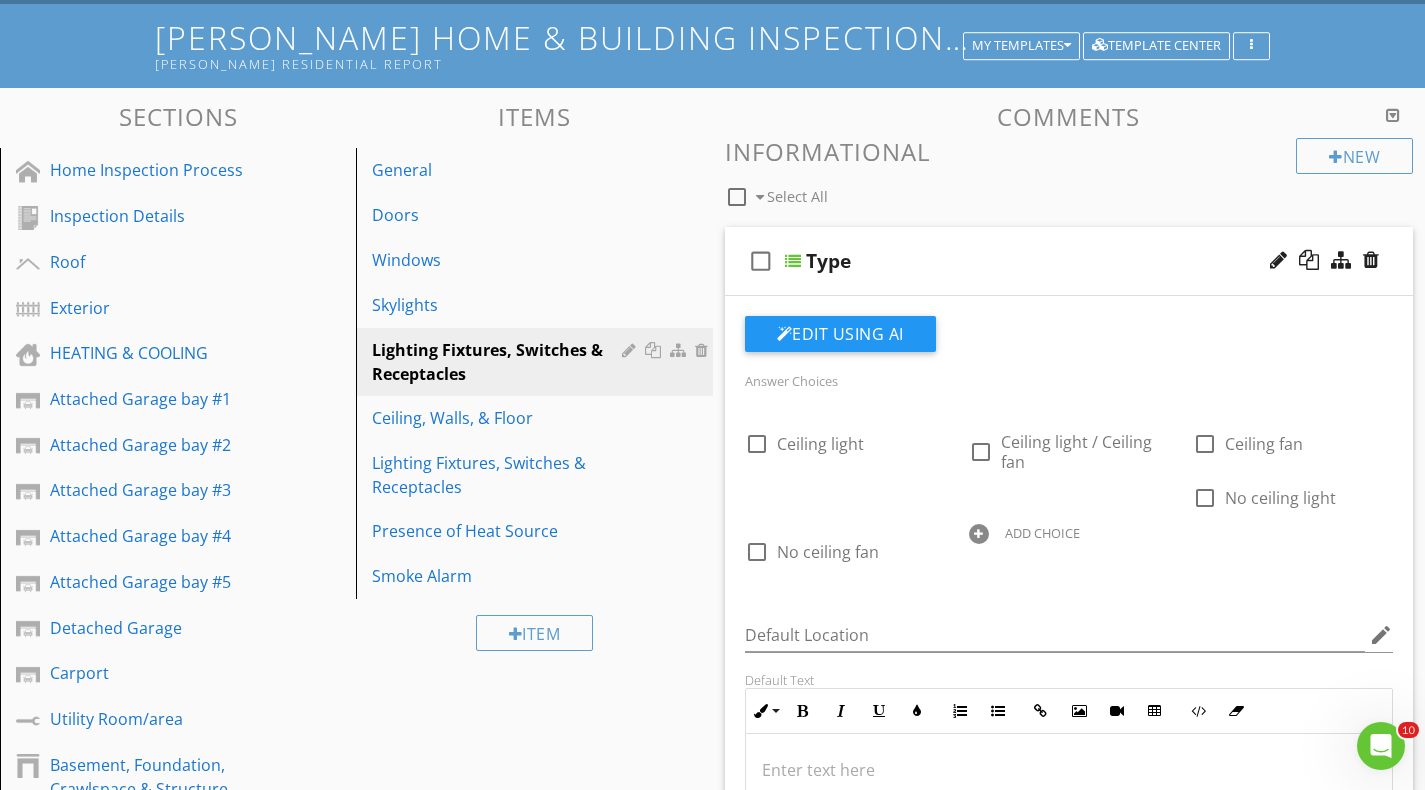 scroll, scrollTop: 100, scrollLeft: 0, axis: vertical 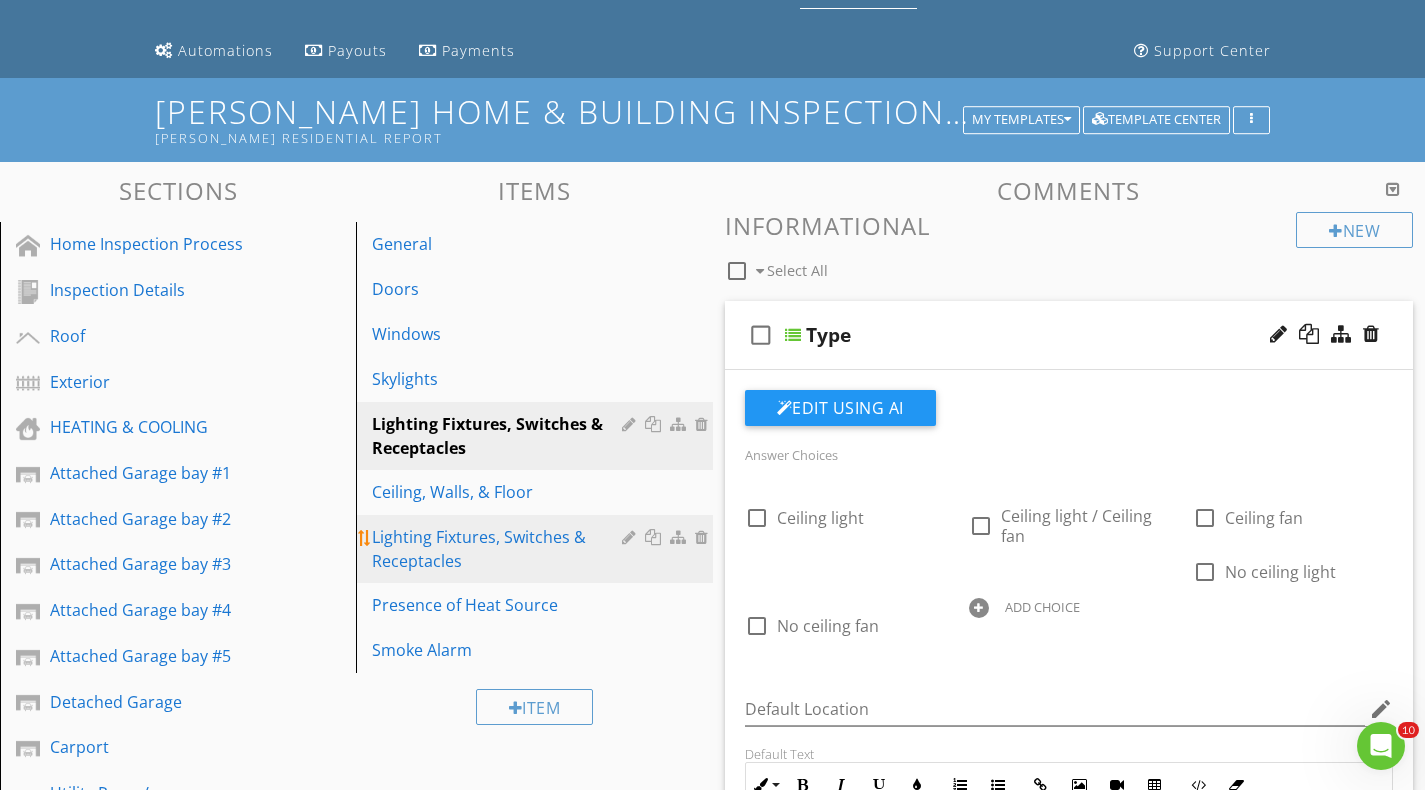 click on "Lighting Fixtures, Switches & Receptacles" at bounding box center [499, 549] 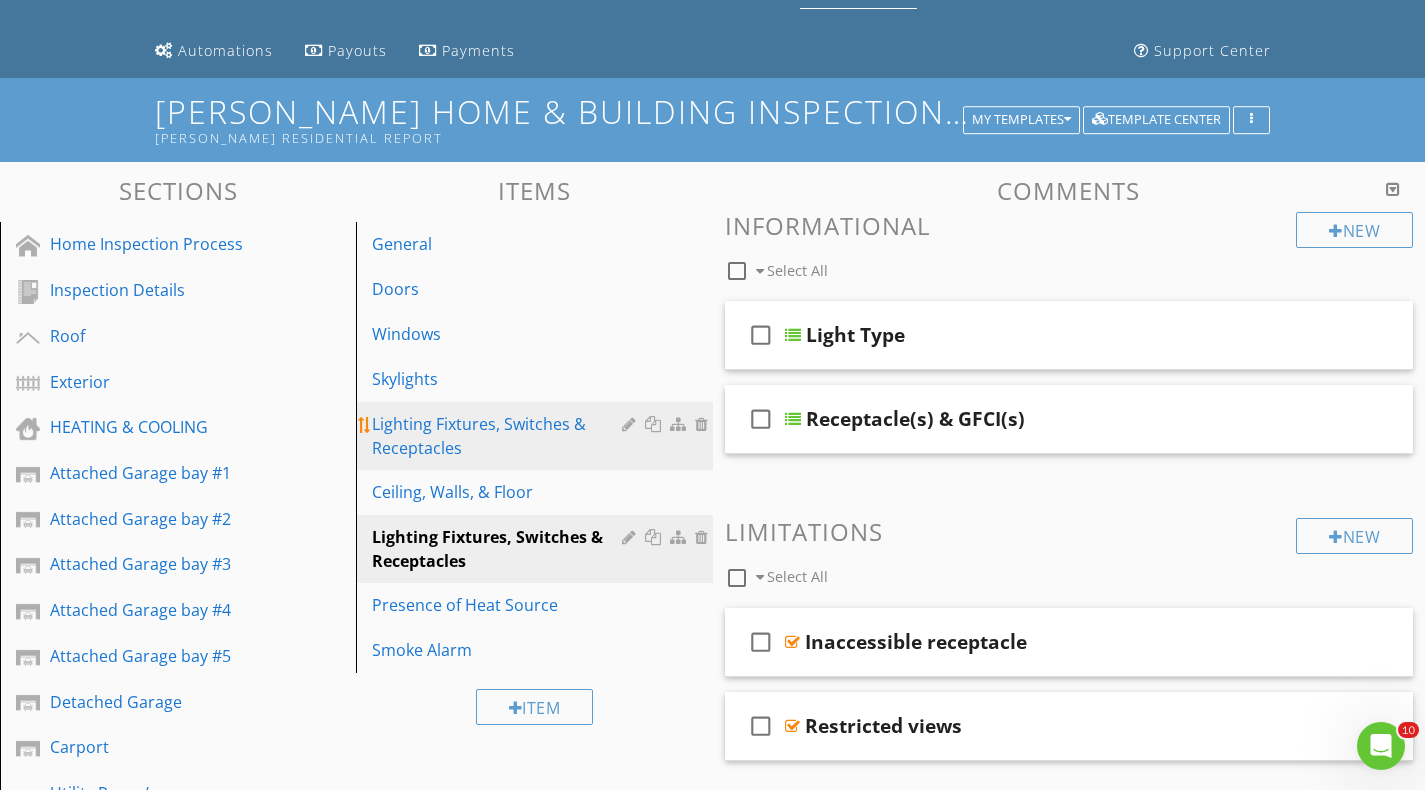 click at bounding box center [704, 424] 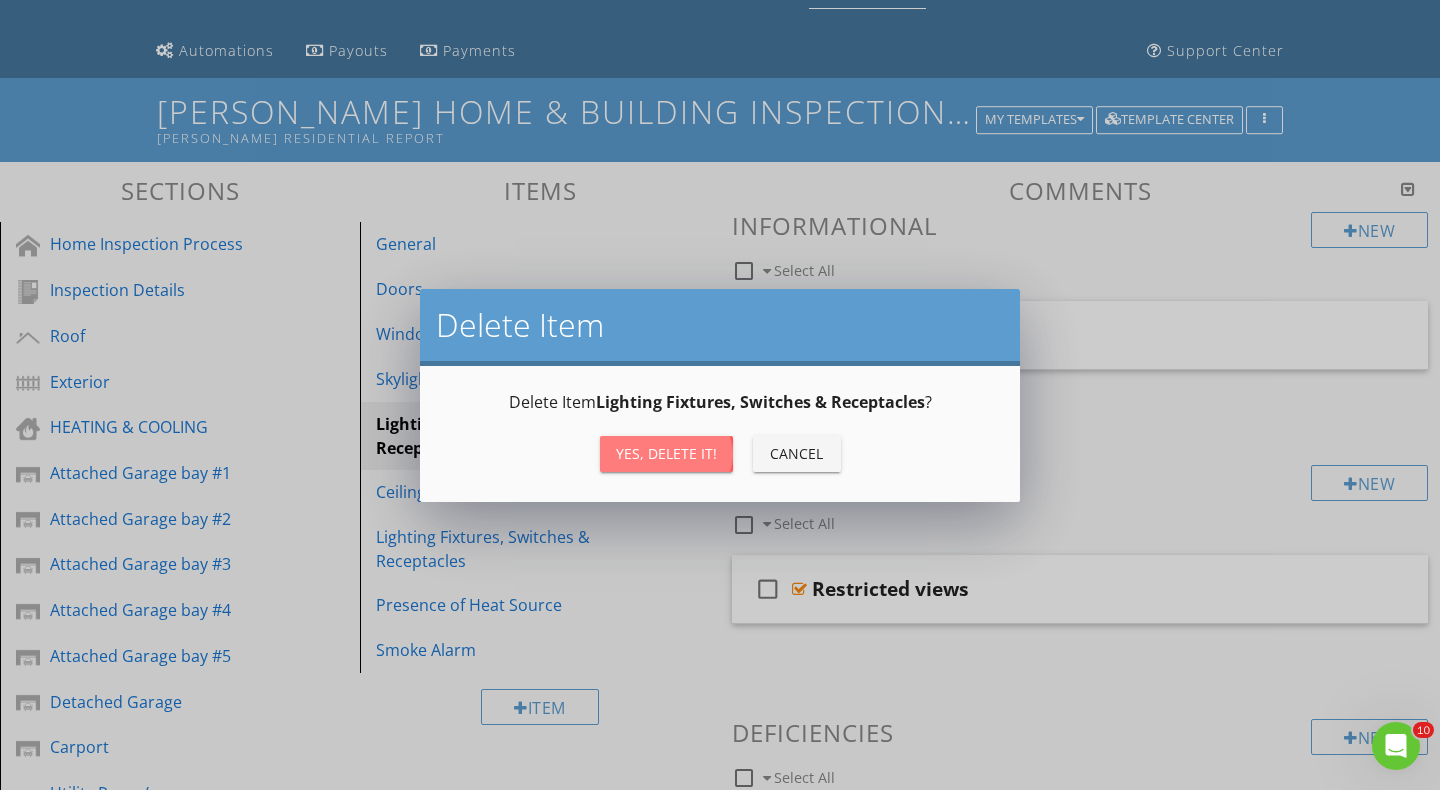click on "Yes, Delete it!" at bounding box center [666, 453] 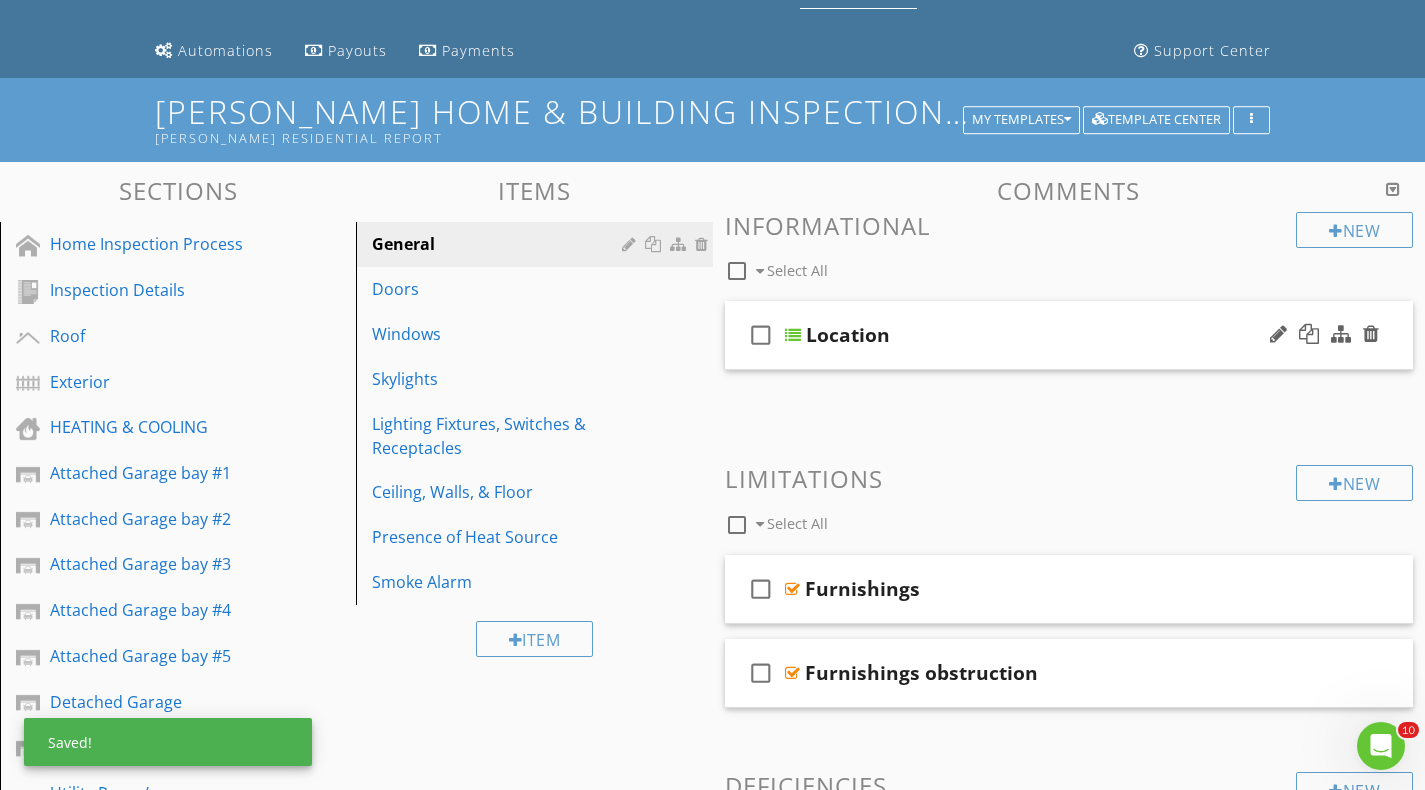click at bounding box center (793, 335) 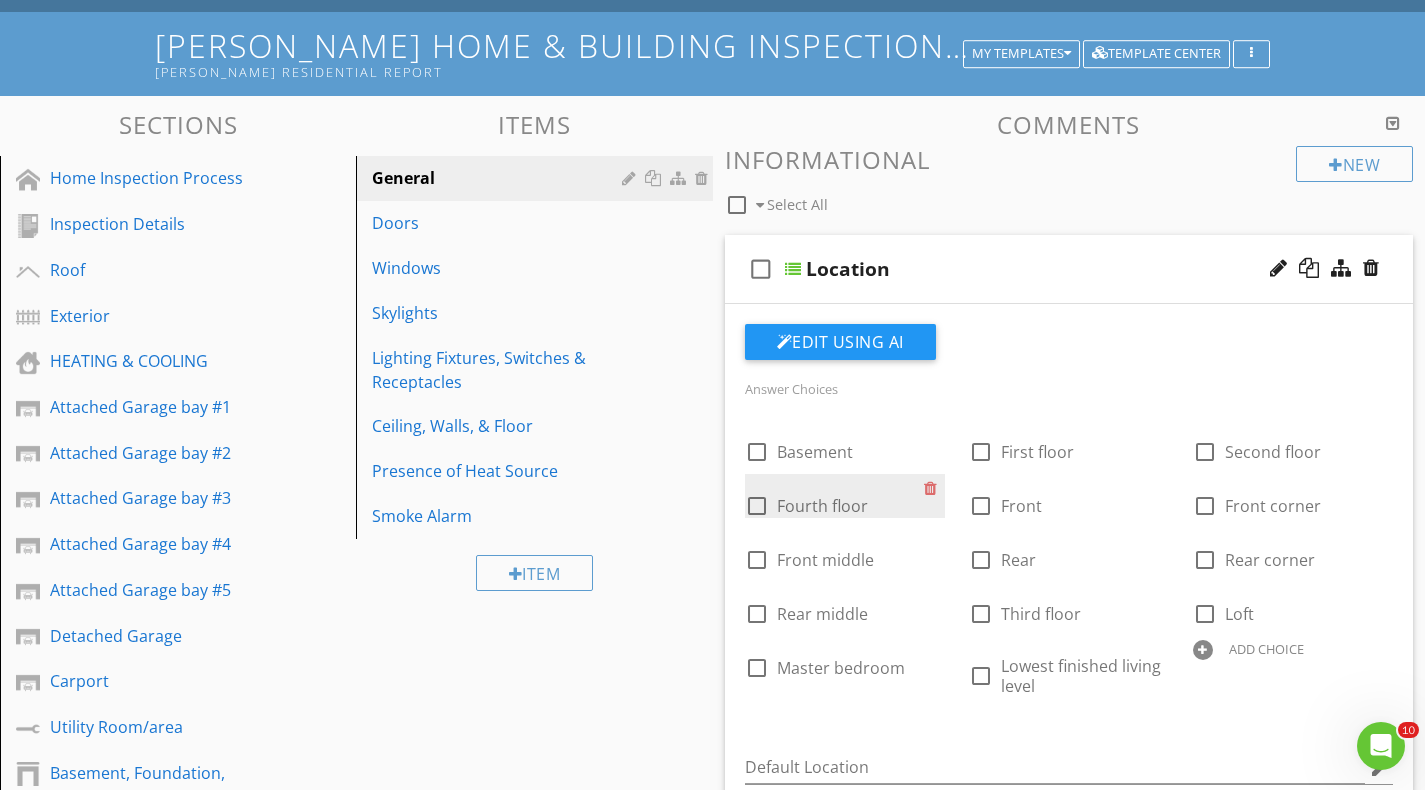scroll, scrollTop: 200, scrollLeft: 0, axis: vertical 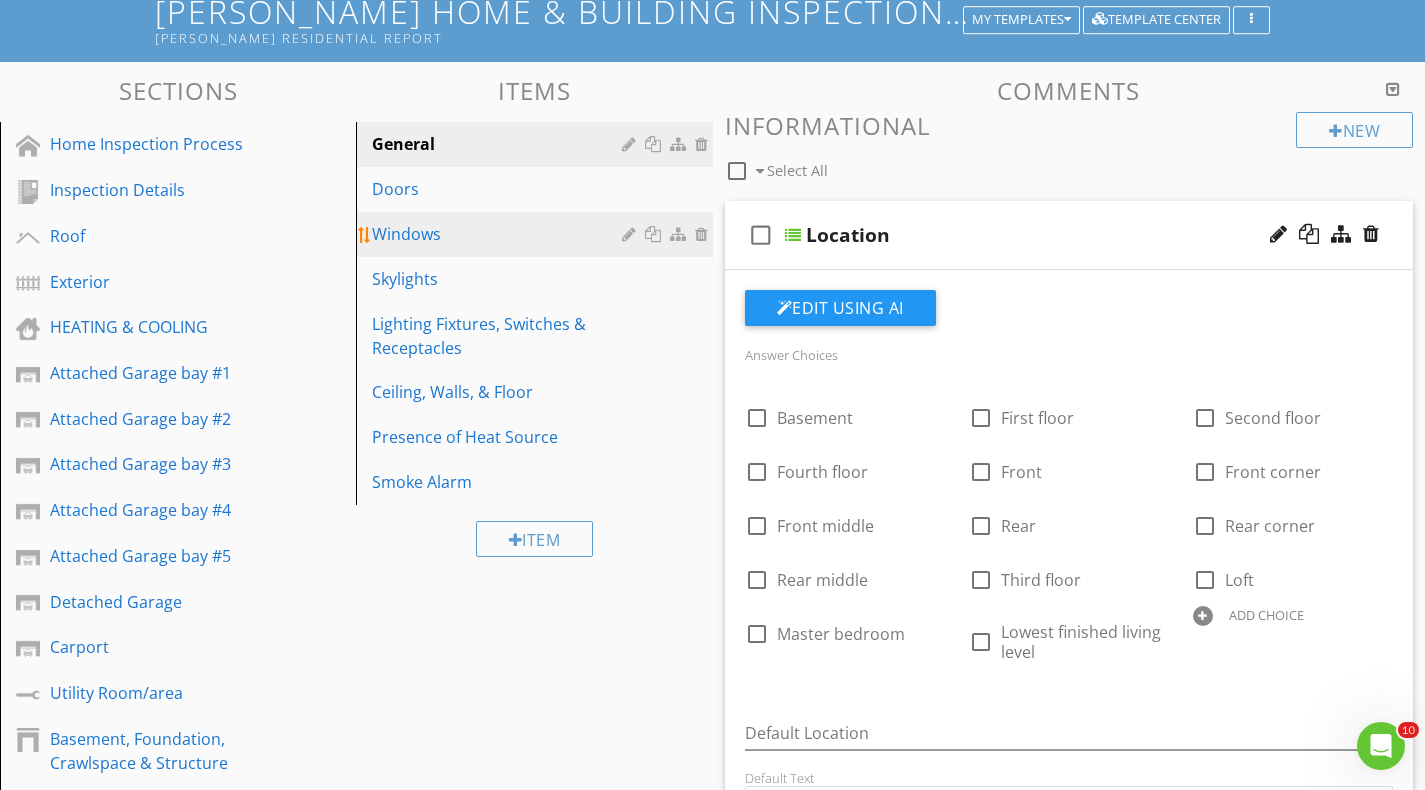 click on "Windows" at bounding box center [499, 234] 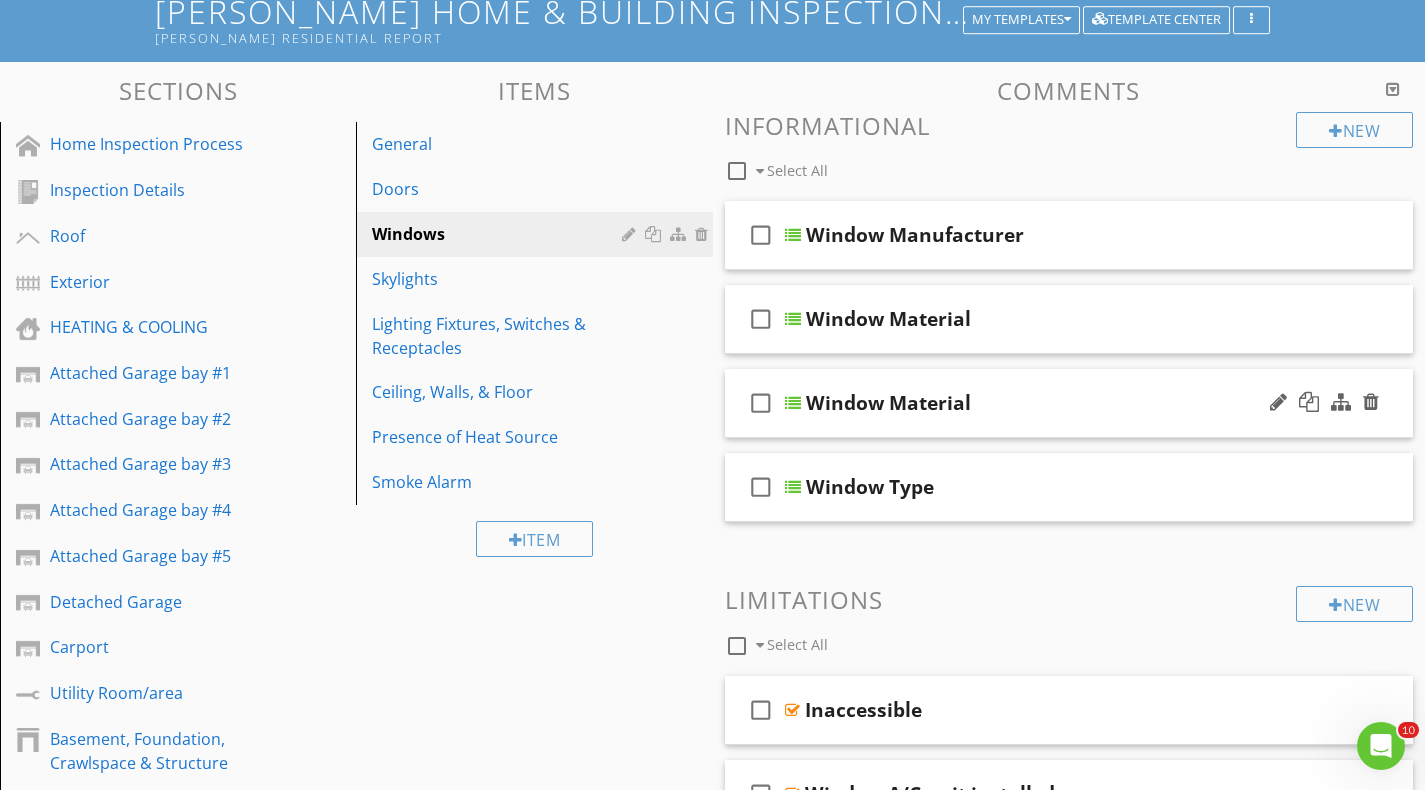 click at bounding box center [793, 403] 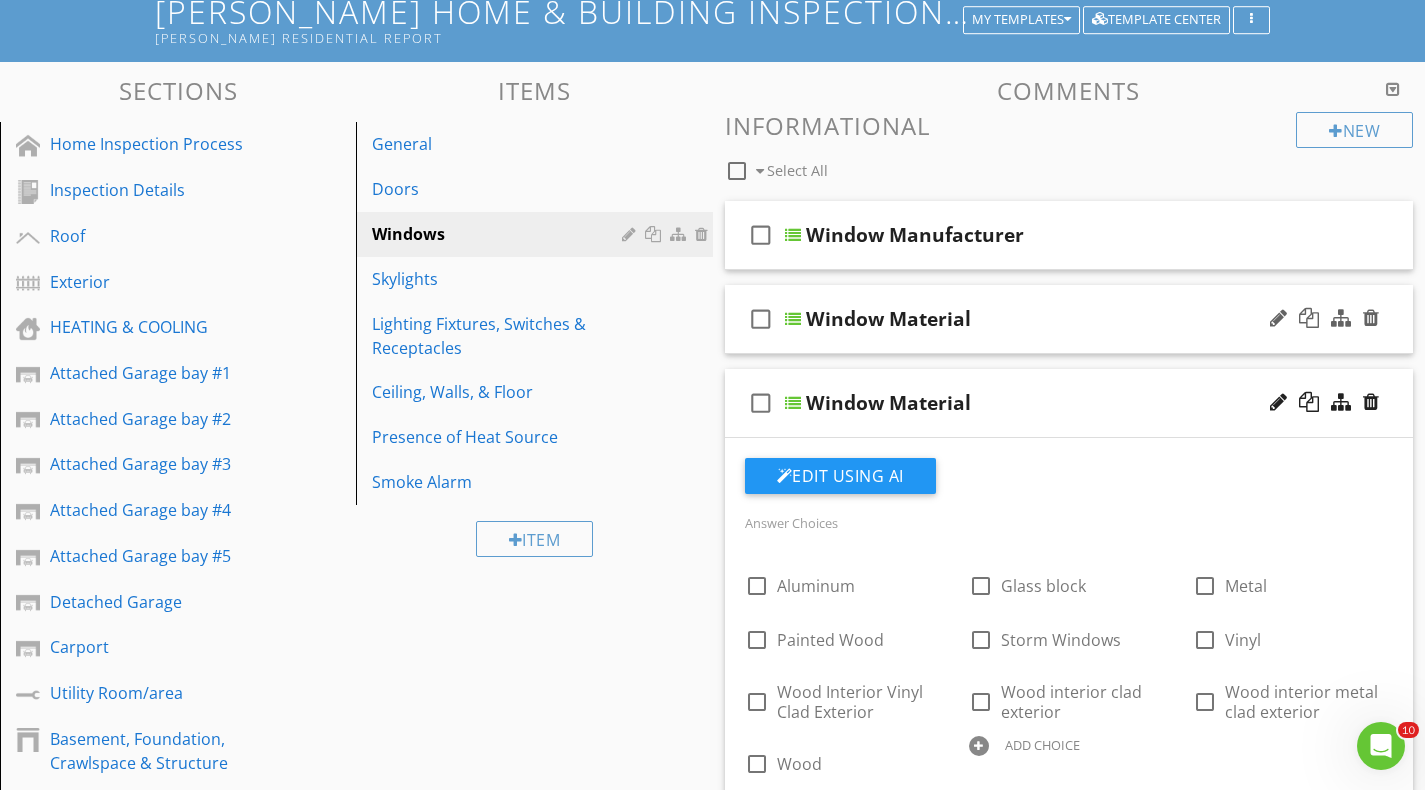 click at bounding box center (793, 319) 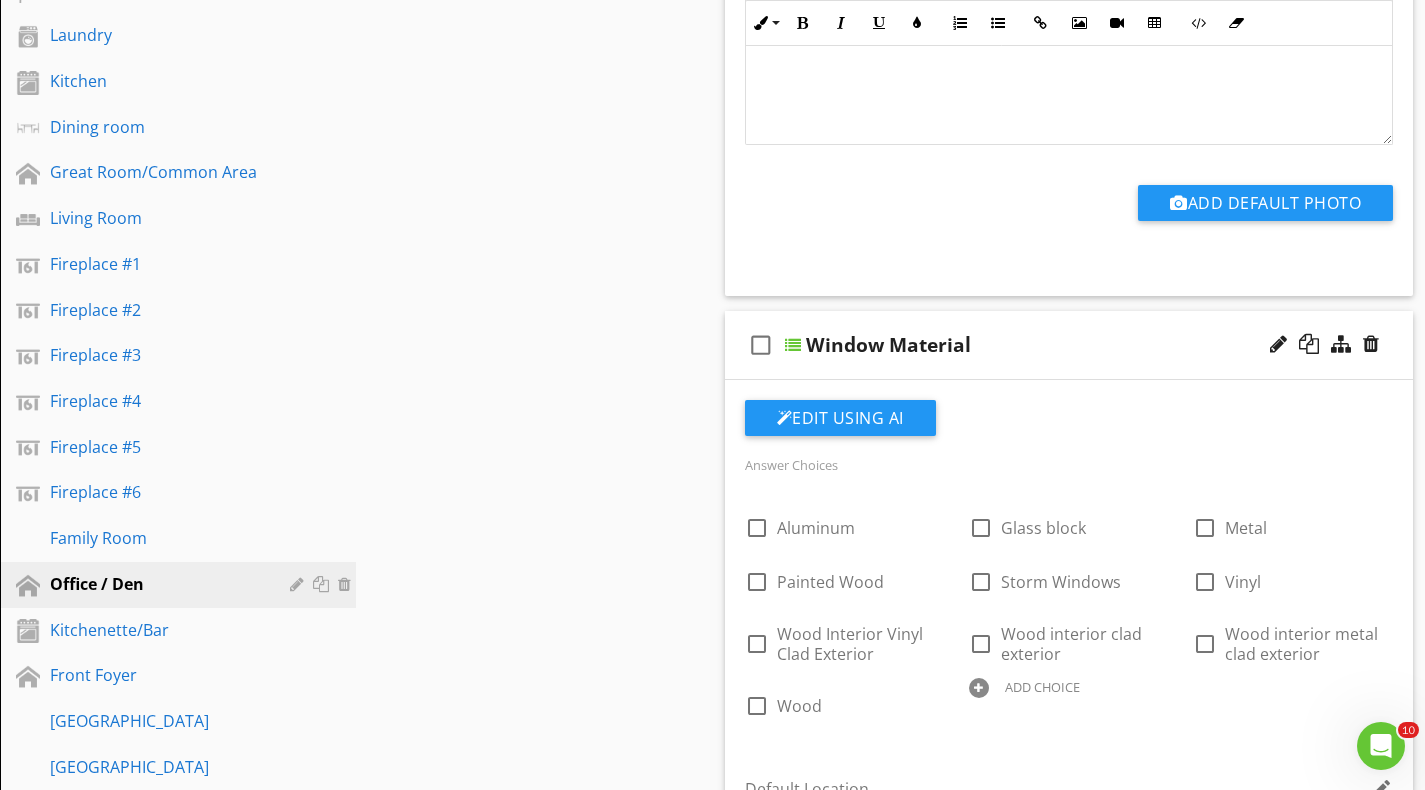 scroll, scrollTop: 1100, scrollLeft: 0, axis: vertical 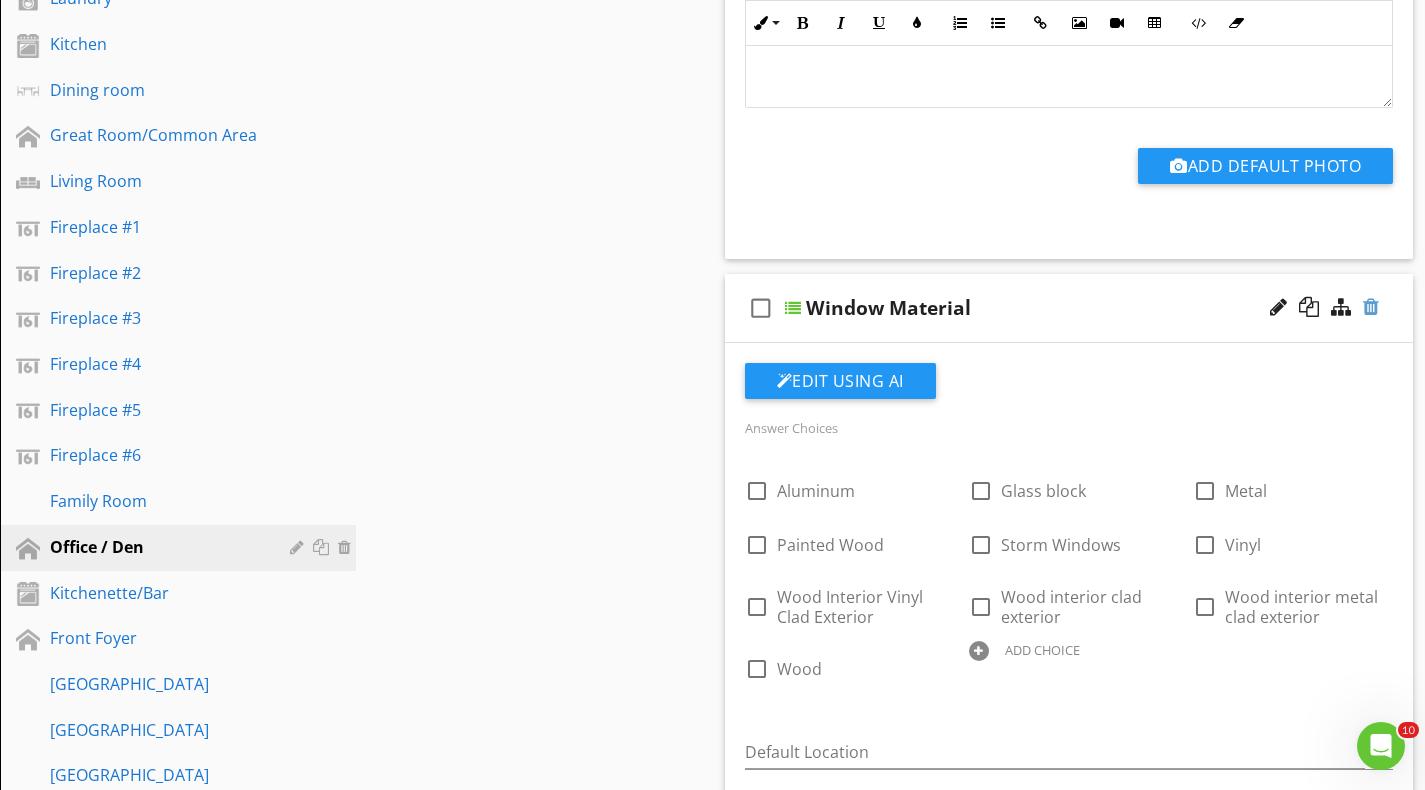 click at bounding box center [1371, 307] 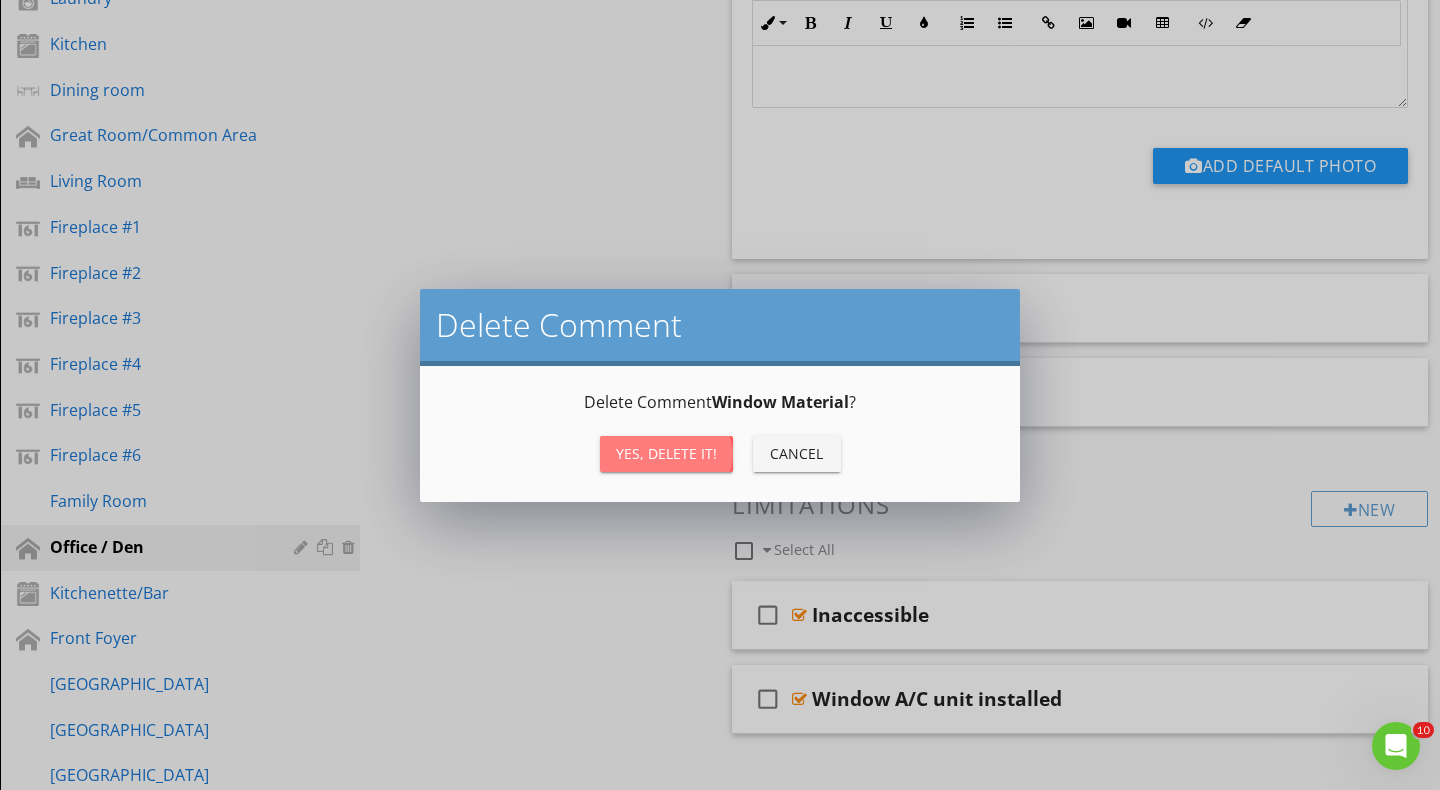 click on "Yes, Delete it!" at bounding box center [666, 453] 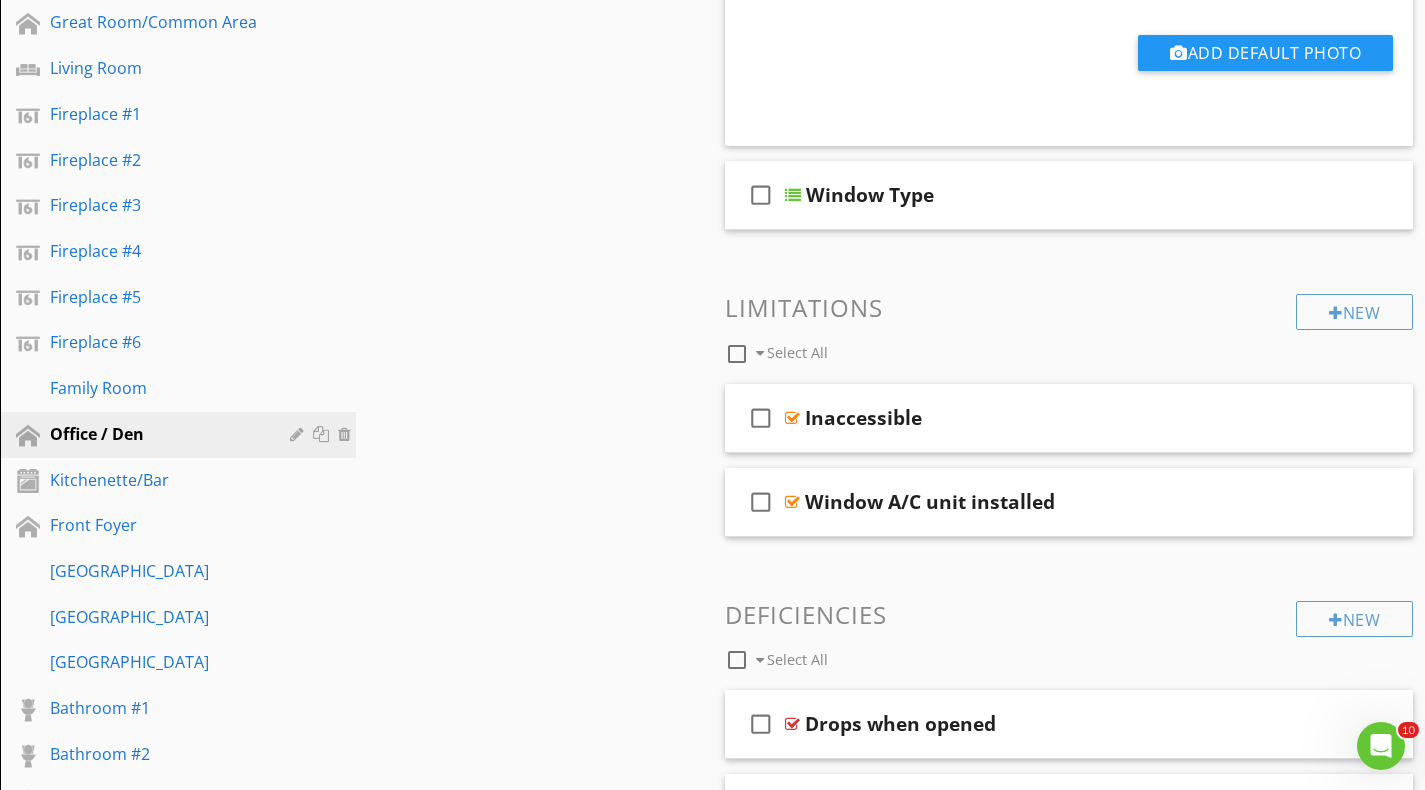 scroll, scrollTop: 1300, scrollLeft: 0, axis: vertical 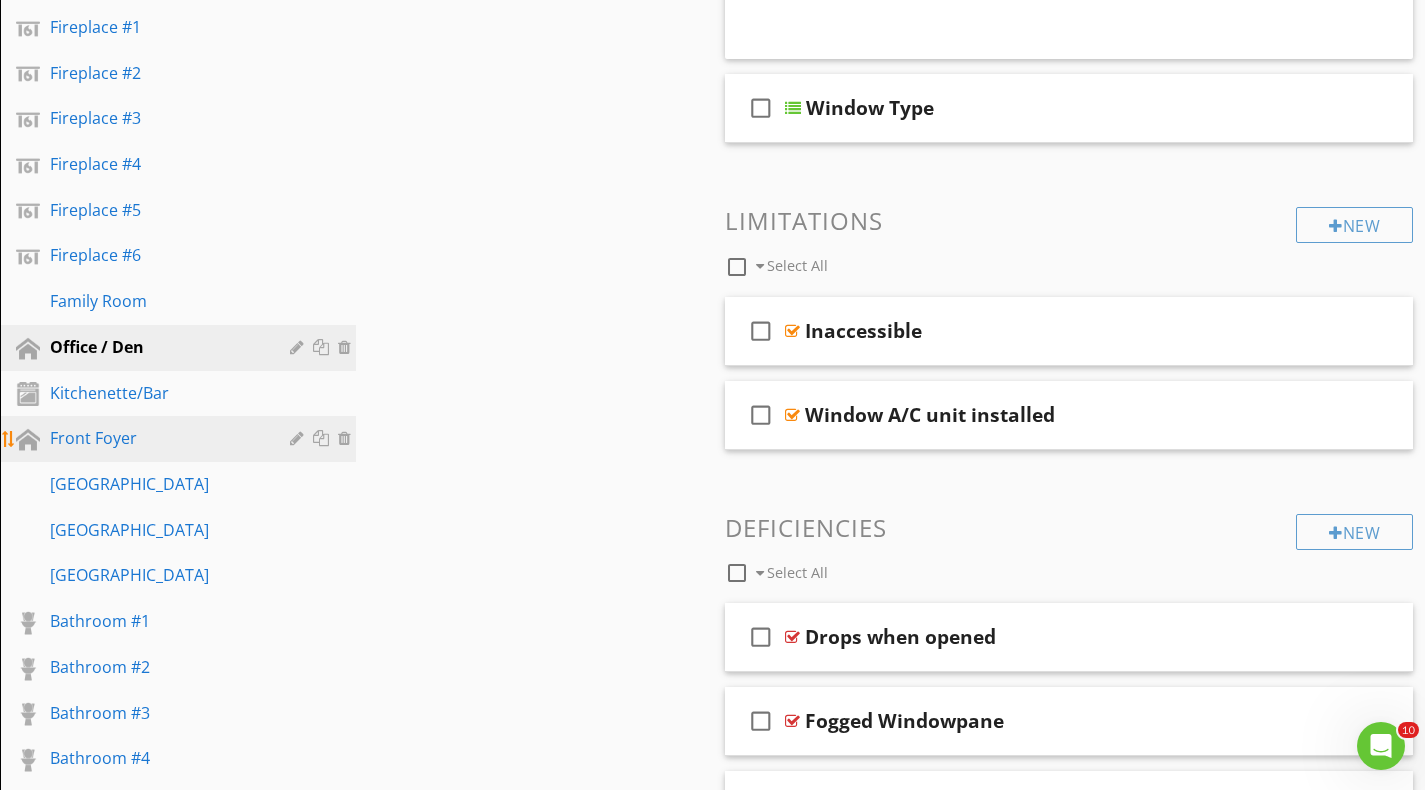 click on "Front Foyer" at bounding box center [155, 438] 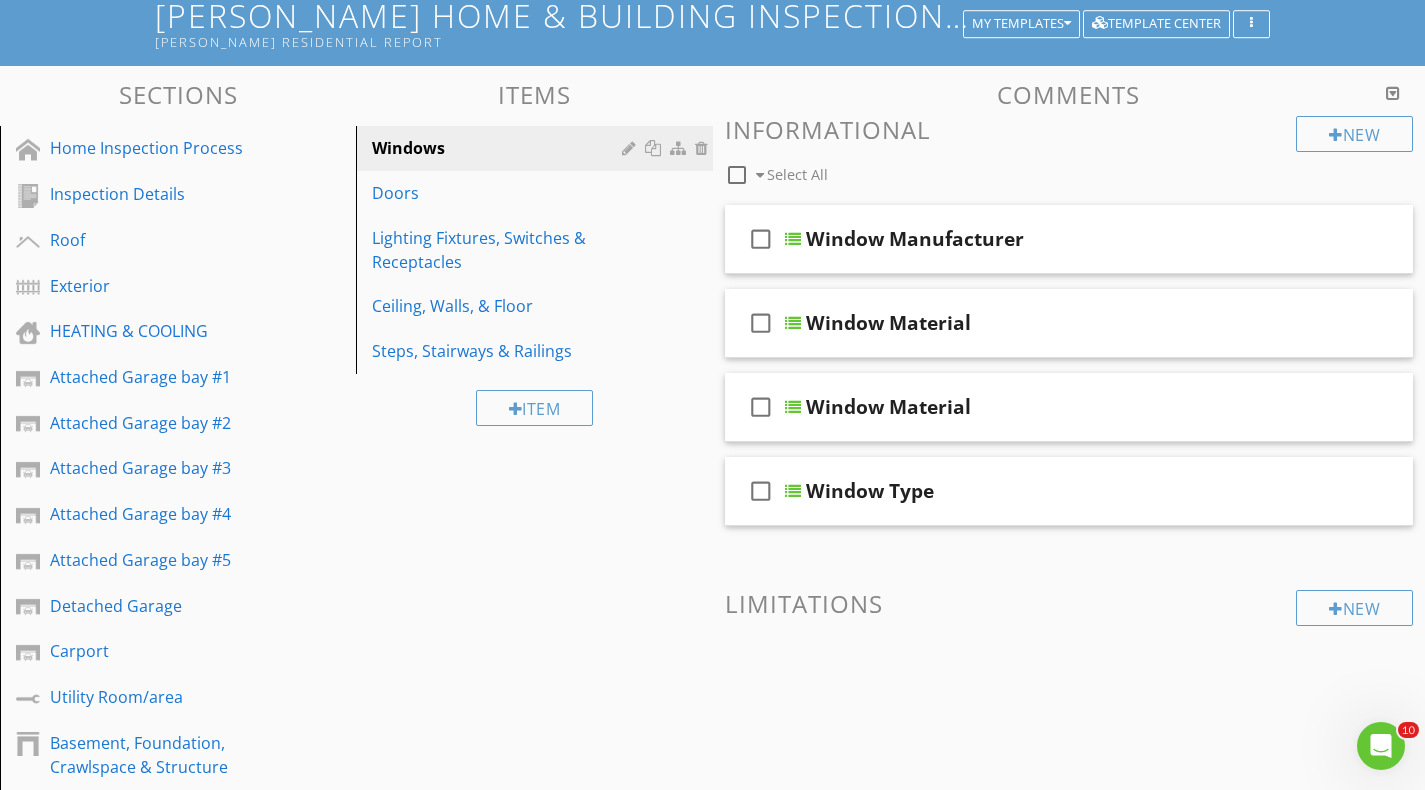 scroll, scrollTop: 200, scrollLeft: 0, axis: vertical 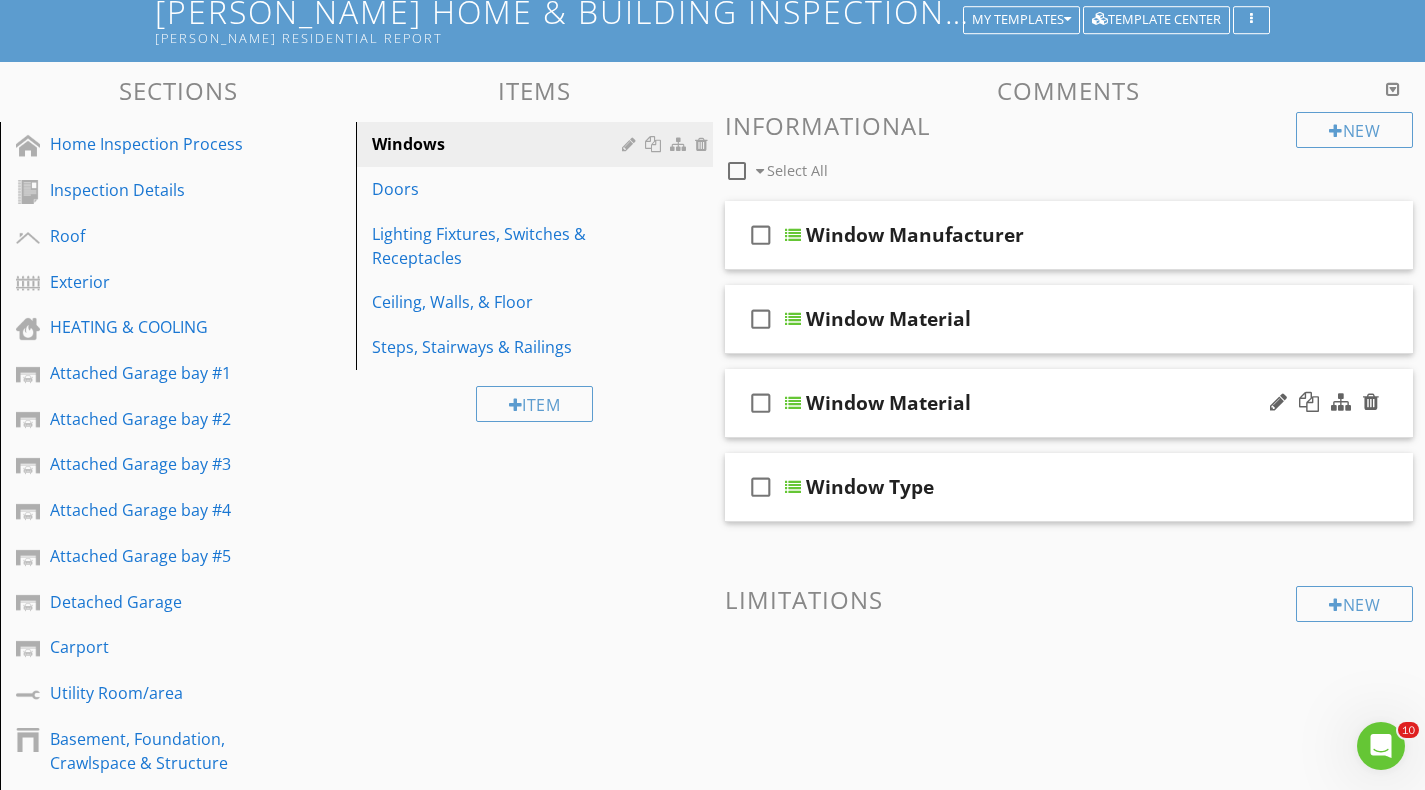 click at bounding box center [793, 403] 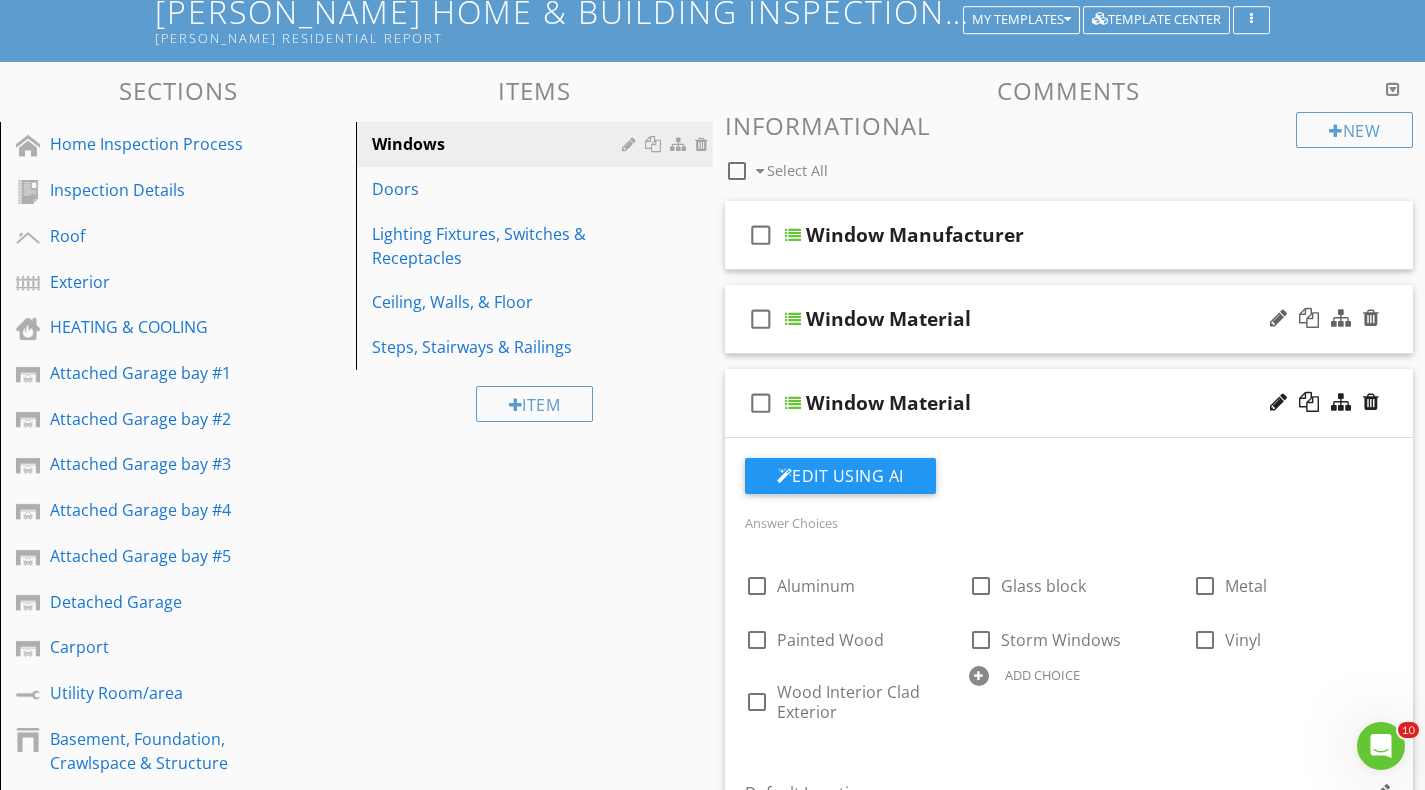 click at bounding box center [793, 319] 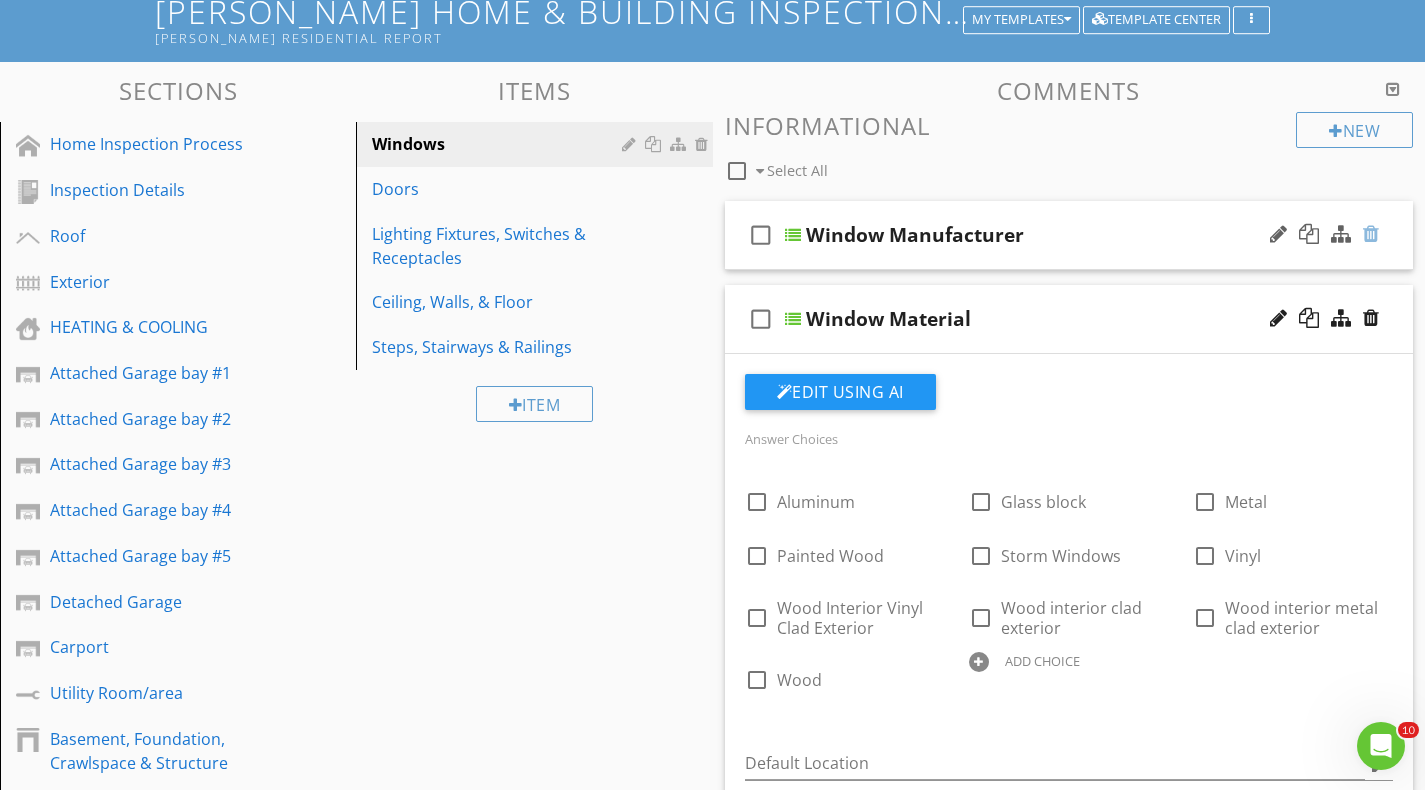 click at bounding box center [1371, 234] 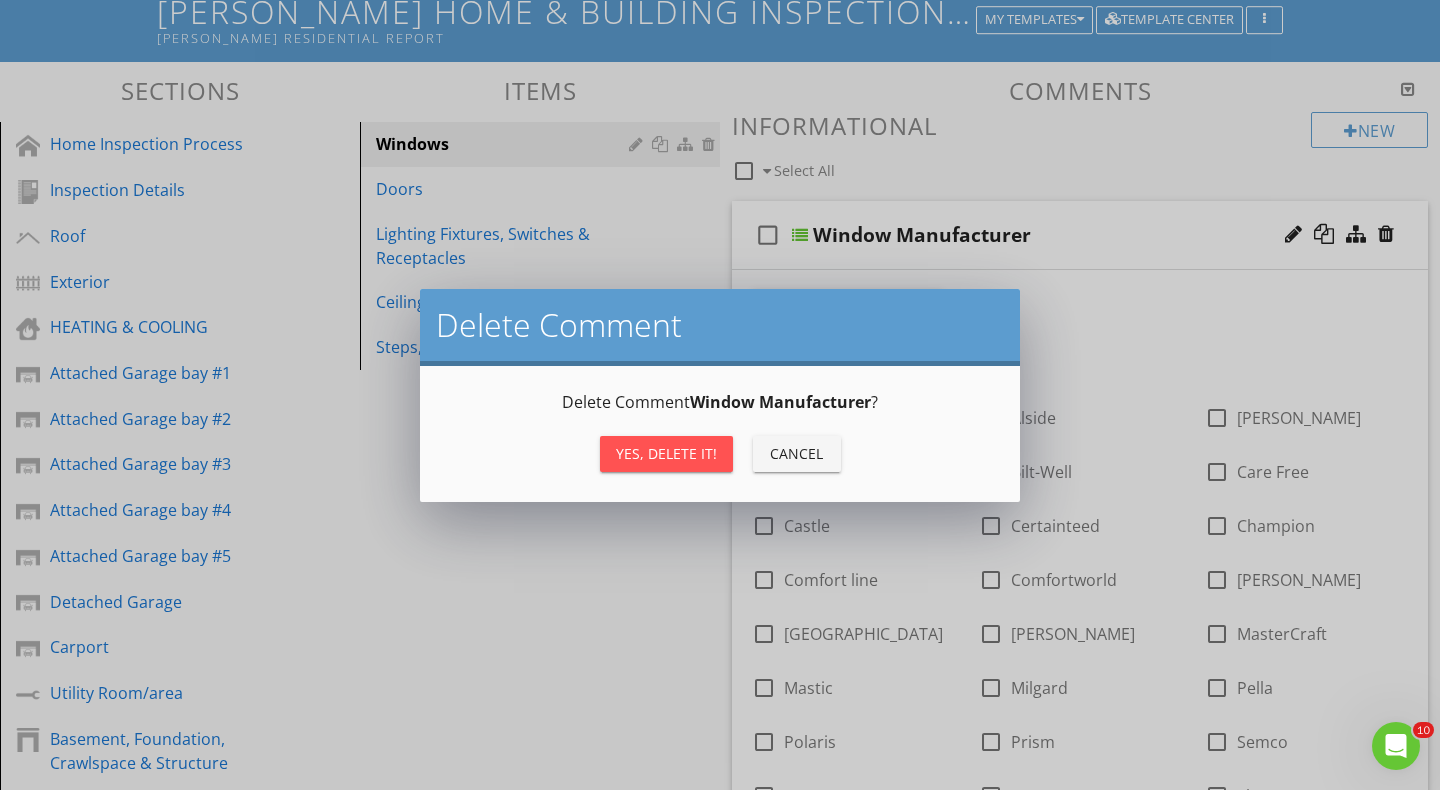 click on "Yes, Delete it!" at bounding box center [666, 453] 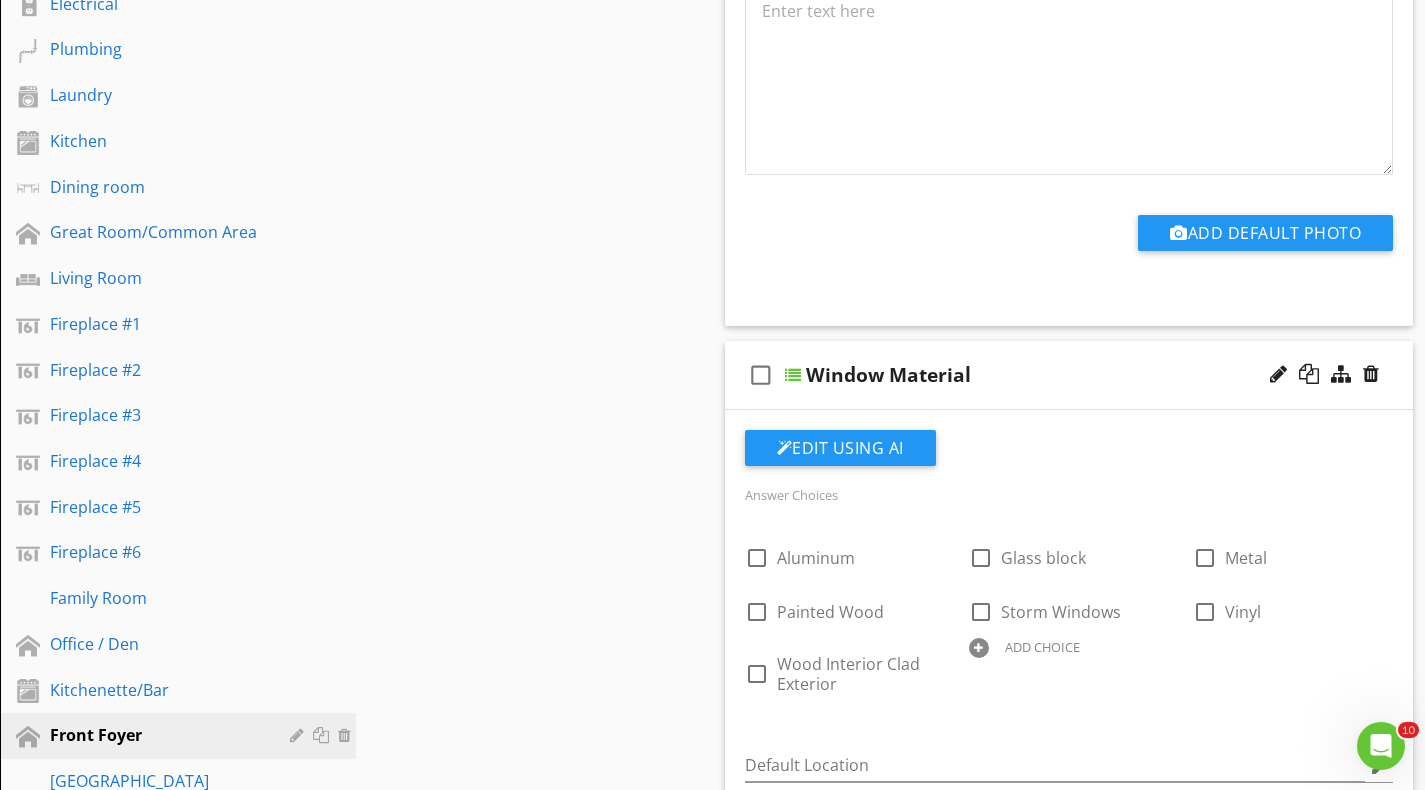 scroll, scrollTop: 1200, scrollLeft: 0, axis: vertical 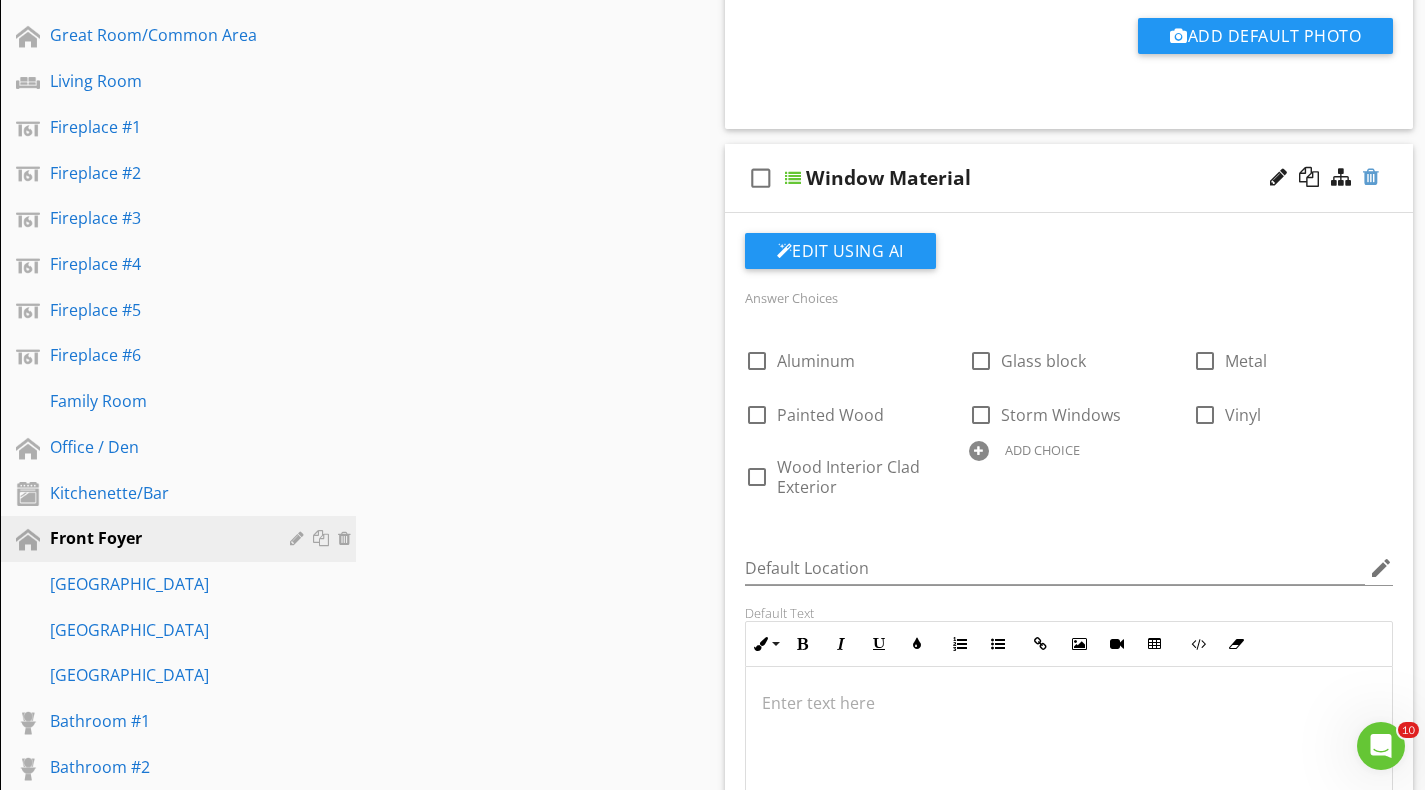 click at bounding box center [1371, 177] 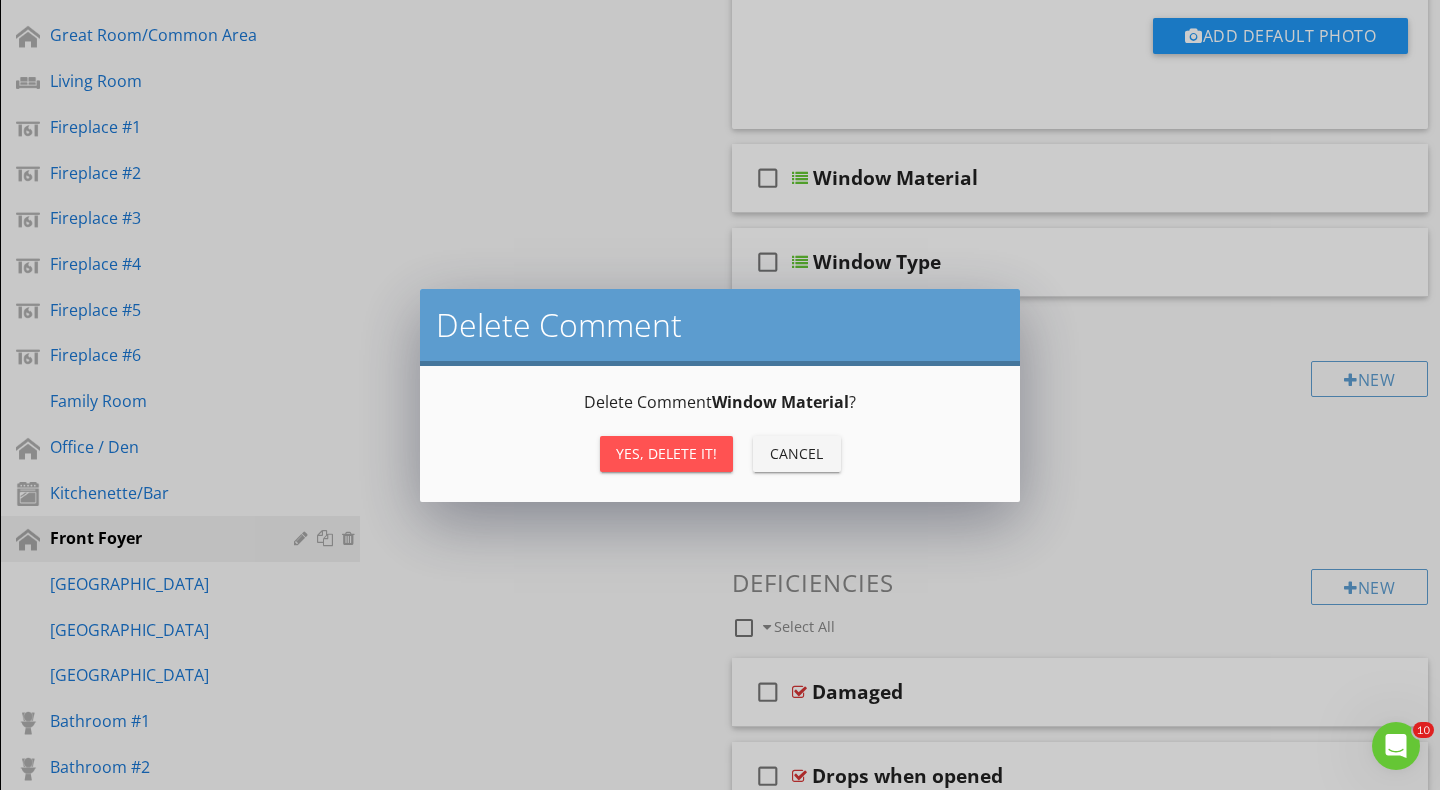 click on "Yes, Delete it!" at bounding box center [666, 453] 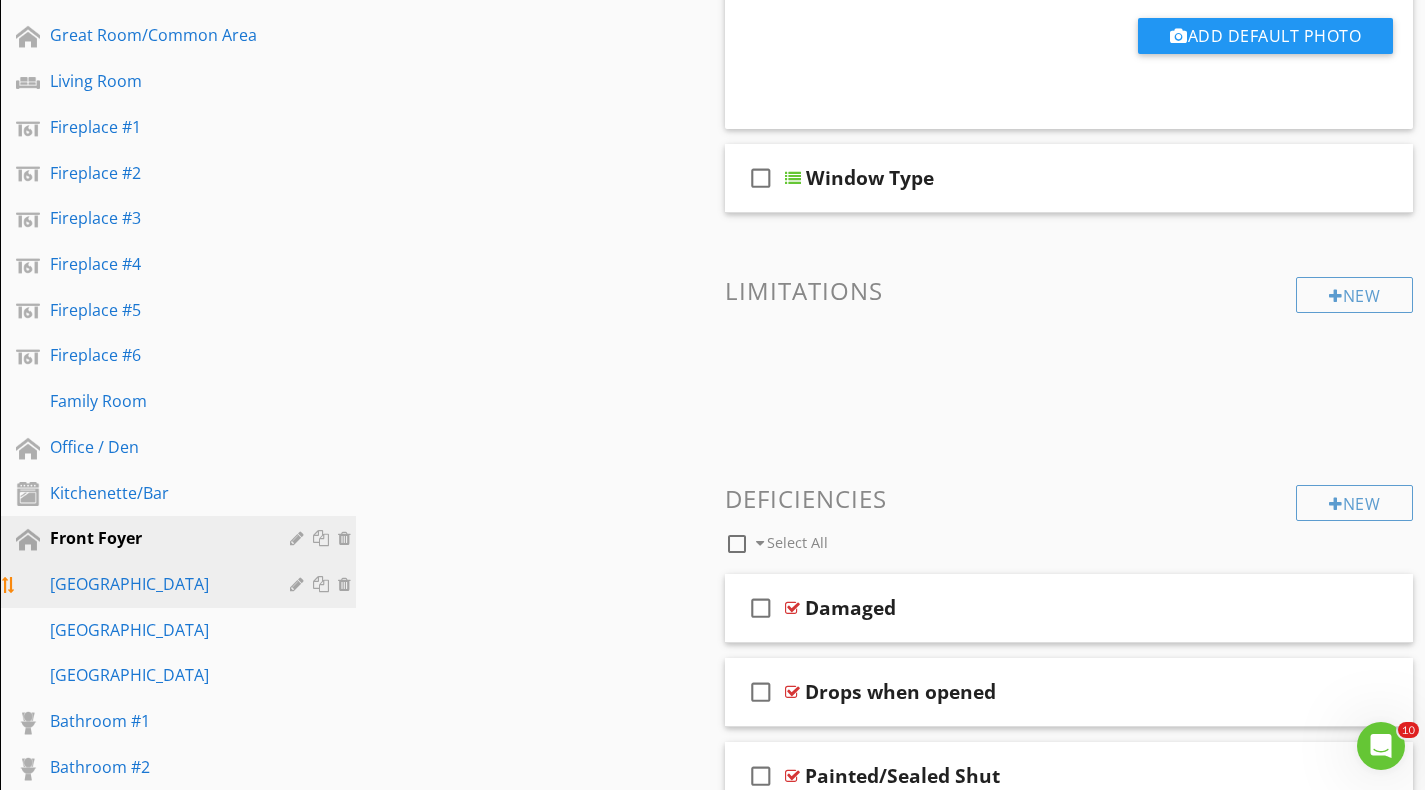click on "1st Floor Hallway" at bounding box center [155, 584] 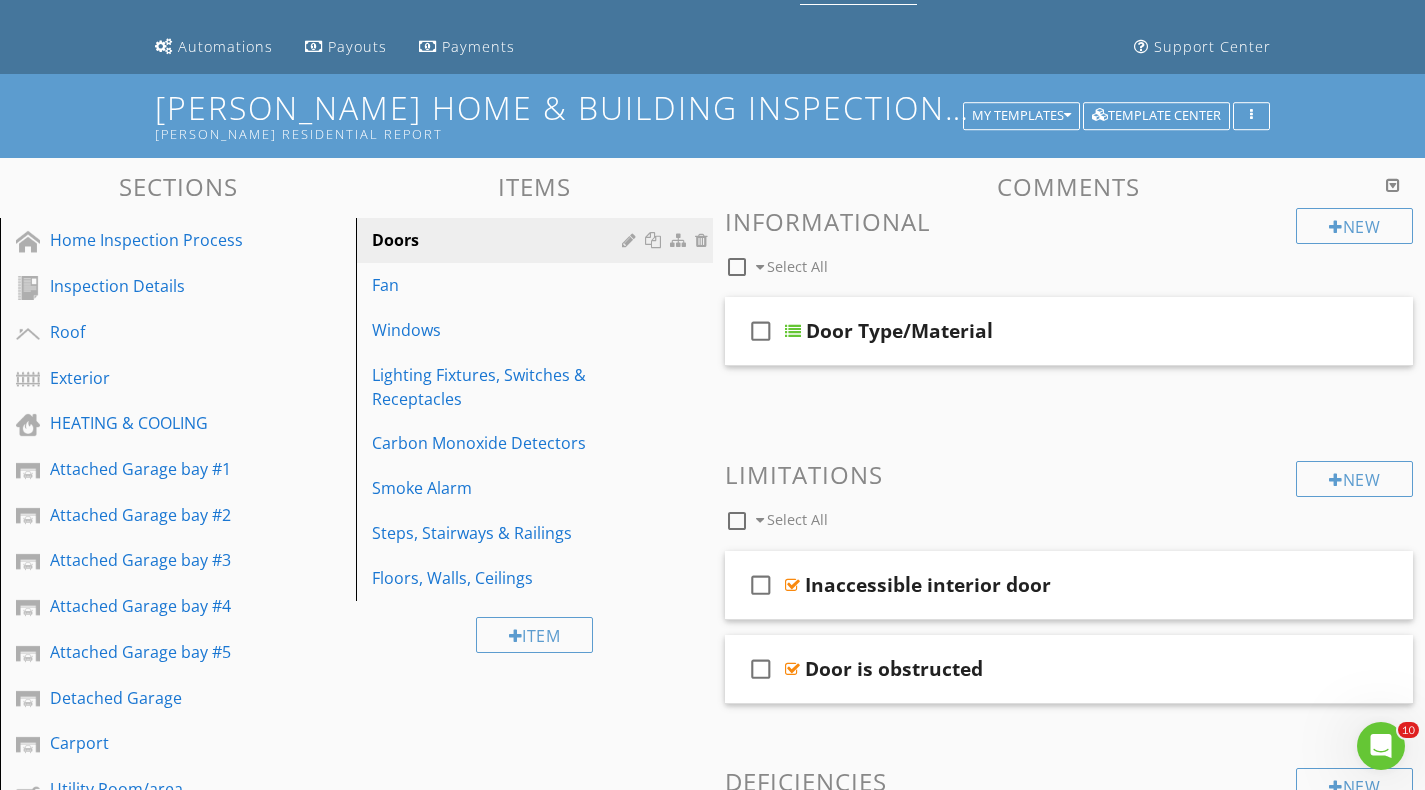 scroll, scrollTop: 100, scrollLeft: 0, axis: vertical 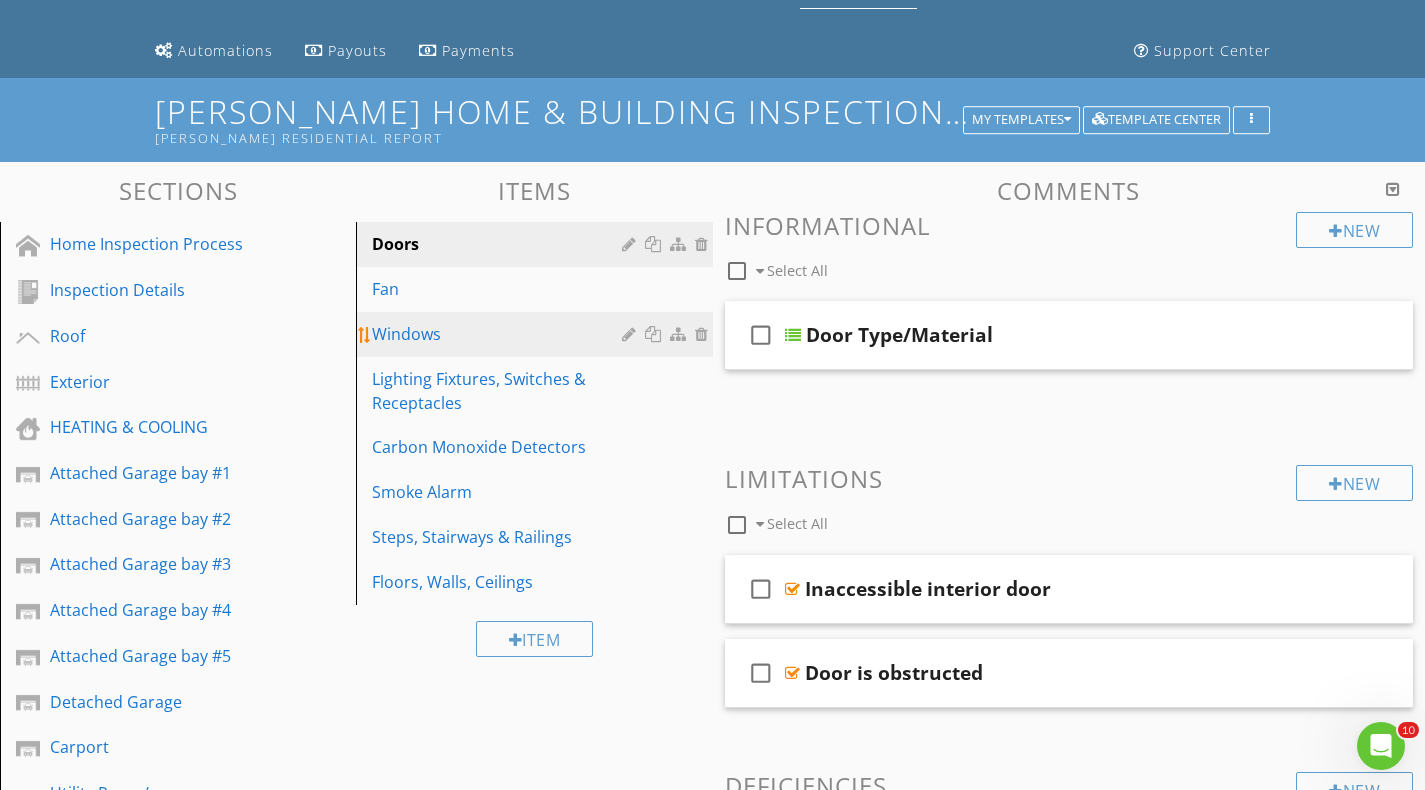 click on "Windows" at bounding box center [499, 334] 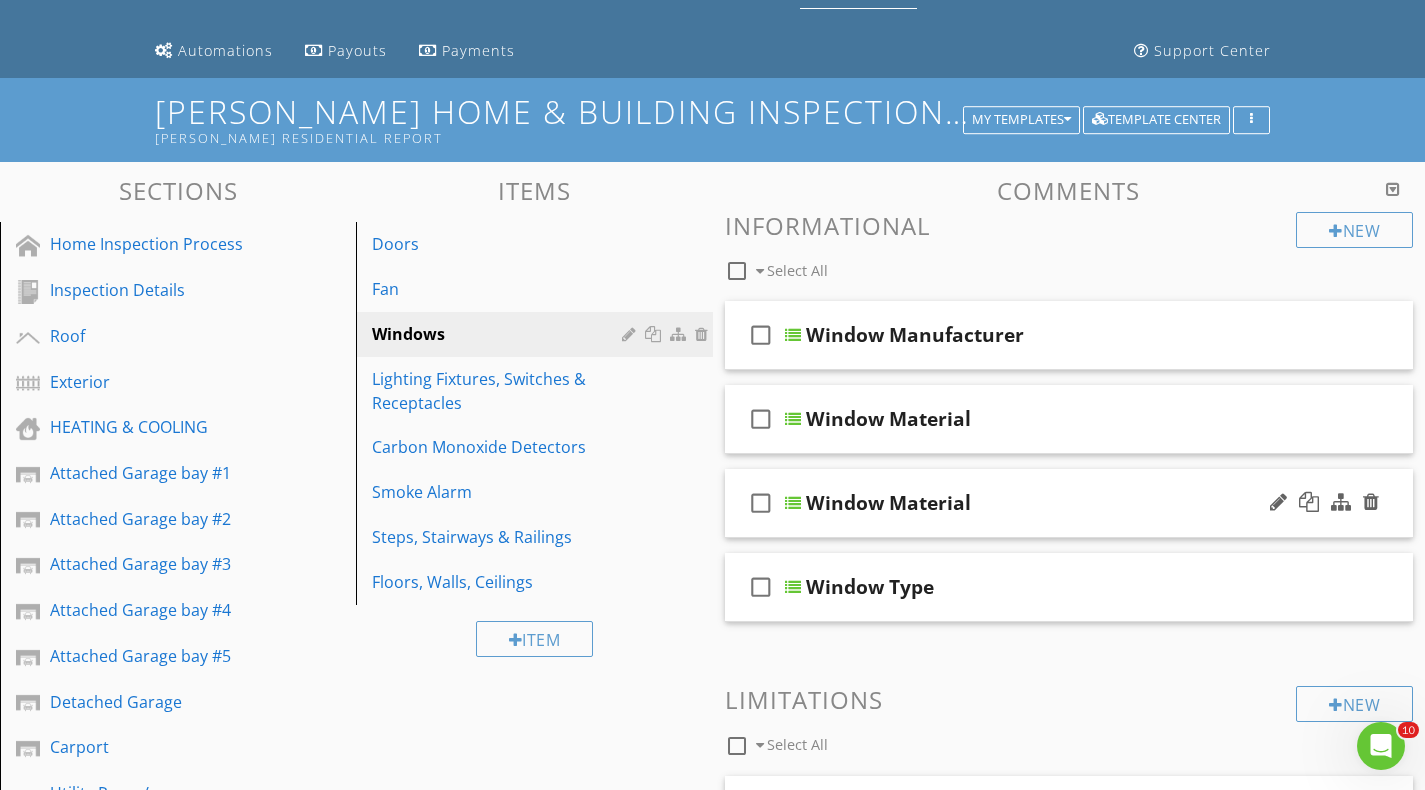 click at bounding box center [793, 503] 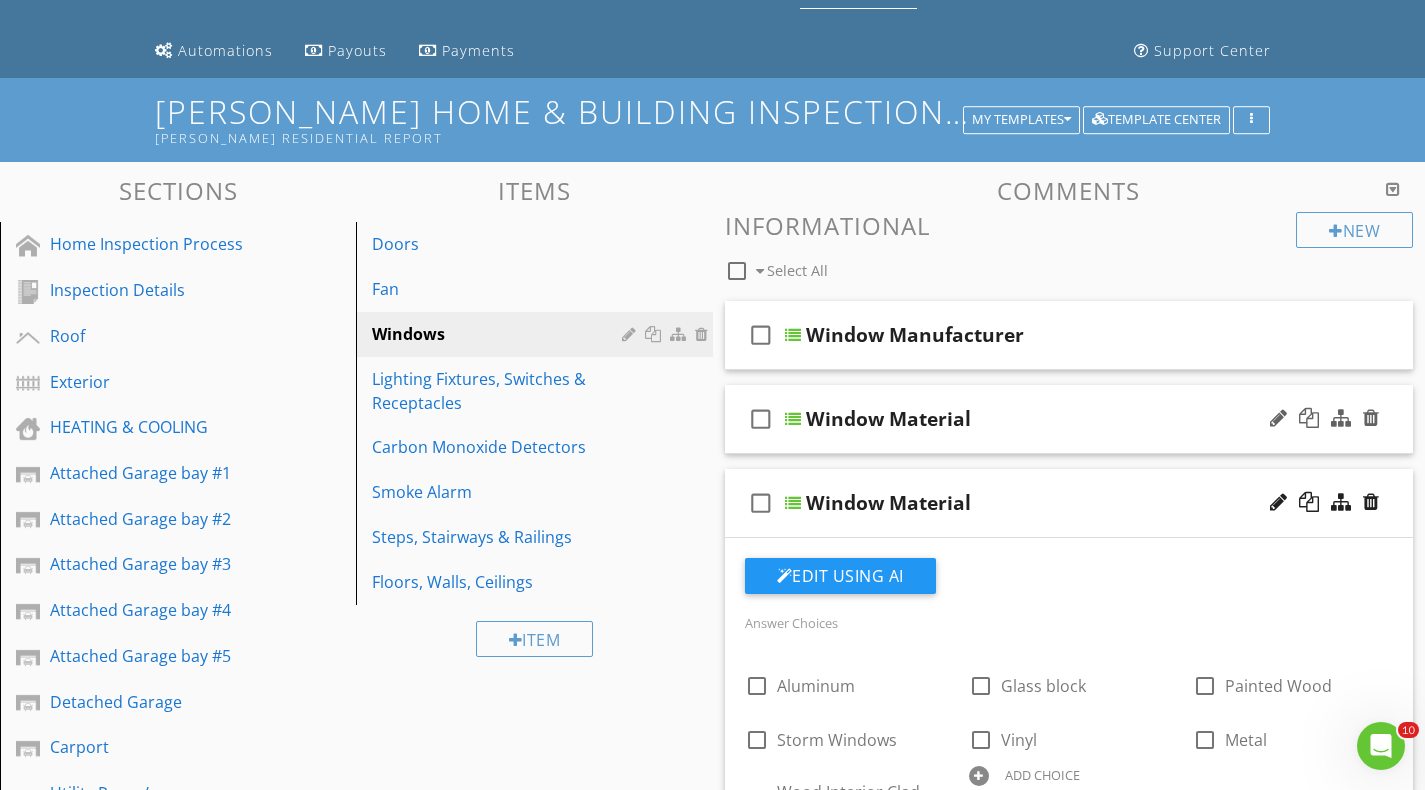 click at bounding box center (793, 419) 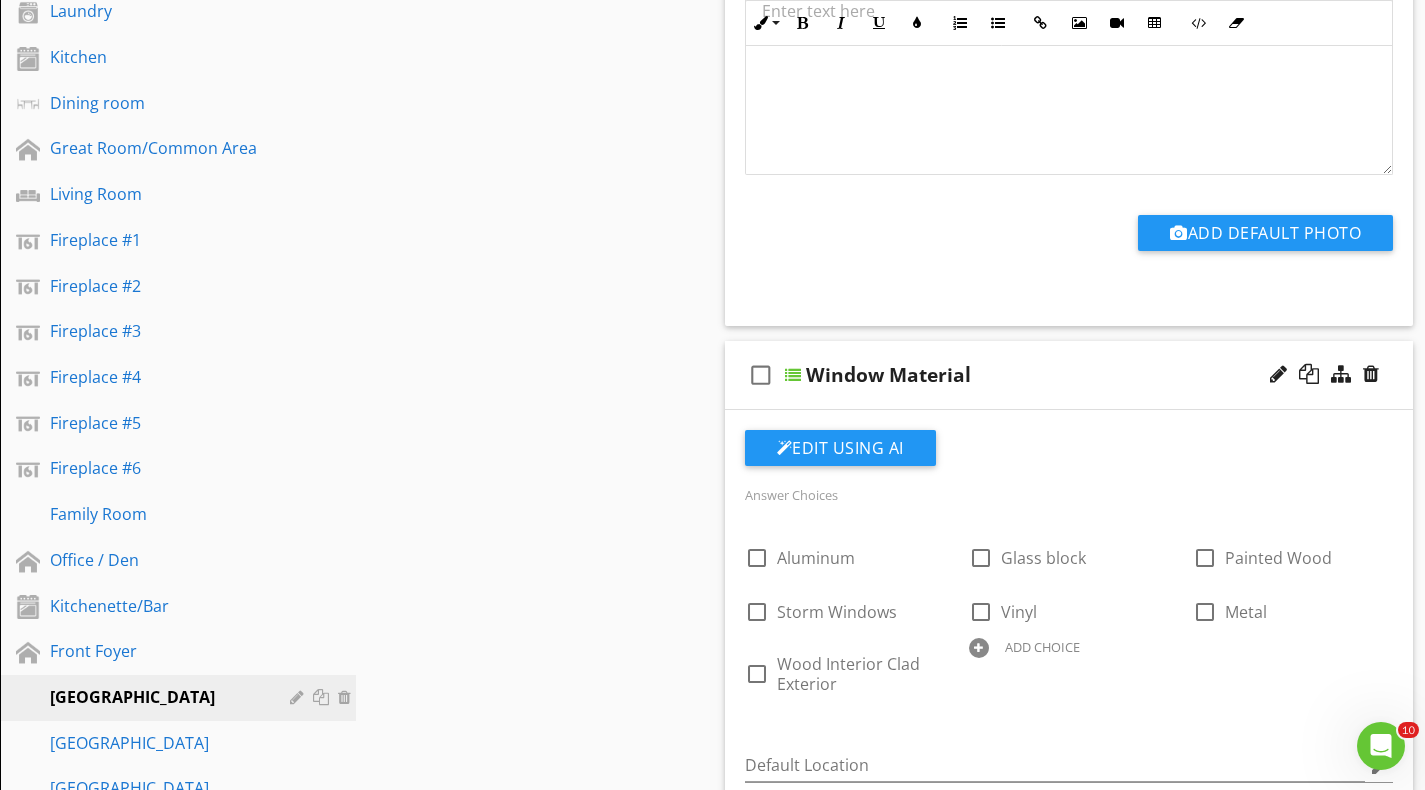 scroll, scrollTop: 1100, scrollLeft: 0, axis: vertical 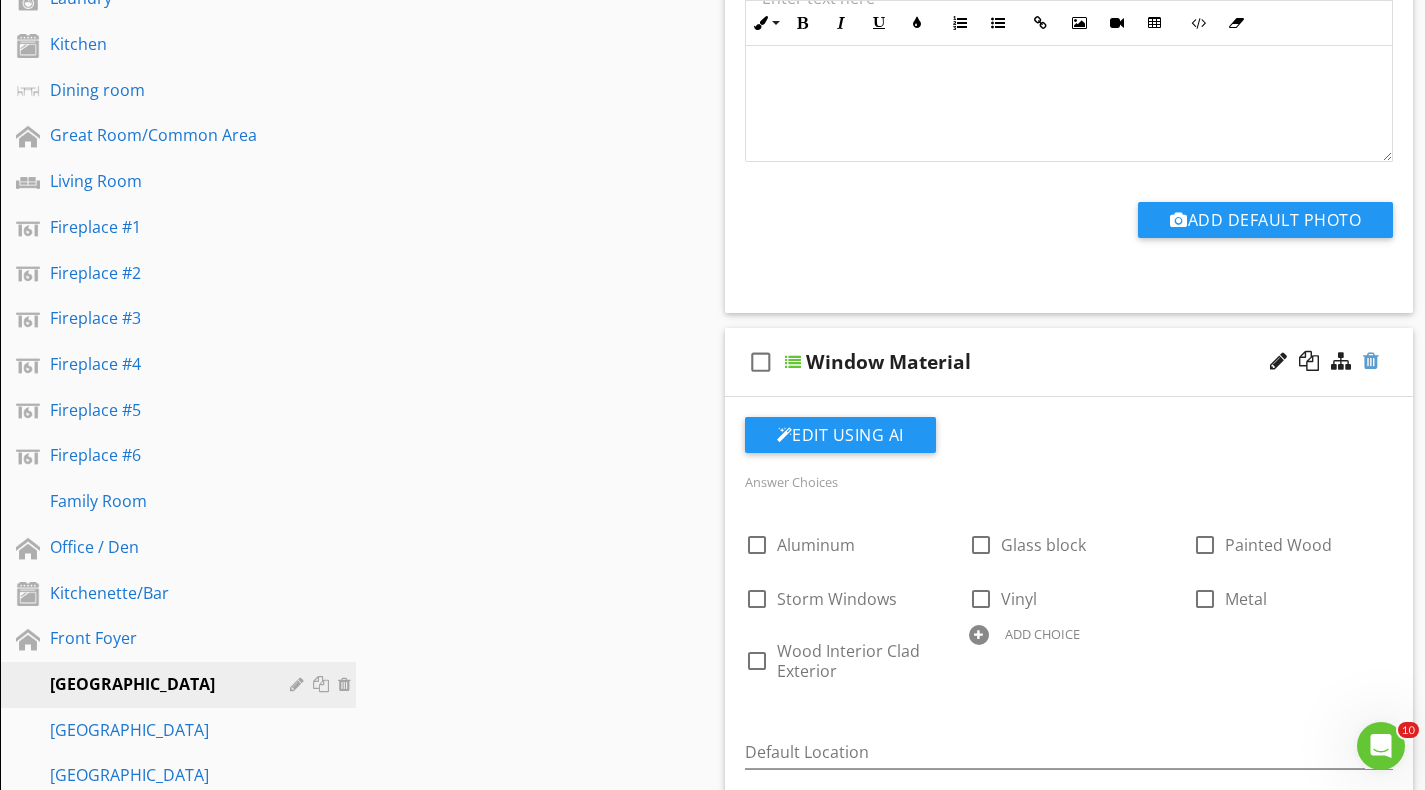 click at bounding box center [1371, 361] 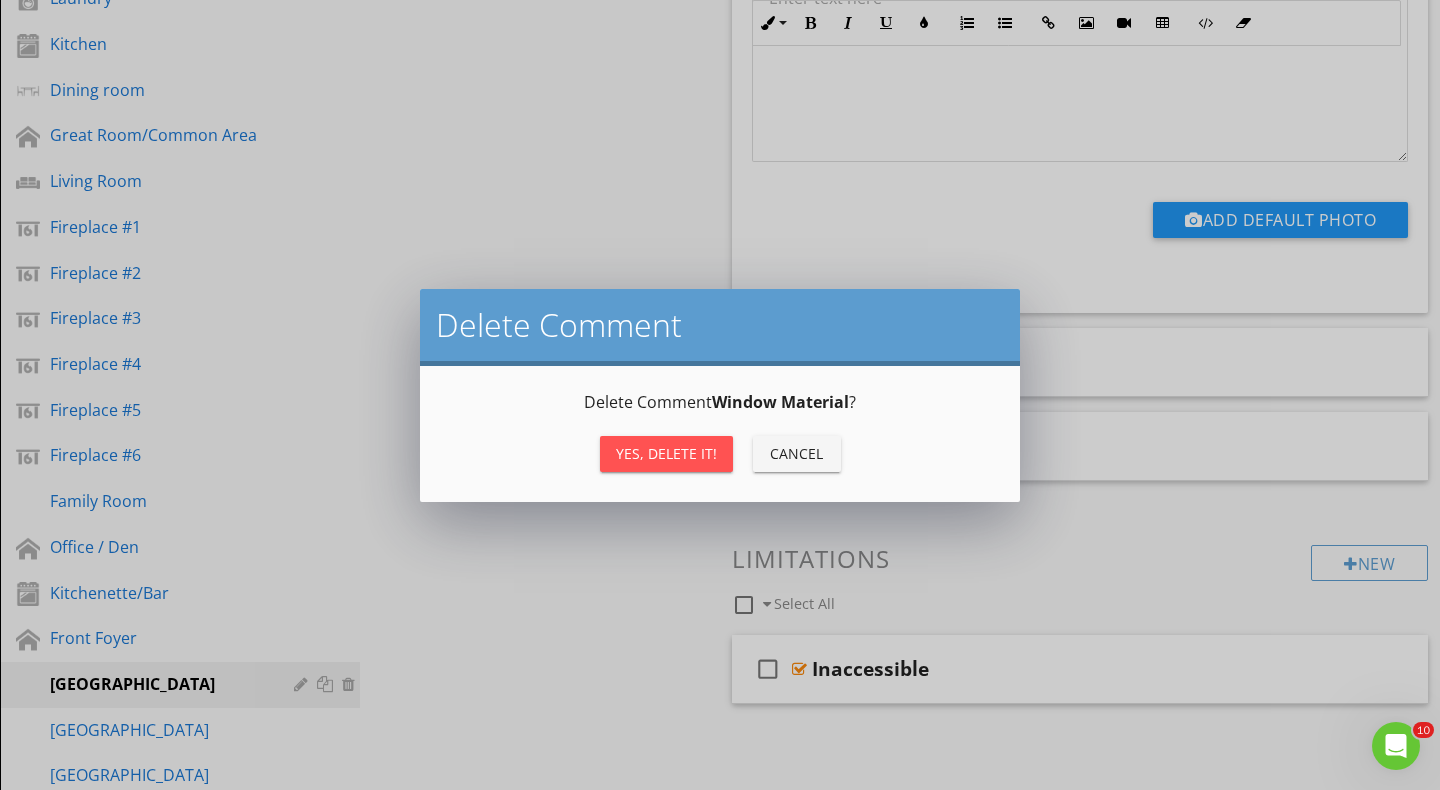 click on "Yes, Delete it!" at bounding box center (666, 453) 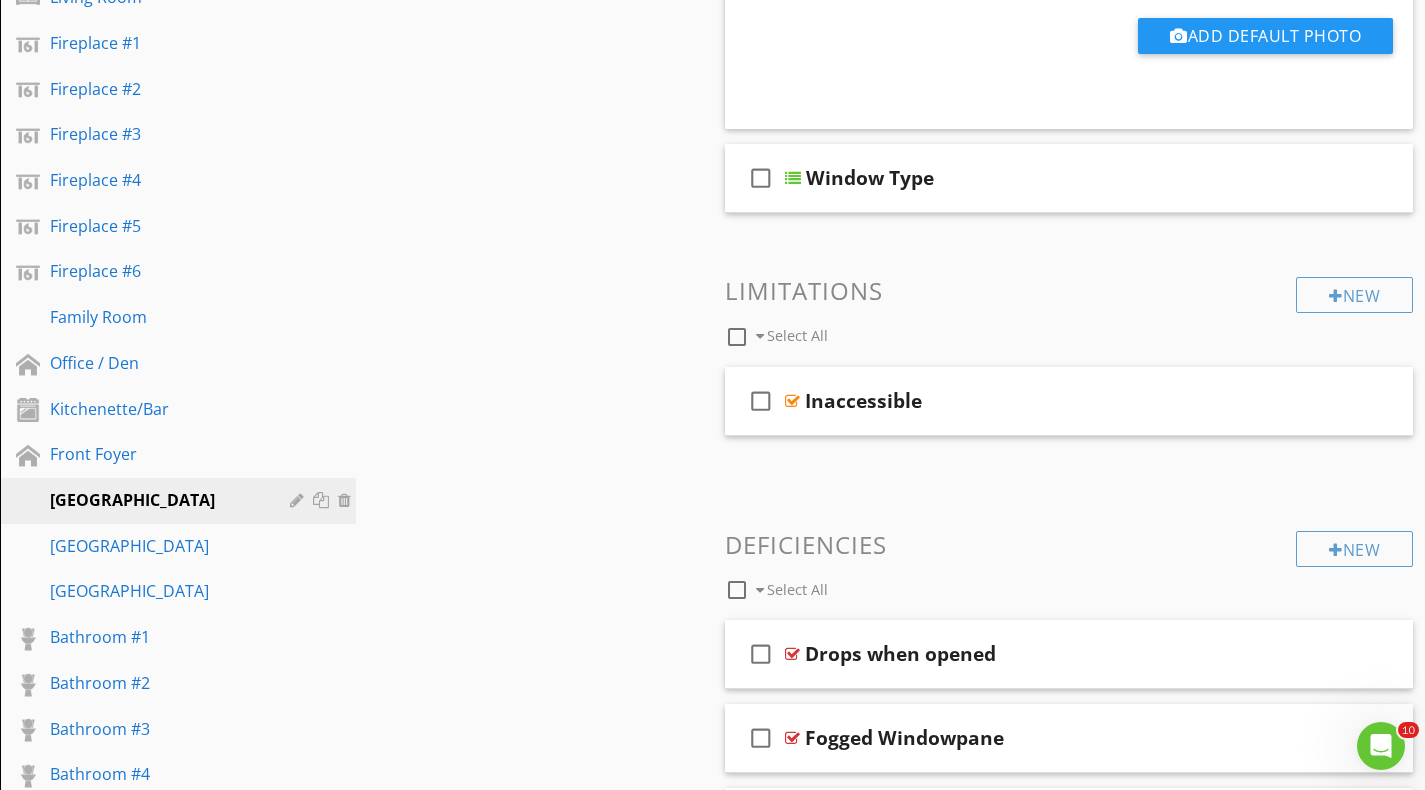 scroll, scrollTop: 1300, scrollLeft: 0, axis: vertical 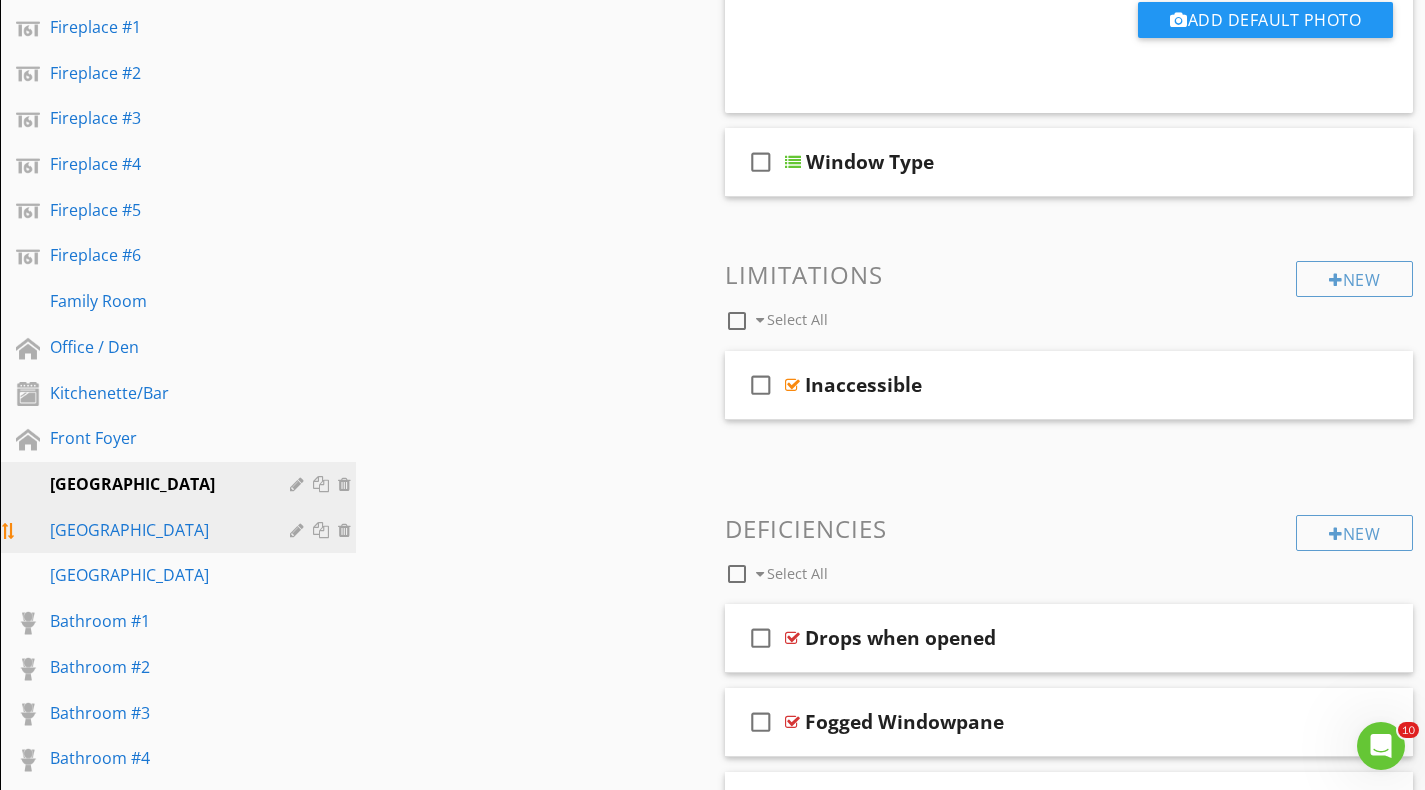 click on "2nd Floor Hallway" at bounding box center (155, 530) 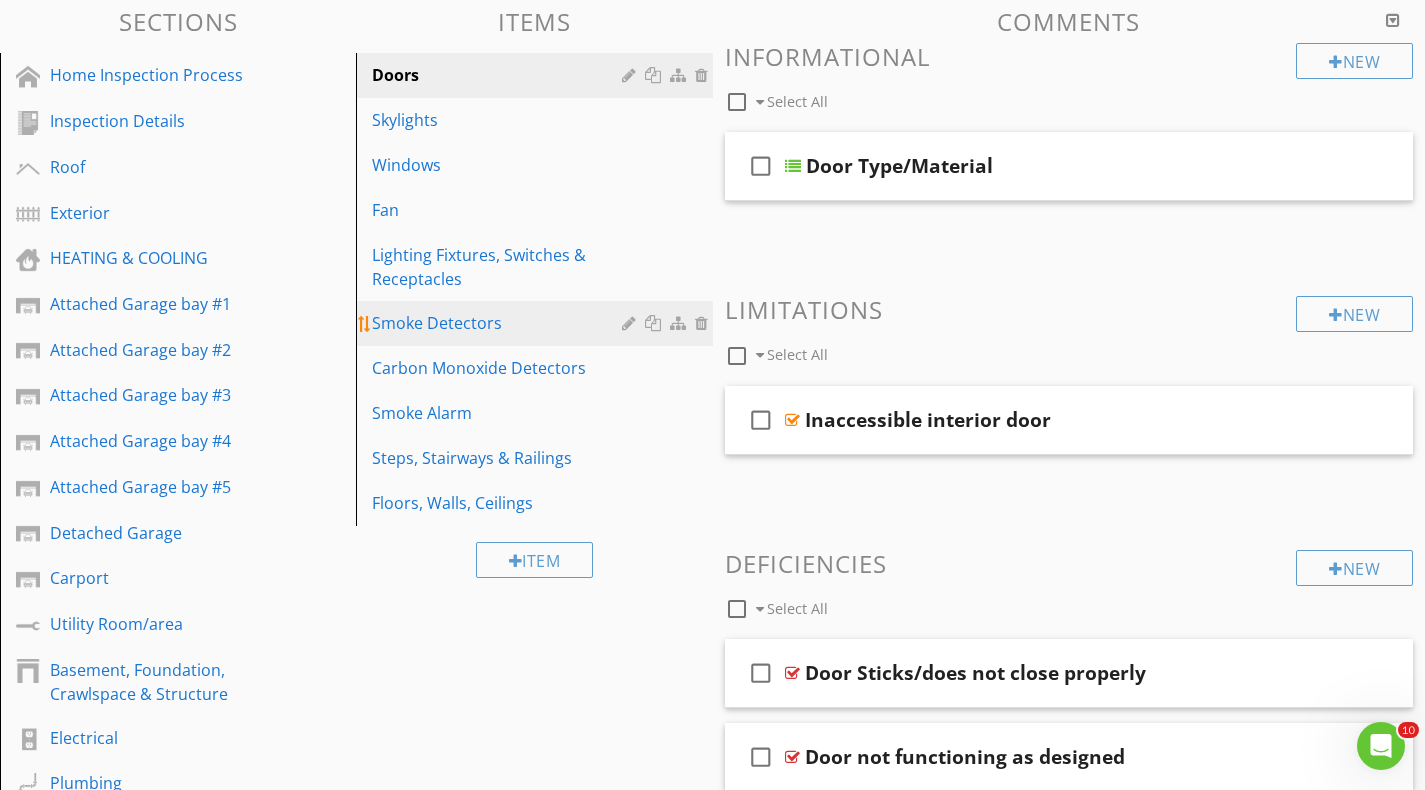scroll, scrollTop: 100, scrollLeft: 0, axis: vertical 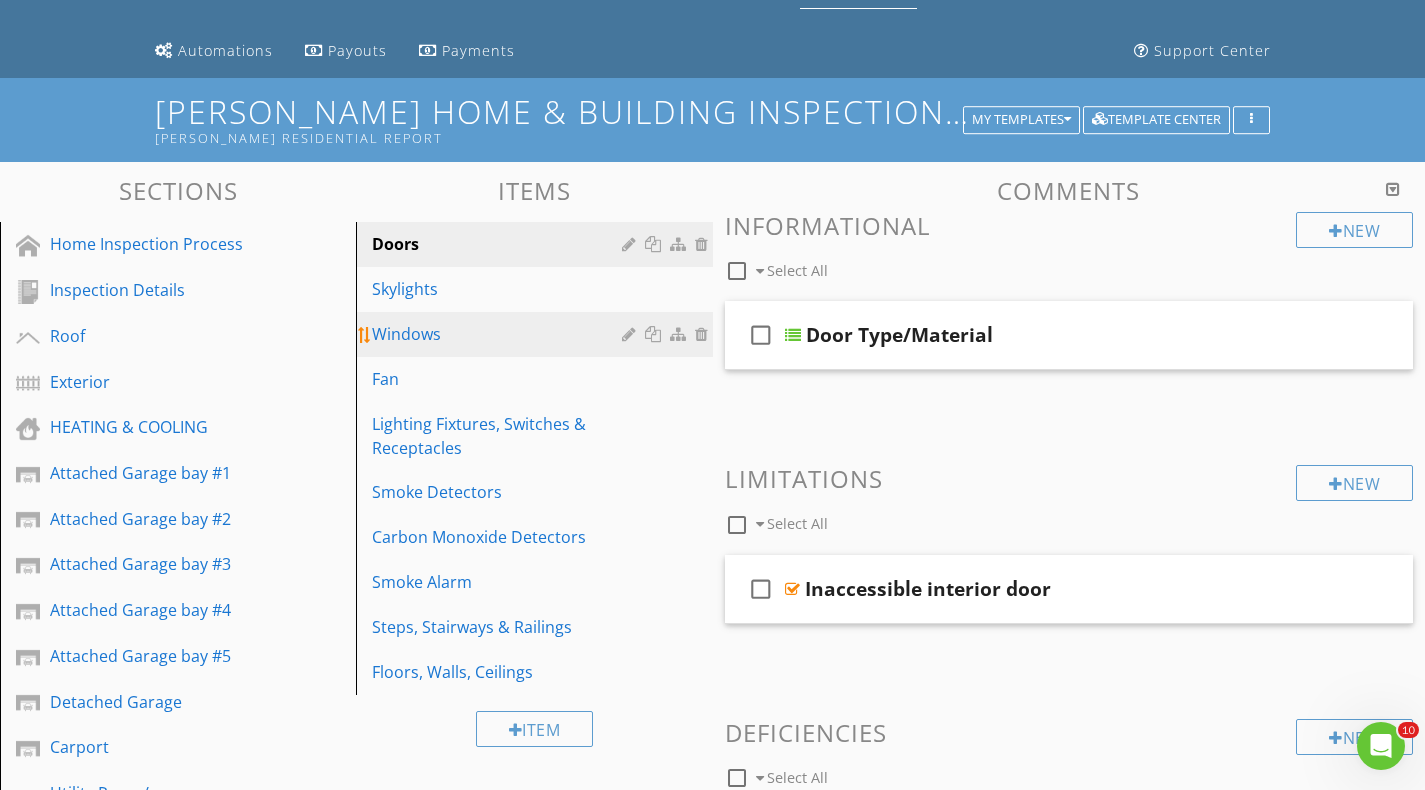 click on "Windows" at bounding box center (499, 334) 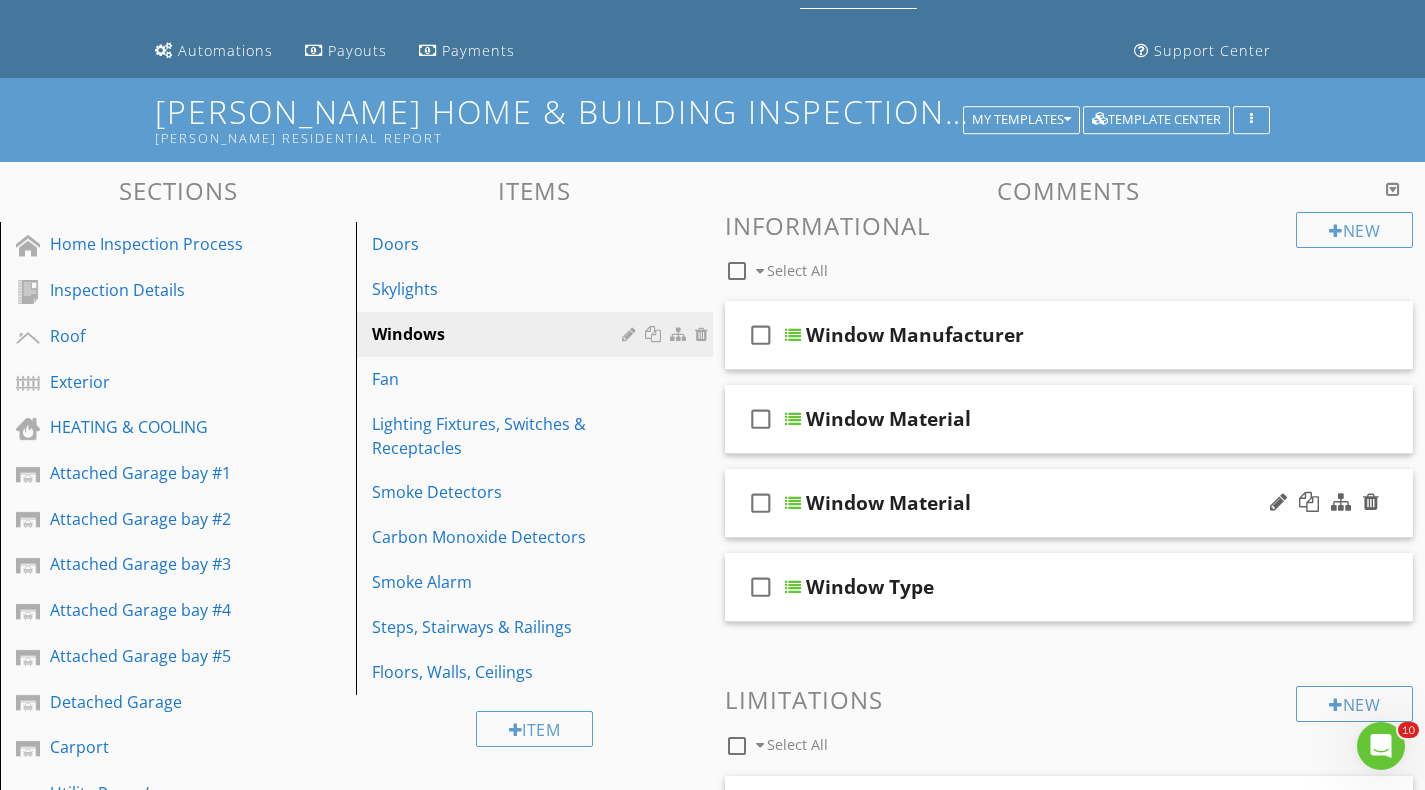 click at bounding box center [793, 503] 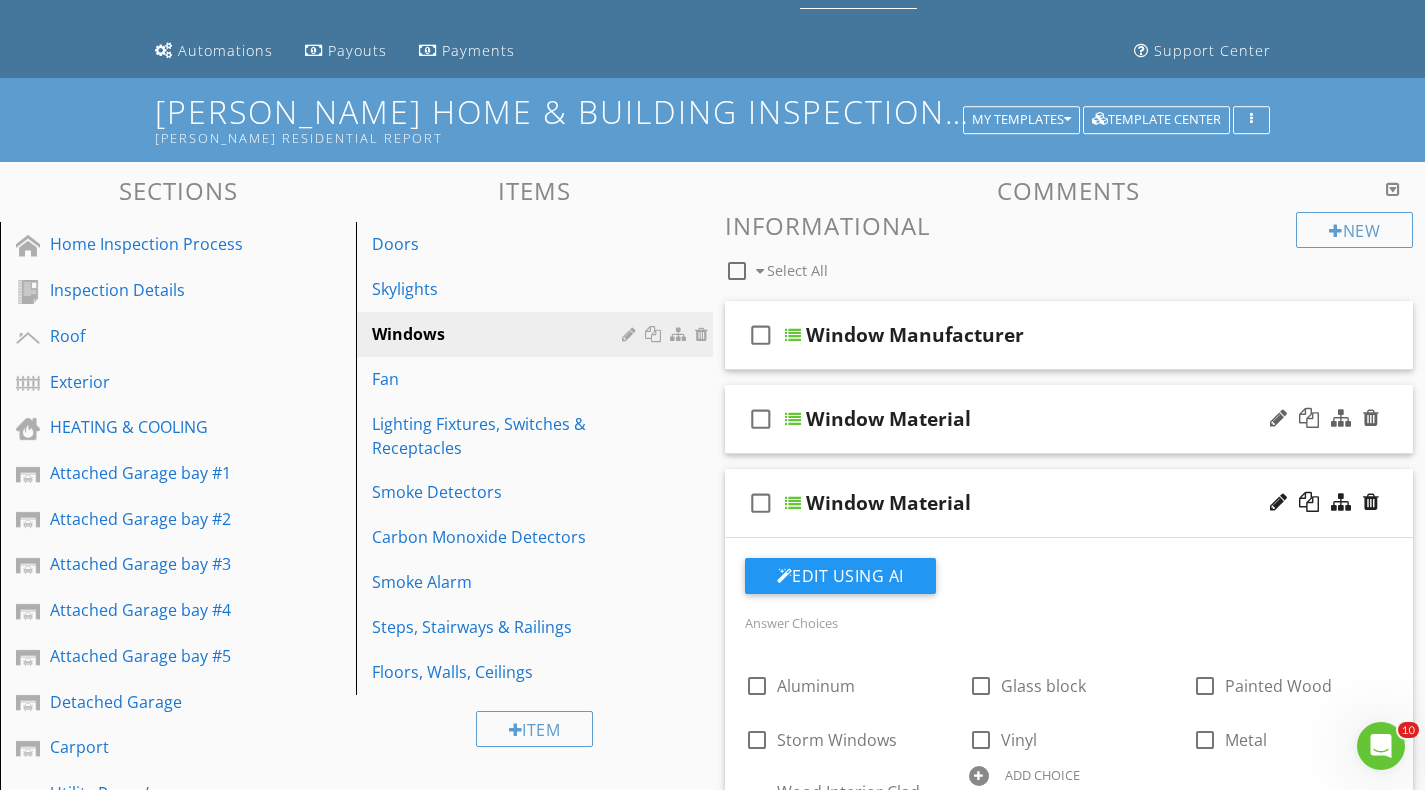 click at bounding box center [793, 419] 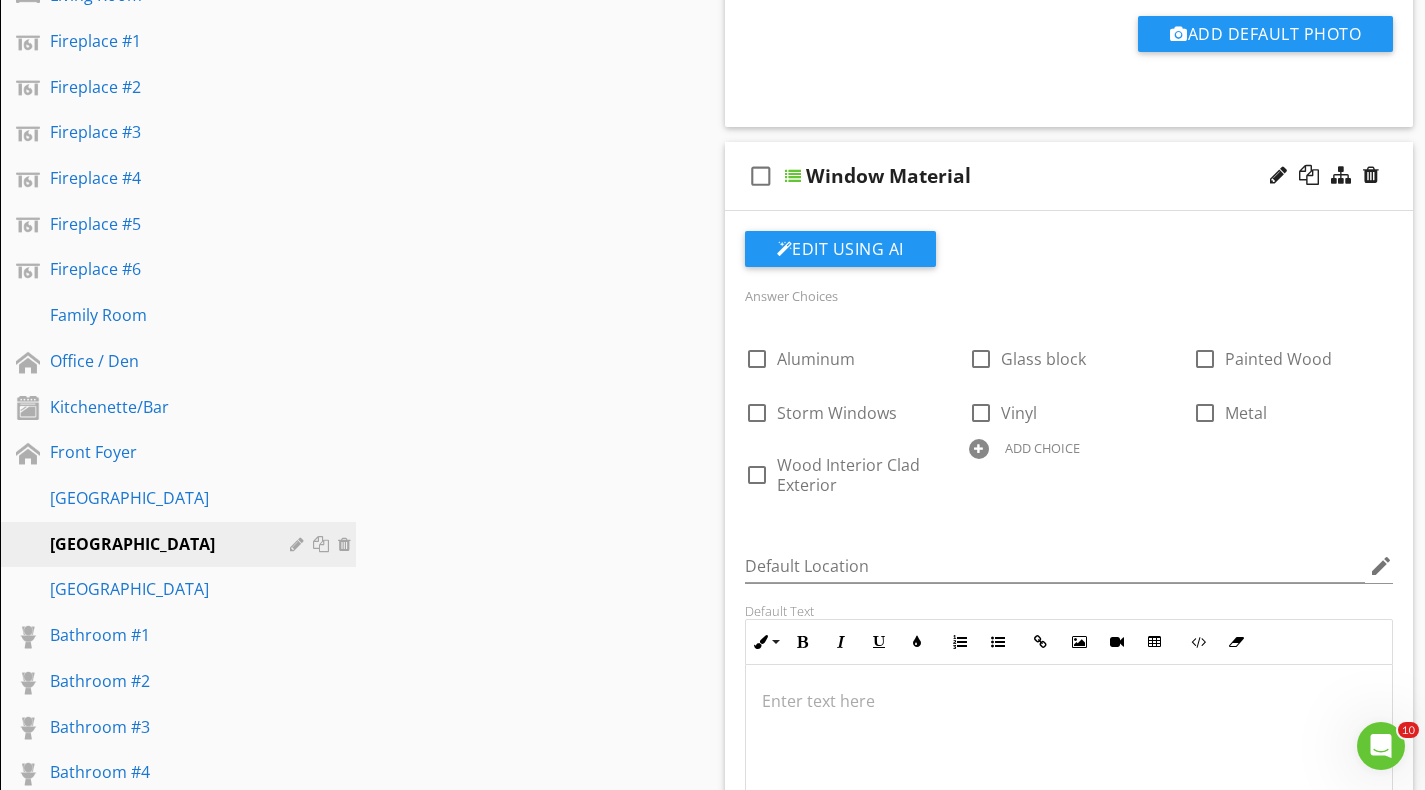 scroll, scrollTop: 1300, scrollLeft: 0, axis: vertical 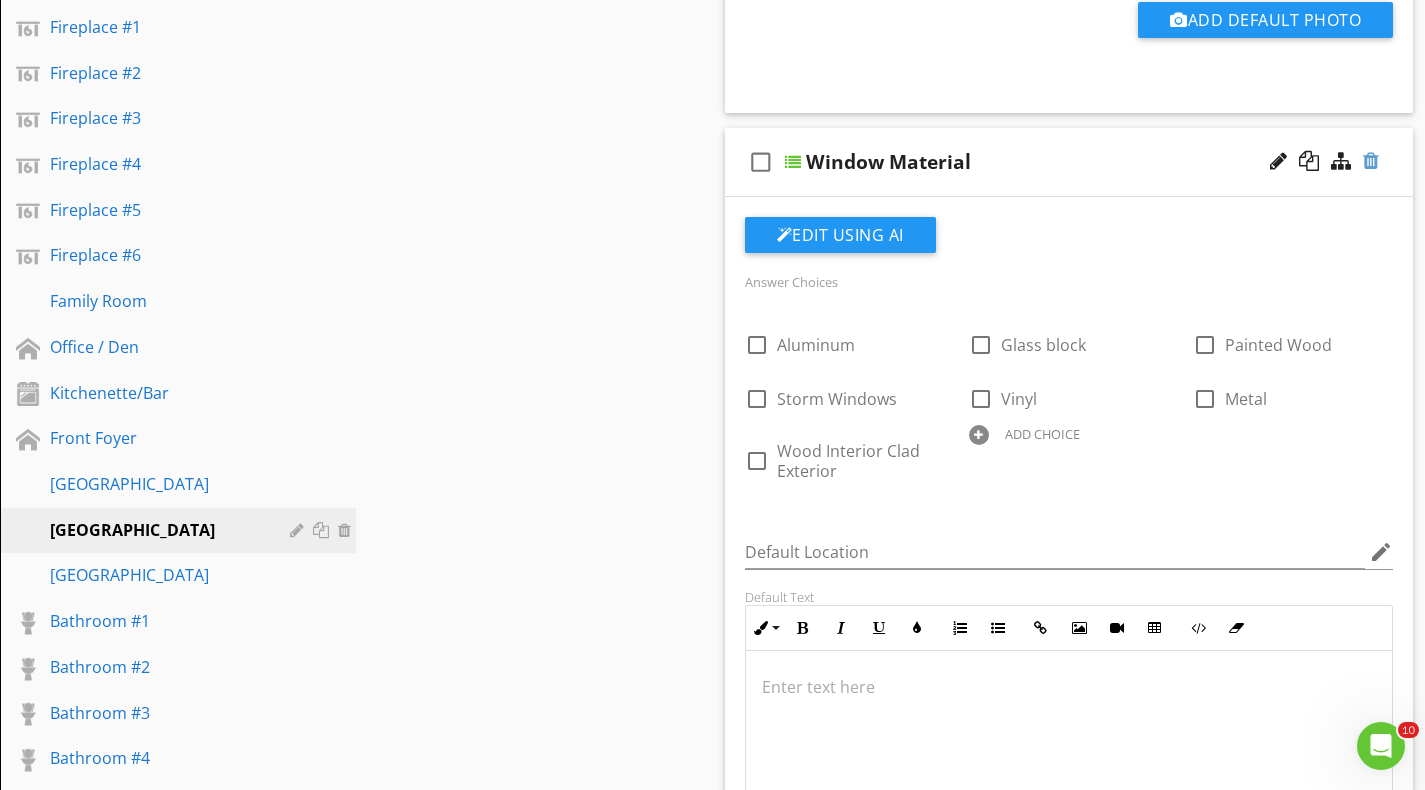 click at bounding box center (1371, 161) 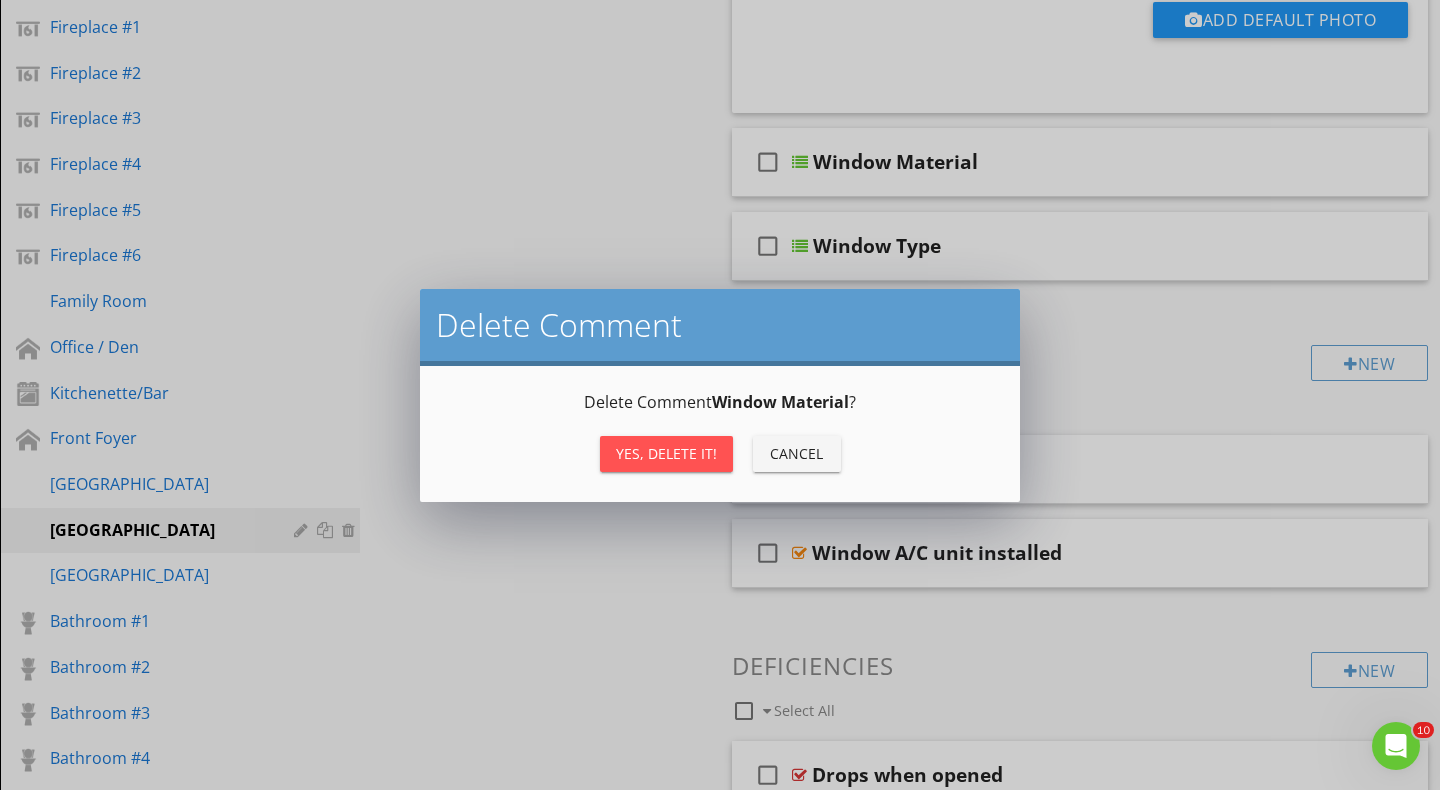 click on "Yes, Delete it!" at bounding box center [666, 454] 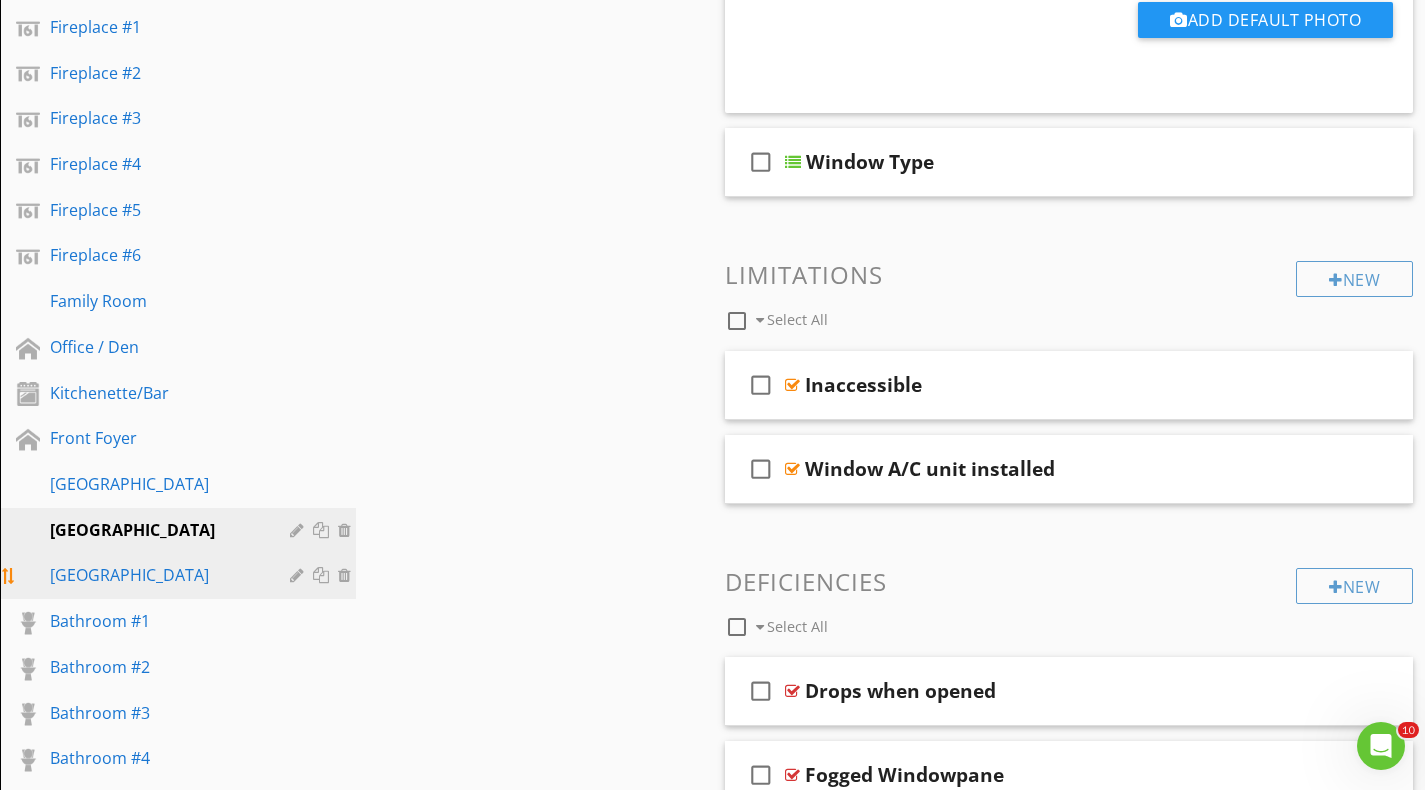 click on "3rd Floor Hallway" at bounding box center (155, 575) 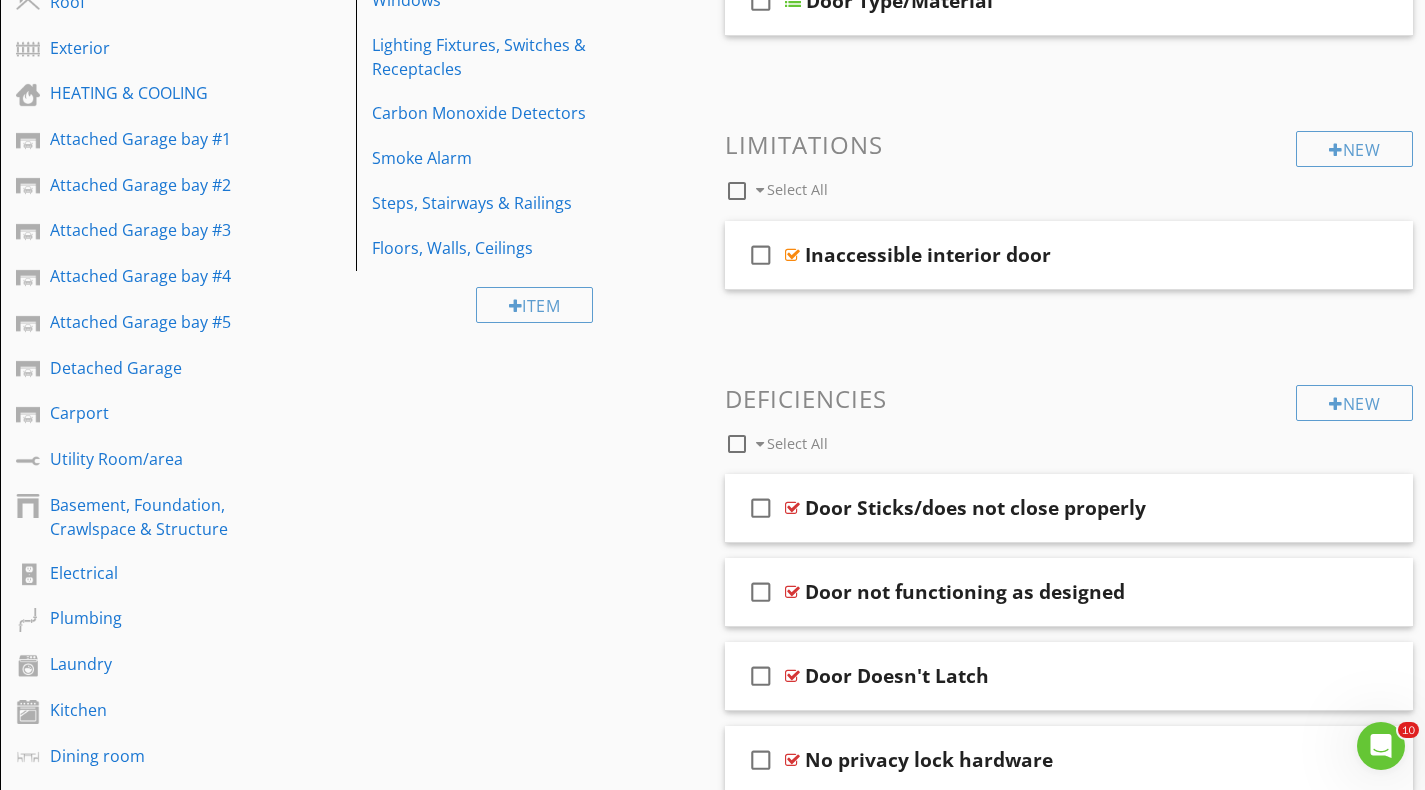 scroll, scrollTop: 300, scrollLeft: 0, axis: vertical 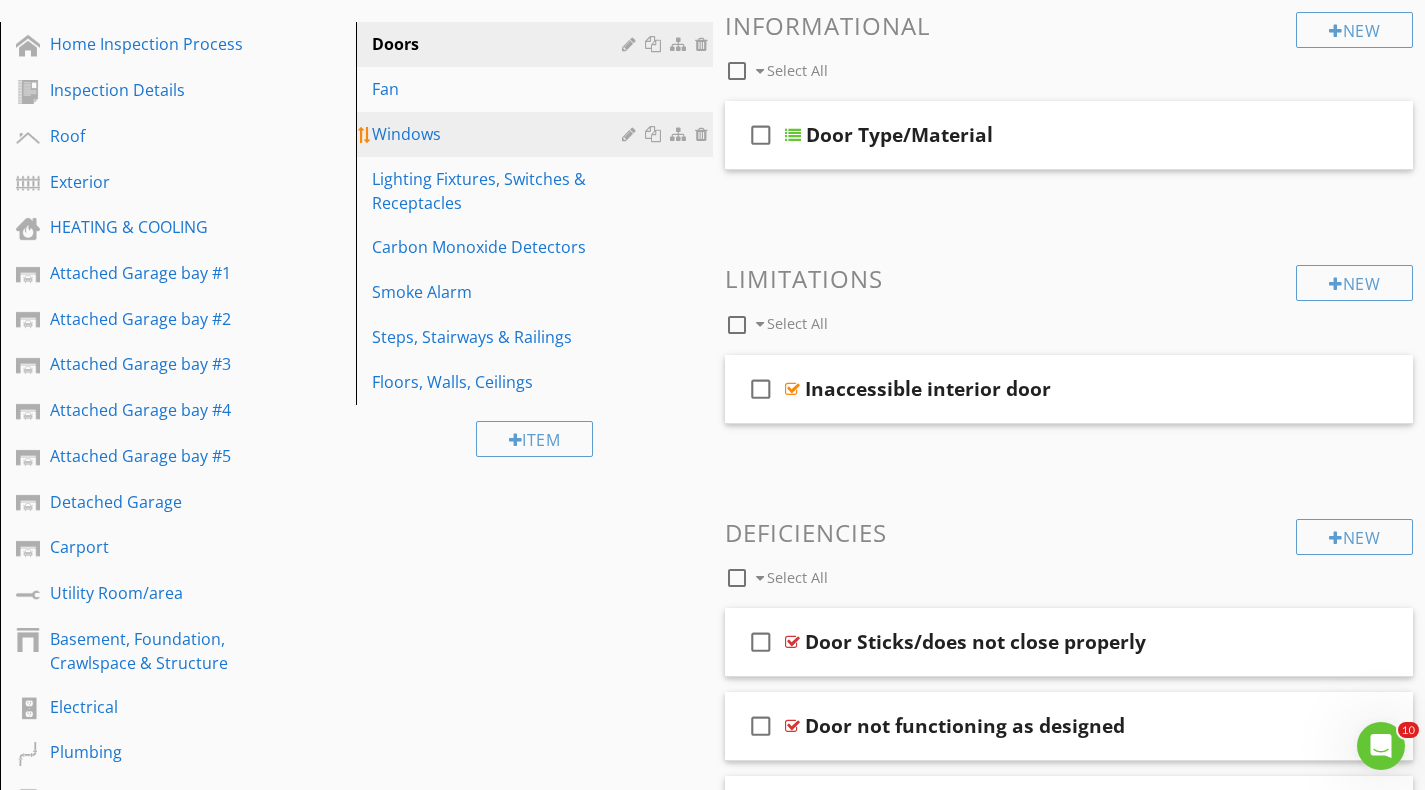 click on "Windows" at bounding box center [499, 134] 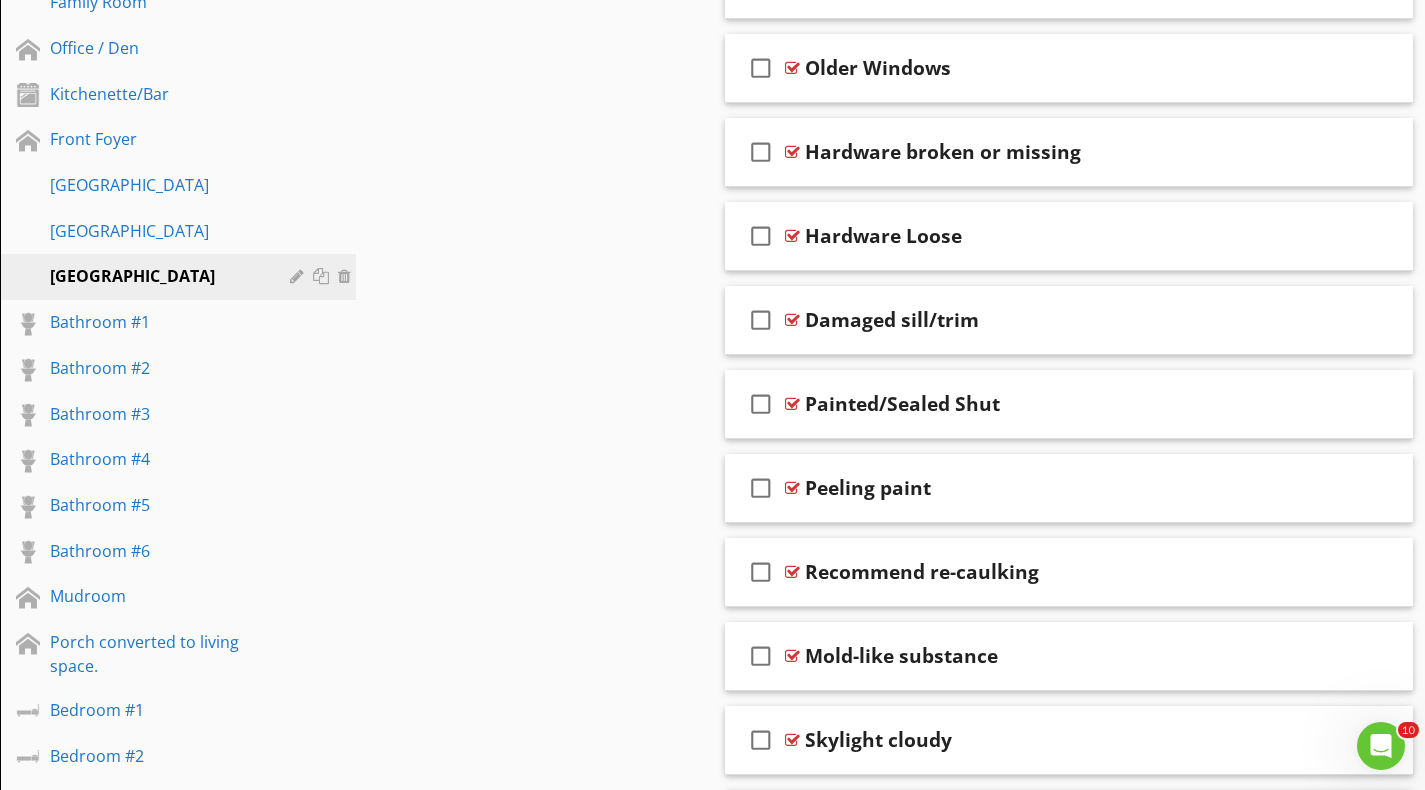 scroll, scrollTop: 1600, scrollLeft: 0, axis: vertical 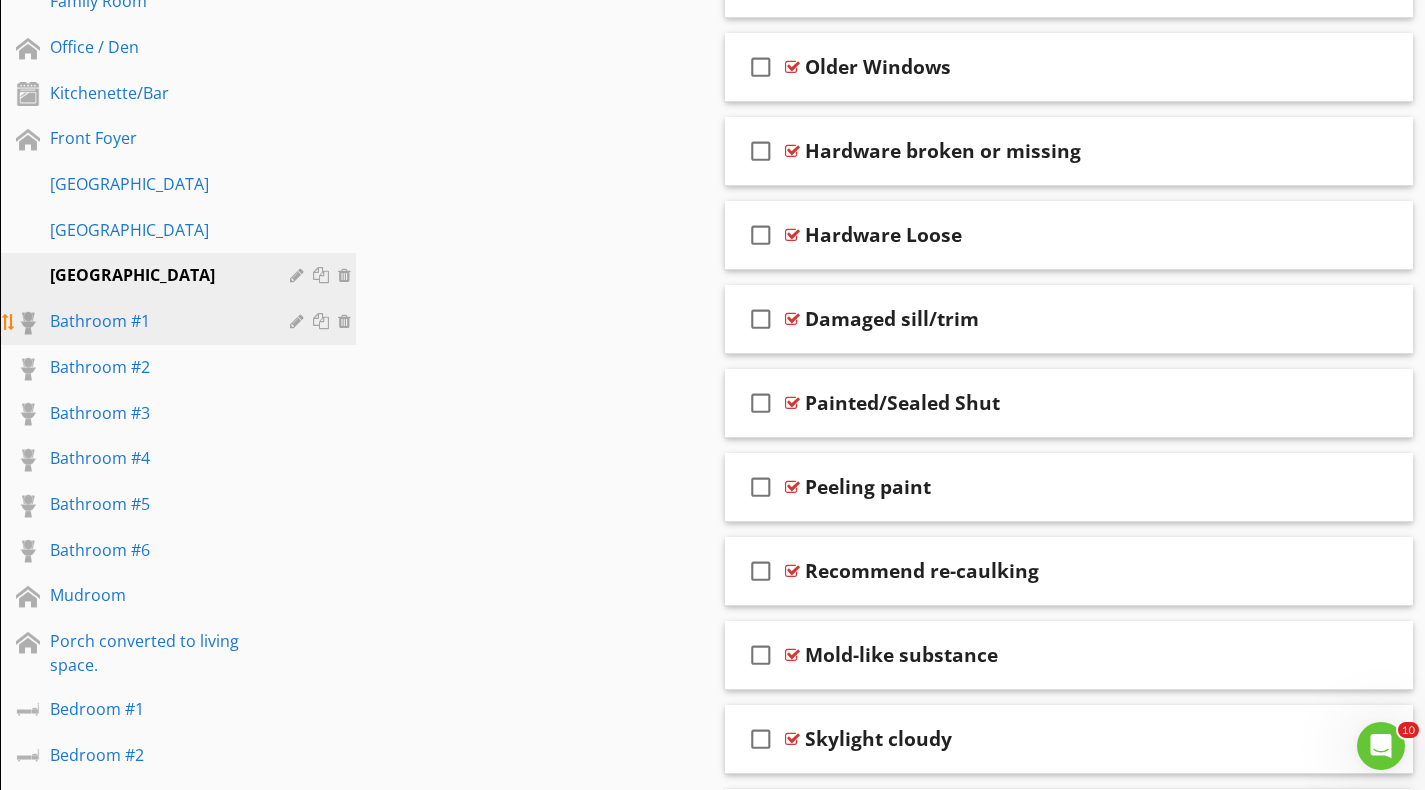click on "Bathroom #1" at bounding box center [155, 321] 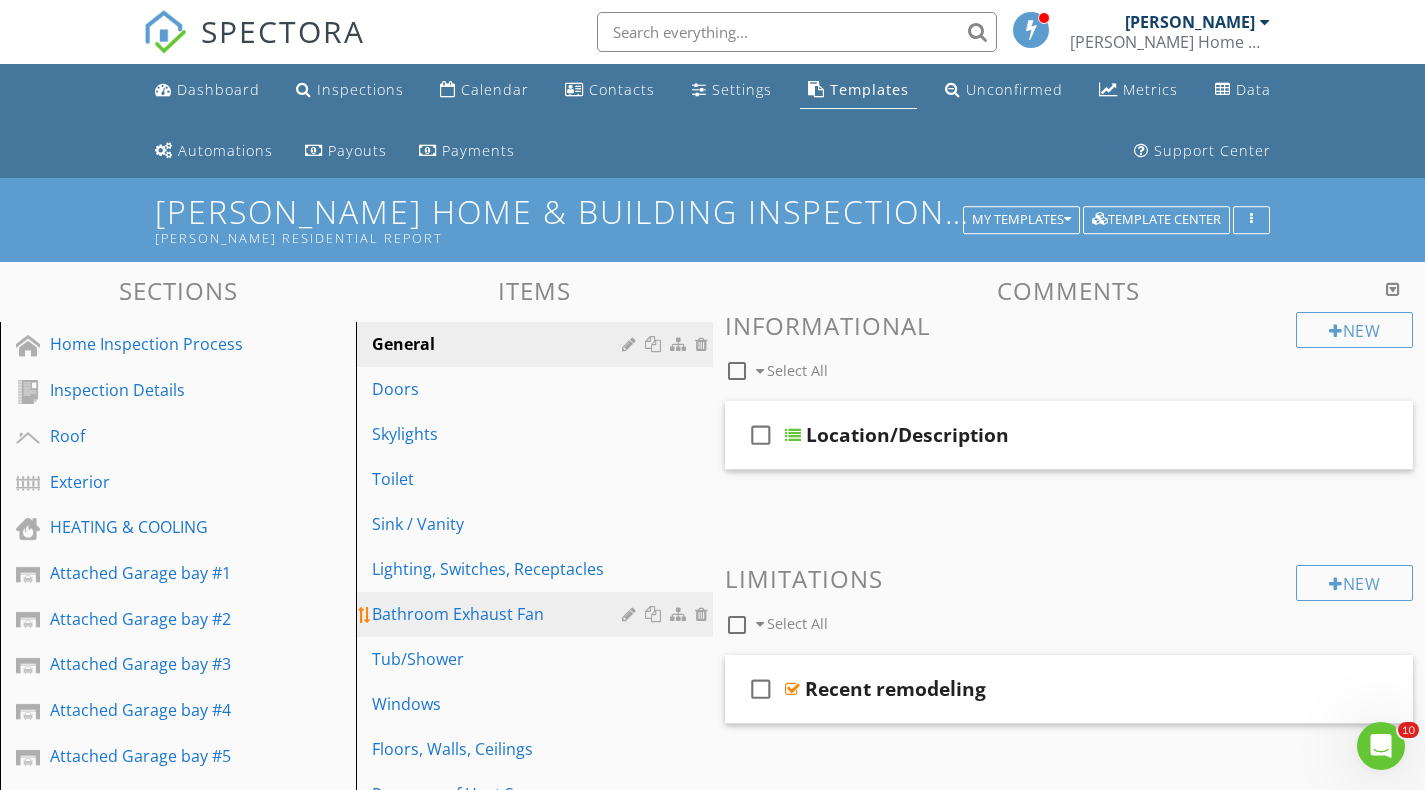 scroll, scrollTop: 100, scrollLeft: 0, axis: vertical 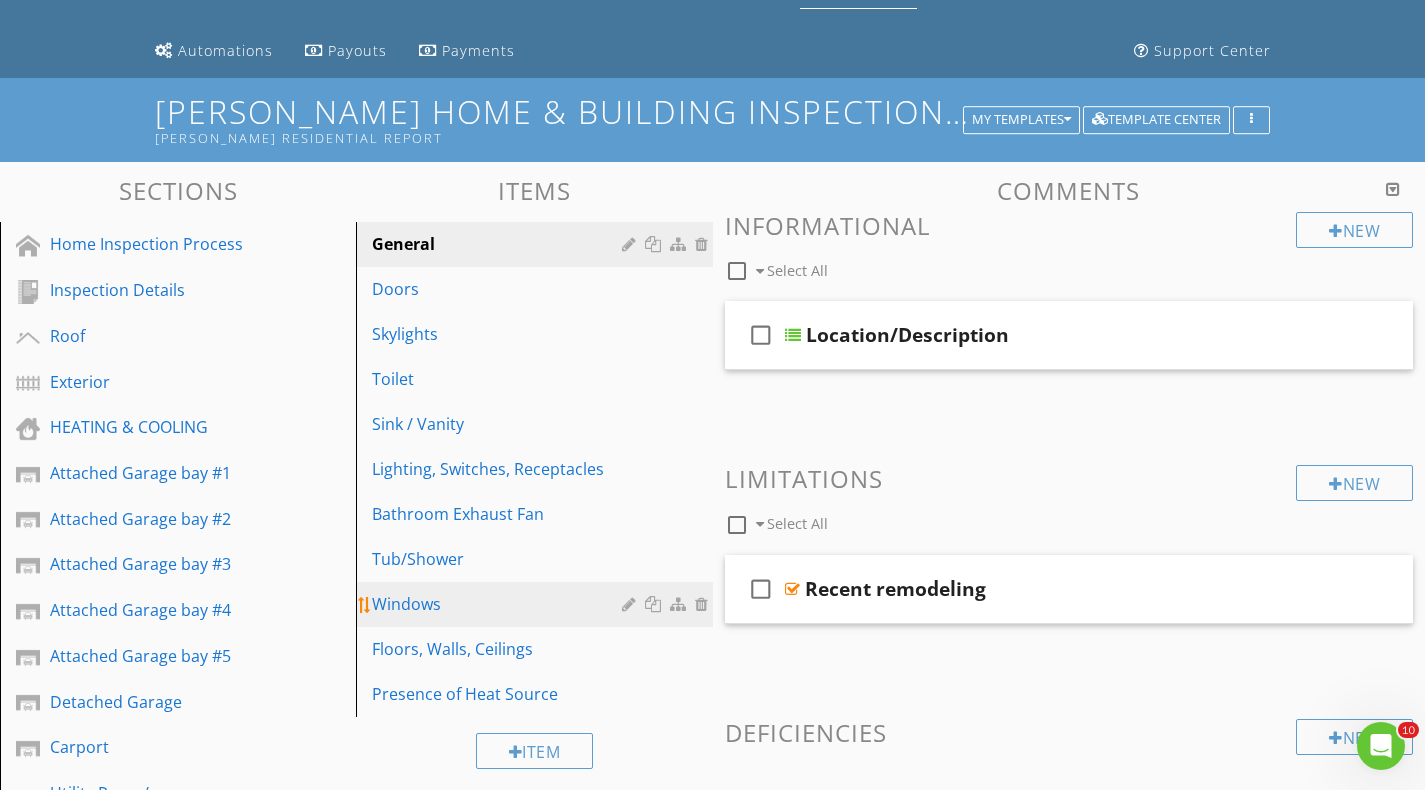 type 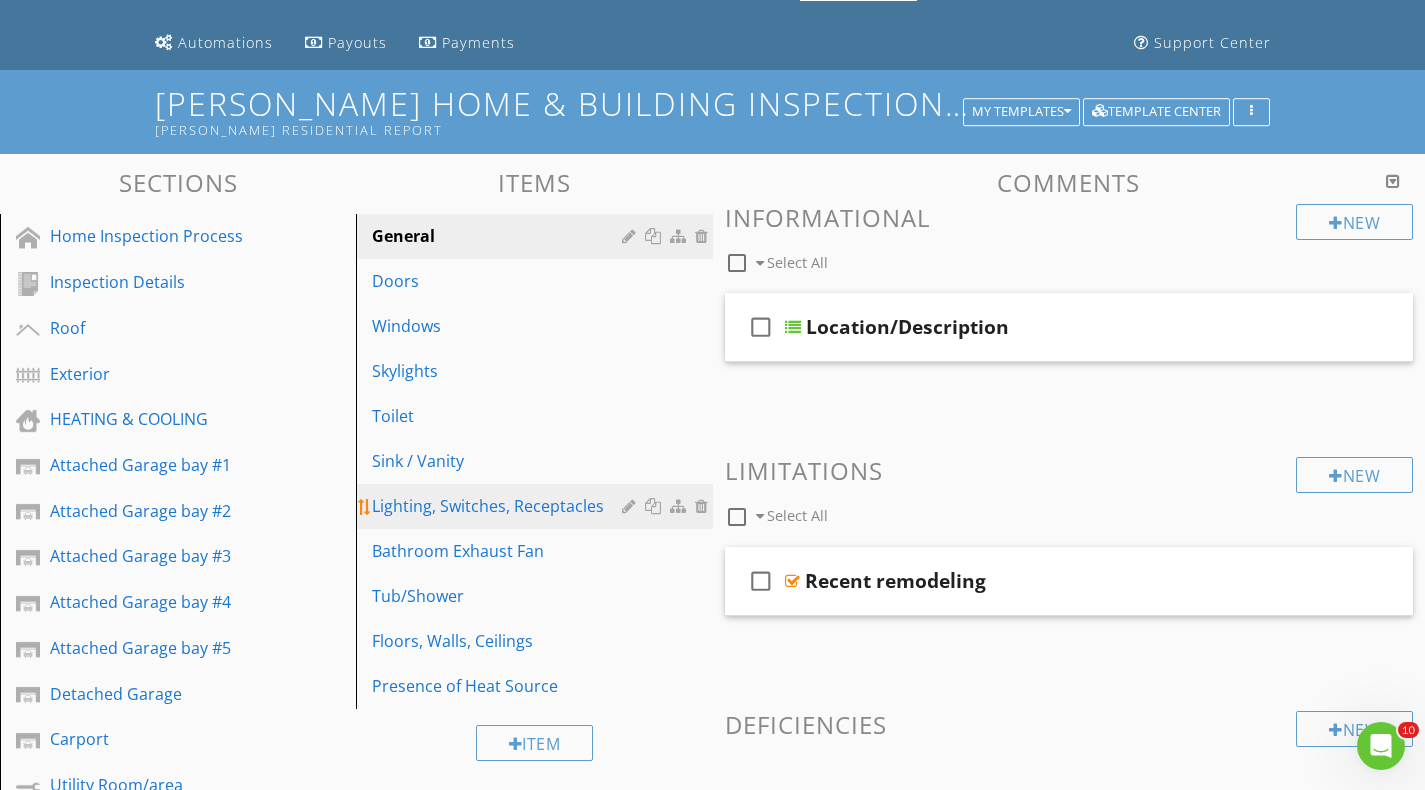 scroll, scrollTop: 300, scrollLeft: 0, axis: vertical 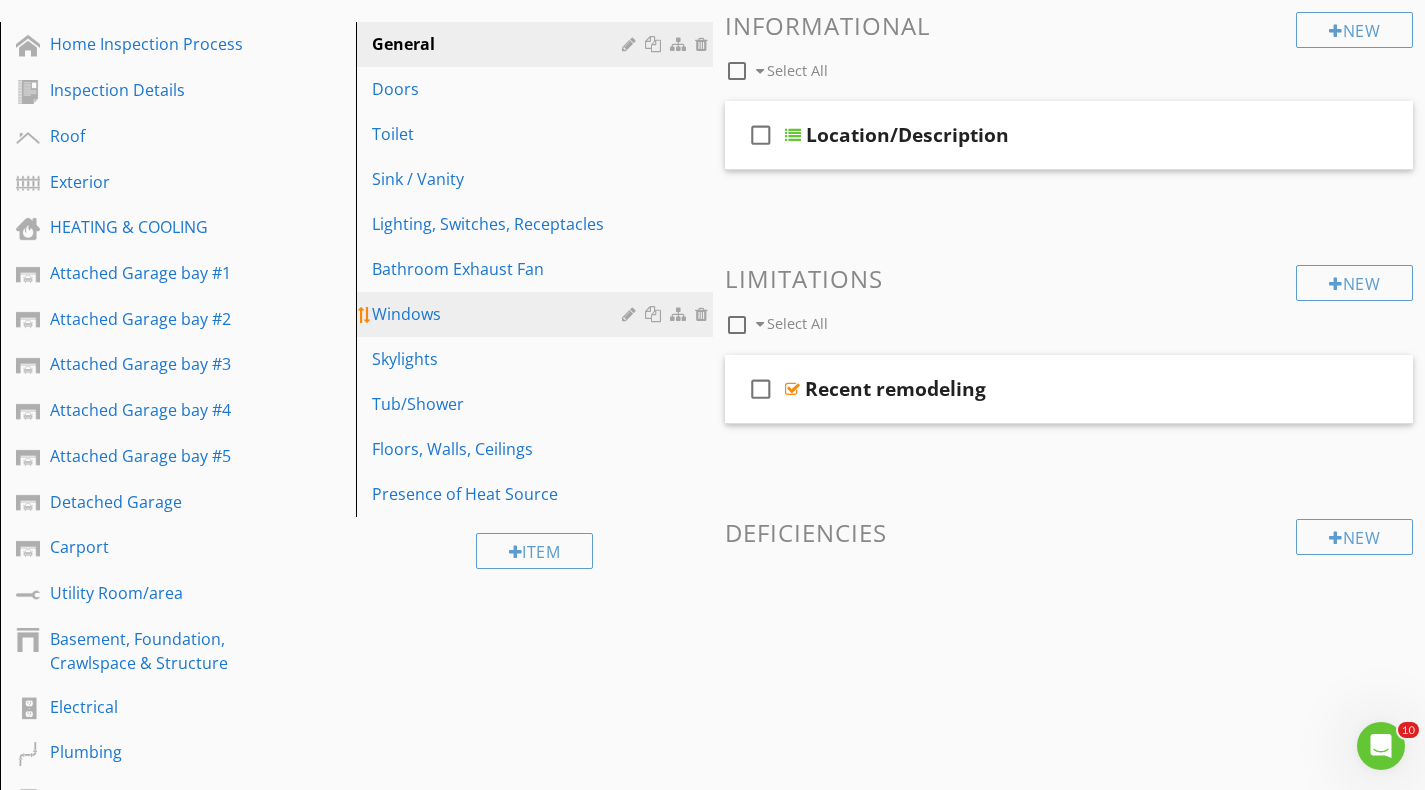 click on "Windows" at bounding box center (499, 314) 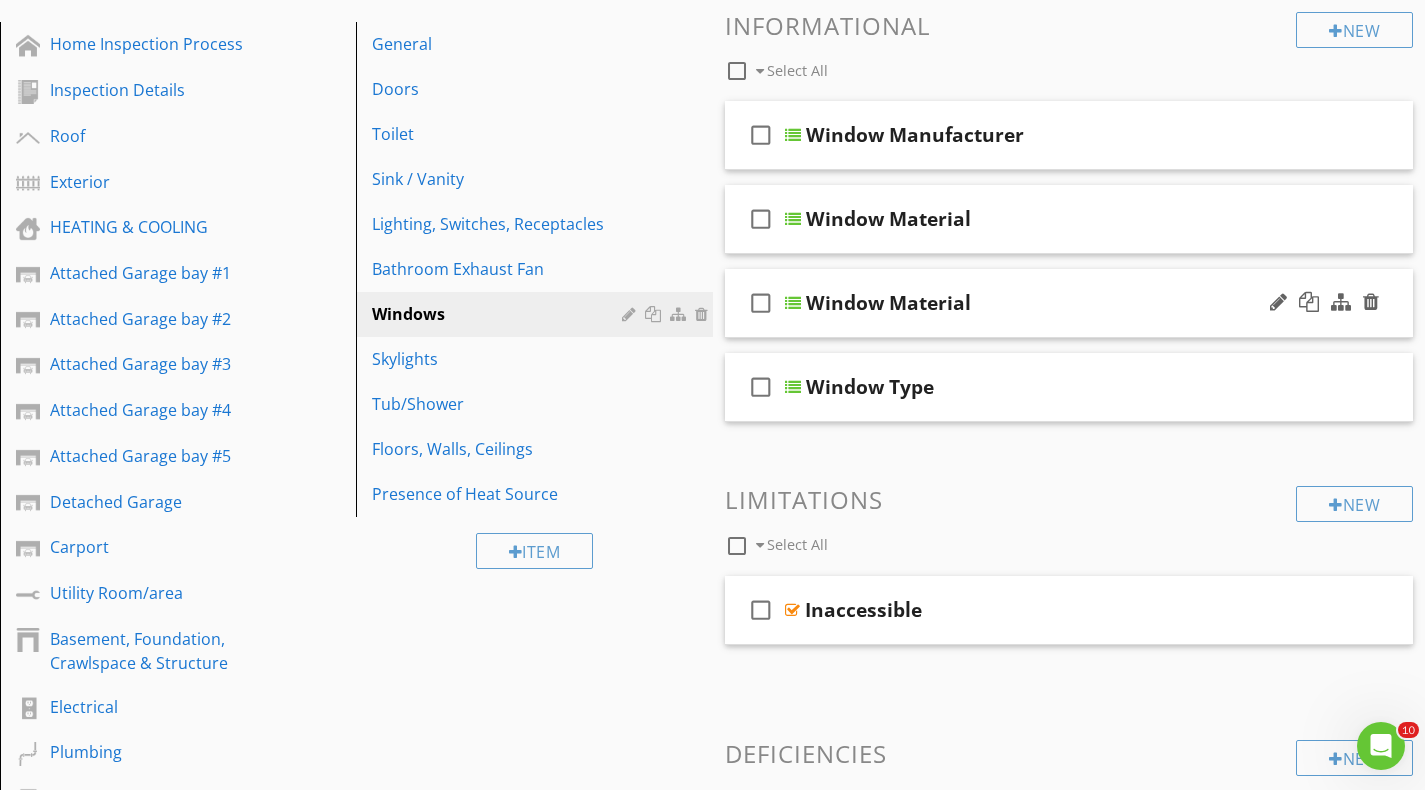 click at bounding box center (793, 303) 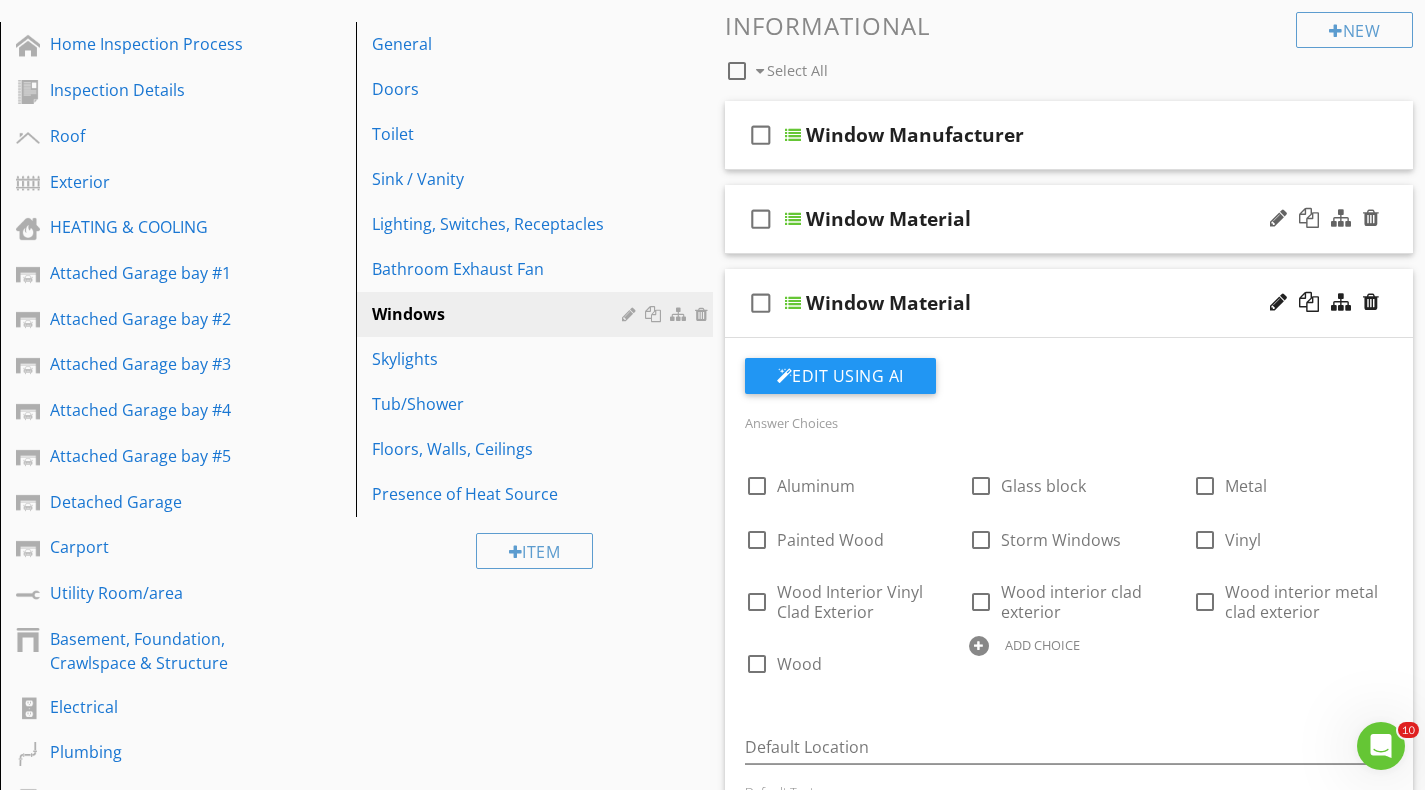 click at bounding box center (793, 219) 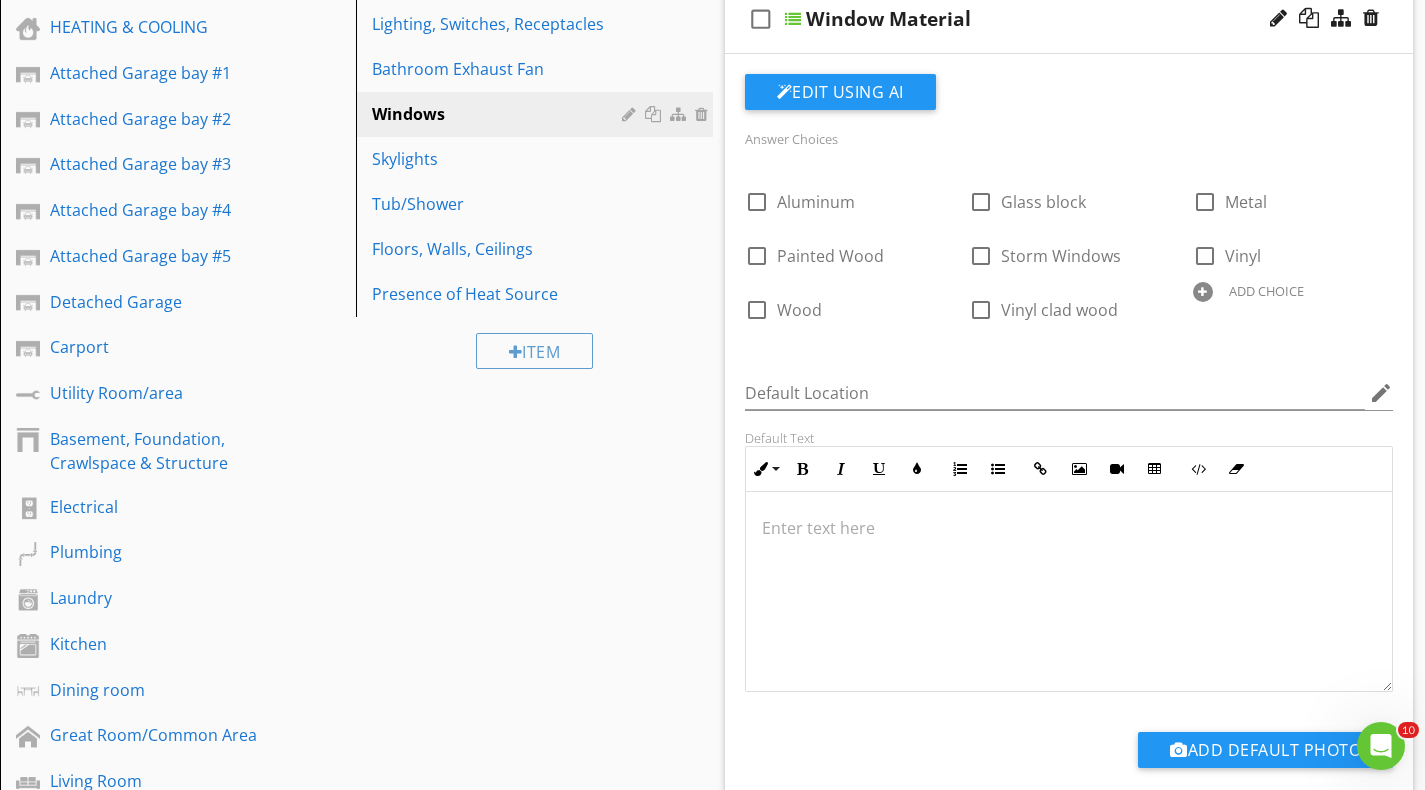 scroll, scrollTop: 200, scrollLeft: 0, axis: vertical 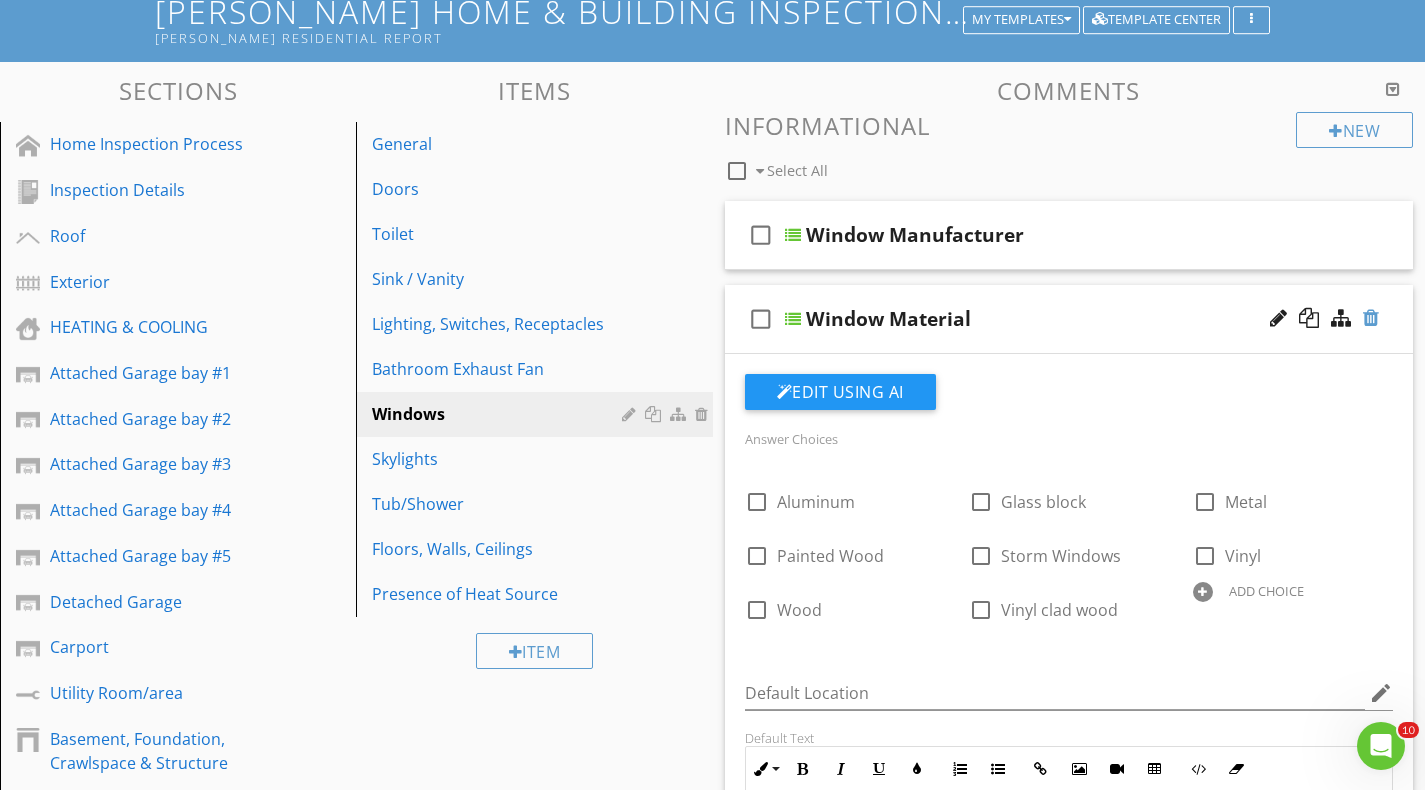 click at bounding box center (1371, 318) 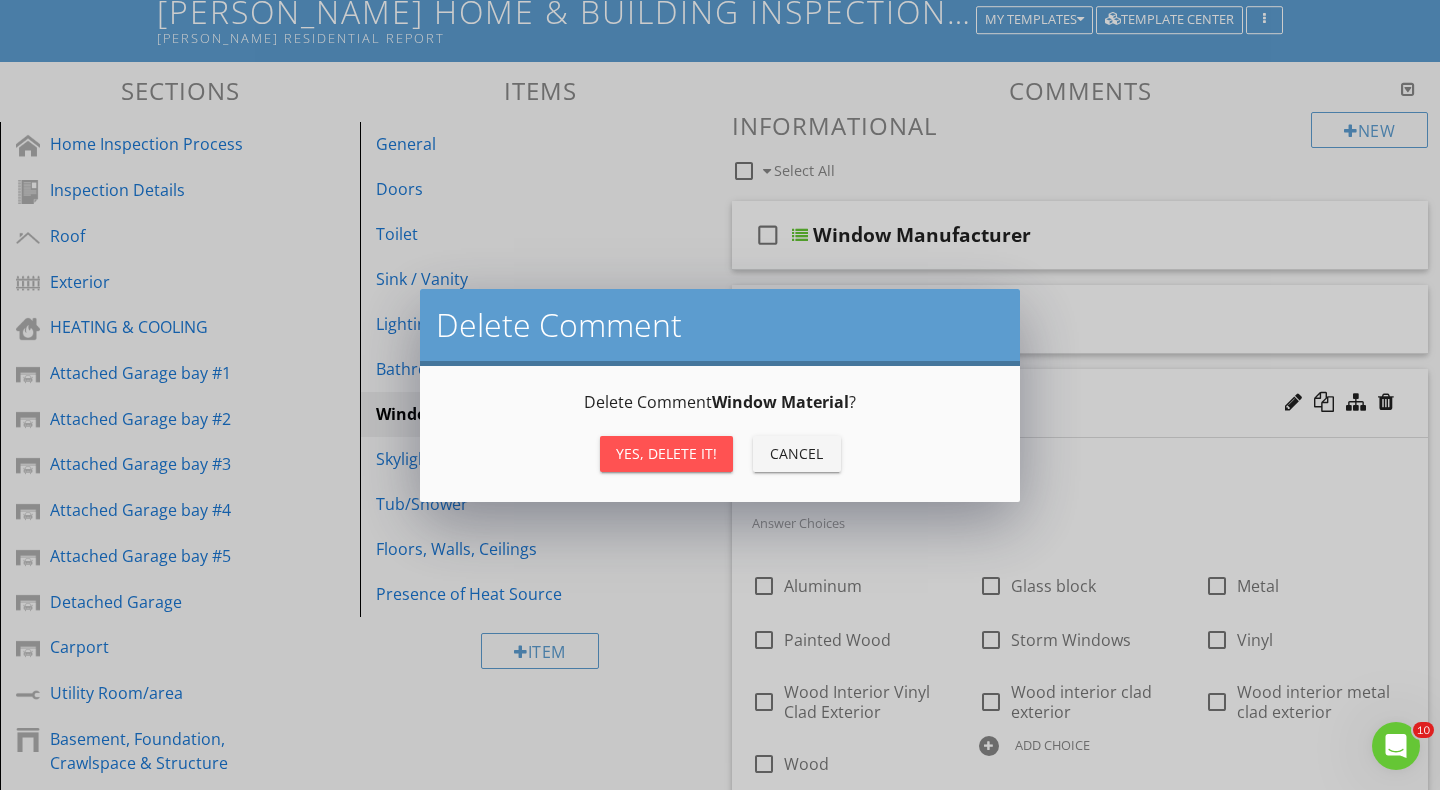 click on "Yes, Delete it!" at bounding box center (666, 453) 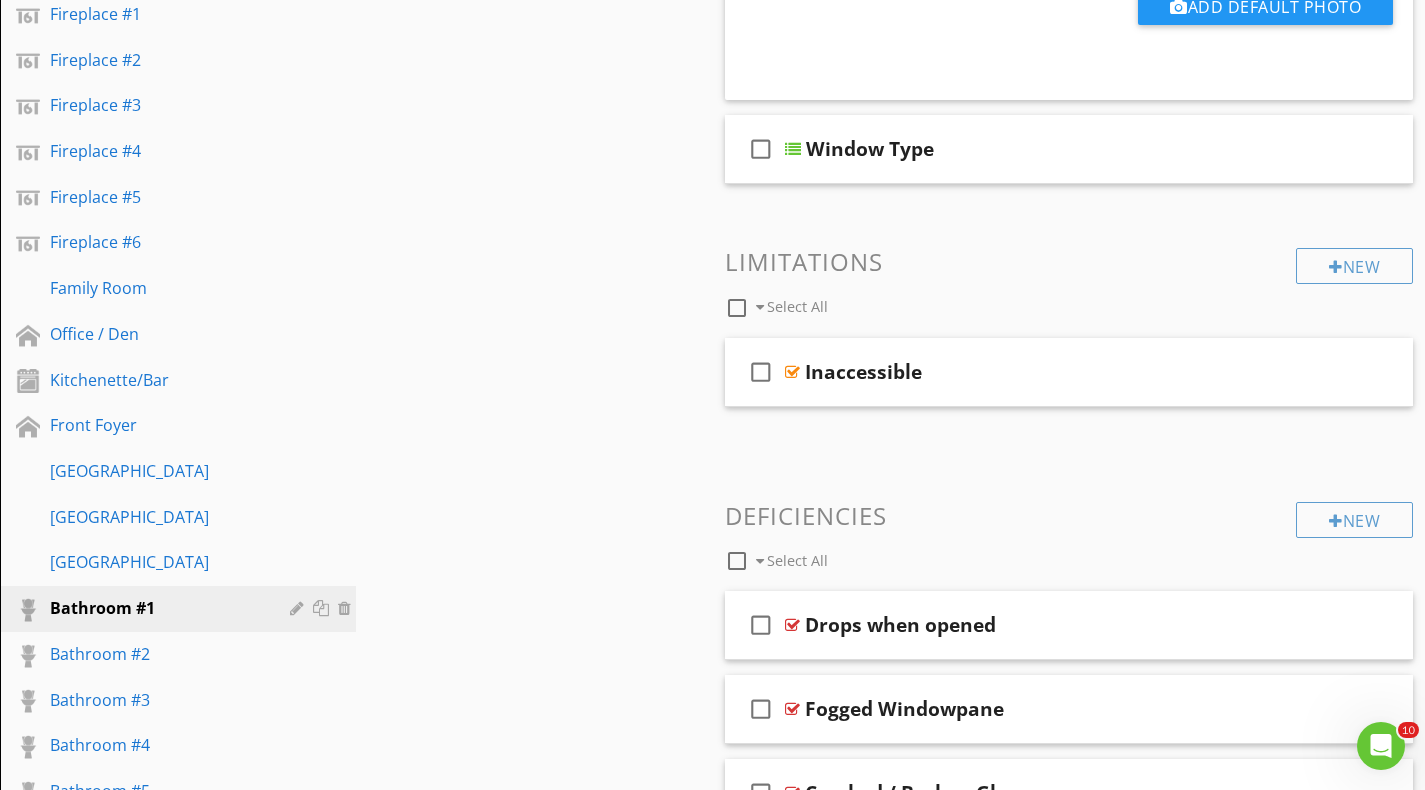 scroll, scrollTop: 1500, scrollLeft: 0, axis: vertical 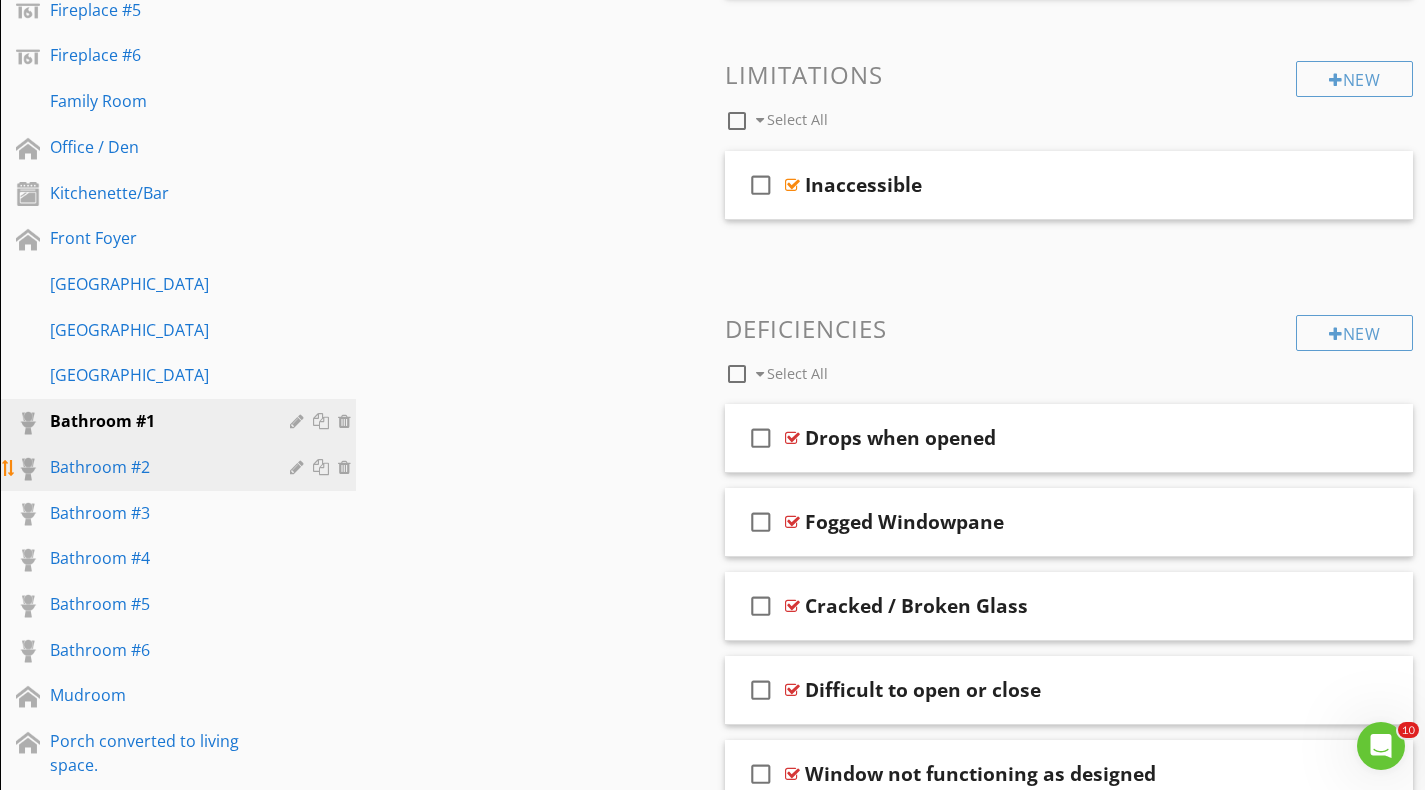 click on "Bathroom #2" at bounding box center (155, 467) 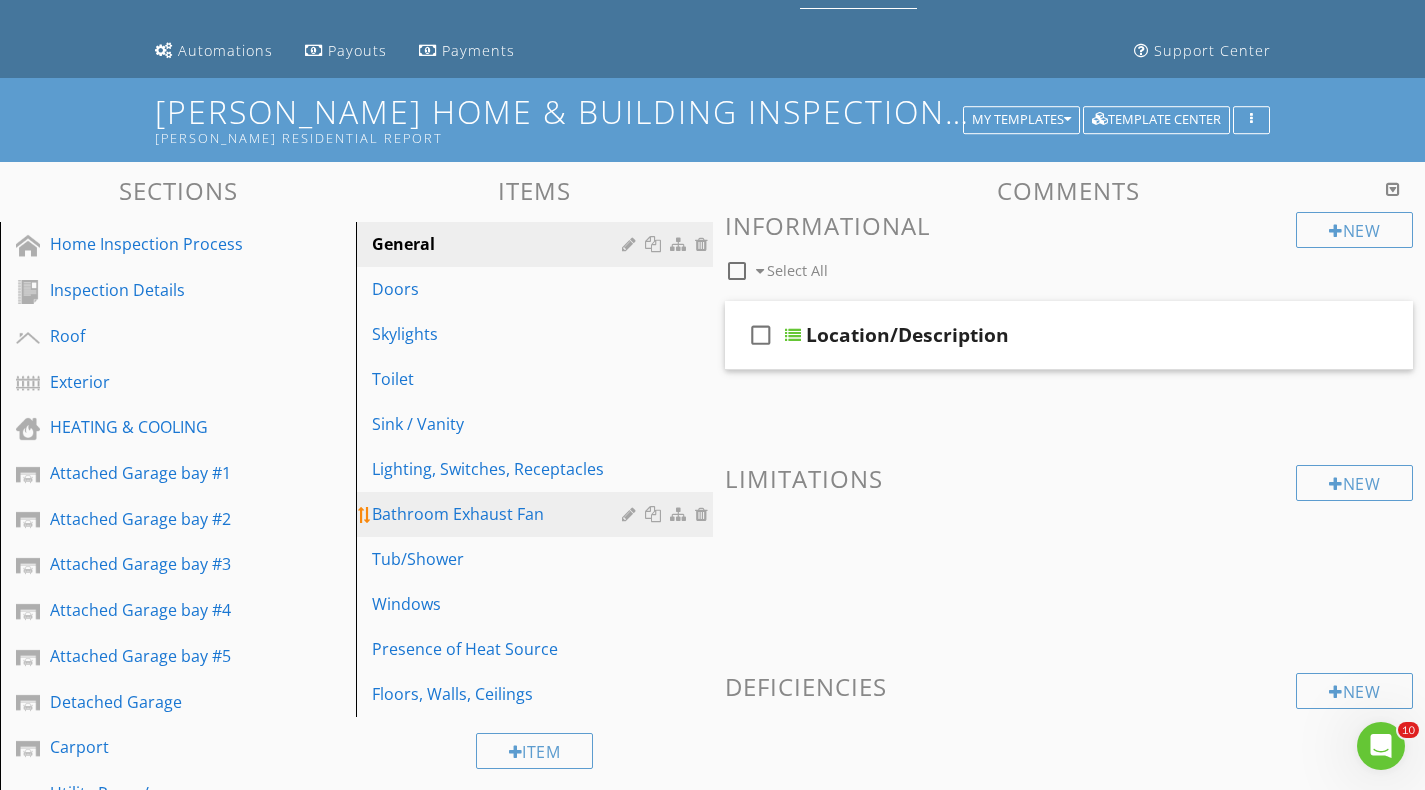 scroll, scrollTop: 200, scrollLeft: 0, axis: vertical 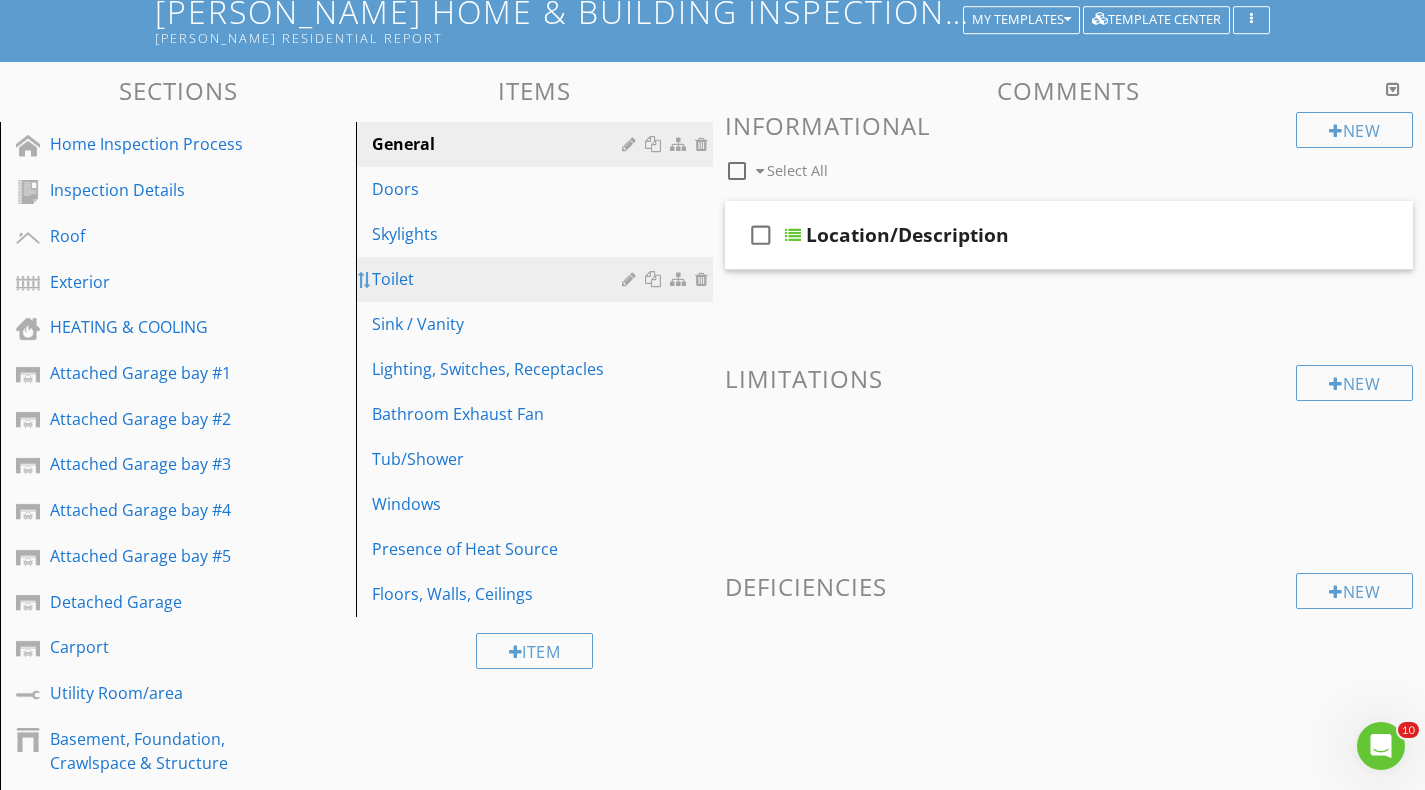 type 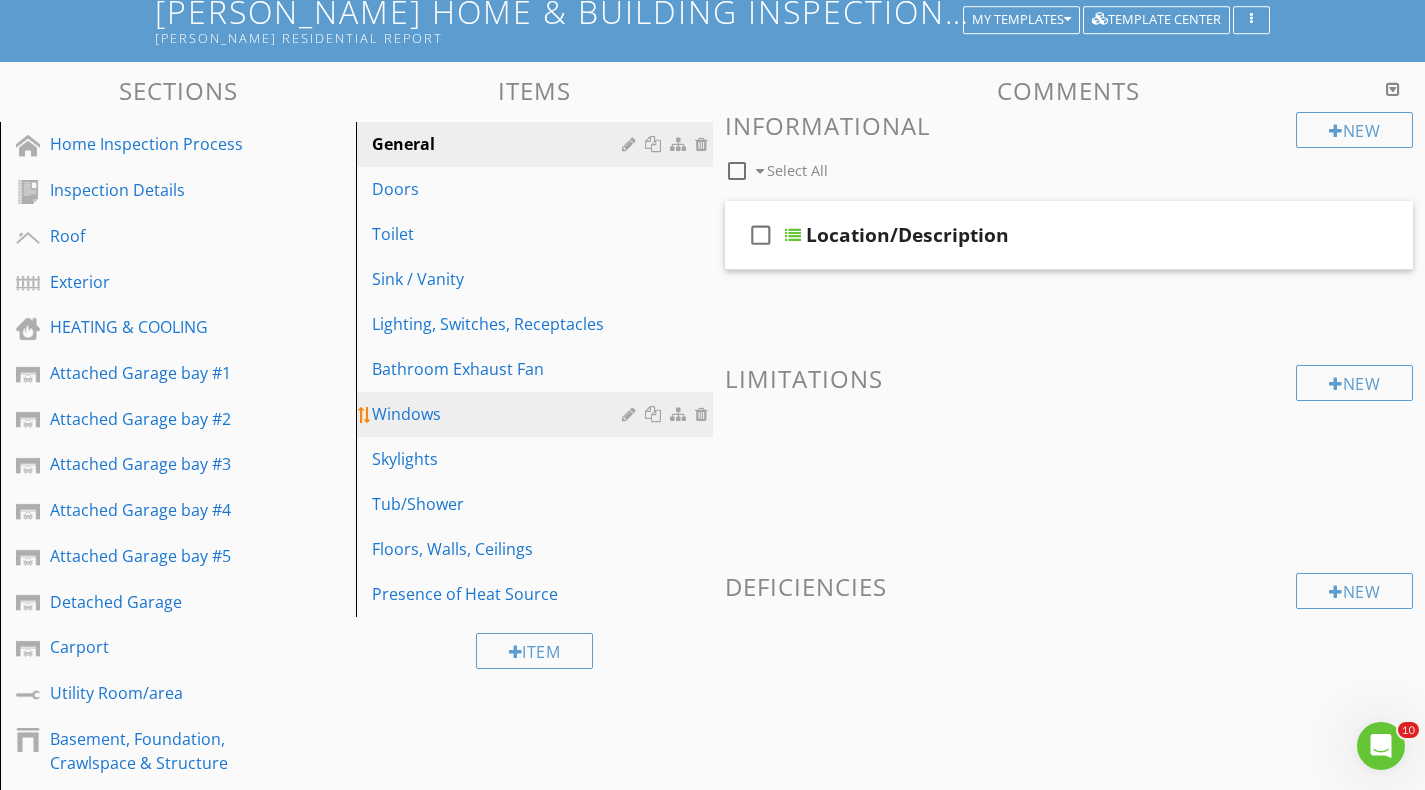 click on "Windows" at bounding box center (499, 414) 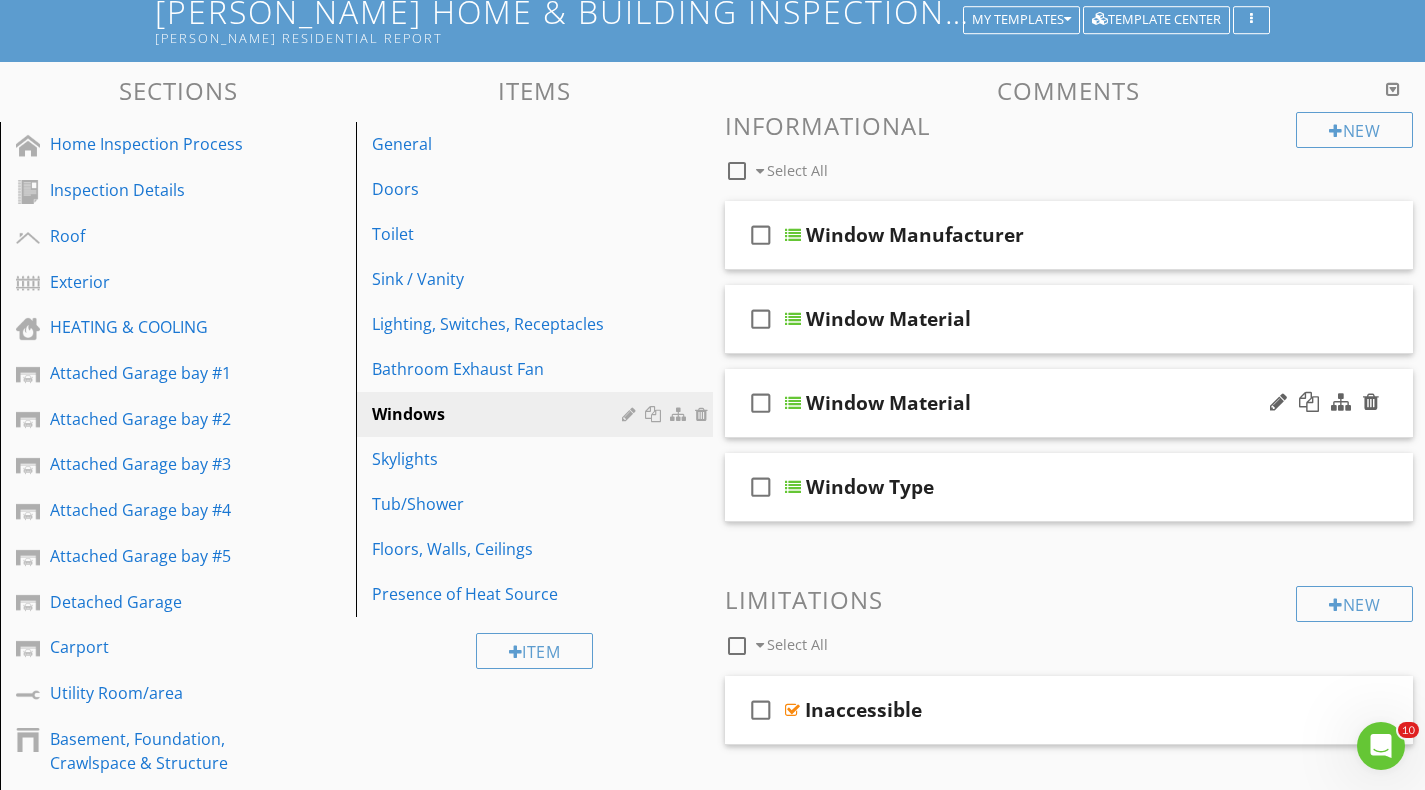 click at bounding box center (793, 403) 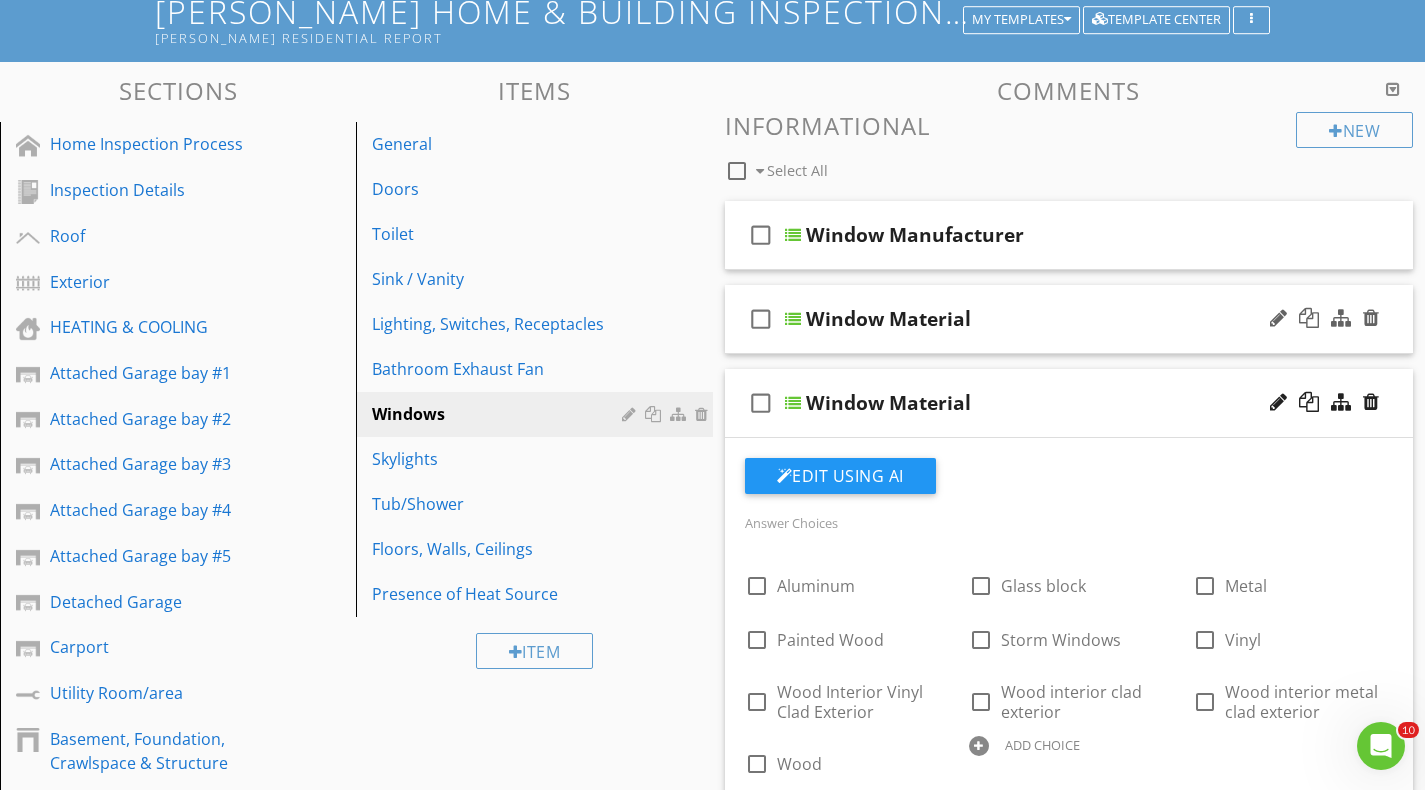 click at bounding box center (793, 319) 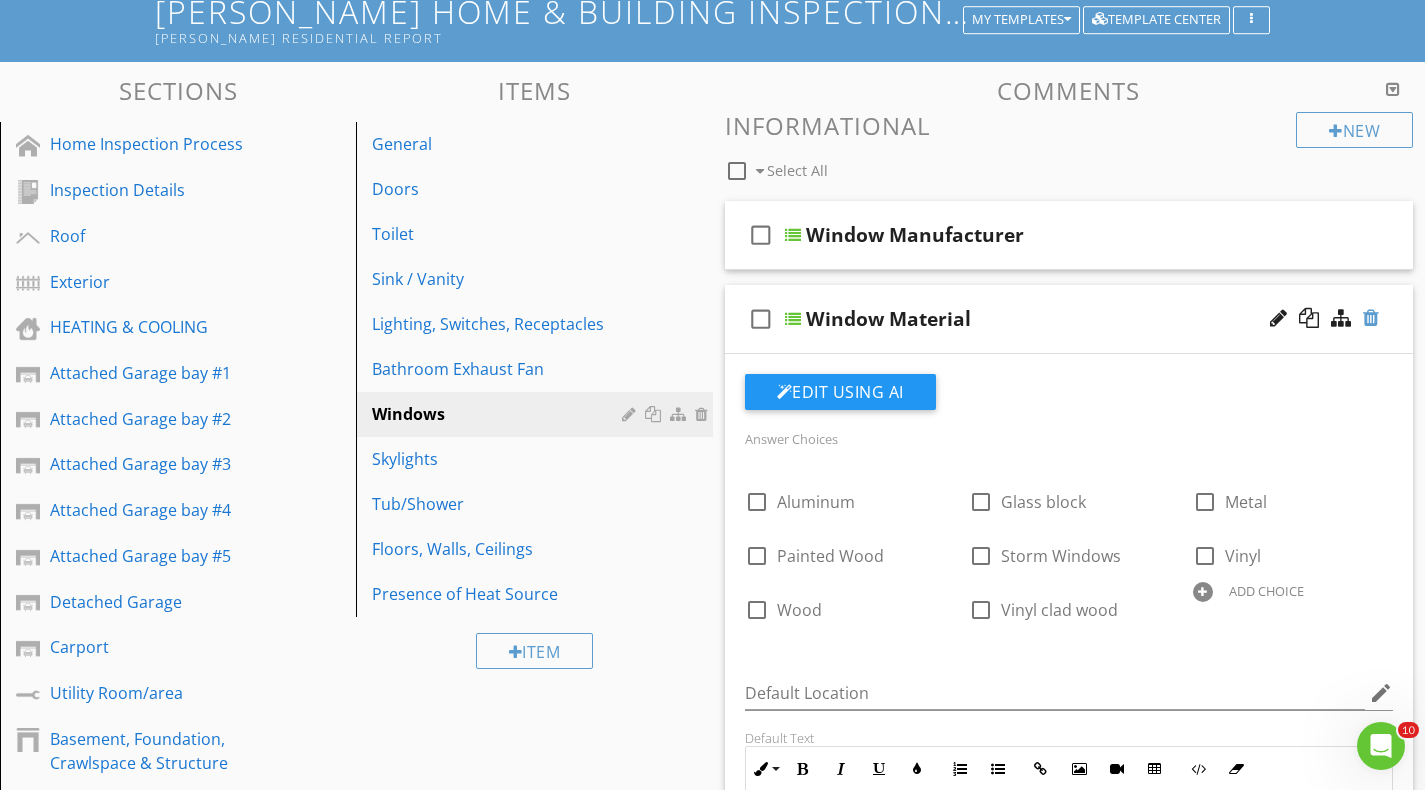 click at bounding box center [1371, 318] 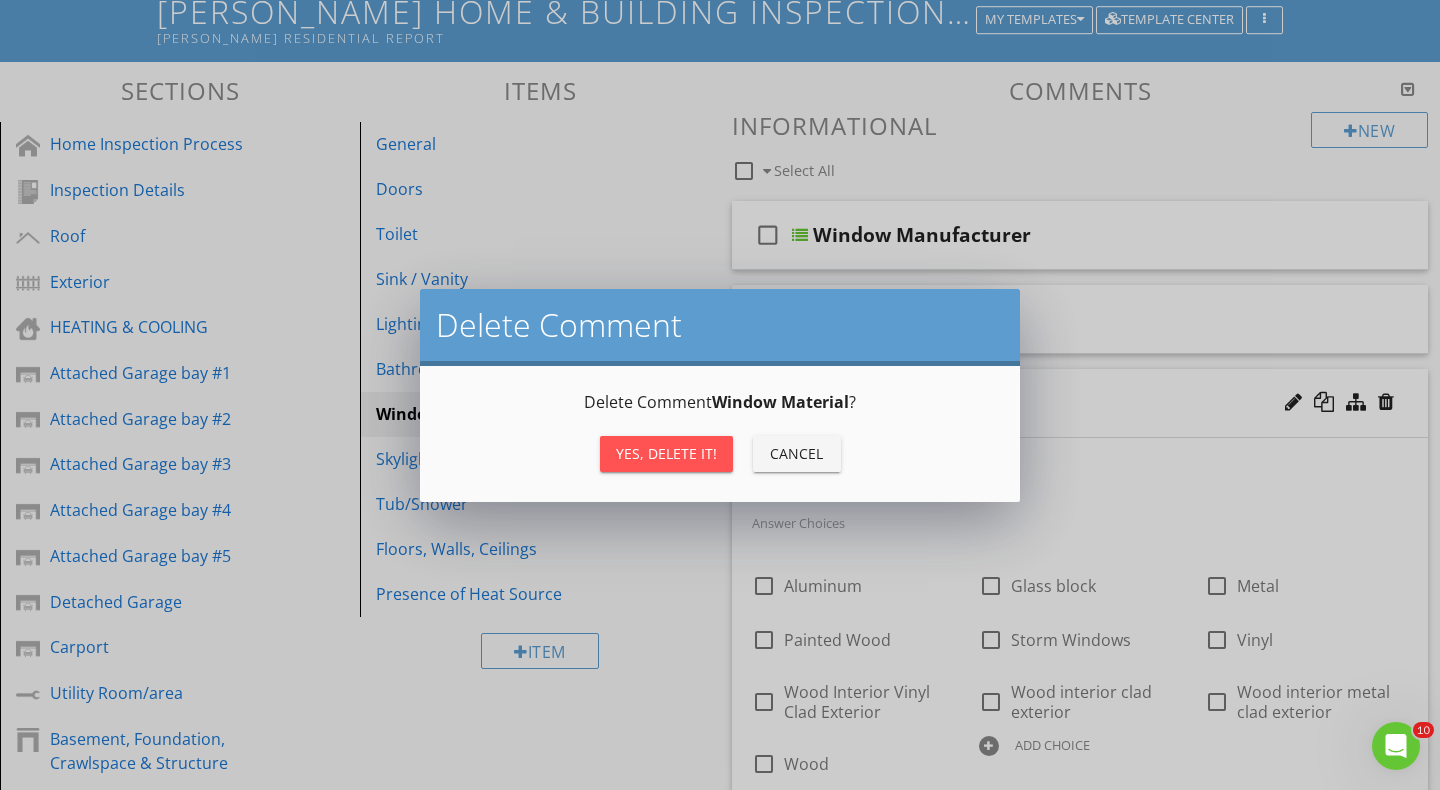 click on "Yes, Delete it!" at bounding box center [666, 453] 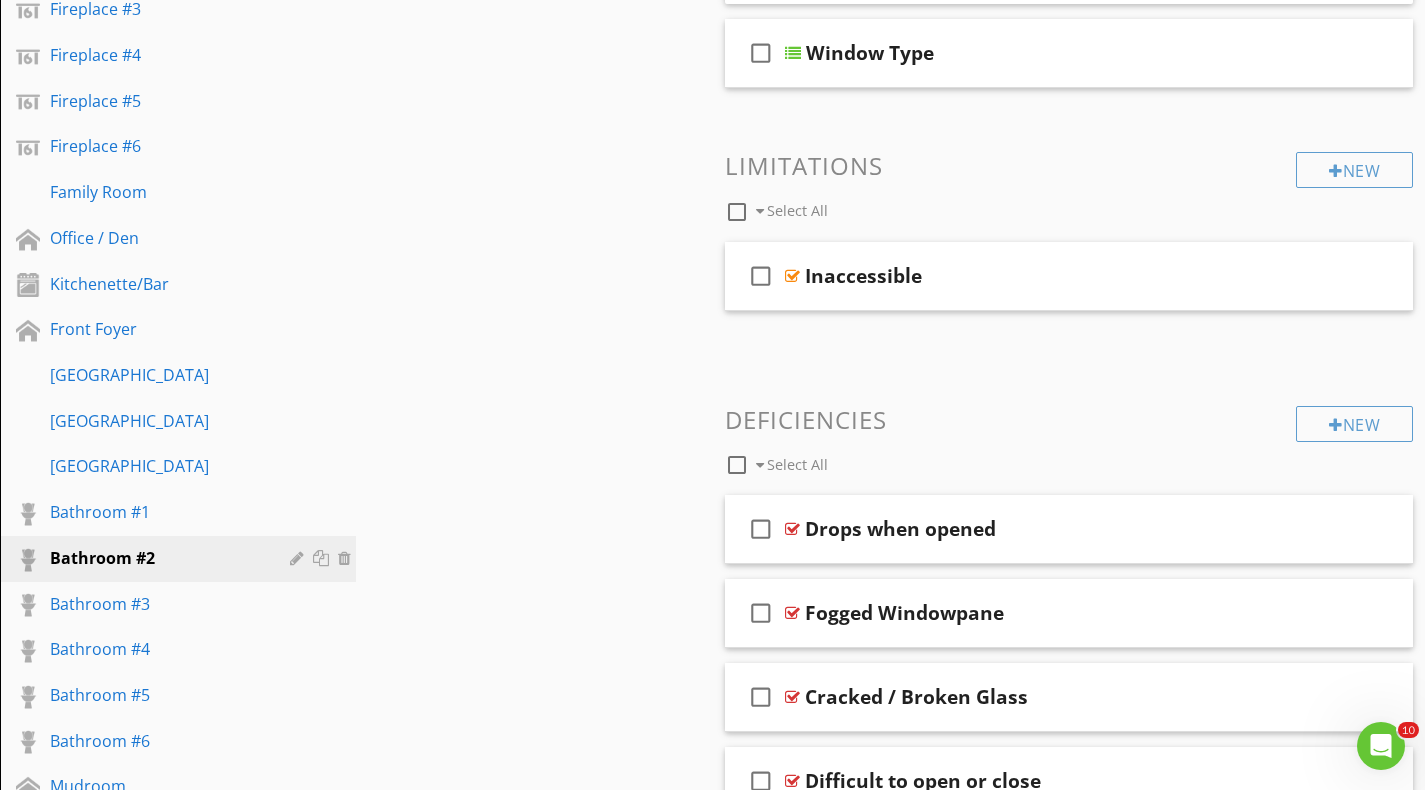 scroll, scrollTop: 1700, scrollLeft: 0, axis: vertical 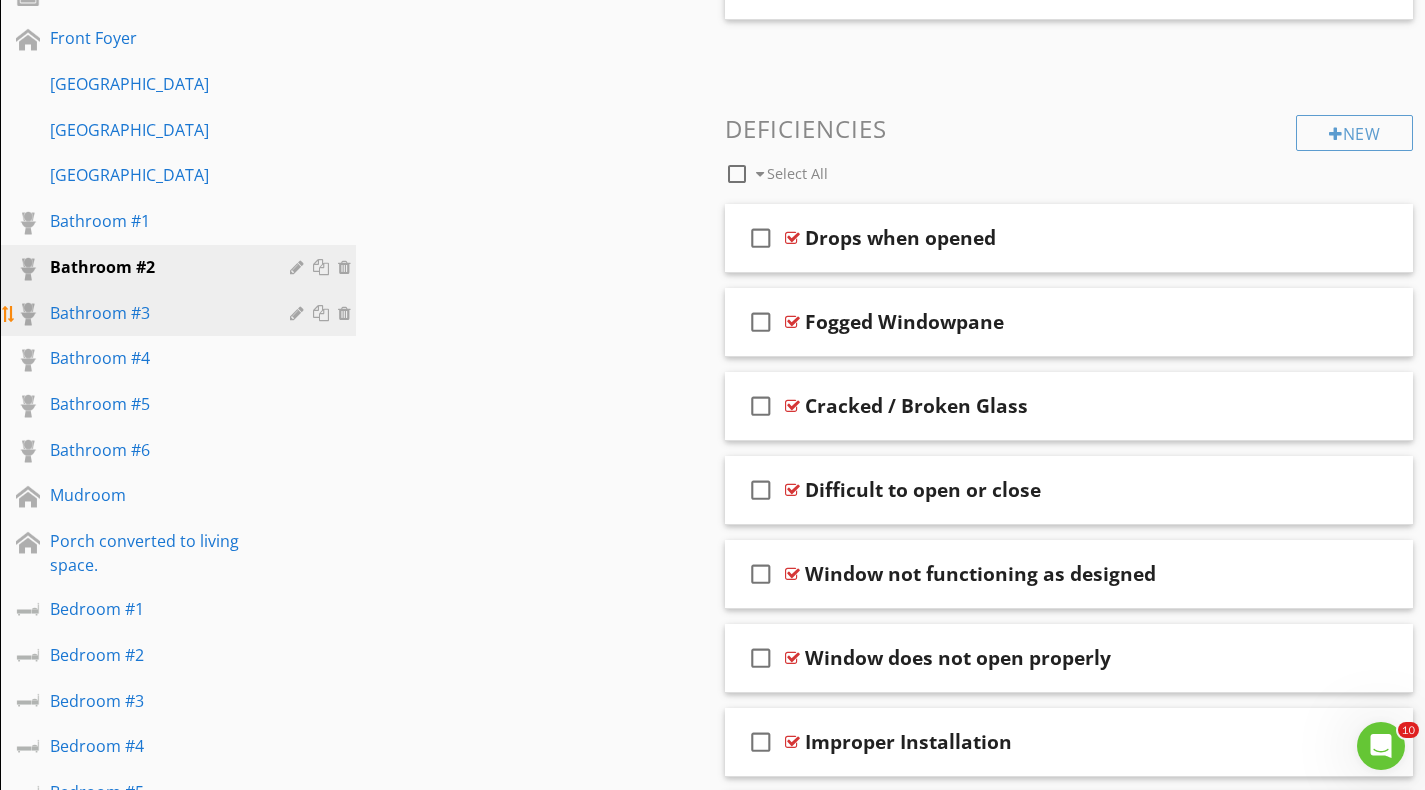 click on "Bathroom #3" at bounding box center (155, 313) 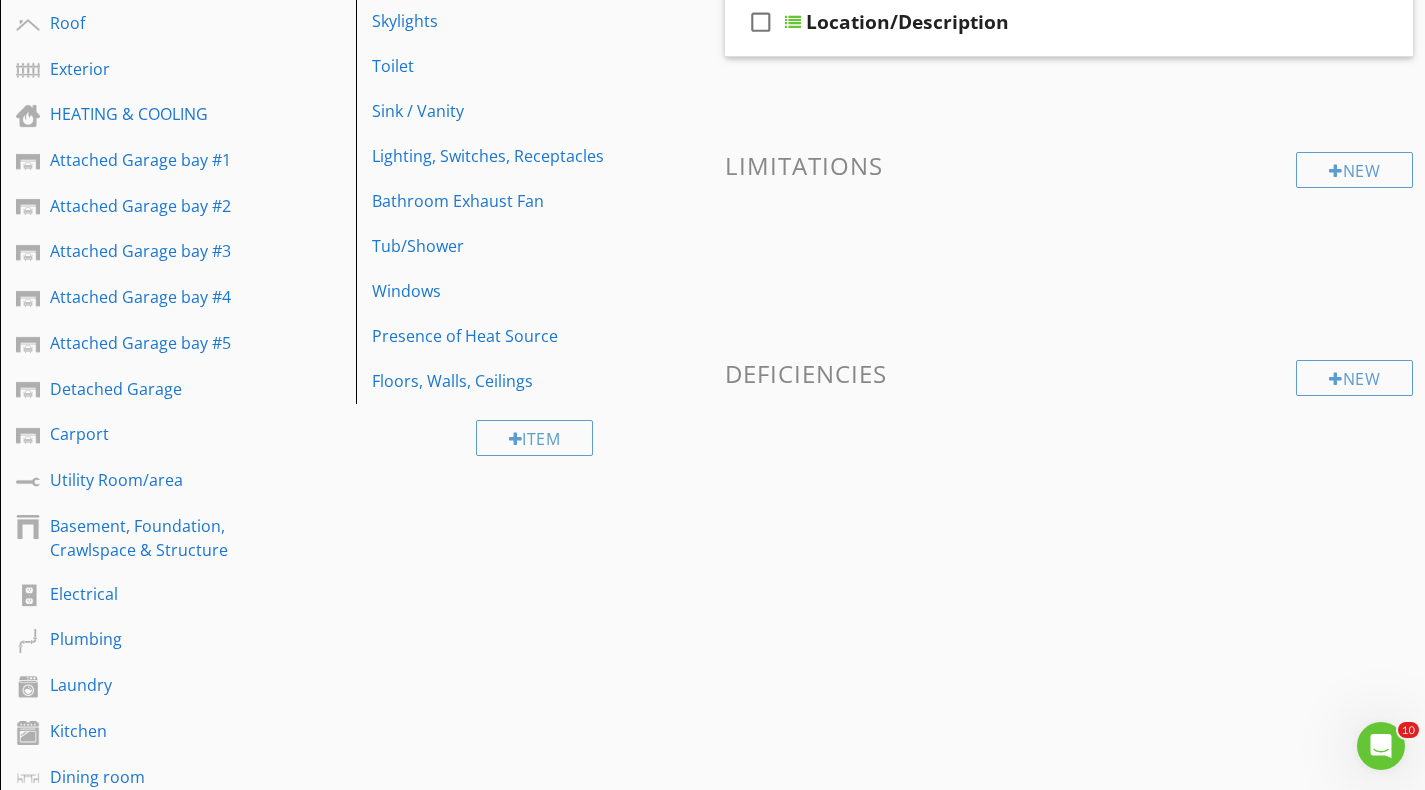scroll, scrollTop: 200, scrollLeft: 0, axis: vertical 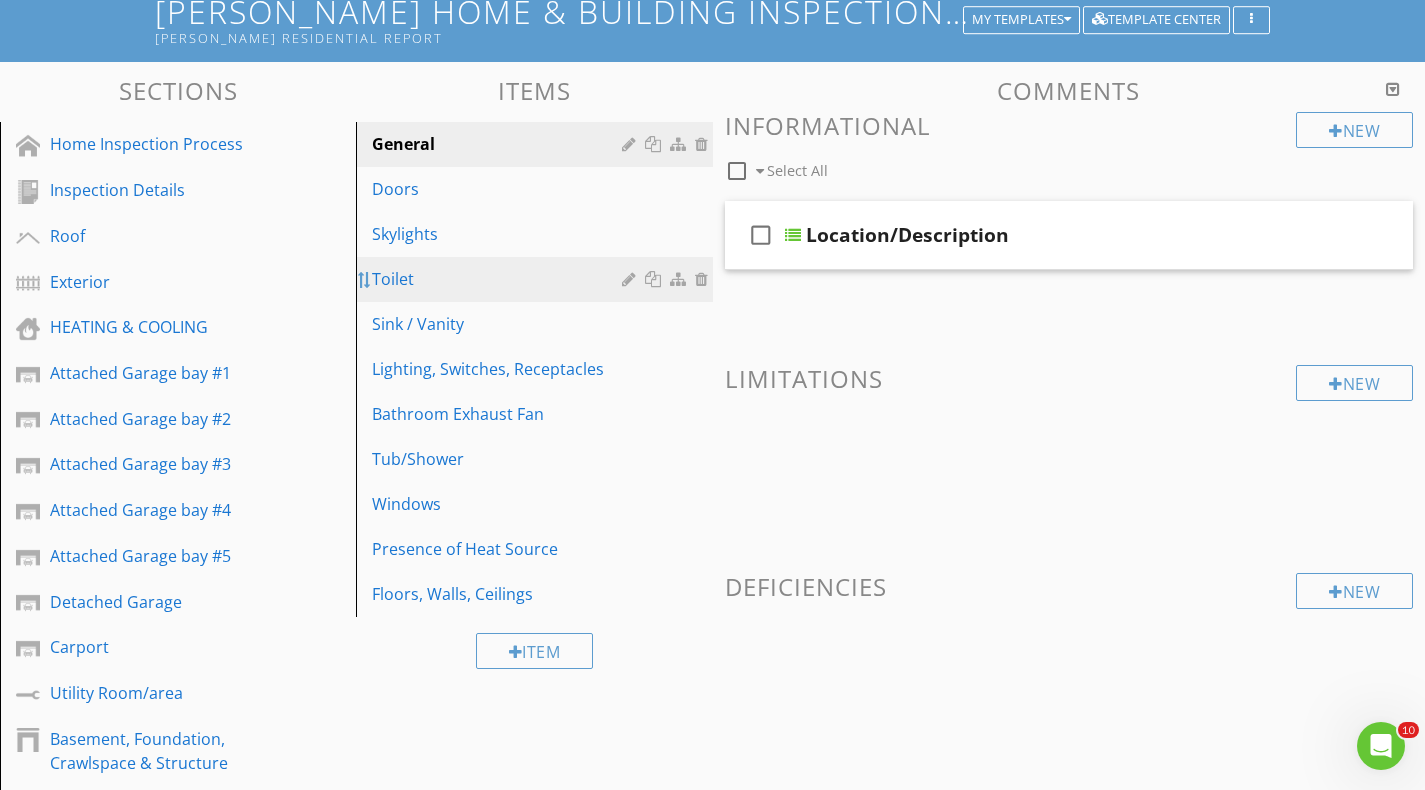 type 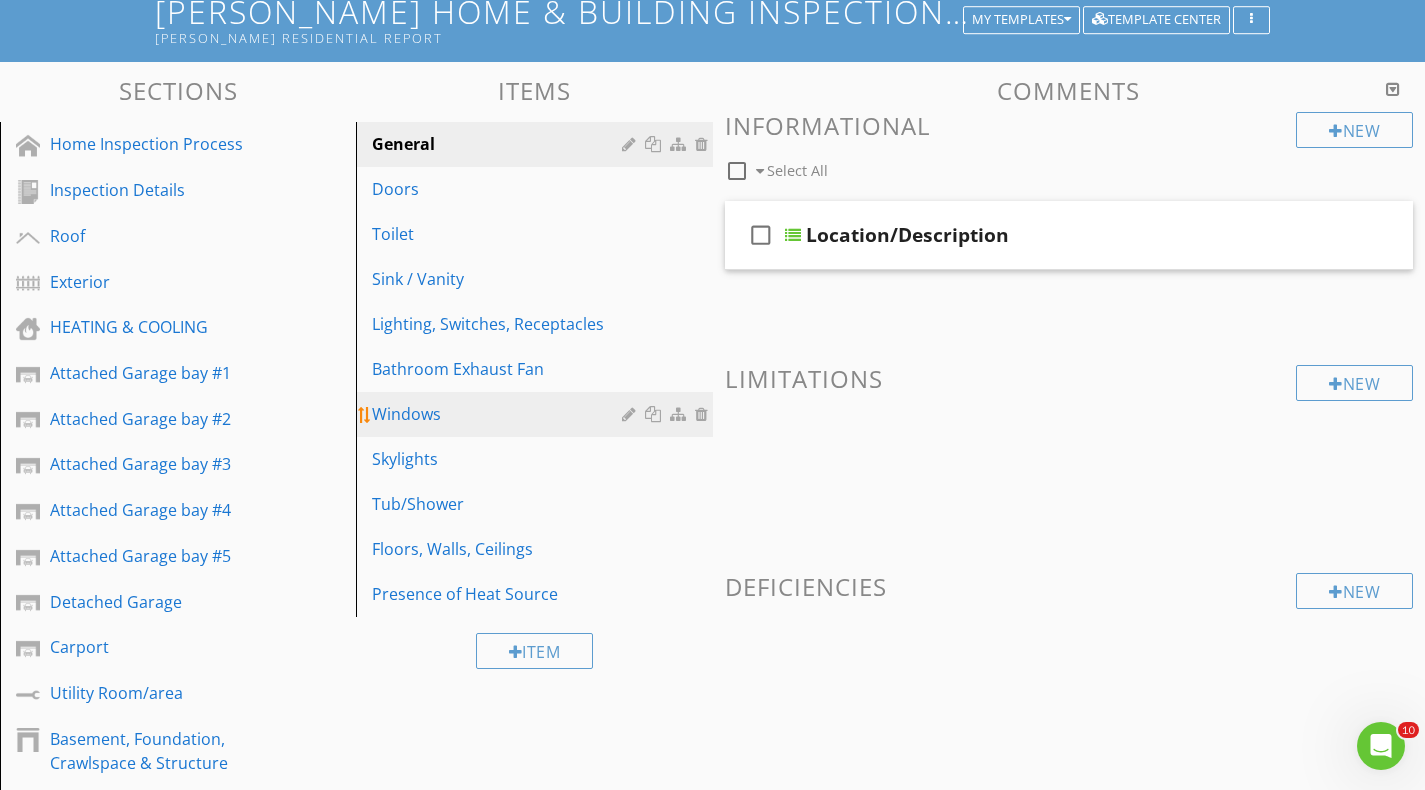 click on "Windows" at bounding box center (537, 414) 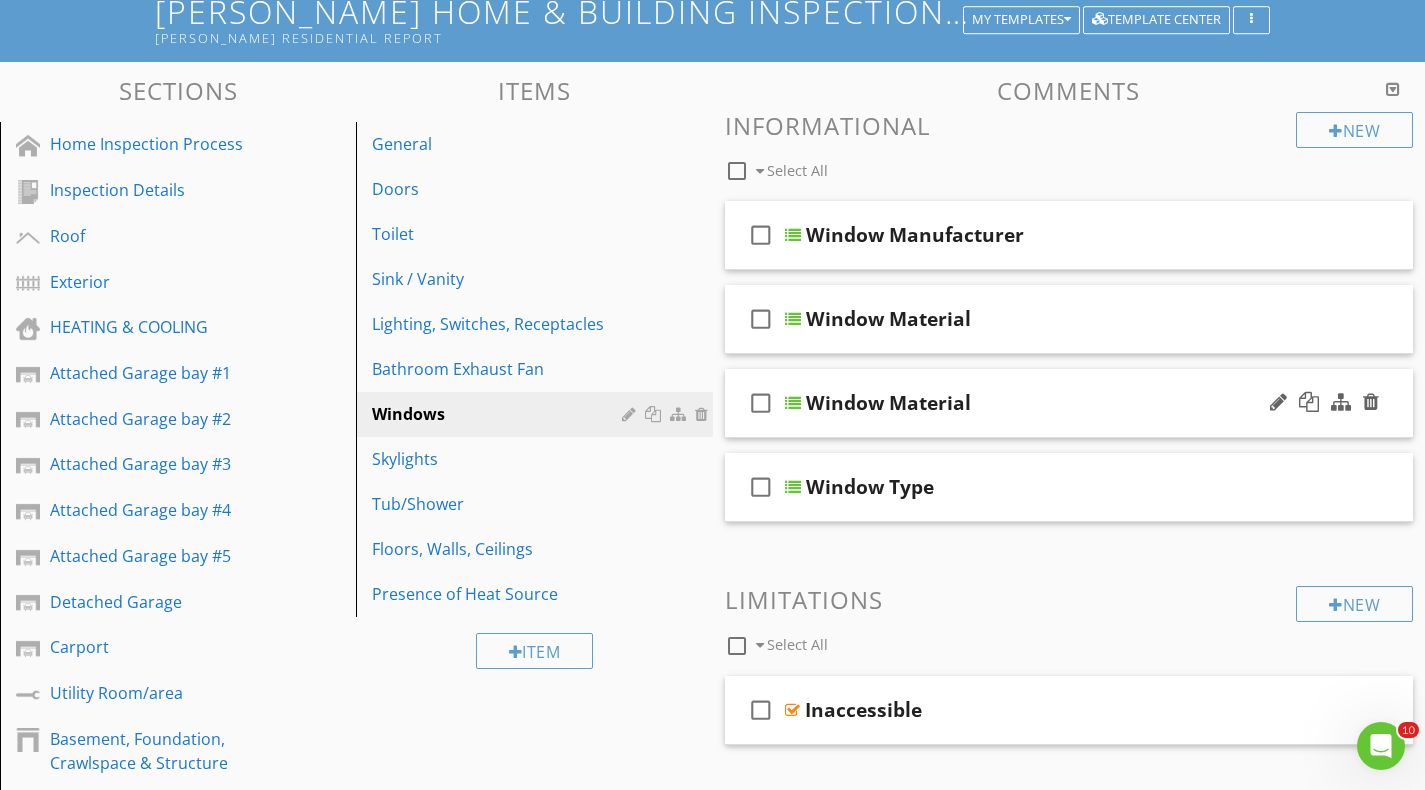 click at bounding box center (793, 403) 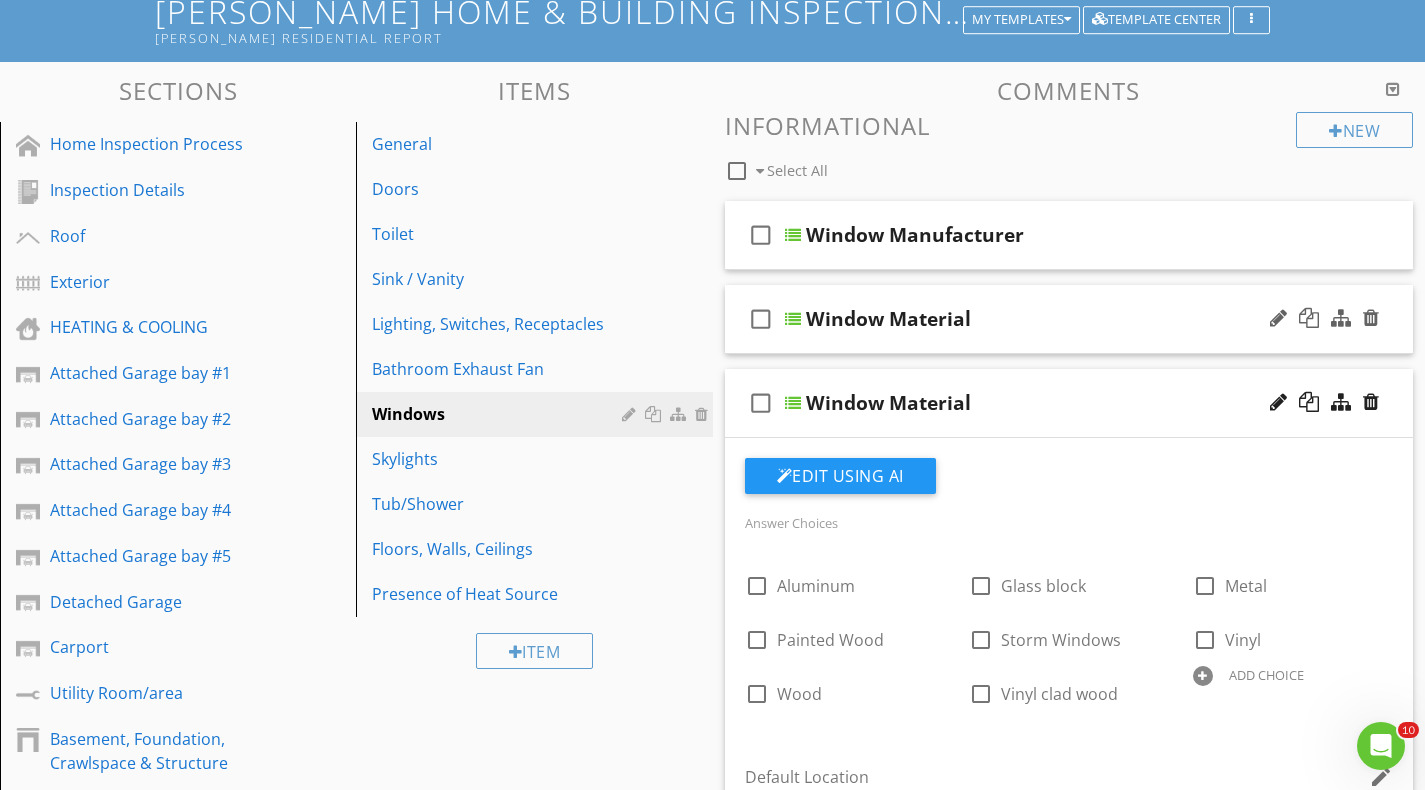 click at bounding box center [793, 319] 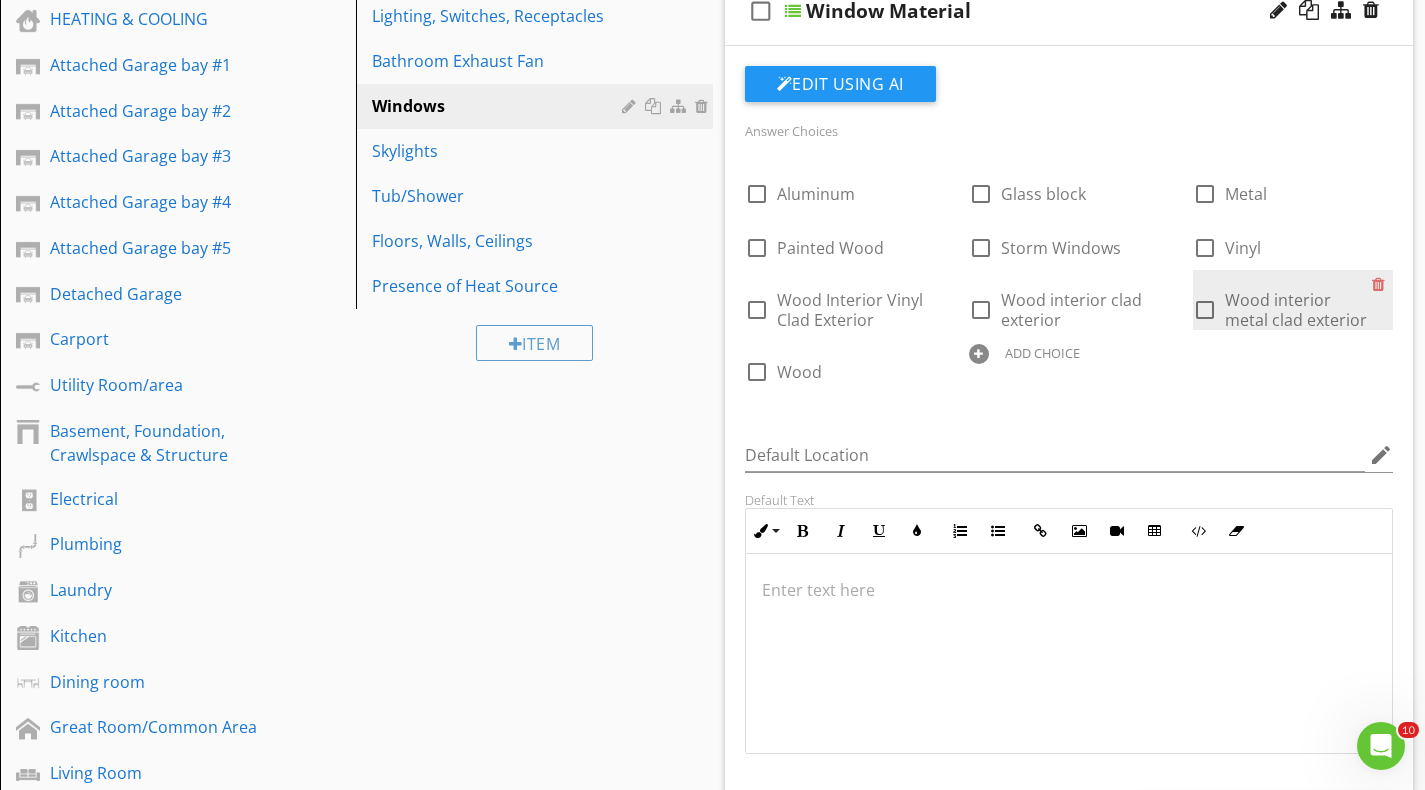 scroll, scrollTop: 600, scrollLeft: 0, axis: vertical 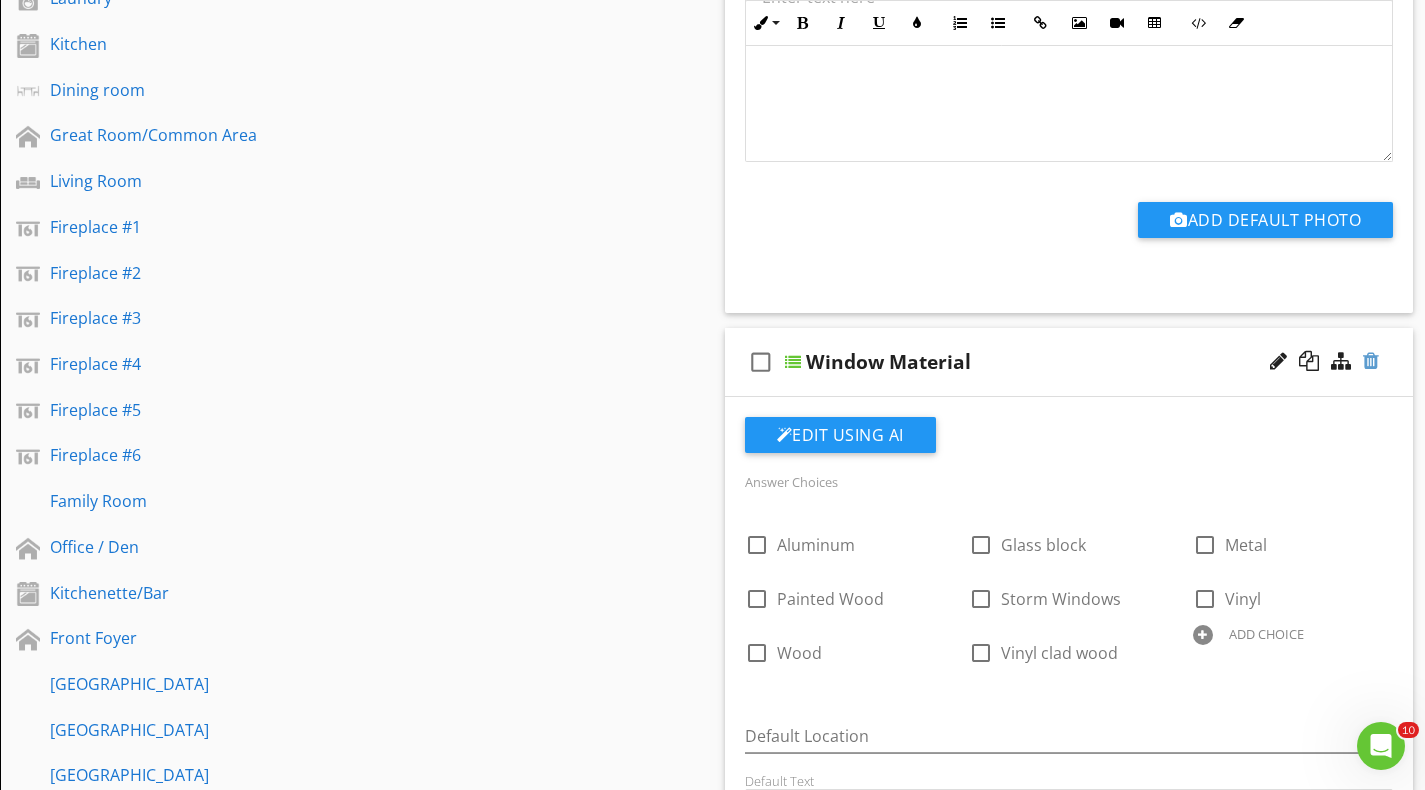 click at bounding box center (1371, 361) 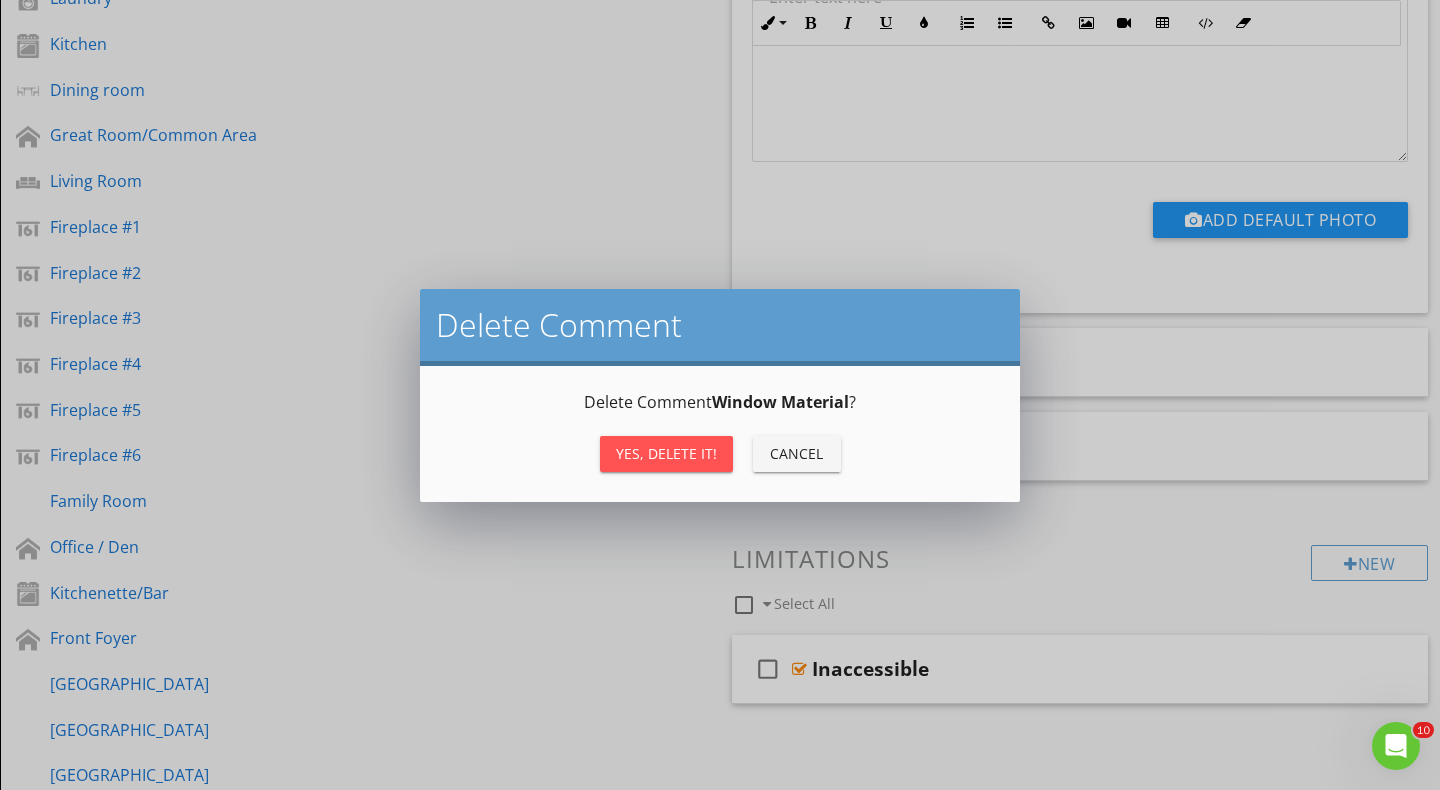 click on "Yes, Delete it!" at bounding box center [666, 453] 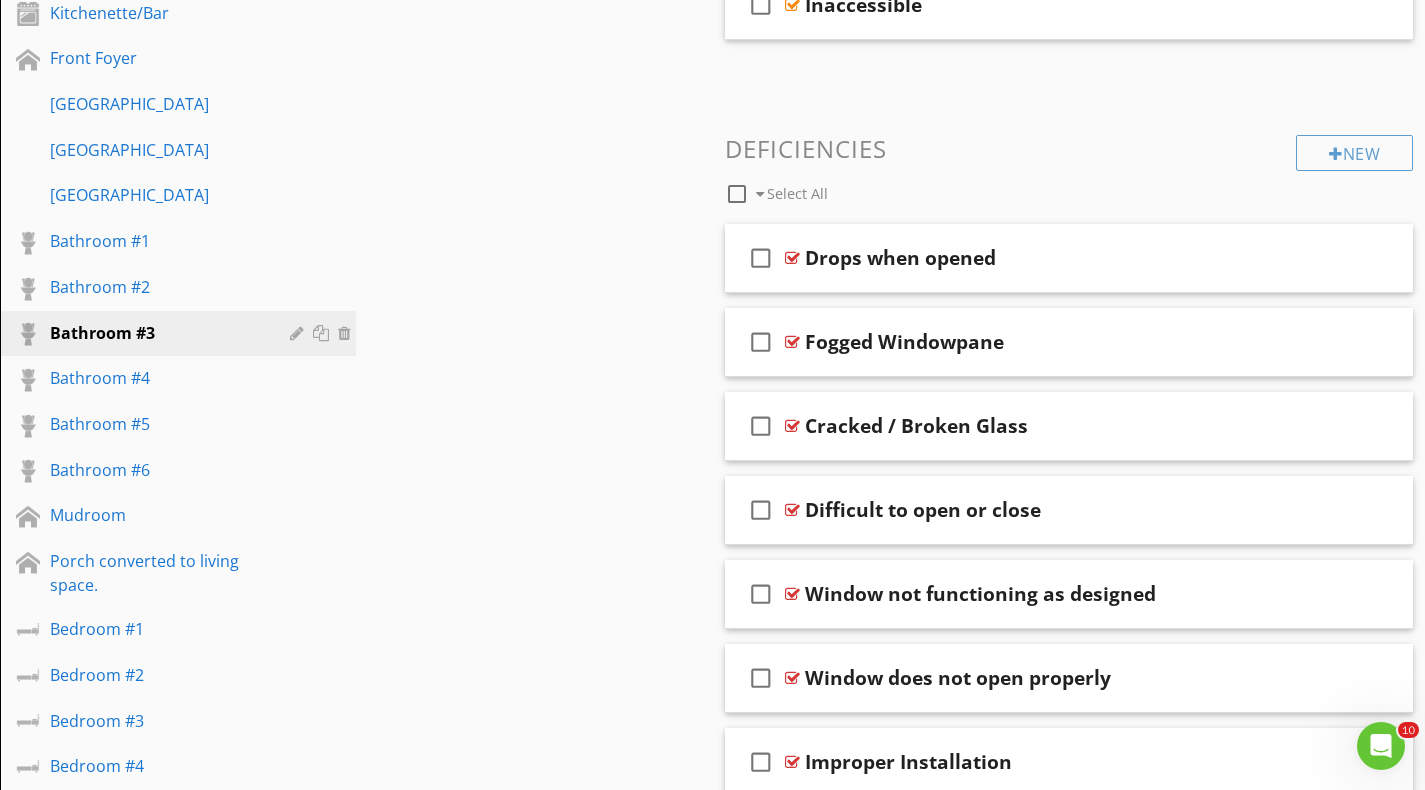 scroll, scrollTop: 1700, scrollLeft: 0, axis: vertical 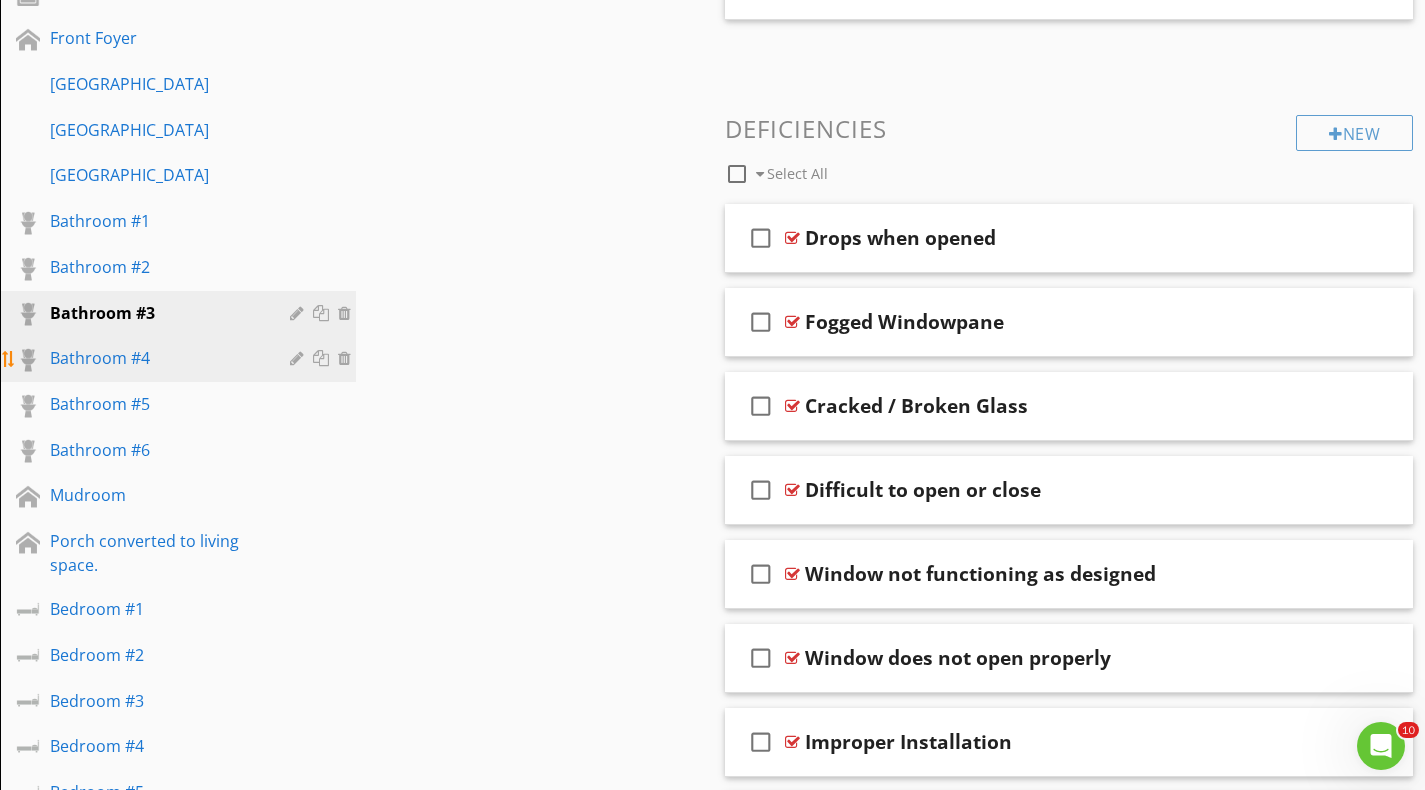 click on "Bathroom #4" at bounding box center (155, 358) 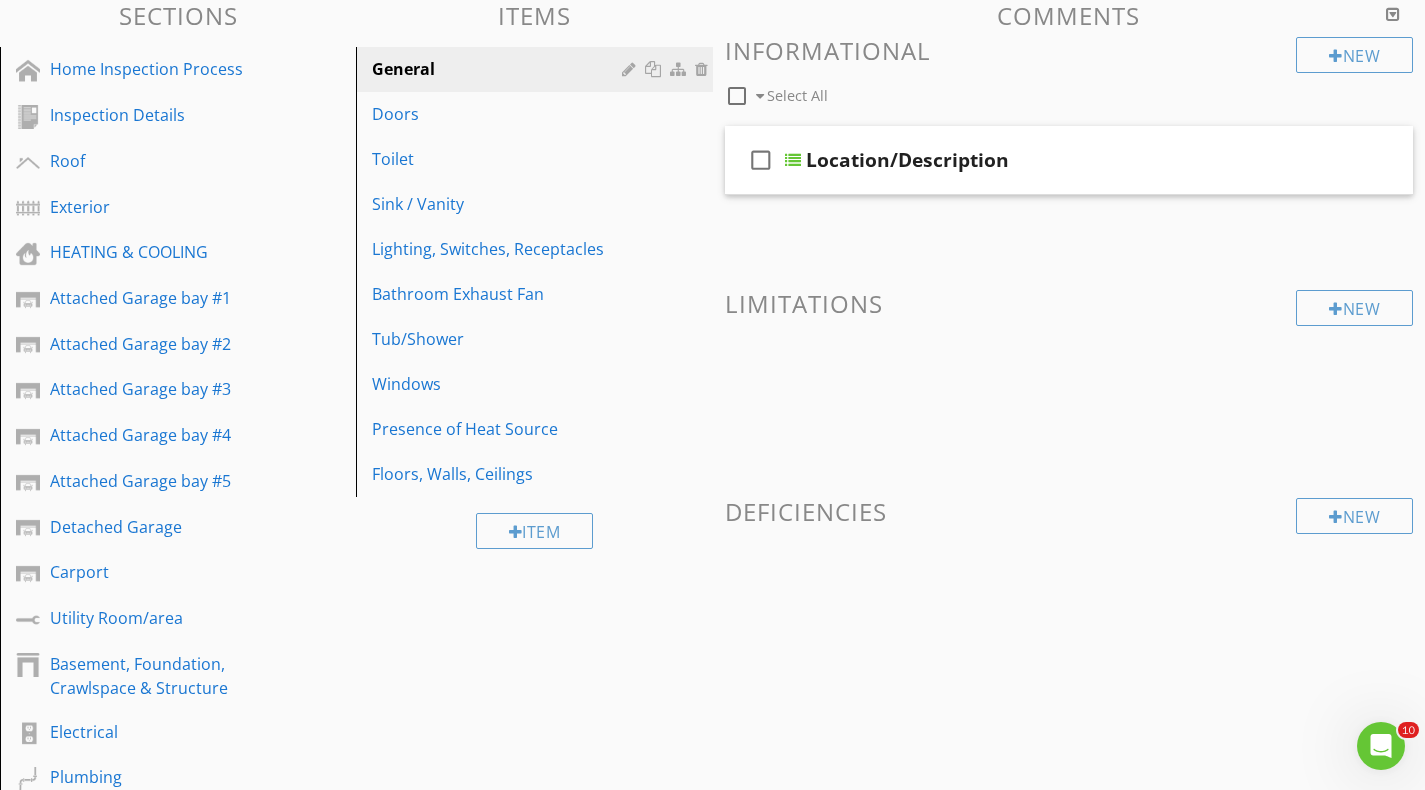 scroll, scrollTop: 300, scrollLeft: 0, axis: vertical 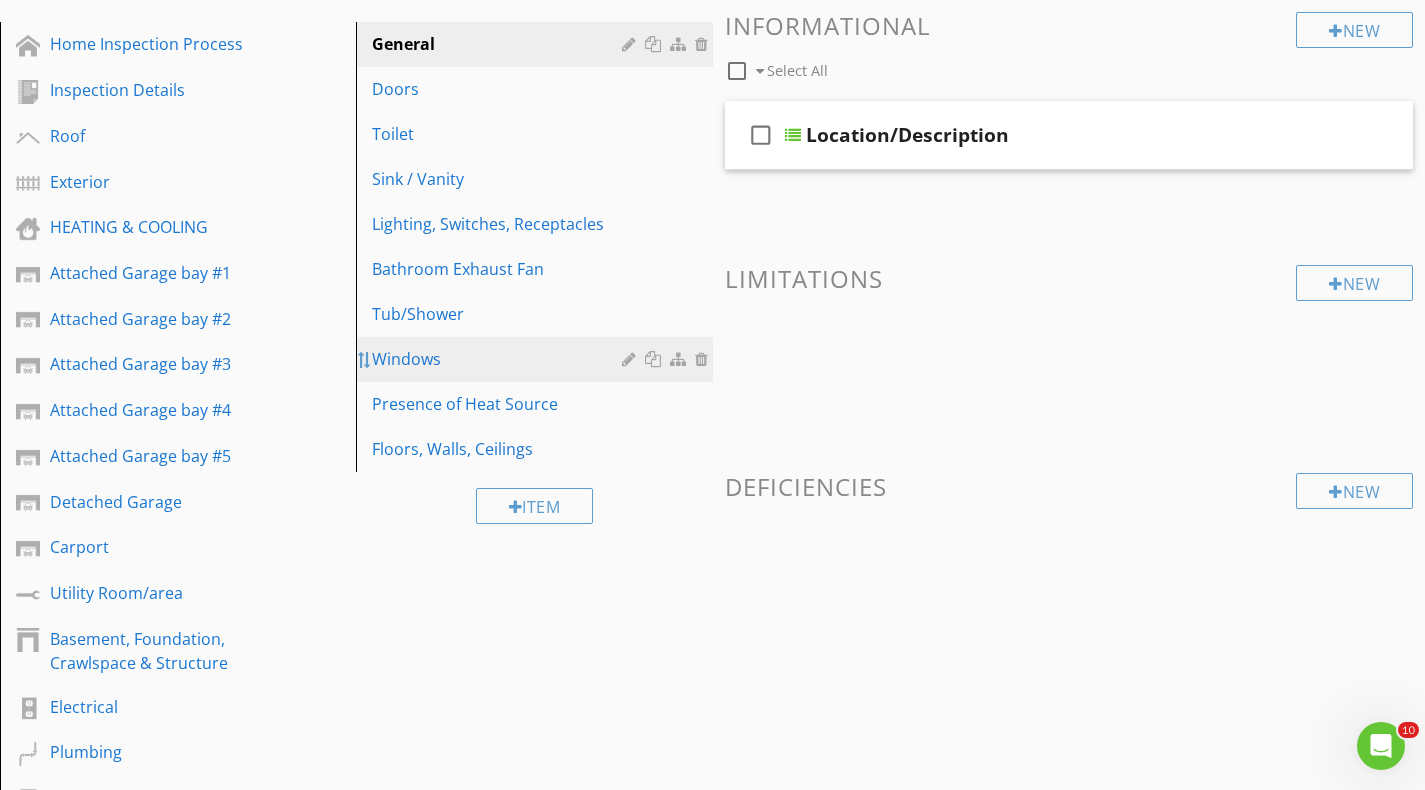 type 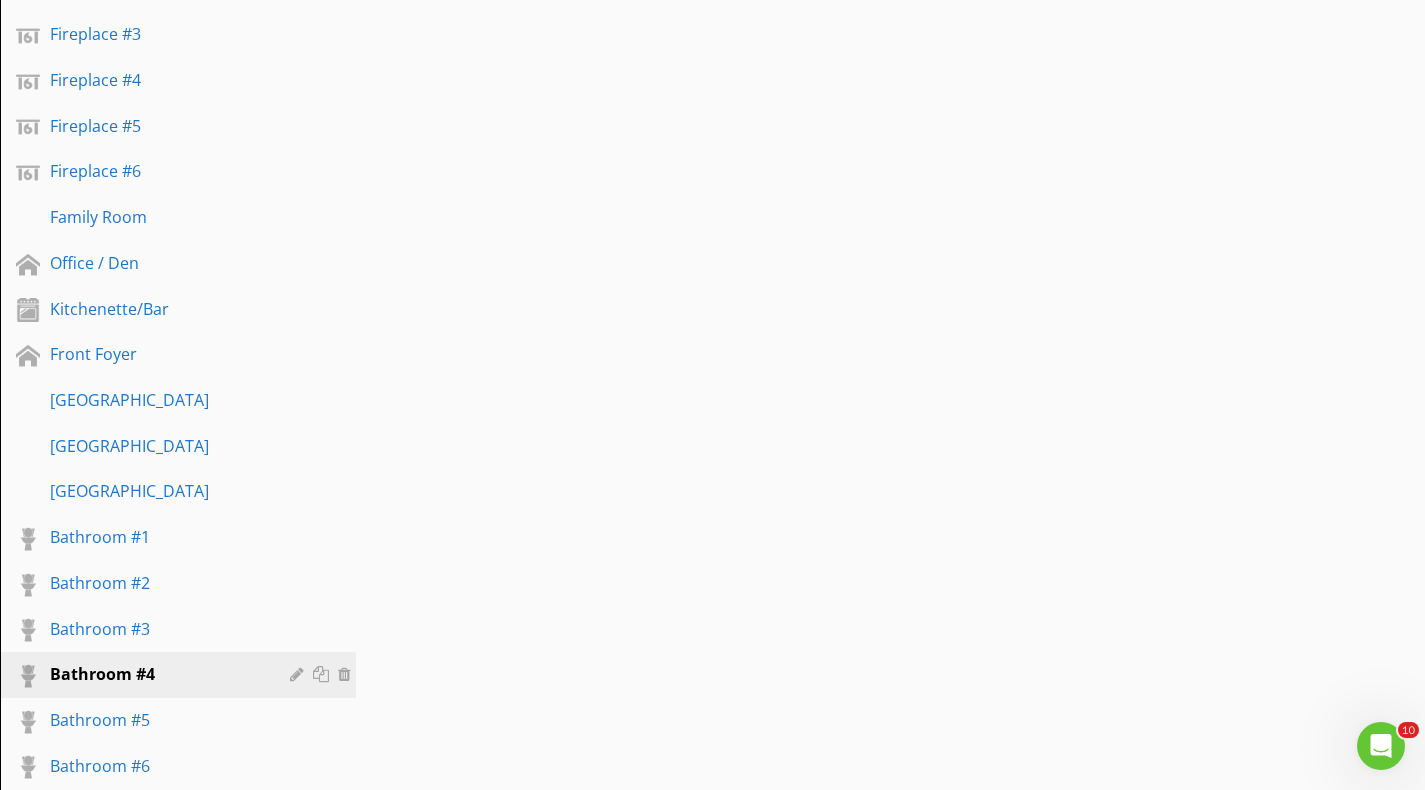 scroll, scrollTop: 1400, scrollLeft: 0, axis: vertical 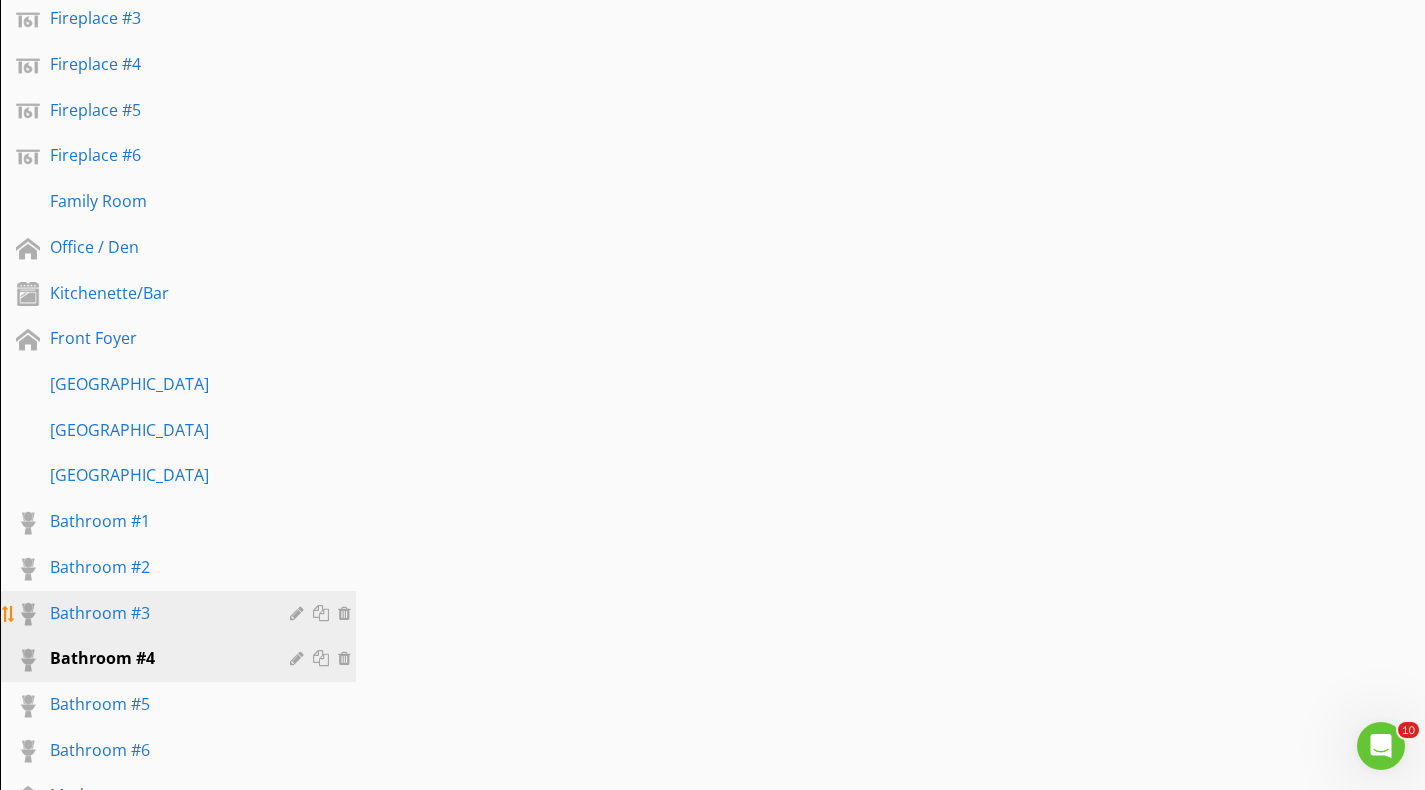 click on "Bathroom #3" at bounding box center (155, 613) 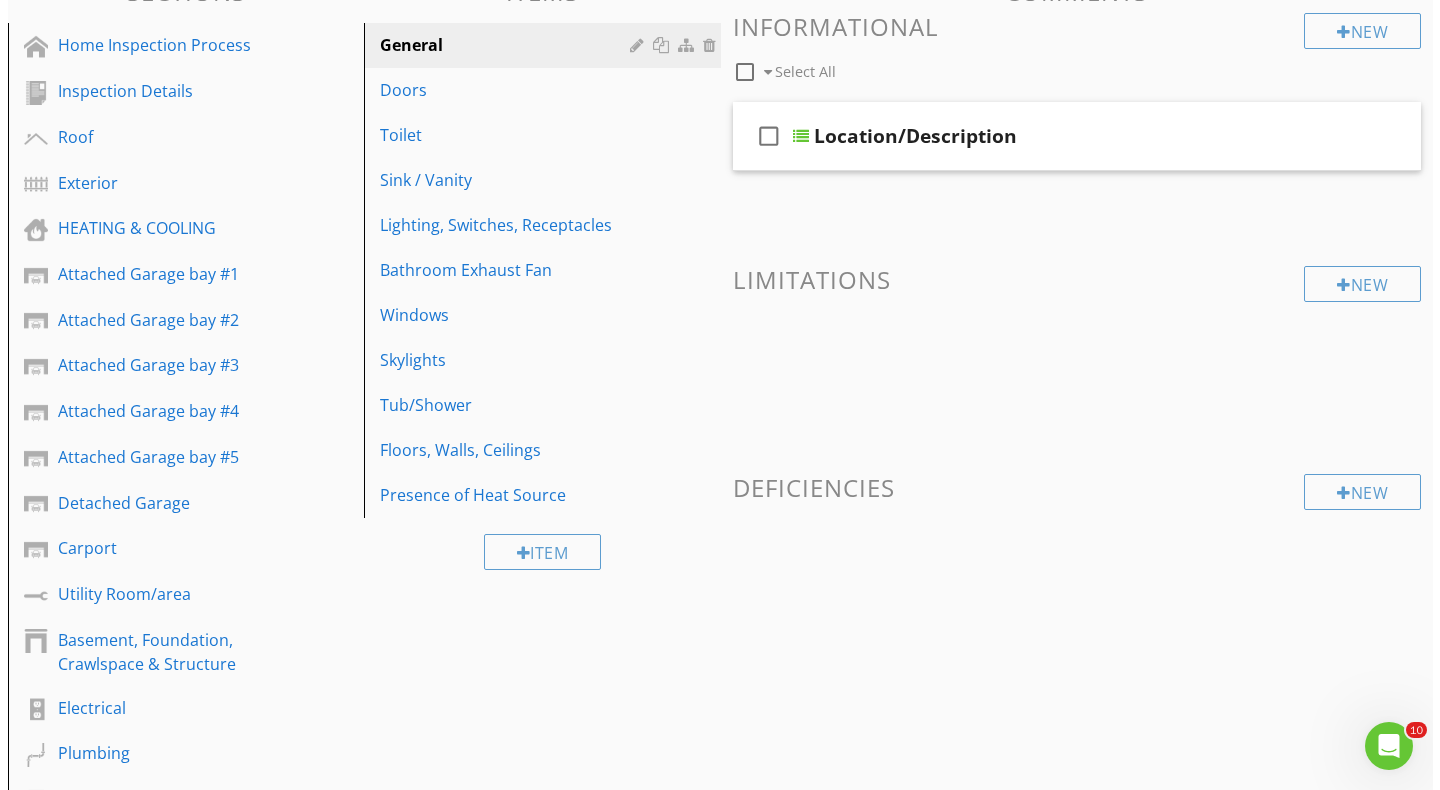 scroll, scrollTop: 300, scrollLeft: 0, axis: vertical 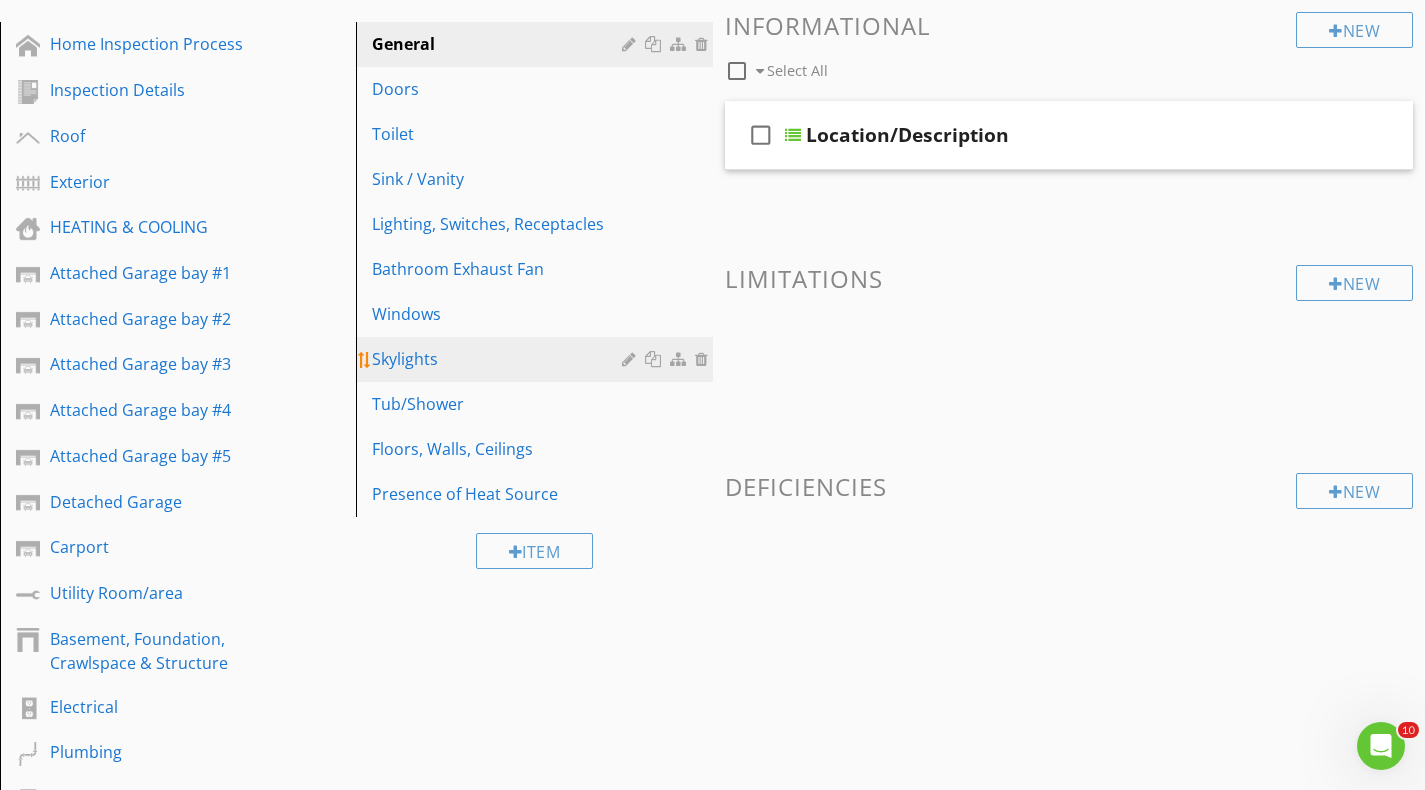 click at bounding box center (655, 359) 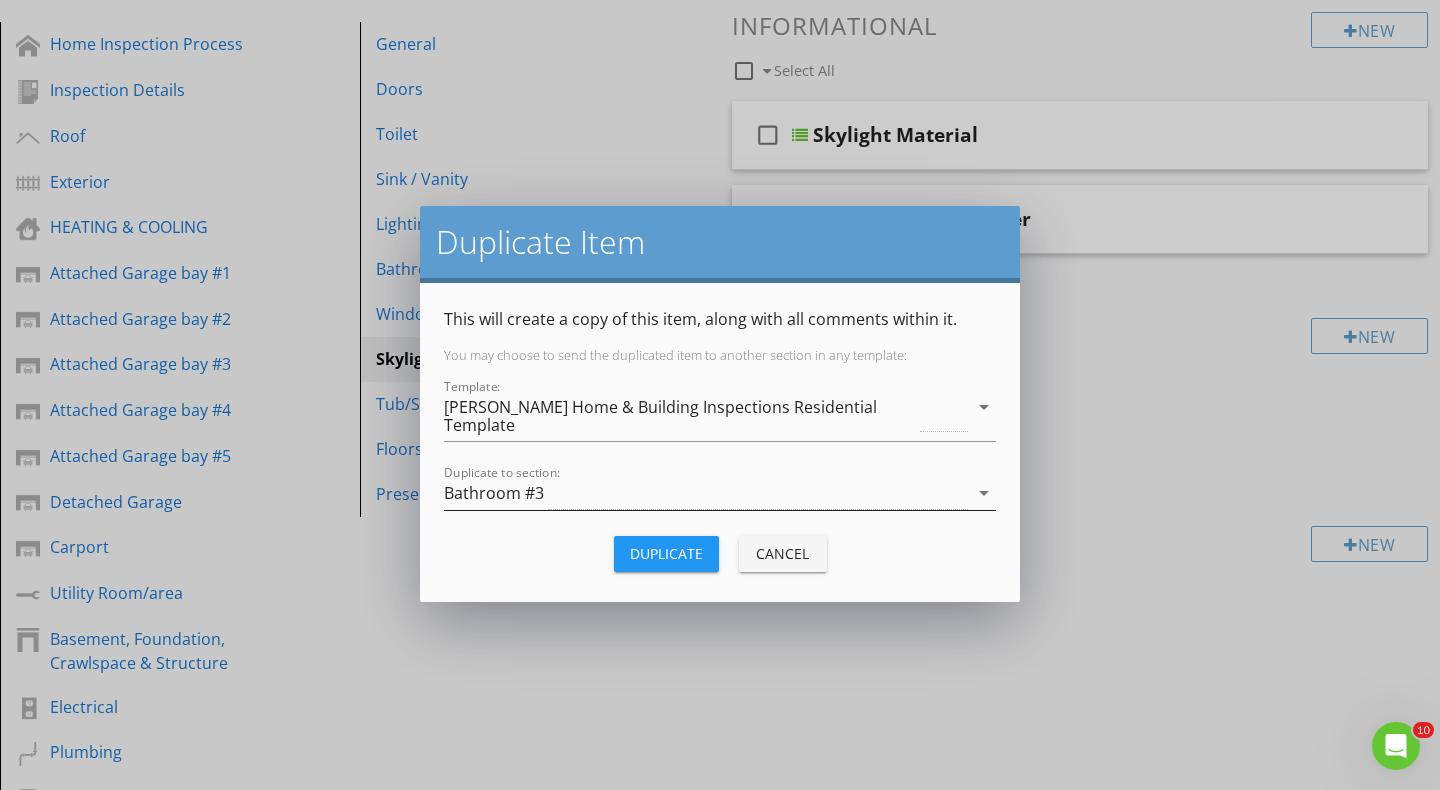 click on "Bathroom #3" at bounding box center [706, 493] 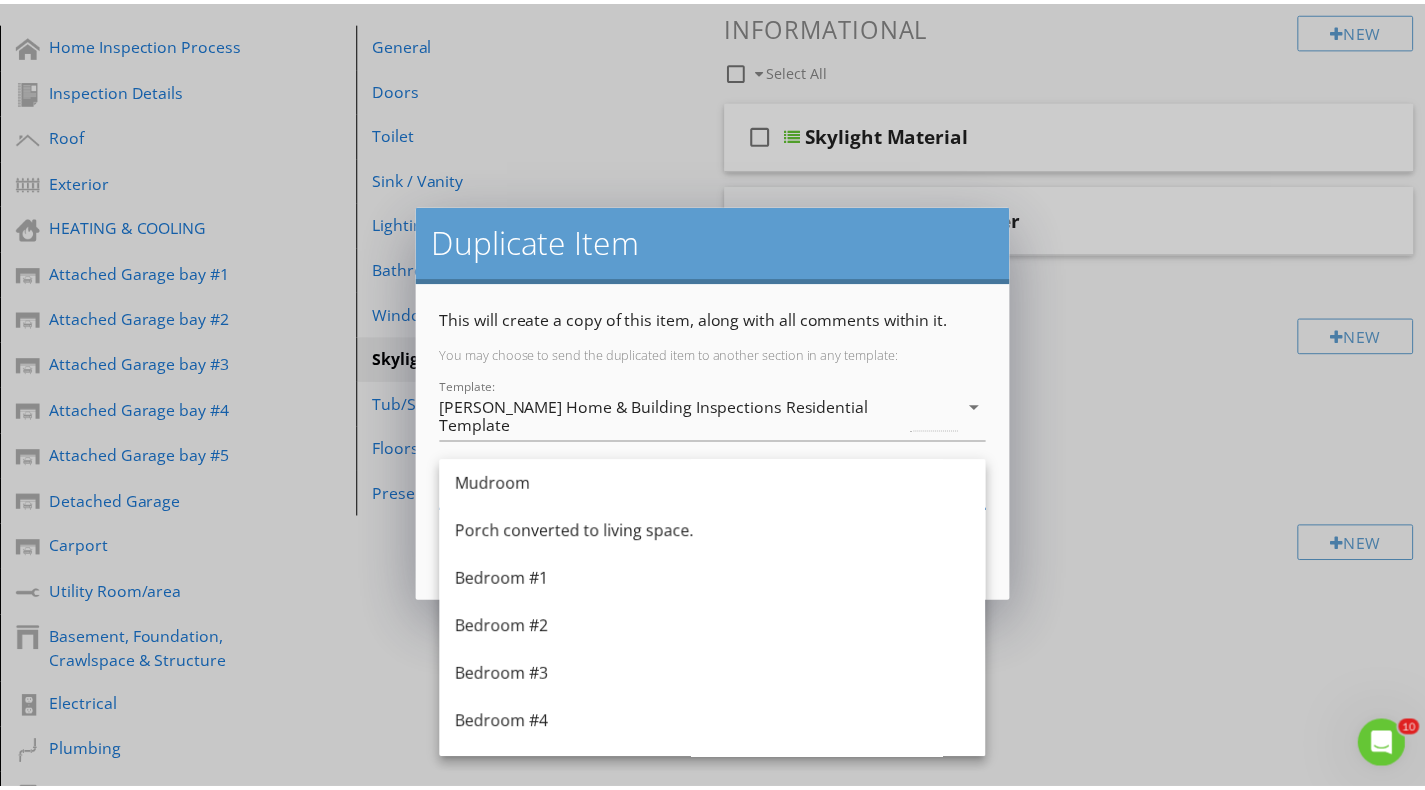 scroll, scrollTop: 1620, scrollLeft: 0, axis: vertical 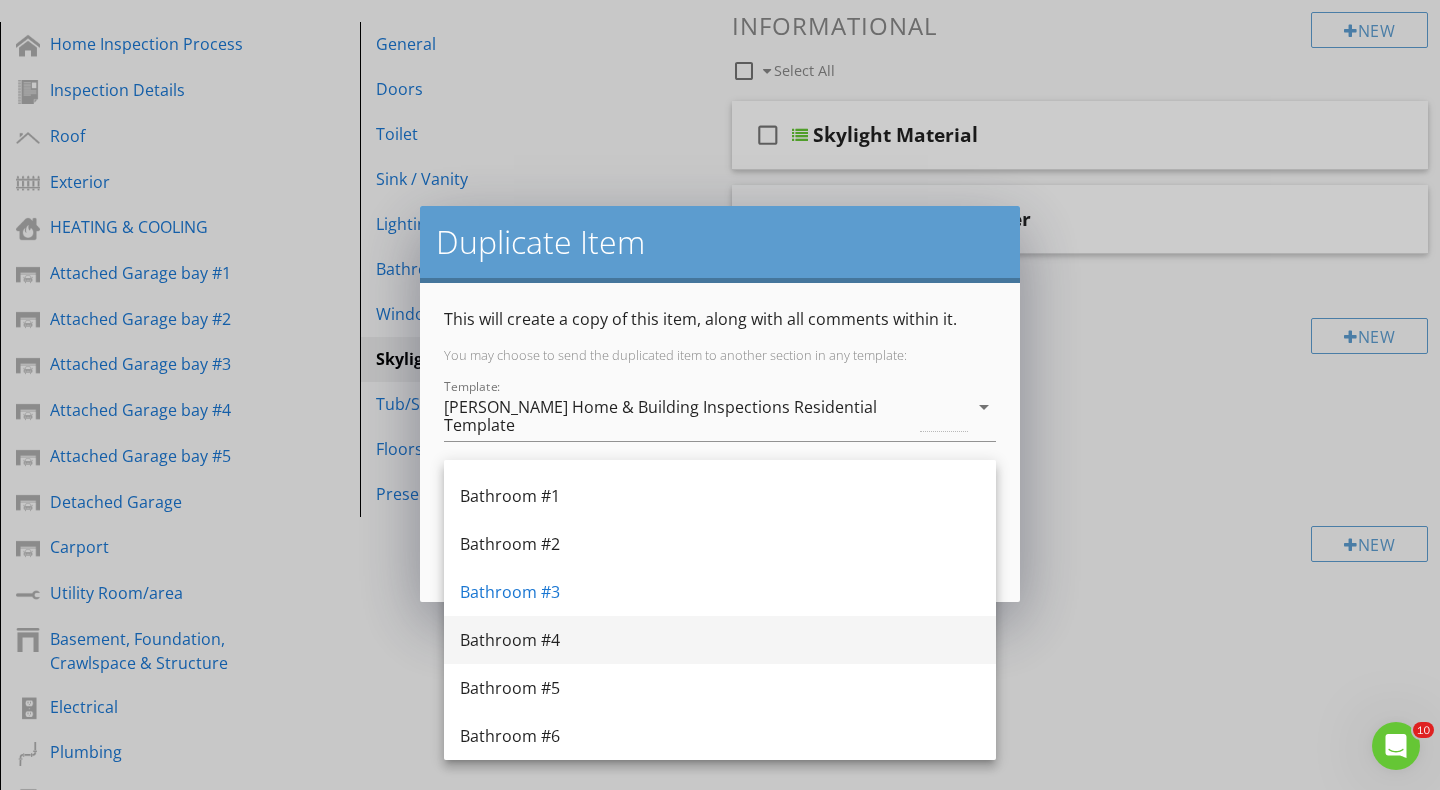 click on "Bathroom #4" at bounding box center (720, 640) 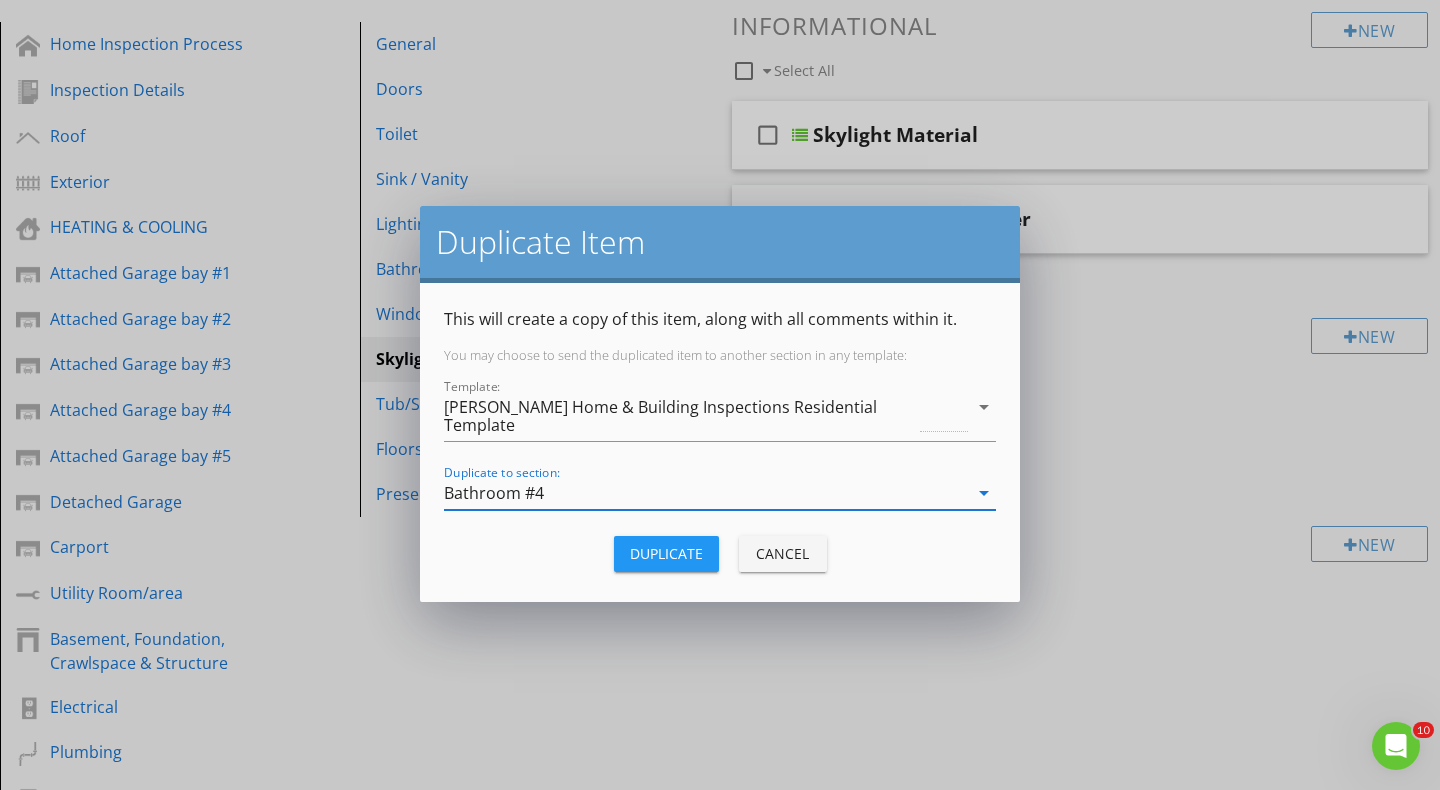 click on "Duplicate" at bounding box center (666, 553) 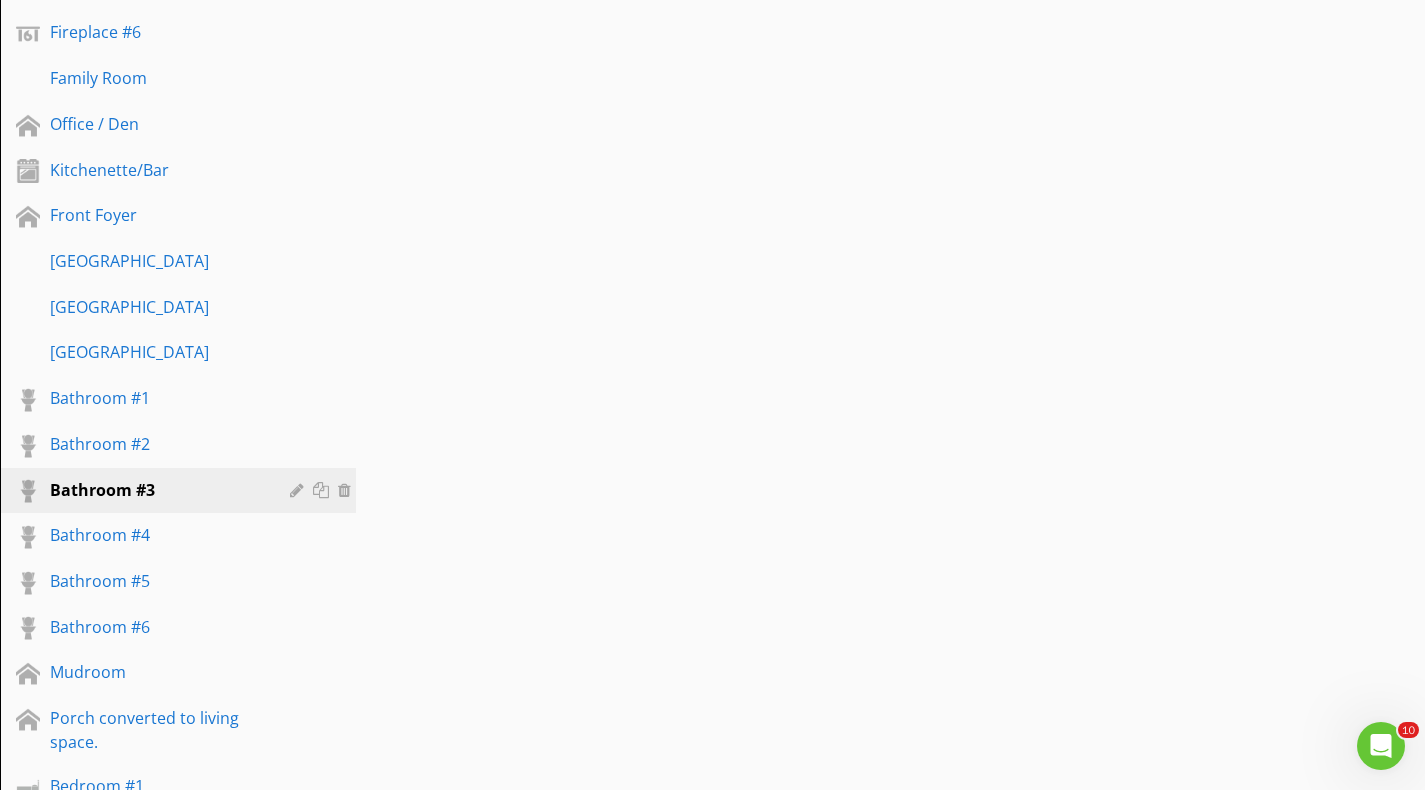 scroll, scrollTop: 1600, scrollLeft: 0, axis: vertical 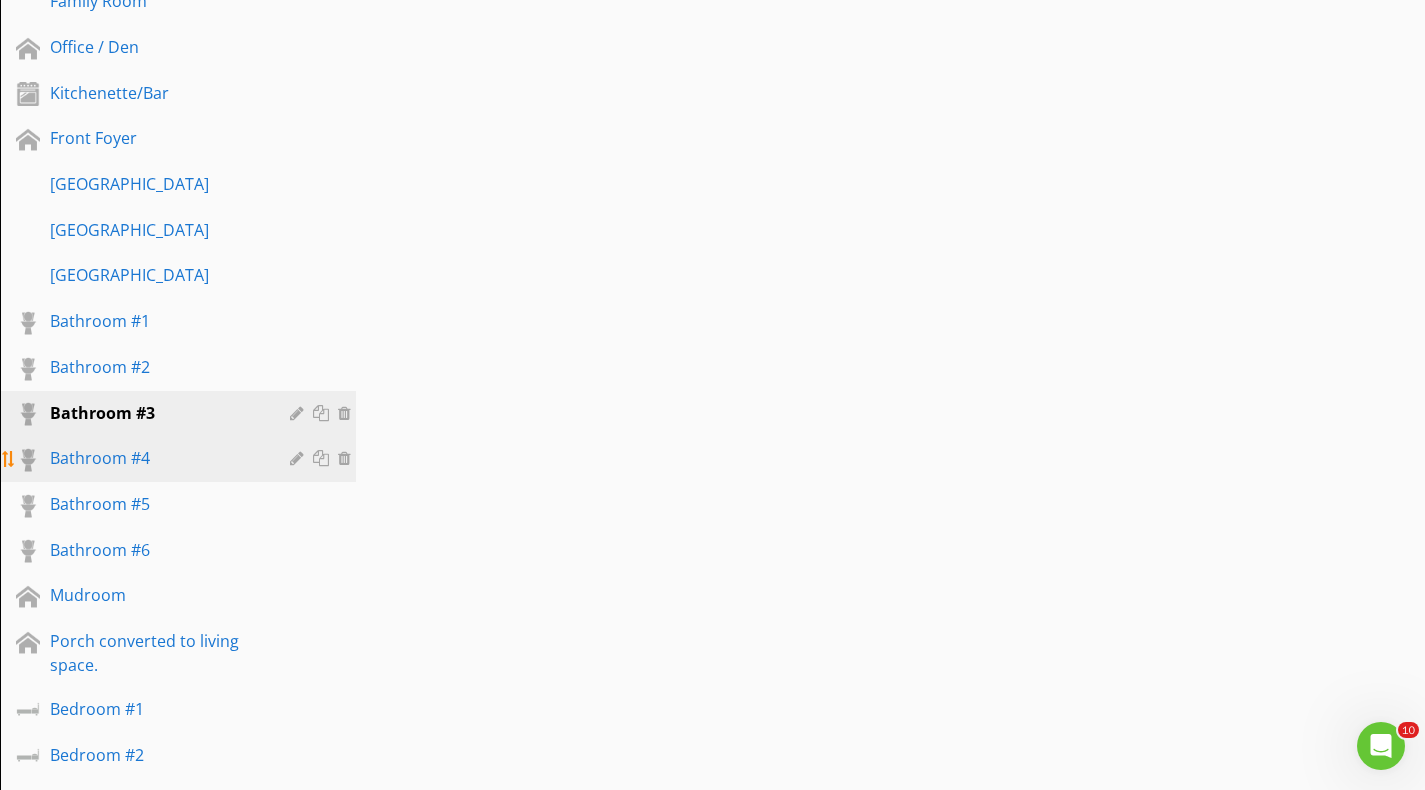 click on "Bathroom #4" at bounding box center [155, 458] 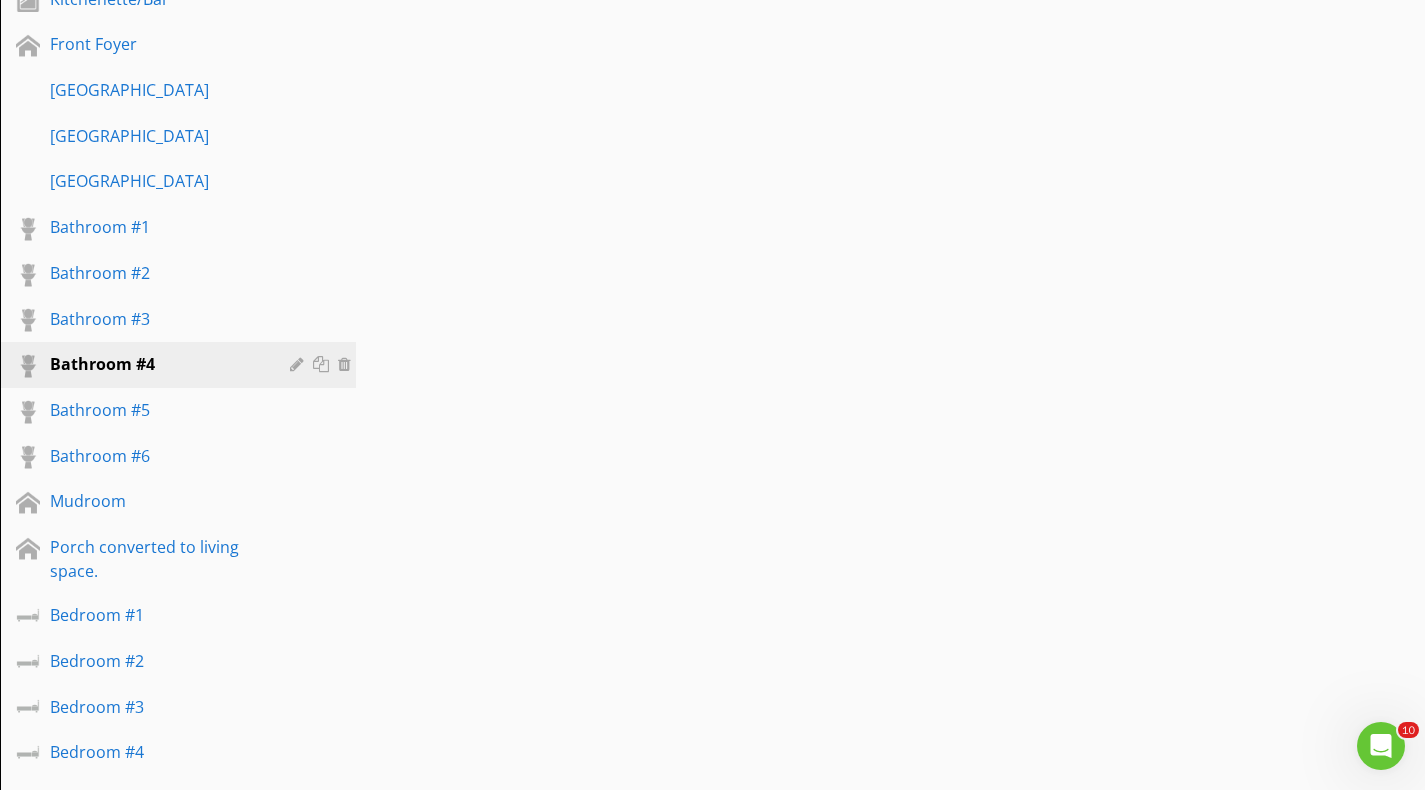 scroll, scrollTop: 1700, scrollLeft: 0, axis: vertical 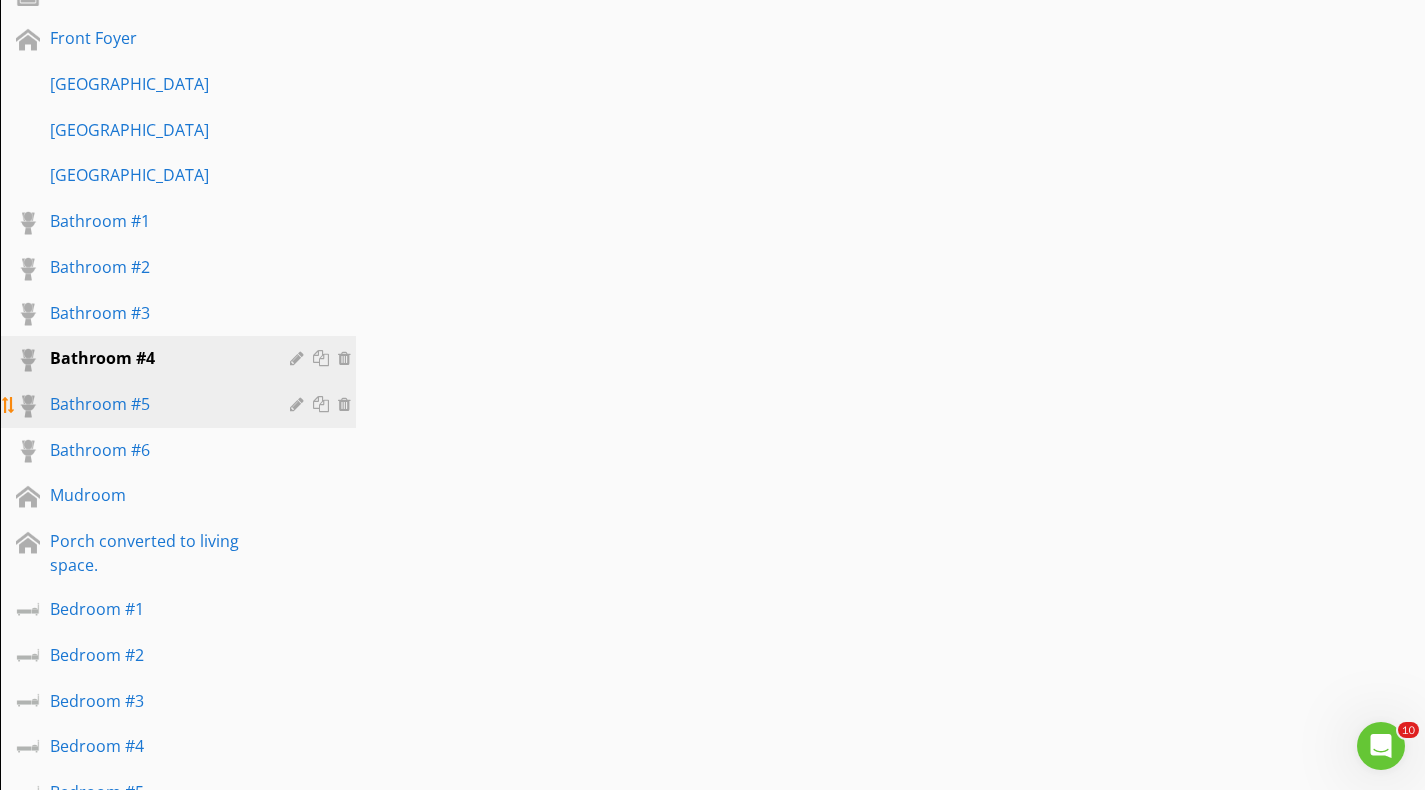 click on "Bathroom #5" at bounding box center (155, 404) 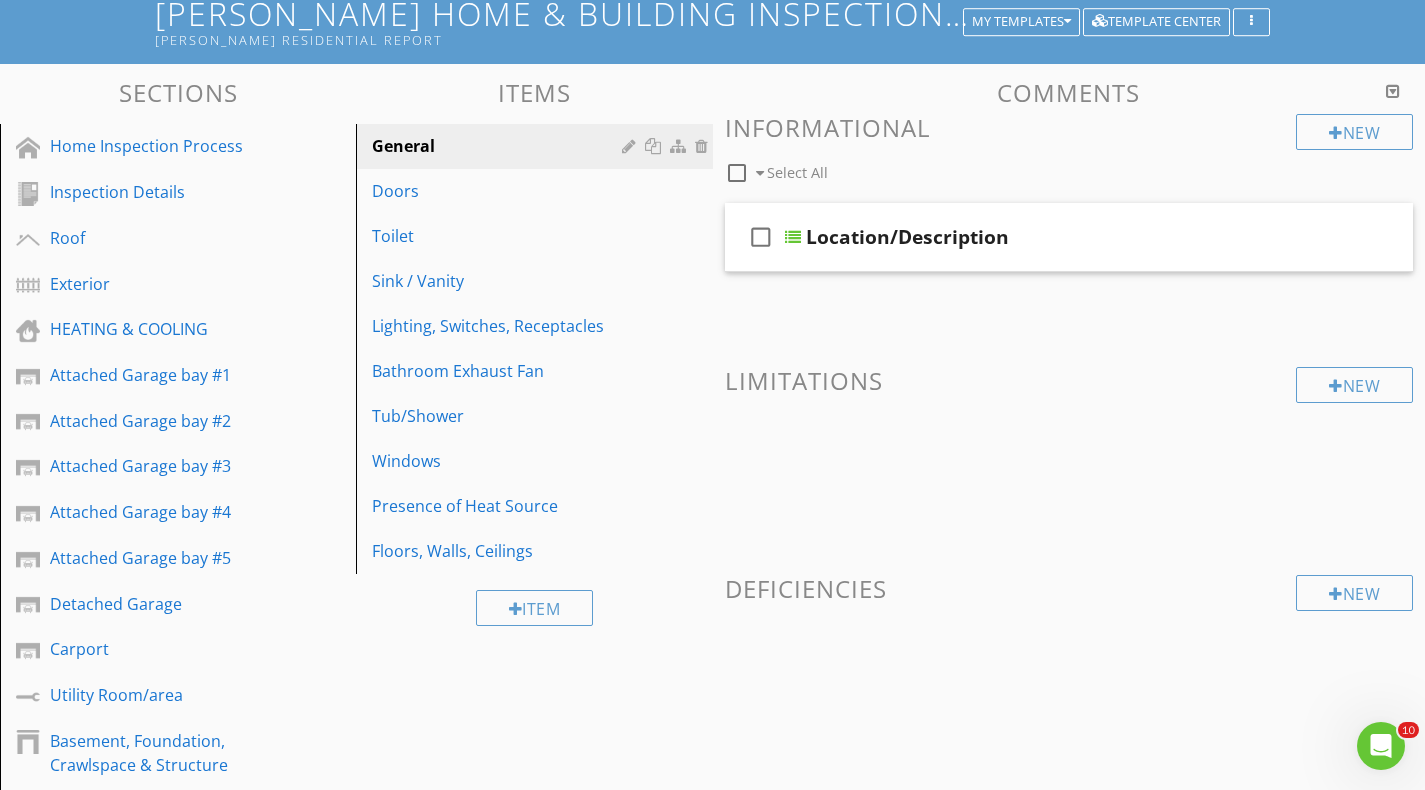 scroll, scrollTop: 200, scrollLeft: 0, axis: vertical 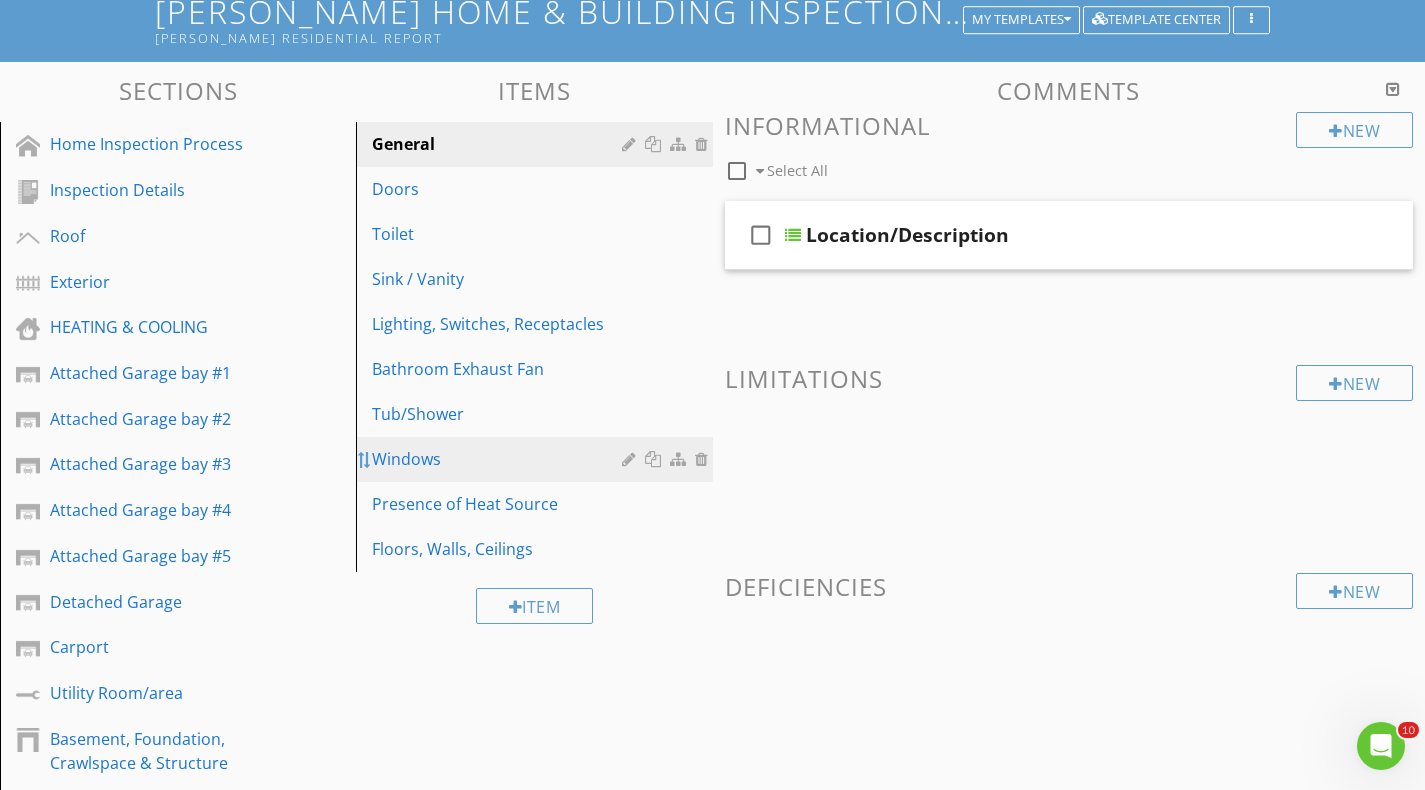 type 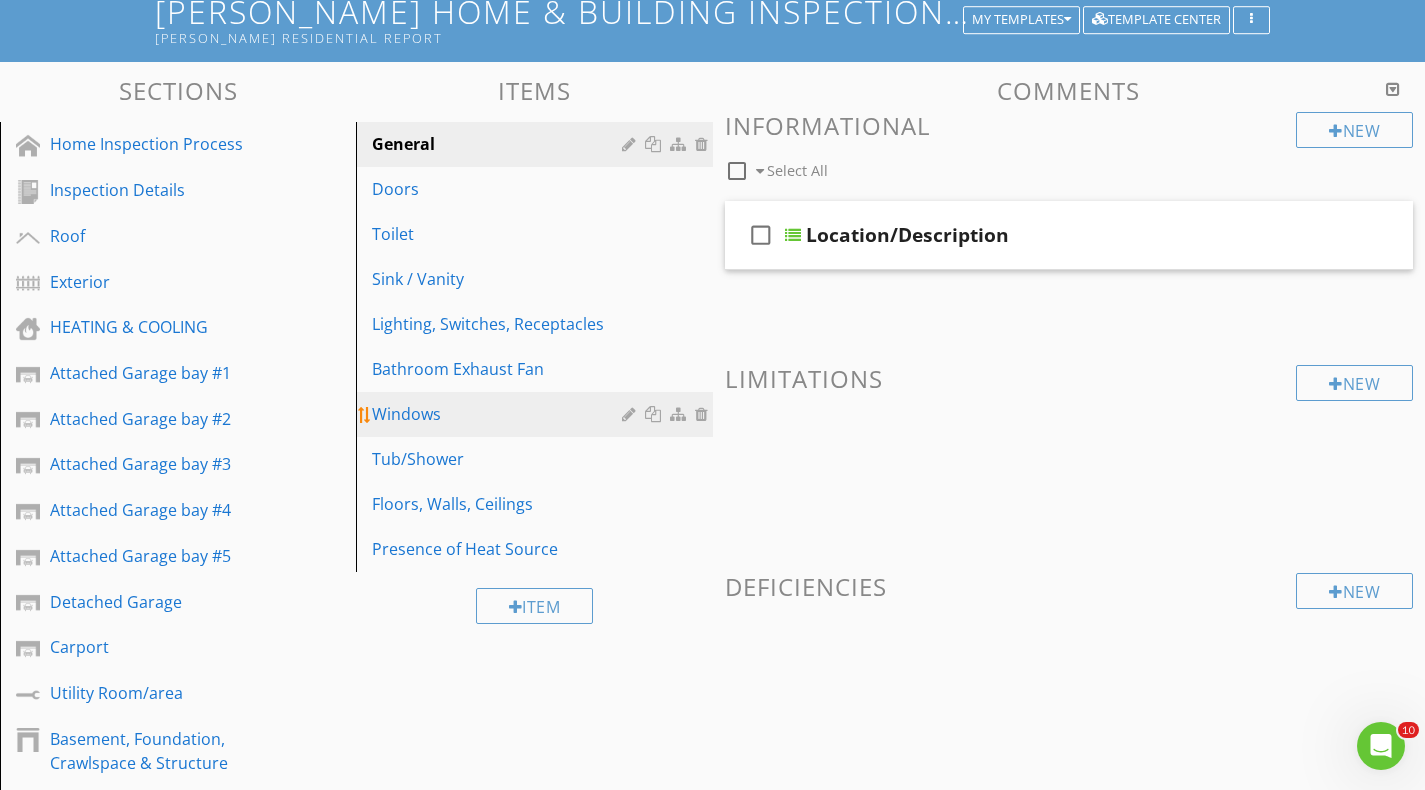 click on "Windows" at bounding box center [499, 414] 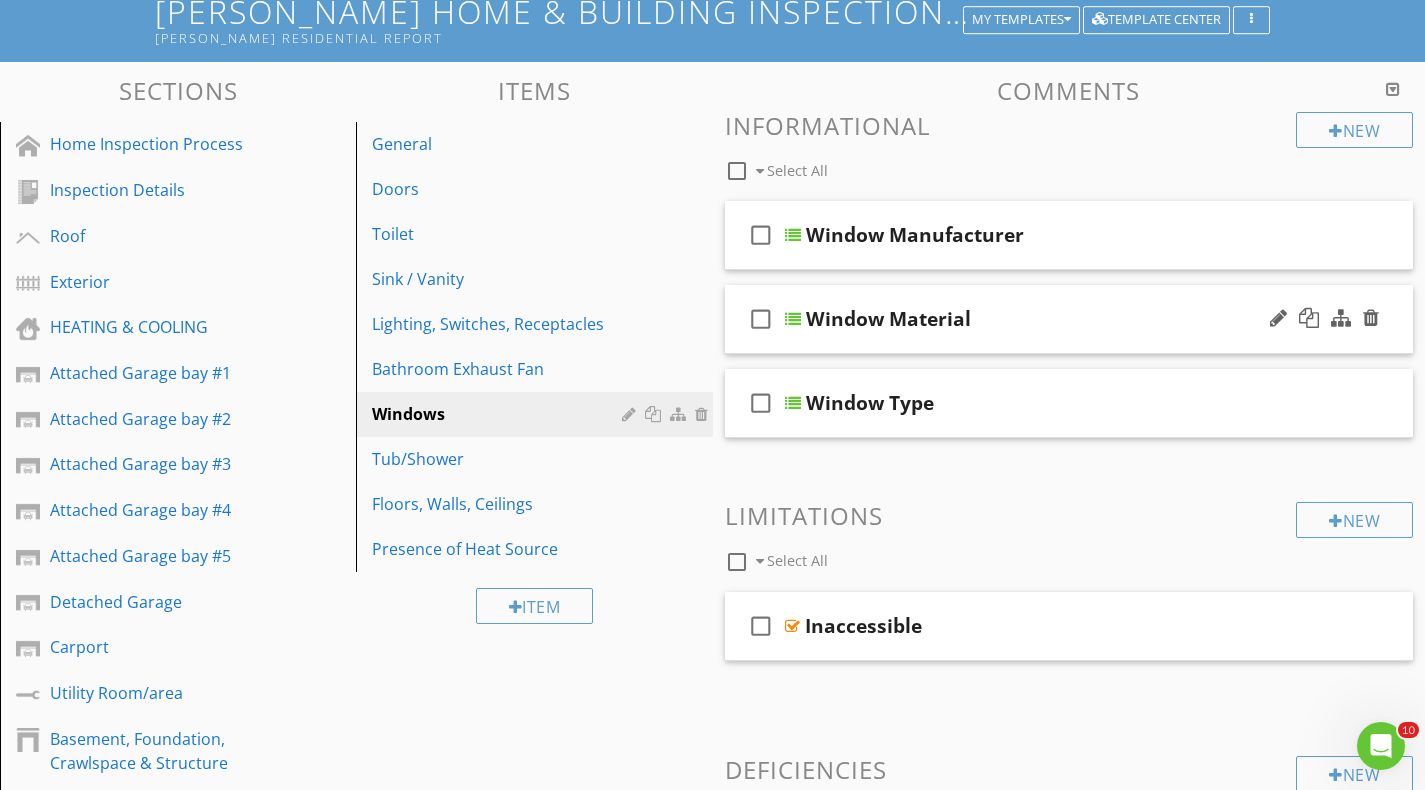 click at bounding box center (793, 319) 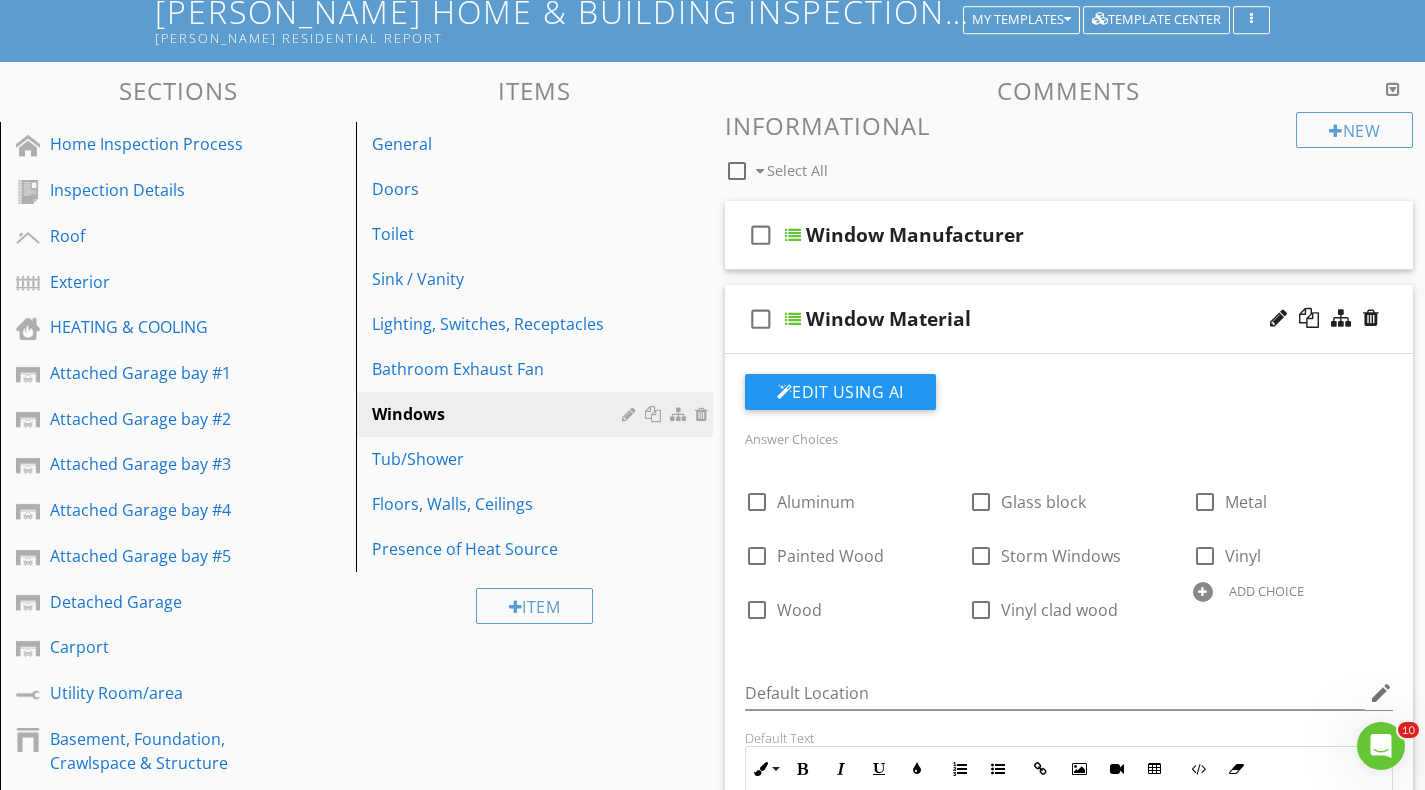 click on "ADD CHOICE" at bounding box center [1266, 591] 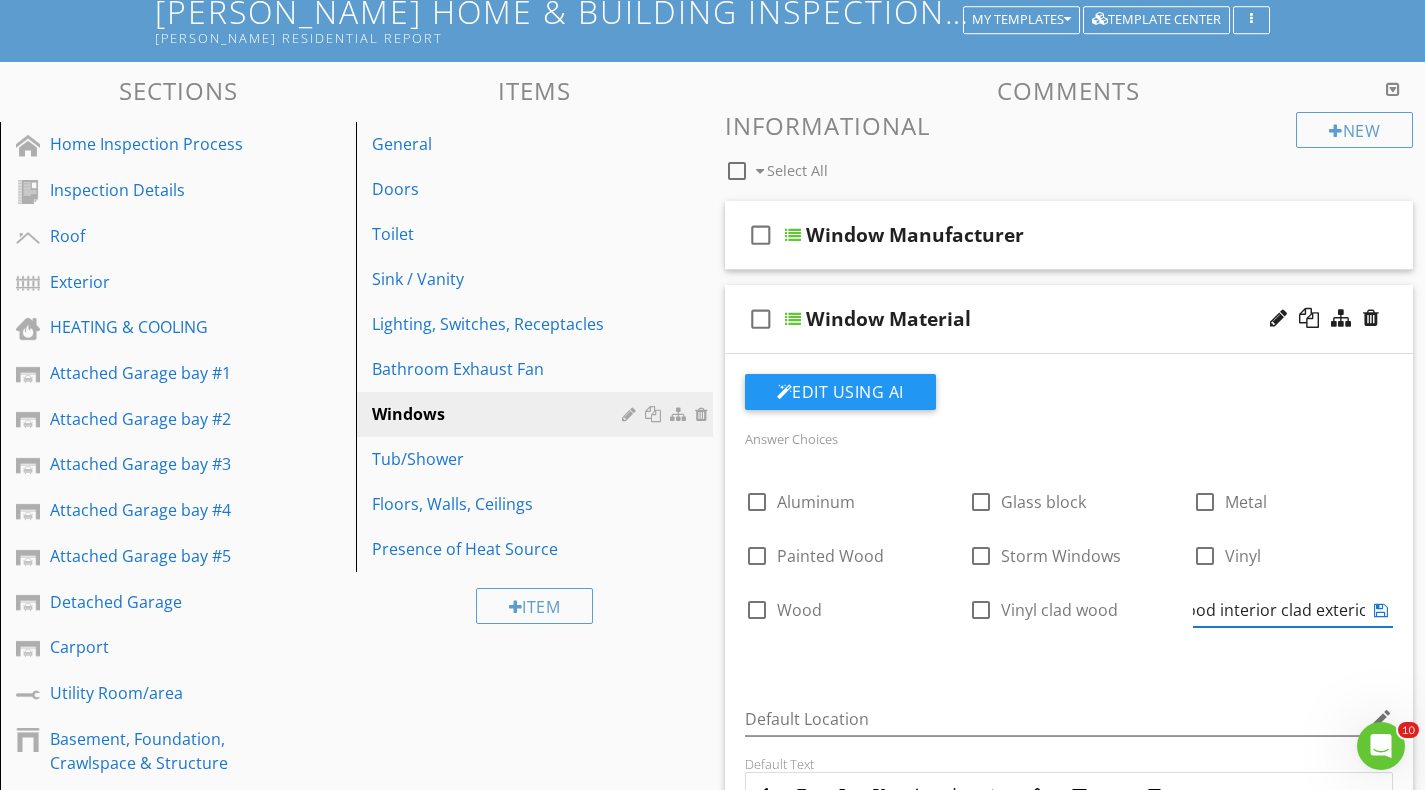 type on "Wood interior clad exterior" 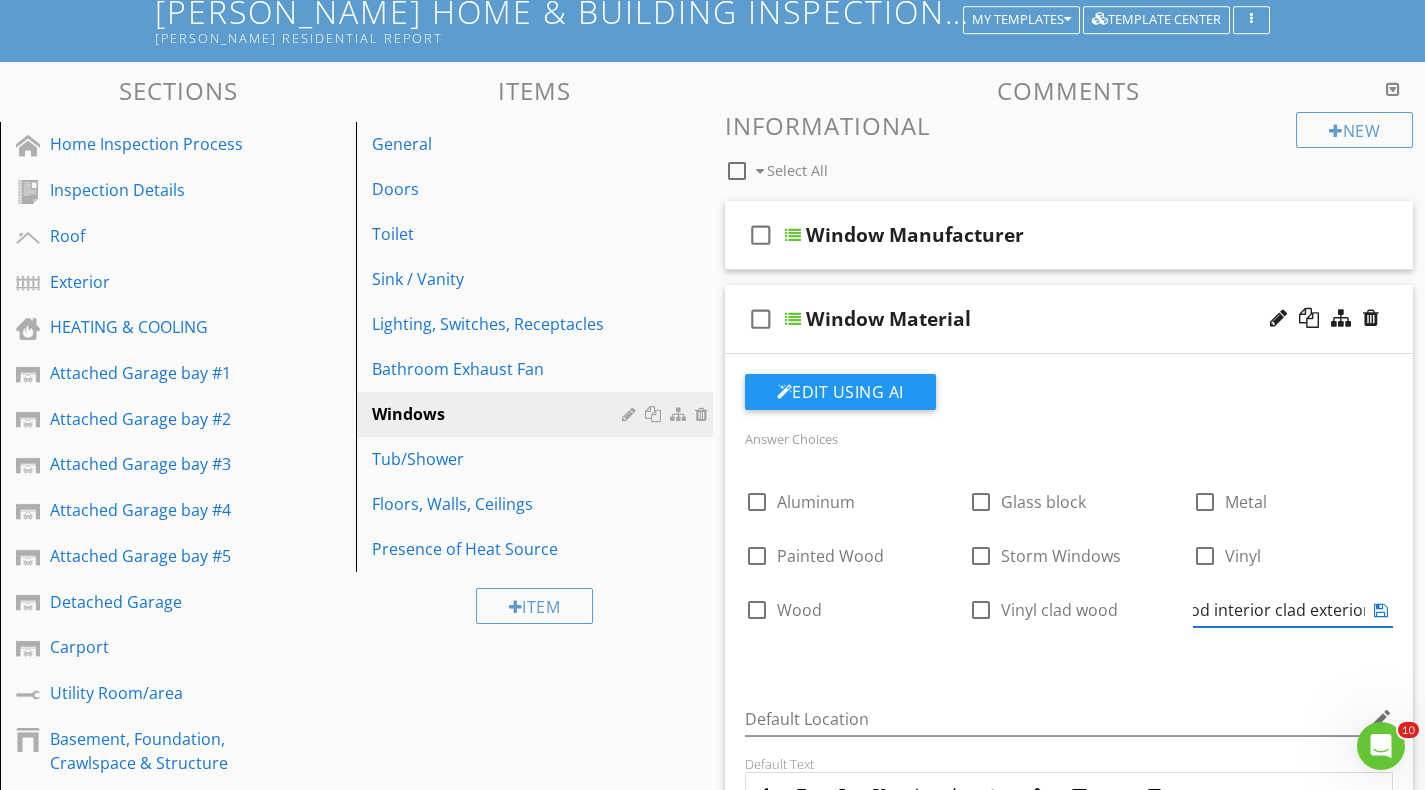 click at bounding box center (1381, 610) 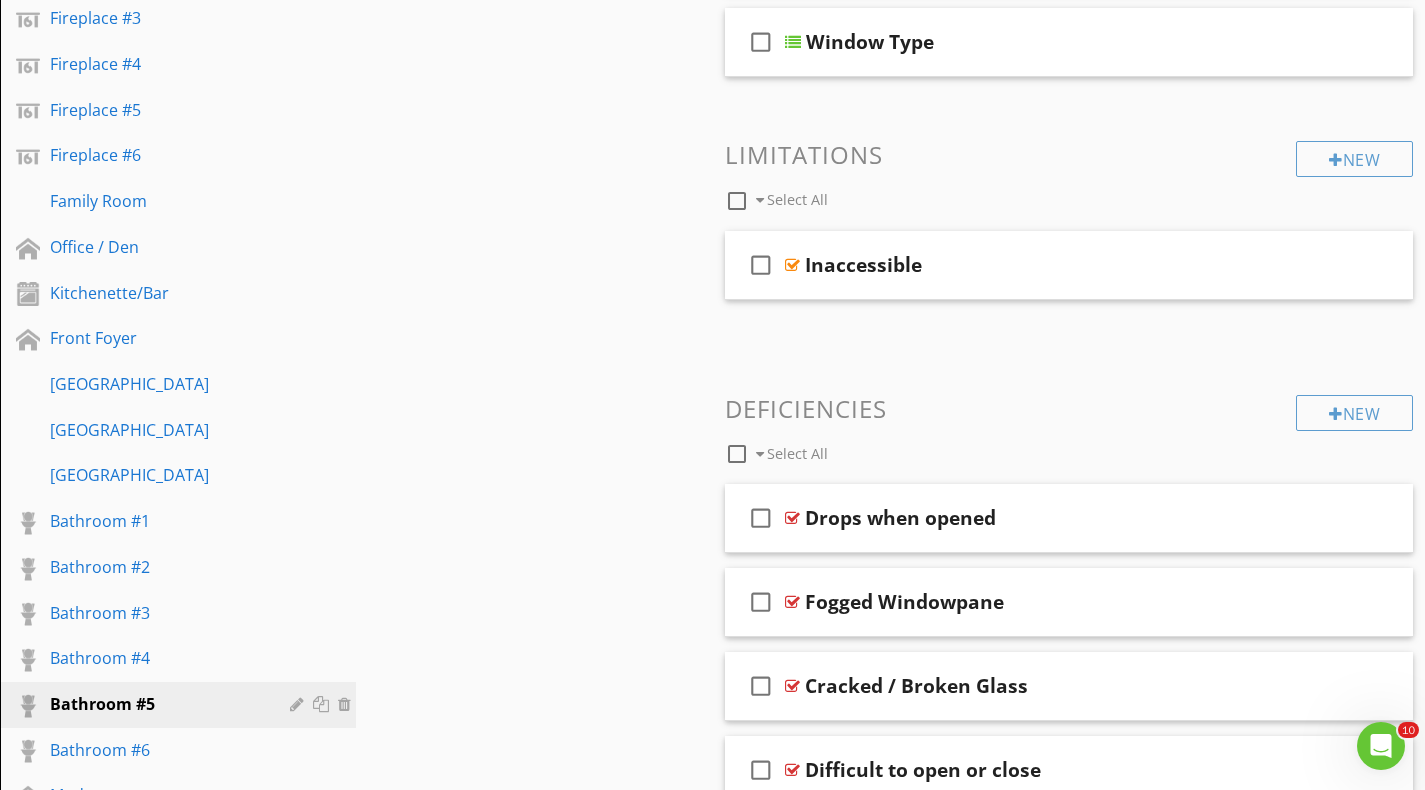 scroll, scrollTop: 1800, scrollLeft: 0, axis: vertical 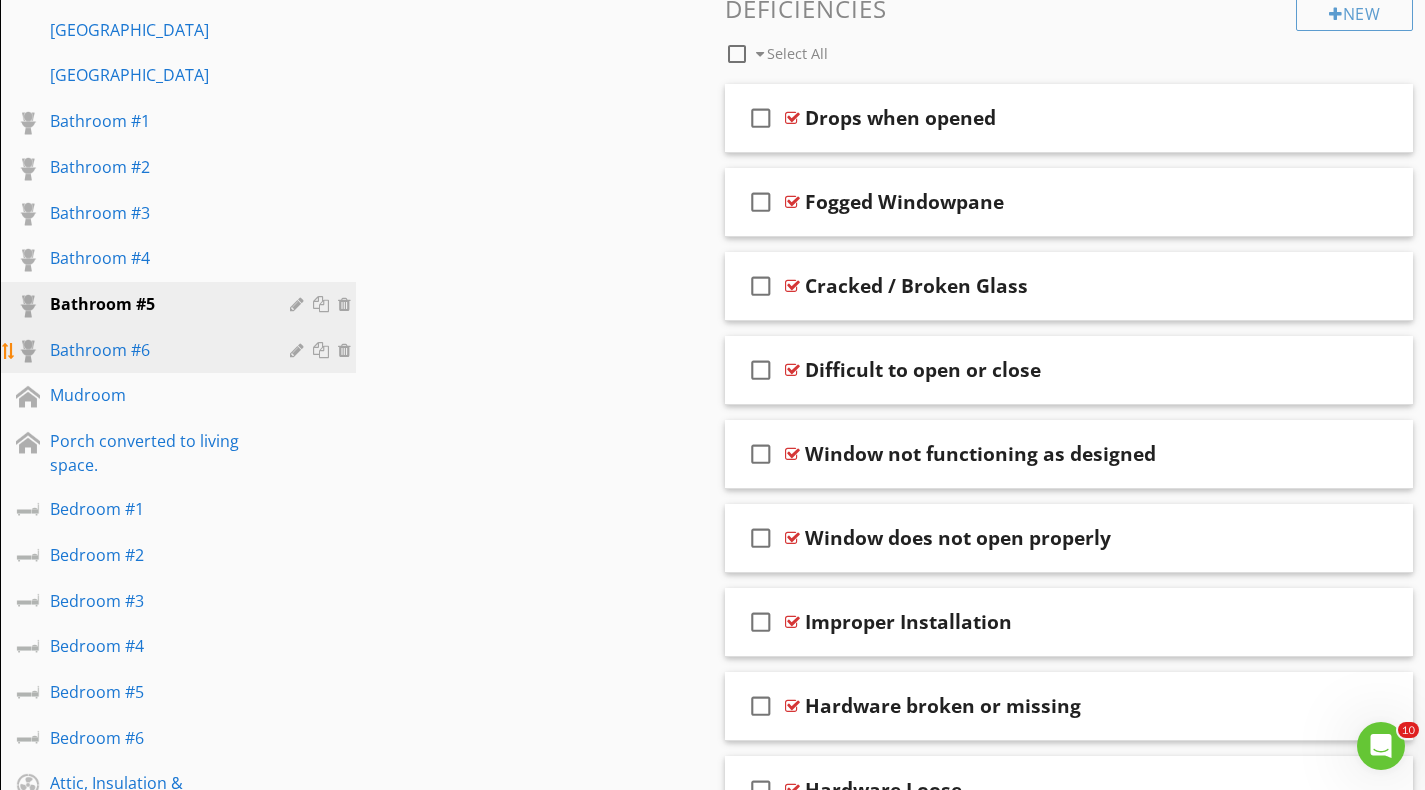 click on "Bathroom #6" at bounding box center (155, 350) 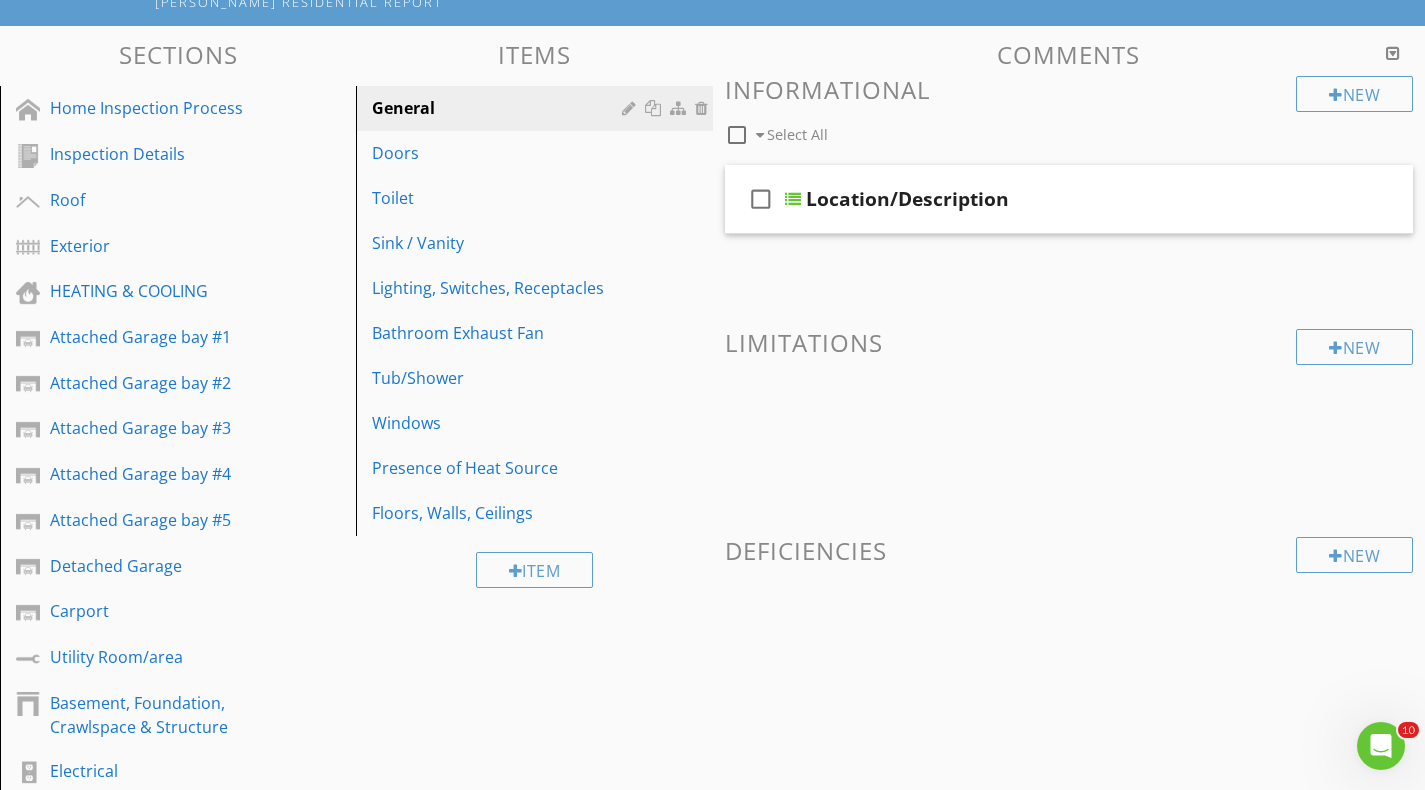 scroll, scrollTop: 200, scrollLeft: 0, axis: vertical 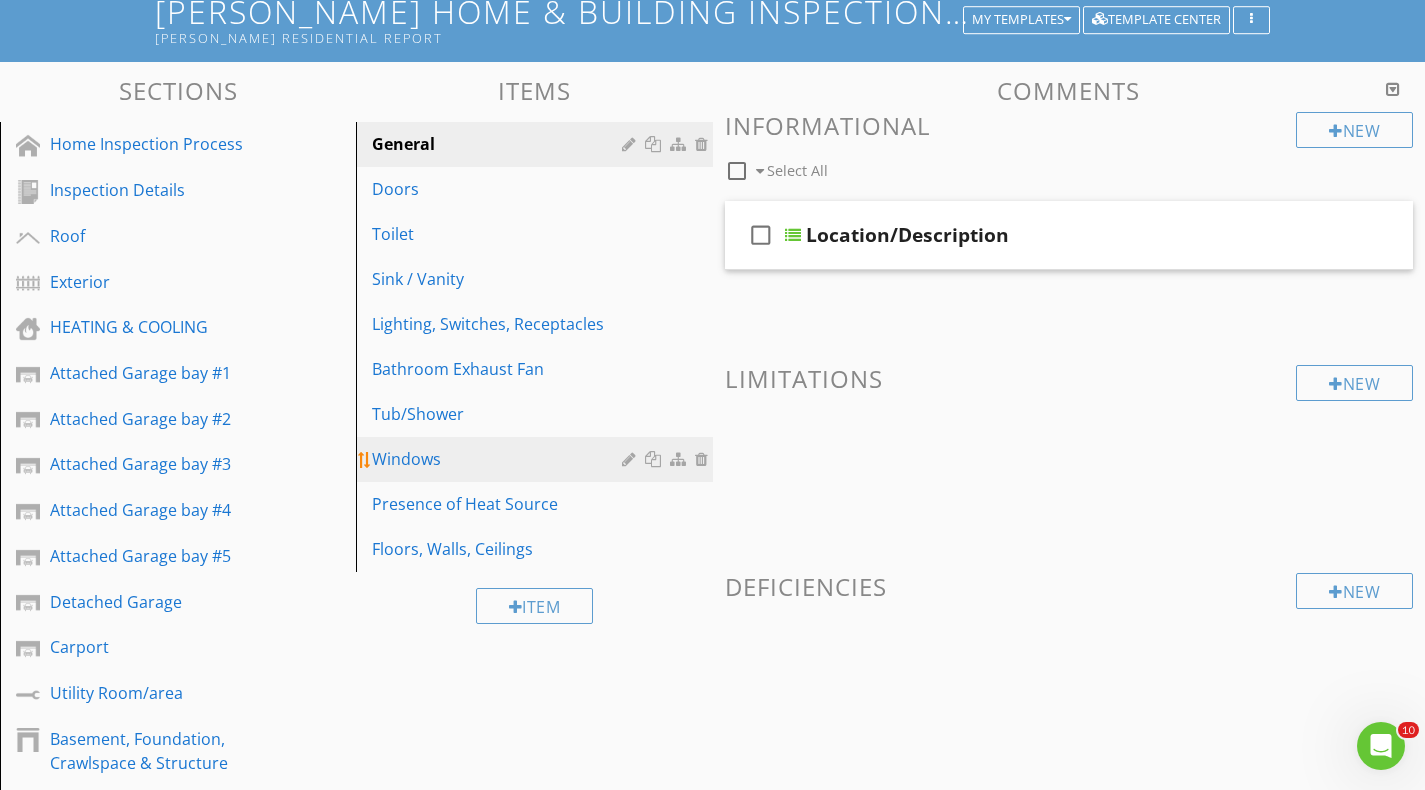 type 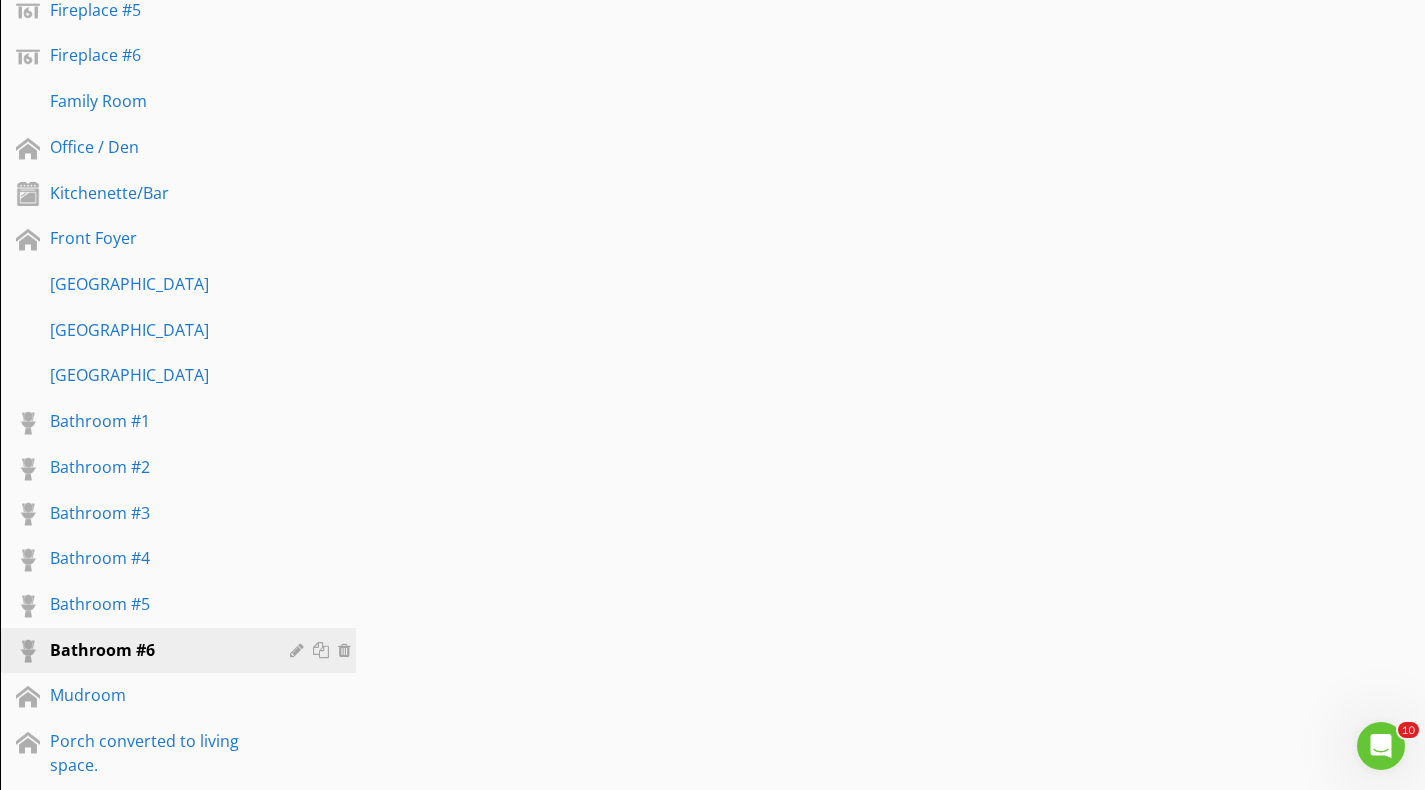 scroll, scrollTop: 1800, scrollLeft: 0, axis: vertical 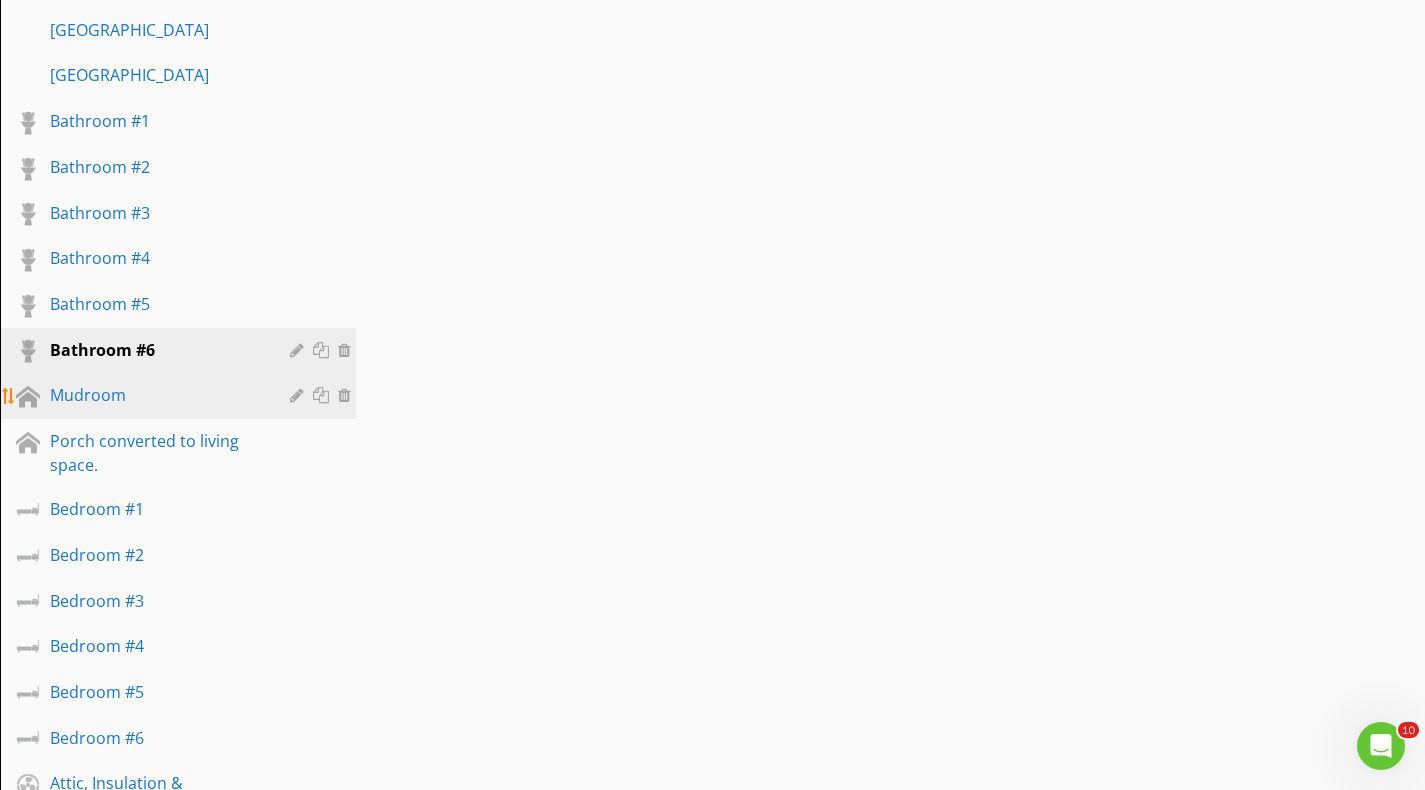 click on "Mudroom" at bounding box center [155, 395] 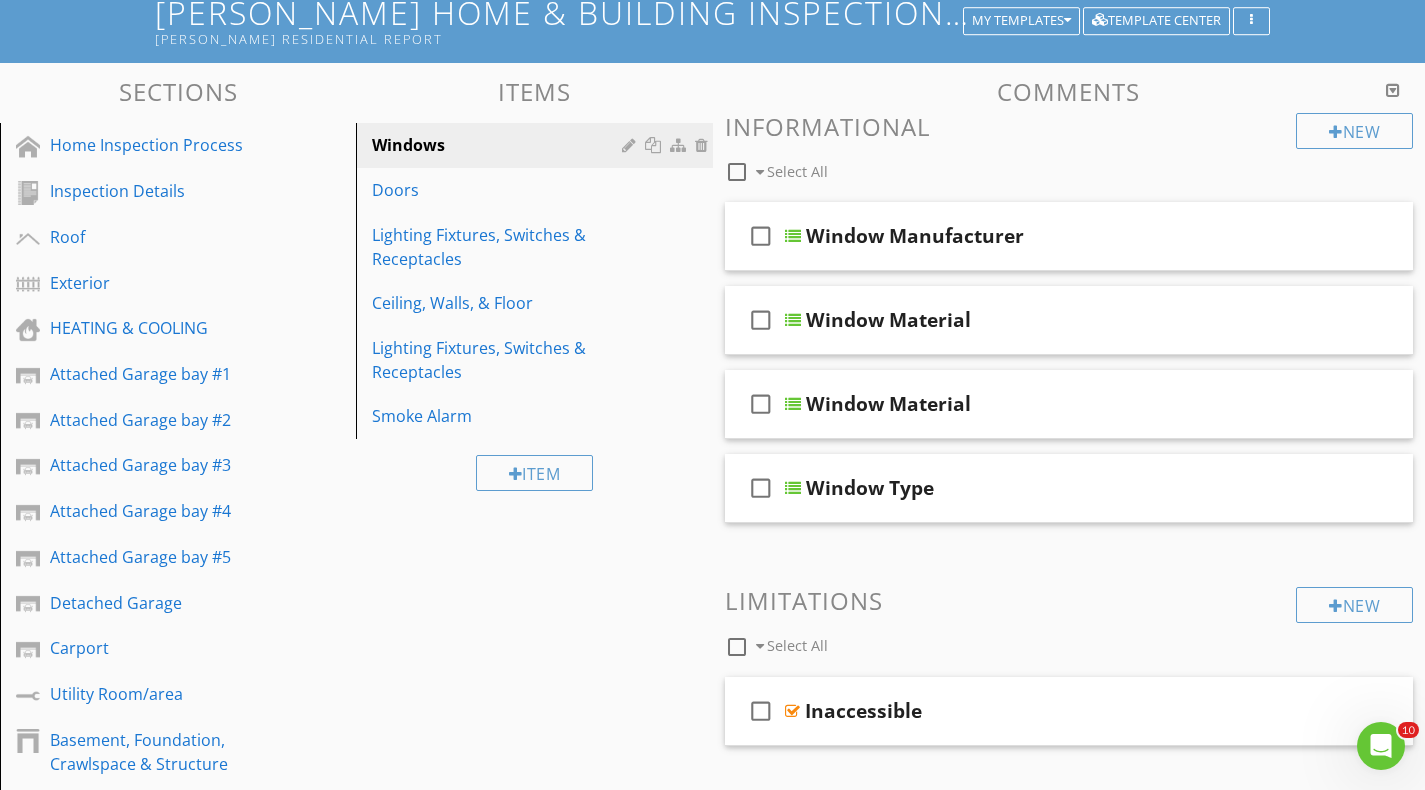 scroll, scrollTop: 200, scrollLeft: 0, axis: vertical 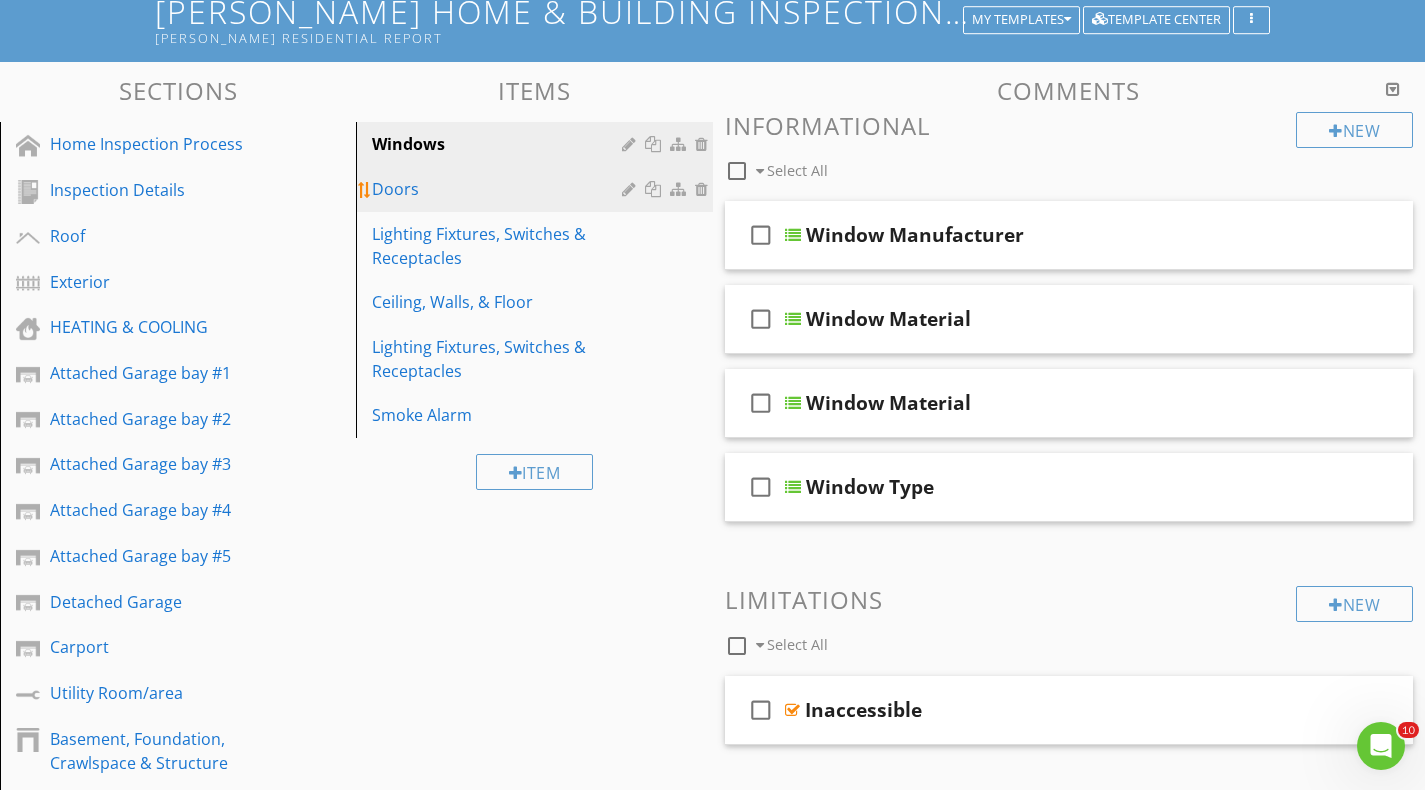 type 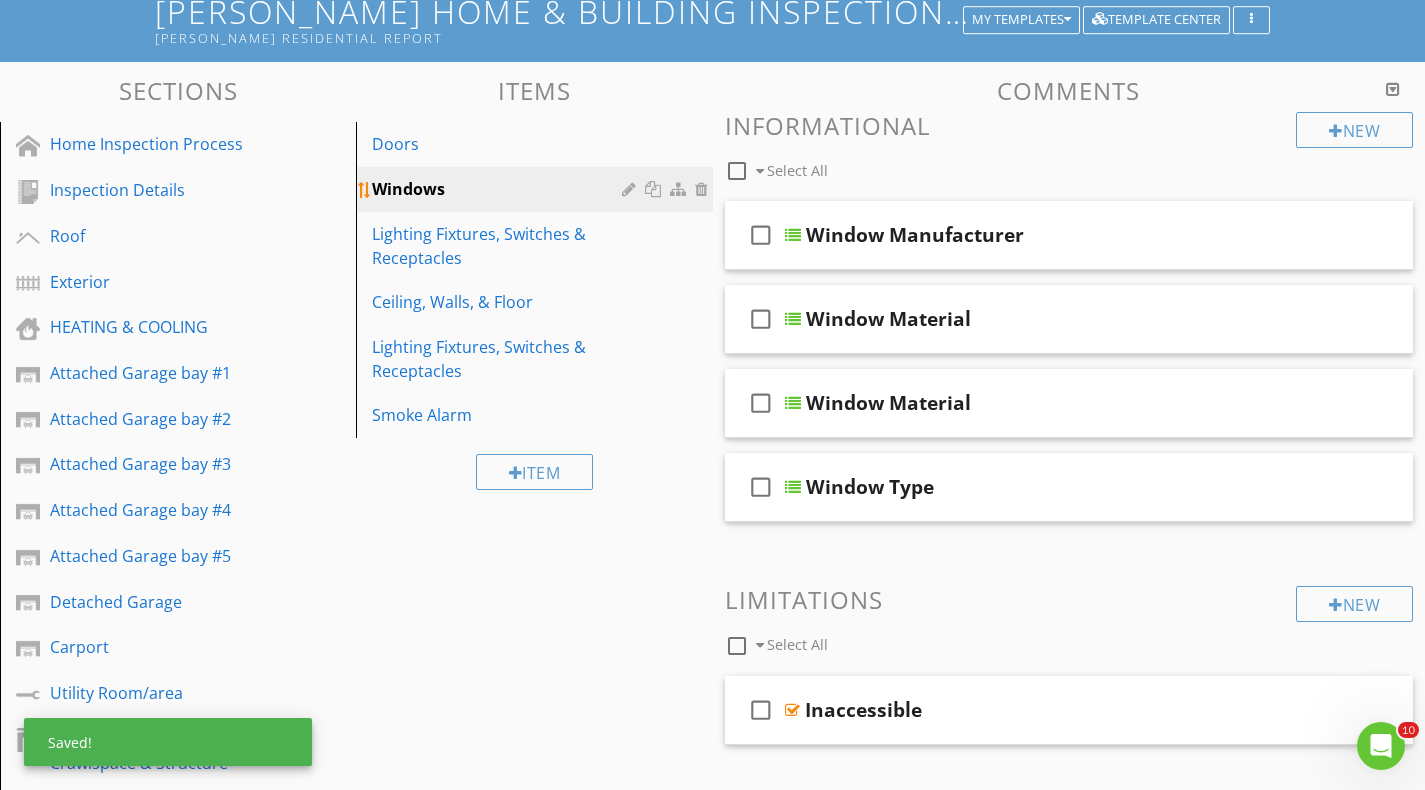 click on "Windows" at bounding box center (499, 189) 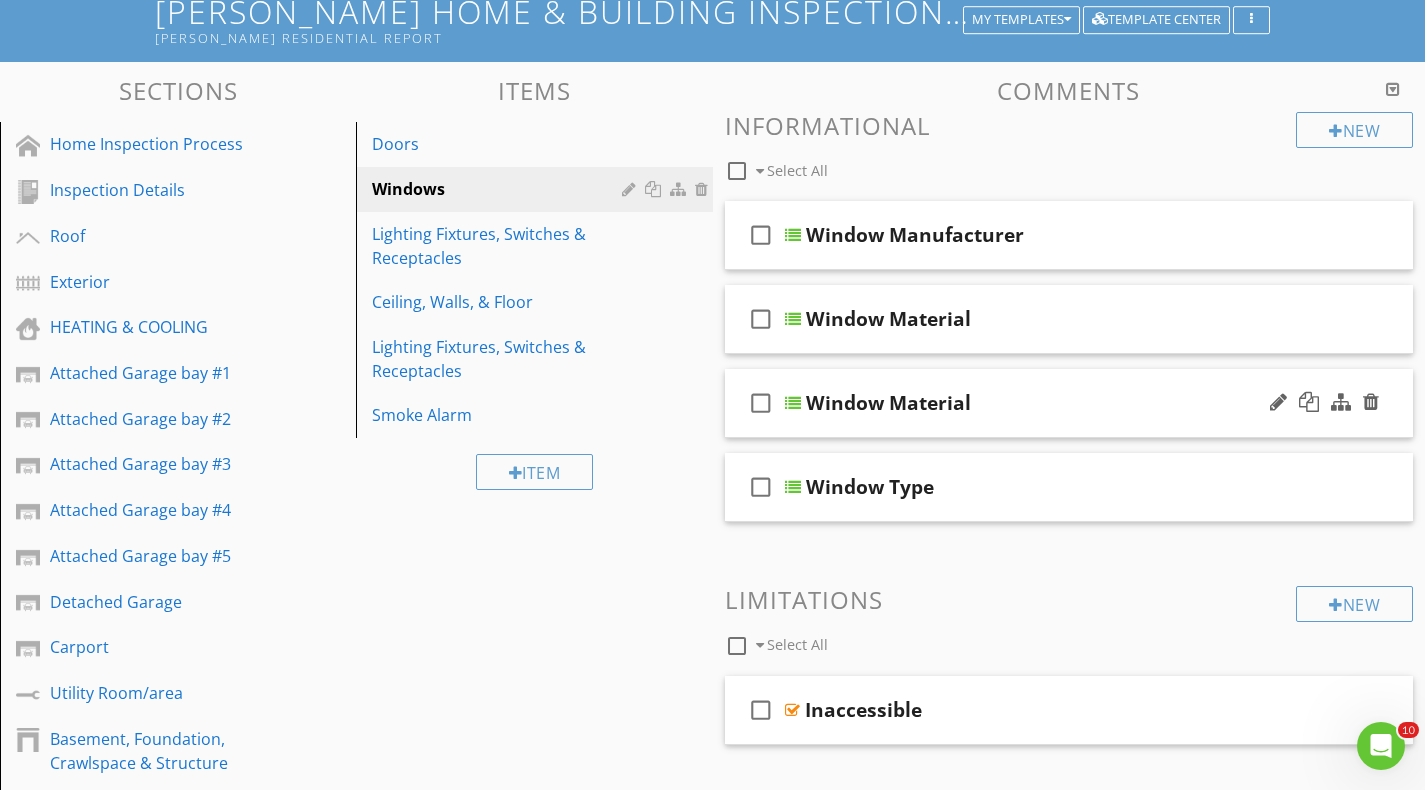 click at bounding box center [793, 403] 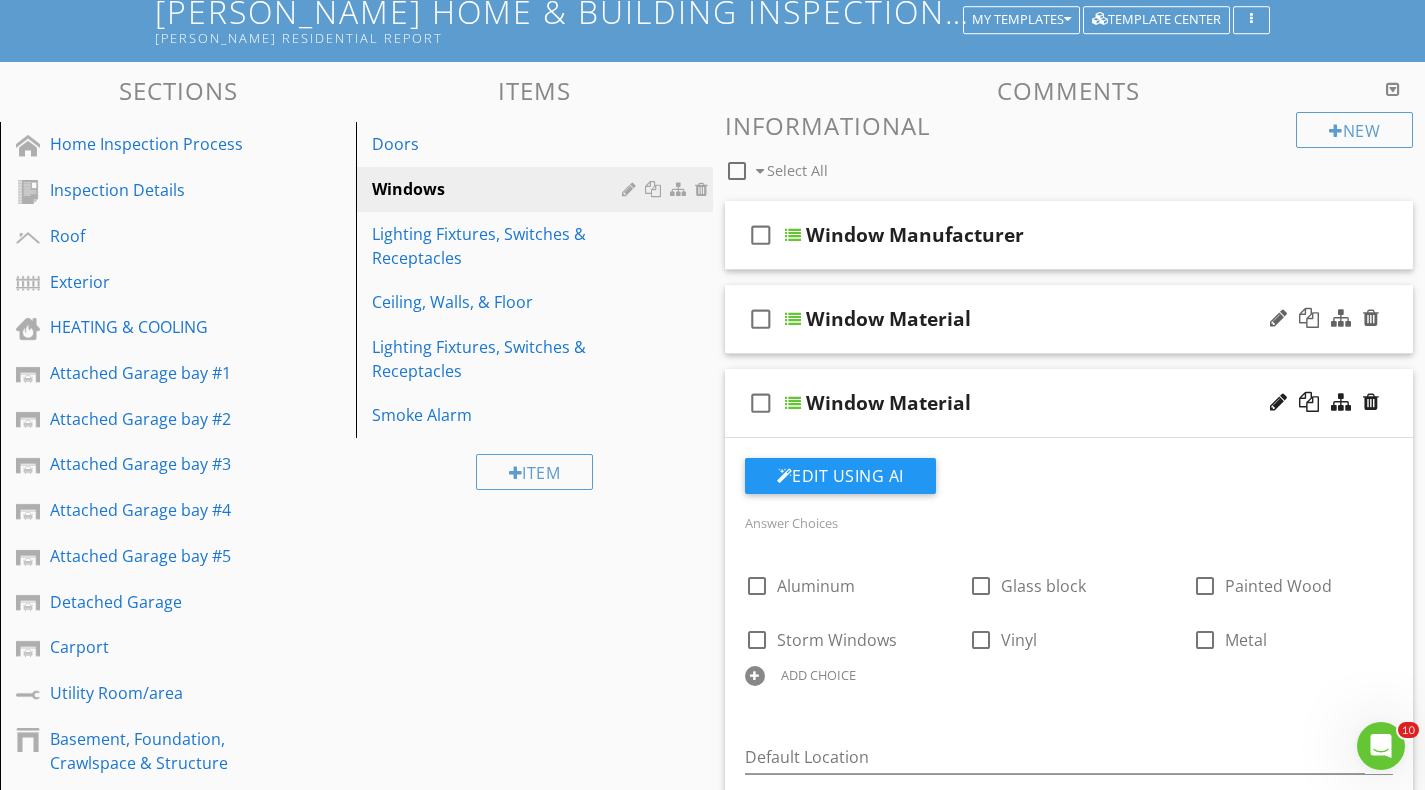 click at bounding box center (793, 319) 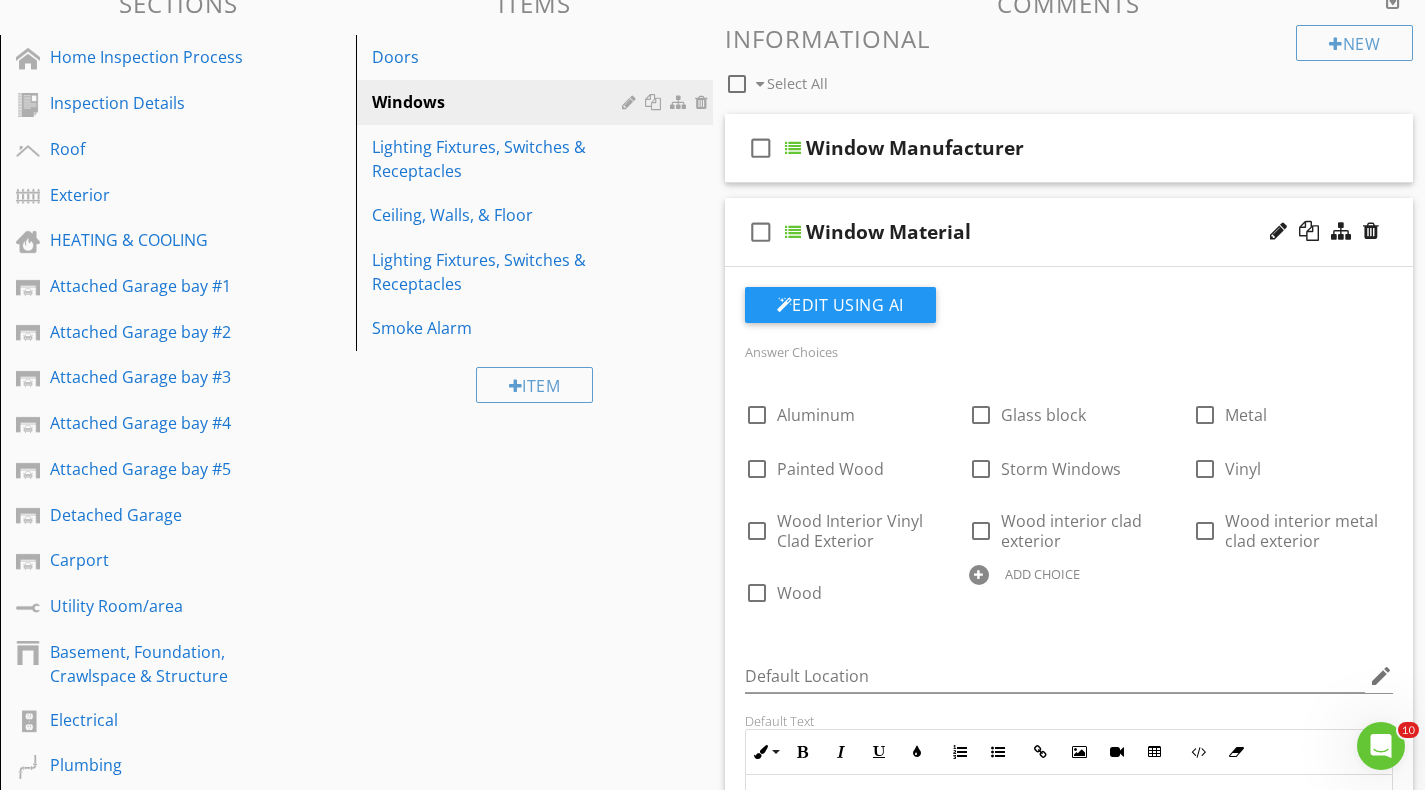 scroll, scrollTop: 500, scrollLeft: 0, axis: vertical 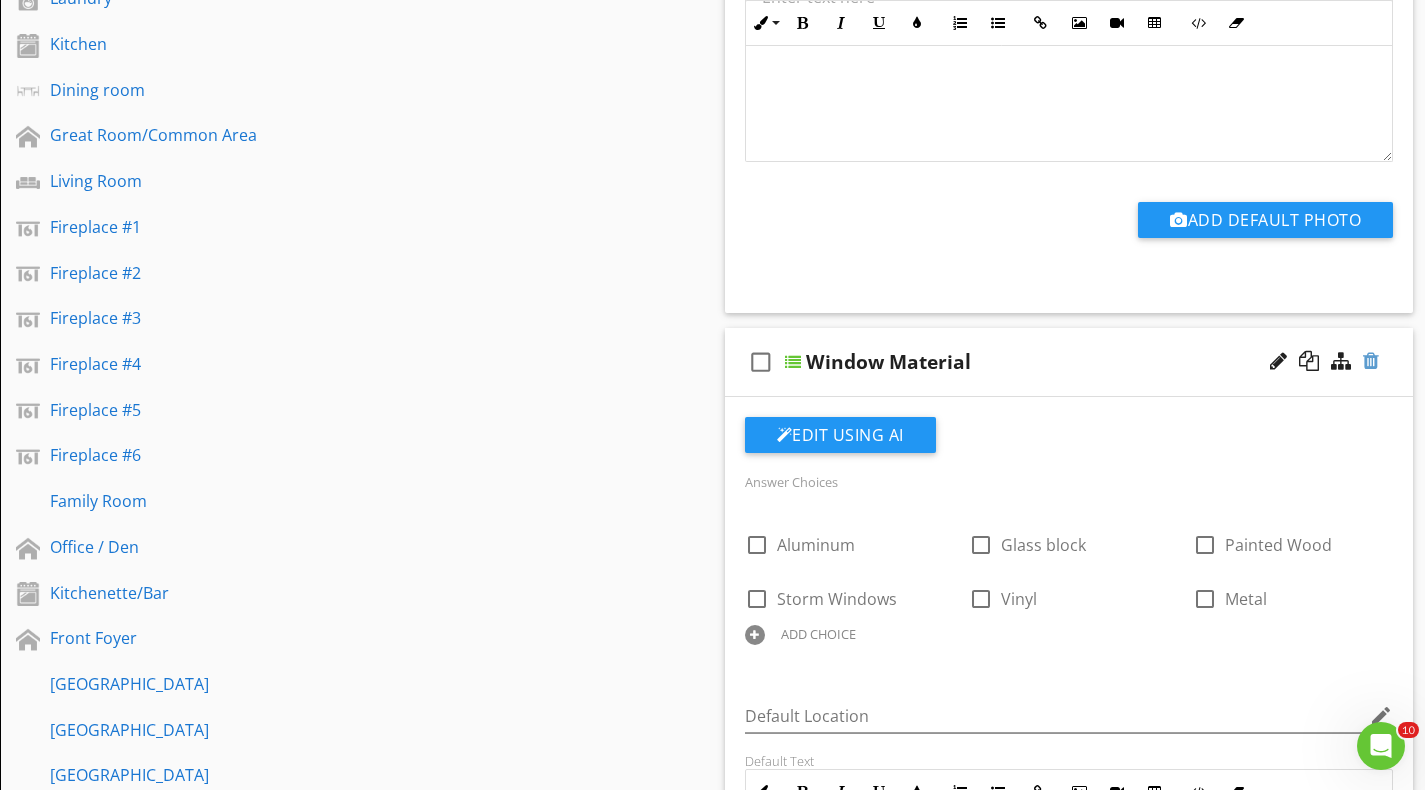 click at bounding box center (1371, 361) 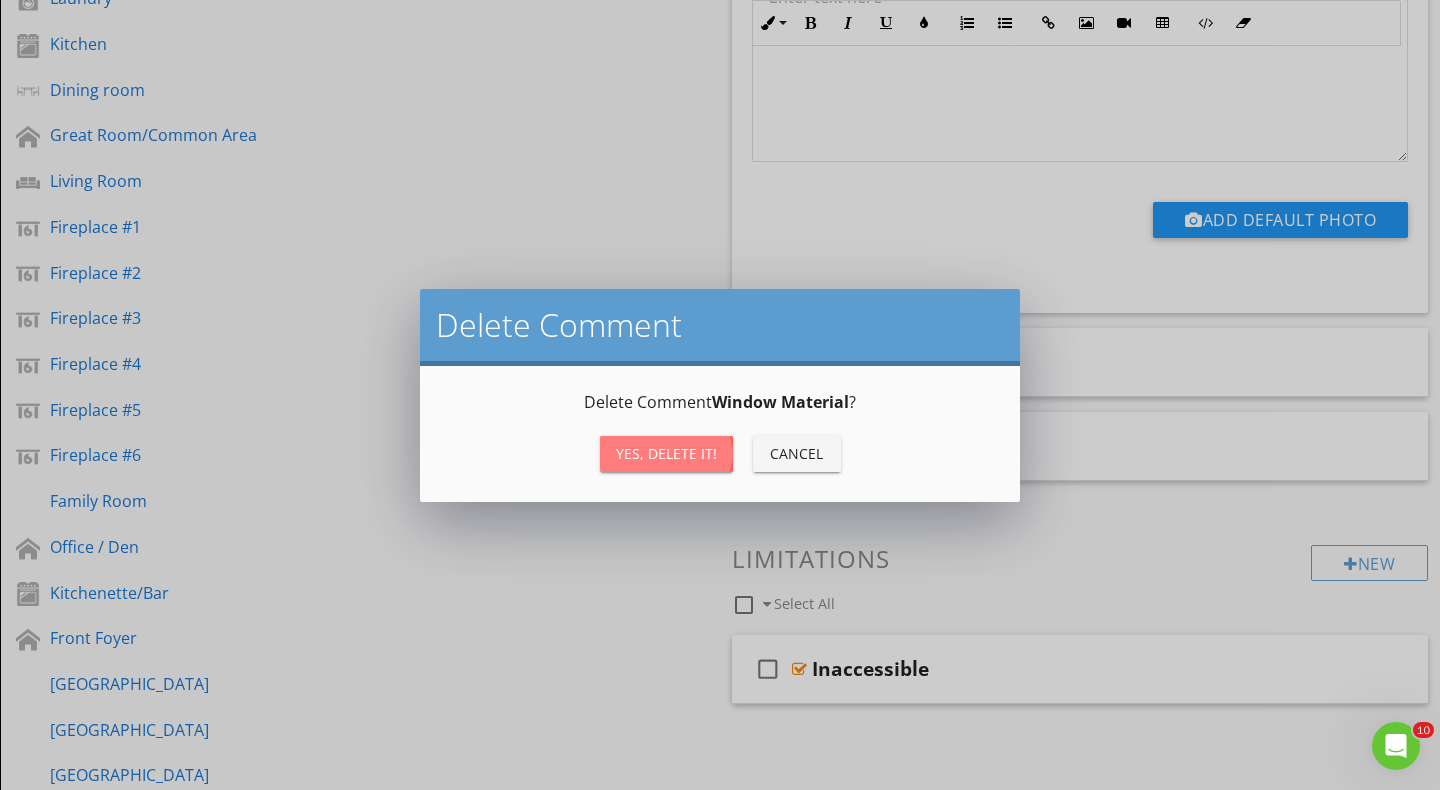 click on "Yes, Delete it!" at bounding box center (666, 453) 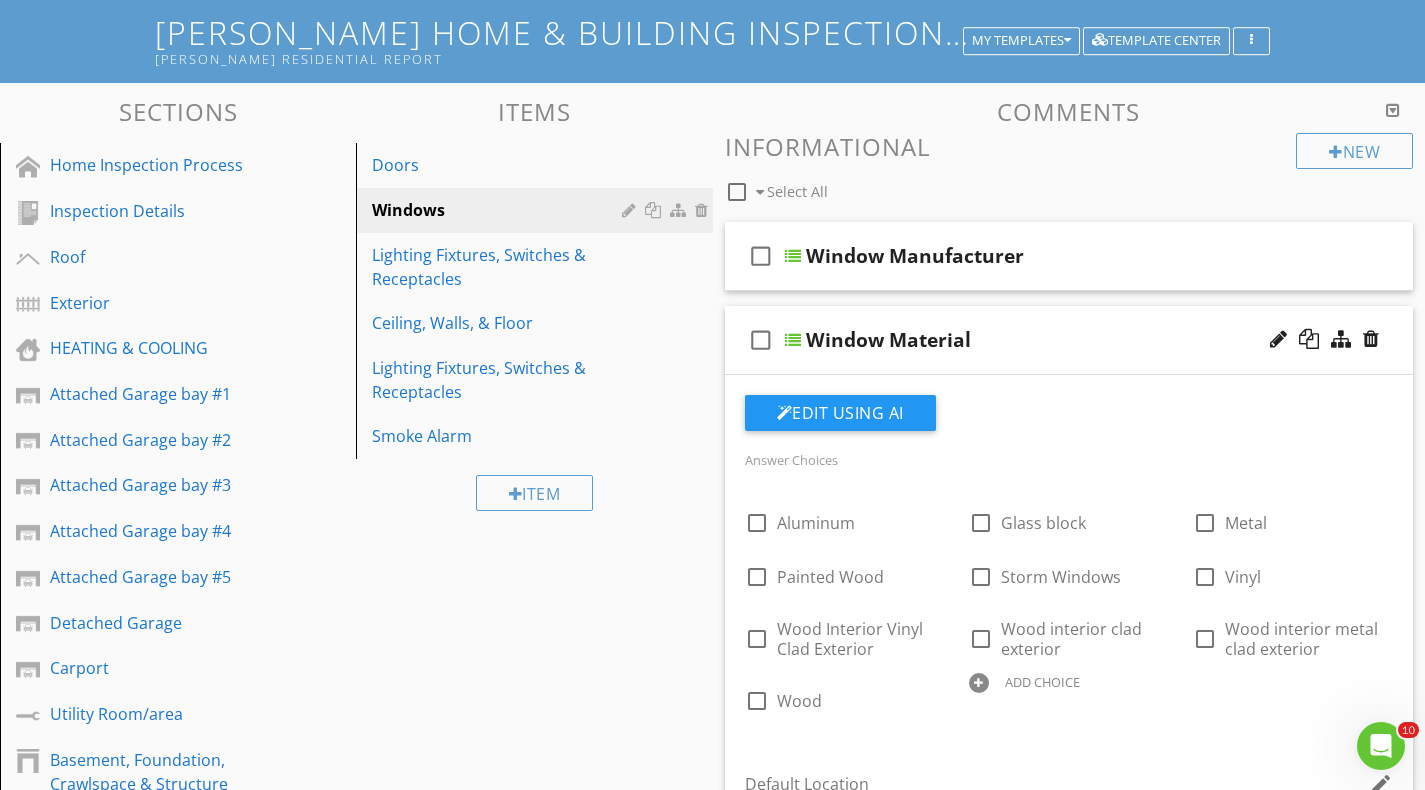 scroll, scrollTop: 200, scrollLeft: 0, axis: vertical 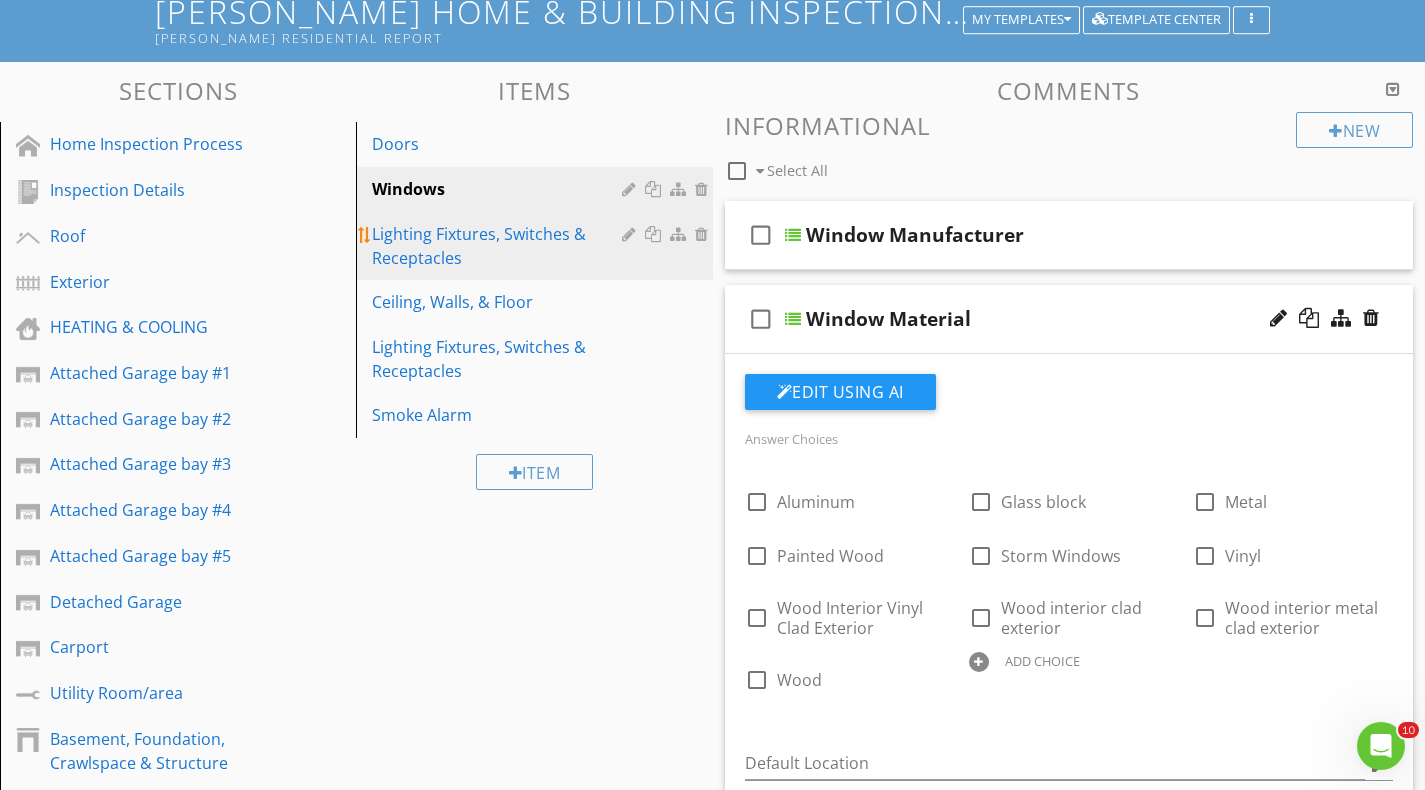 click on "Lighting Fixtures, Switches & Receptacles" at bounding box center (499, 246) 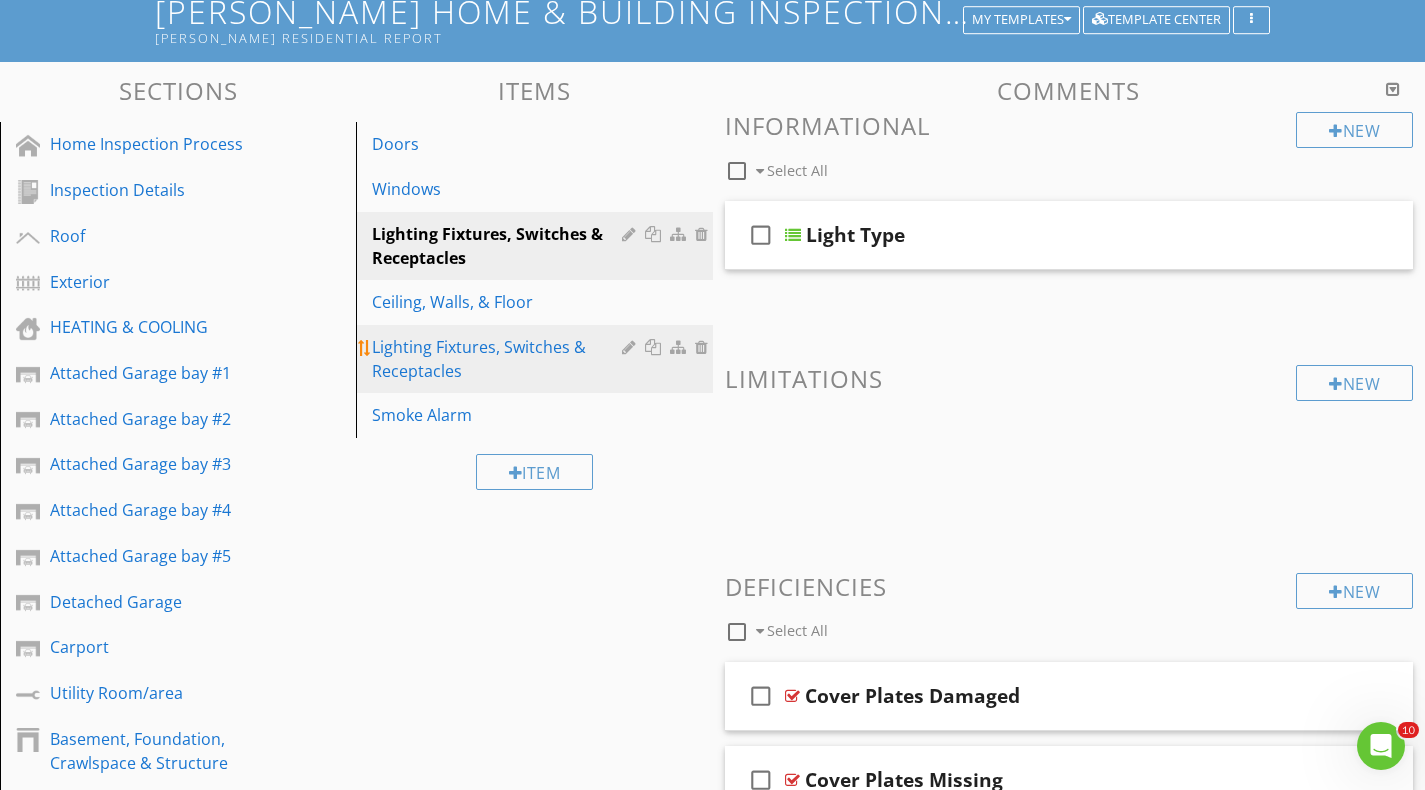 click on "Lighting Fixtures, Switches & Receptacles" at bounding box center [499, 359] 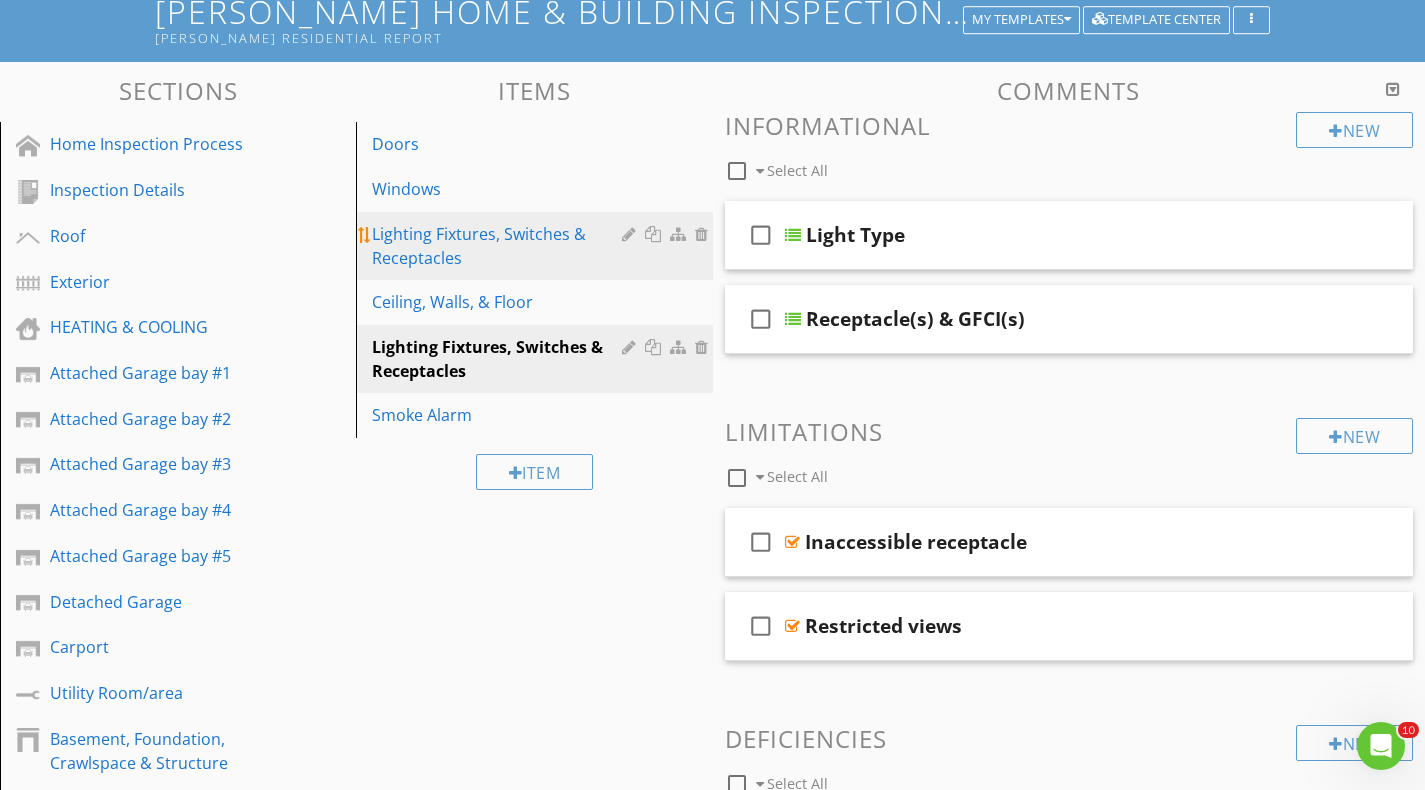 click on "Lighting Fixtures, Switches & Receptacles" at bounding box center [499, 246] 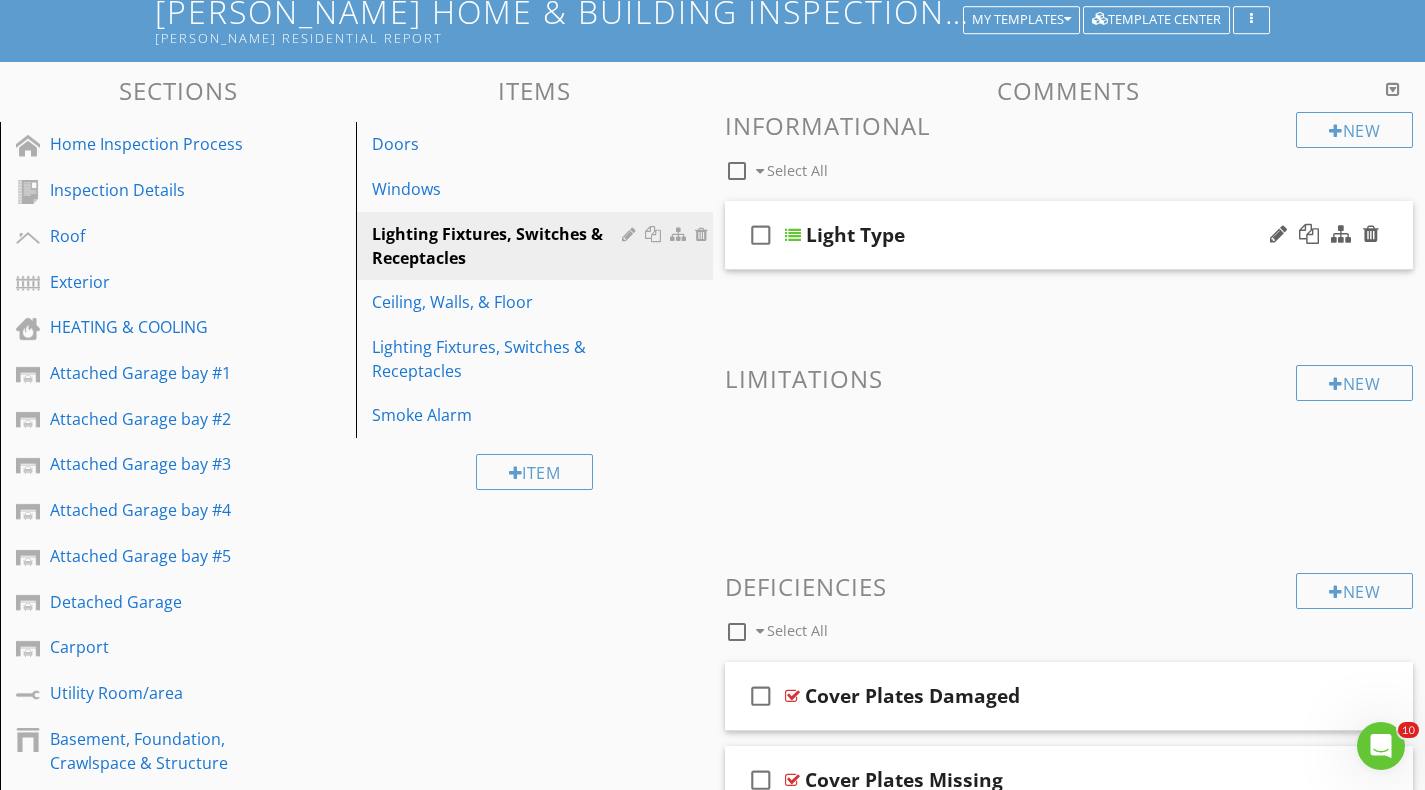click at bounding box center (793, 235) 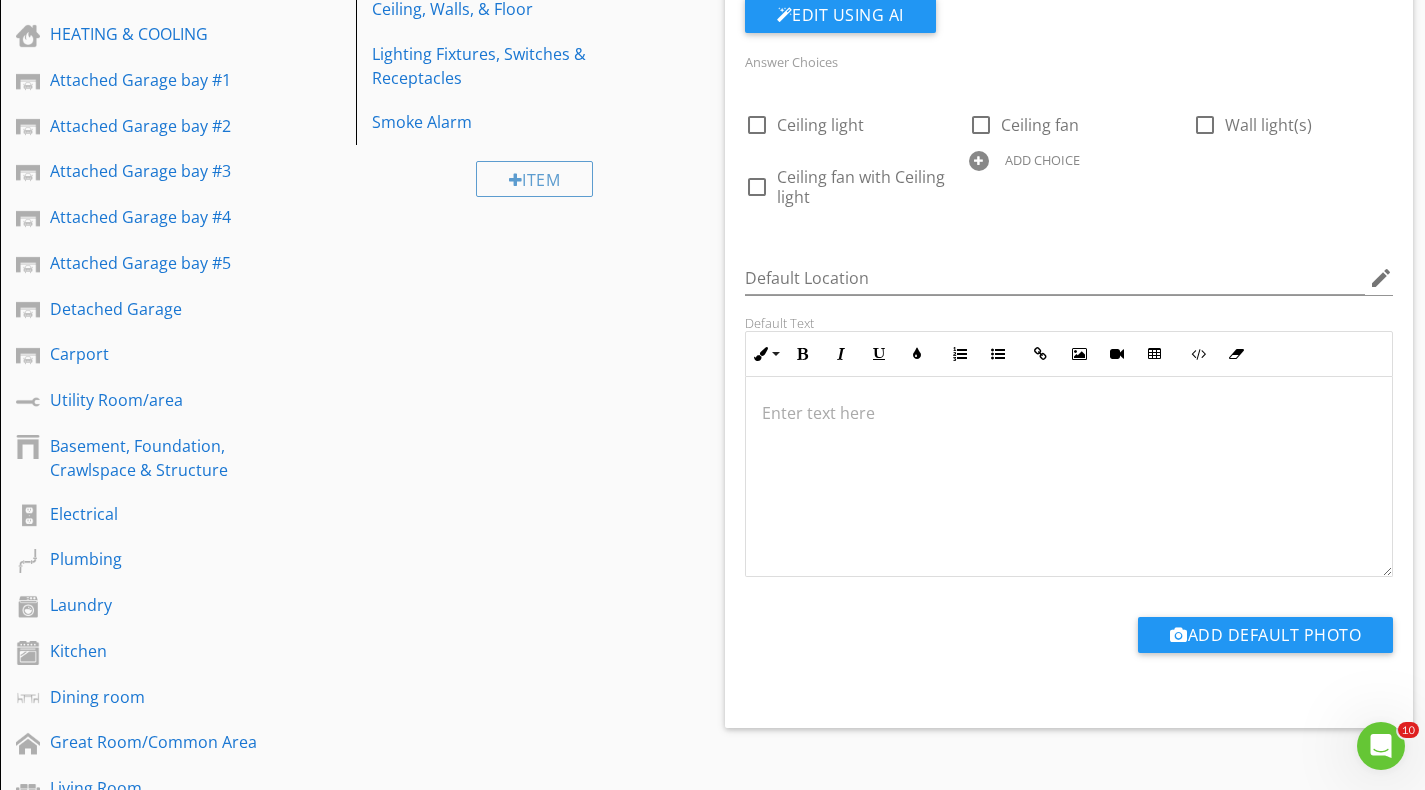 scroll, scrollTop: 200, scrollLeft: 0, axis: vertical 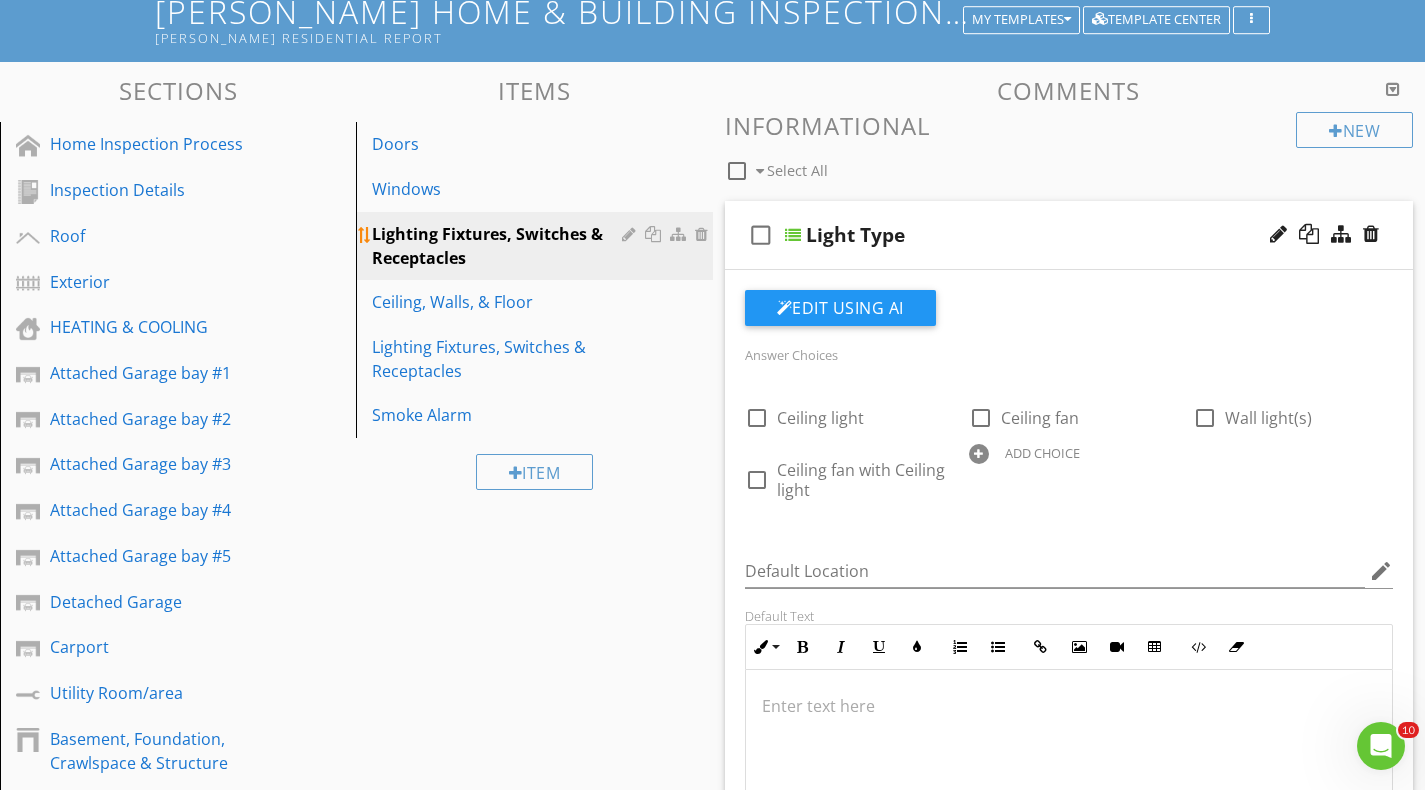 click at bounding box center [704, 234] 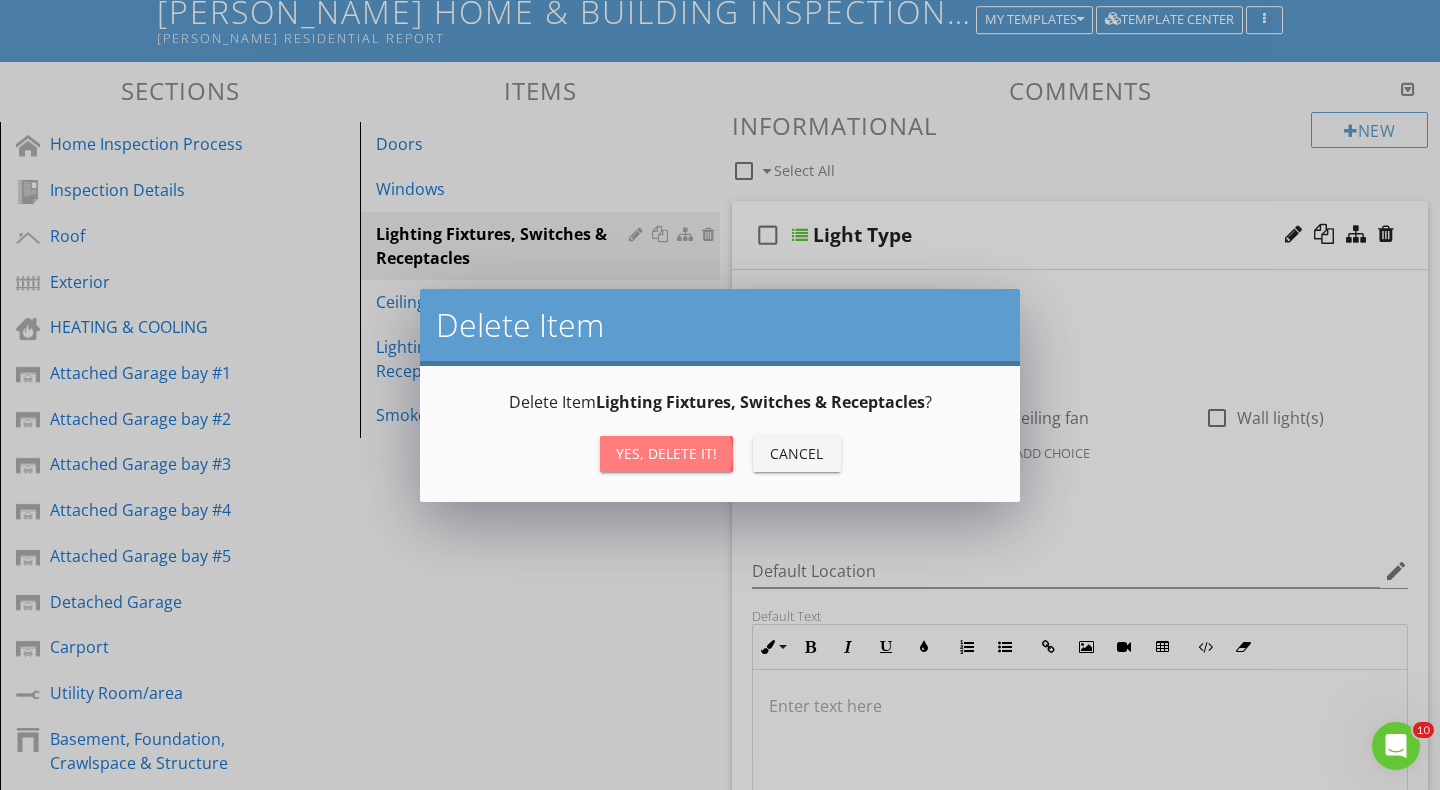 click on "Yes, Delete it!" at bounding box center [666, 453] 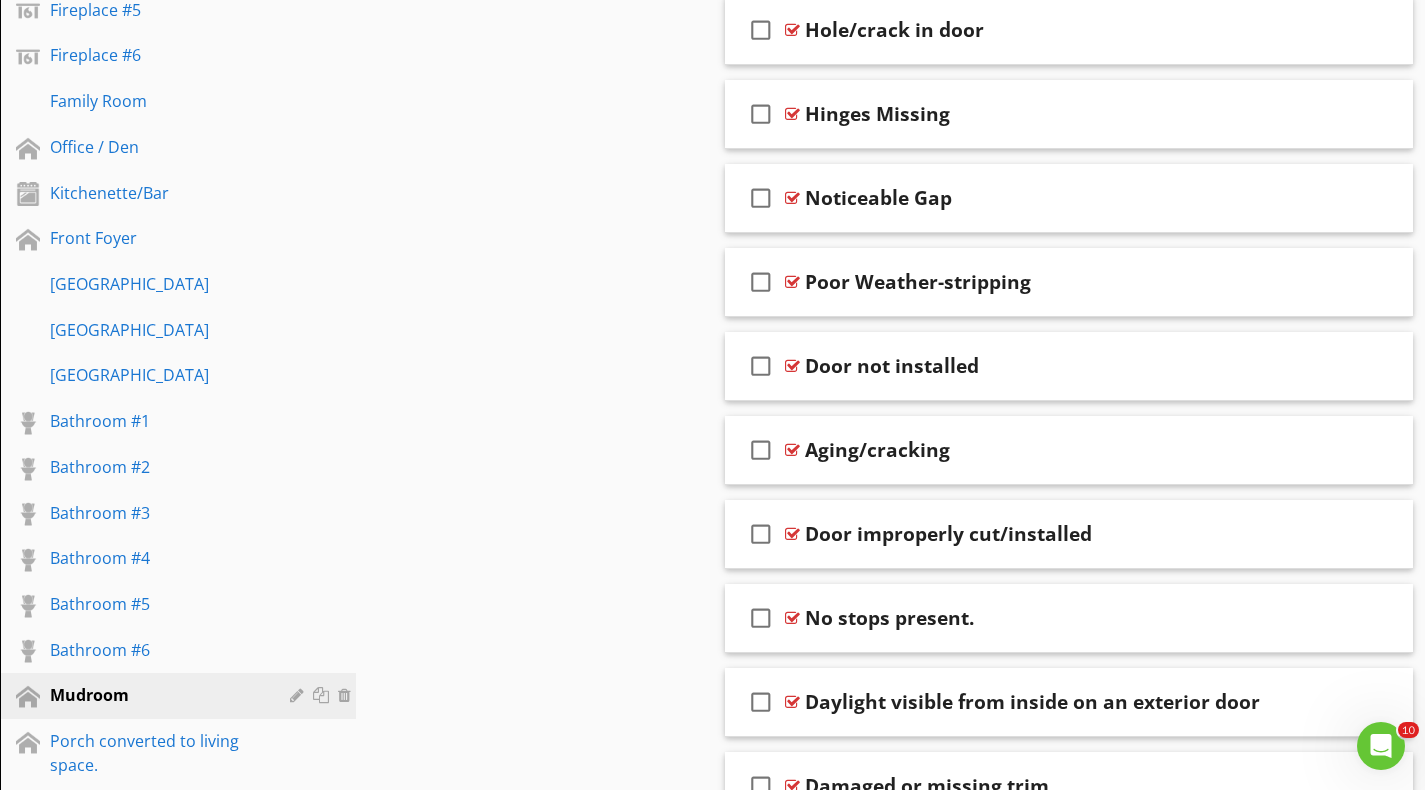 scroll, scrollTop: 1800, scrollLeft: 0, axis: vertical 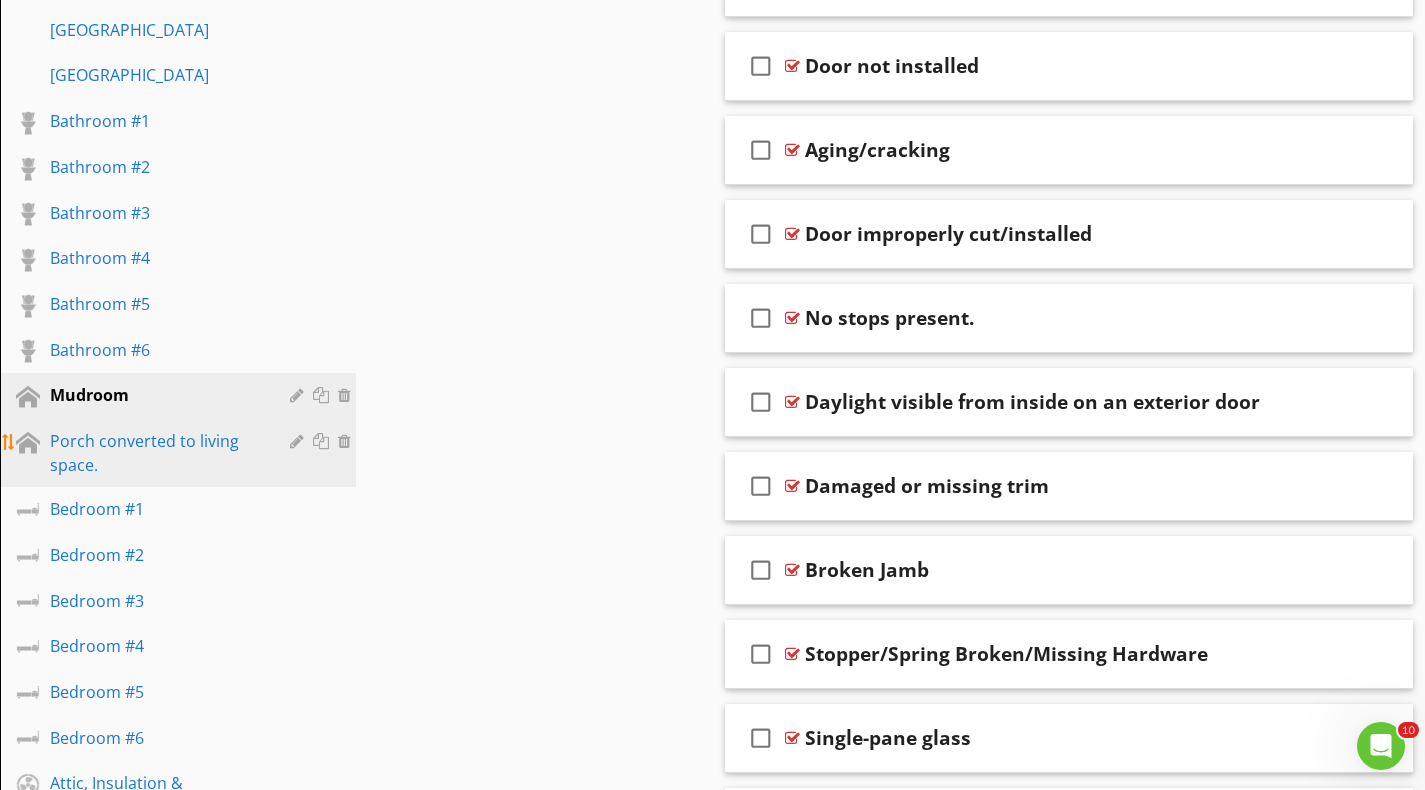 click on "Porch converted to living space." at bounding box center (155, 453) 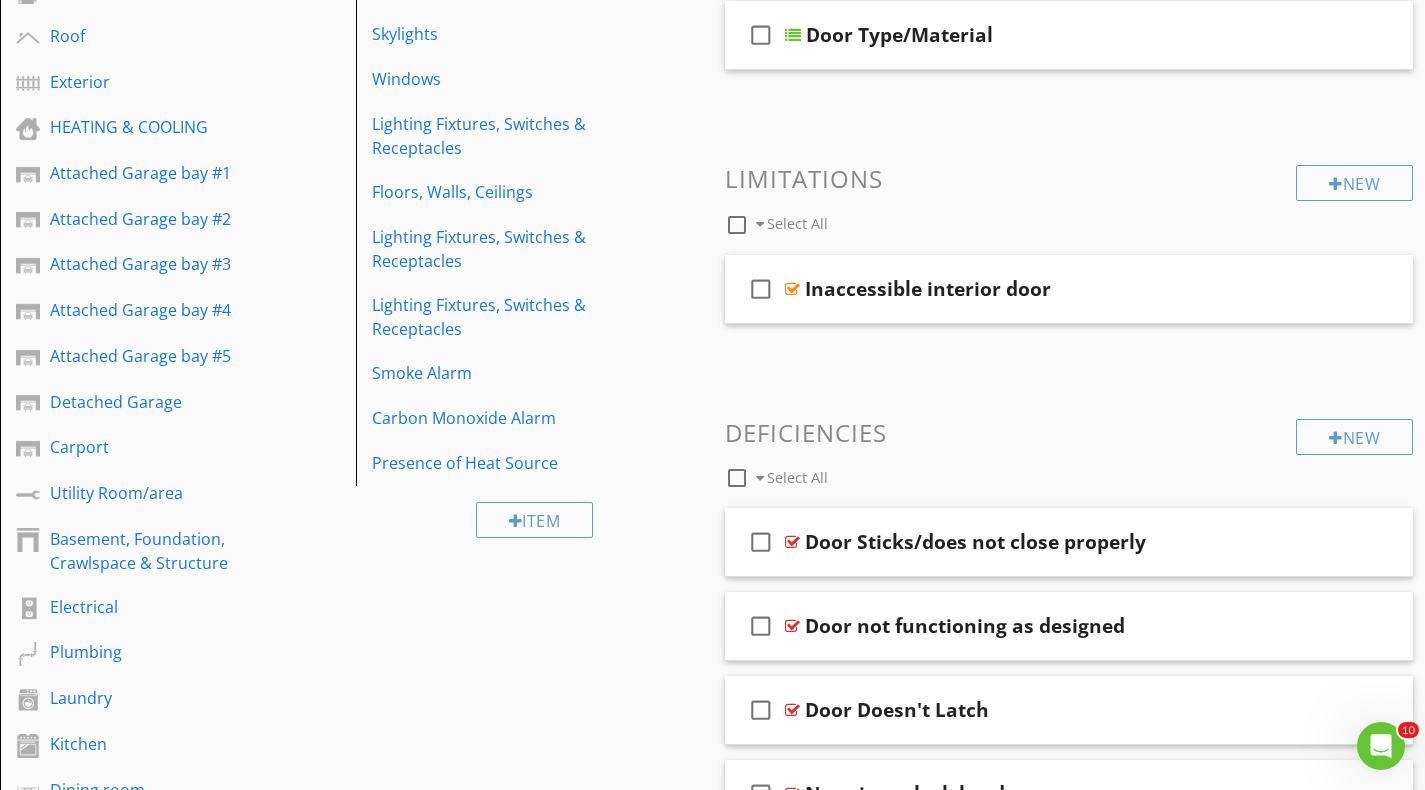scroll, scrollTop: 300, scrollLeft: 0, axis: vertical 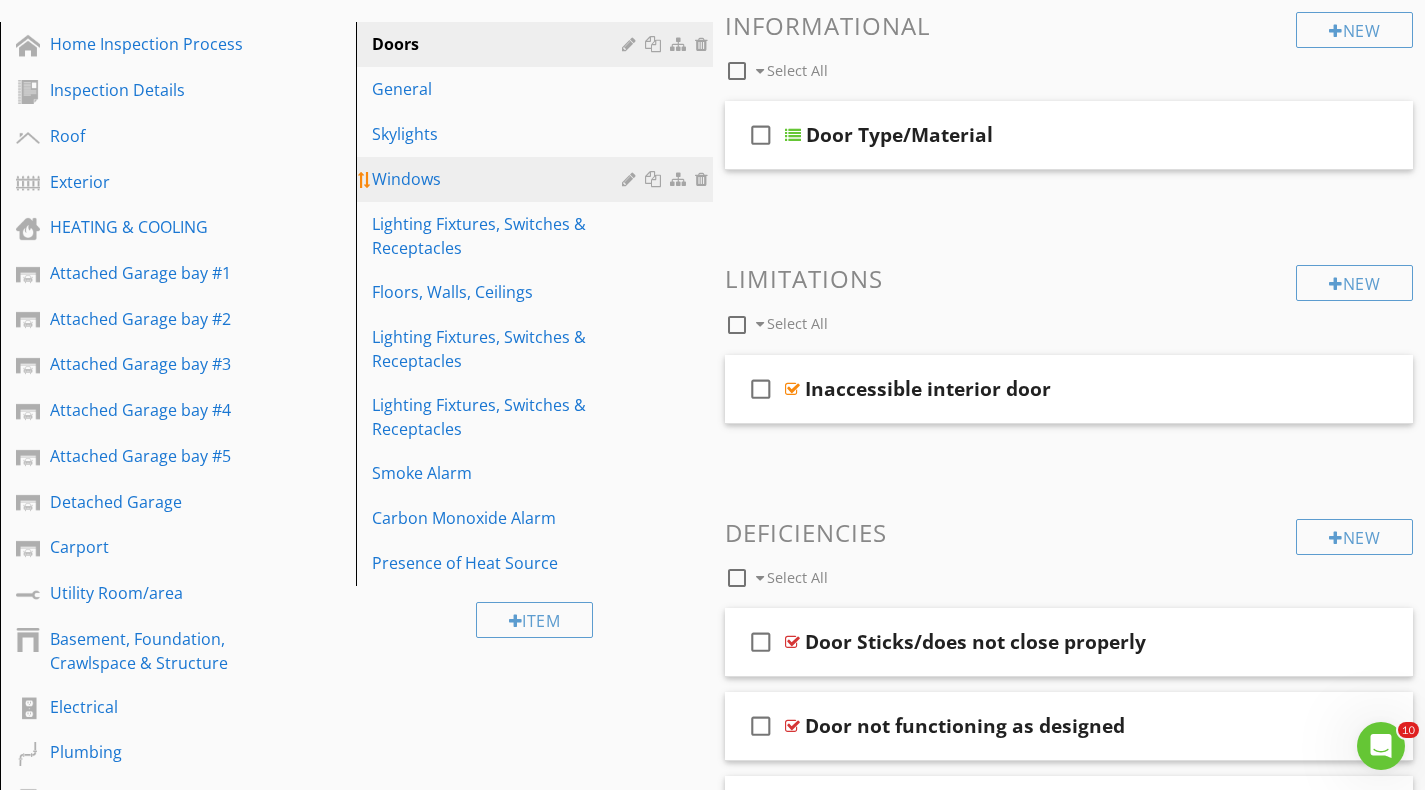 type 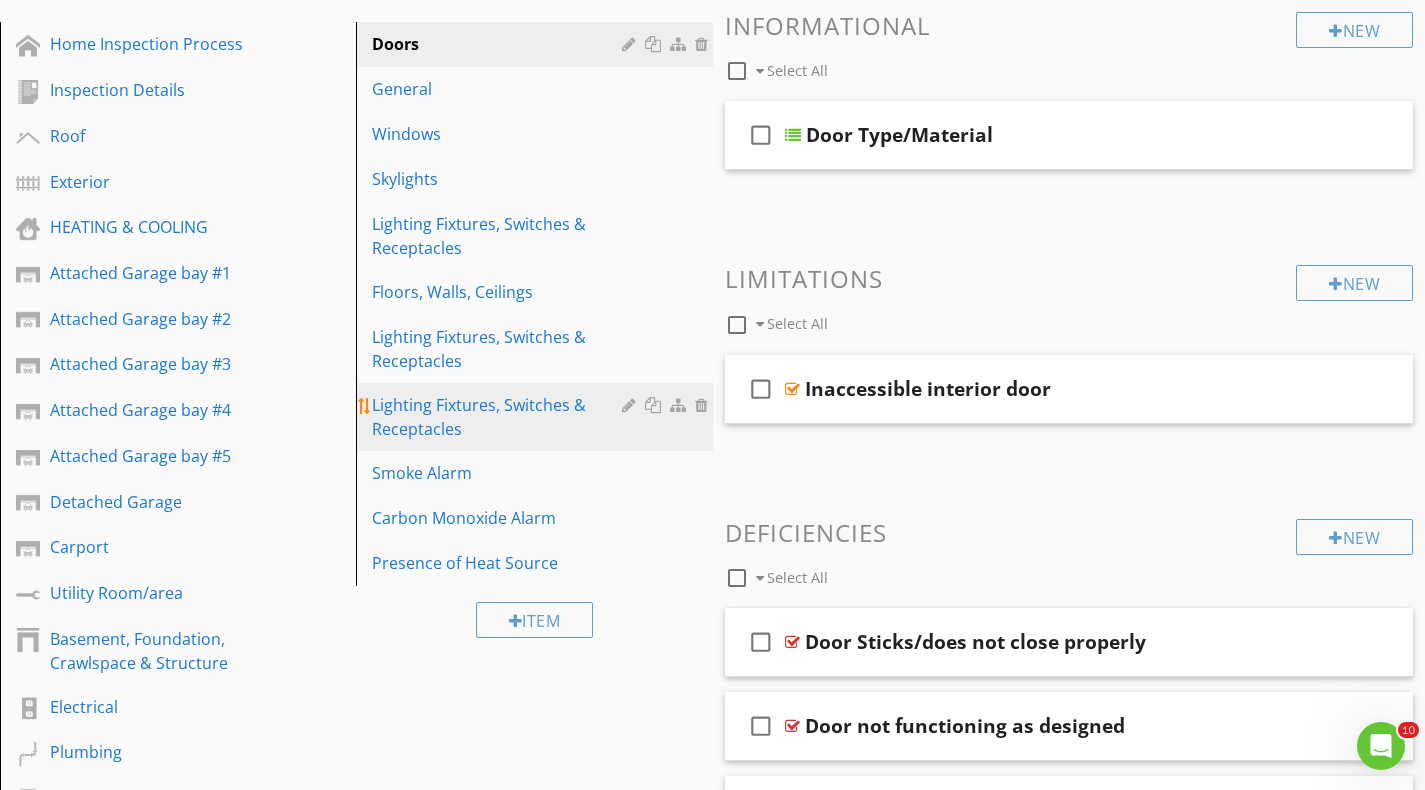 click on "Lighting Fixtures, Switches & Receptacles" at bounding box center [537, 417] 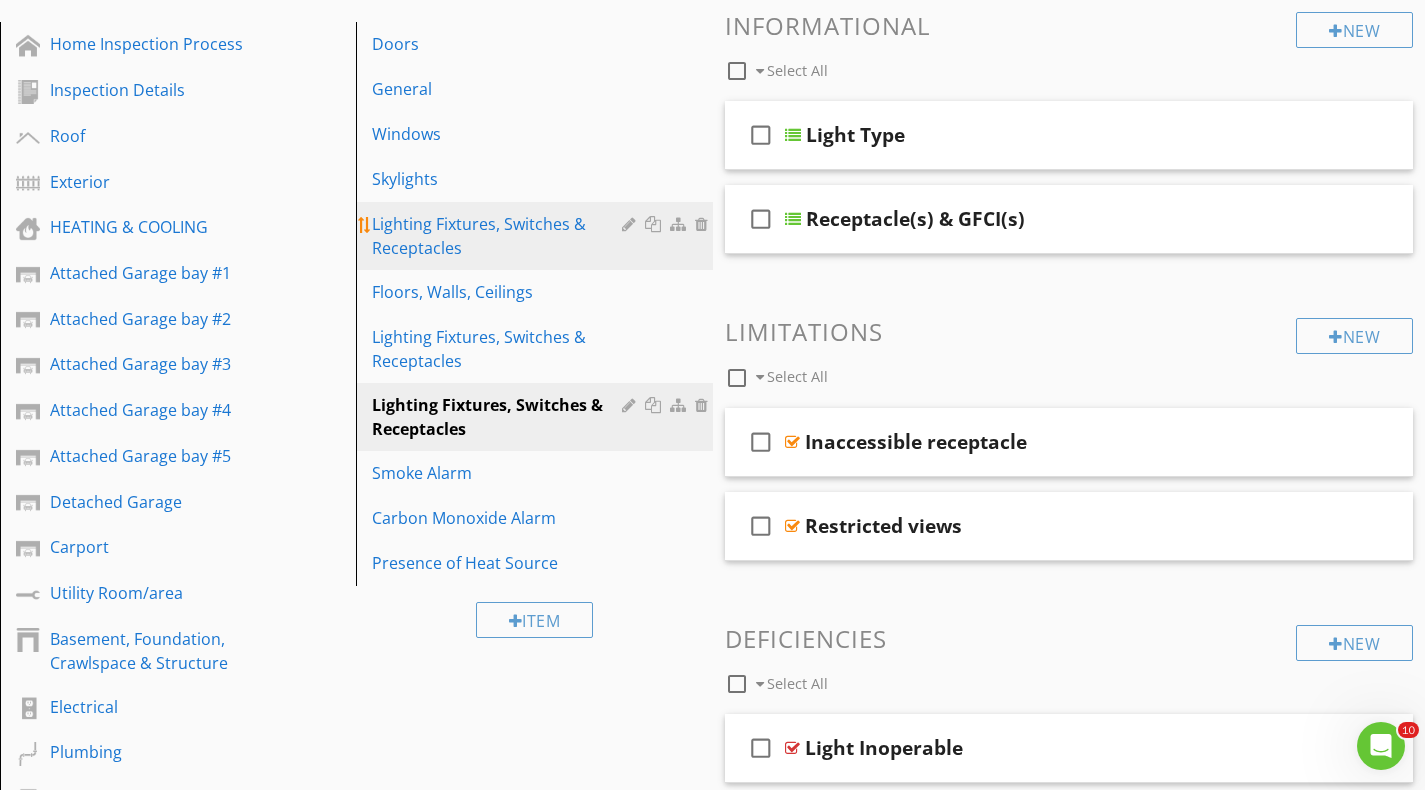 click on "Lighting Fixtures, Switches & Receptacles" at bounding box center (499, 236) 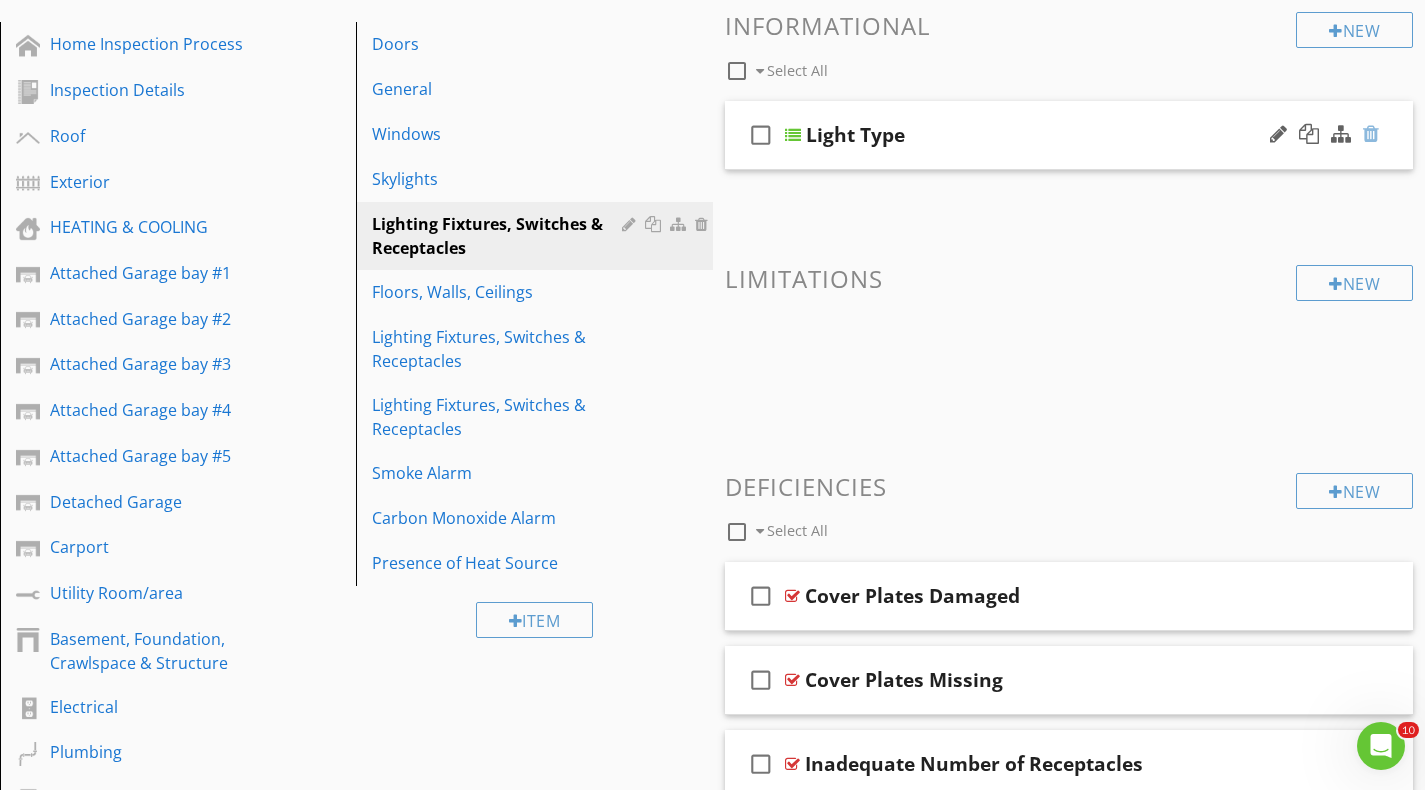 click at bounding box center (1371, 134) 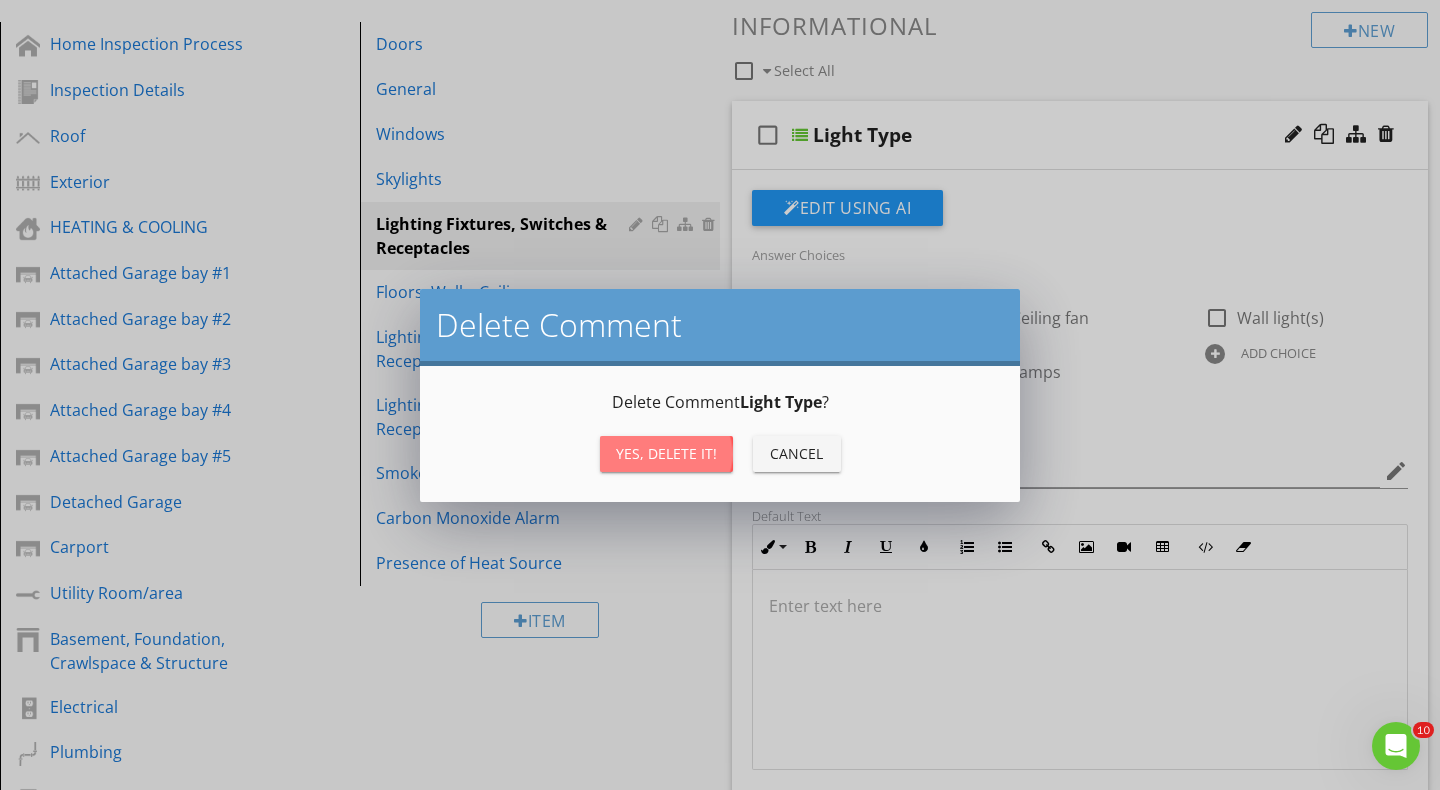 click on "Yes, Delete it!" at bounding box center (666, 453) 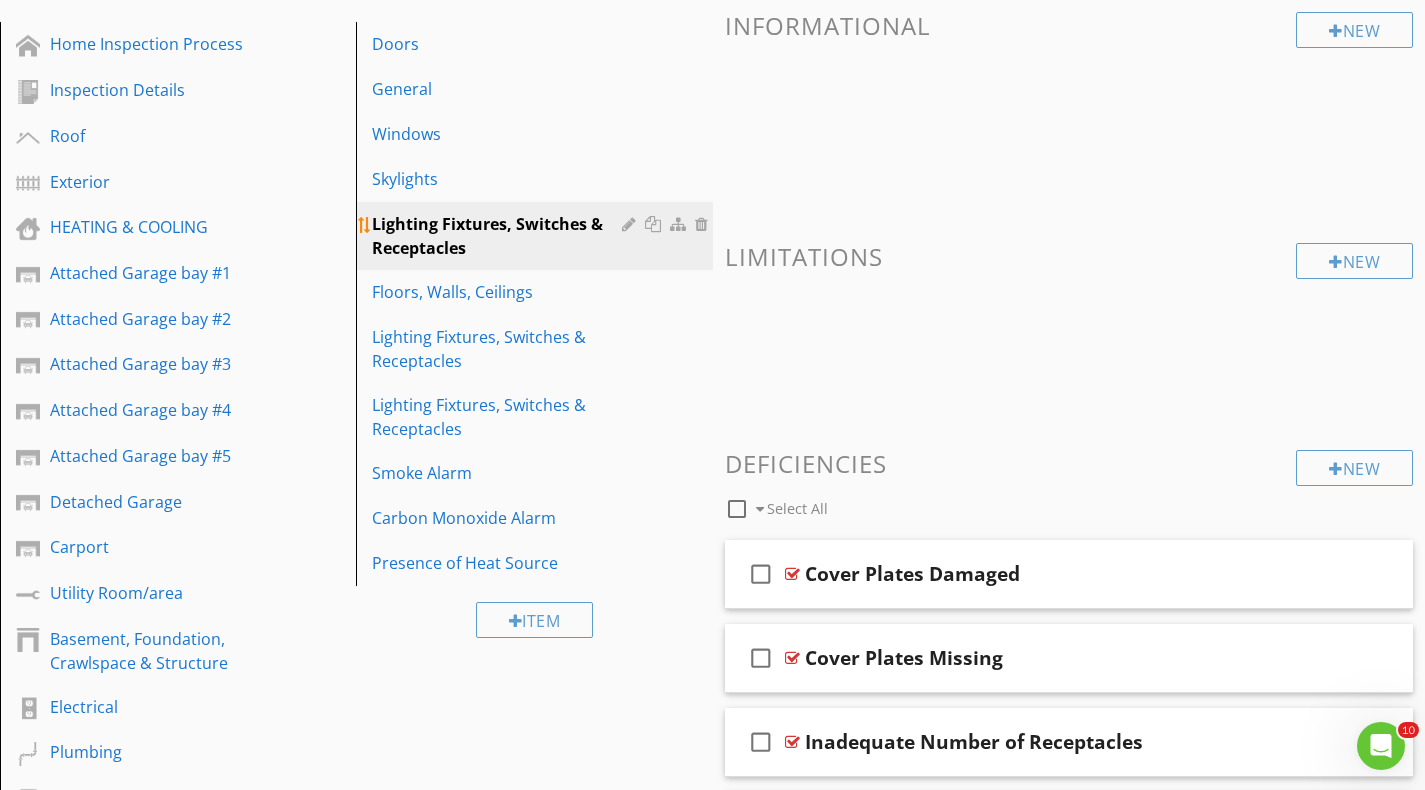 click on "Lighting Fixtures, Switches & Receptacles" at bounding box center [499, 236] 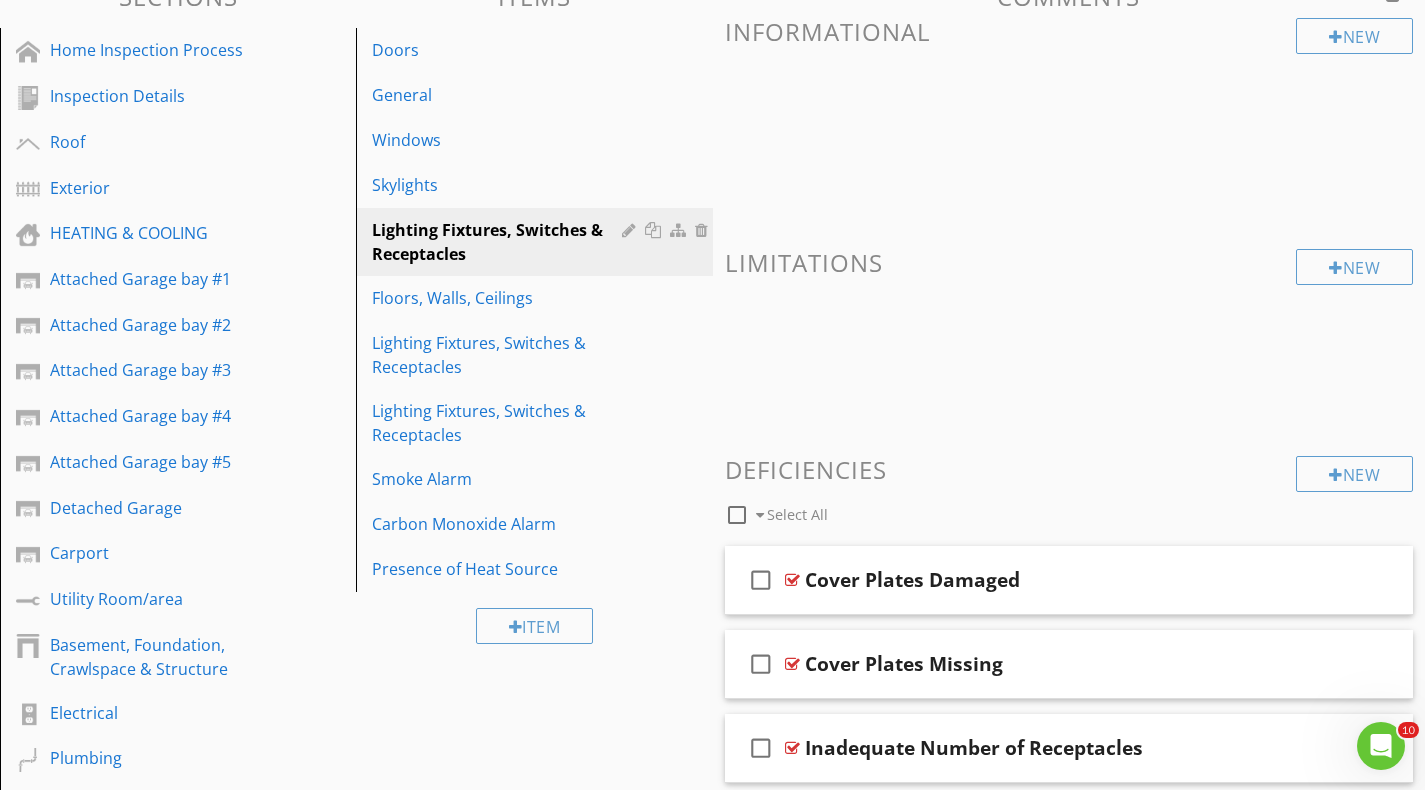 scroll, scrollTop: 300, scrollLeft: 0, axis: vertical 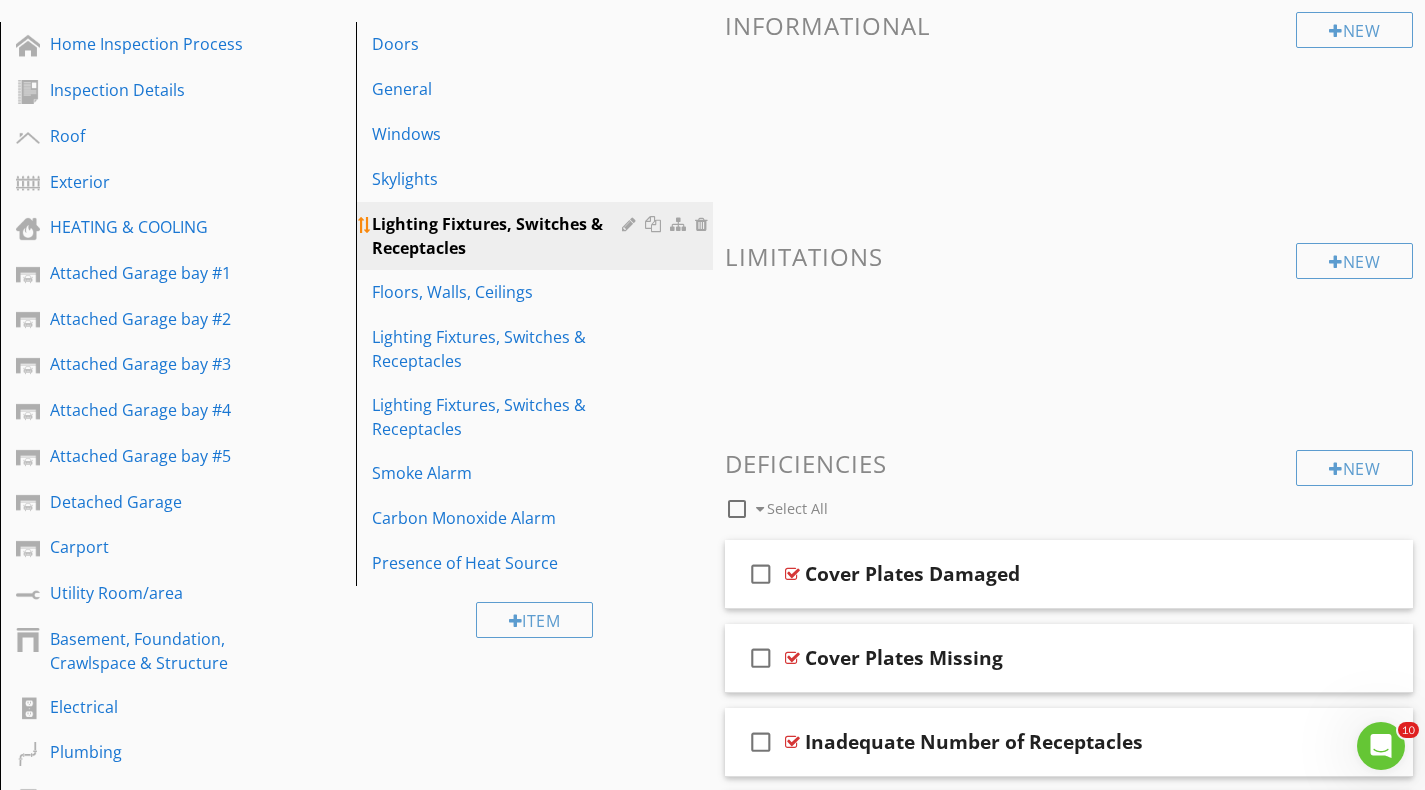click at bounding box center (704, 224) 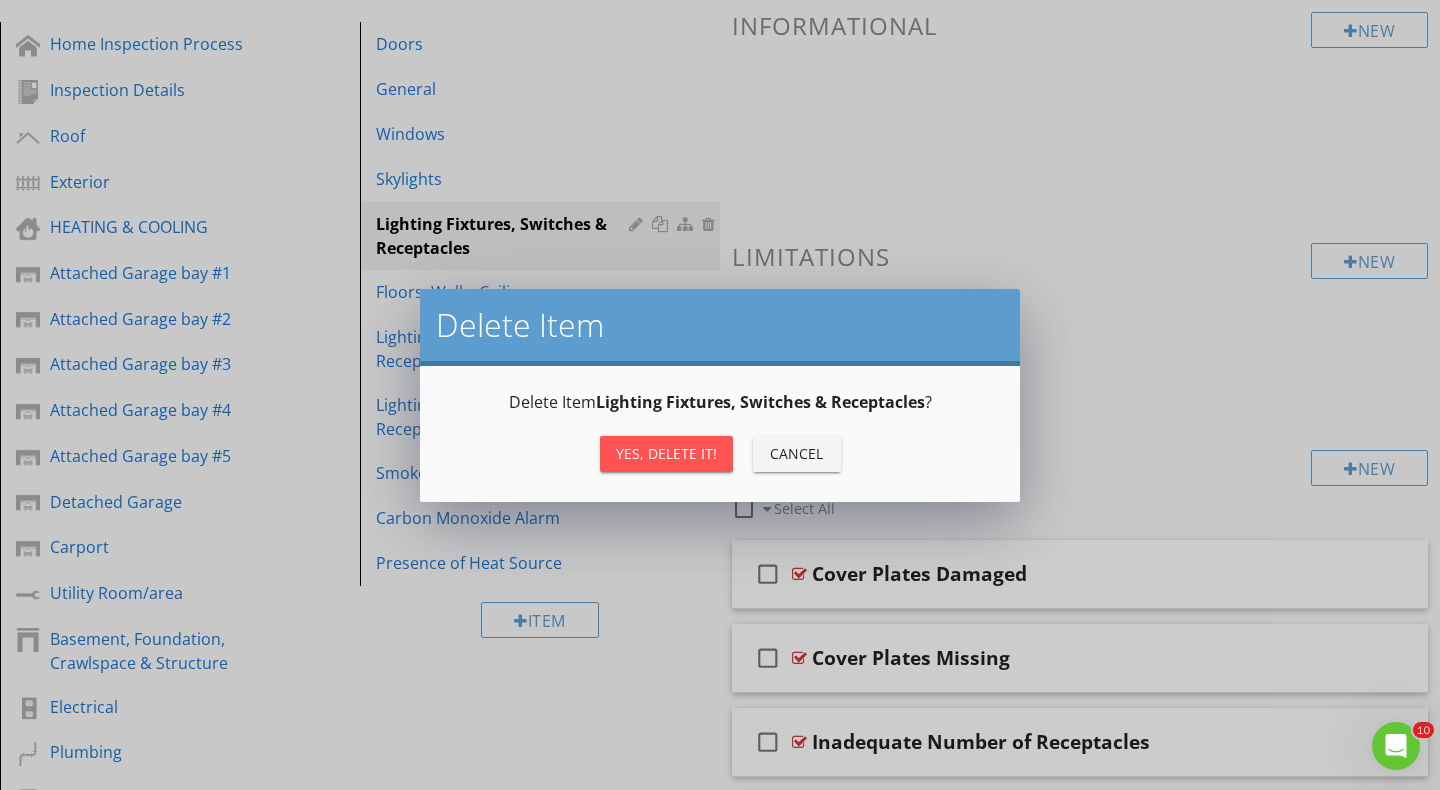 click on "Yes, Delete it!" at bounding box center (666, 453) 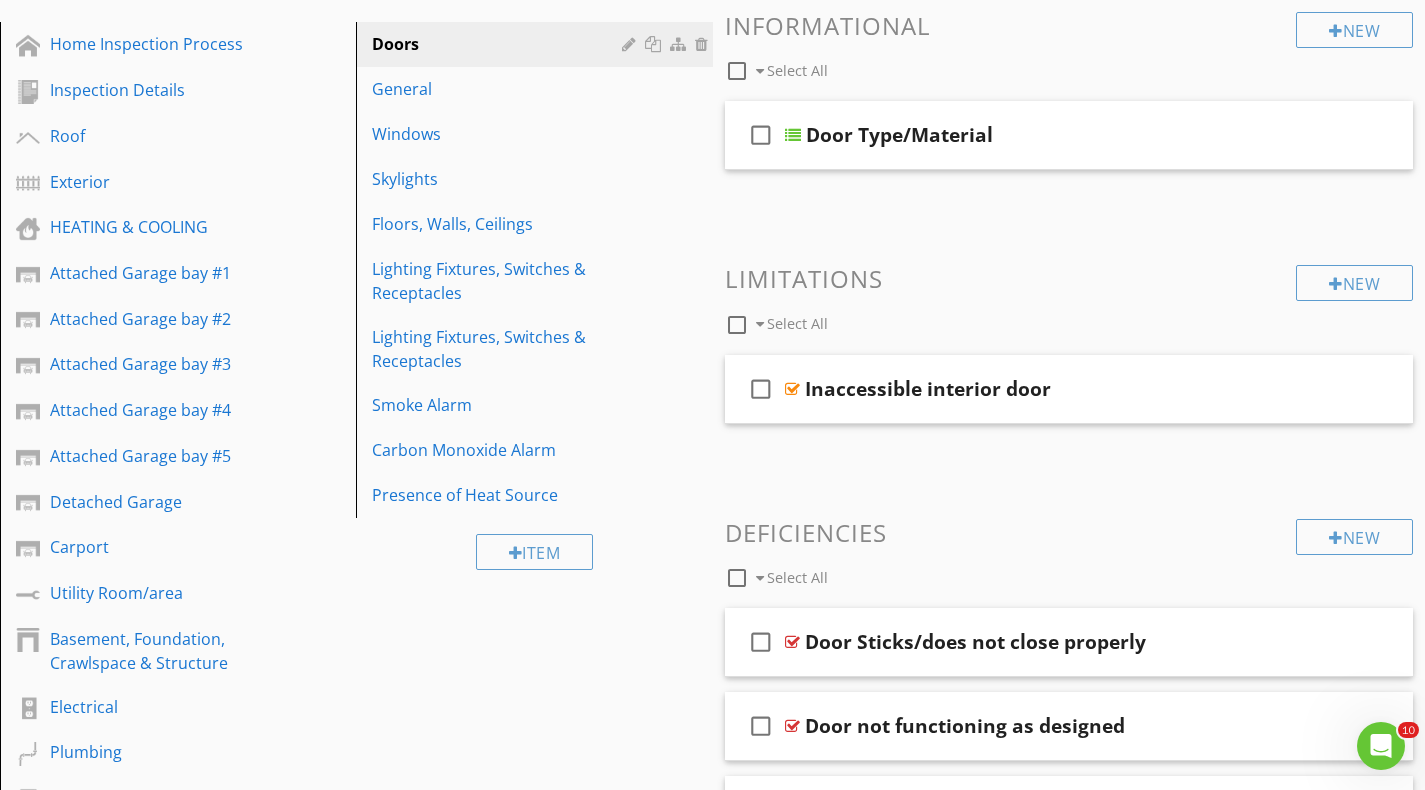 scroll, scrollTop: 200, scrollLeft: 0, axis: vertical 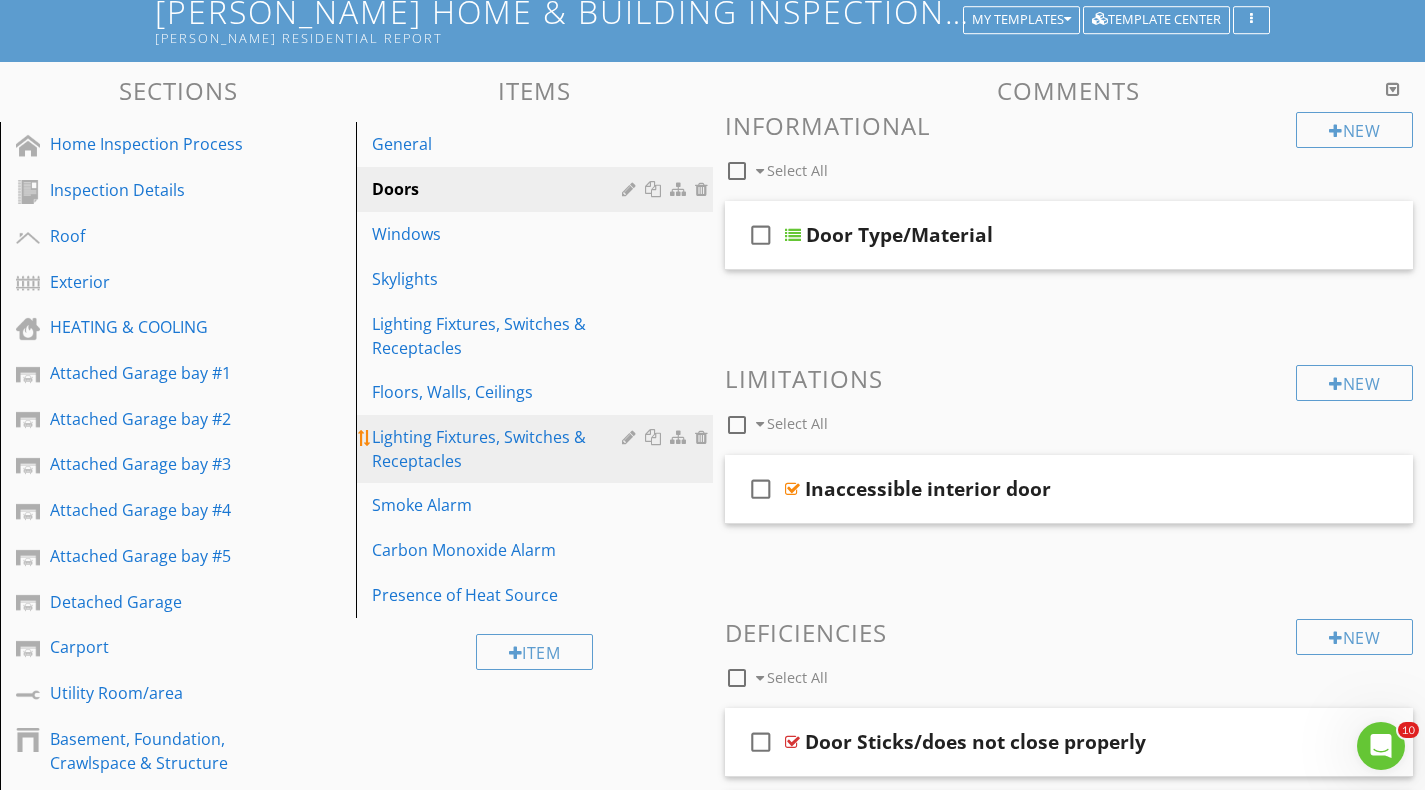click on "Lighting Fixtures, Switches & Receptacles" at bounding box center [499, 449] 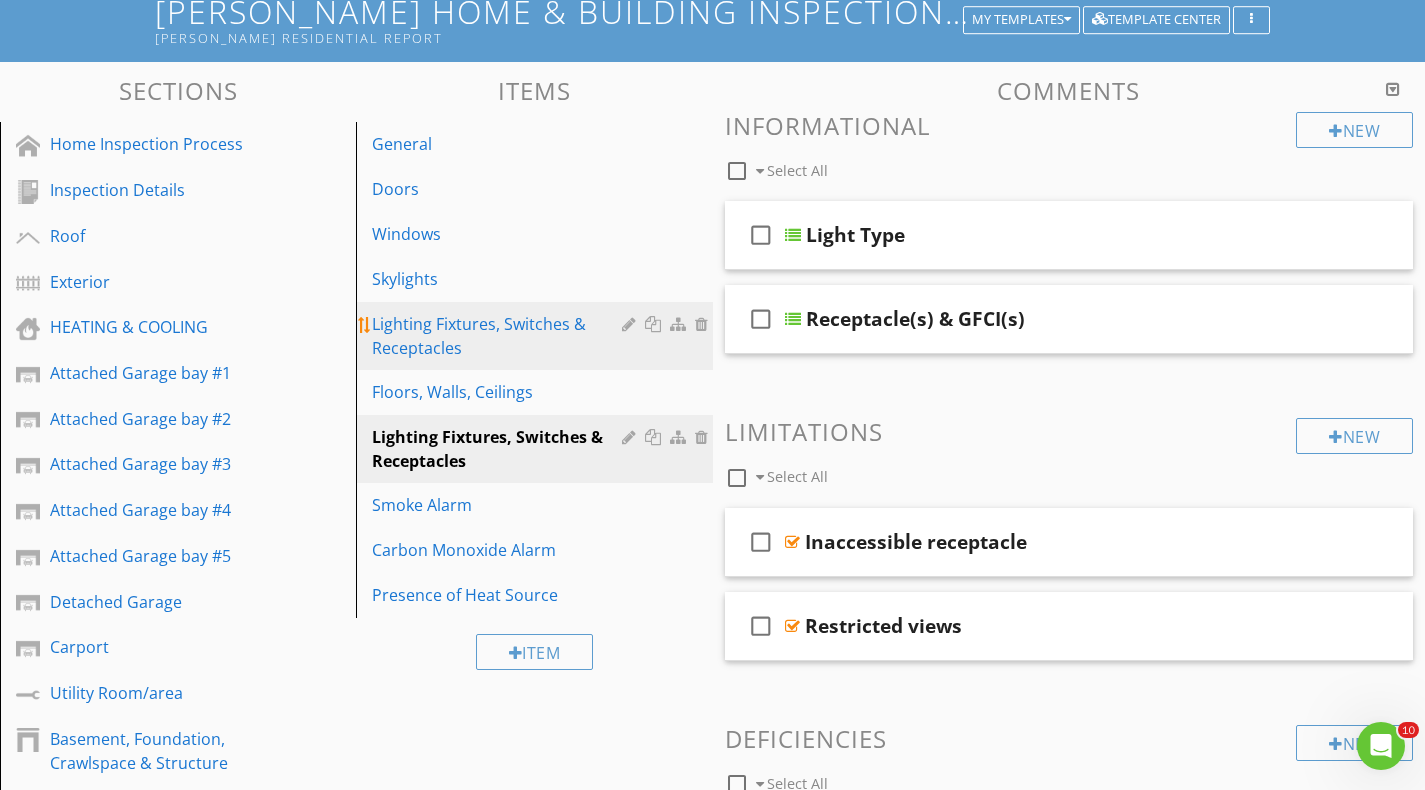 click on "Lighting Fixtures, Switches & Receptacles" at bounding box center (499, 336) 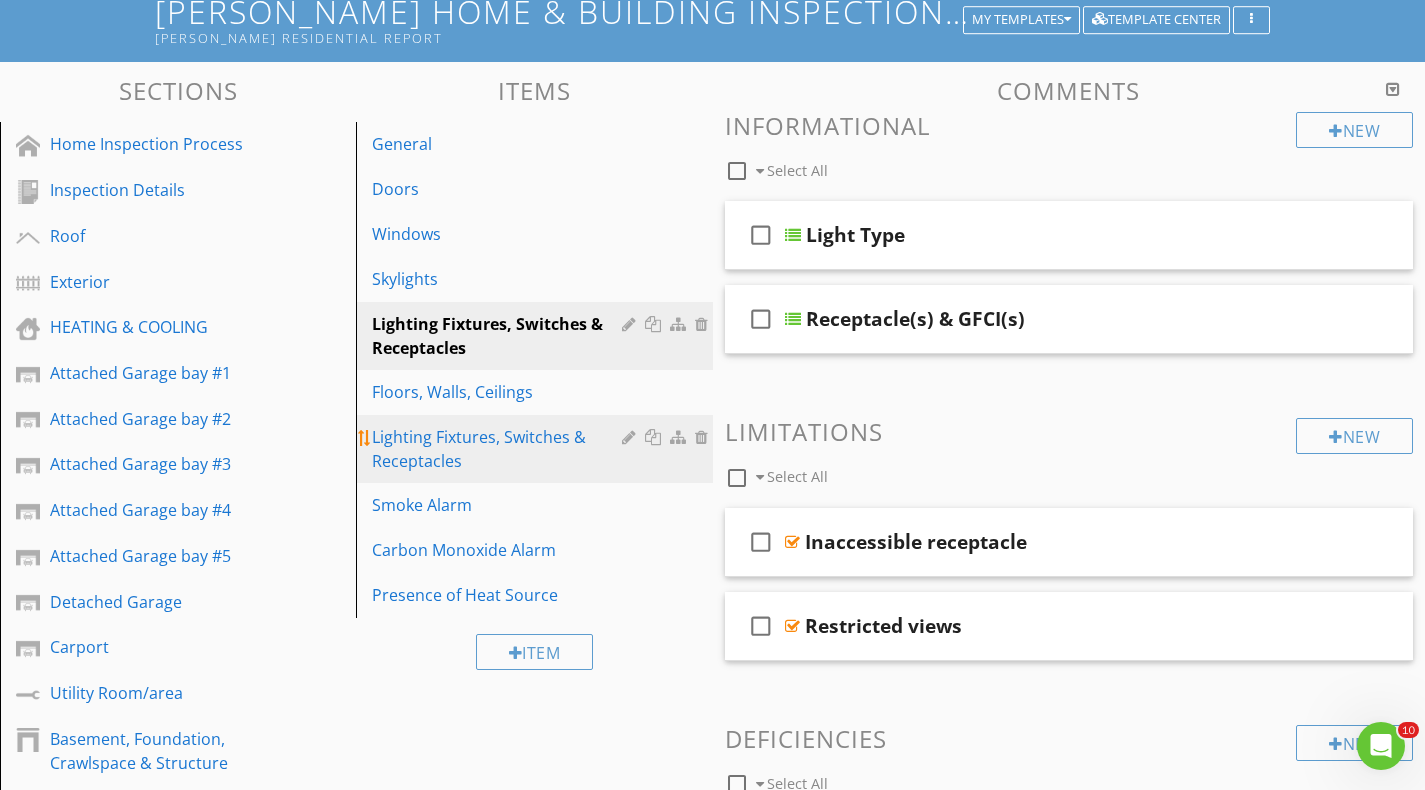 click on "Lighting Fixtures, Switches & Receptacles" at bounding box center (499, 449) 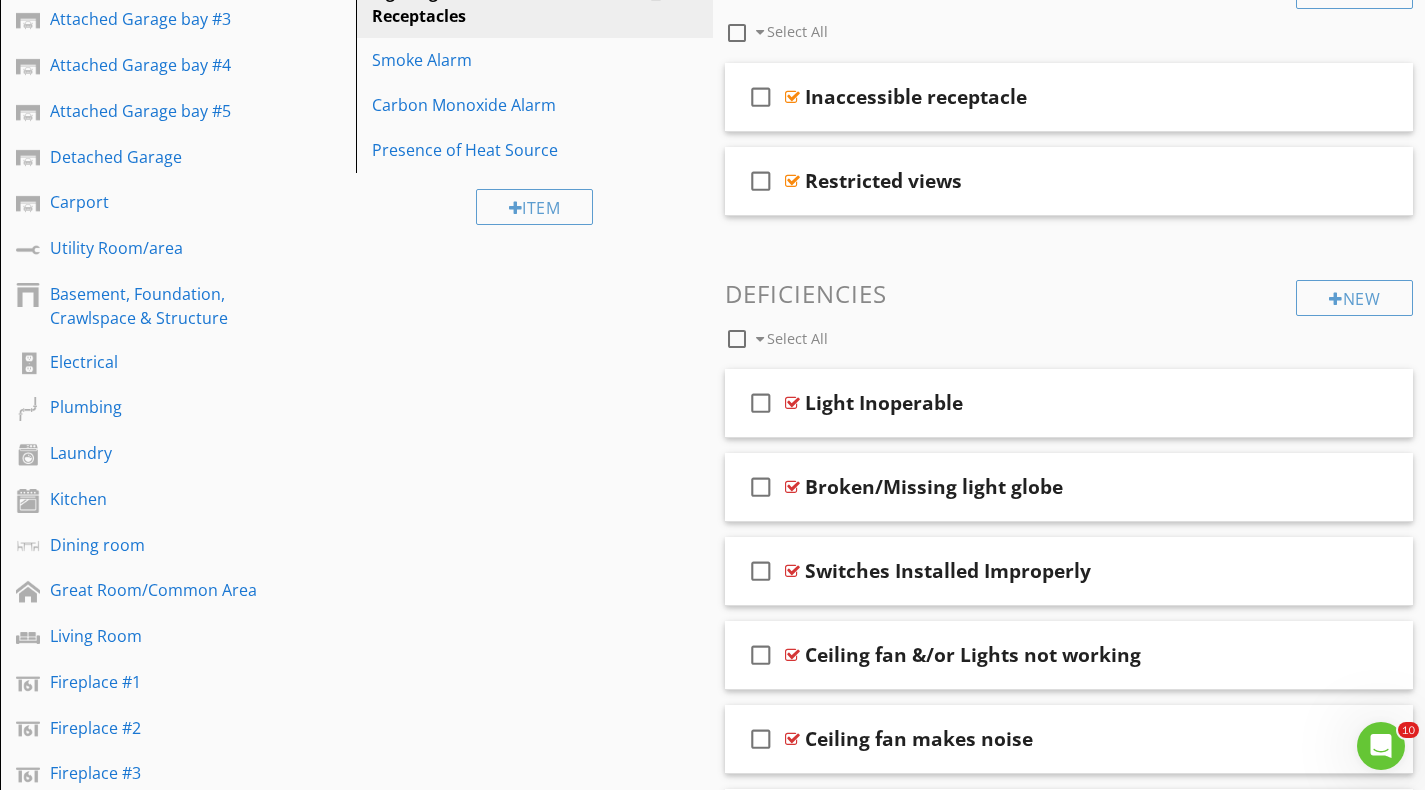 scroll, scrollTop: 500, scrollLeft: 0, axis: vertical 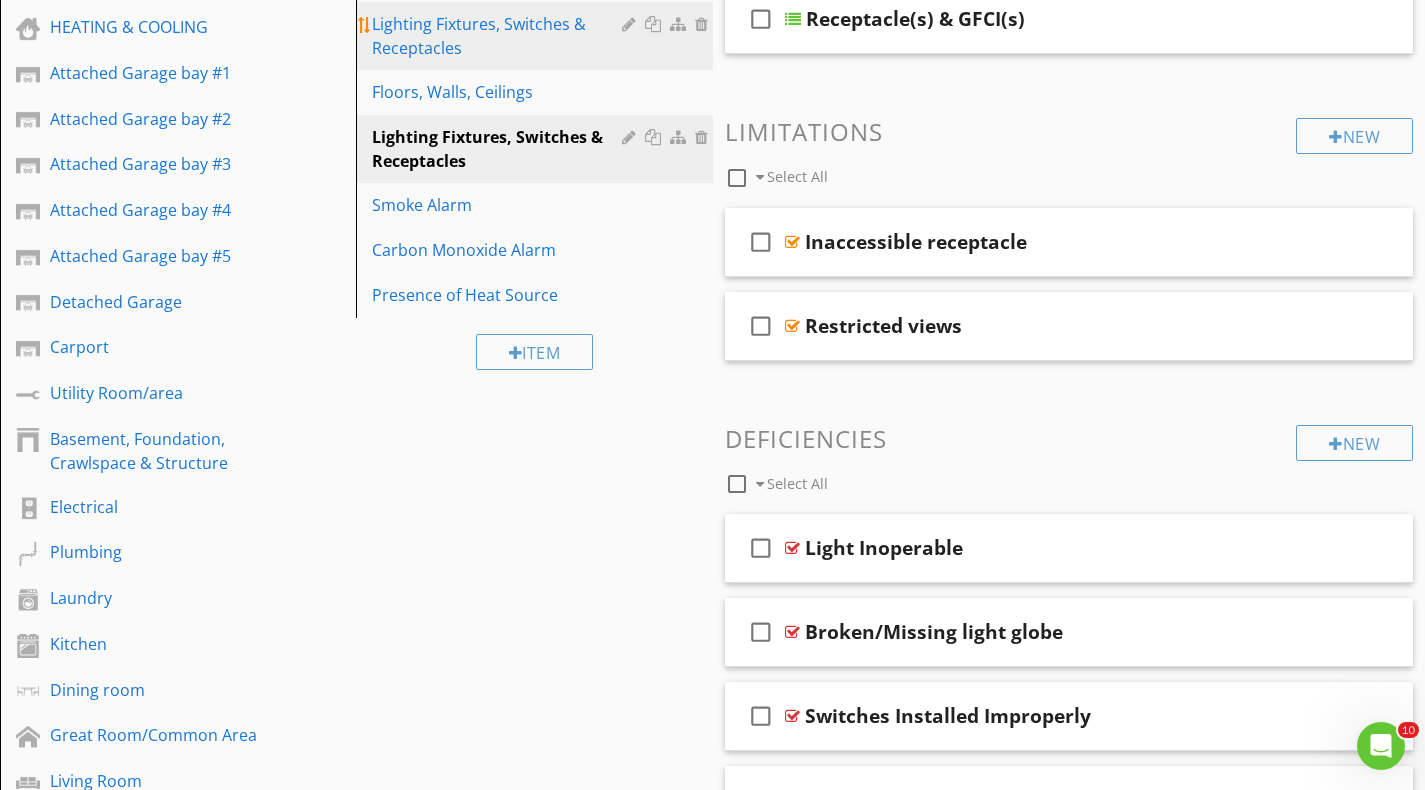 click on "Lighting Fixtures, Switches & Receptacles" at bounding box center (499, 36) 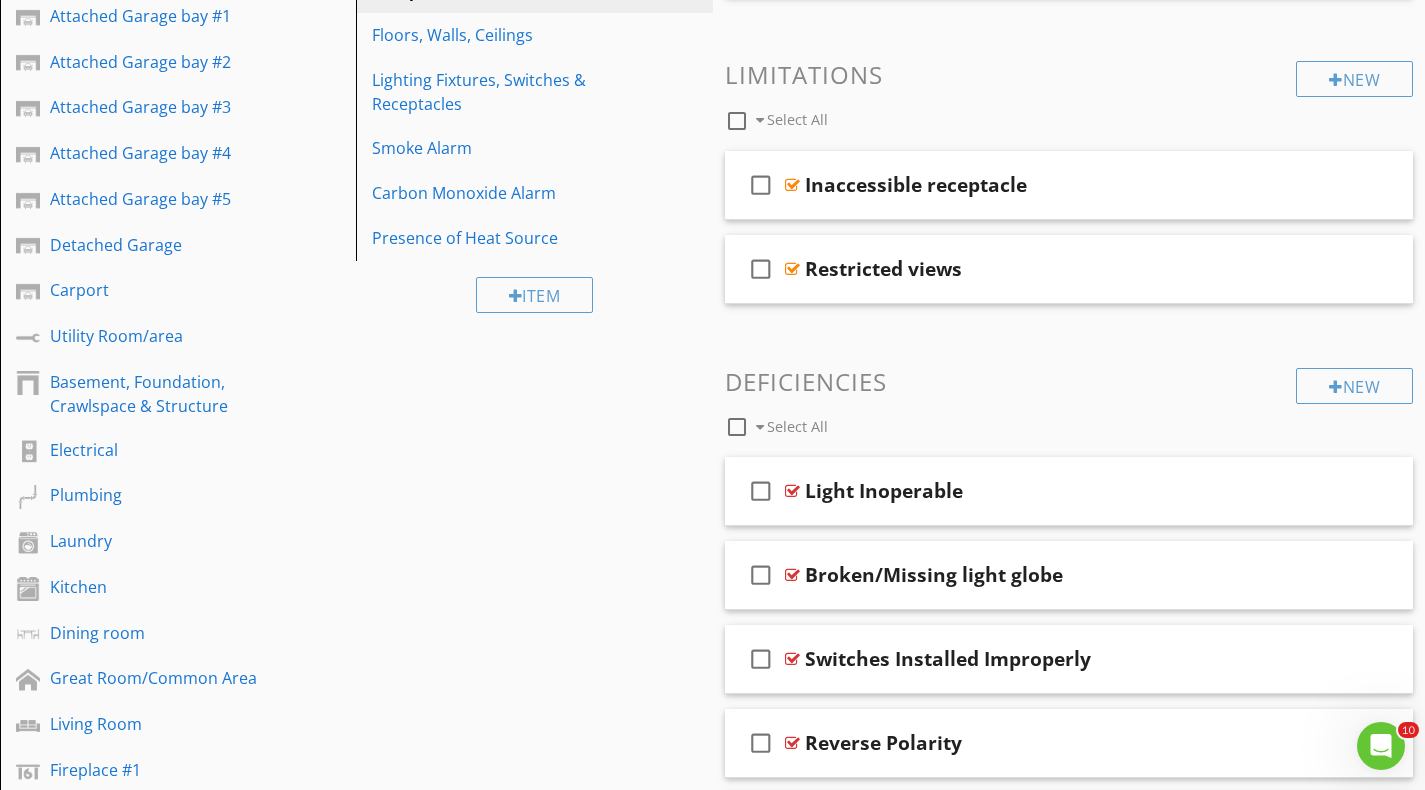 scroll, scrollTop: 400, scrollLeft: 0, axis: vertical 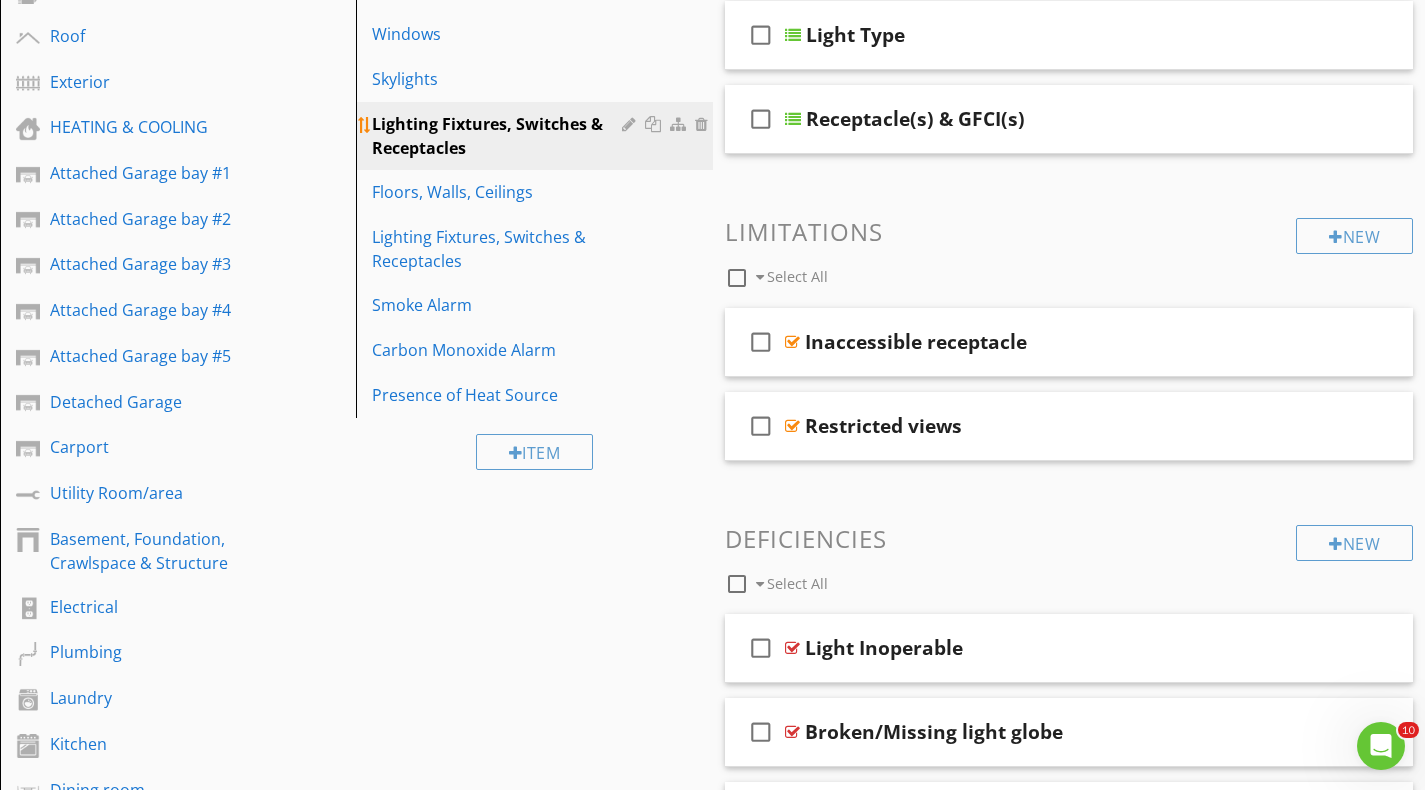 click at bounding box center (704, 124) 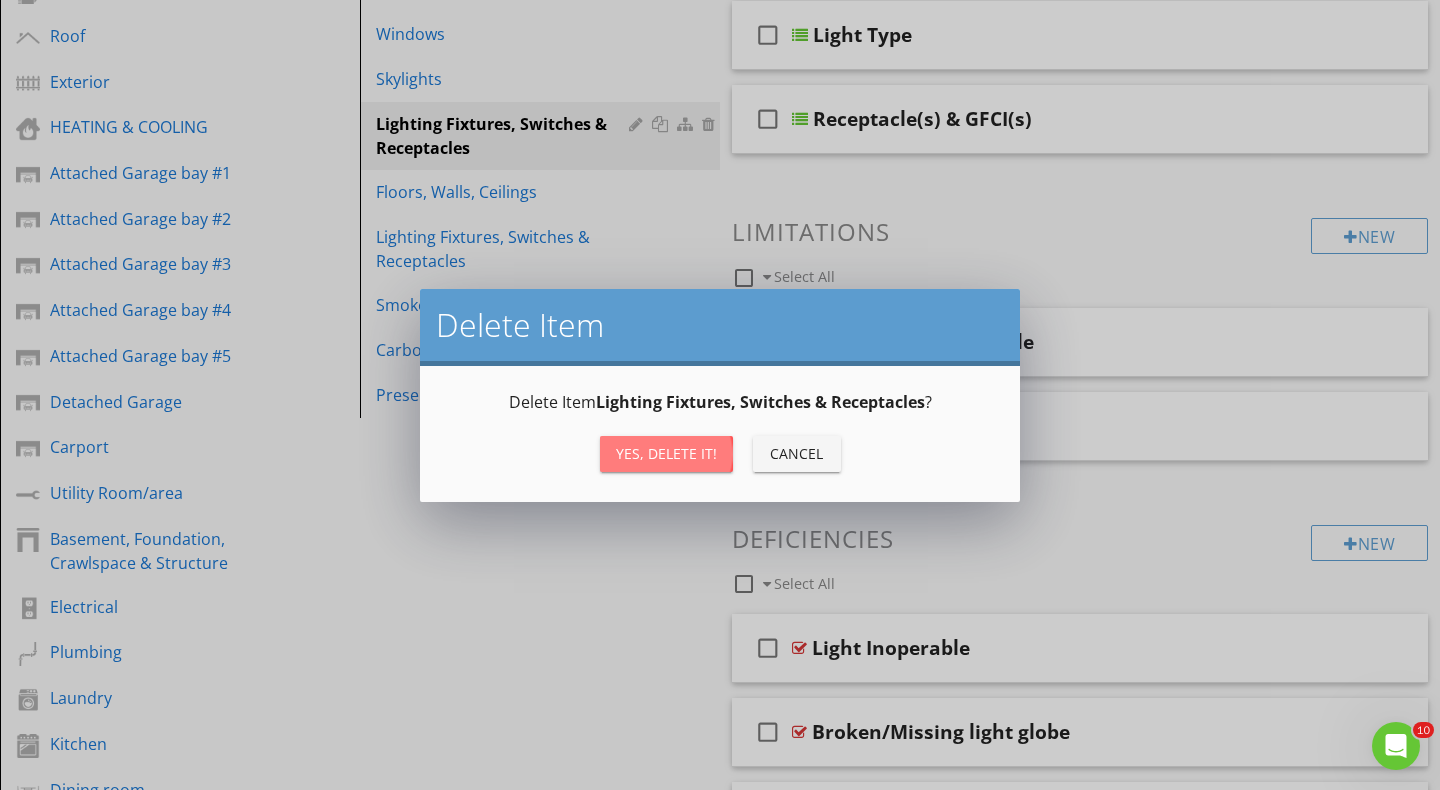 click on "Yes, Delete it!" at bounding box center (666, 453) 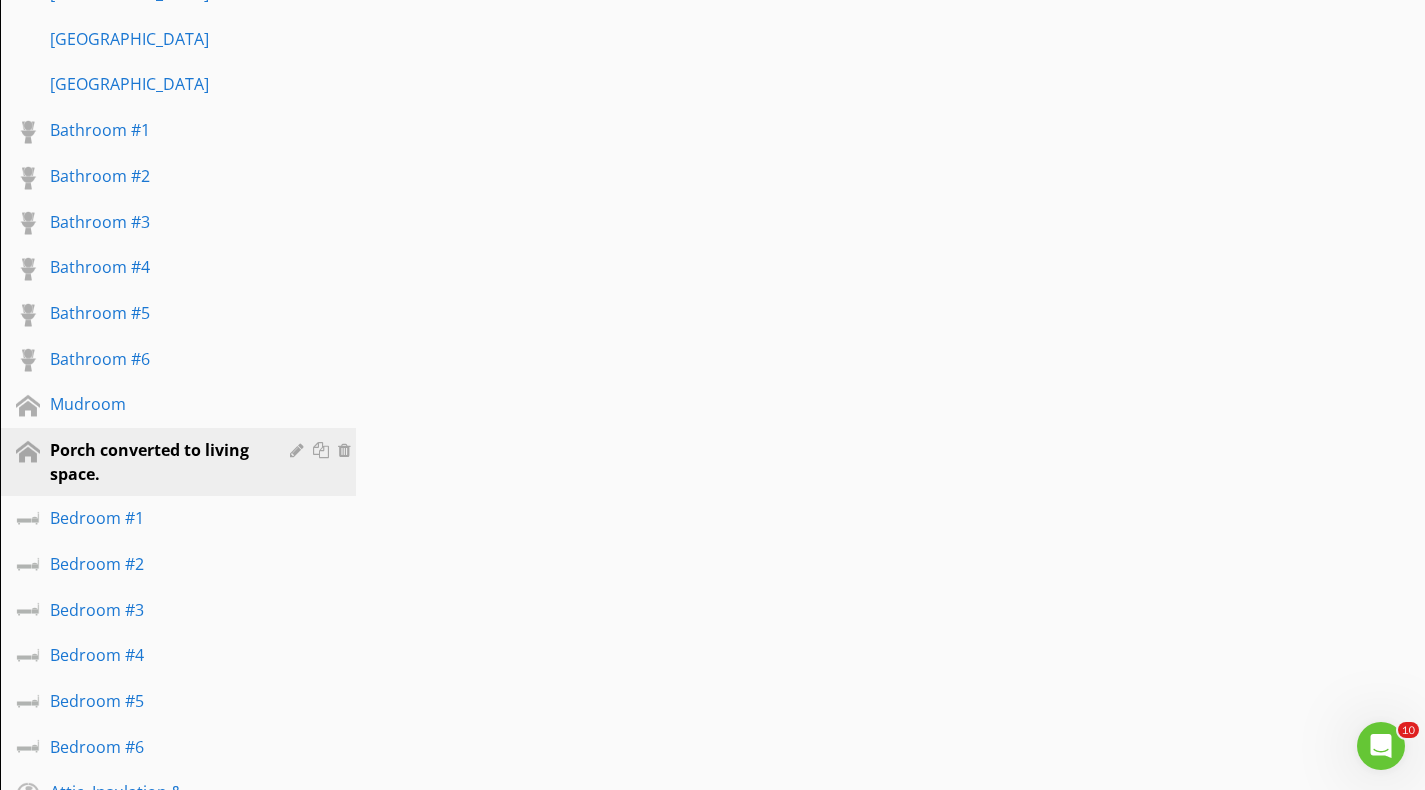 scroll, scrollTop: 1800, scrollLeft: 0, axis: vertical 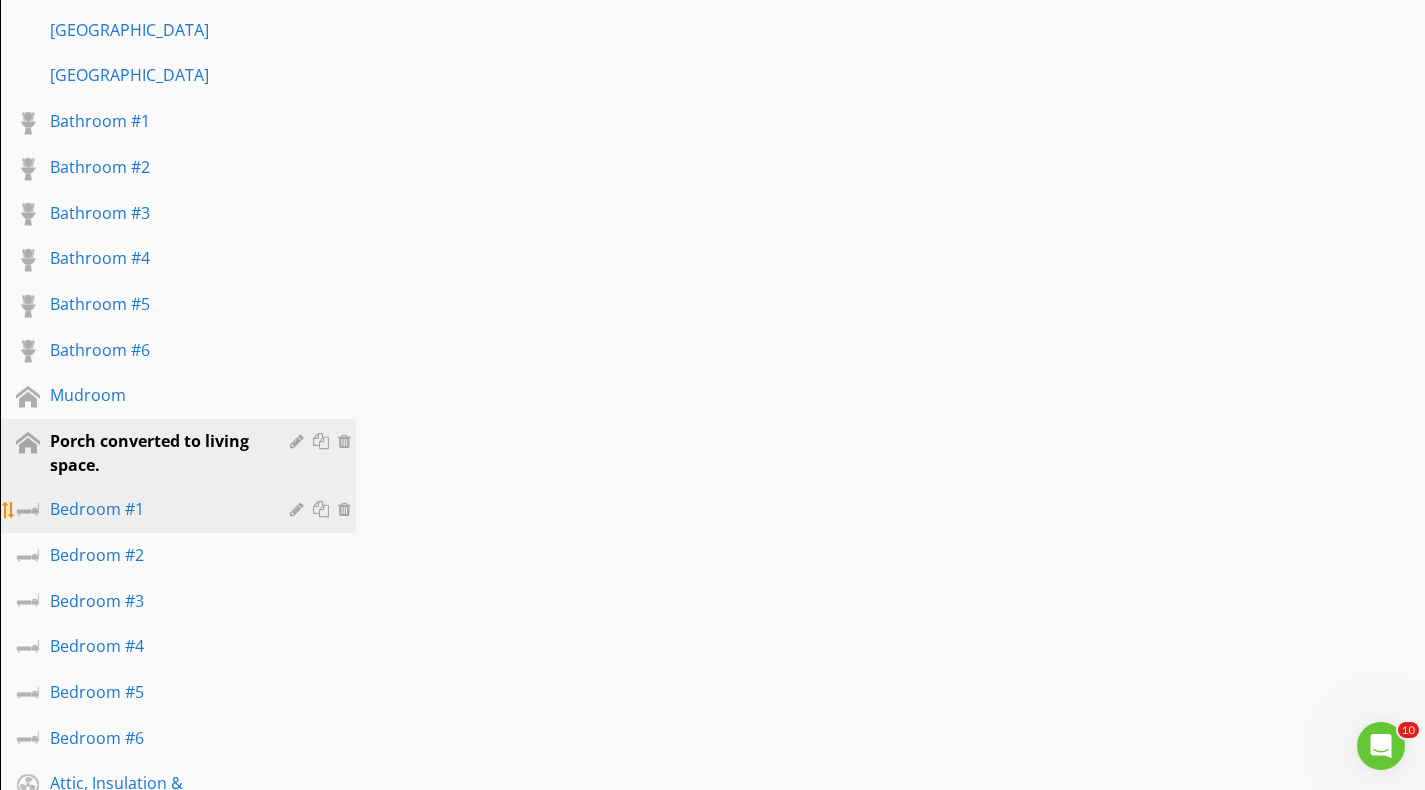 click on "Bedroom #1" at bounding box center [155, 509] 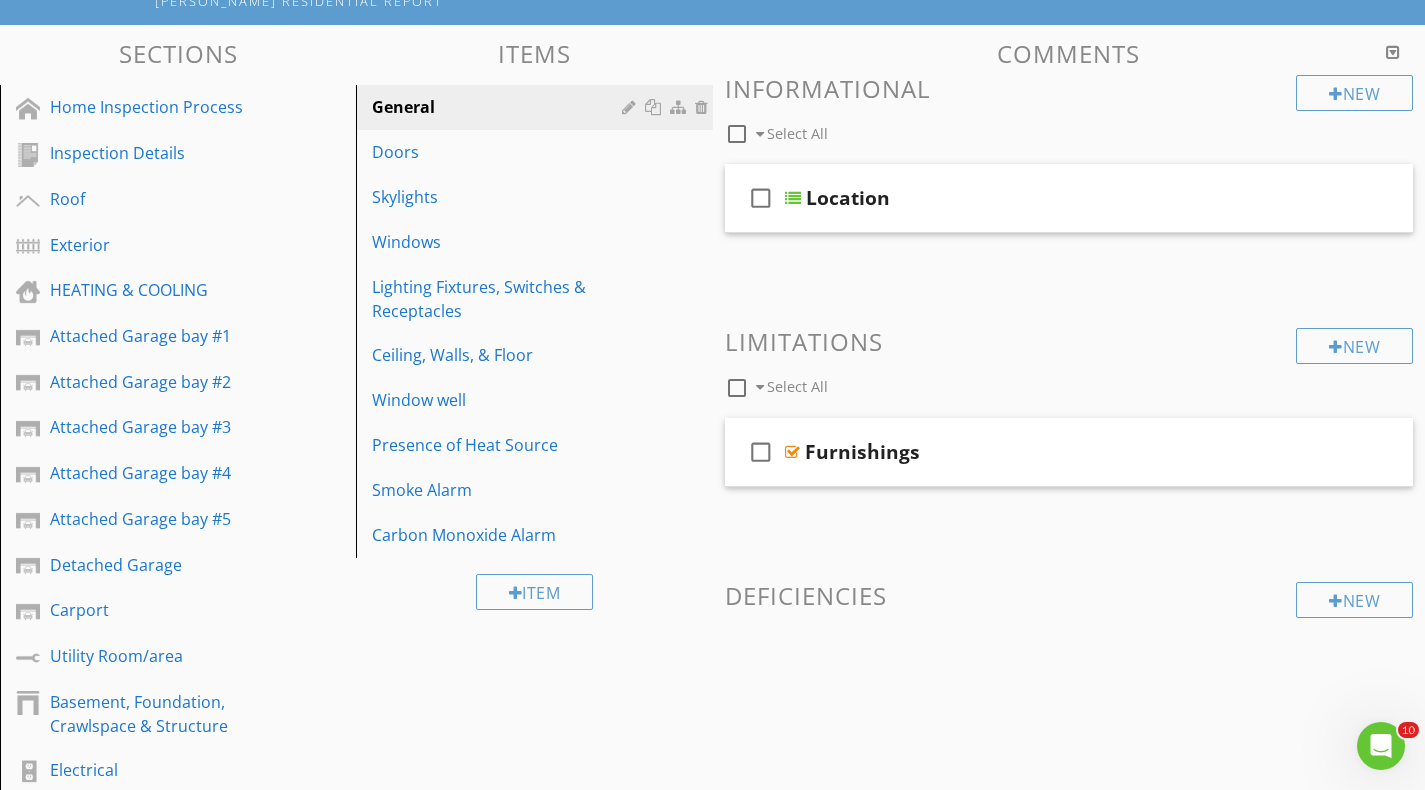scroll, scrollTop: 200, scrollLeft: 0, axis: vertical 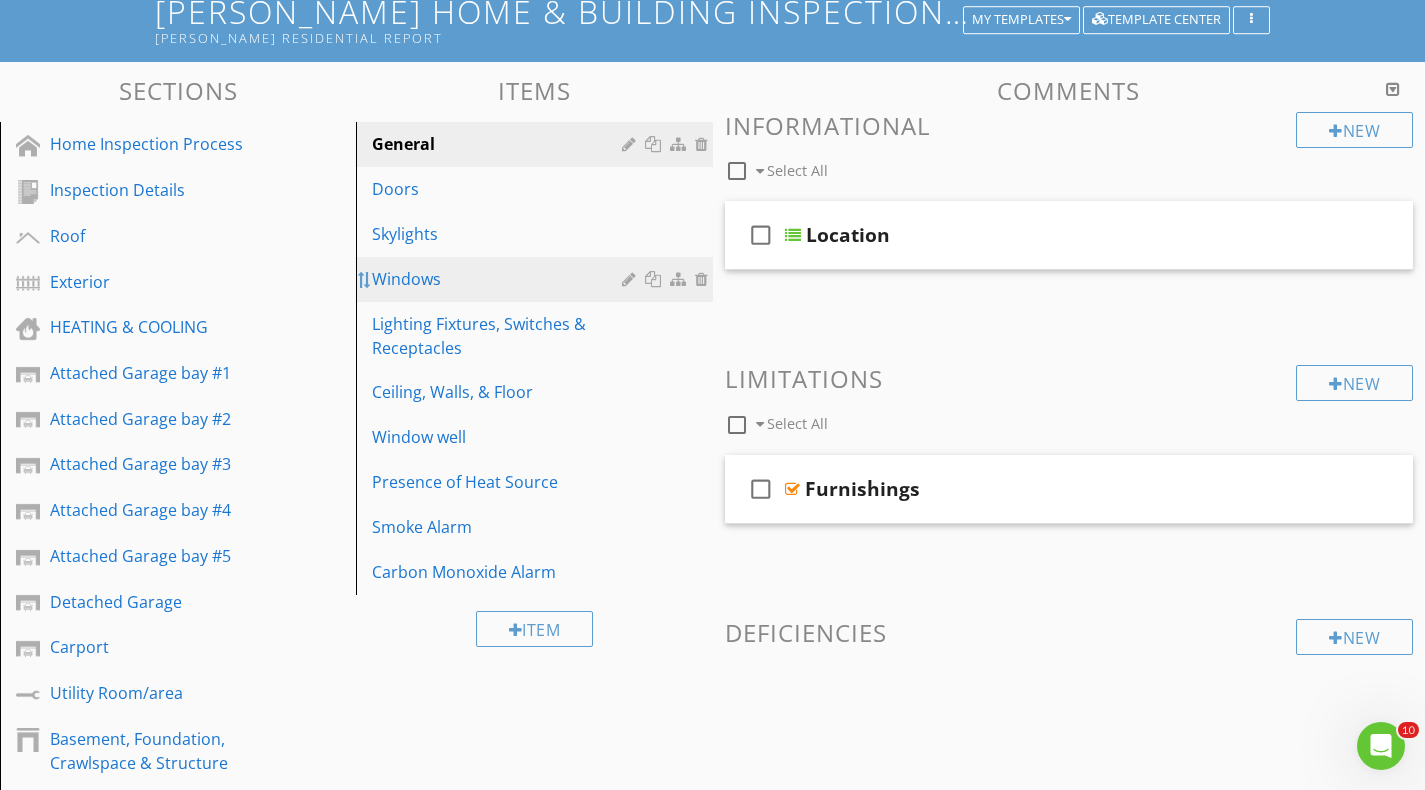 type 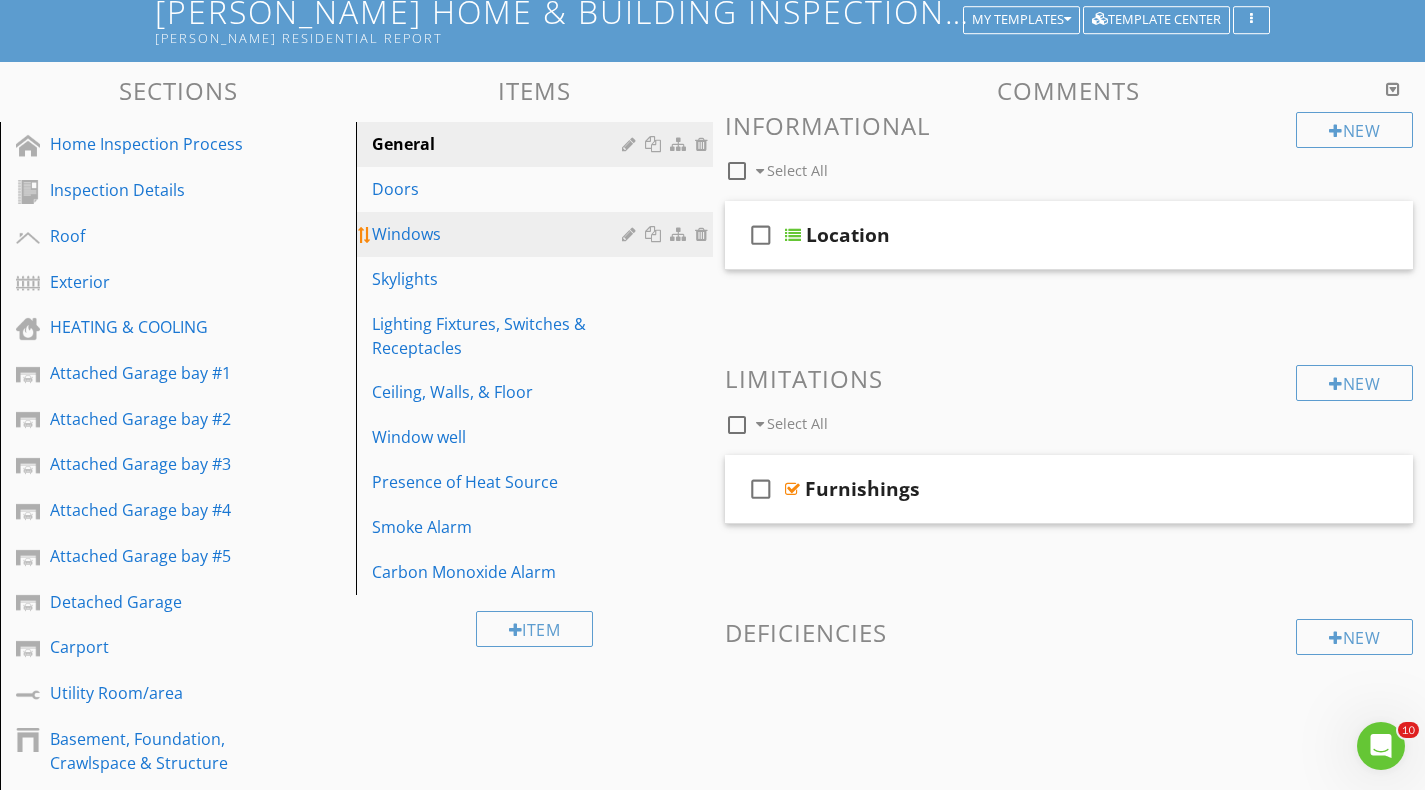 click on "Windows" at bounding box center [499, 234] 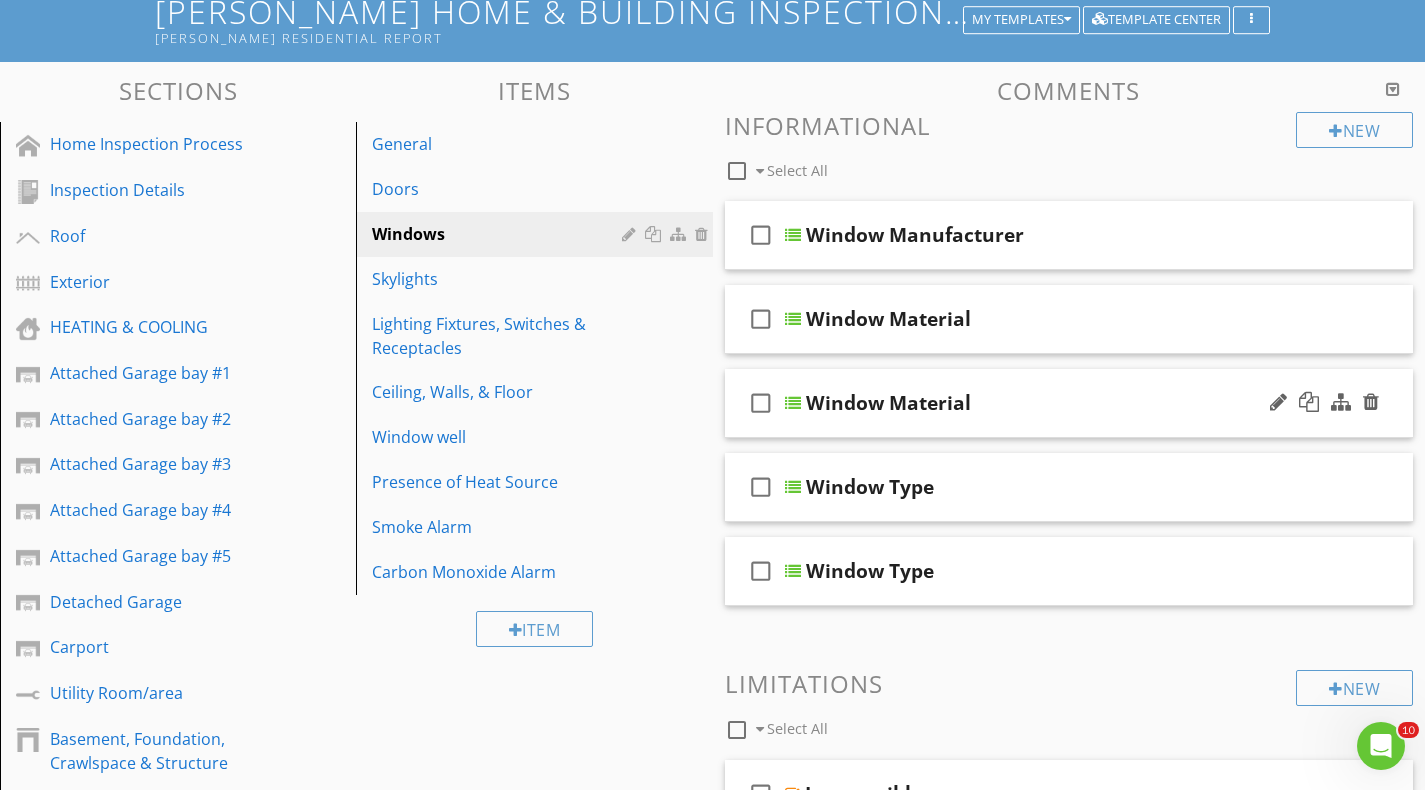 click at bounding box center (793, 403) 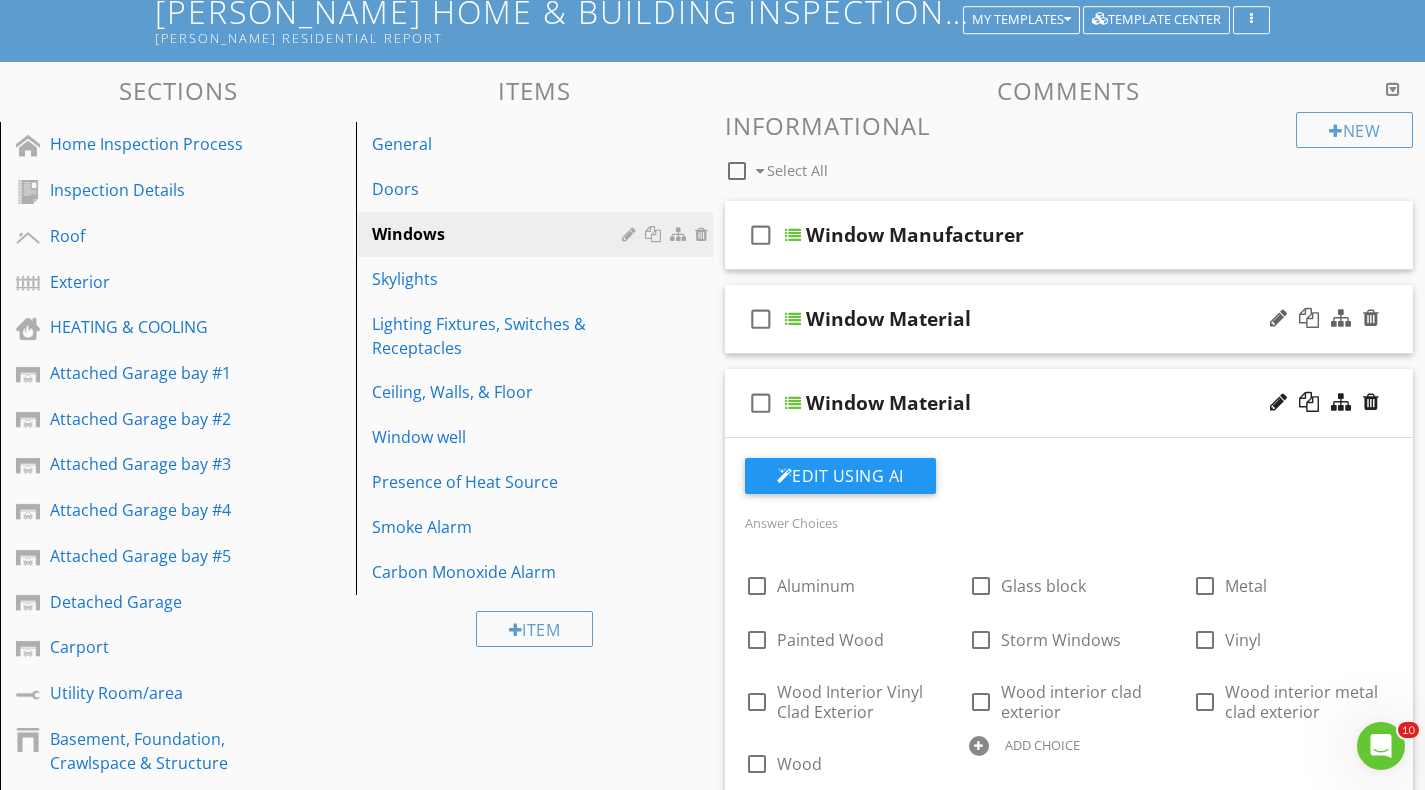 click at bounding box center (793, 319) 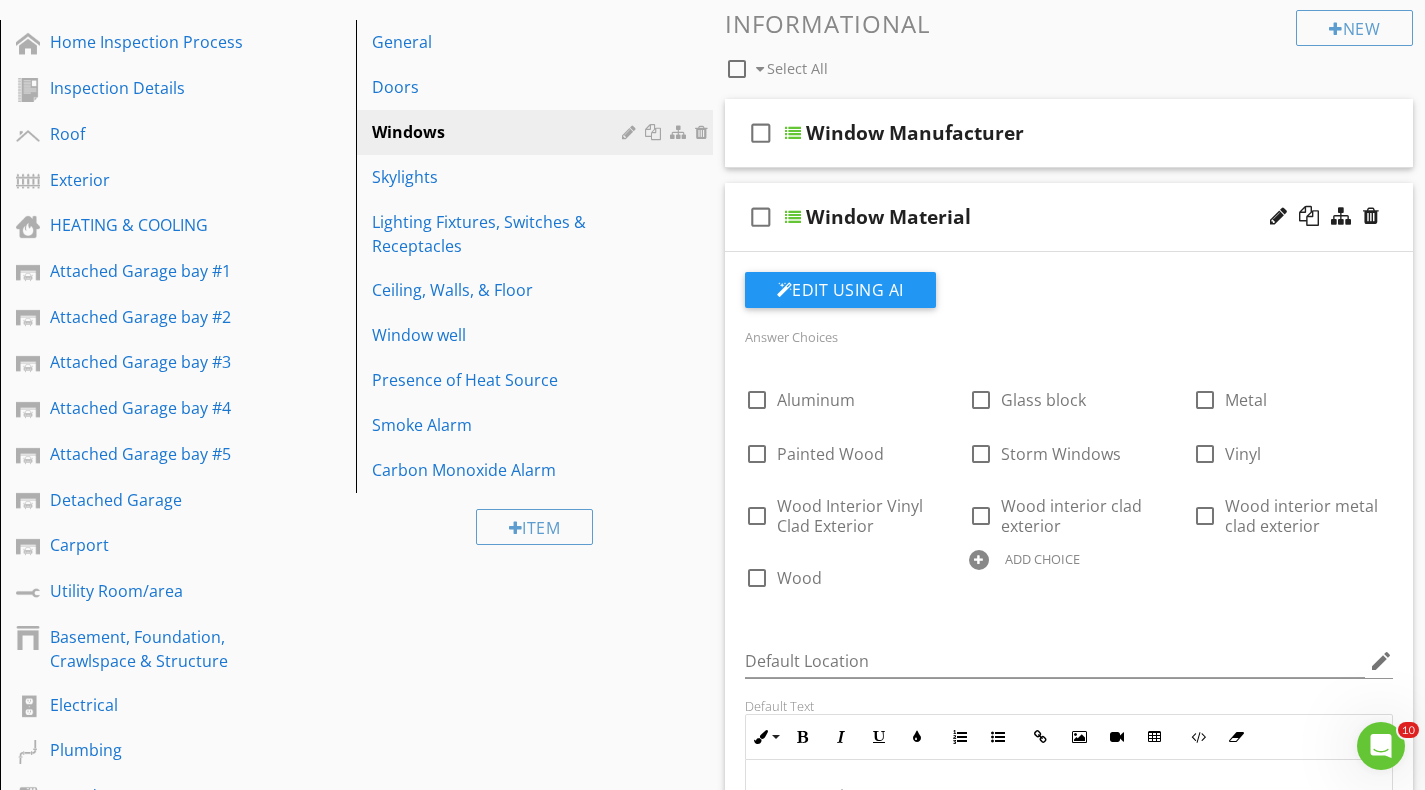 scroll, scrollTop: 300, scrollLeft: 0, axis: vertical 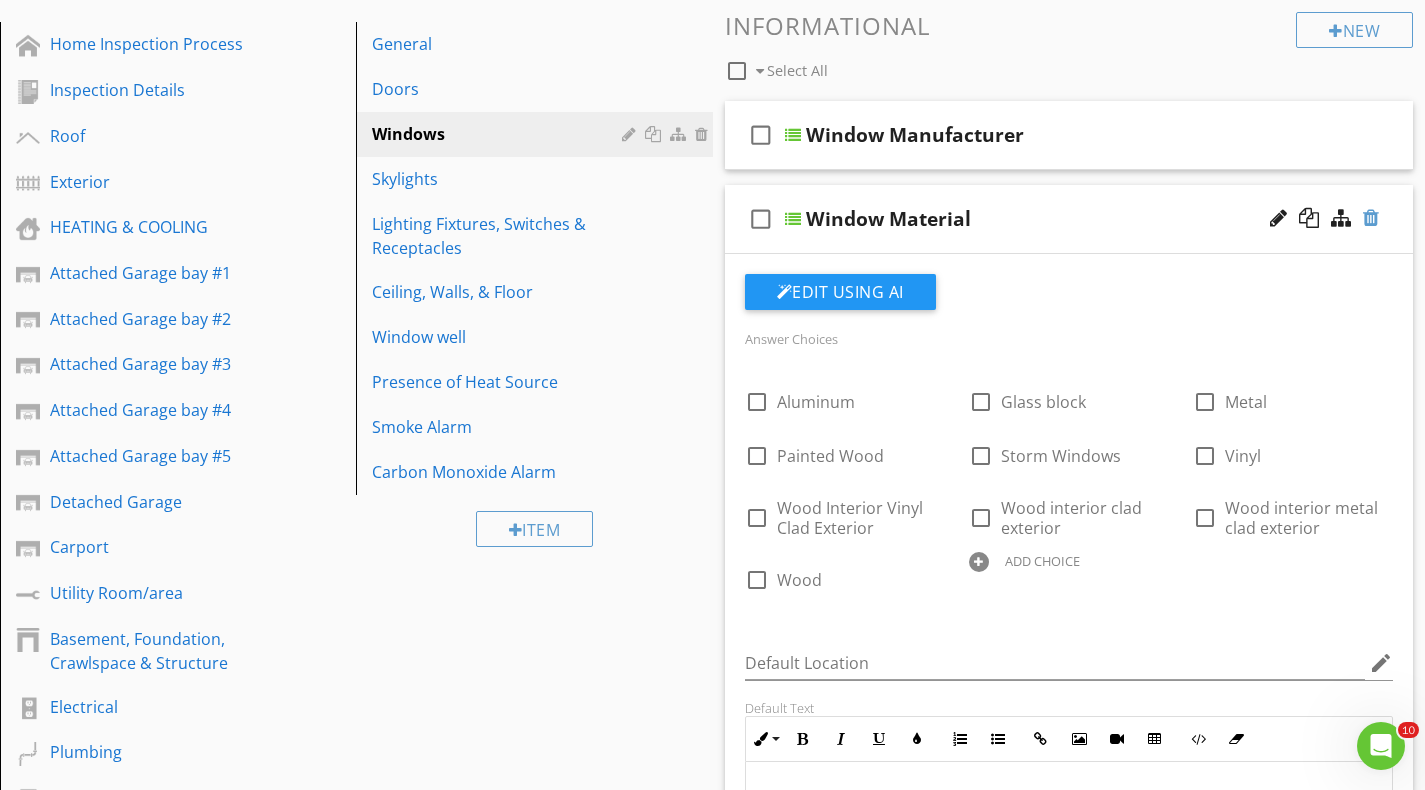 click at bounding box center (1371, 218) 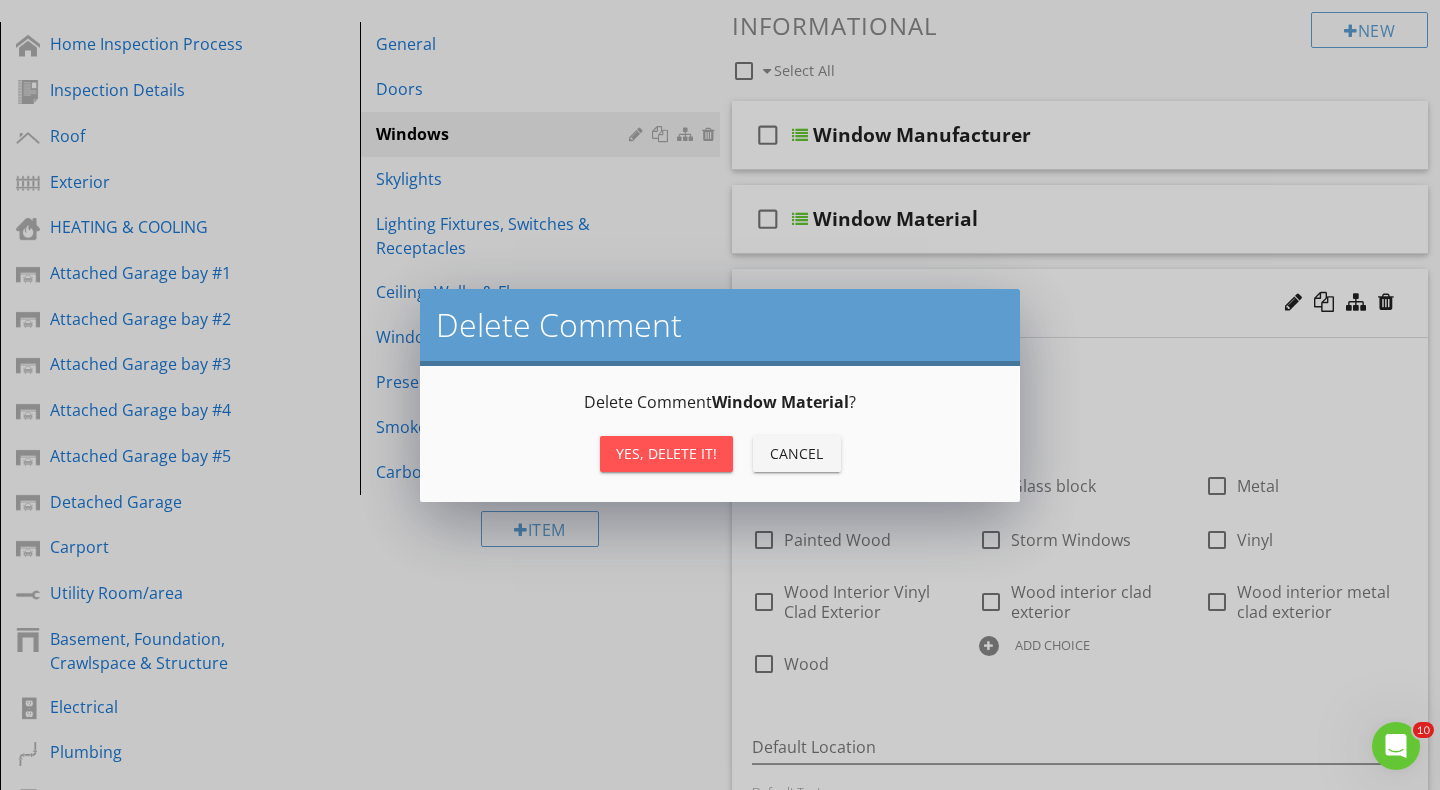 click on "Yes, Delete it!" at bounding box center [666, 453] 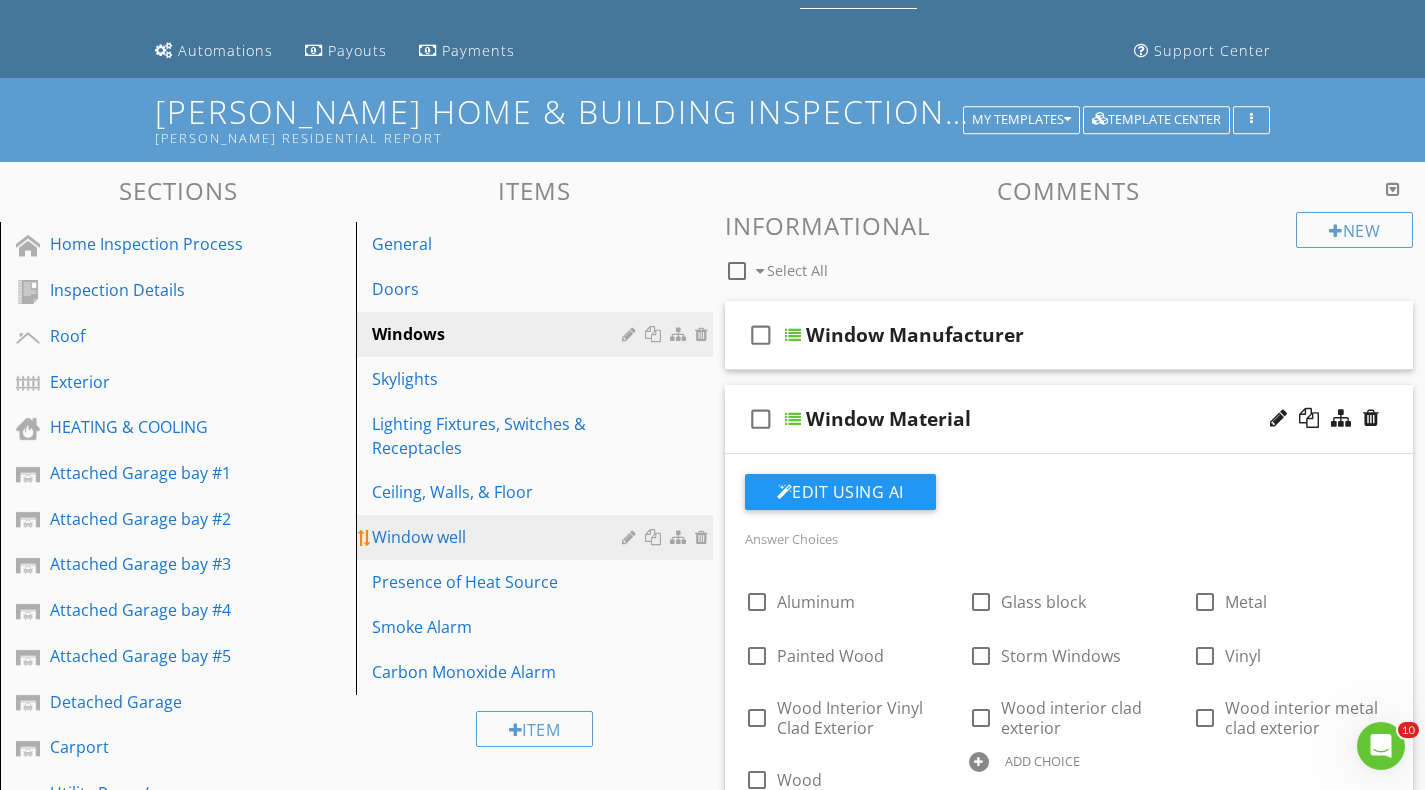 scroll, scrollTop: 300, scrollLeft: 0, axis: vertical 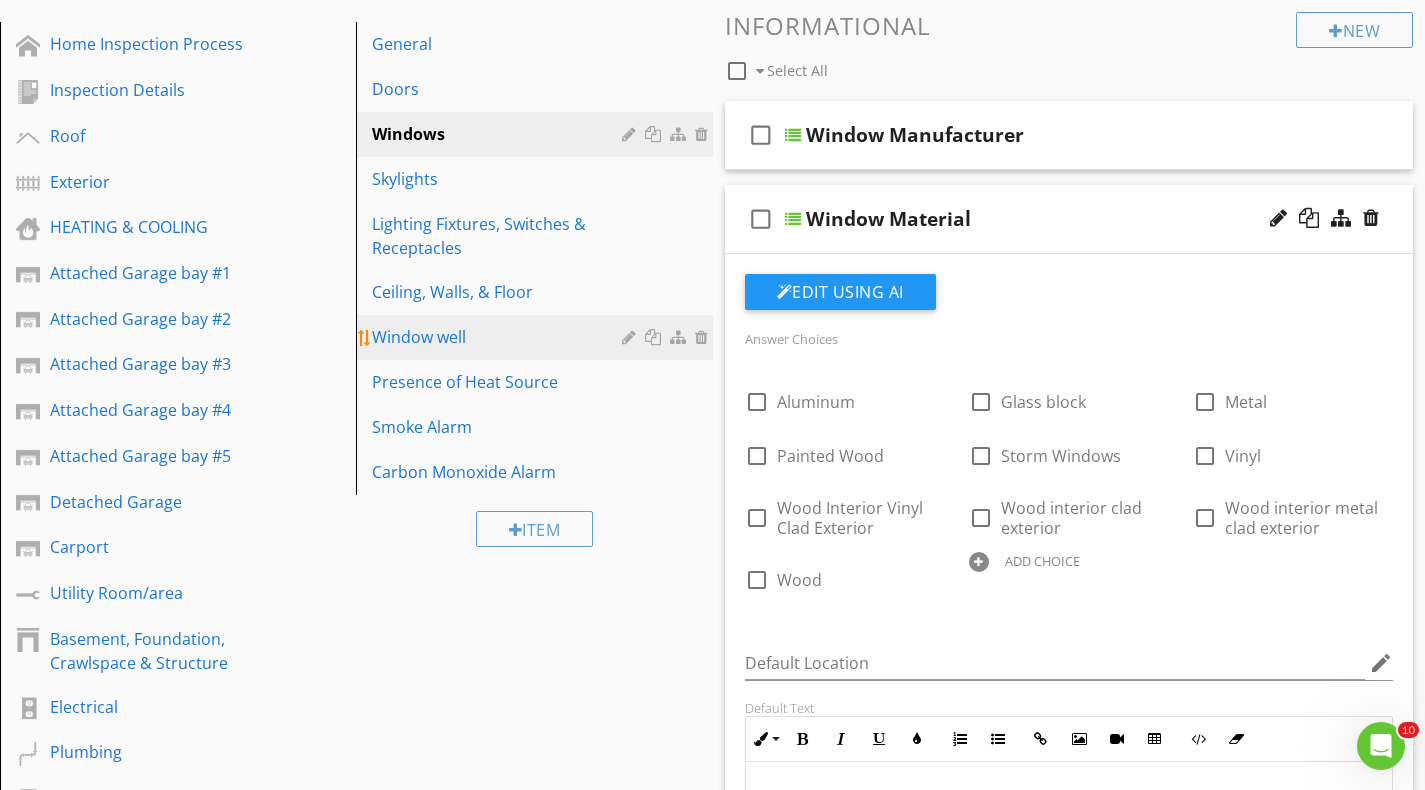 click on "Window well" at bounding box center (499, 337) 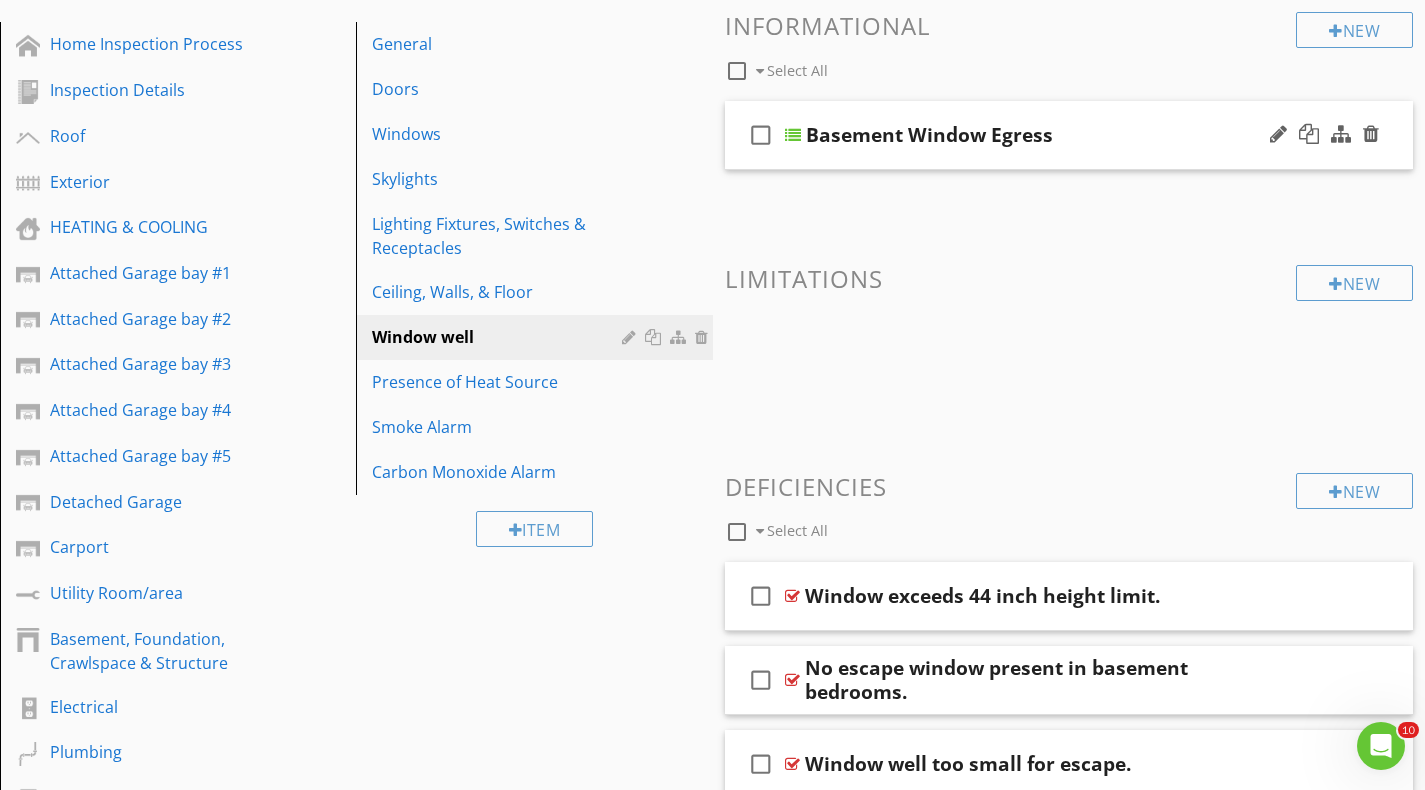 click at bounding box center [793, 135] 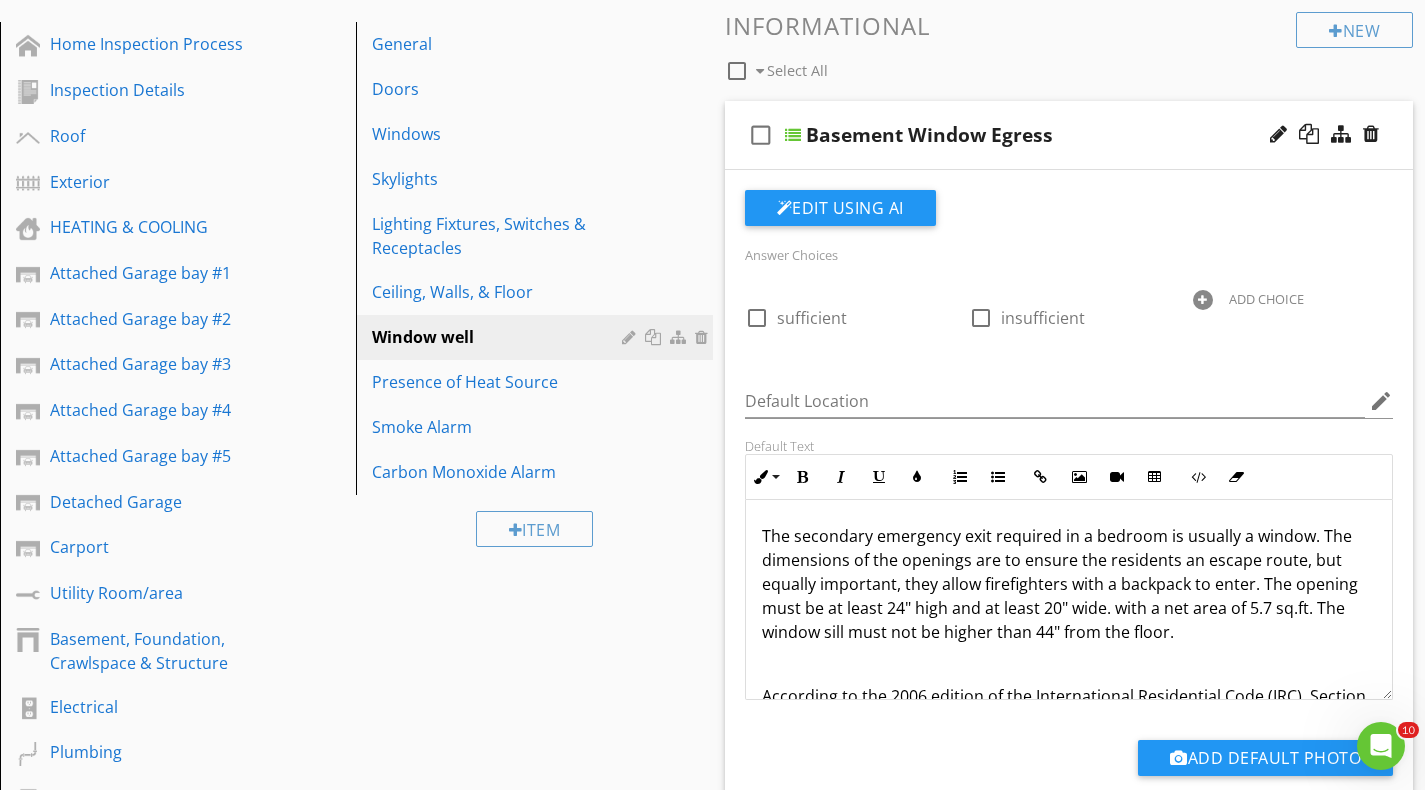 click at bounding box center (793, 135) 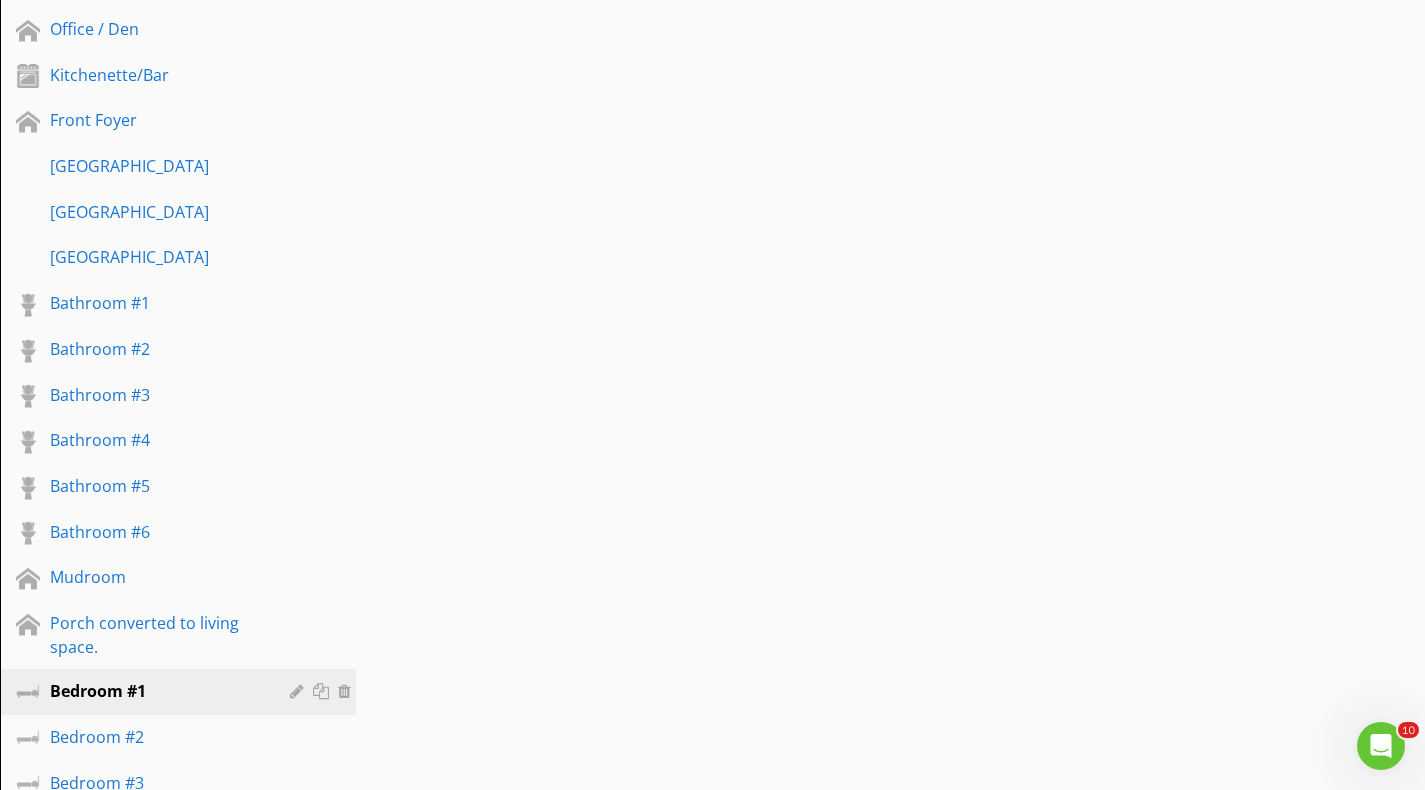 scroll, scrollTop: 1800, scrollLeft: 0, axis: vertical 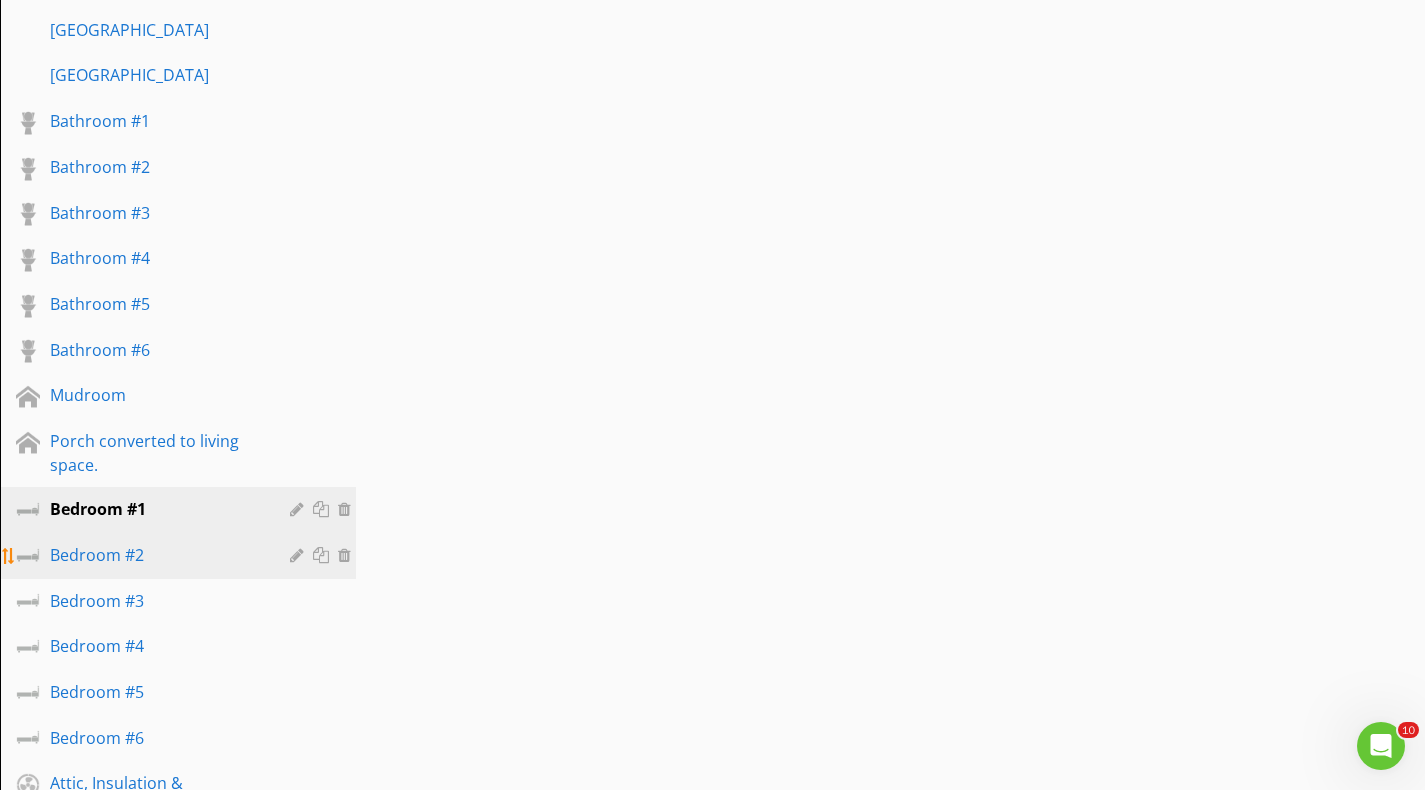 click on "Bedroom #2" at bounding box center [155, 555] 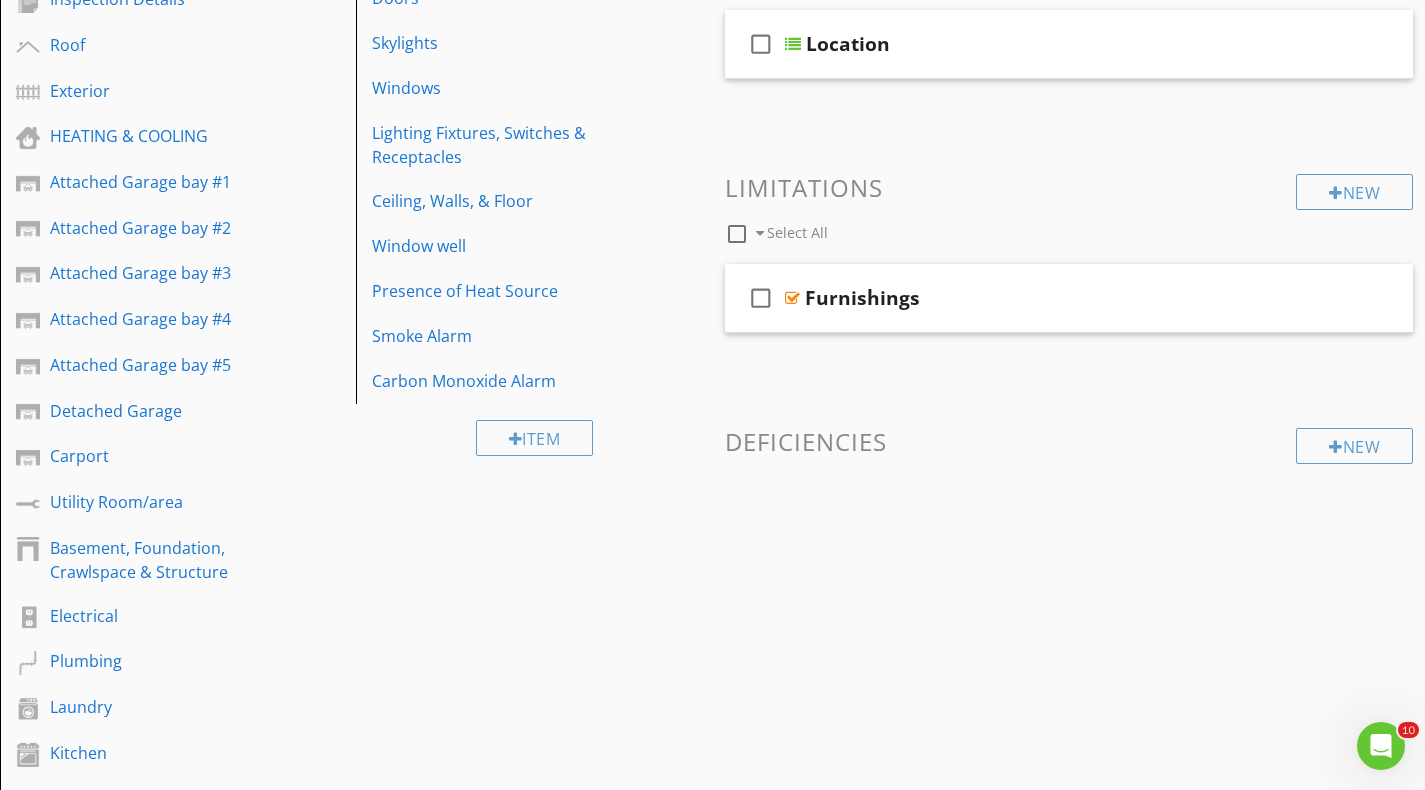 scroll, scrollTop: 200, scrollLeft: 0, axis: vertical 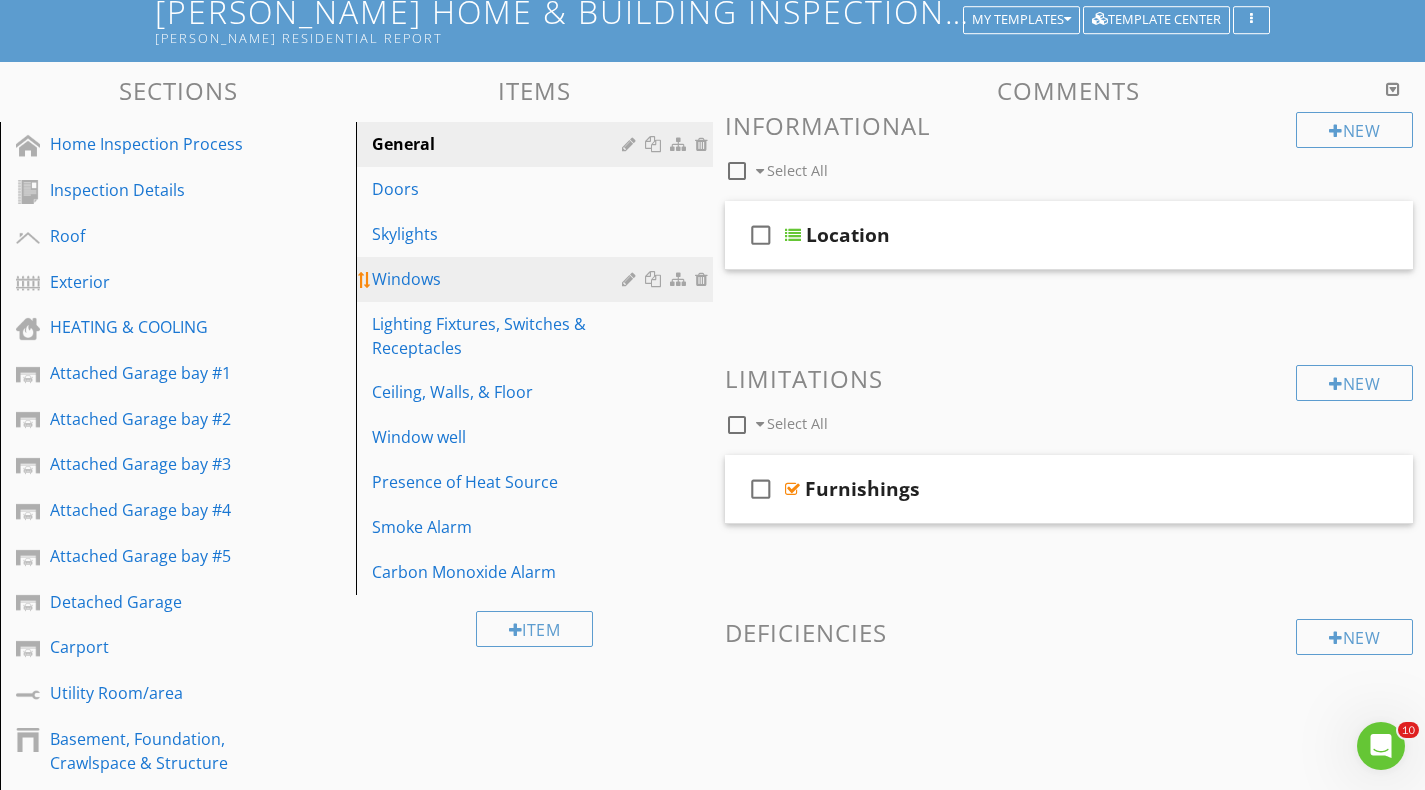 click on "Windows" at bounding box center (499, 279) 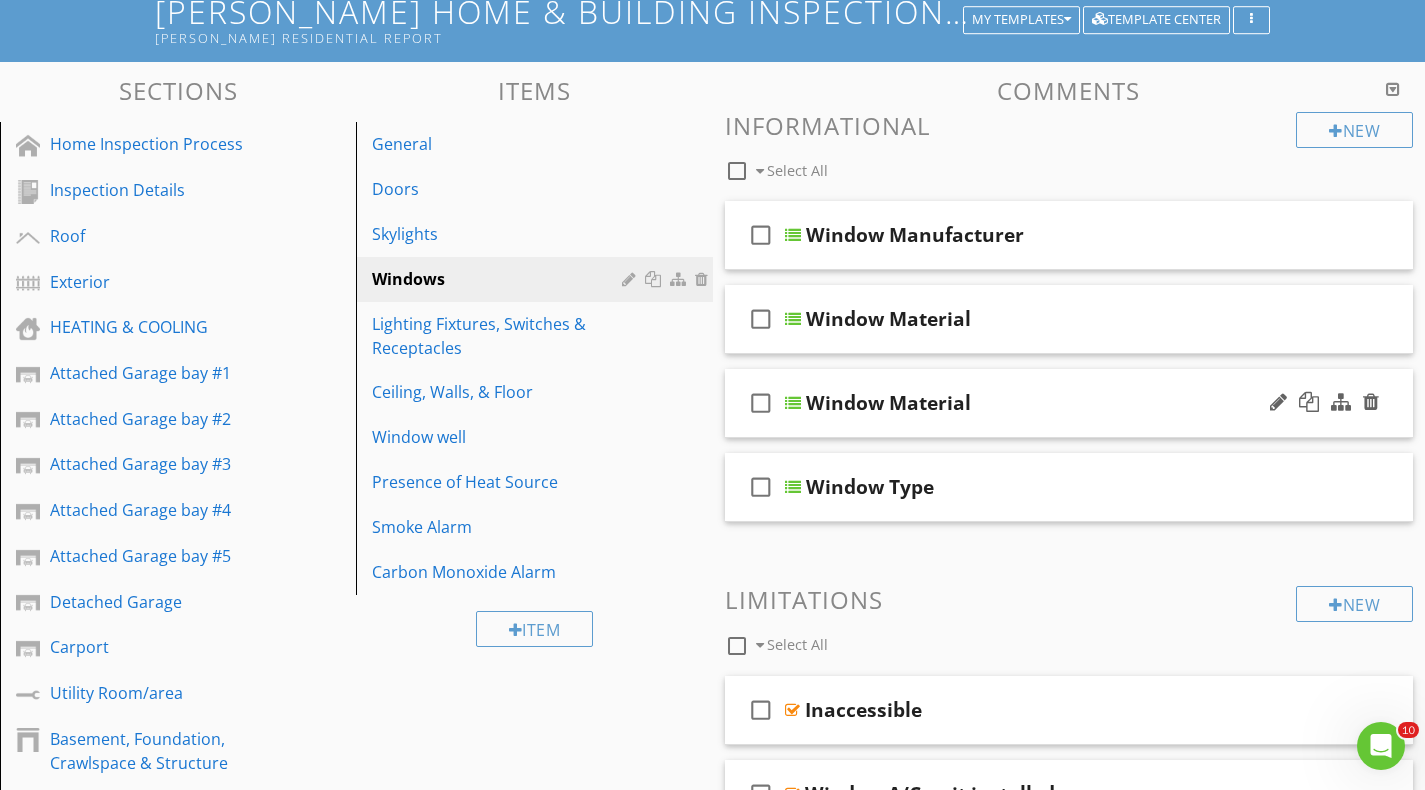 click at bounding box center (793, 403) 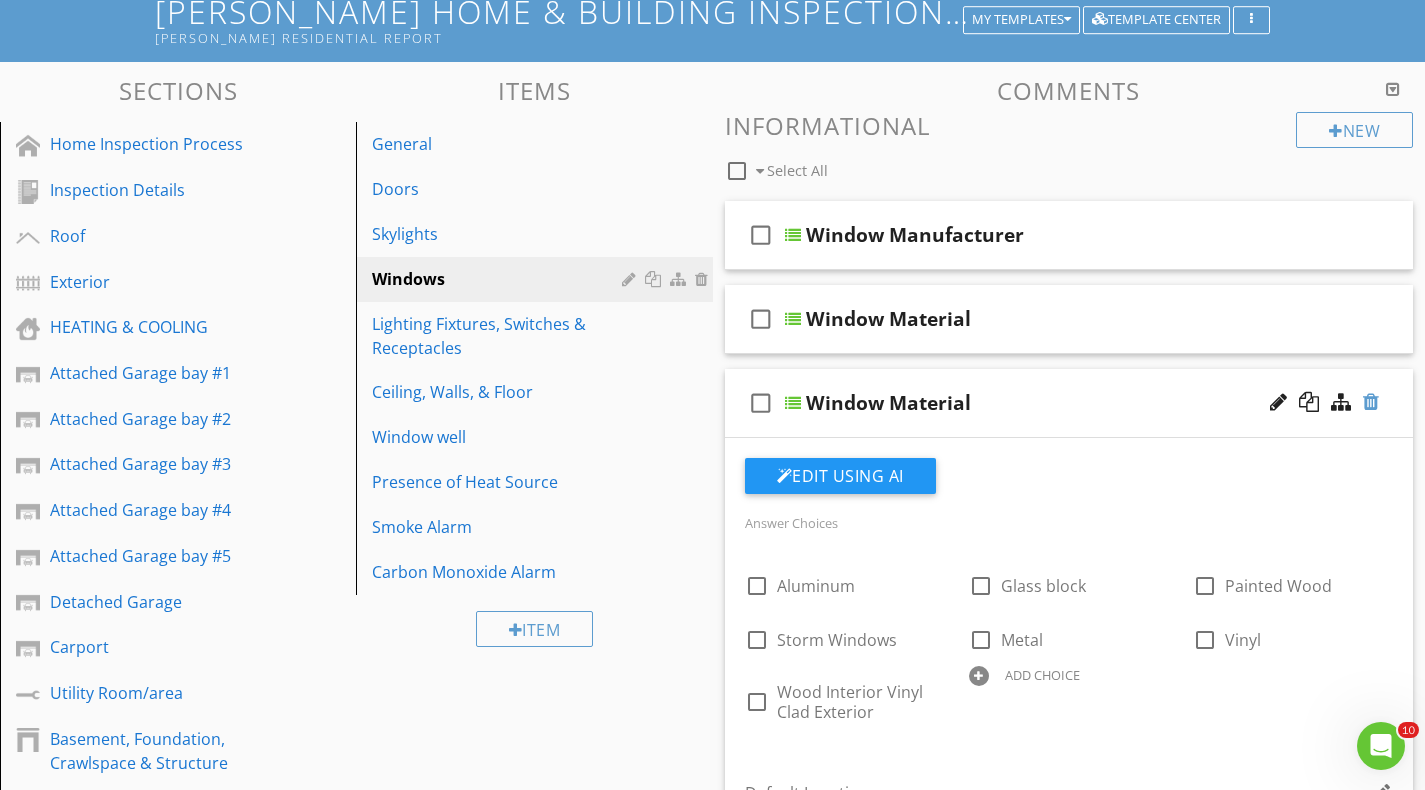click at bounding box center [1371, 402] 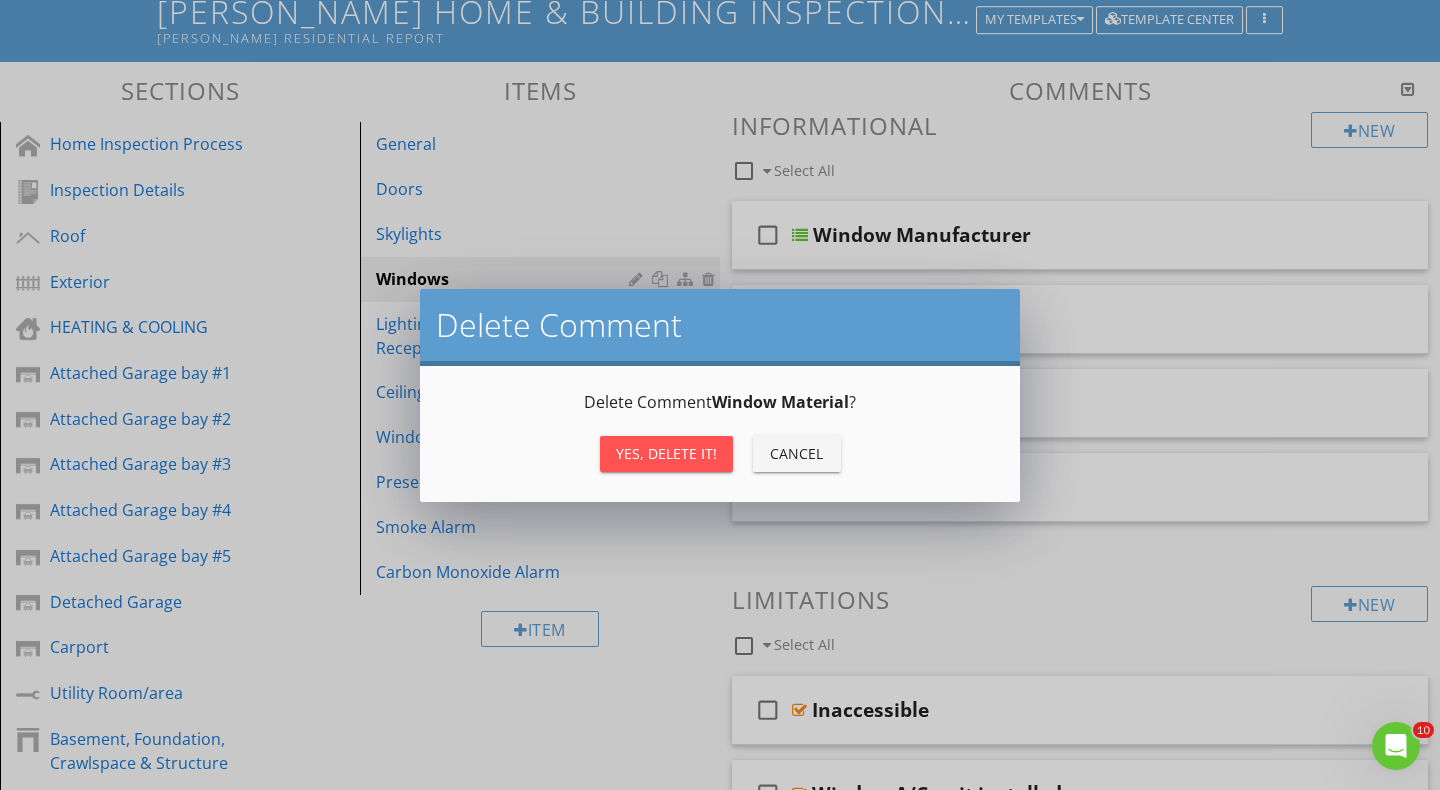 click on "Yes, Delete it!" at bounding box center (666, 453) 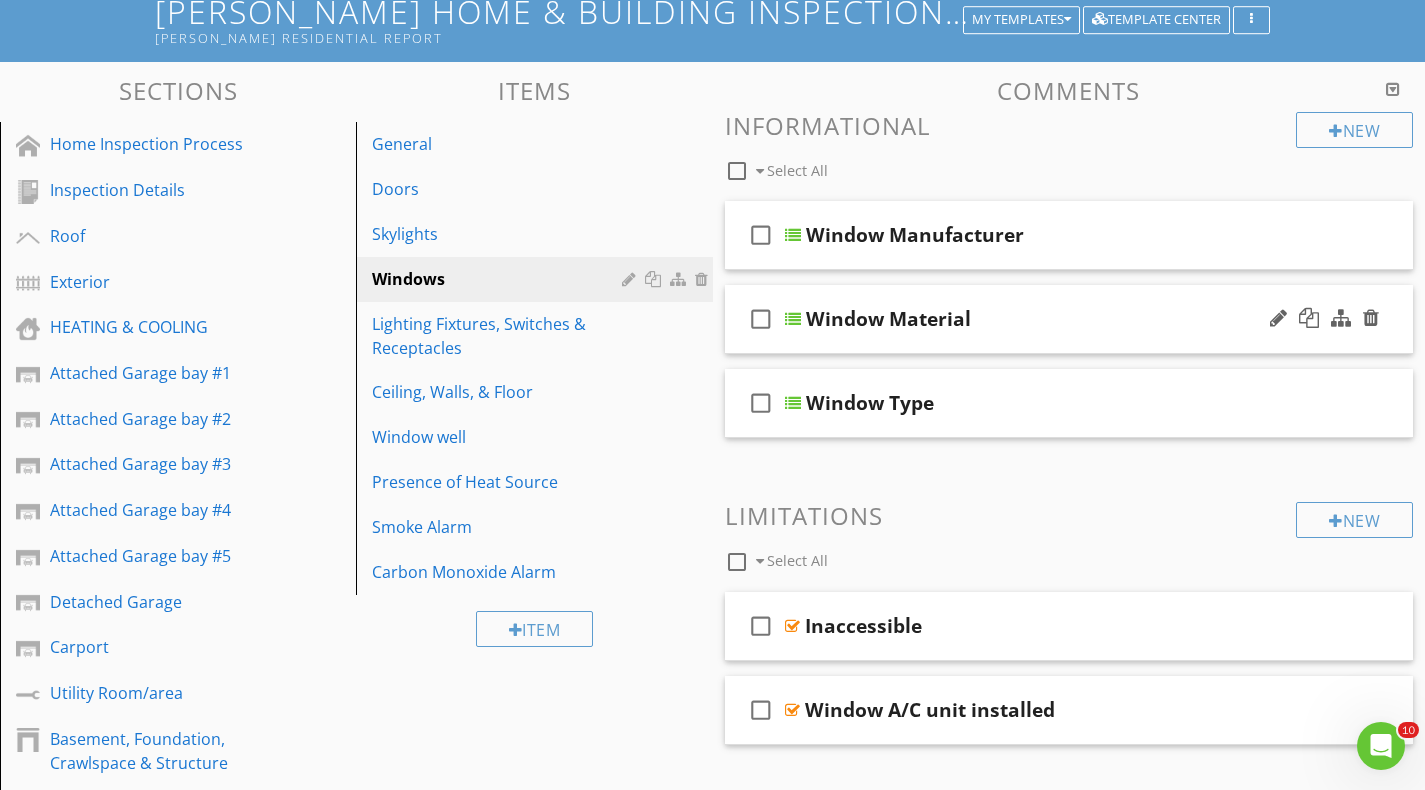 click at bounding box center (793, 319) 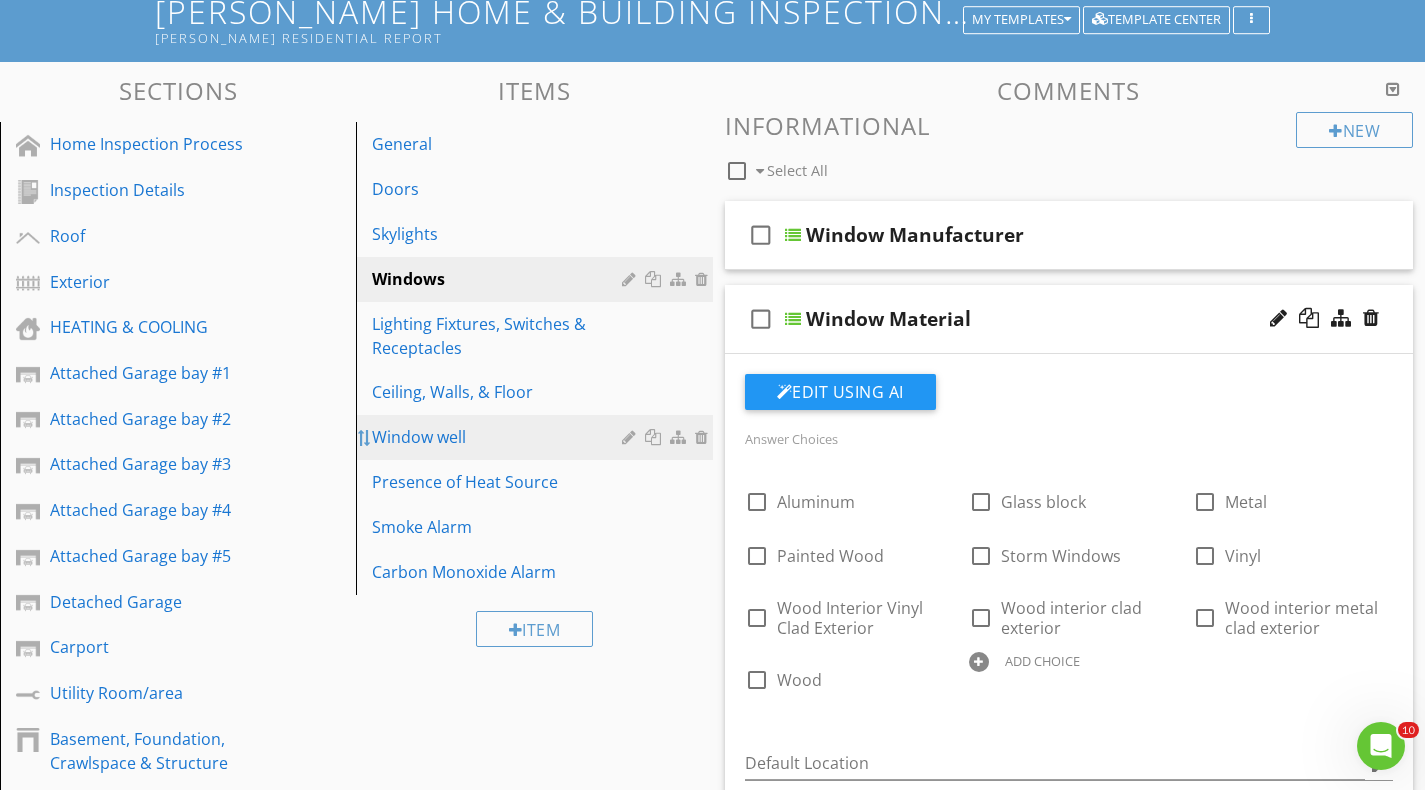 type 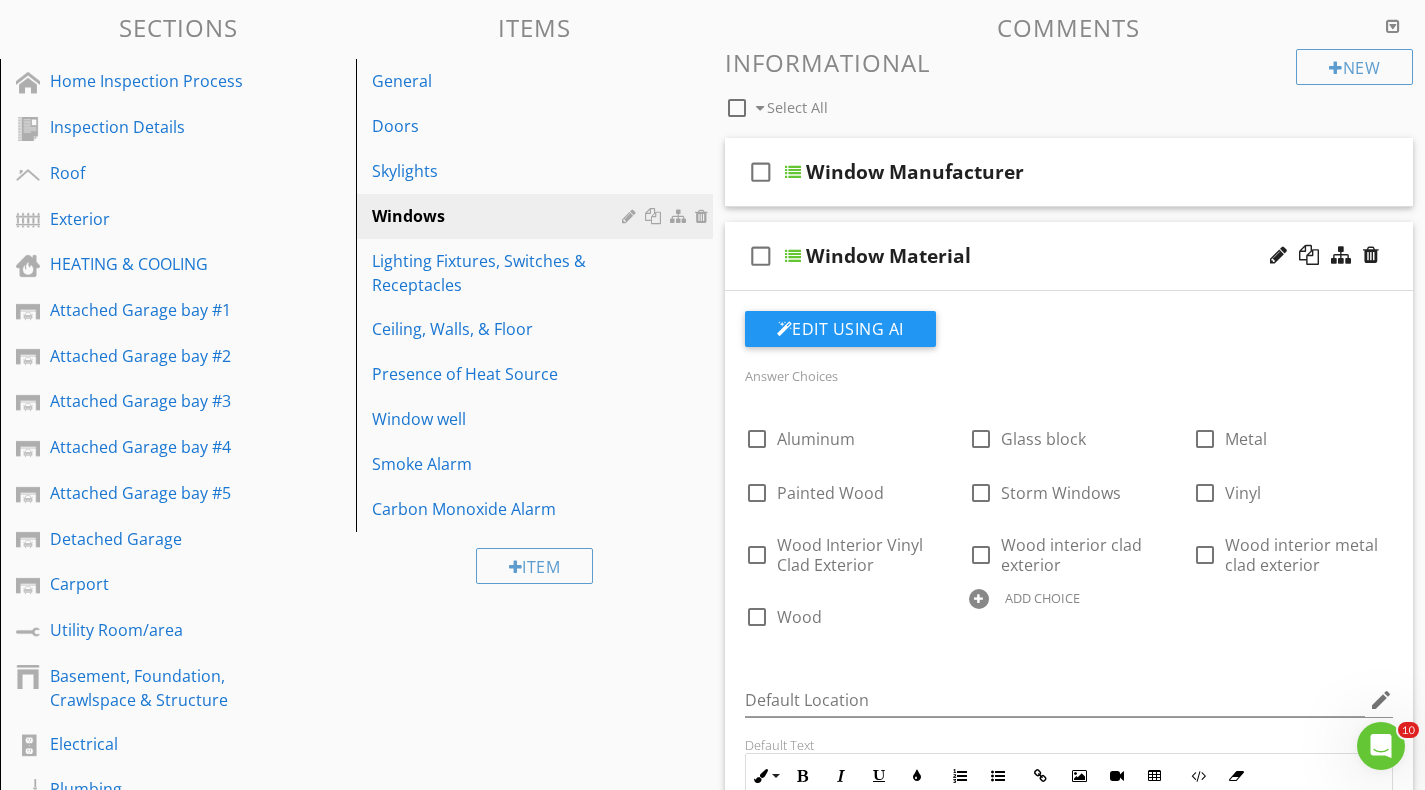 scroll, scrollTop: 200, scrollLeft: 0, axis: vertical 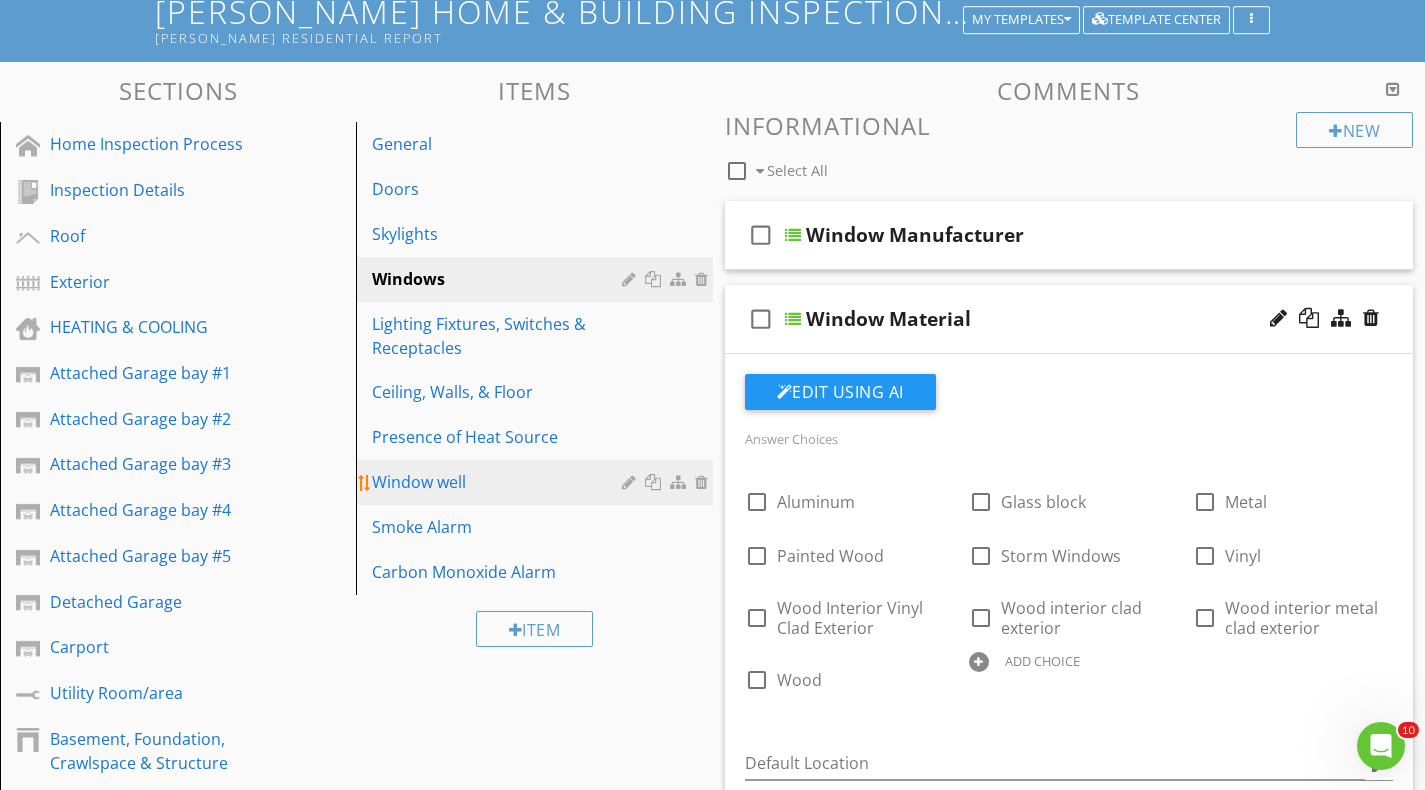 click on "Window well" at bounding box center [499, 482] 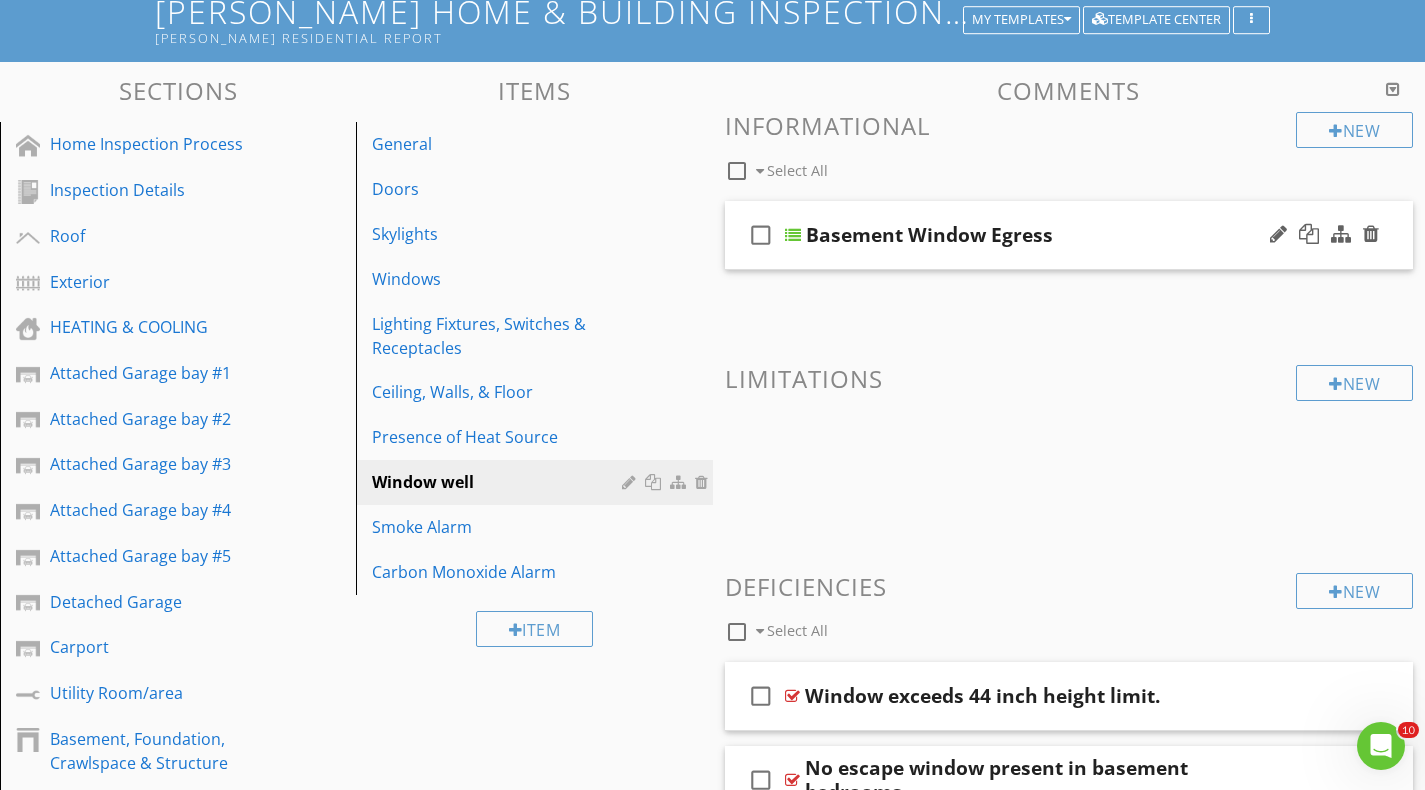 click at bounding box center (793, 235) 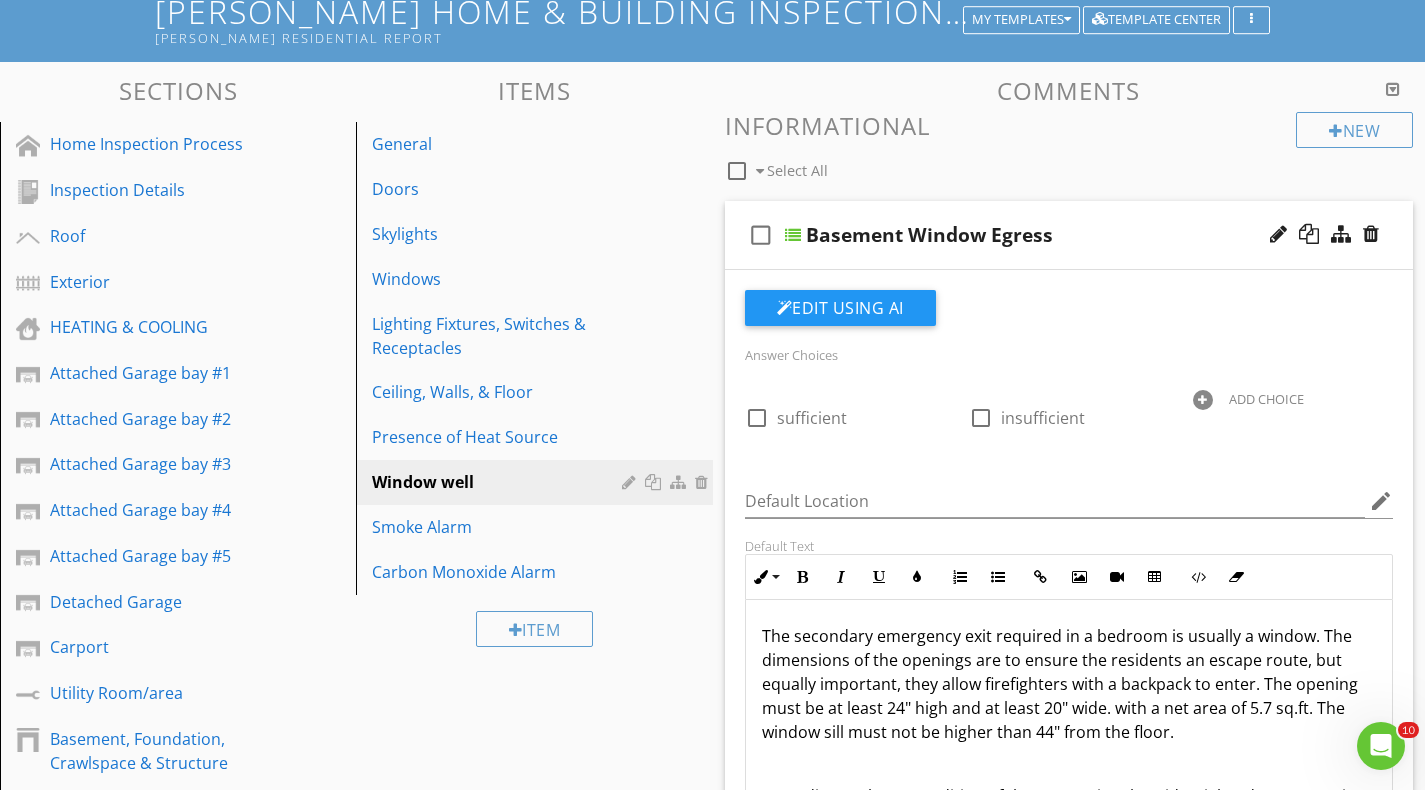 click at bounding box center [793, 235] 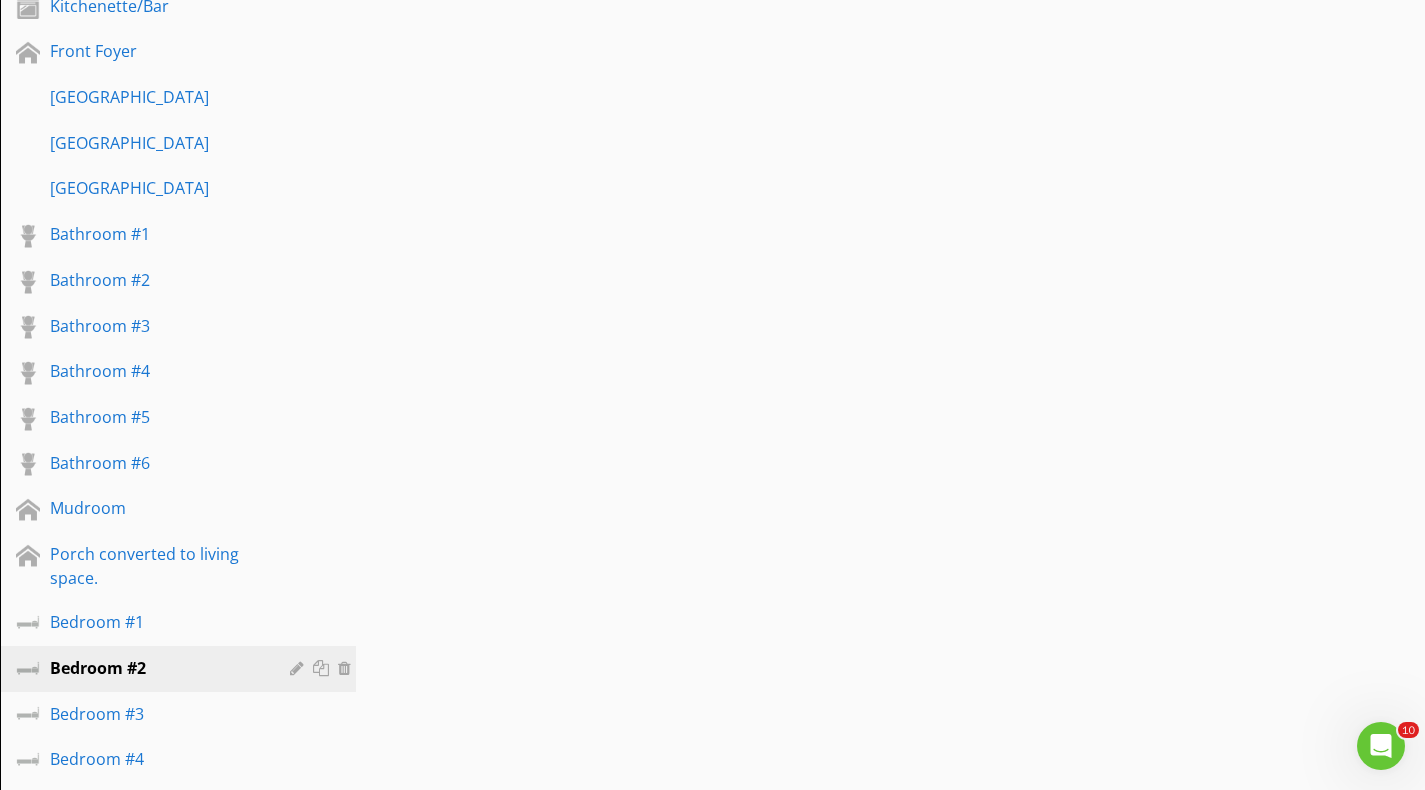 scroll, scrollTop: 1700, scrollLeft: 0, axis: vertical 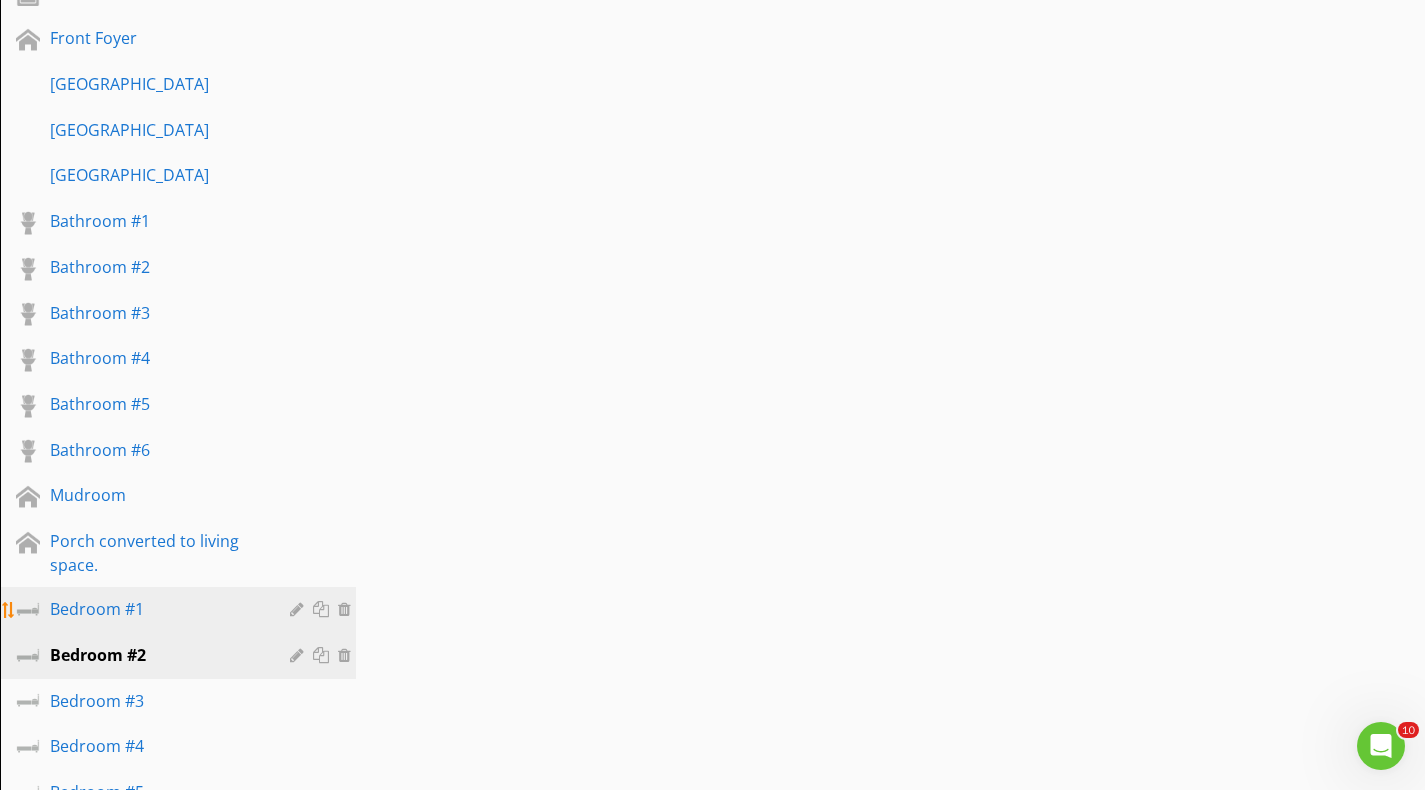 click on "Bedroom #1" at bounding box center (181, 610) 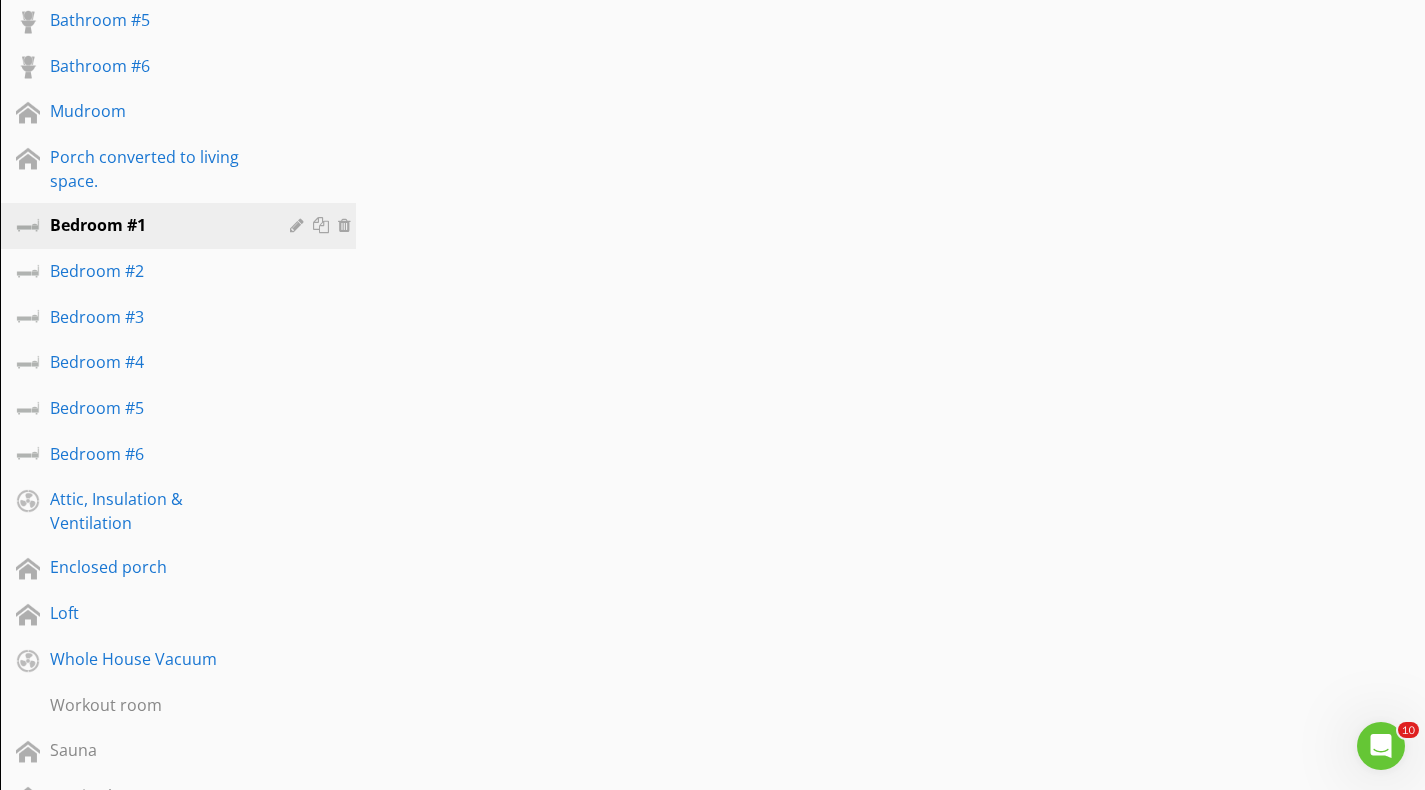 scroll, scrollTop: 2100, scrollLeft: 0, axis: vertical 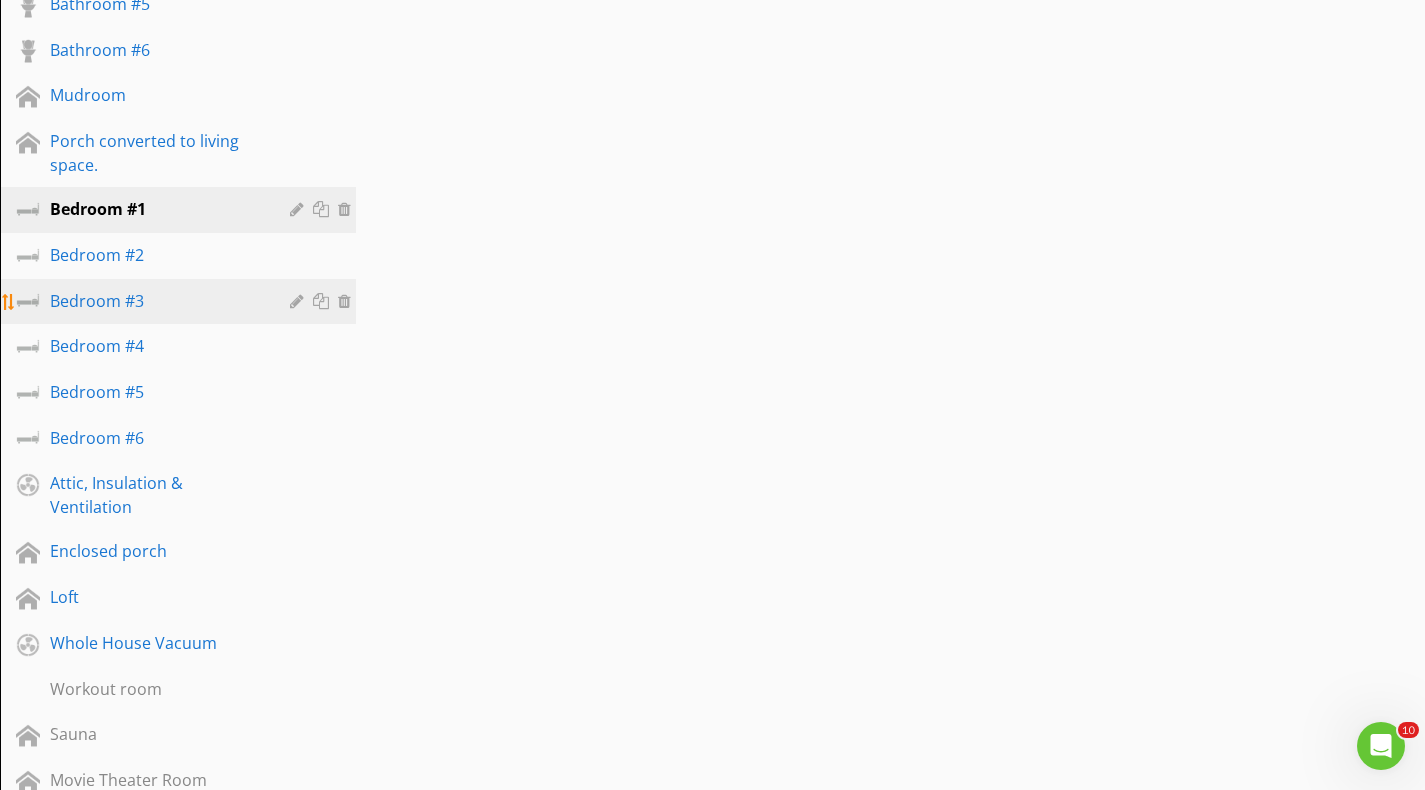 click on "Bedroom #3" at bounding box center [155, 301] 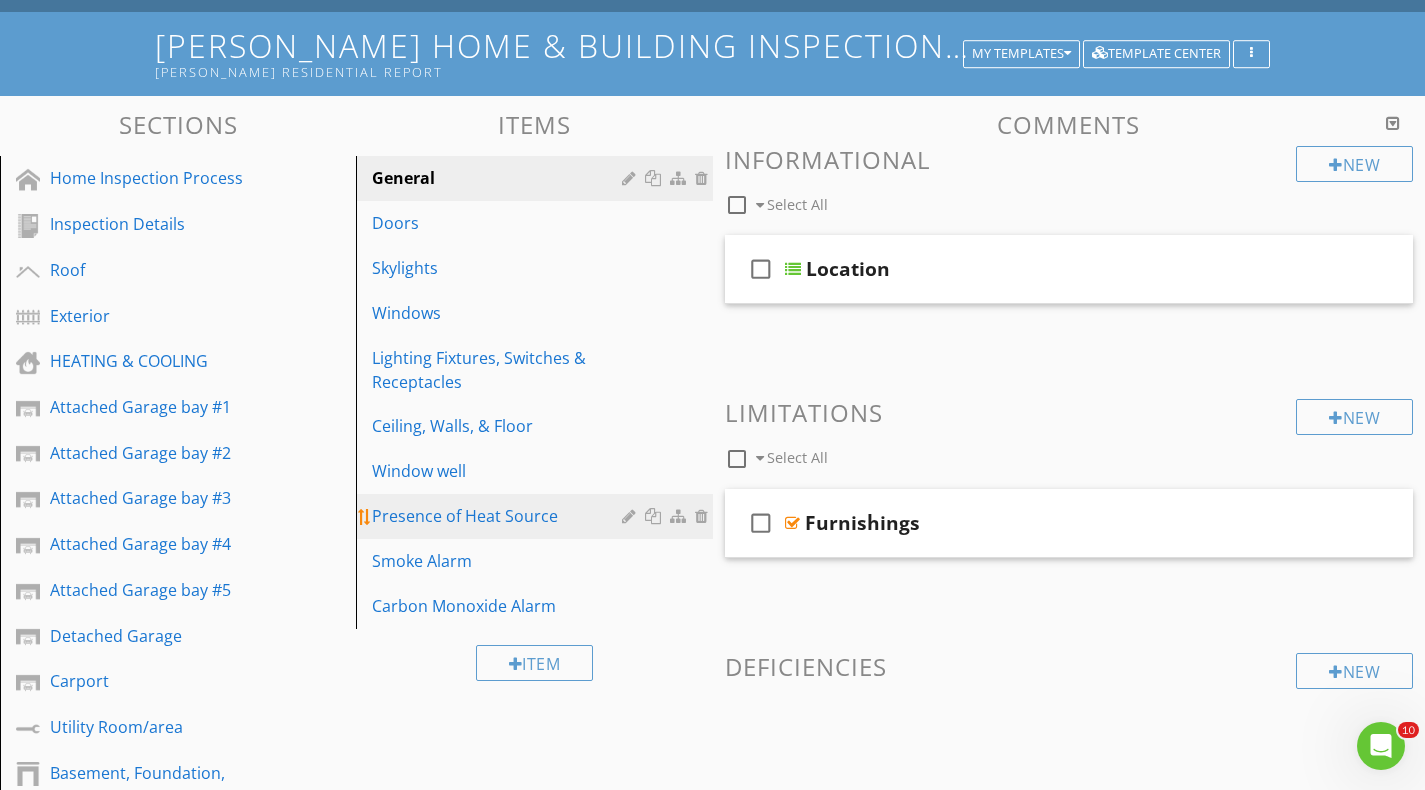 scroll, scrollTop: 200, scrollLeft: 0, axis: vertical 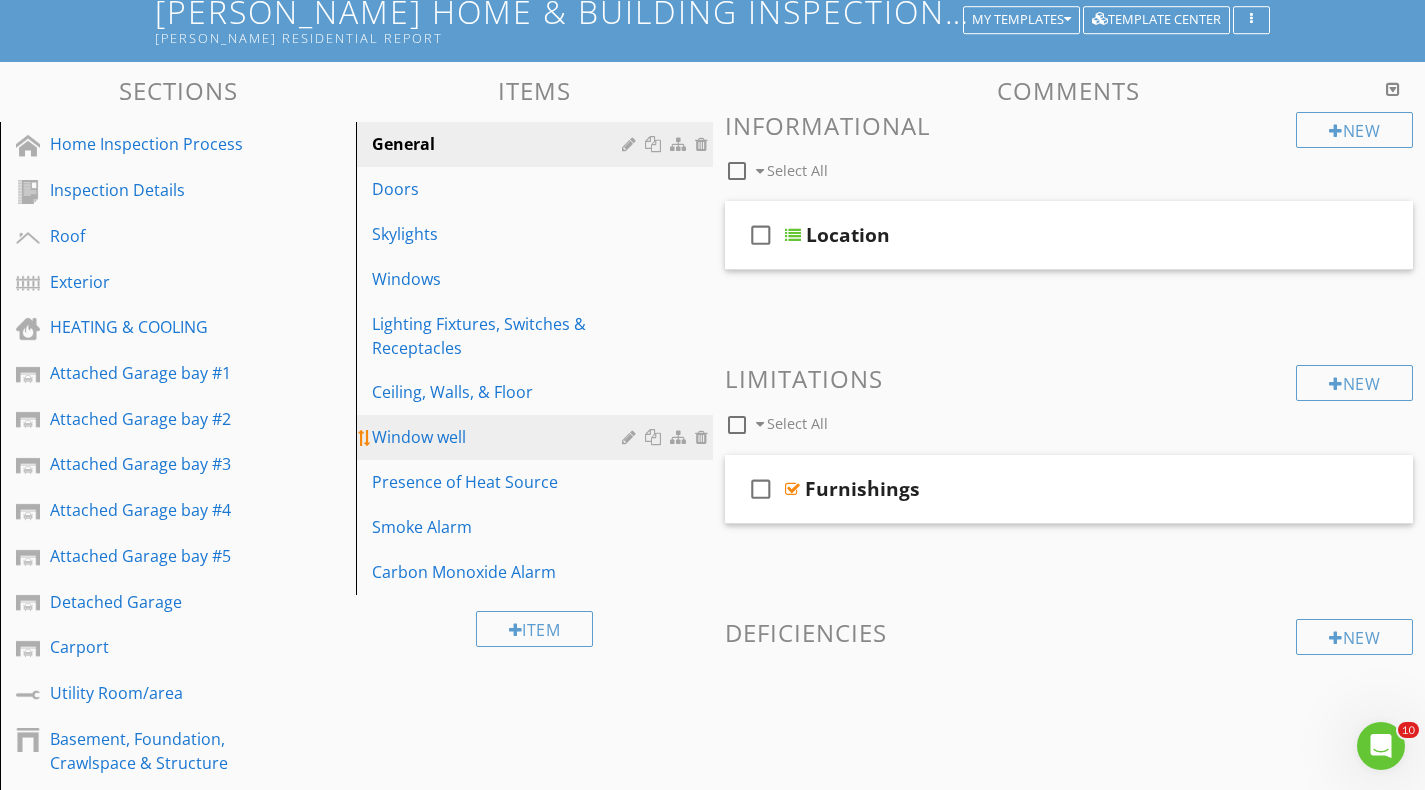 click on "Window well" at bounding box center [499, 437] 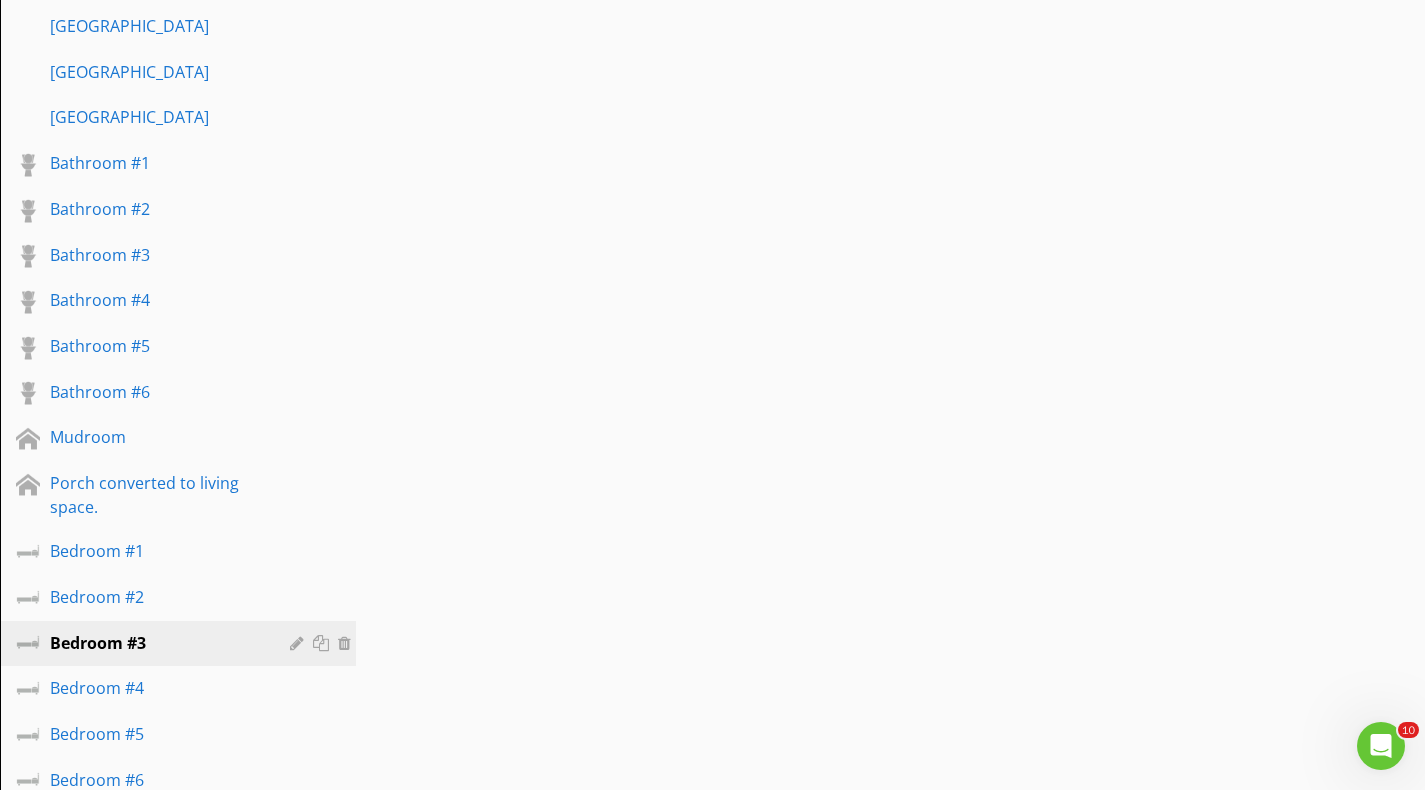scroll, scrollTop: 1900, scrollLeft: 0, axis: vertical 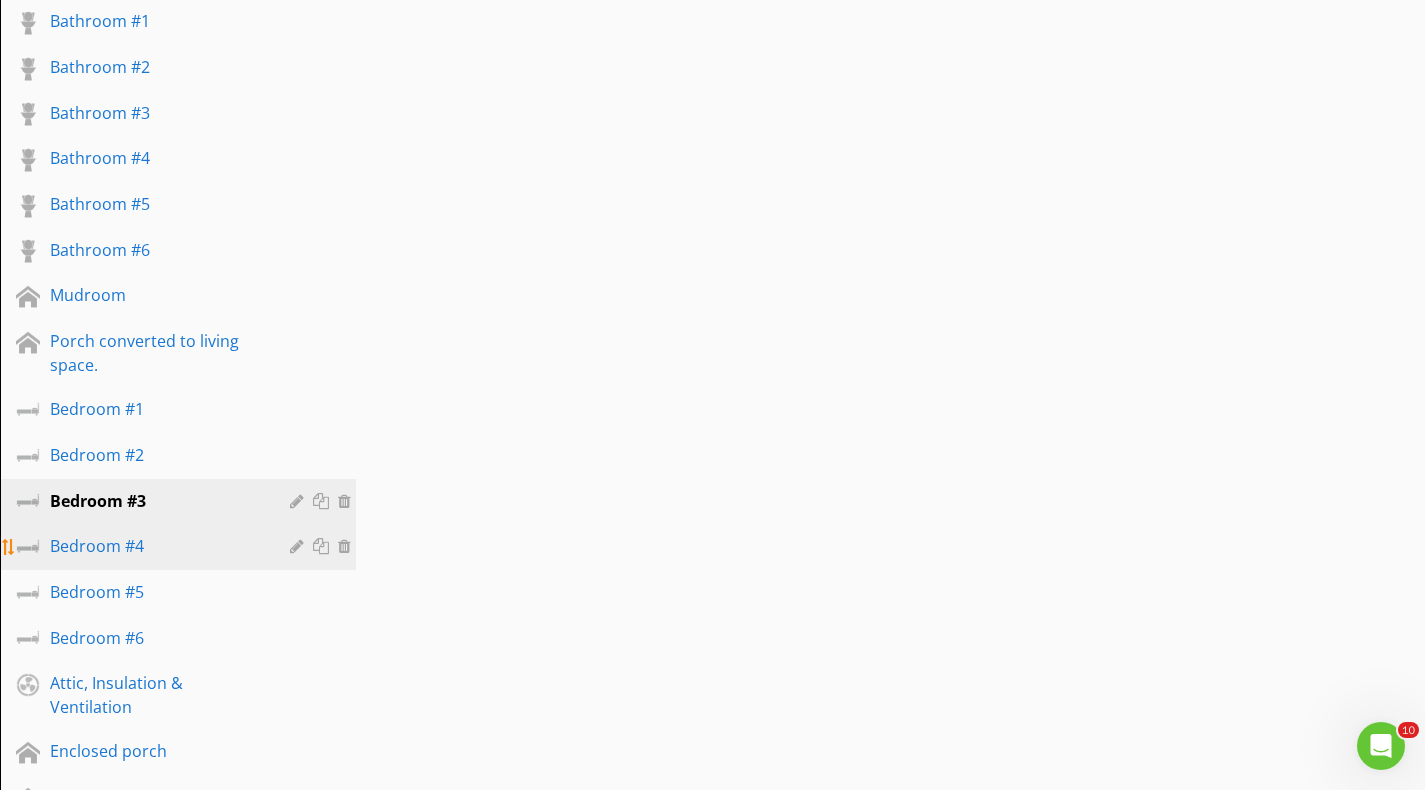 click on "Bedroom #4" at bounding box center [155, 546] 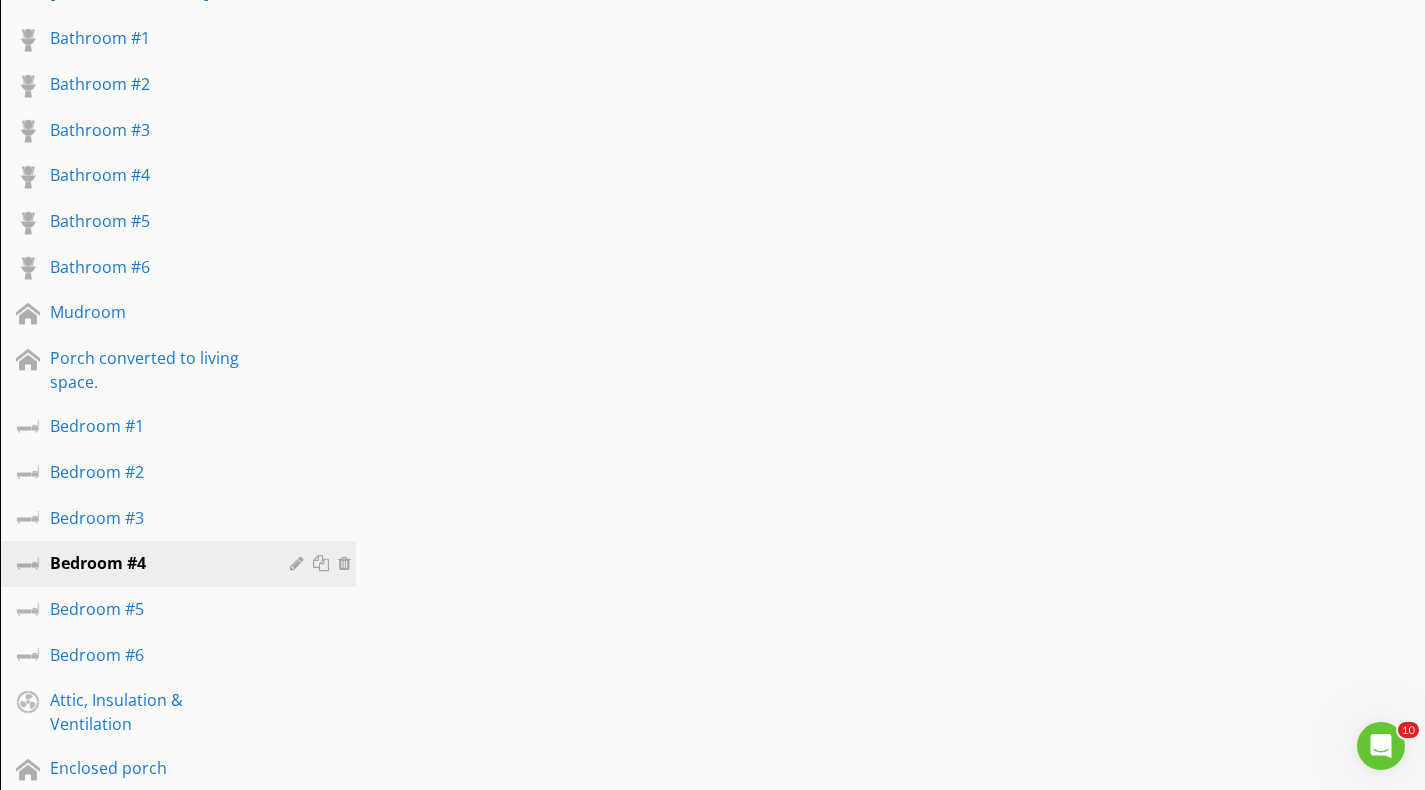 scroll, scrollTop: 2200, scrollLeft: 0, axis: vertical 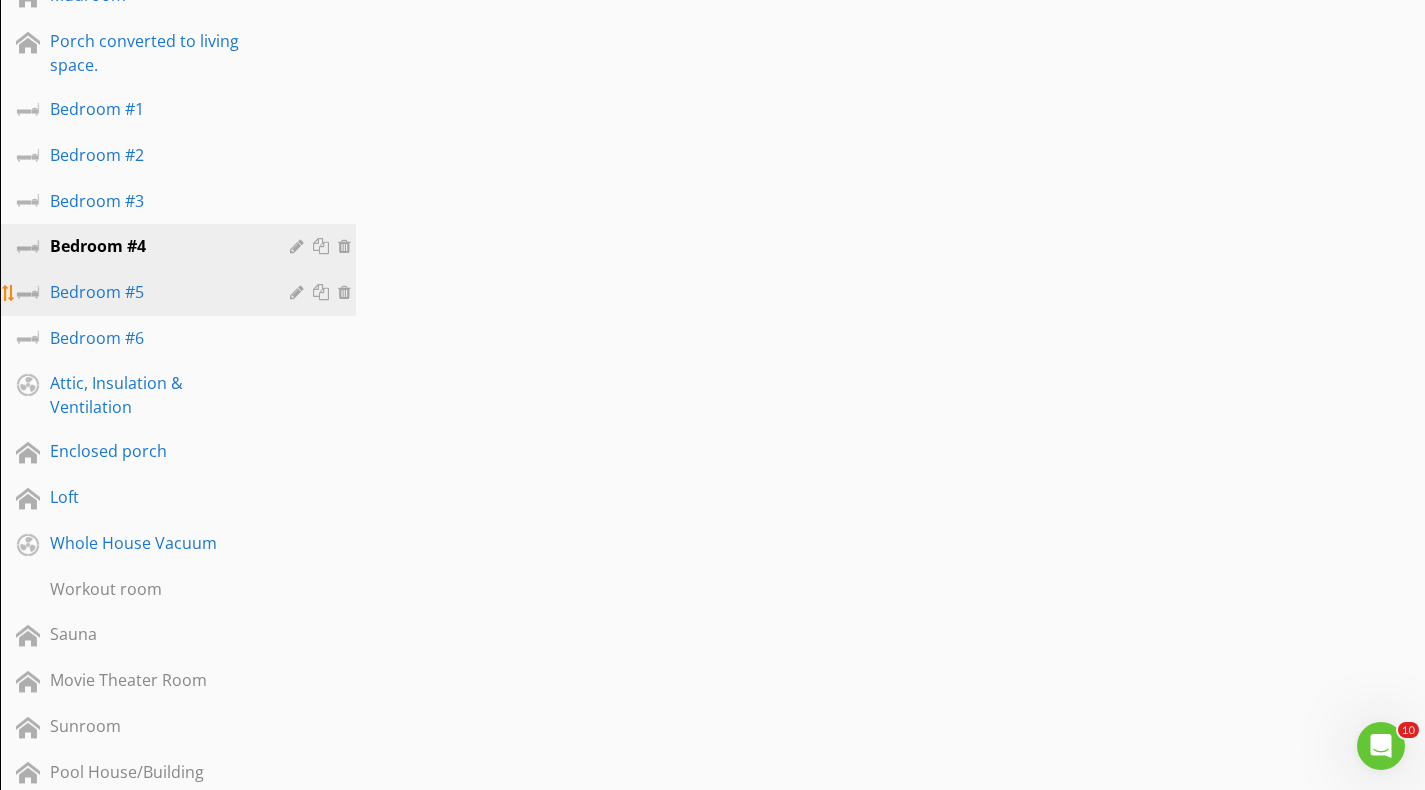 click on "Bedroom #5" at bounding box center [155, 292] 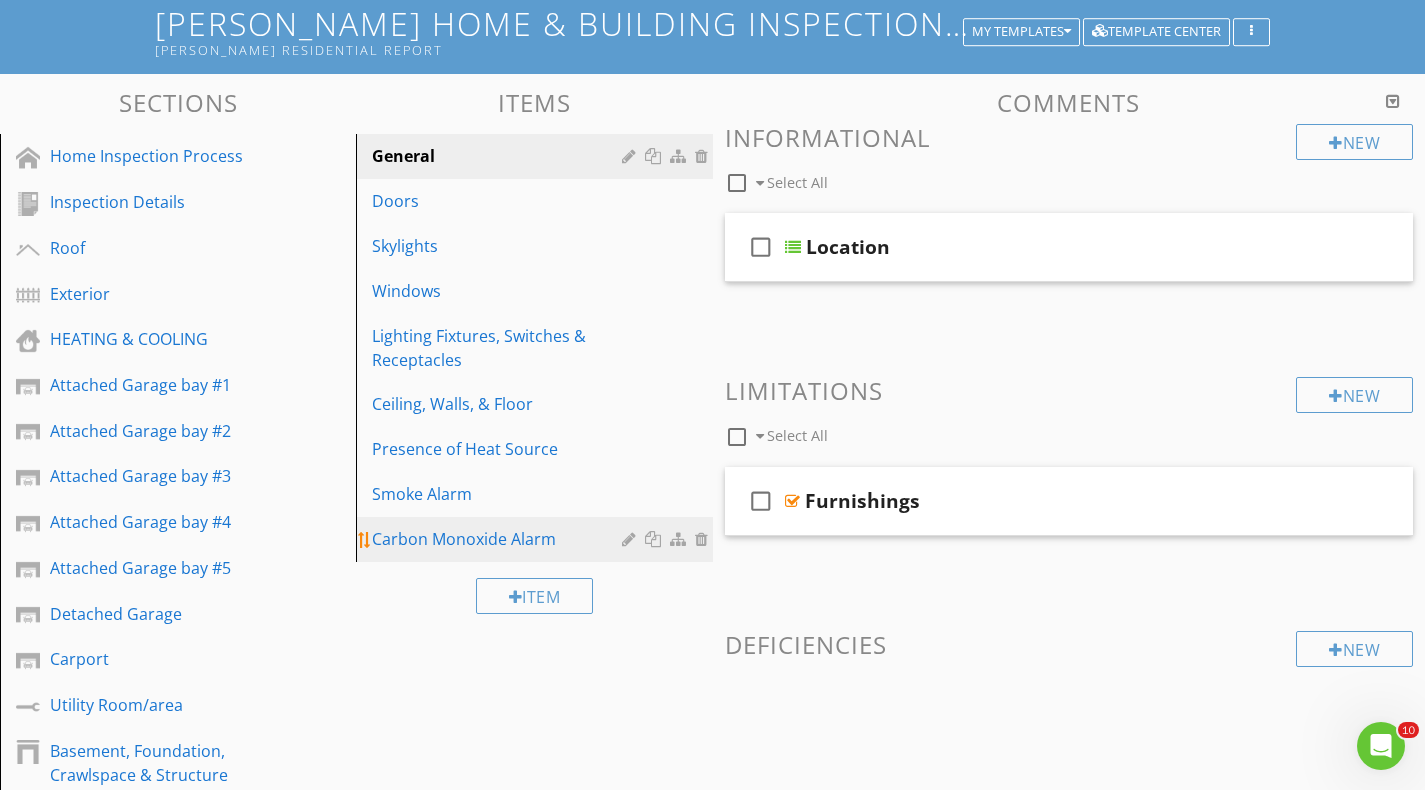 scroll, scrollTop: 200, scrollLeft: 0, axis: vertical 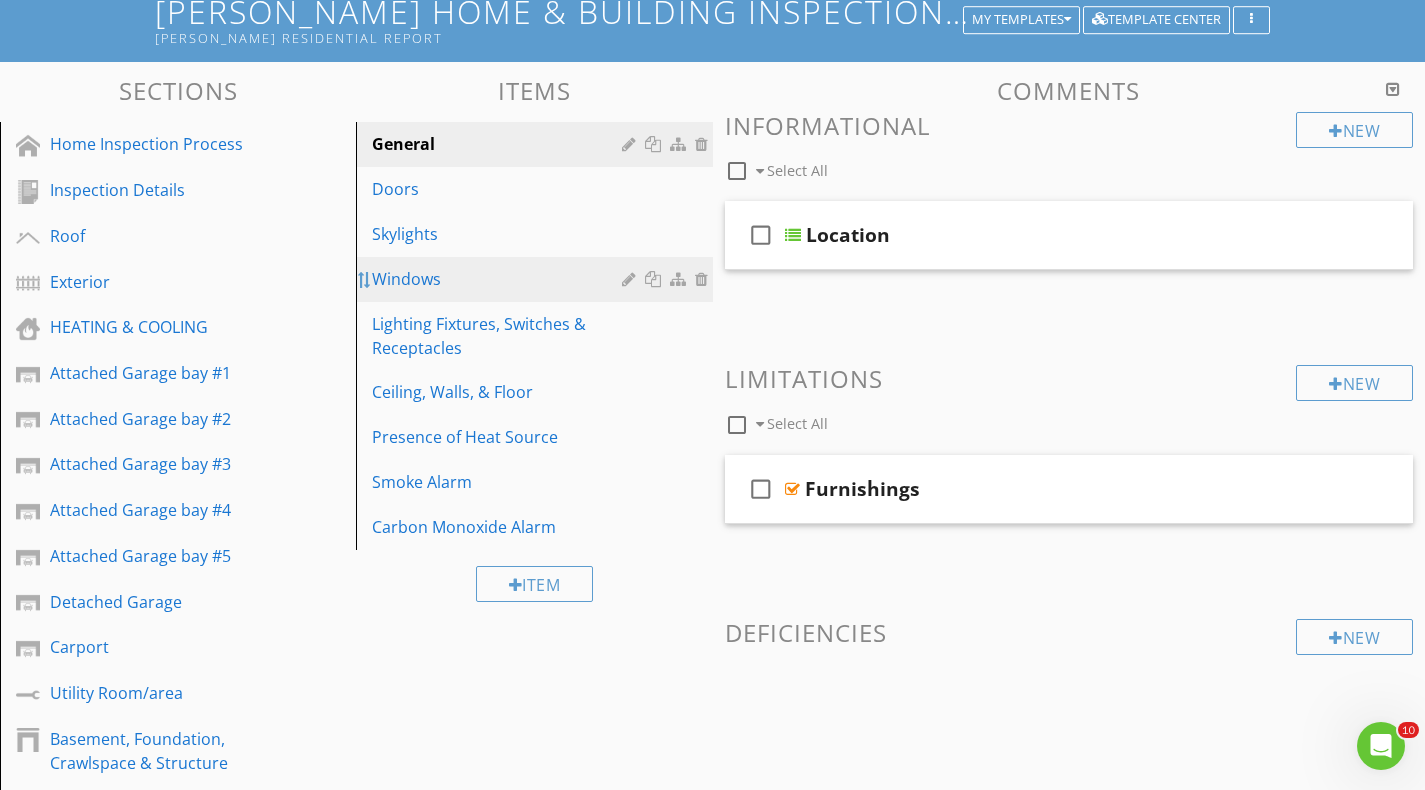 type 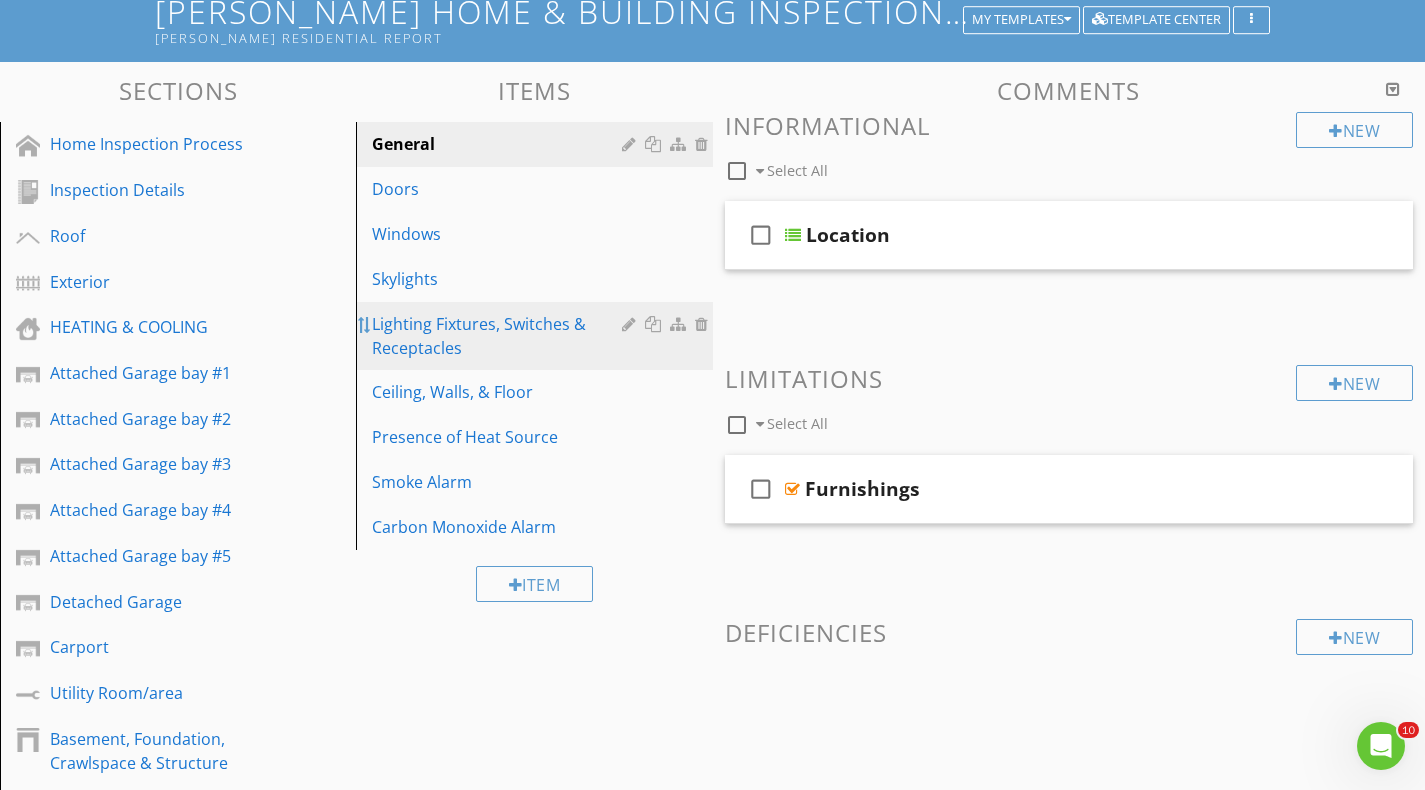 click at bounding box center [365, 325] 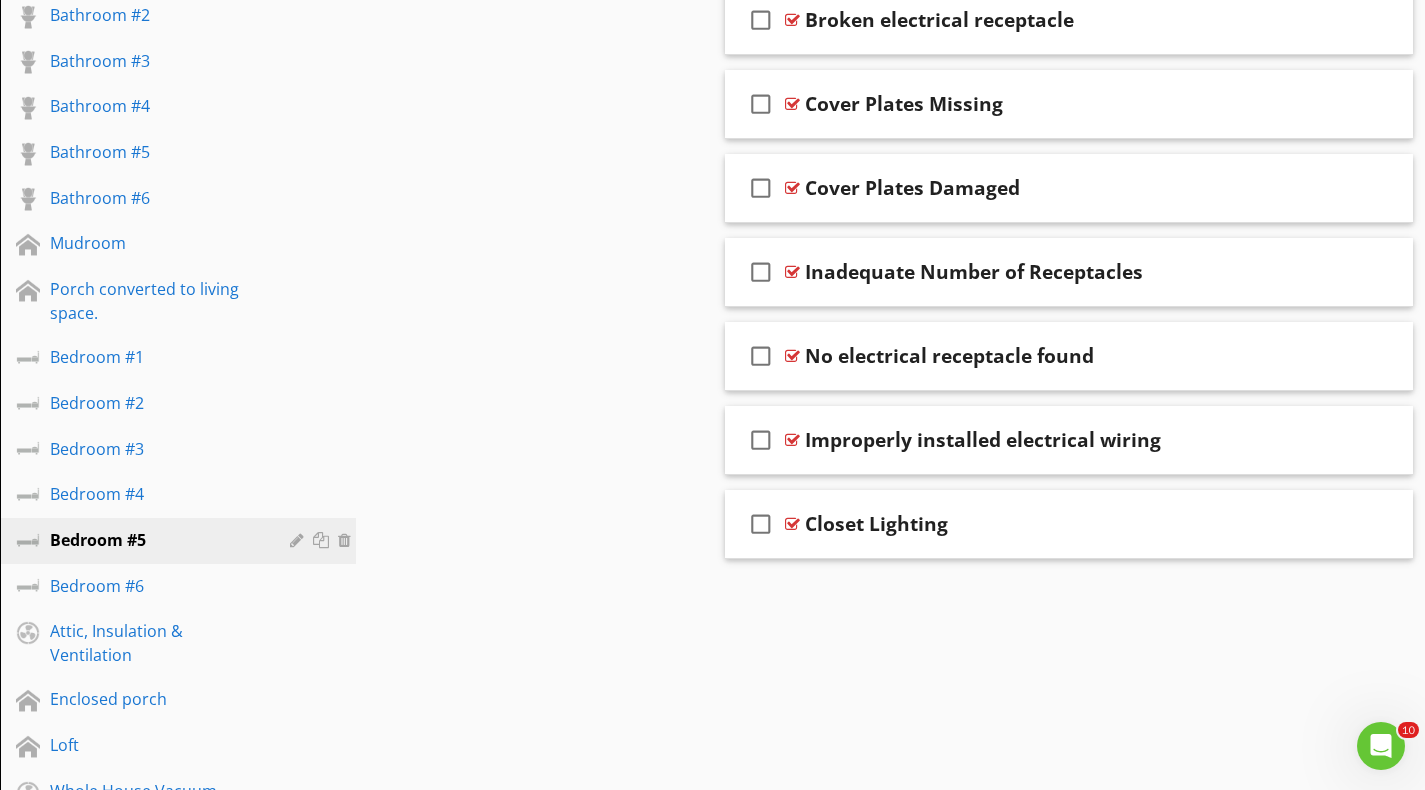 scroll, scrollTop: 2000, scrollLeft: 0, axis: vertical 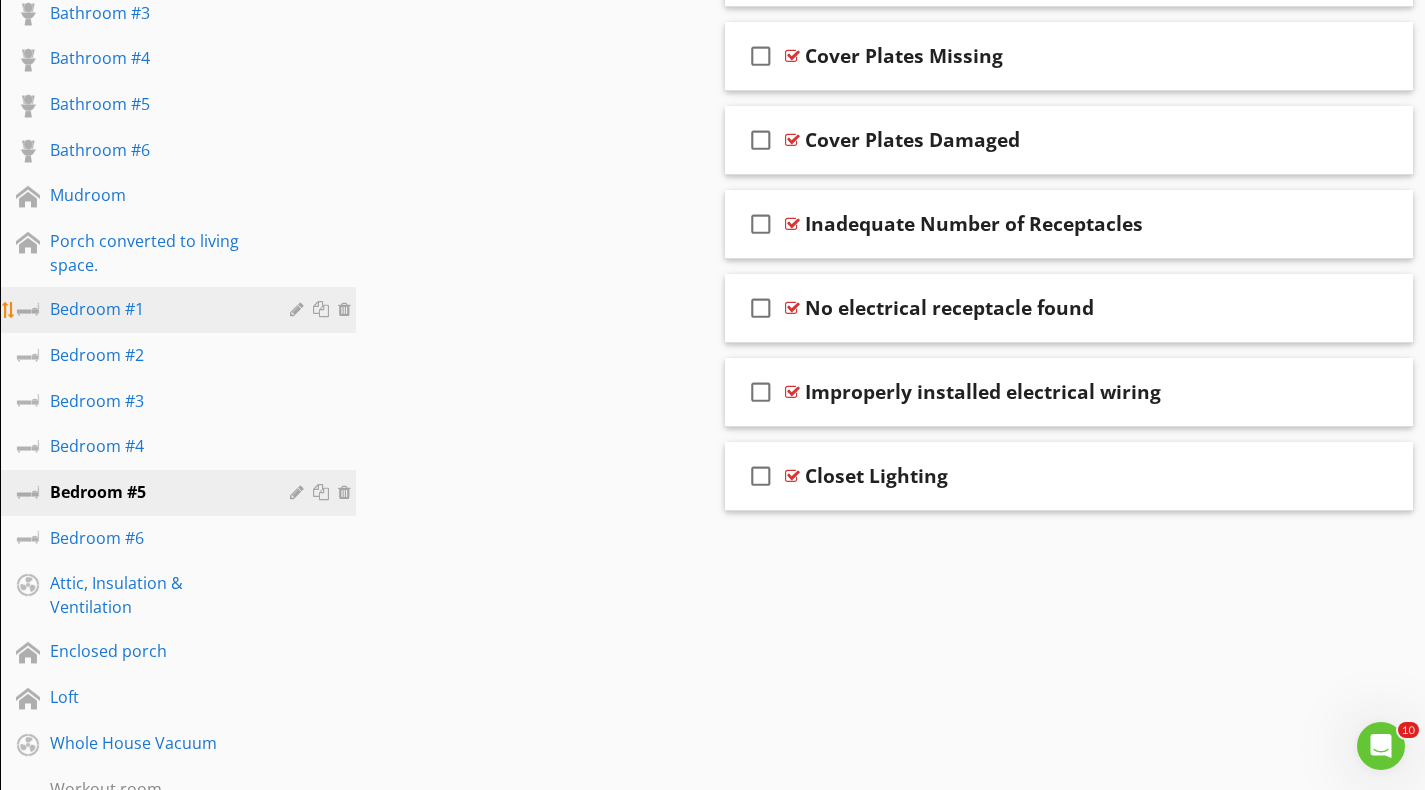 click on "Bedroom #1" at bounding box center (155, 309) 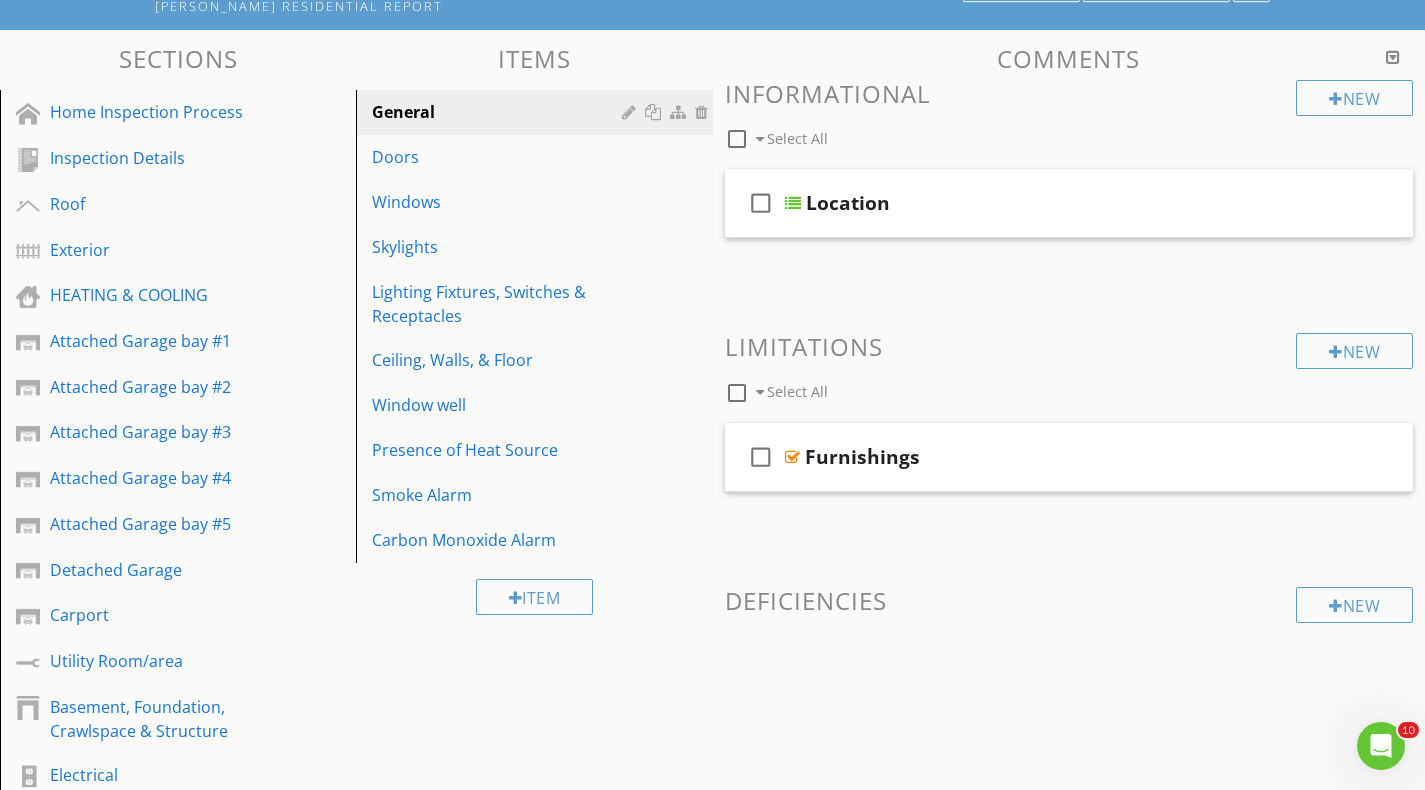 scroll, scrollTop: 200, scrollLeft: 0, axis: vertical 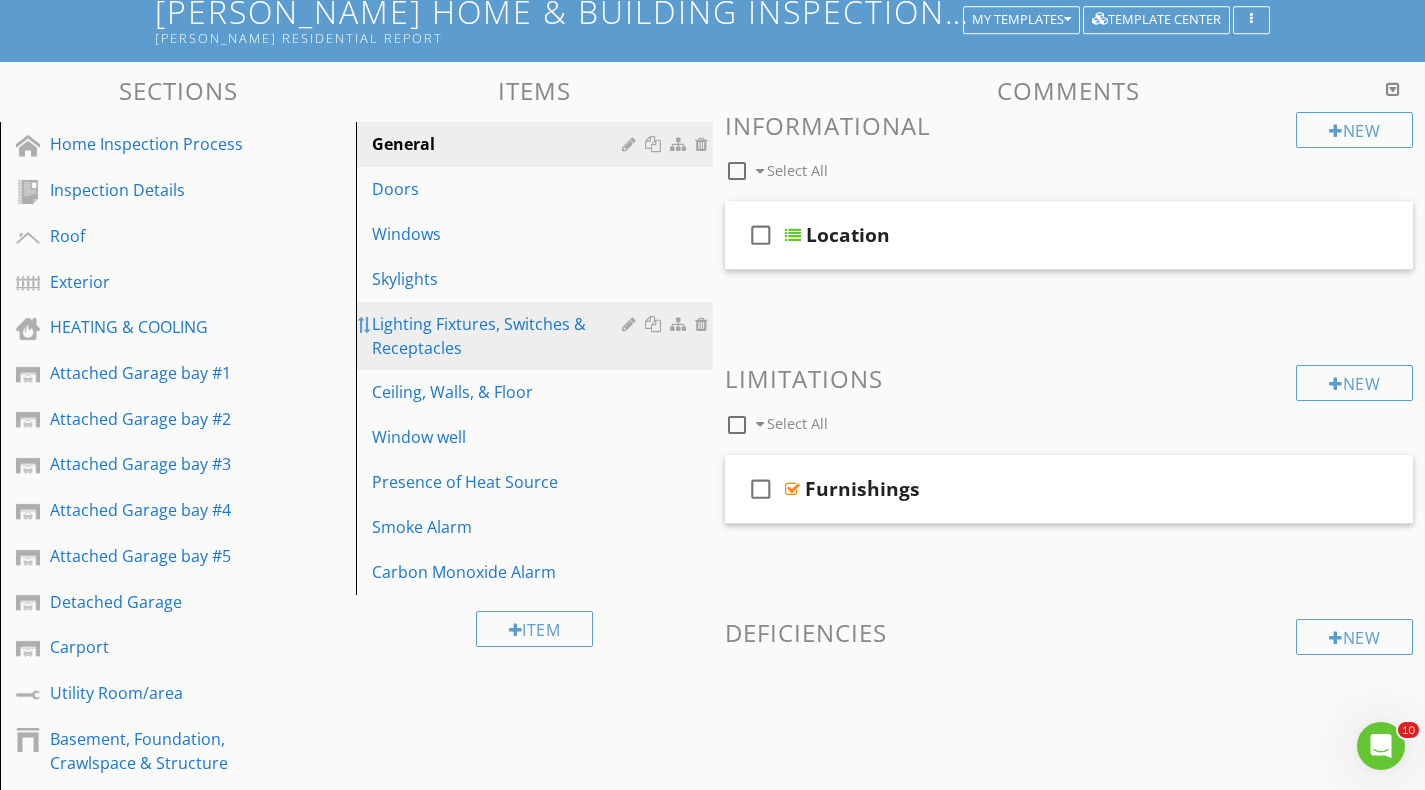 type 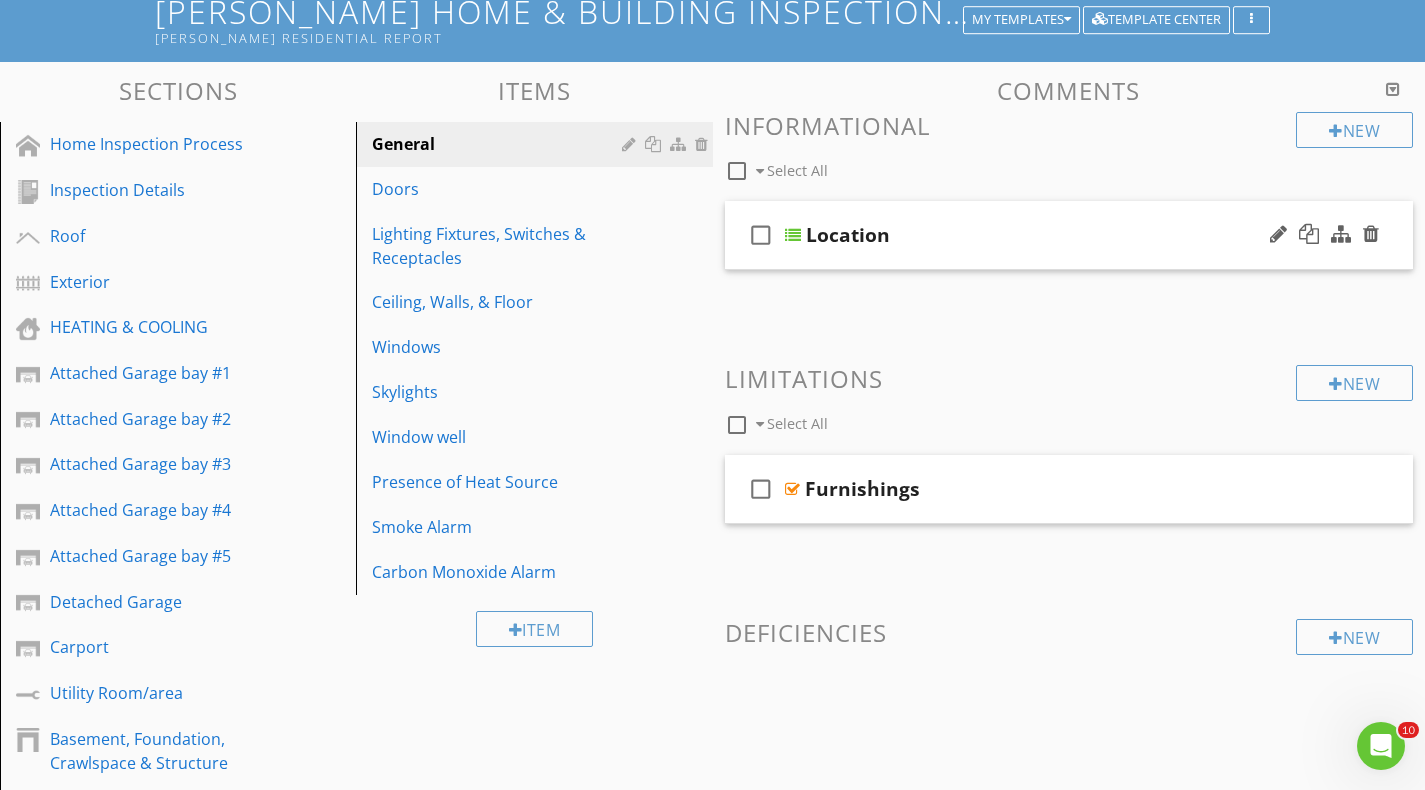 click at bounding box center (793, 235) 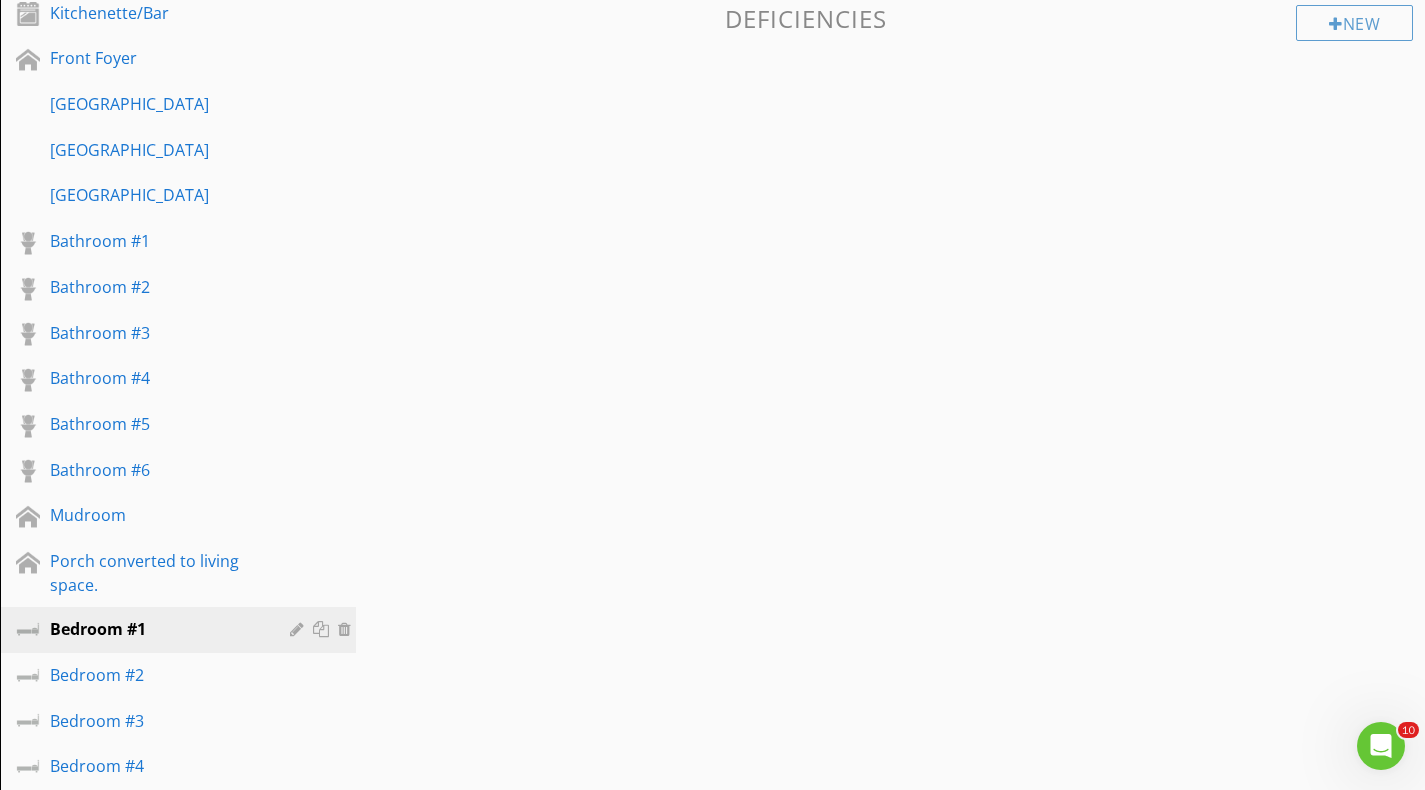 scroll, scrollTop: 2000, scrollLeft: 0, axis: vertical 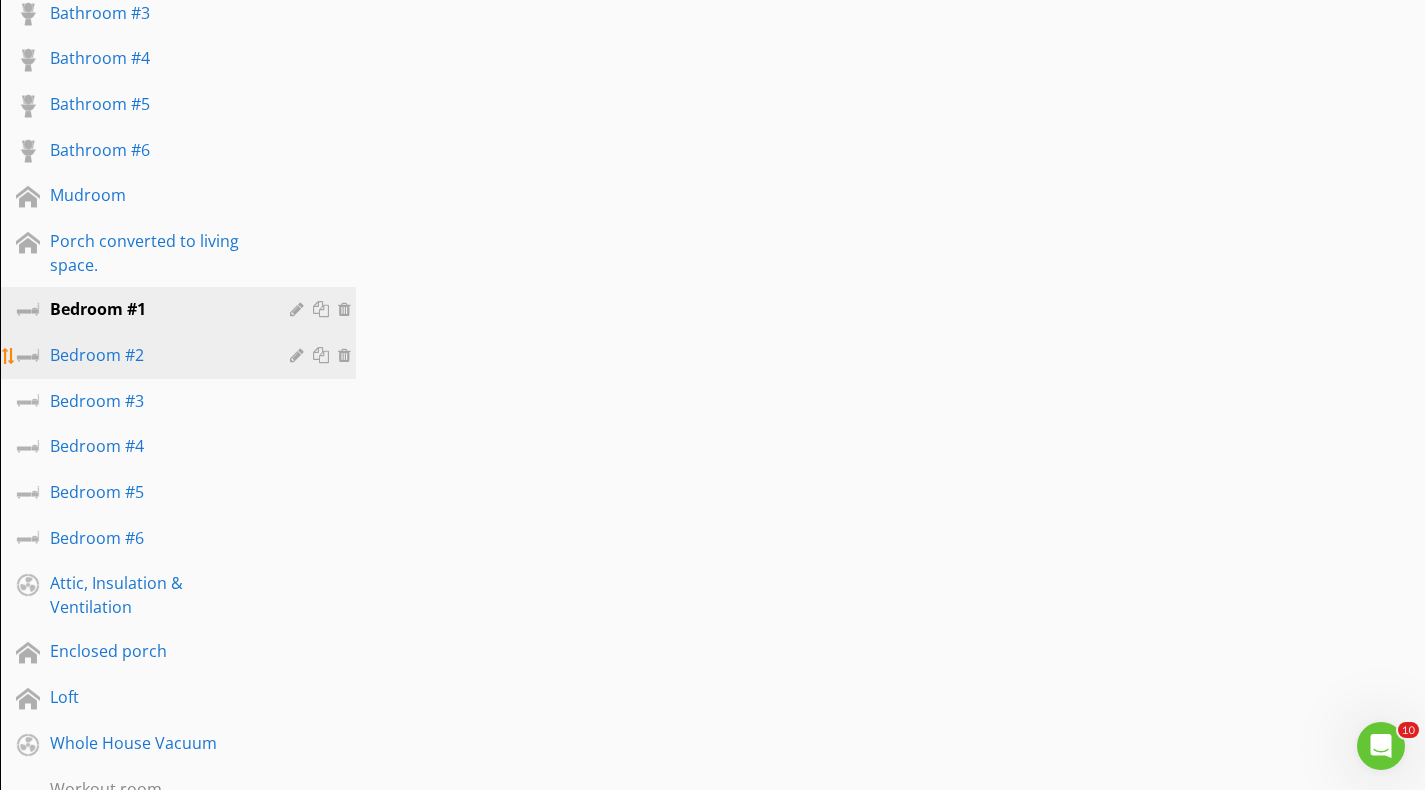click on "Bedroom #2" at bounding box center (155, 355) 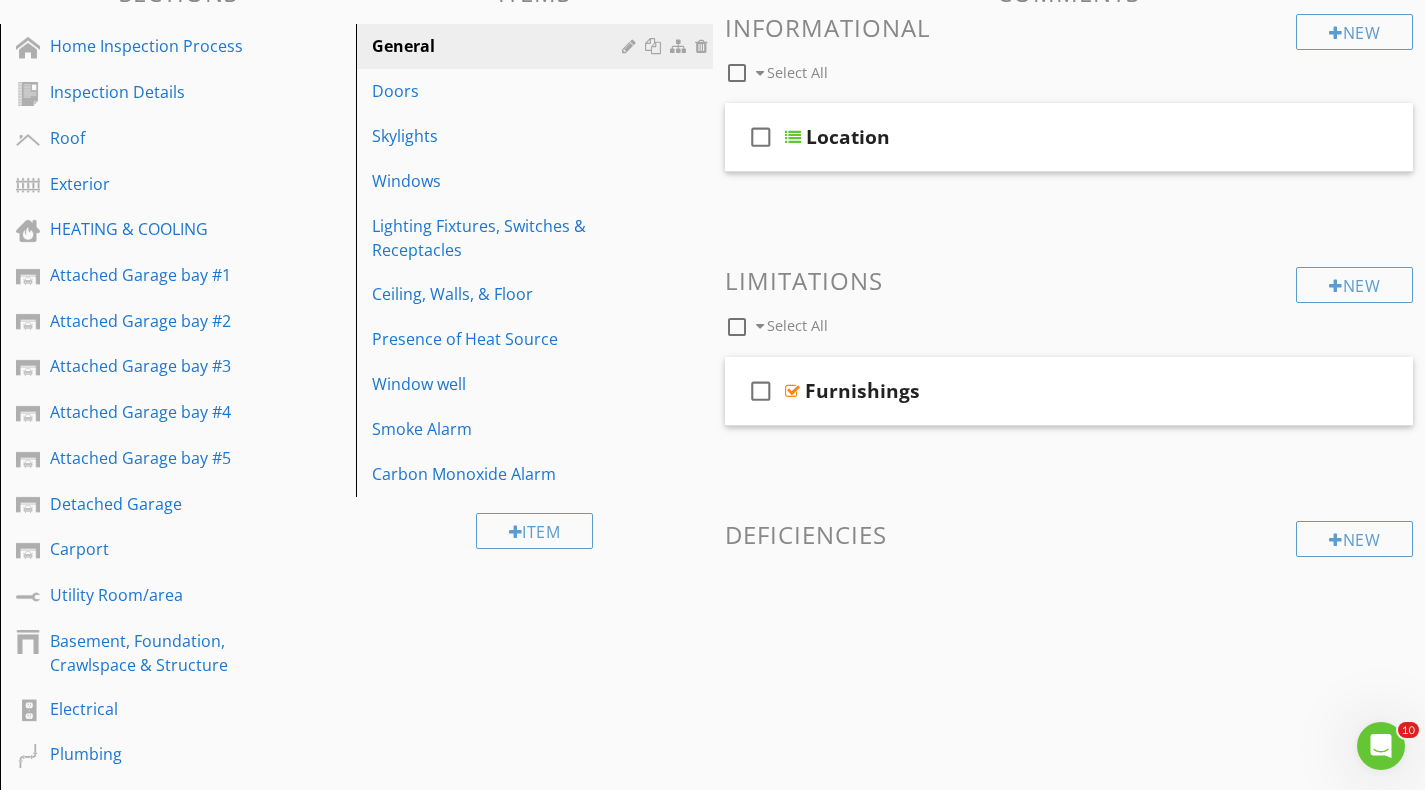 scroll, scrollTop: 300, scrollLeft: 0, axis: vertical 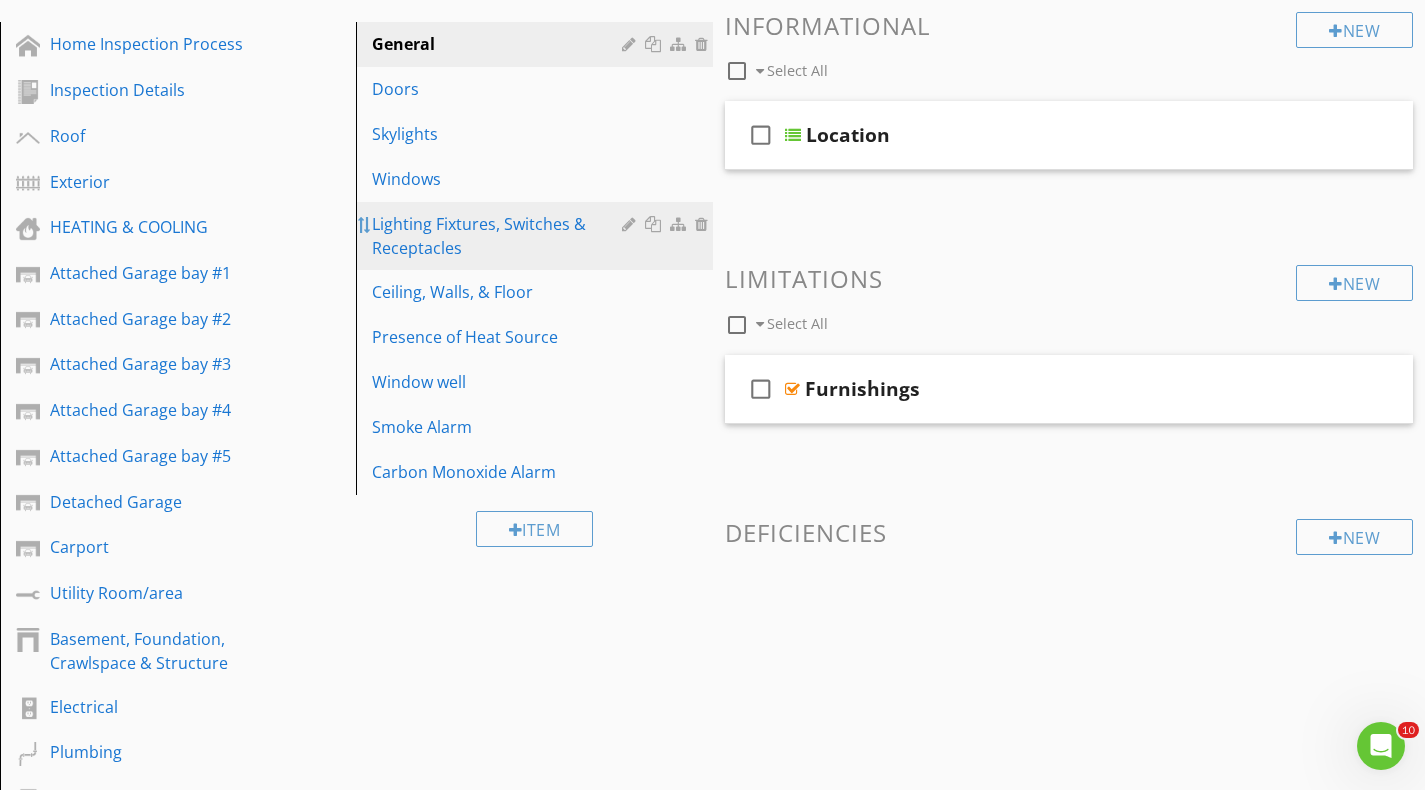 type 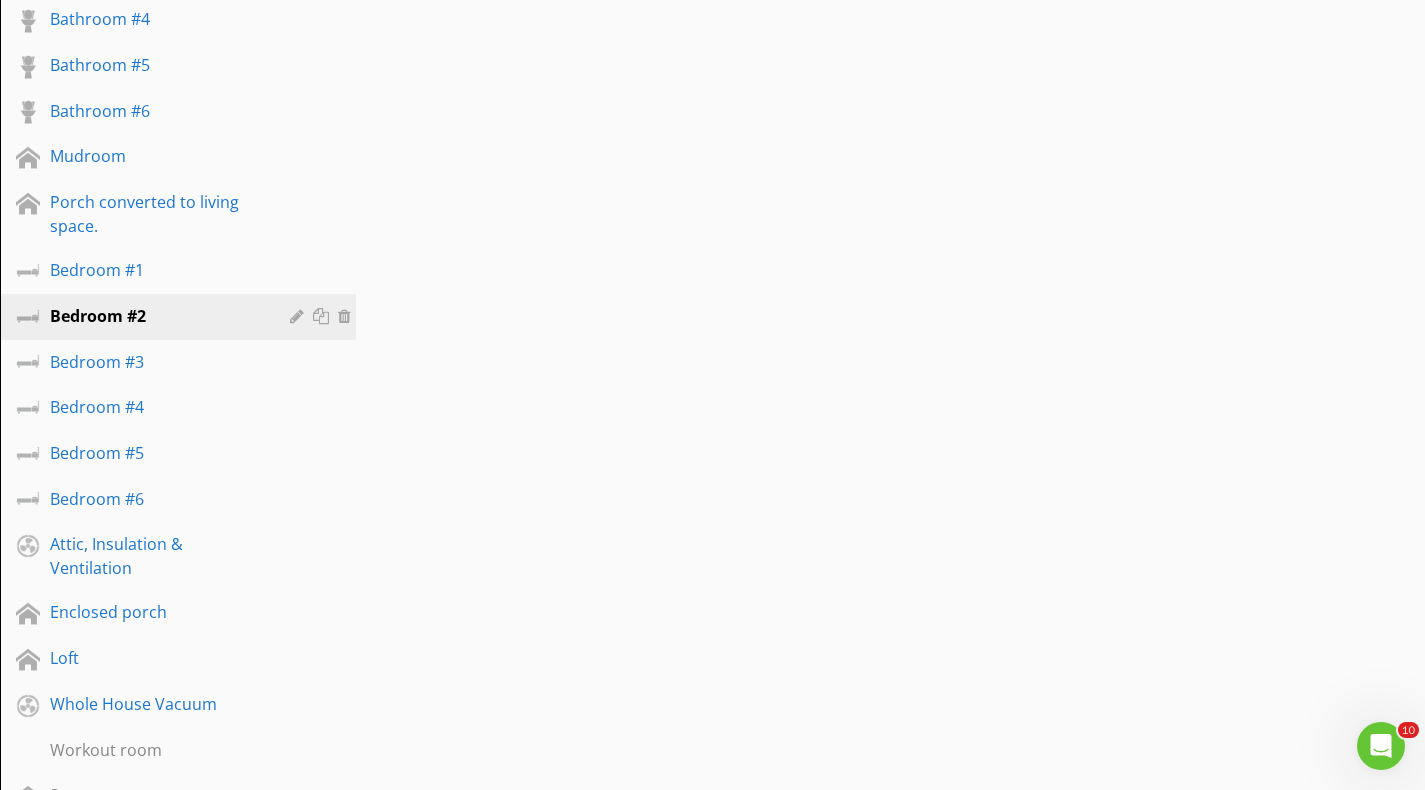 scroll, scrollTop: 1779, scrollLeft: 0, axis: vertical 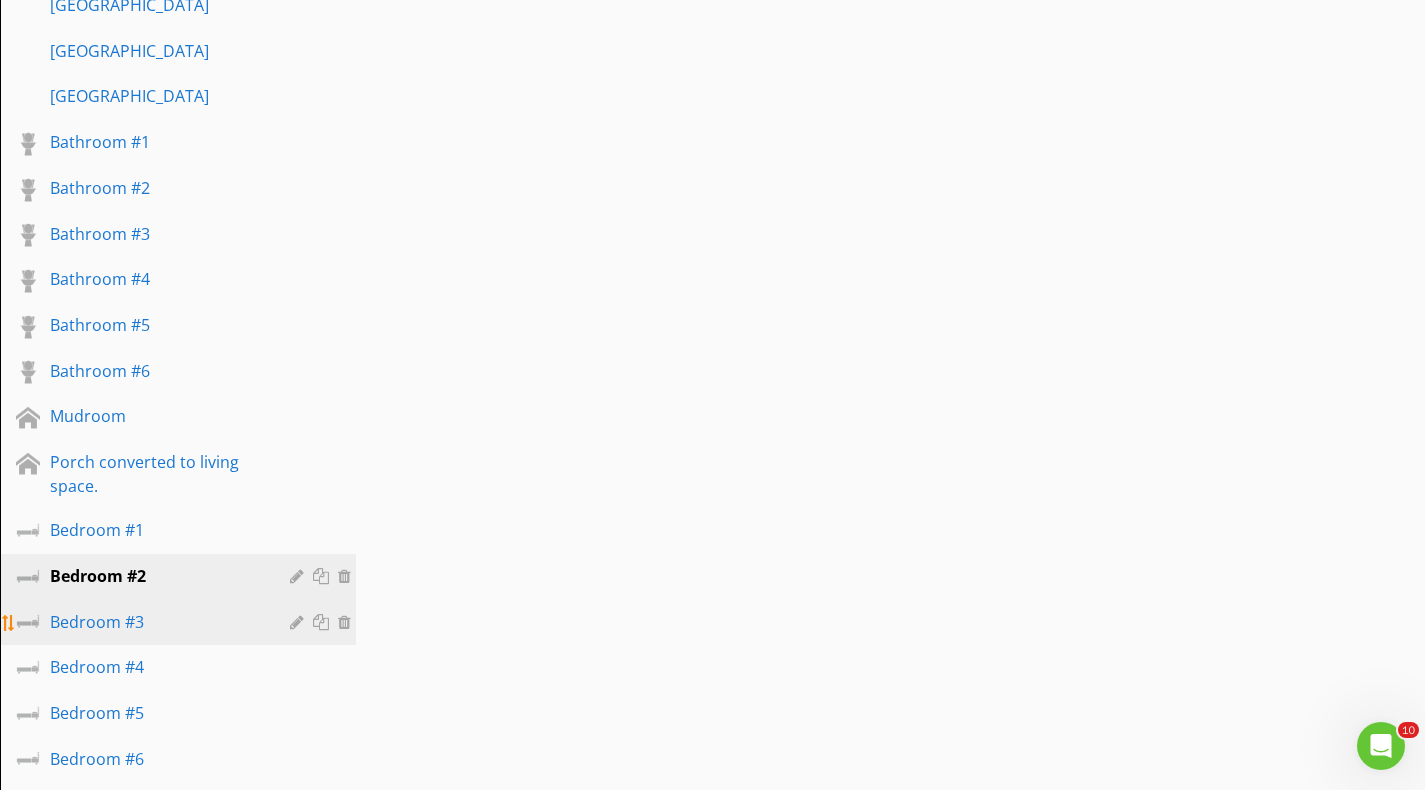 click on "Bedroom #3" at bounding box center (155, 622) 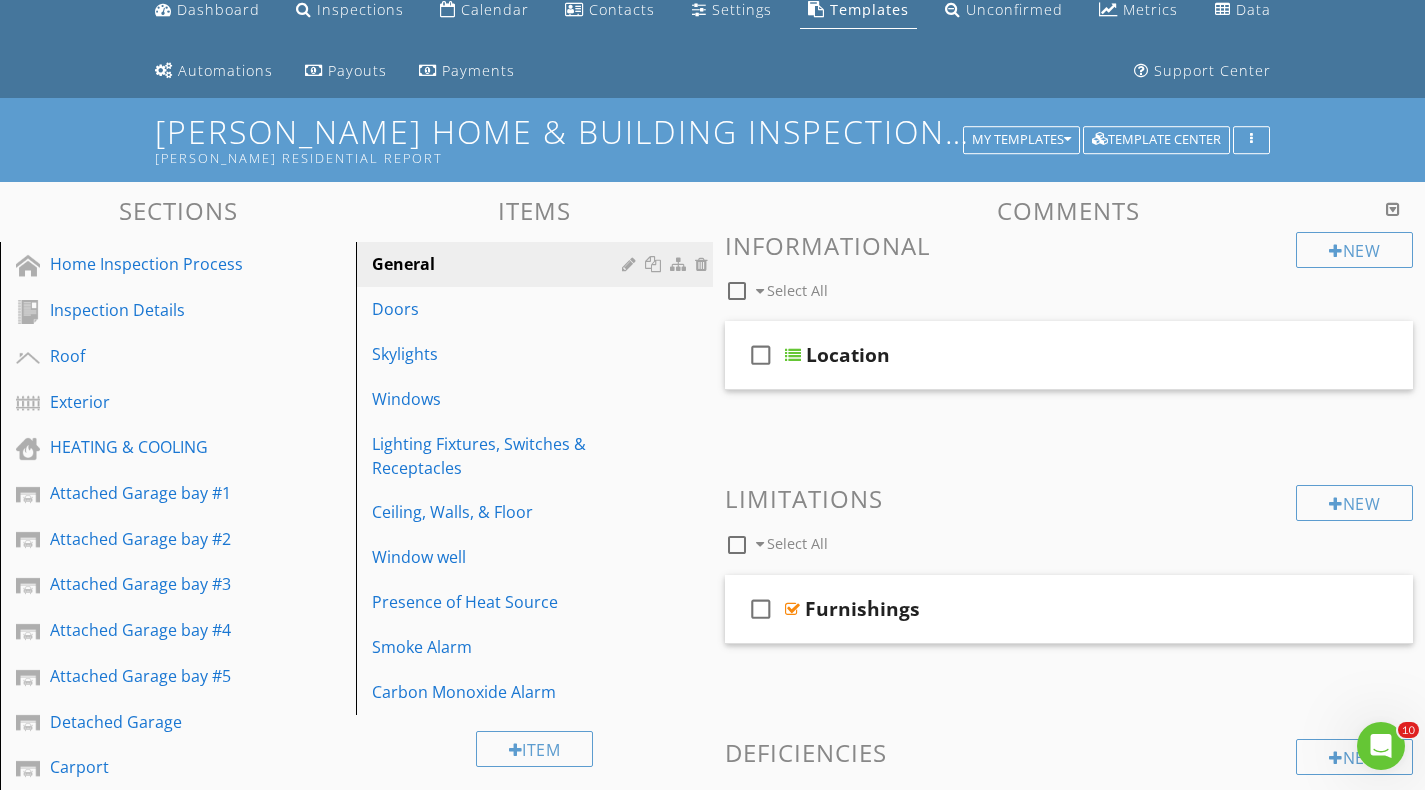 scroll, scrollTop: 79, scrollLeft: 0, axis: vertical 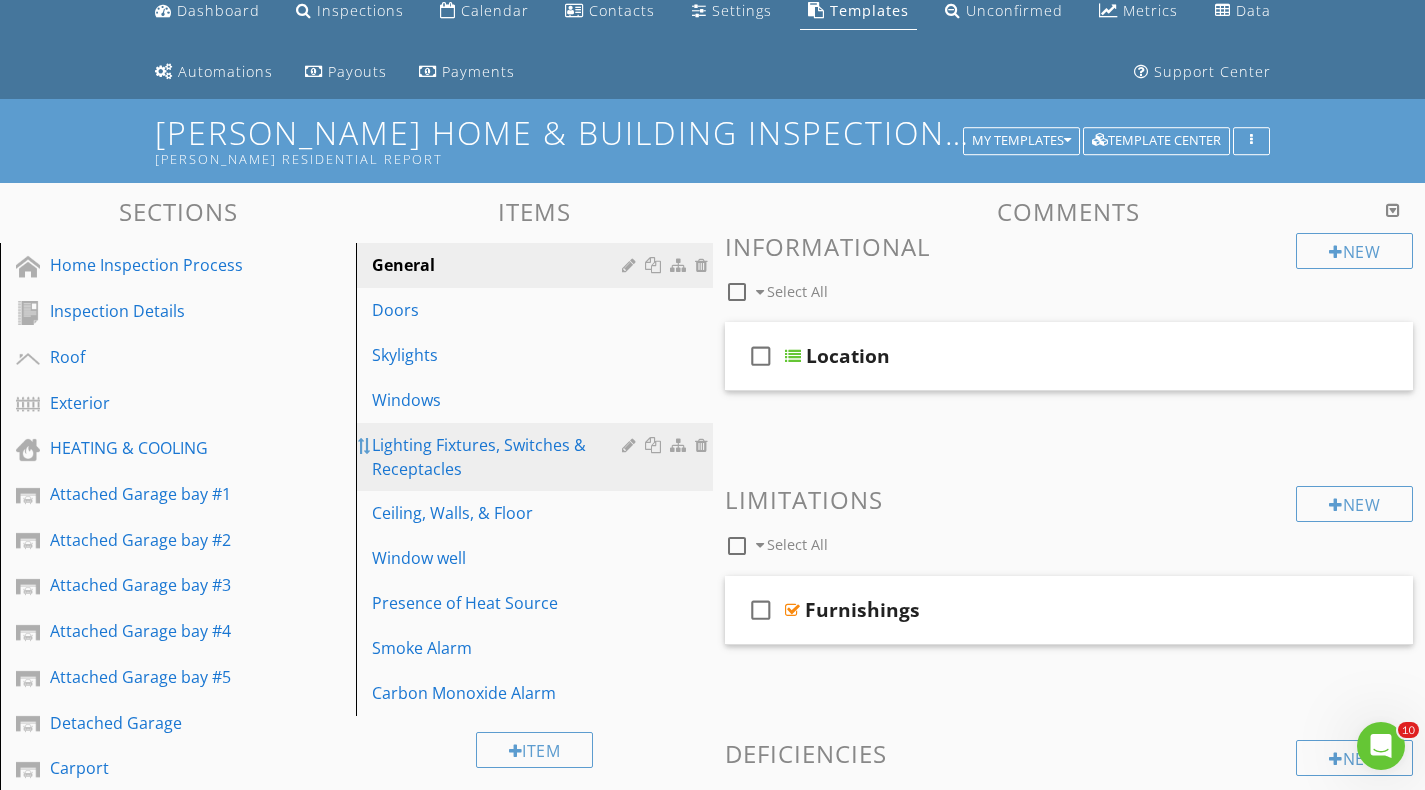 type 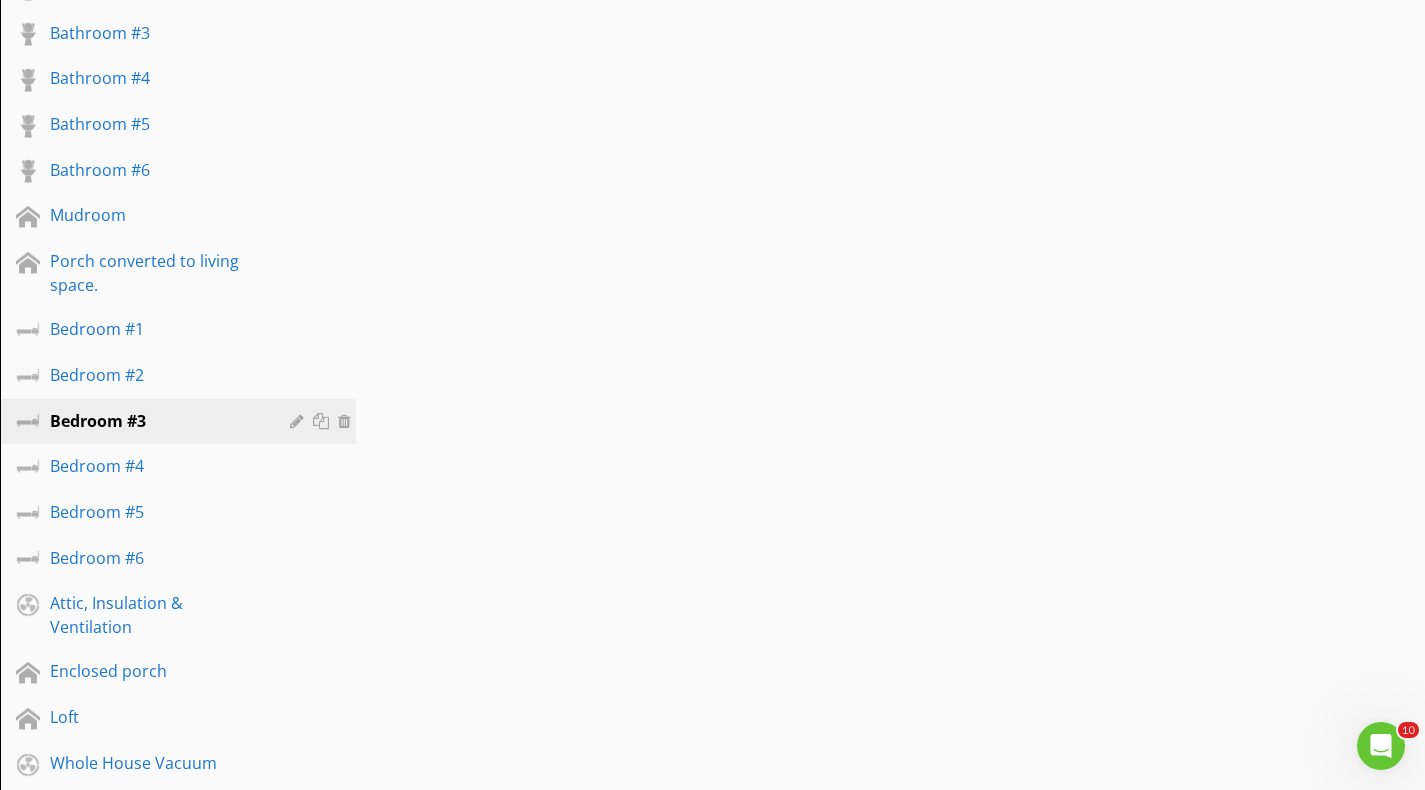 scroll, scrollTop: 1979, scrollLeft: 0, axis: vertical 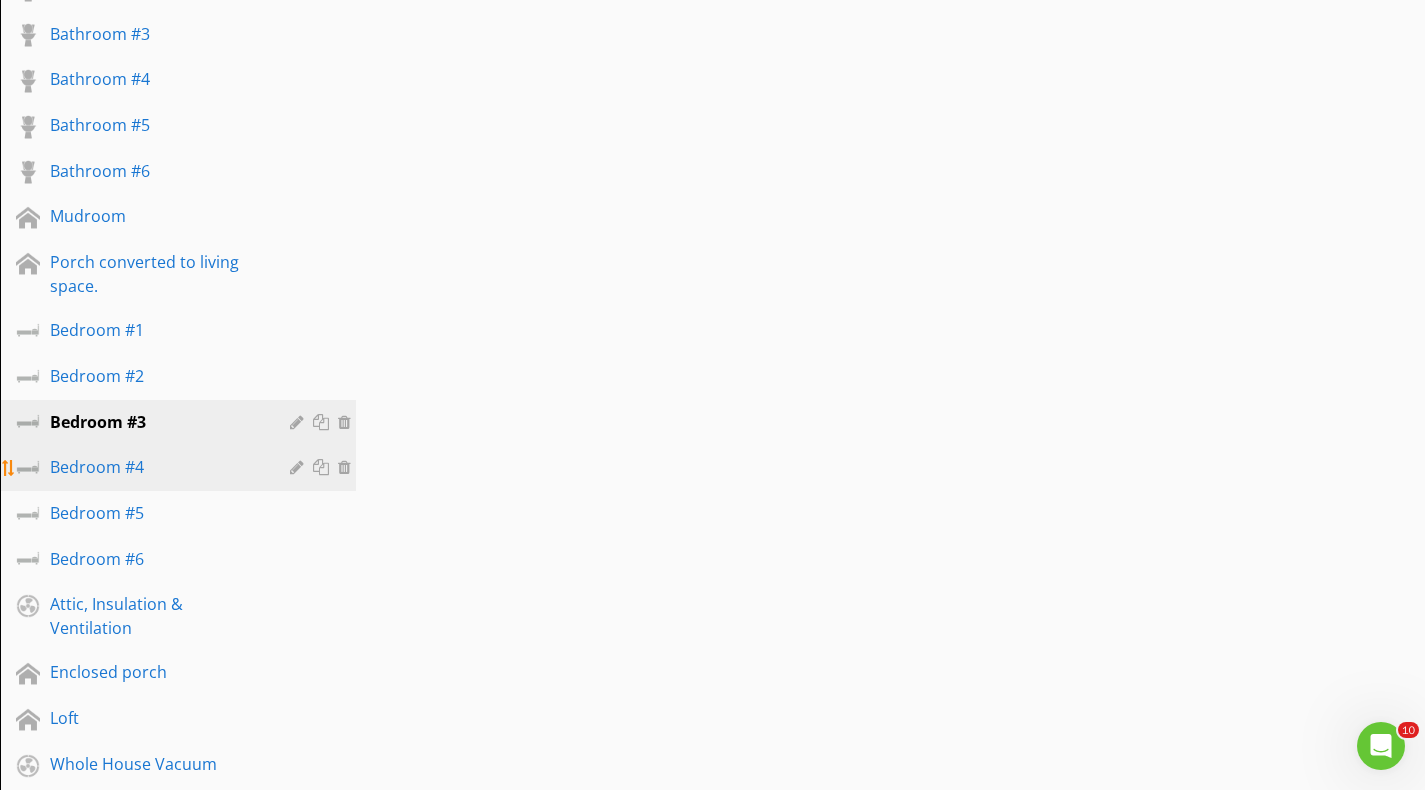 click on "Bedroom #4" at bounding box center [155, 467] 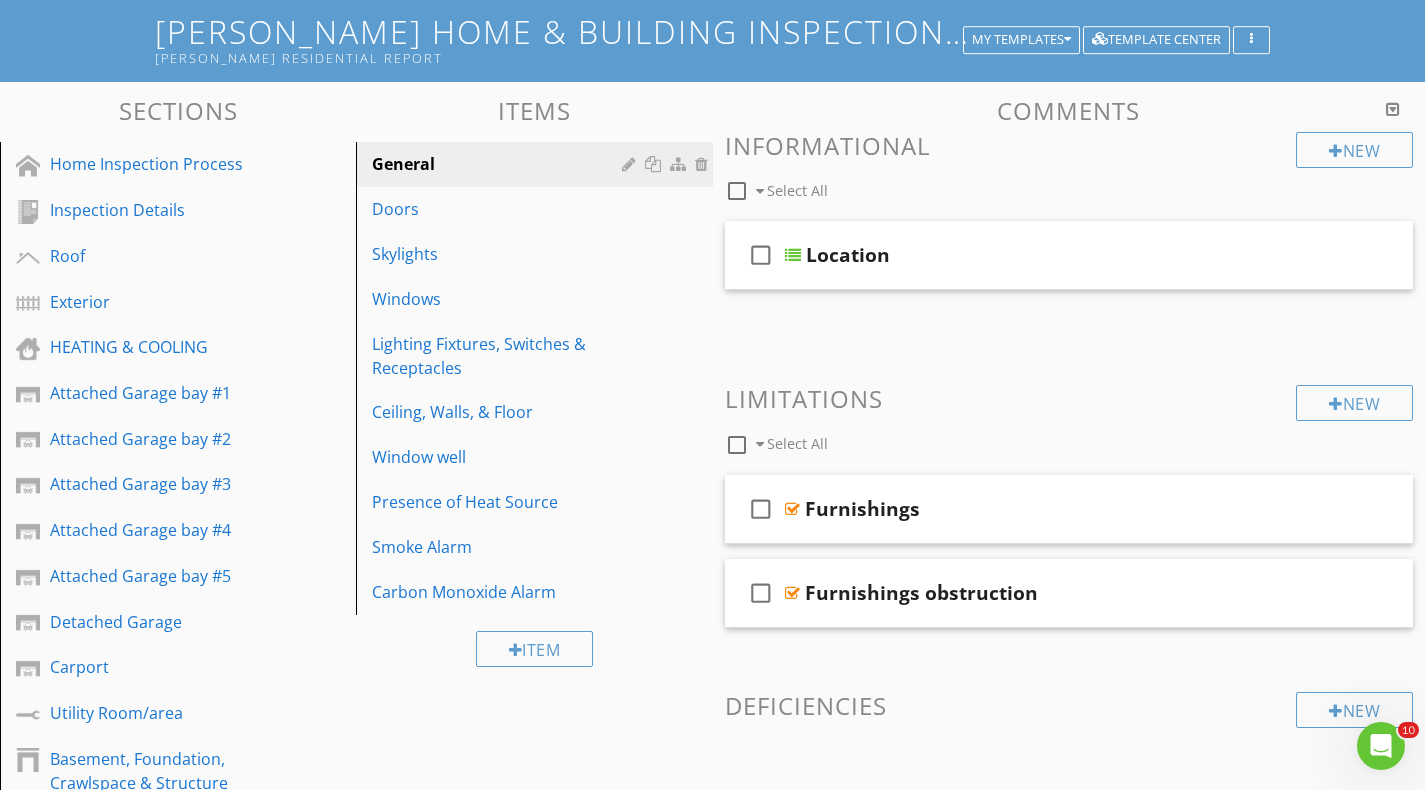 scroll, scrollTop: 179, scrollLeft: 0, axis: vertical 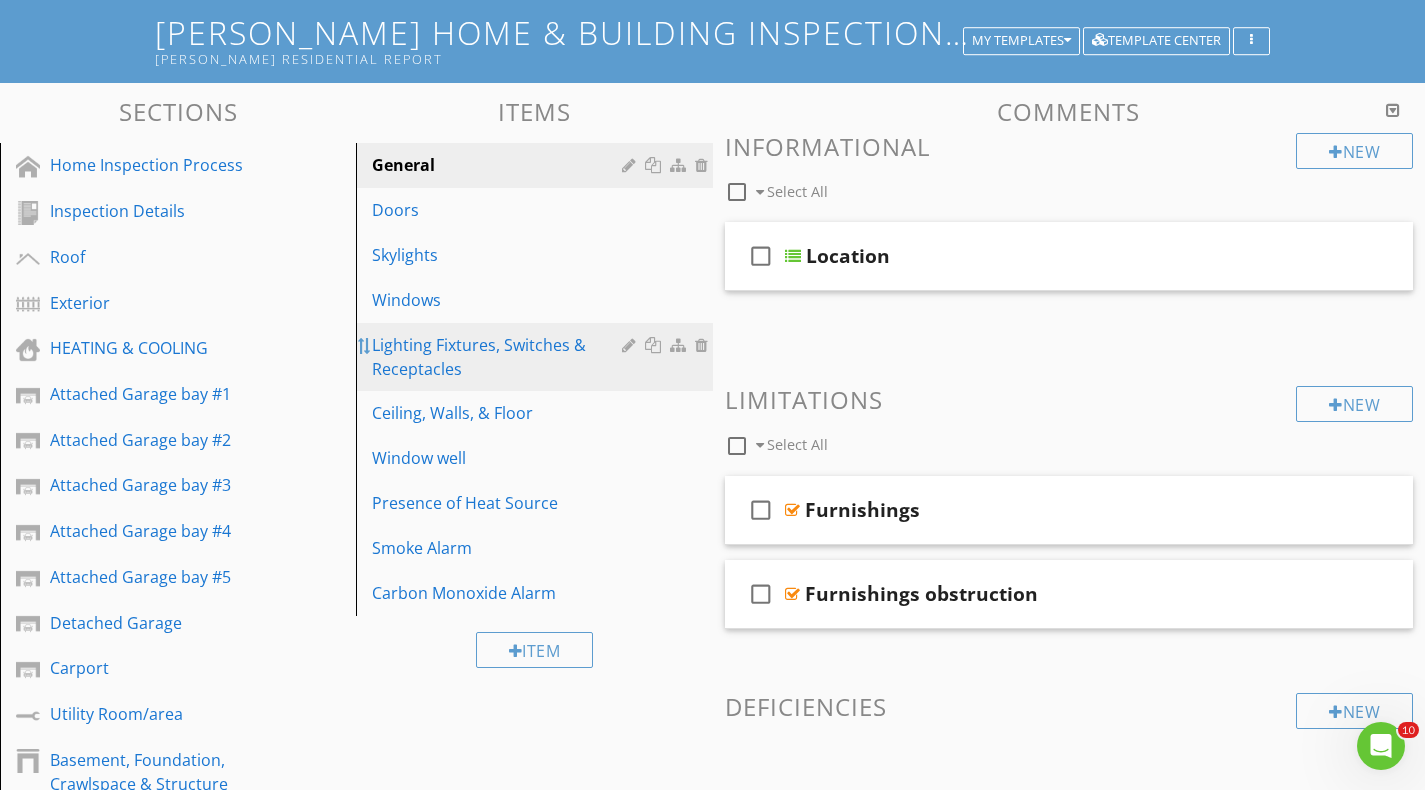 type 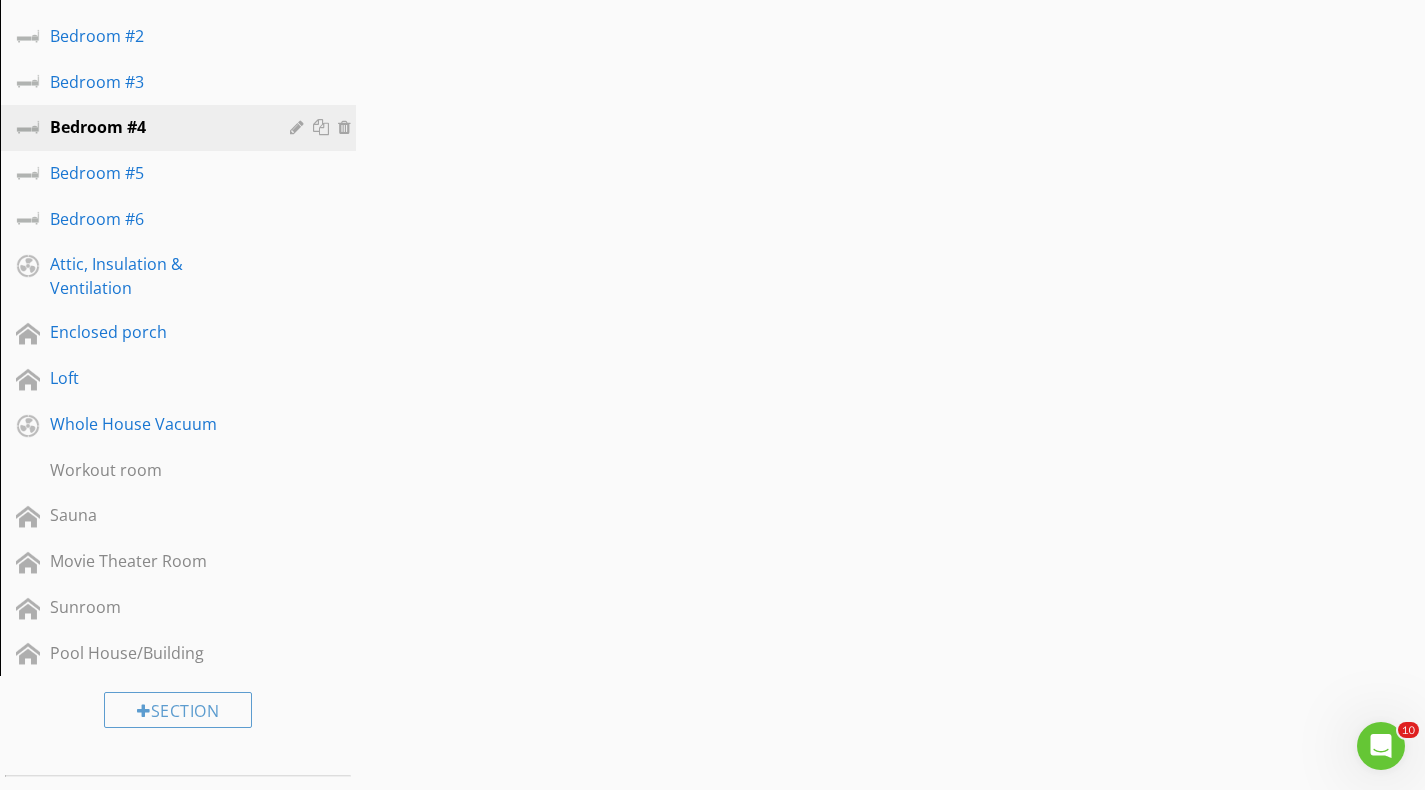 scroll, scrollTop: 2079, scrollLeft: 0, axis: vertical 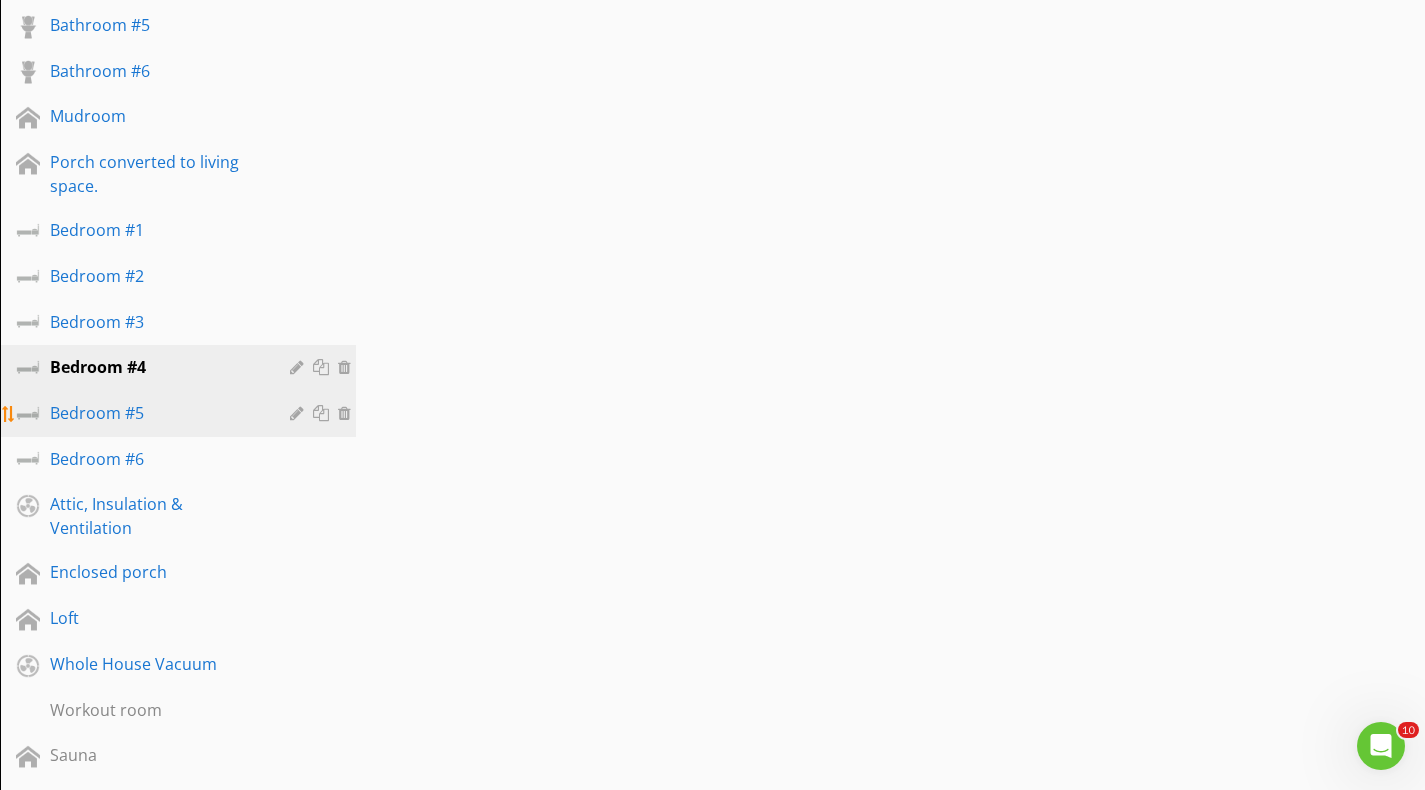 click on "Bedroom #5" at bounding box center [155, 413] 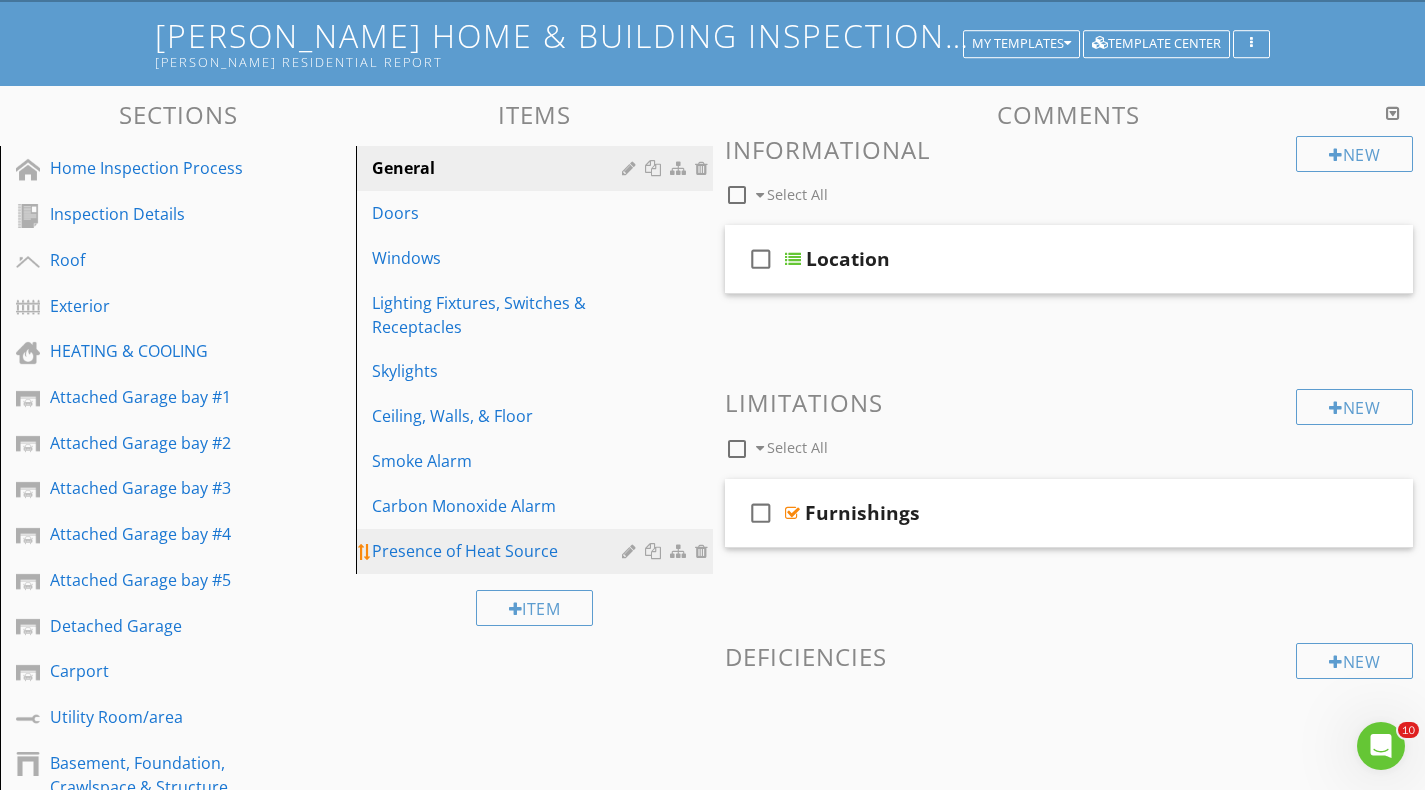 scroll, scrollTop: 200, scrollLeft: 0, axis: vertical 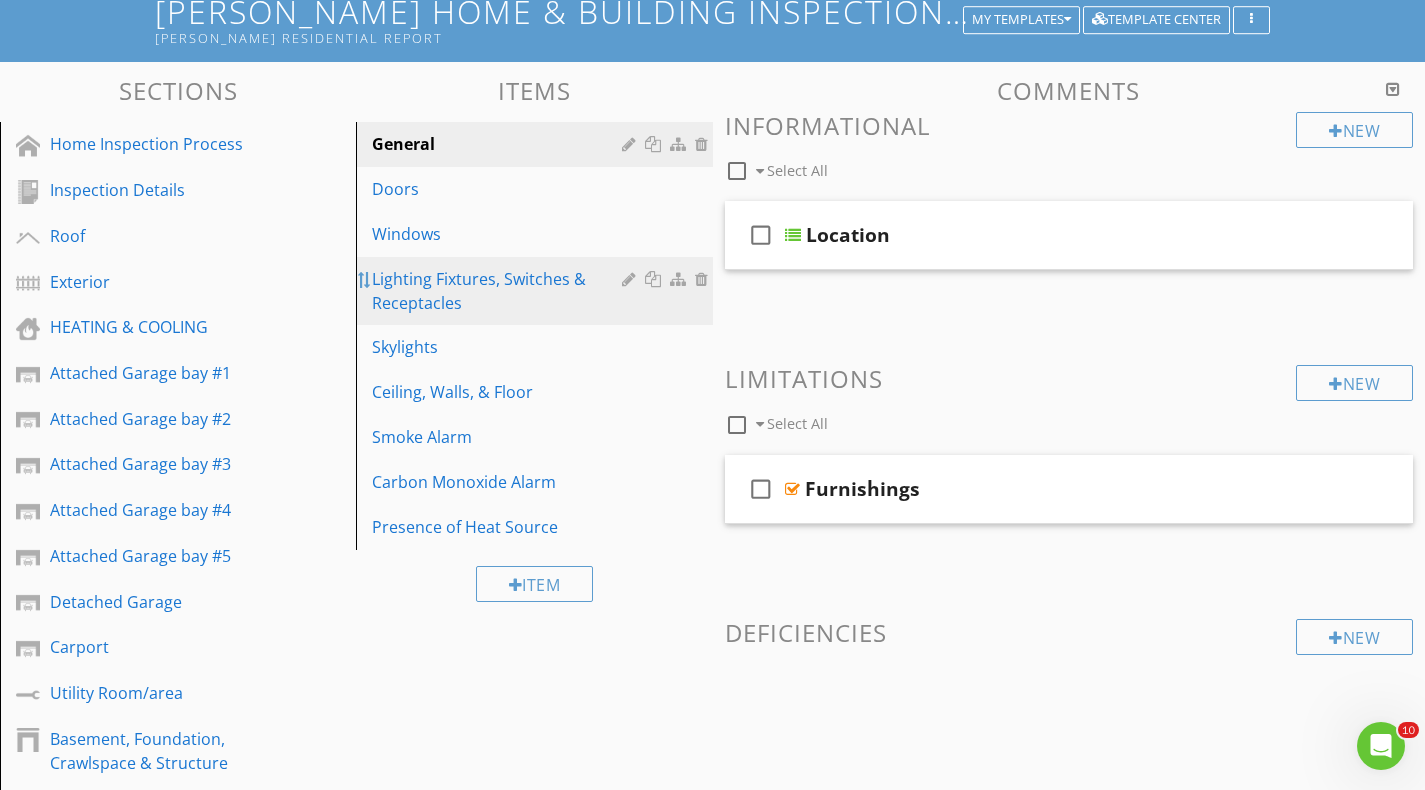 type 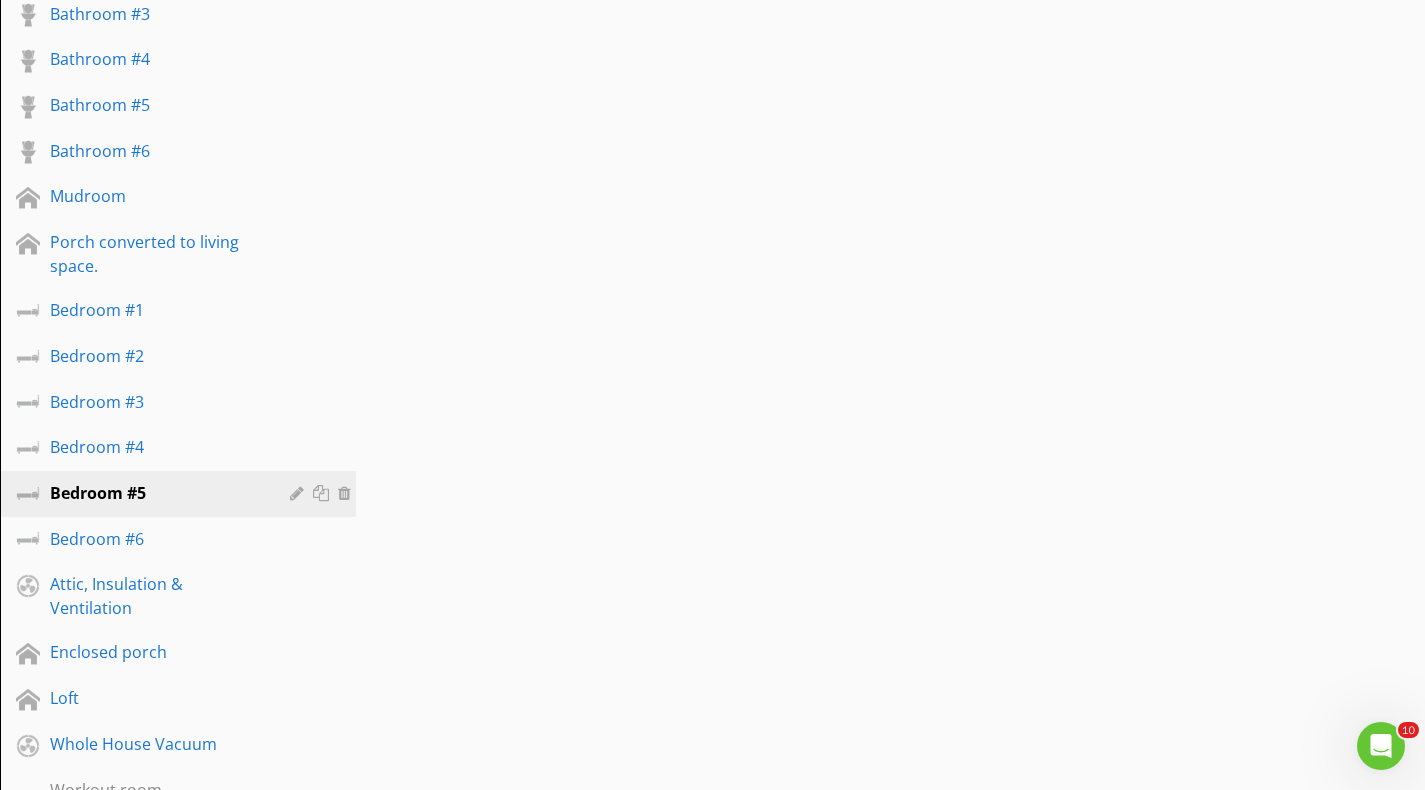 scroll, scrollTop: 2000, scrollLeft: 0, axis: vertical 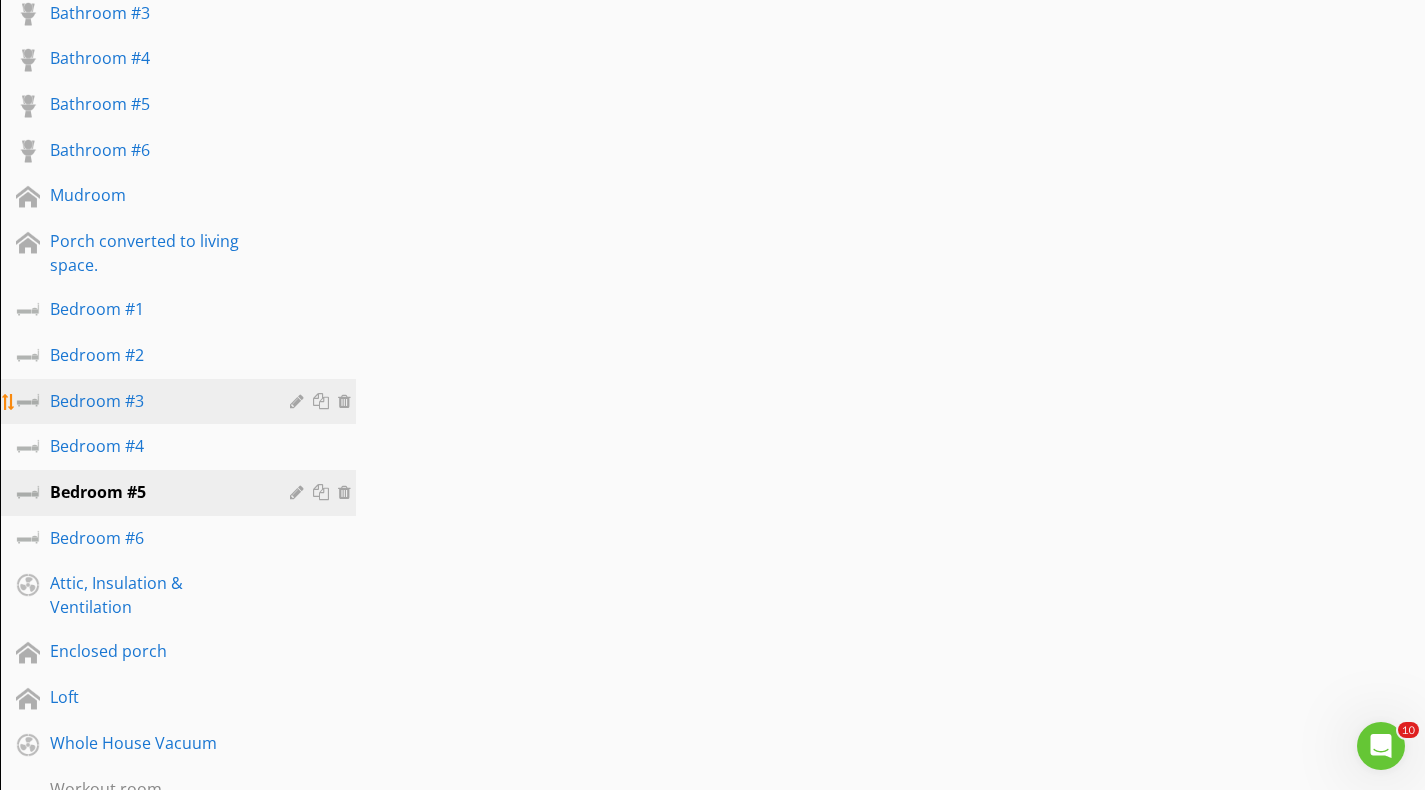 click on "Bedroom #3" at bounding box center (155, 401) 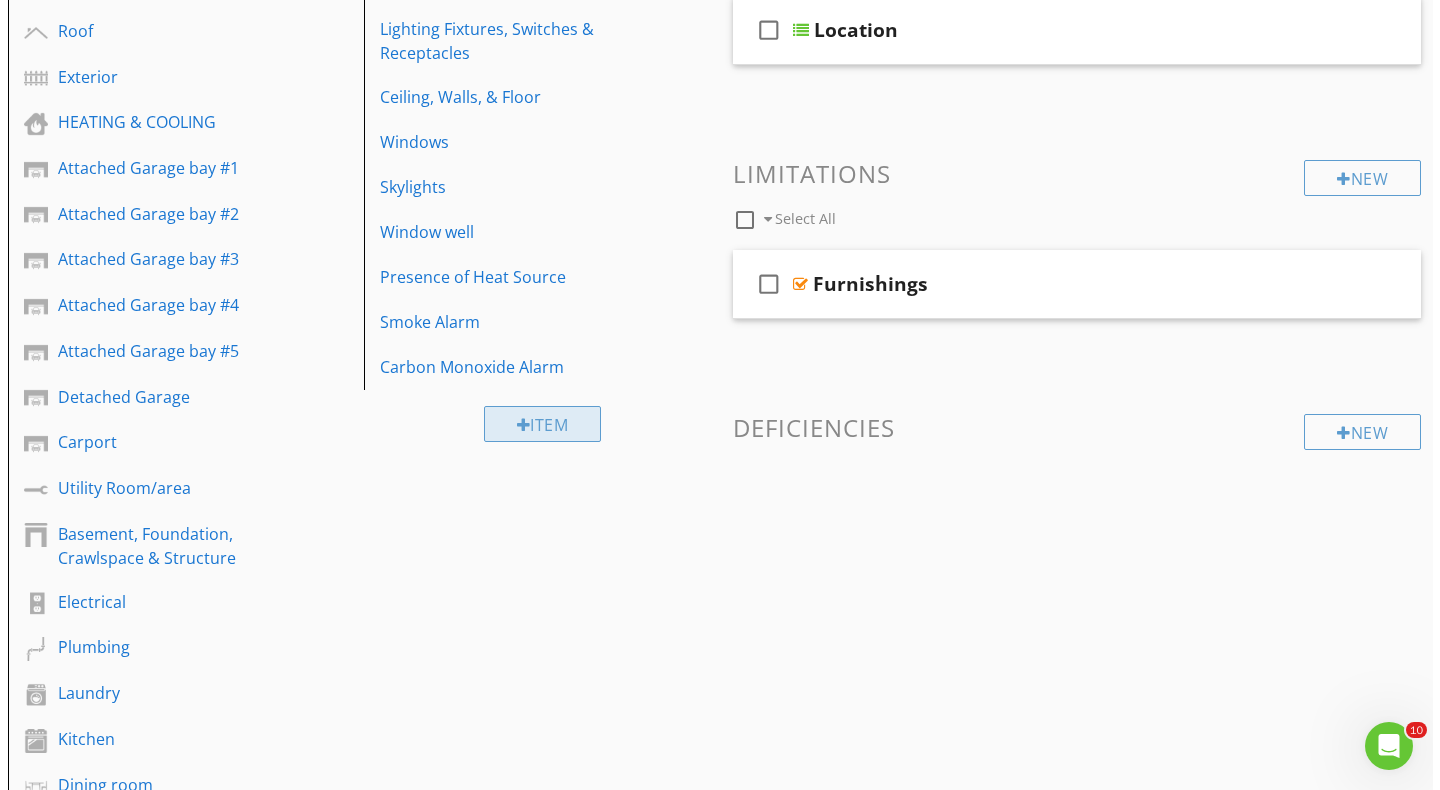 scroll, scrollTop: 300, scrollLeft: 0, axis: vertical 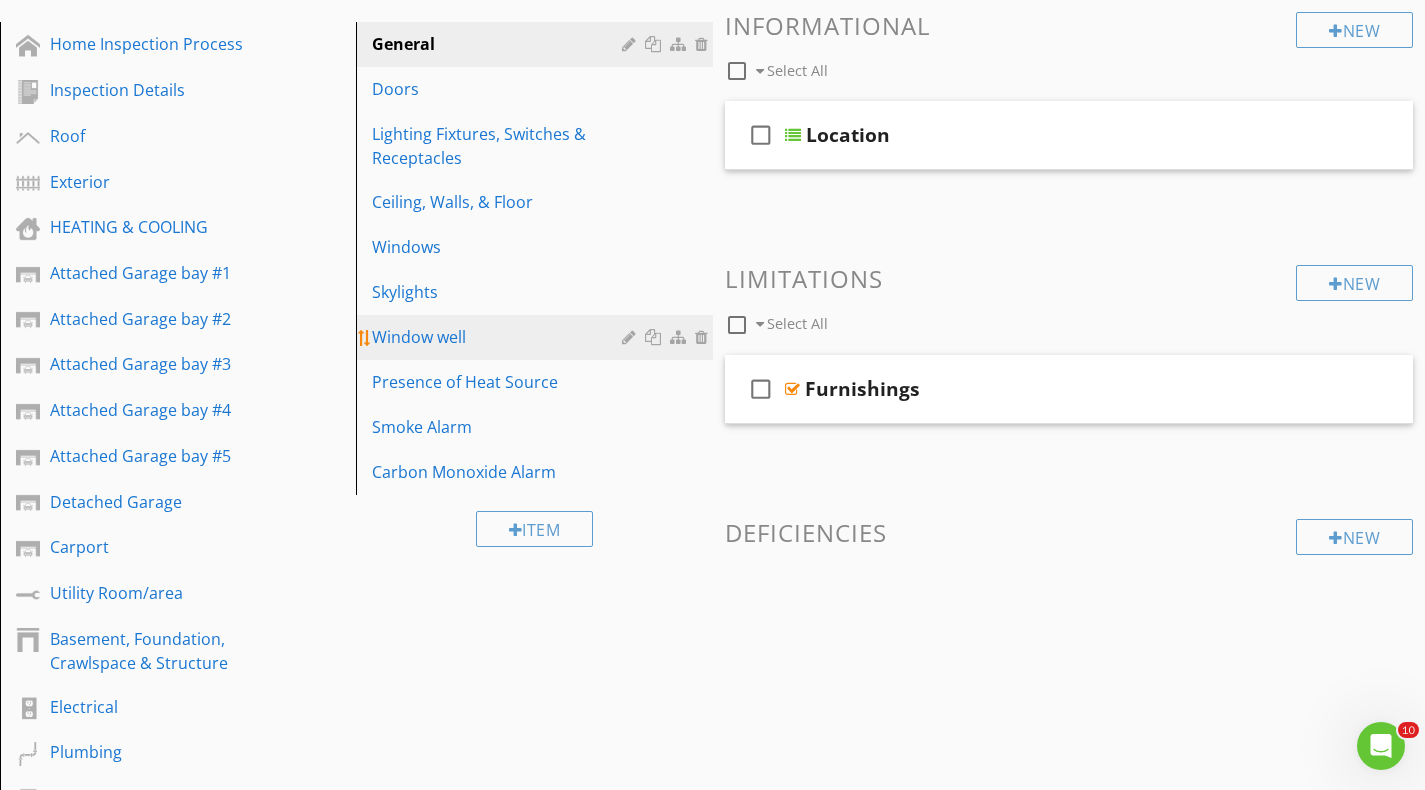 click at bounding box center (655, 337) 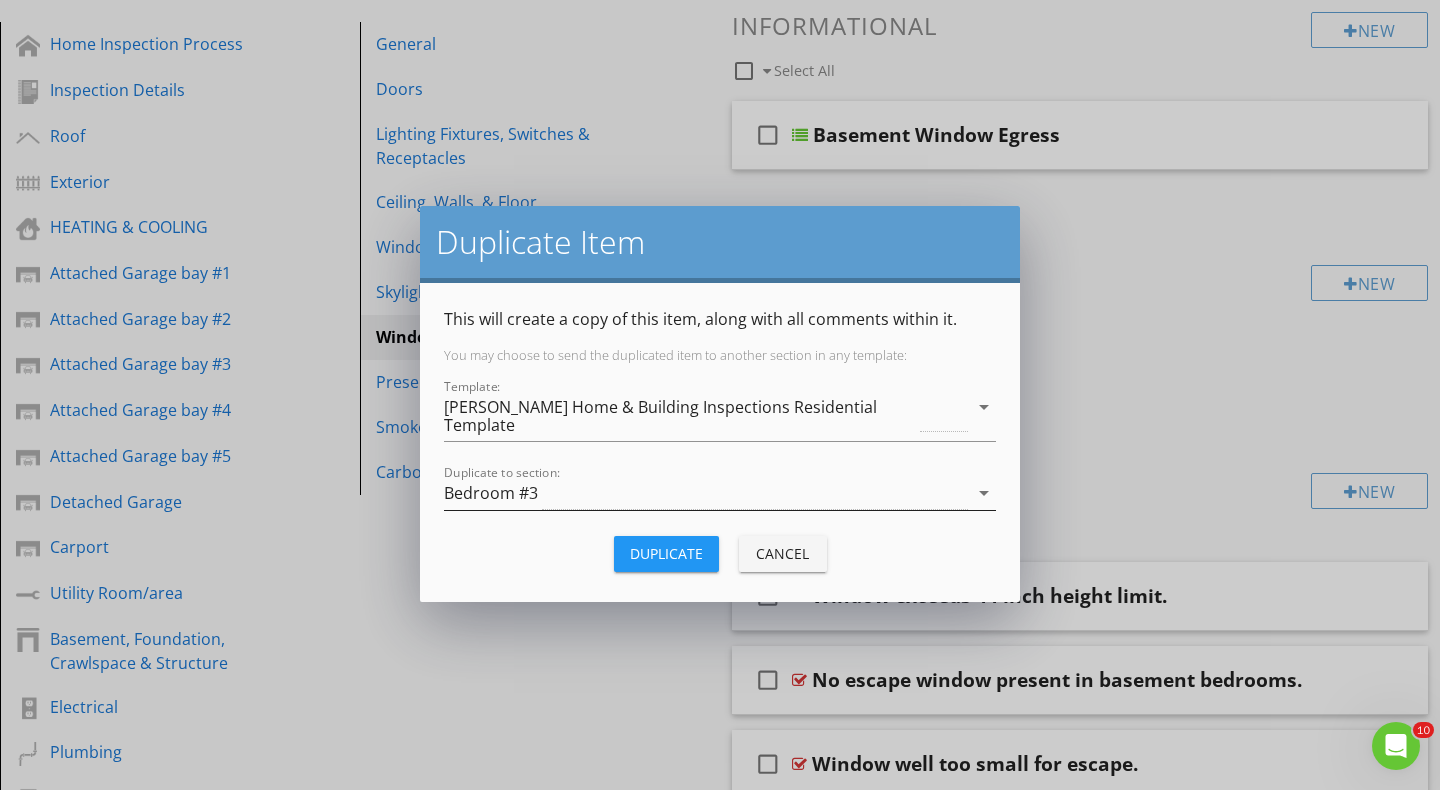 click on "Bedroom #3" at bounding box center [706, 493] 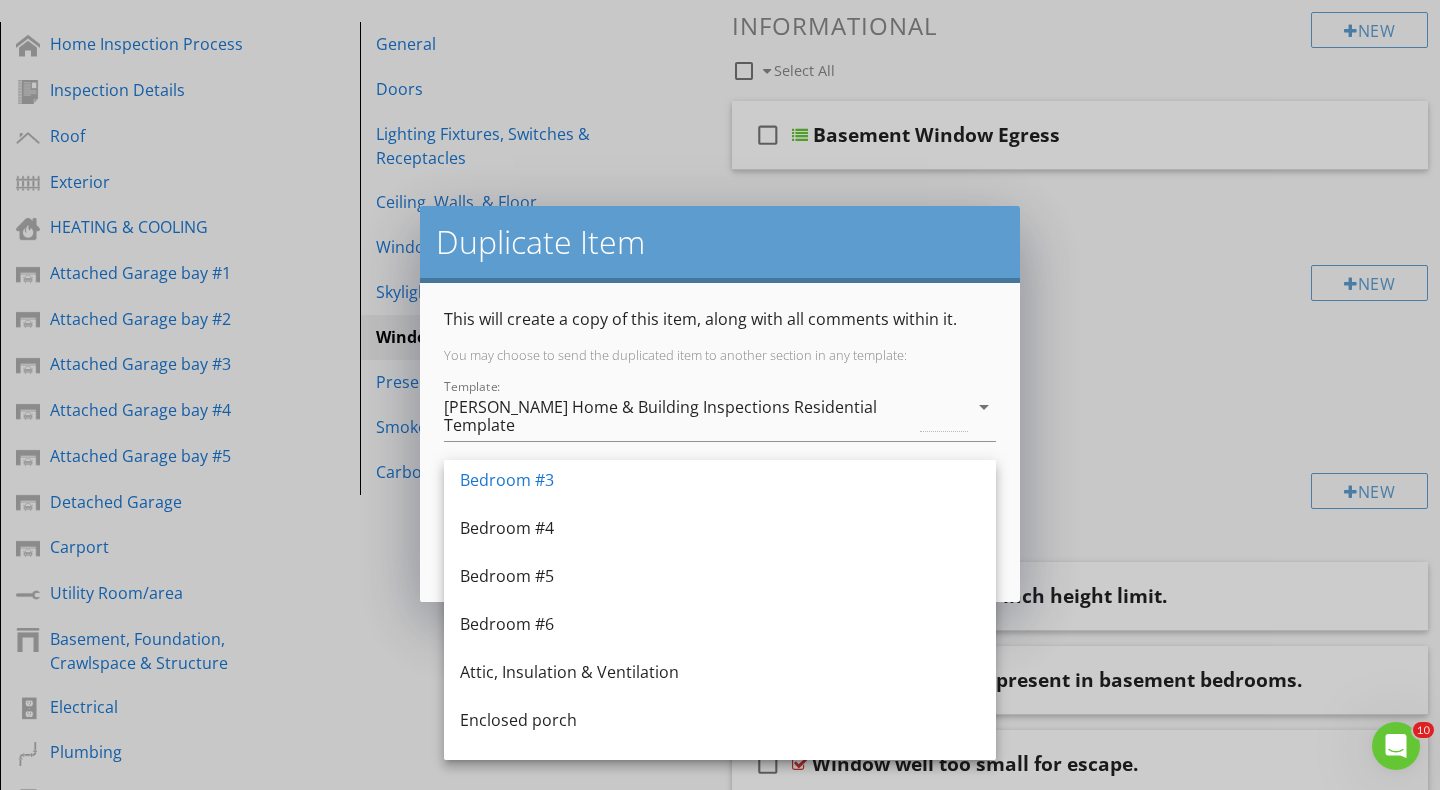 scroll, scrollTop: 2120, scrollLeft: 0, axis: vertical 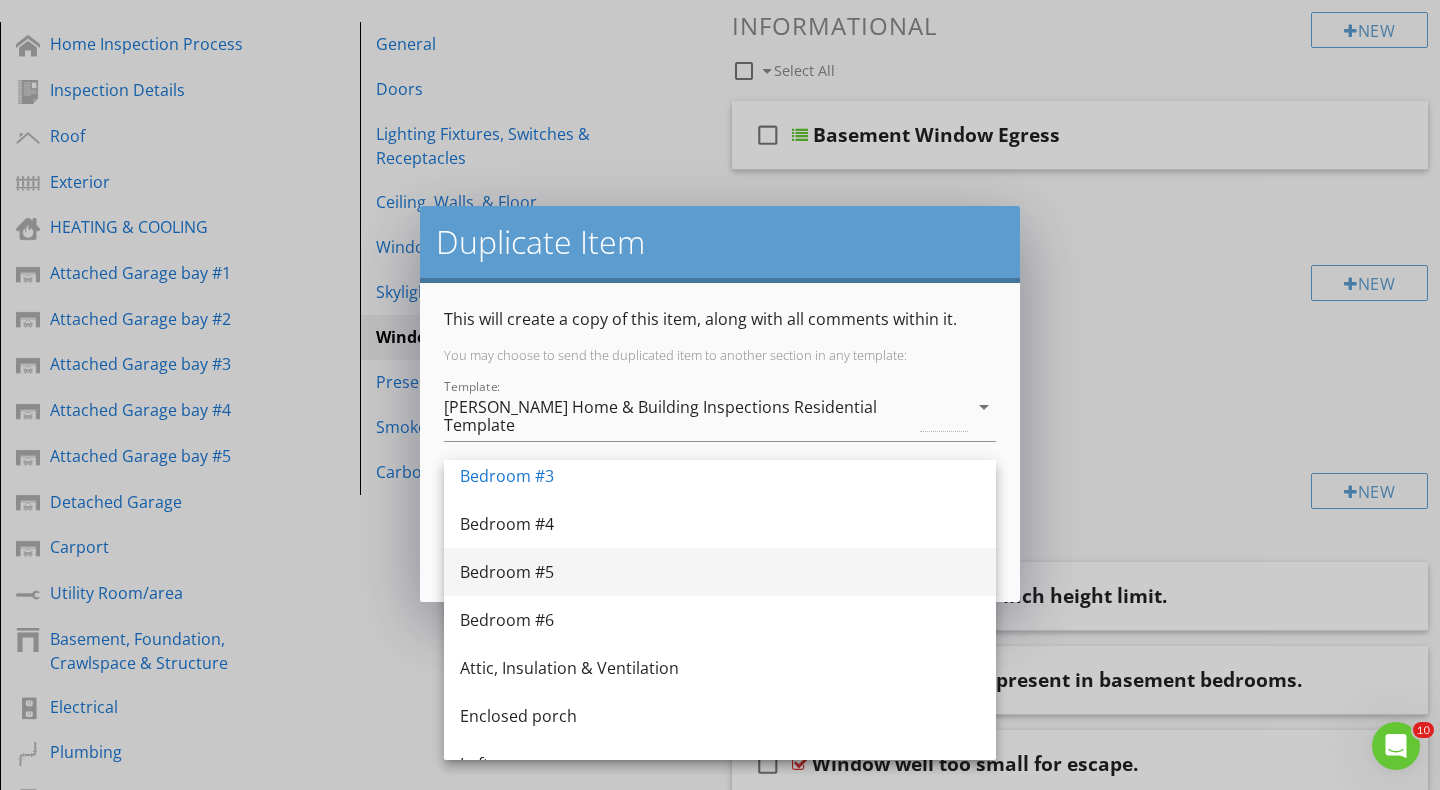 click on "Bedroom #5" at bounding box center [720, 572] 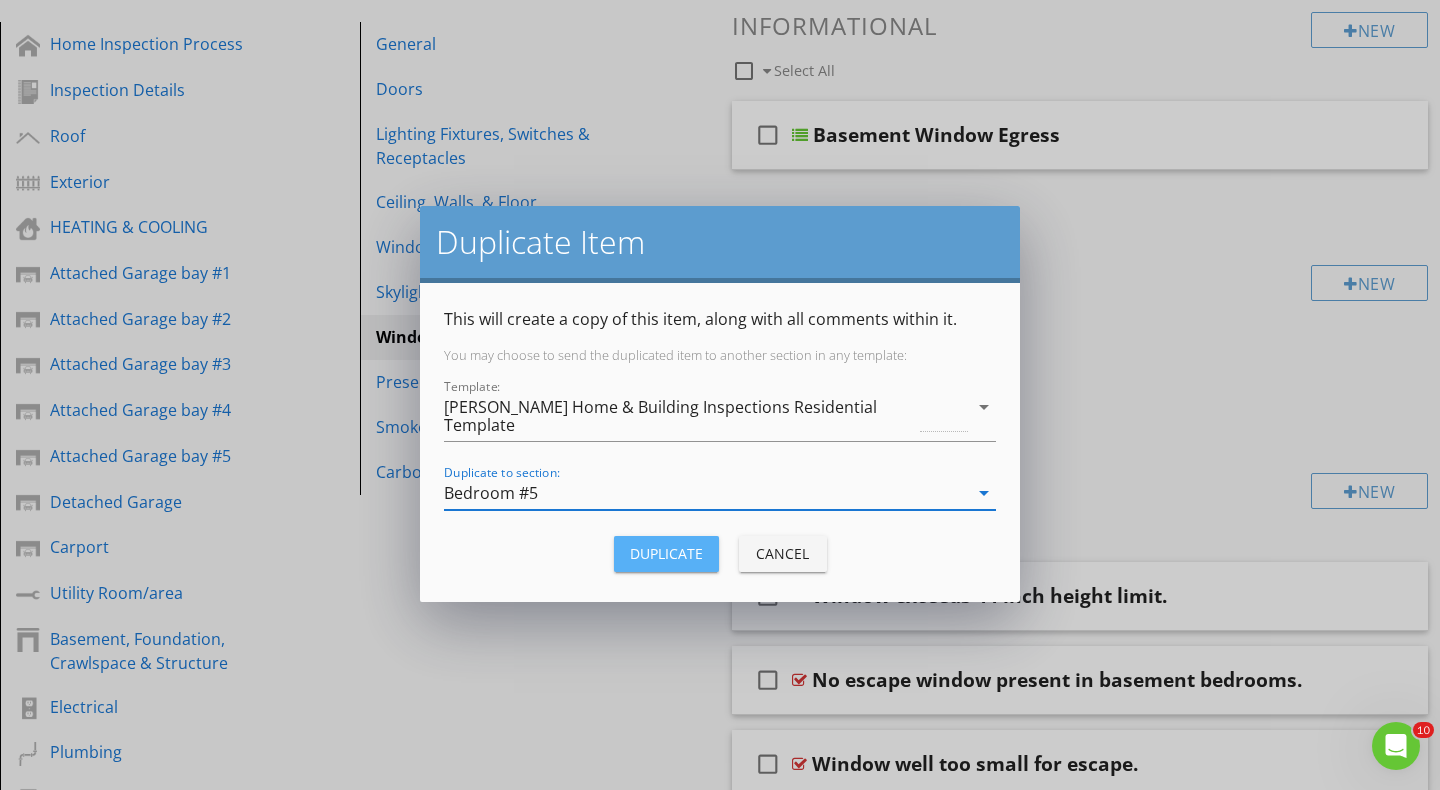 click on "Duplicate" at bounding box center (666, 553) 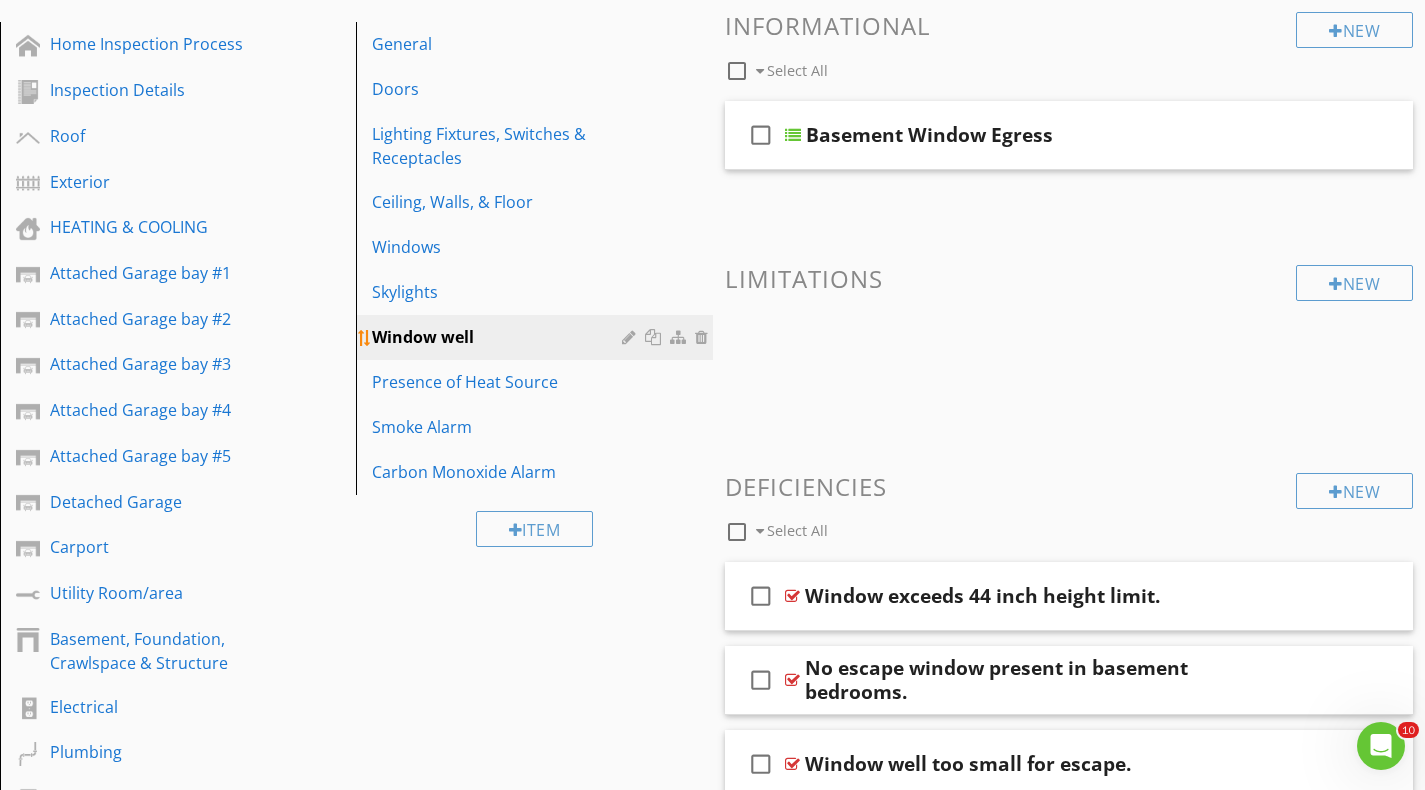 click at bounding box center [655, 337] 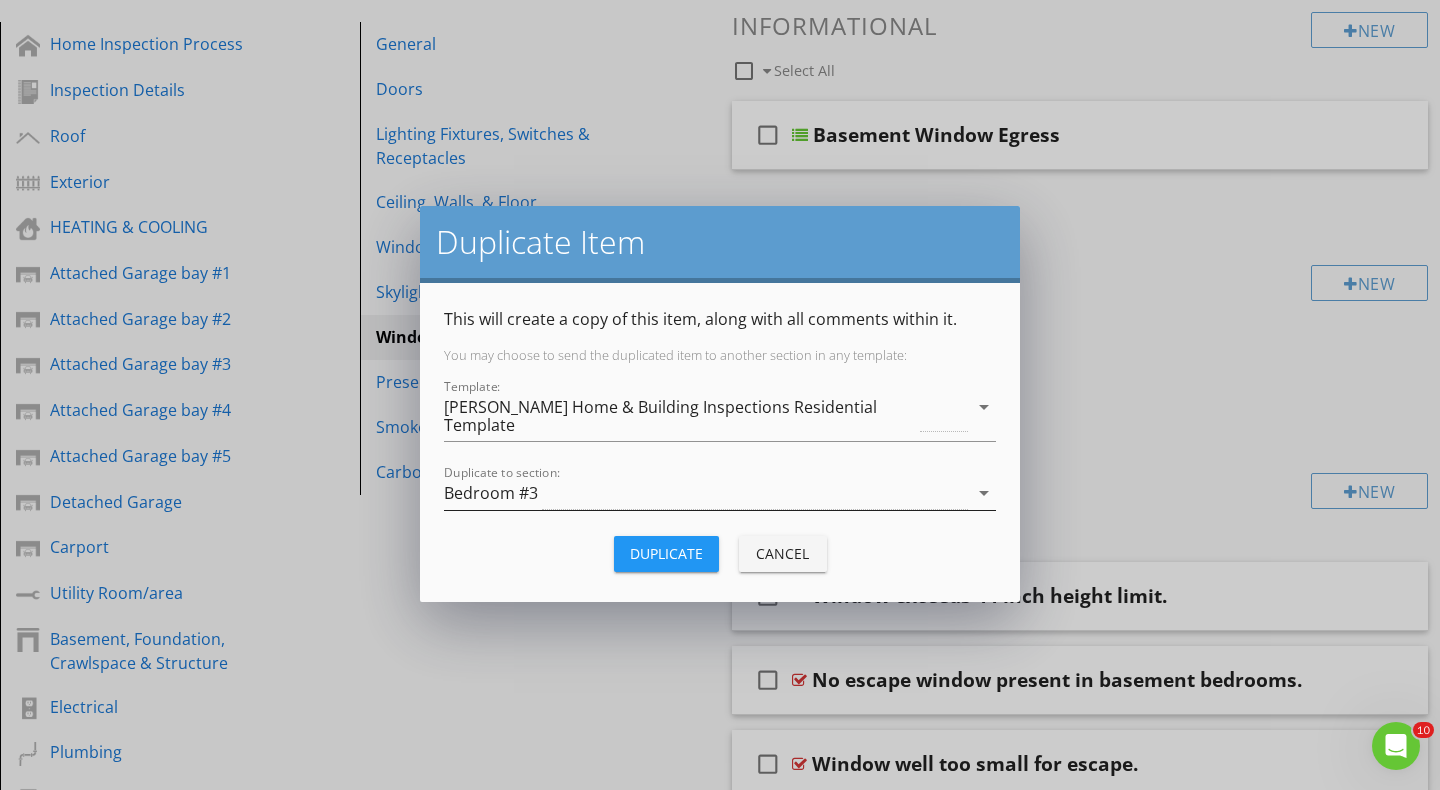click on "Bedroom #3" at bounding box center (706, 493) 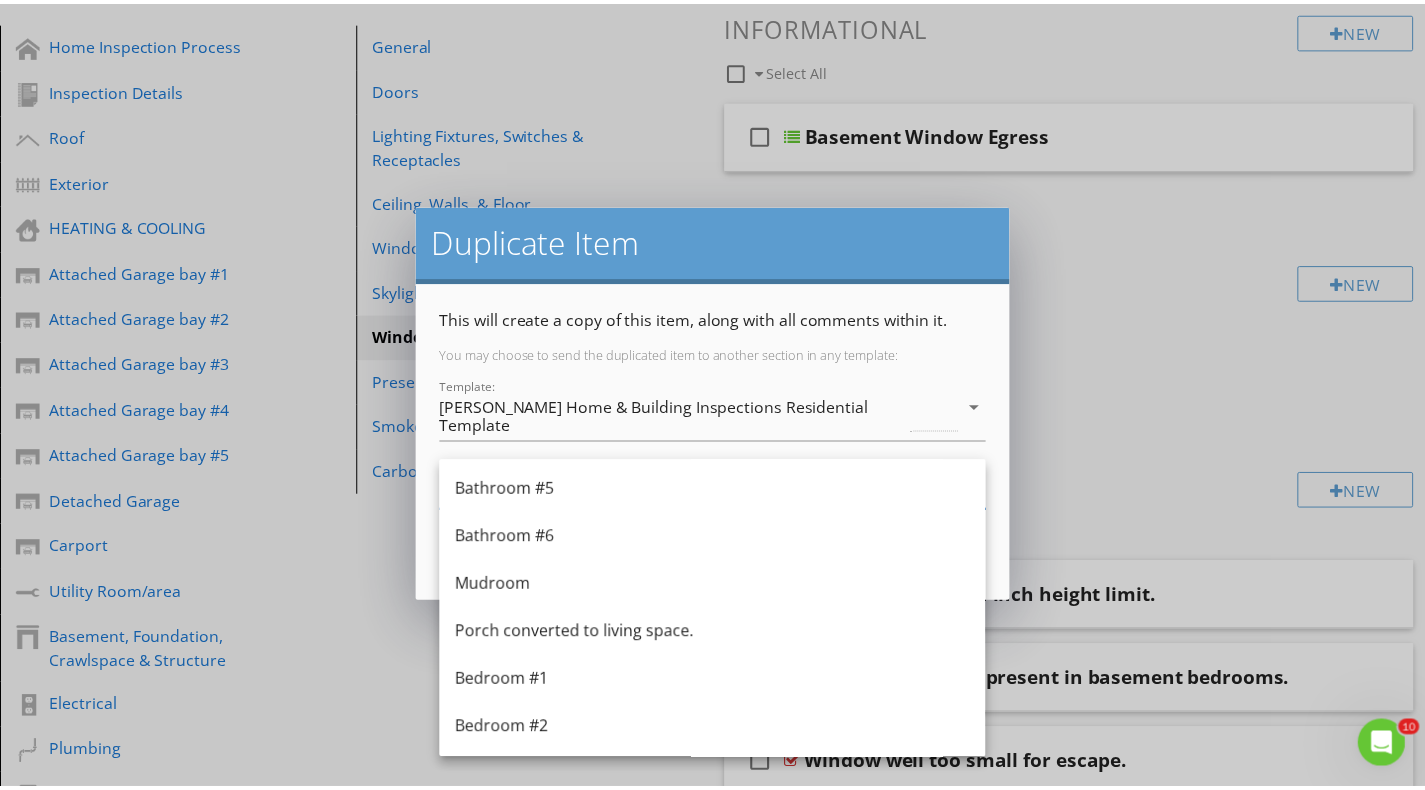 scroll, scrollTop: 1820, scrollLeft: 0, axis: vertical 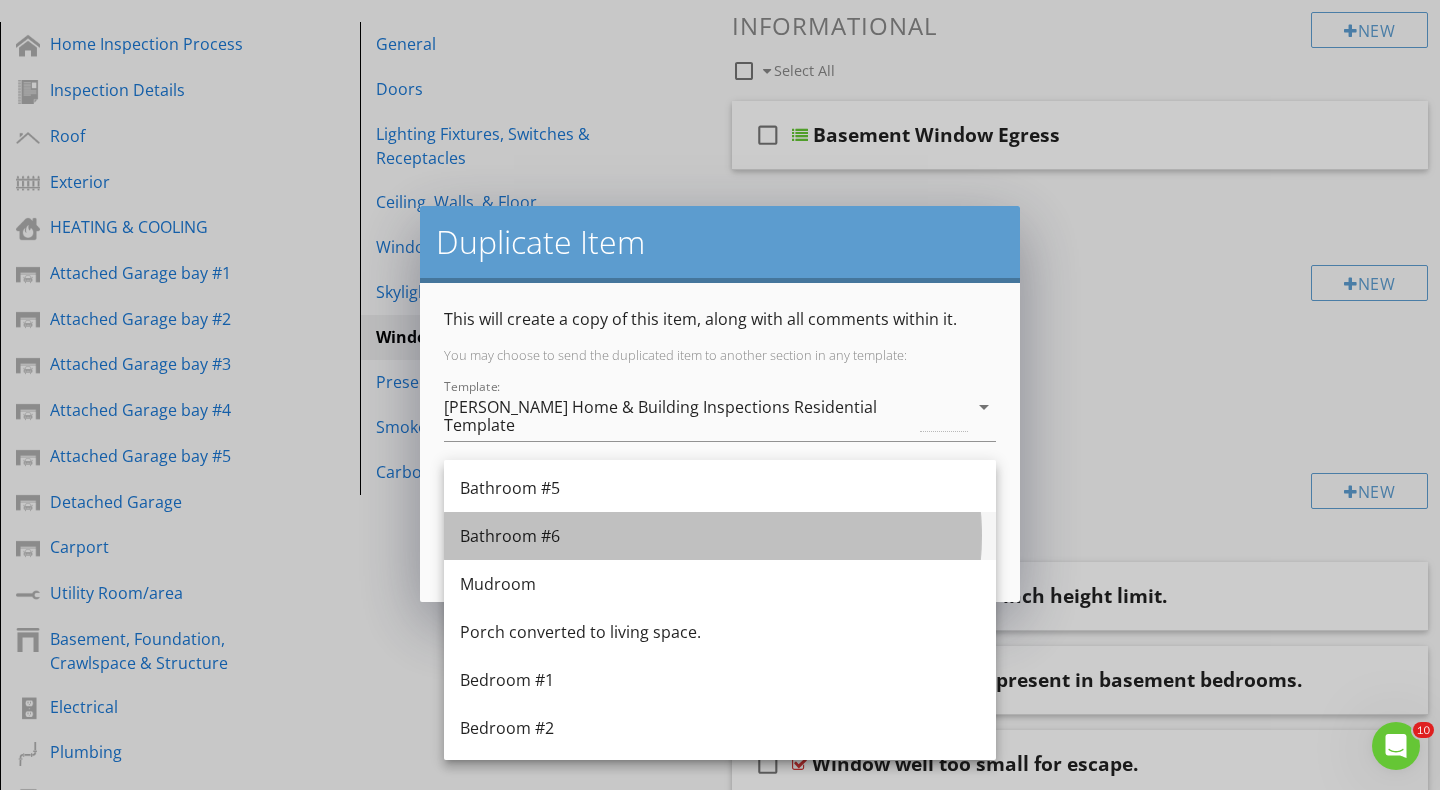 click on "Bathroom #6" at bounding box center [720, 536] 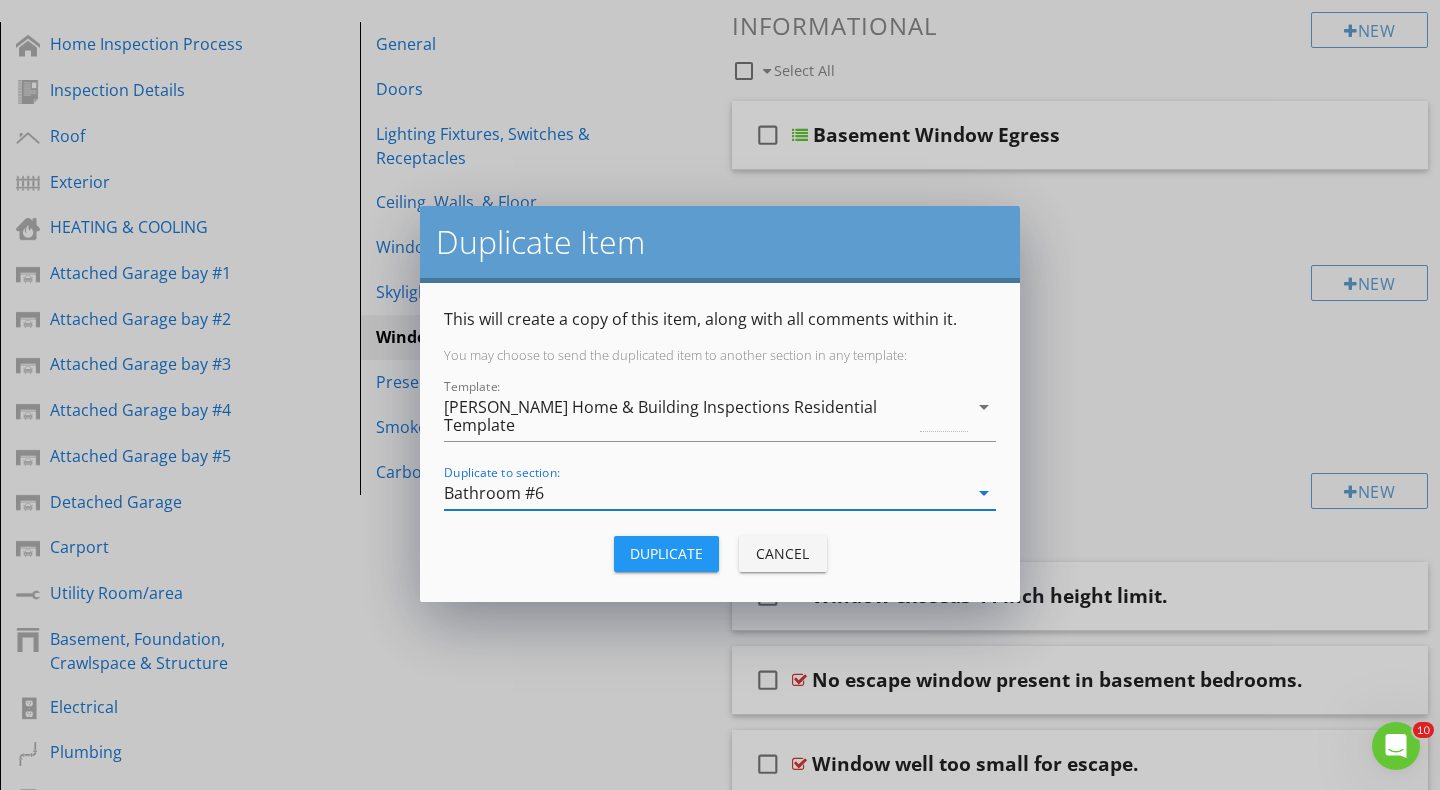 click on "Duplicate" at bounding box center (666, 553) 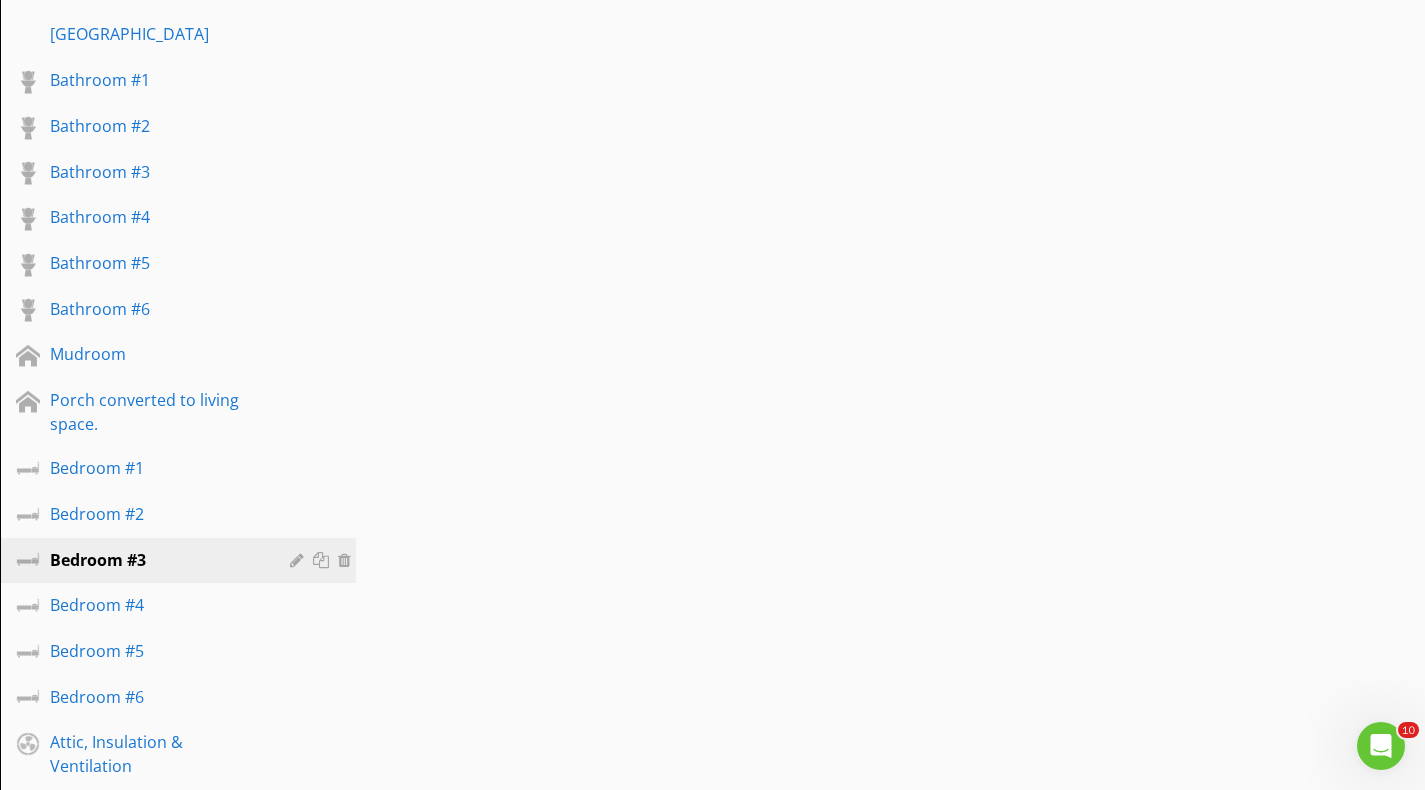 scroll, scrollTop: 2000, scrollLeft: 0, axis: vertical 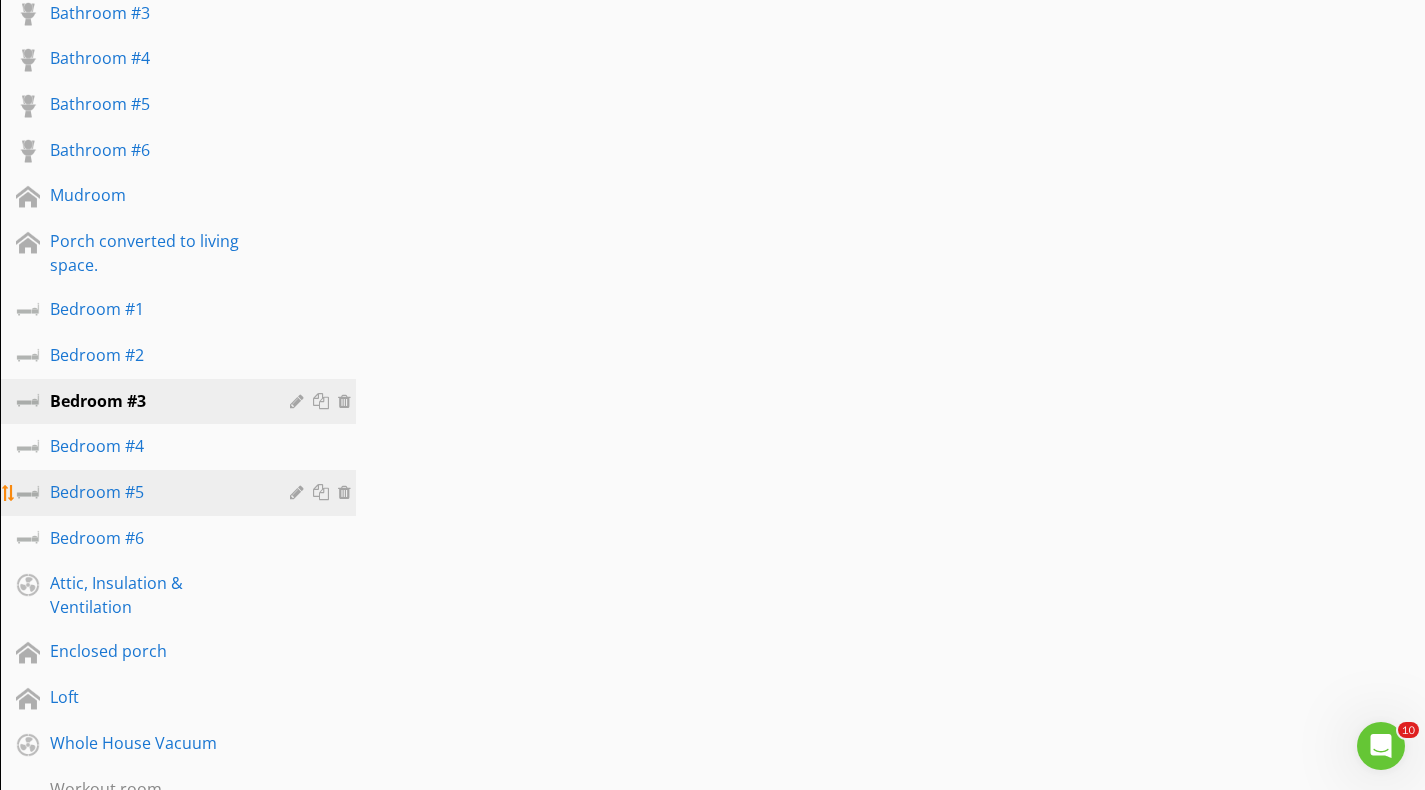 click on "Bedroom #5" at bounding box center [155, 492] 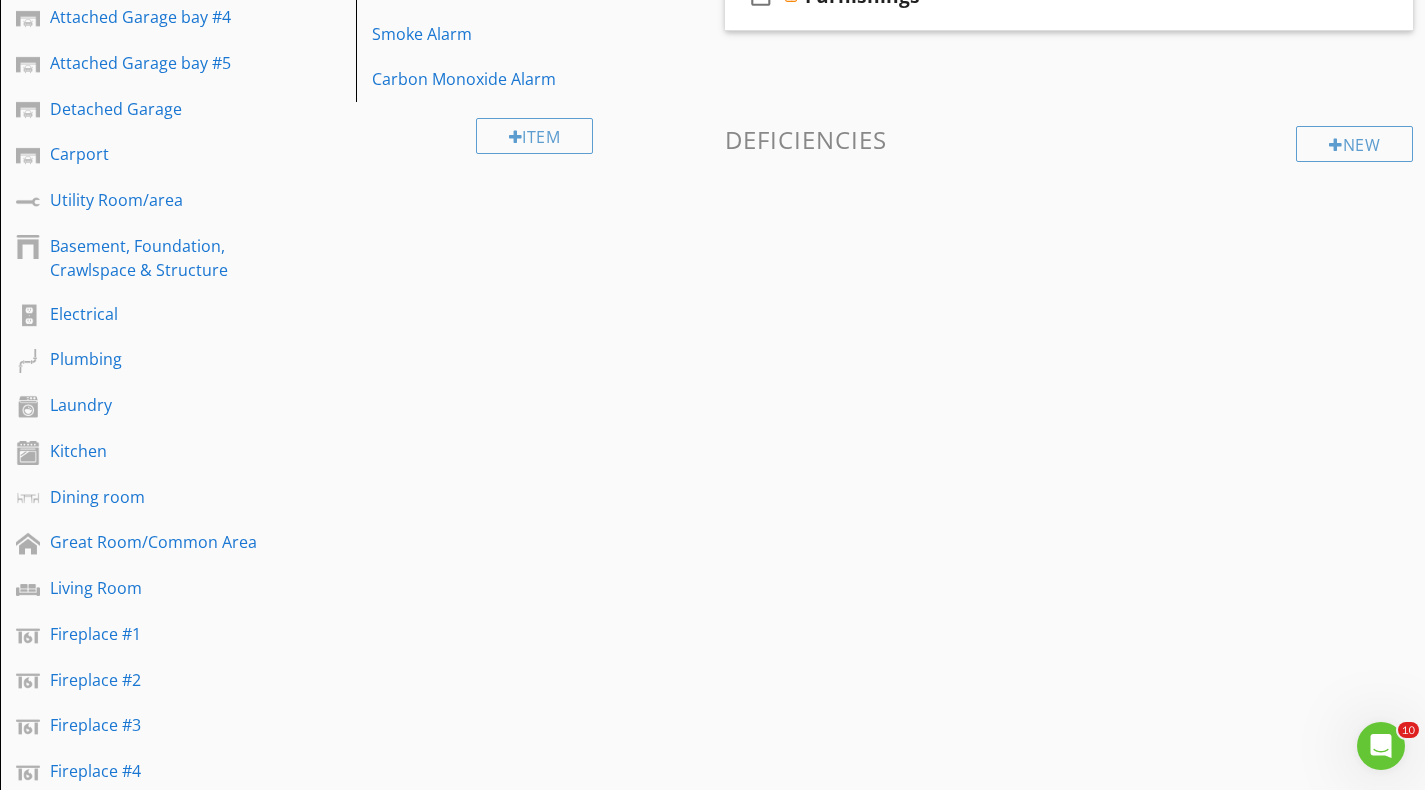 scroll, scrollTop: 400, scrollLeft: 0, axis: vertical 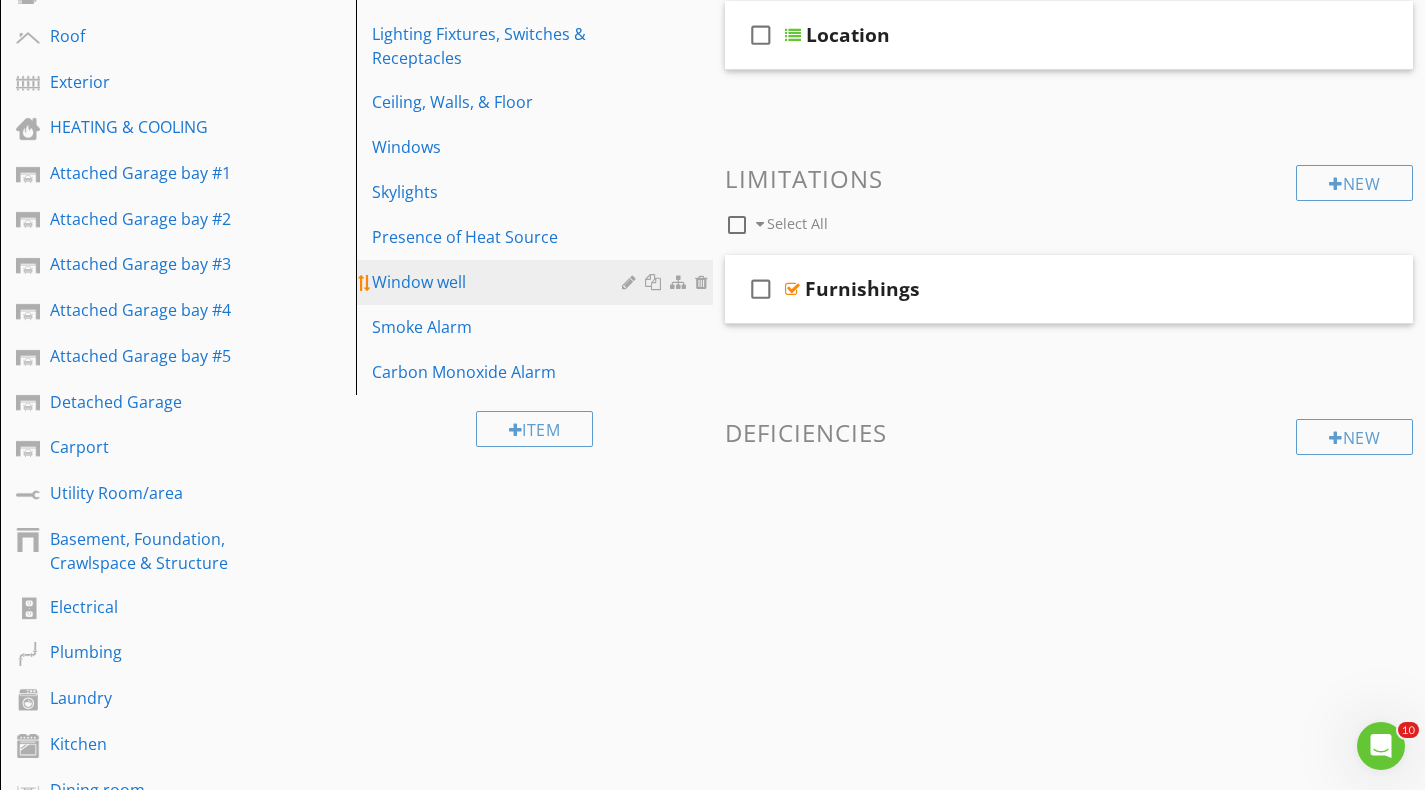 type 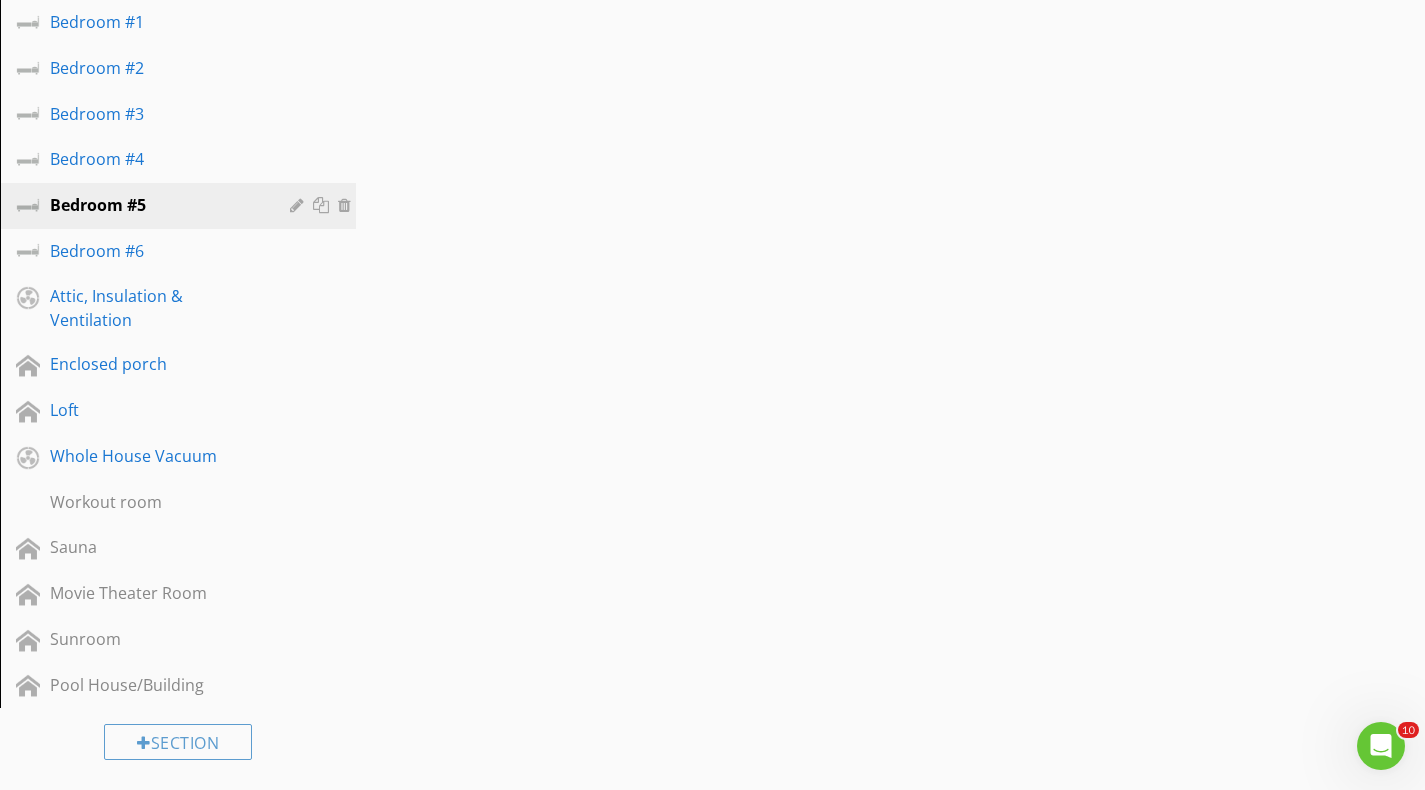 scroll, scrollTop: 2300, scrollLeft: 0, axis: vertical 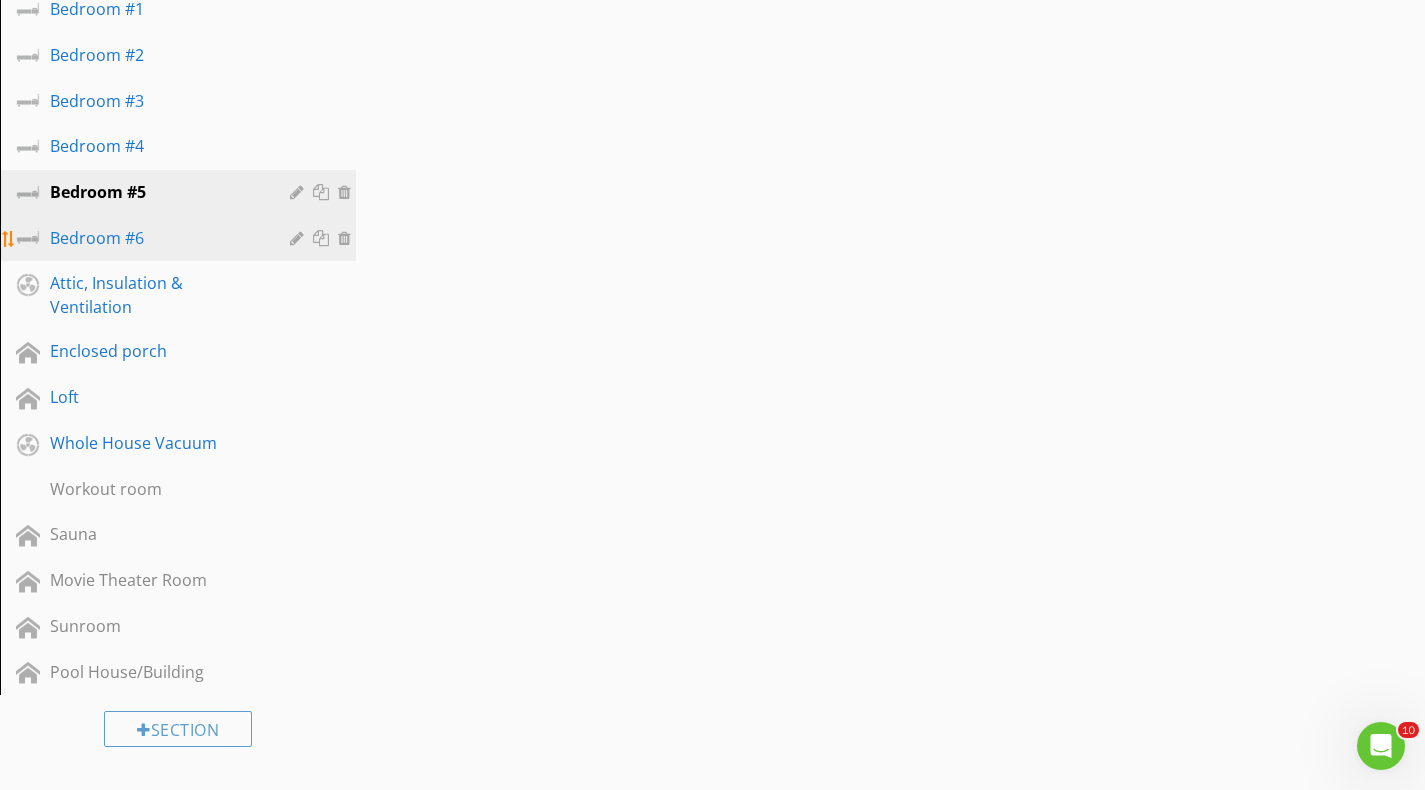 click on "Bedroom #6" at bounding box center [155, 238] 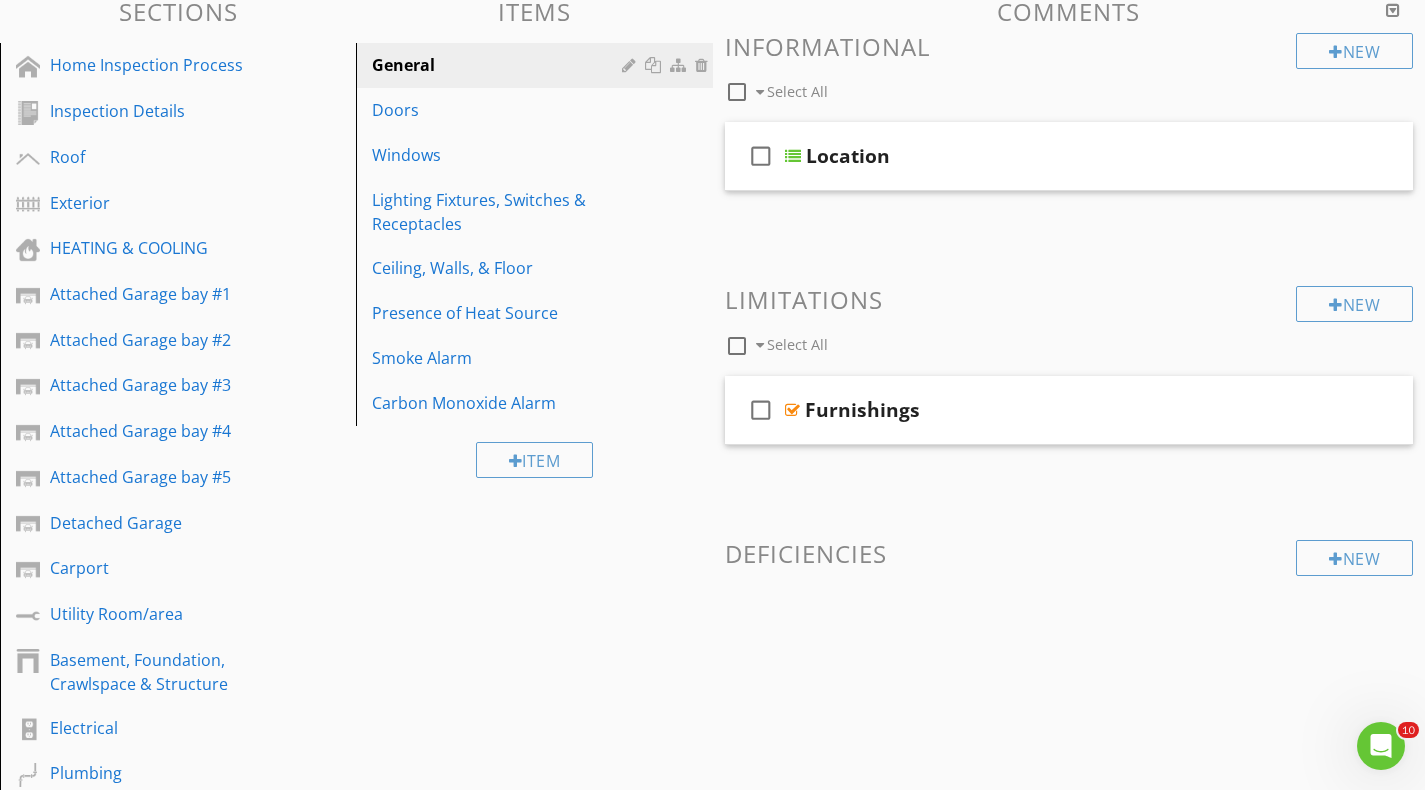 scroll, scrollTop: 200, scrollLeft: 0, axis: vertical 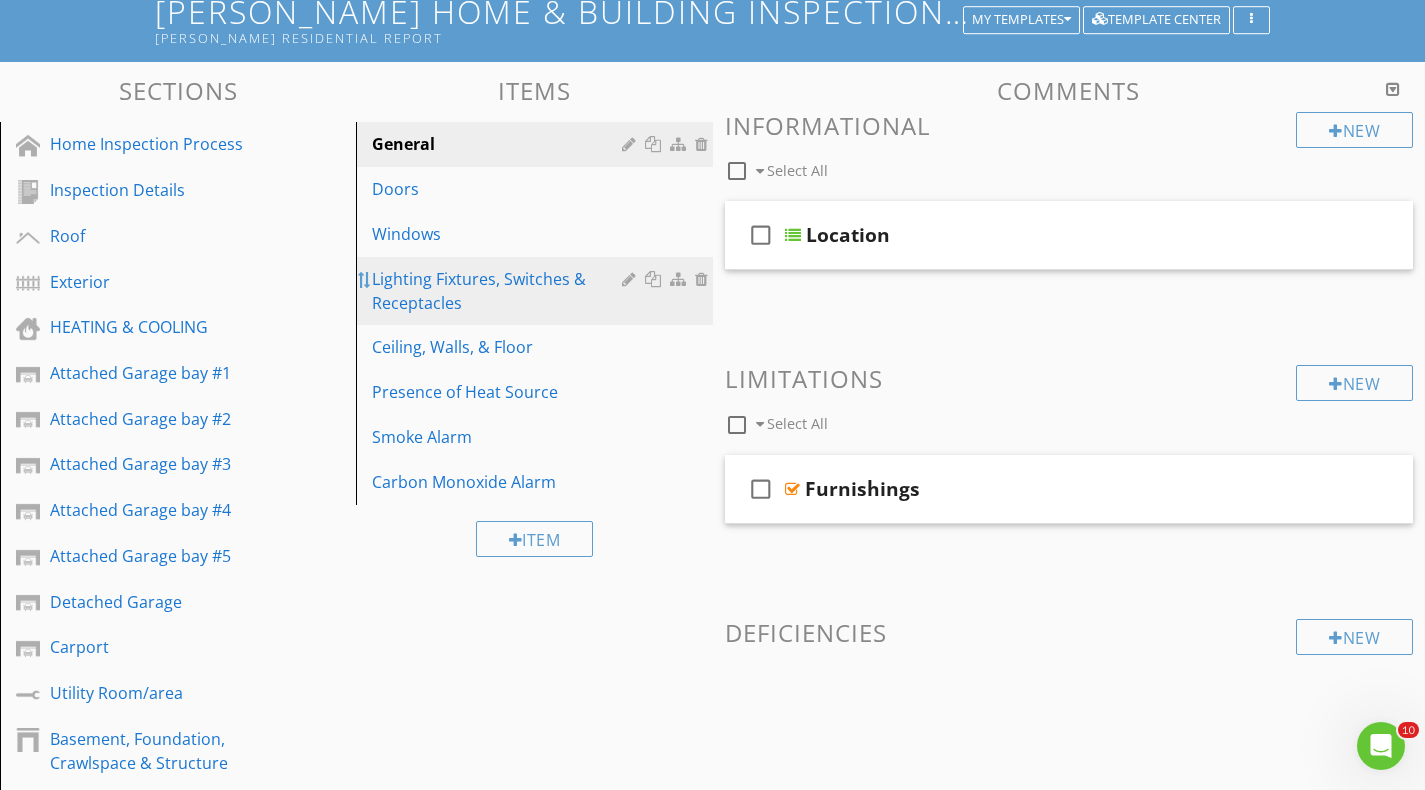 type 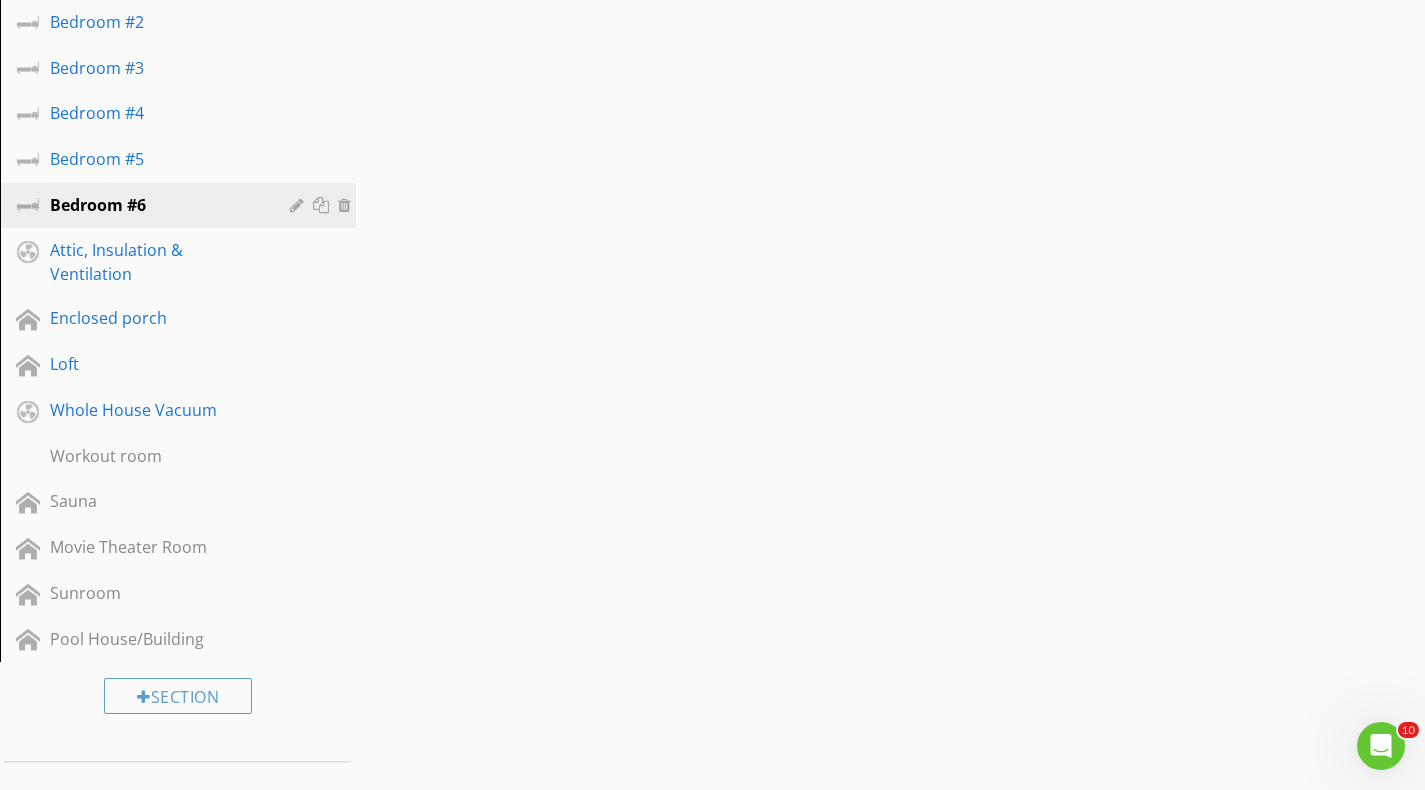 scroll, scrollTop: 2000, scrollLeft: 0, axis: vertical 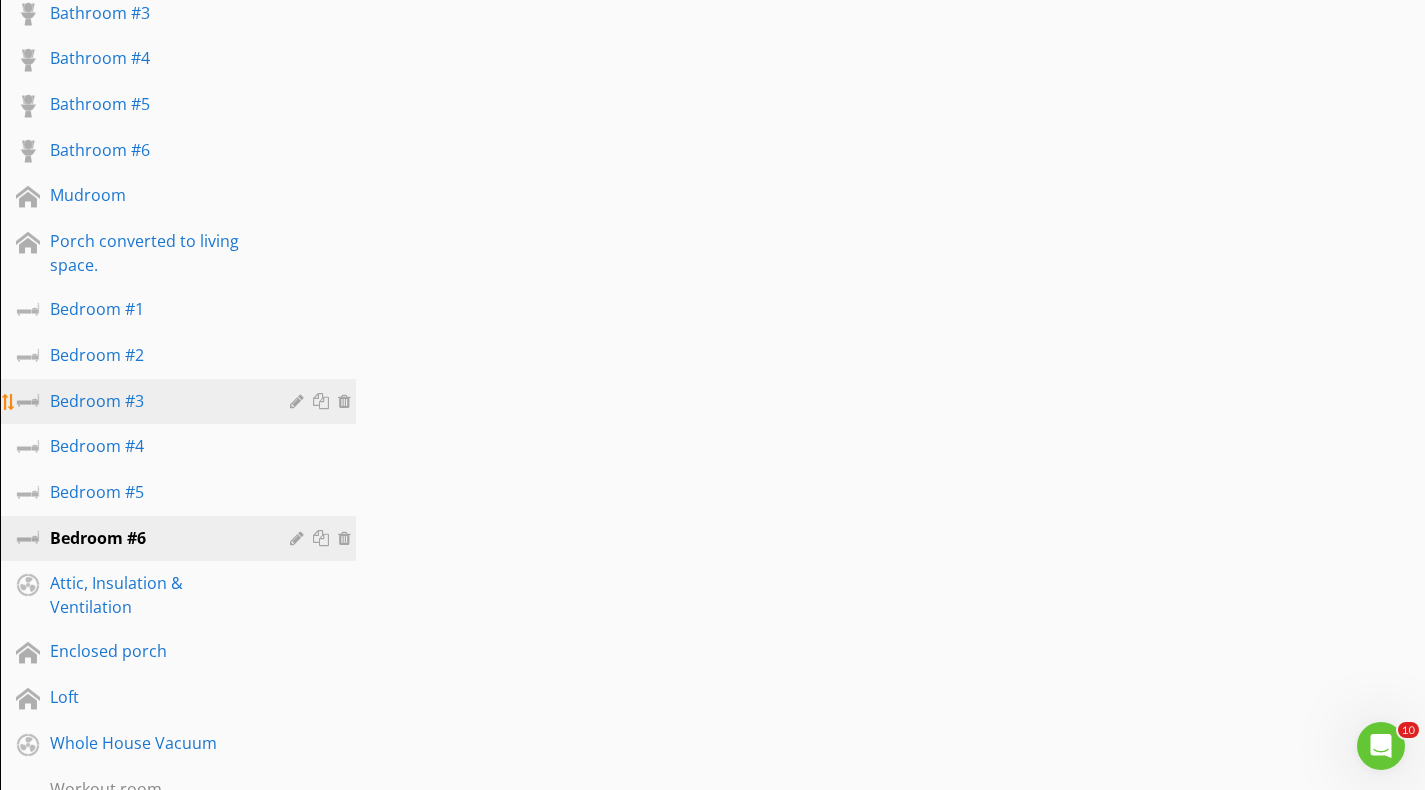 click on "Bedroom #3" at bounding box center [155, 401] 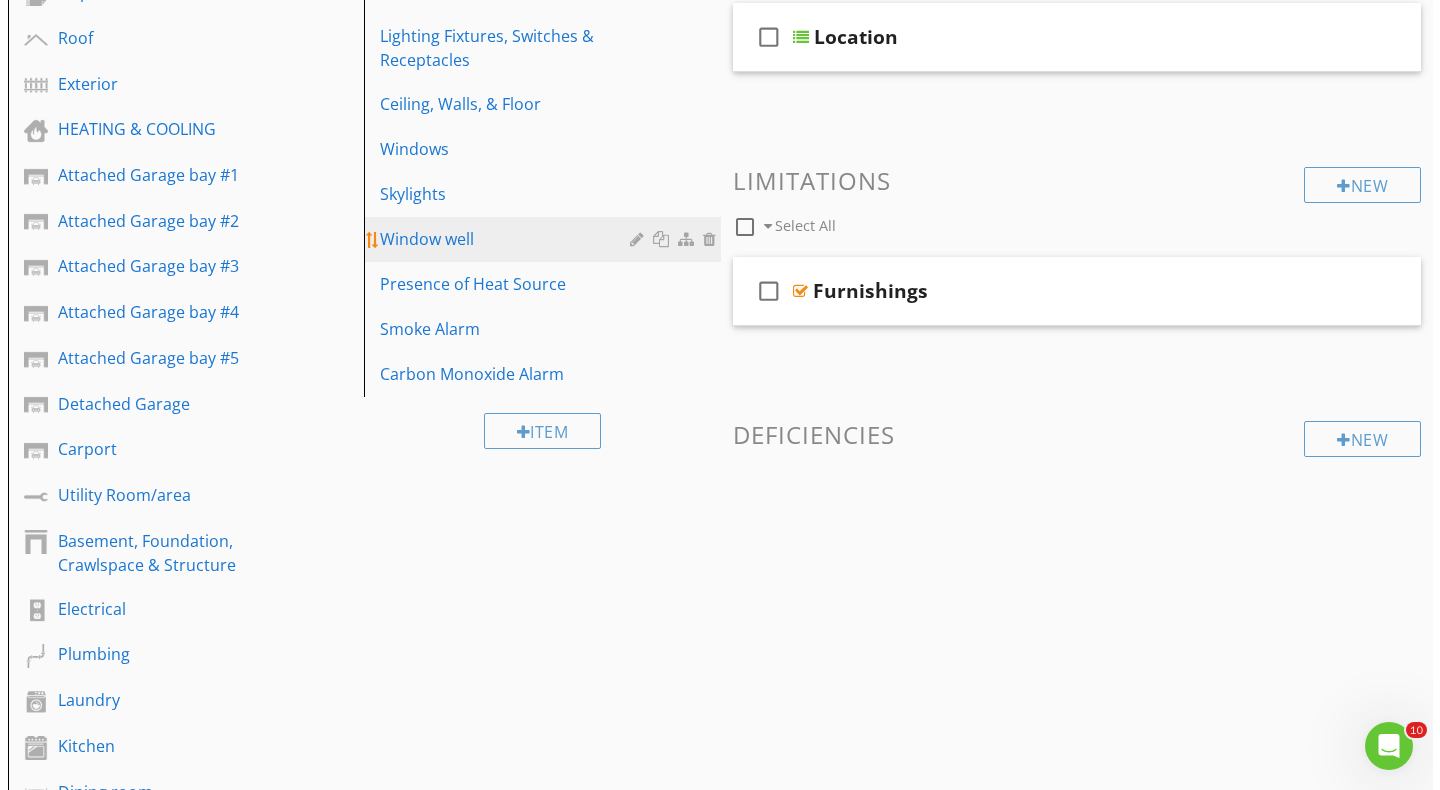 scroll, scrollTop: 400, scrollLeft: 0, axis: vertical 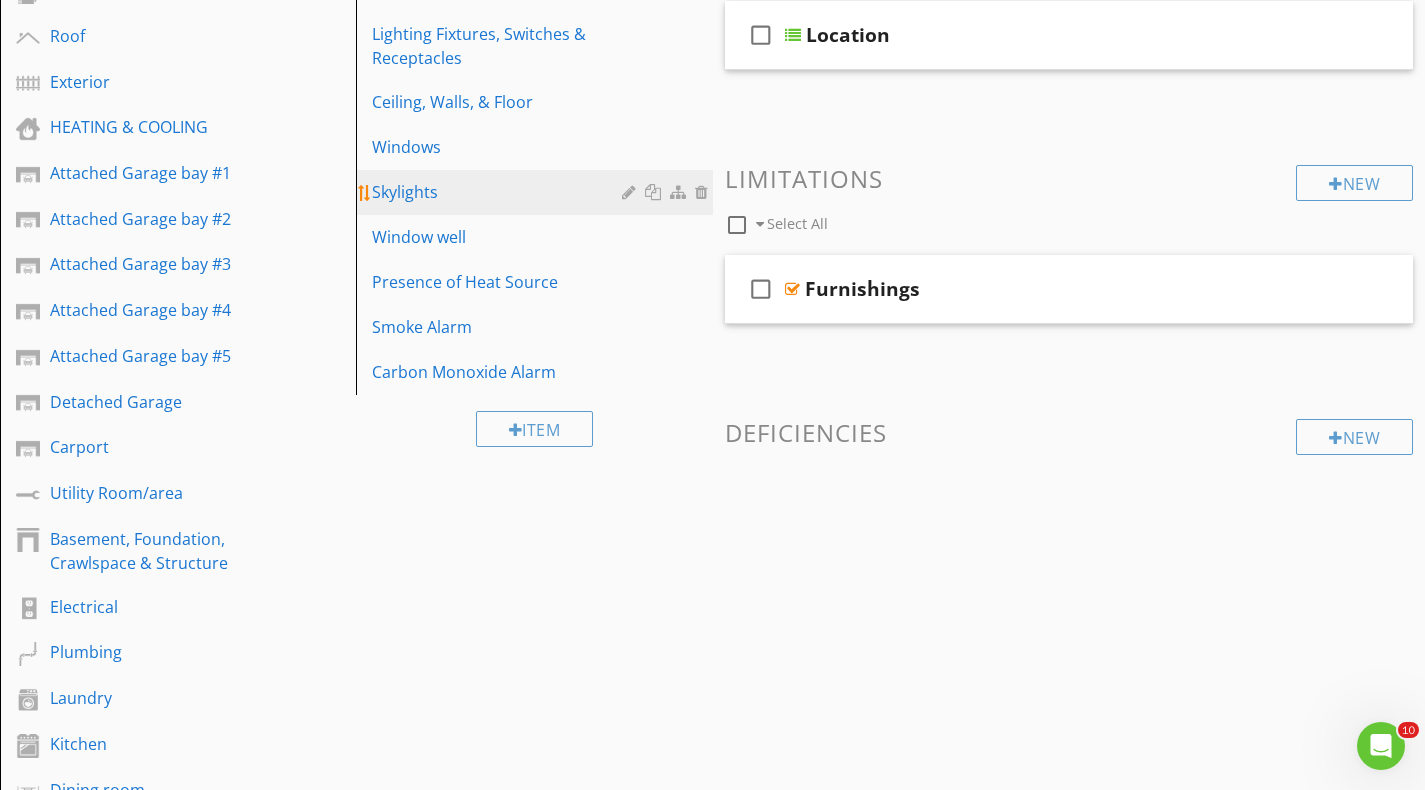 click at bounding box center (655, 192) 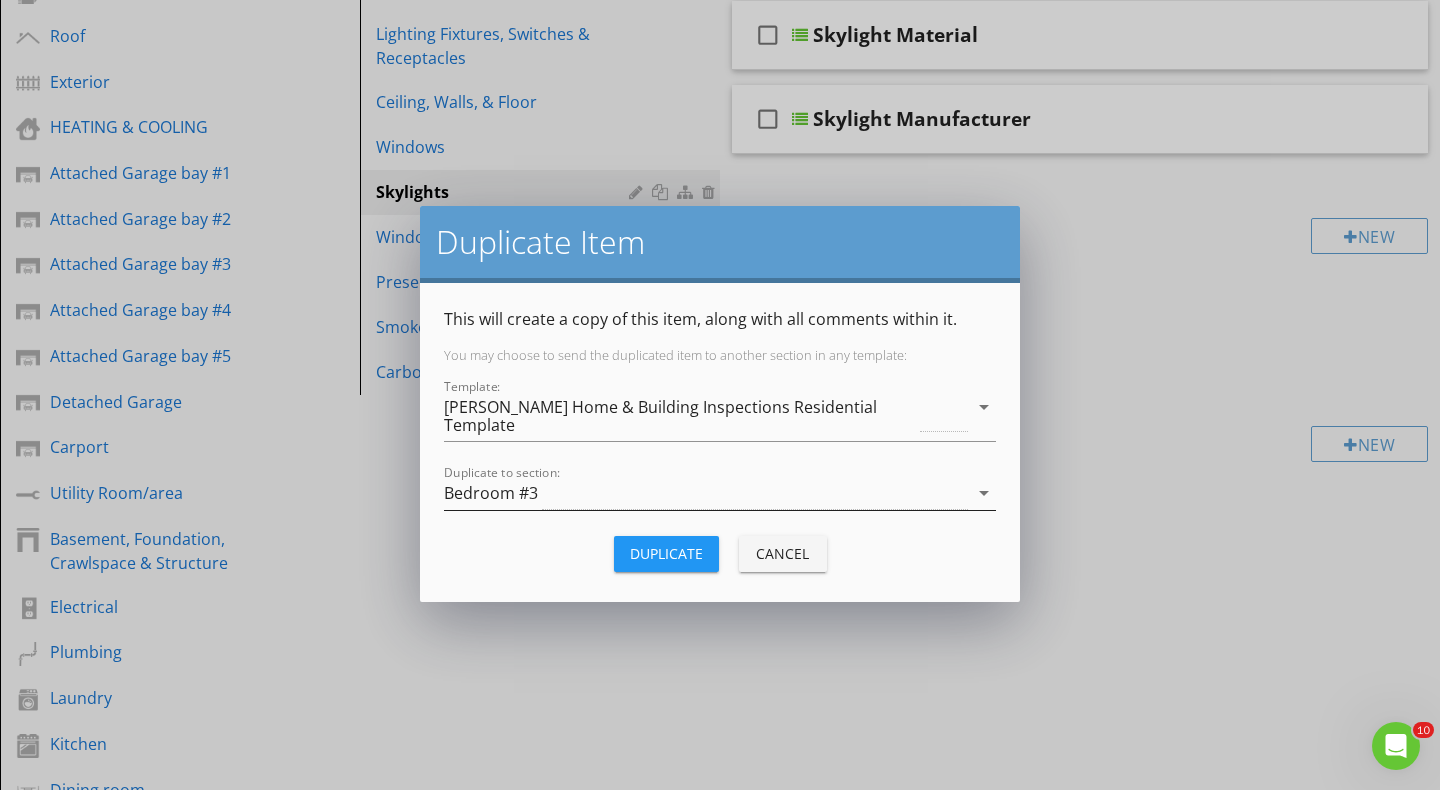 click on "Bedroom #3" at bounding box center [706, 493] 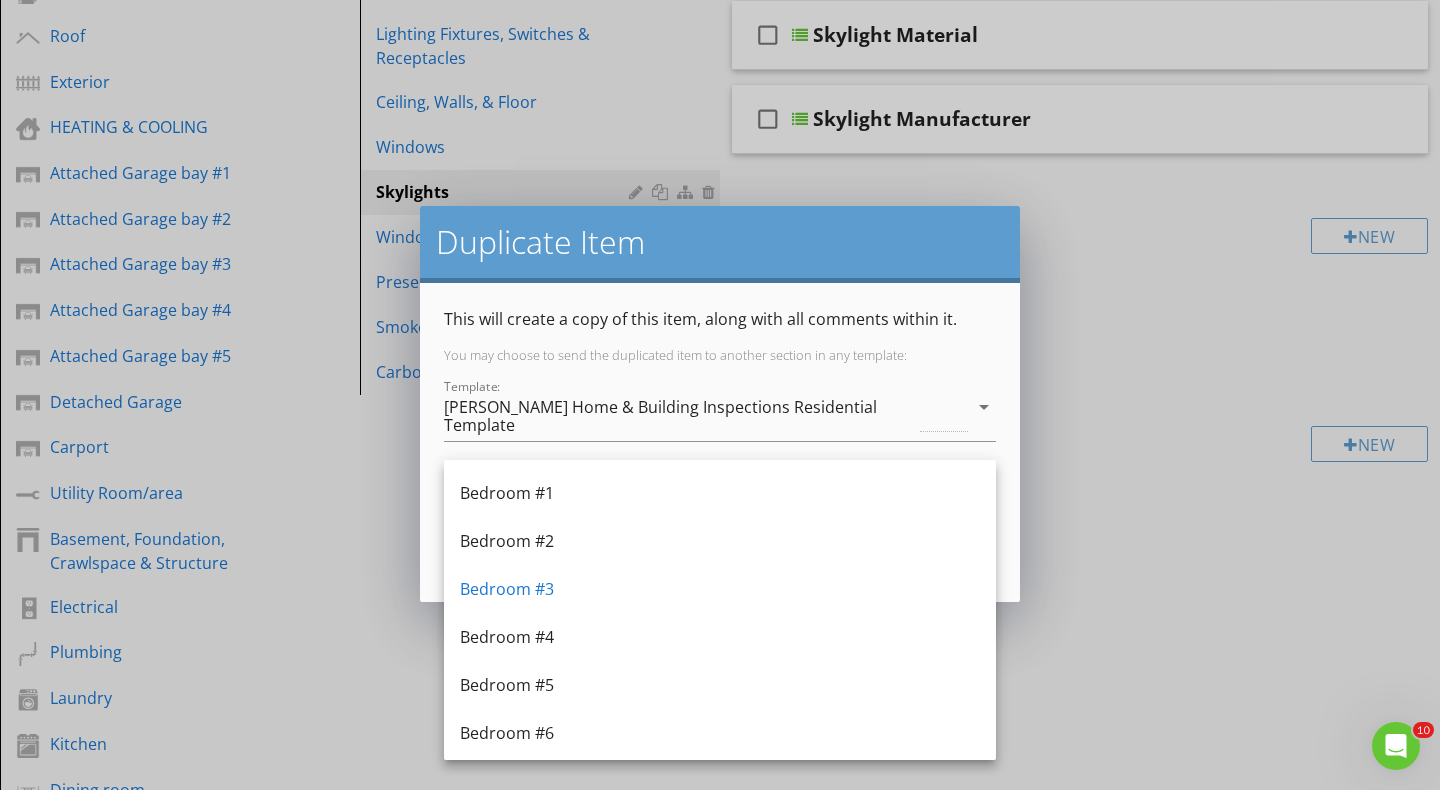 scroll, scrollTop: 2220, scrollLeft: 0, axis: vertical 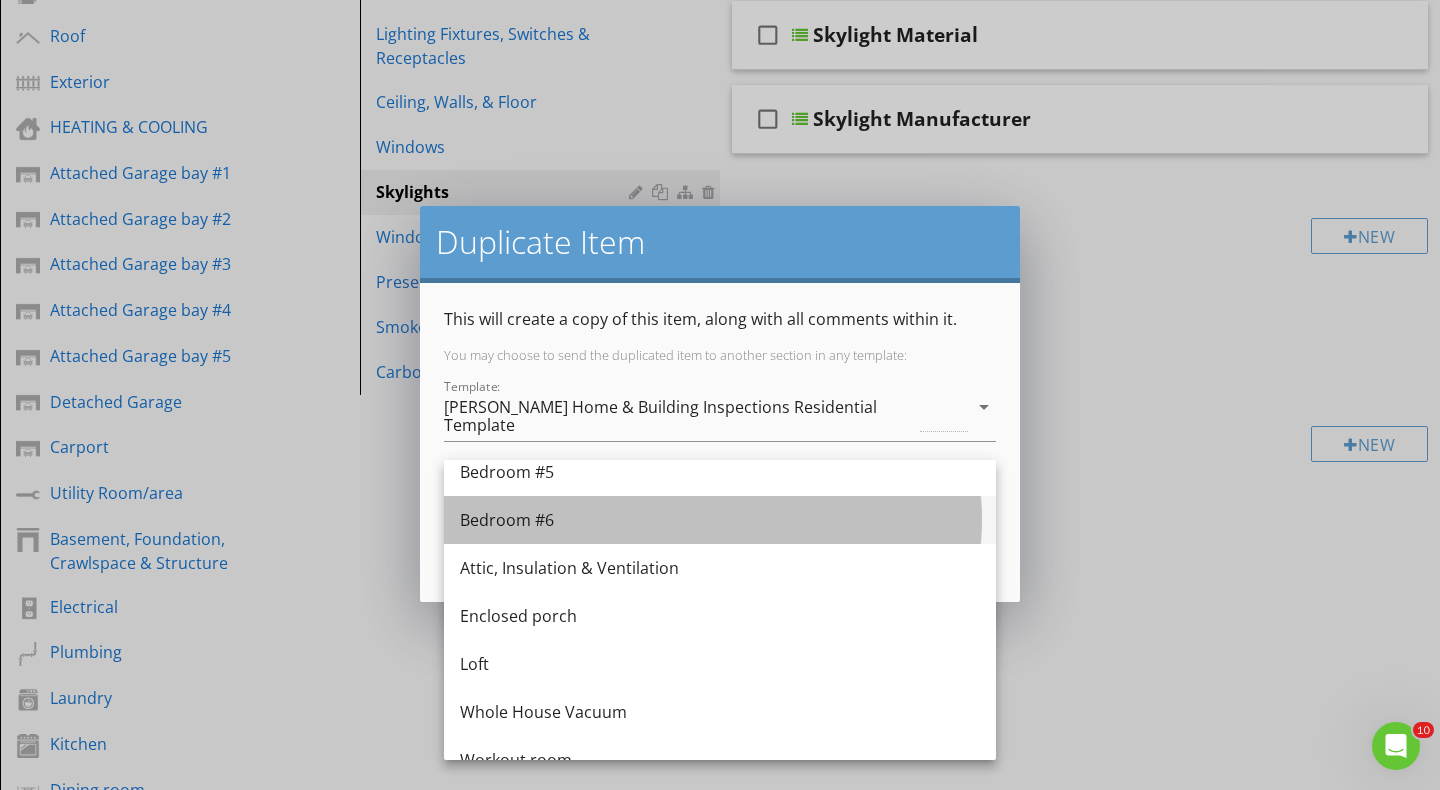click on "Bedroom #6" at bounding box center (720, 520) 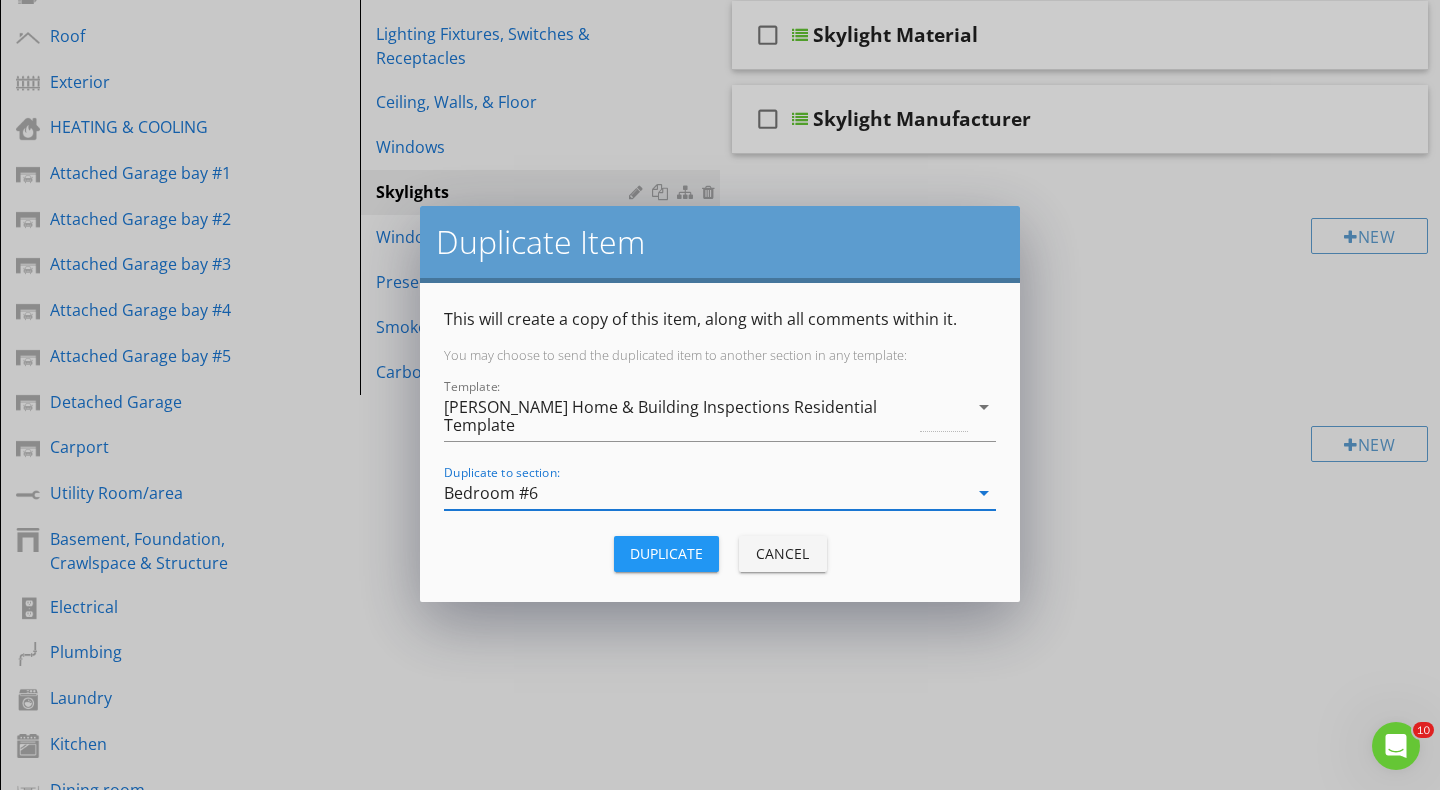 click on "Duplicate" at bounding box center [666, 553] 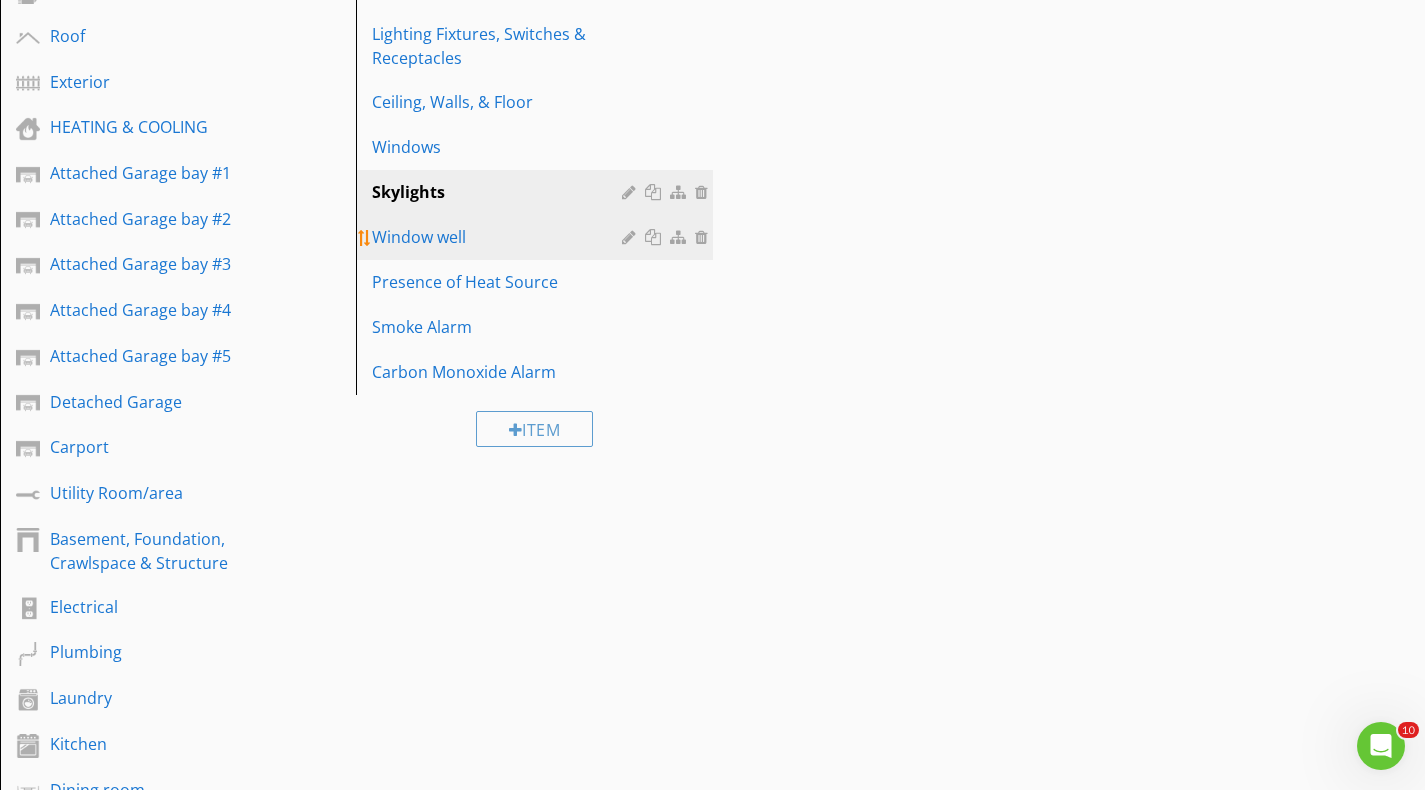 click at bounding box center (655, 237) 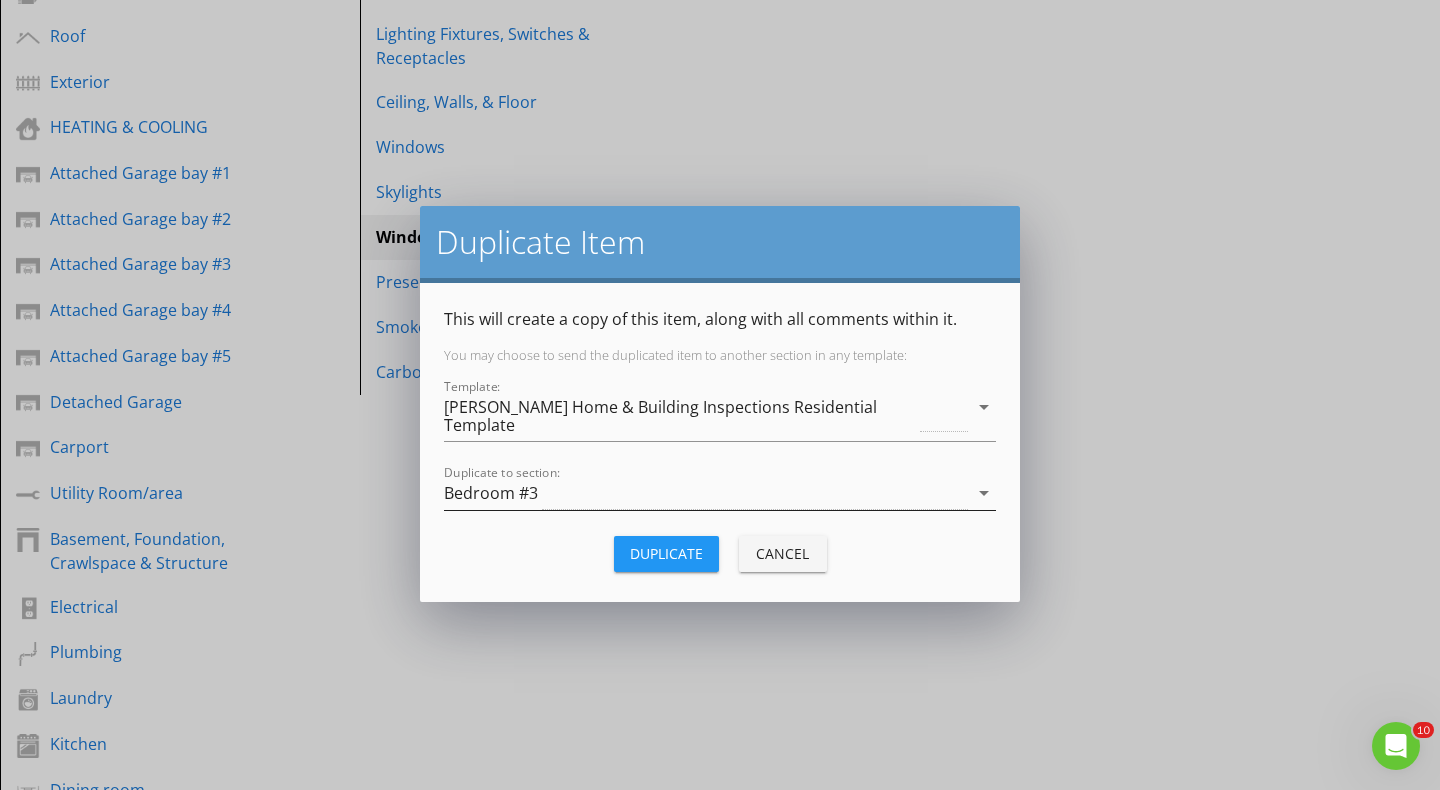 click on "Bedroom #3" at bounding box center (706, 493) 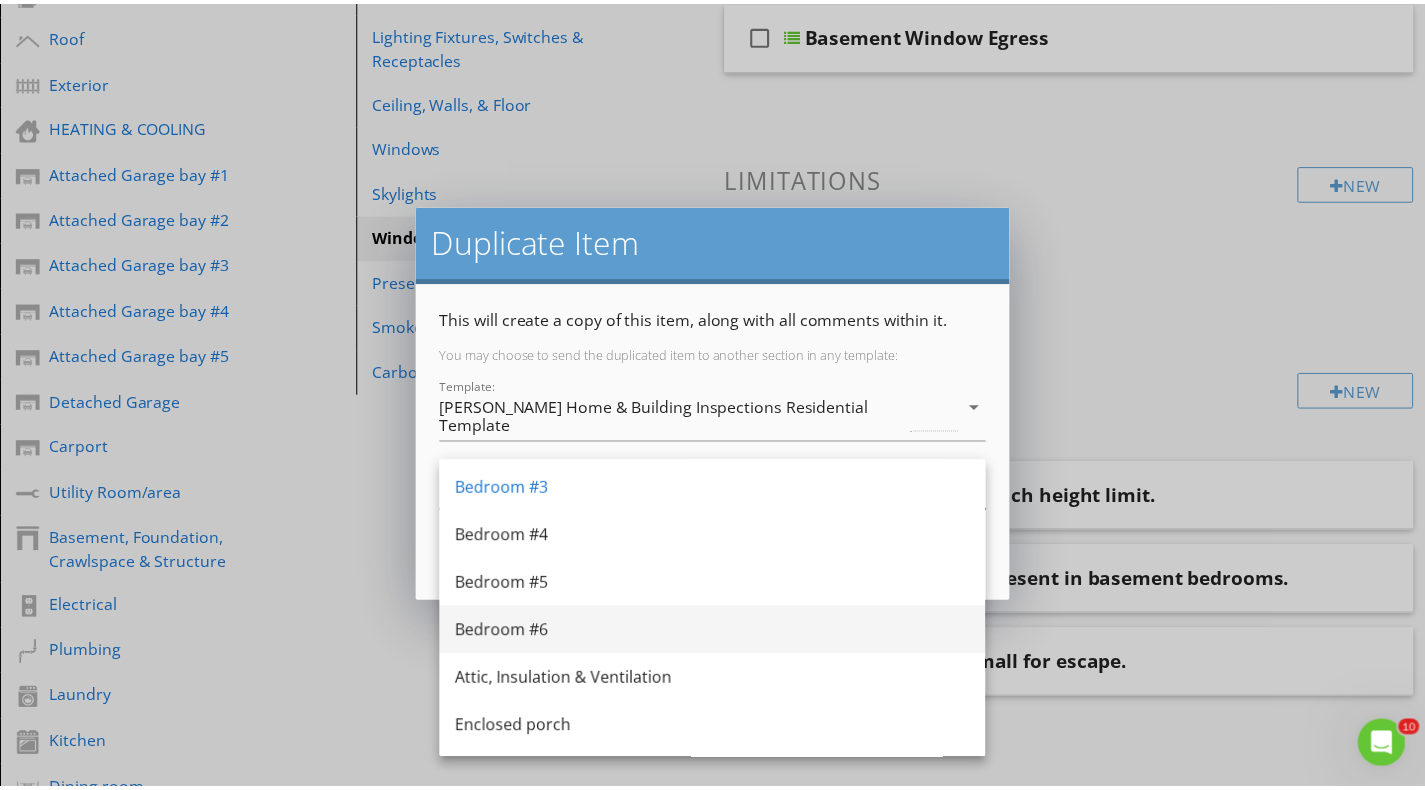 scroll, scrollTop: 2020, scrollLeft: 0, axis: vertical 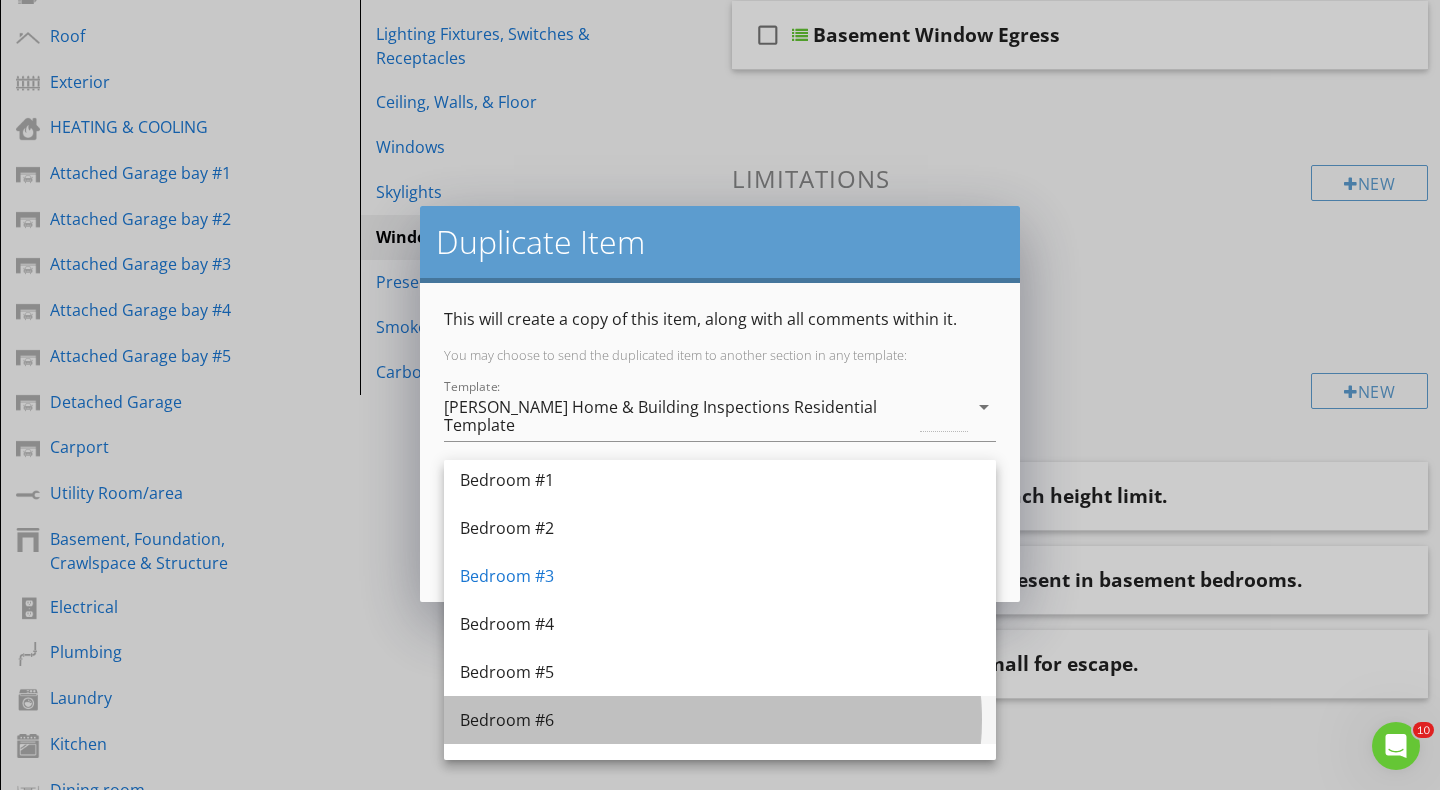 click on "Bedroom #6" at bounding box center (720, 720) 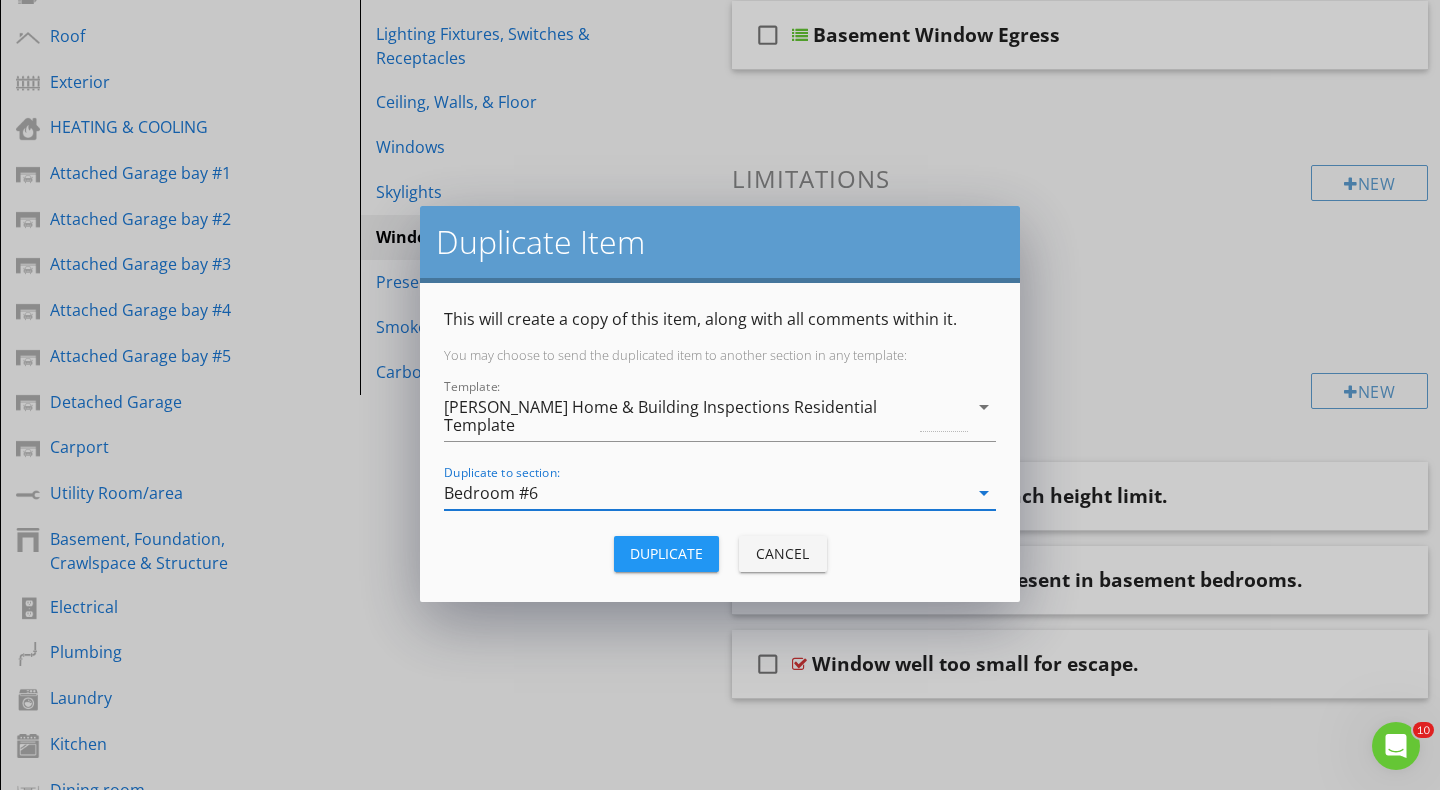click on "Duplicate" at bounding box center (666, 553) 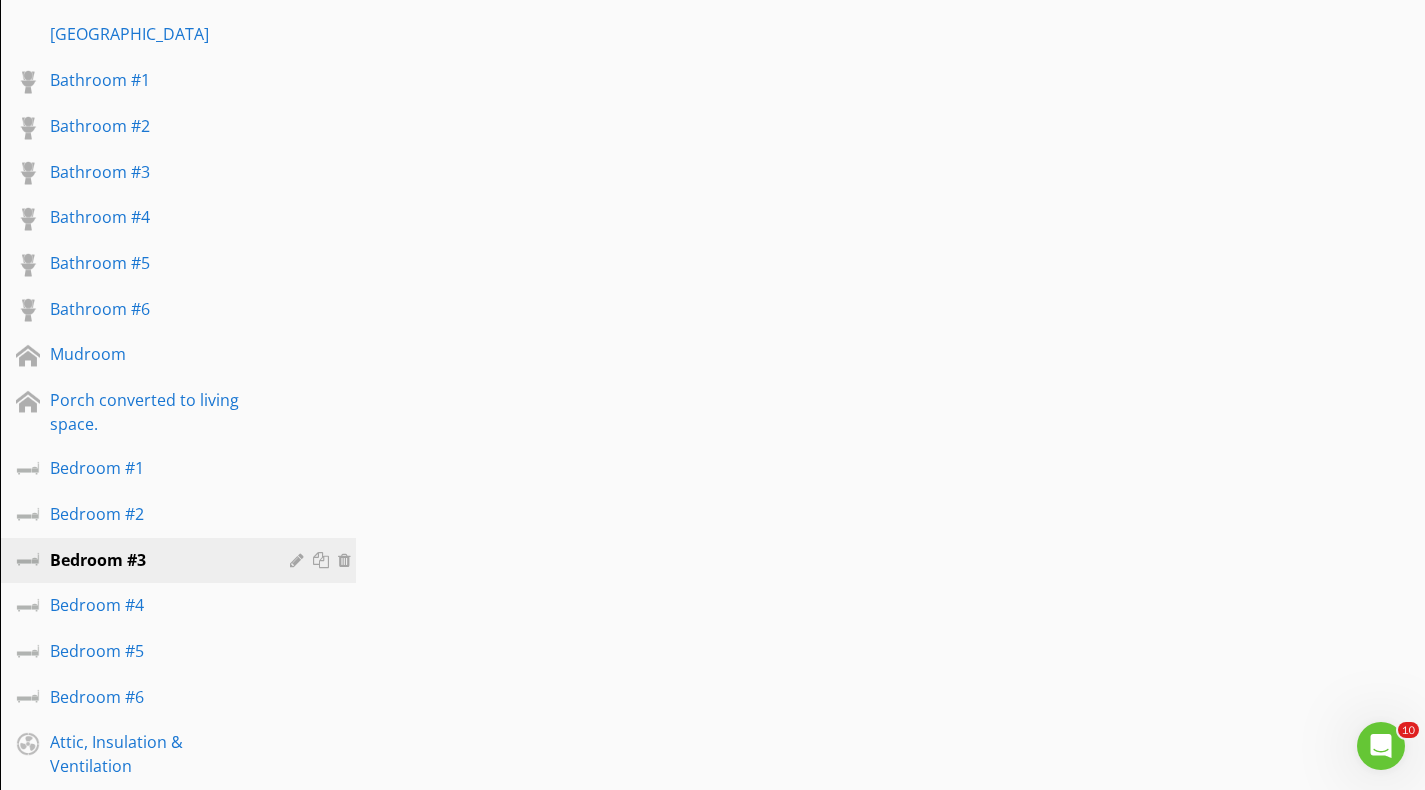 scroll, scrollTop: 2200, scrollLeft: 0, axis: vertical 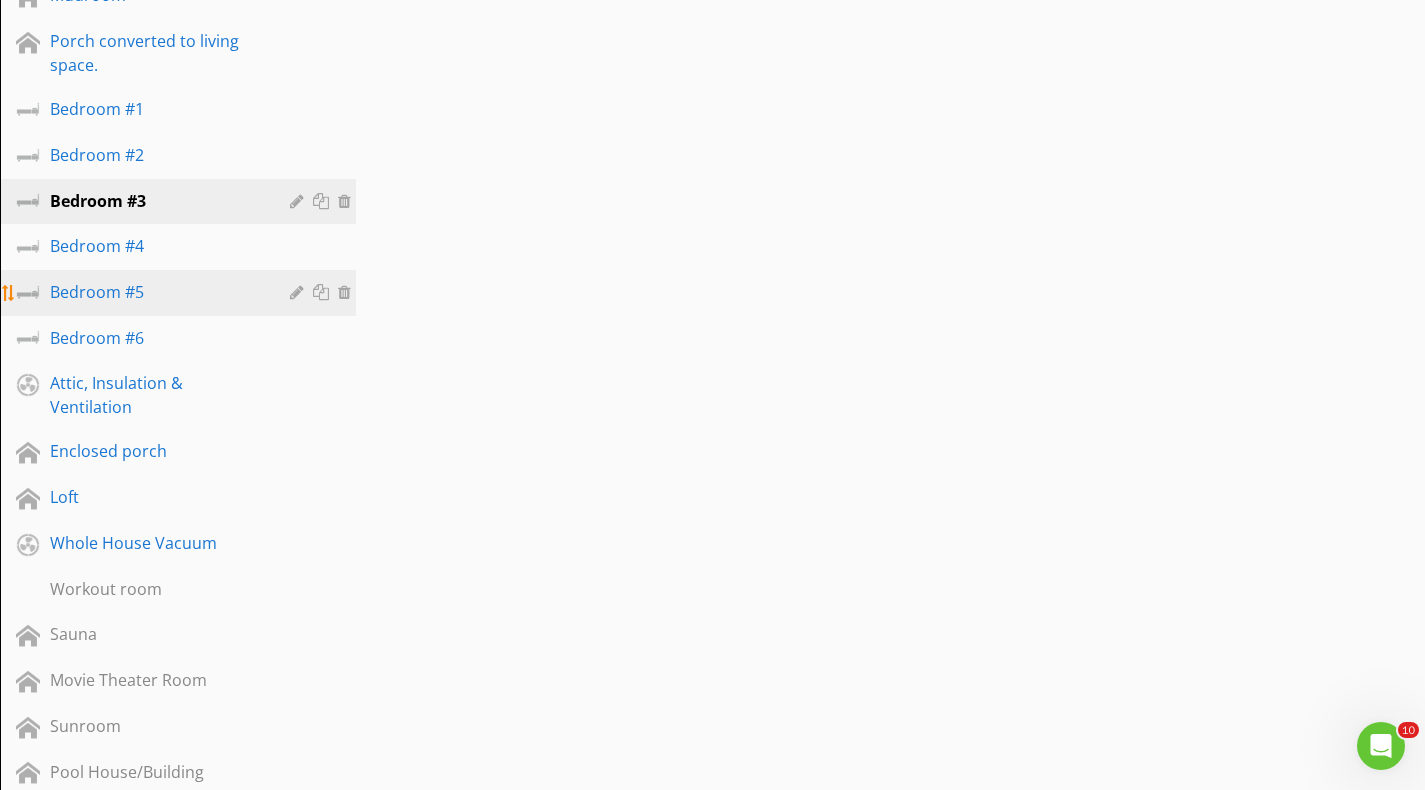 click on "Bedroom #5" at bounding box center [155, 292] 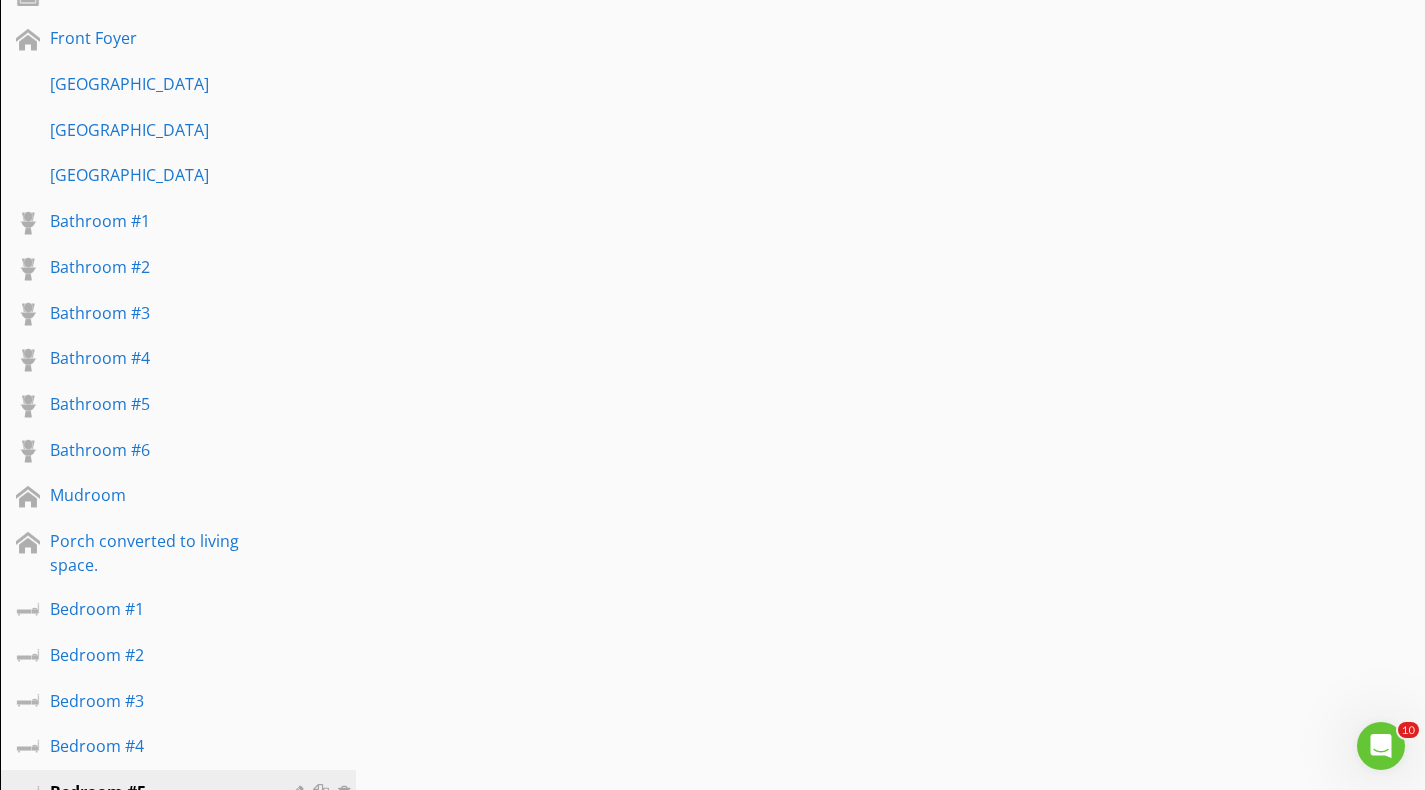 scroll, scrollTop: 2100, scrollLeft: 0, axis: vertical 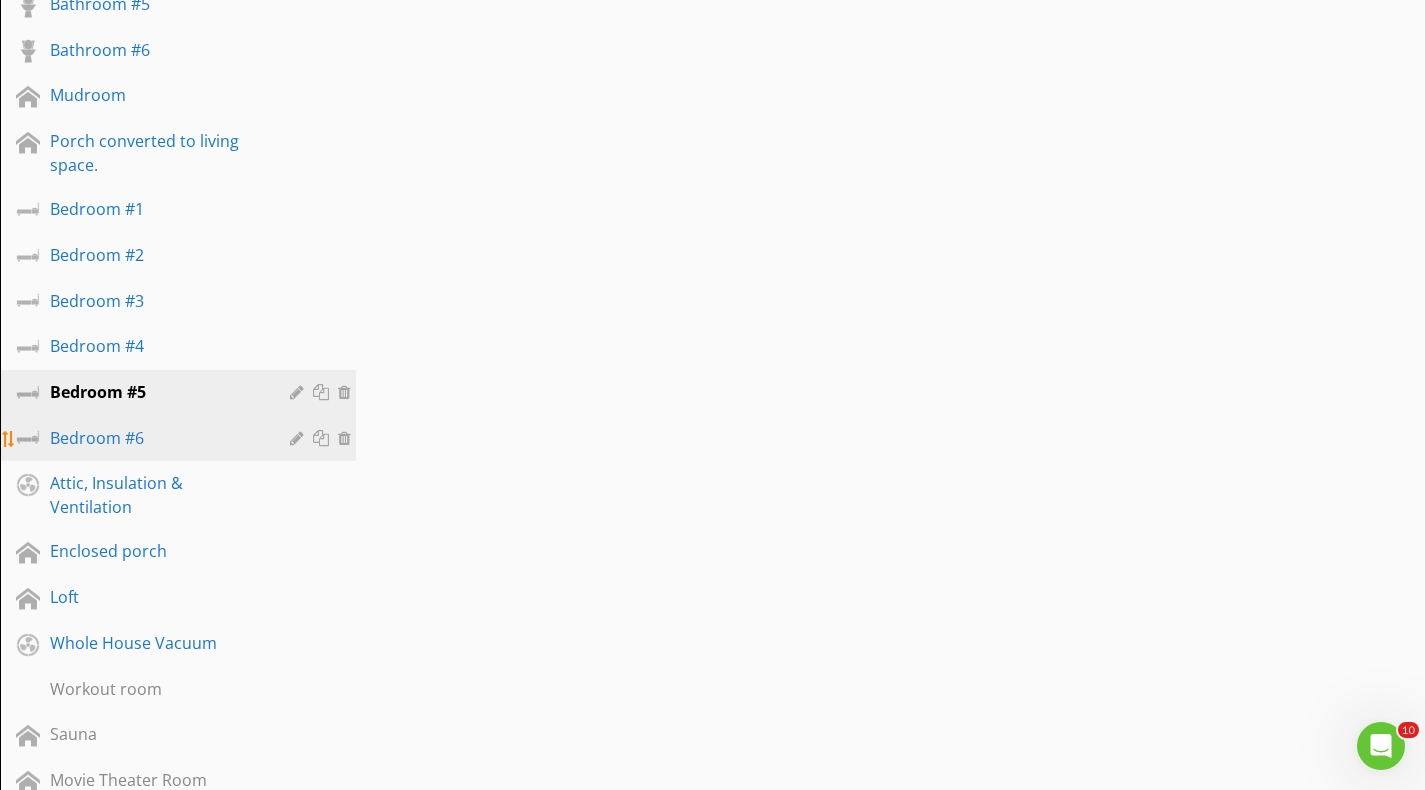 click on "Bedroom #6" at bounding box center (155, 438) 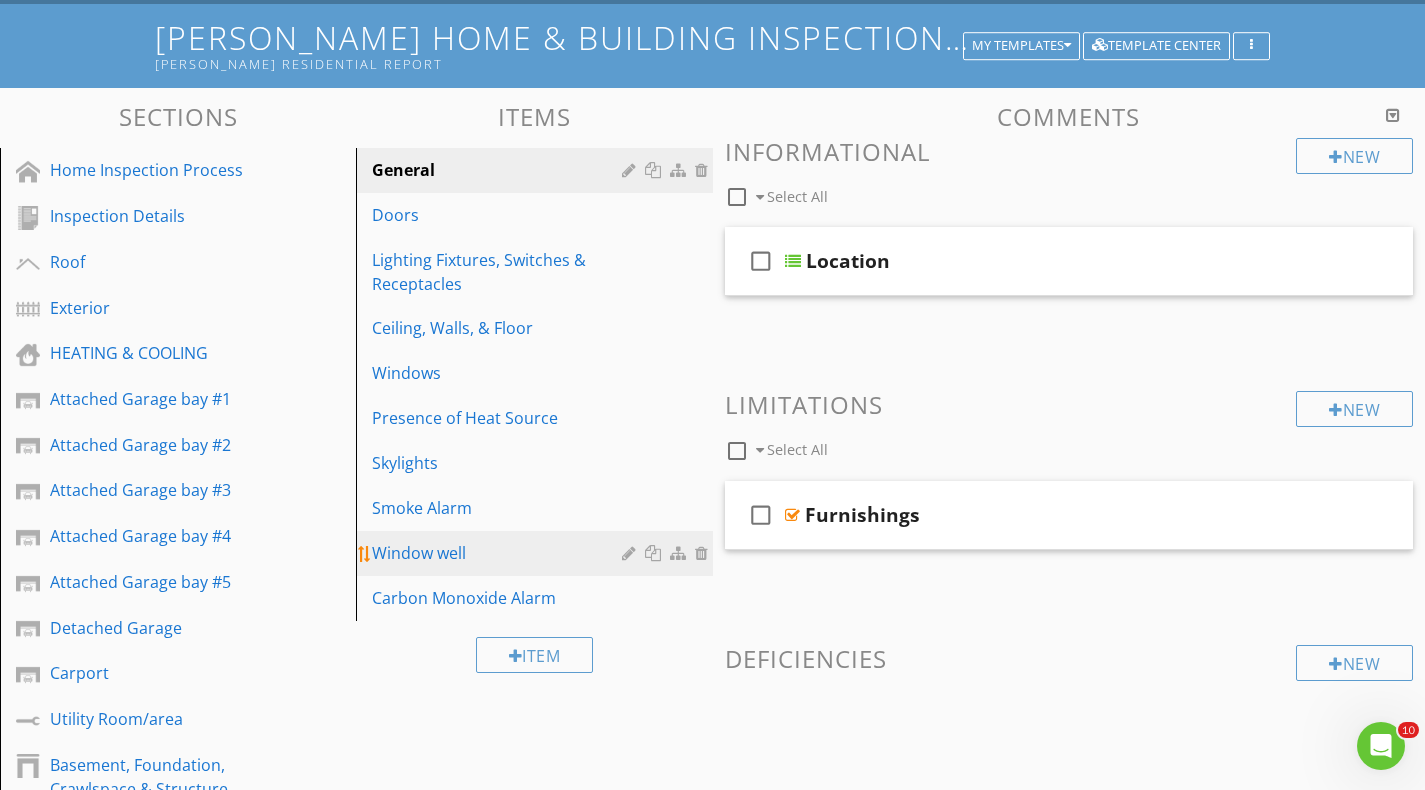 scroll, scrollTop: 200, scrollLeft: 0, axis: vertical 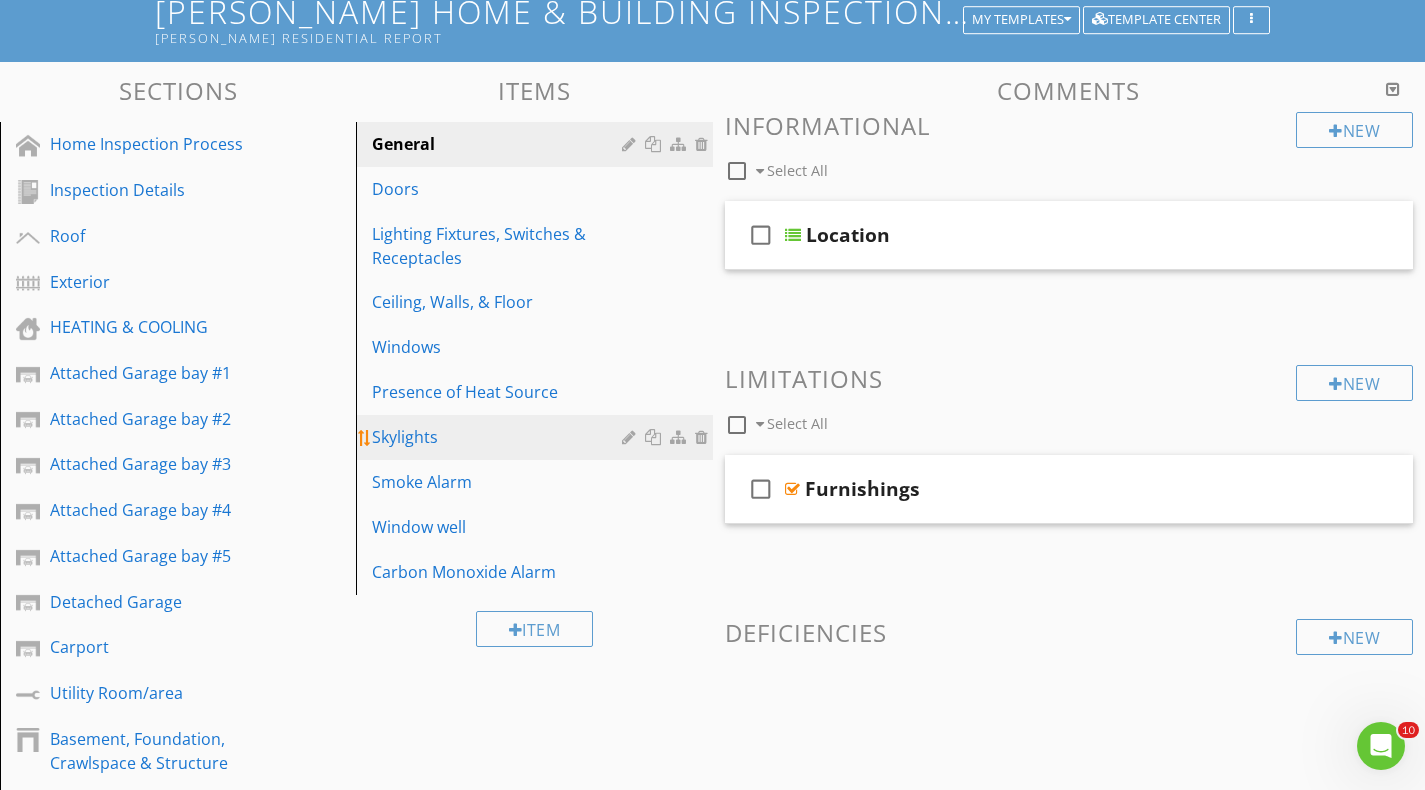 type 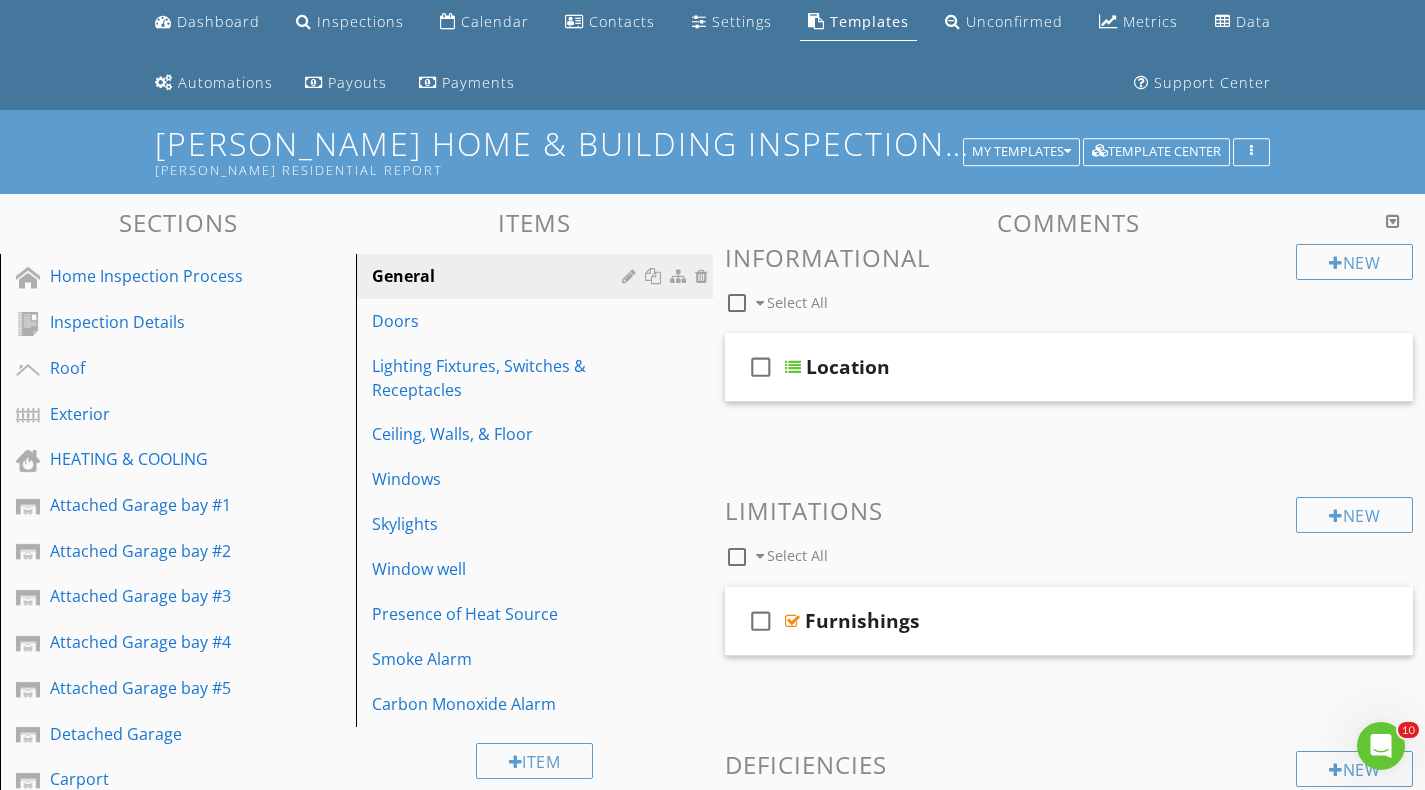 scroll, scrollTop: 0, scrollLeft: 0, axis: both 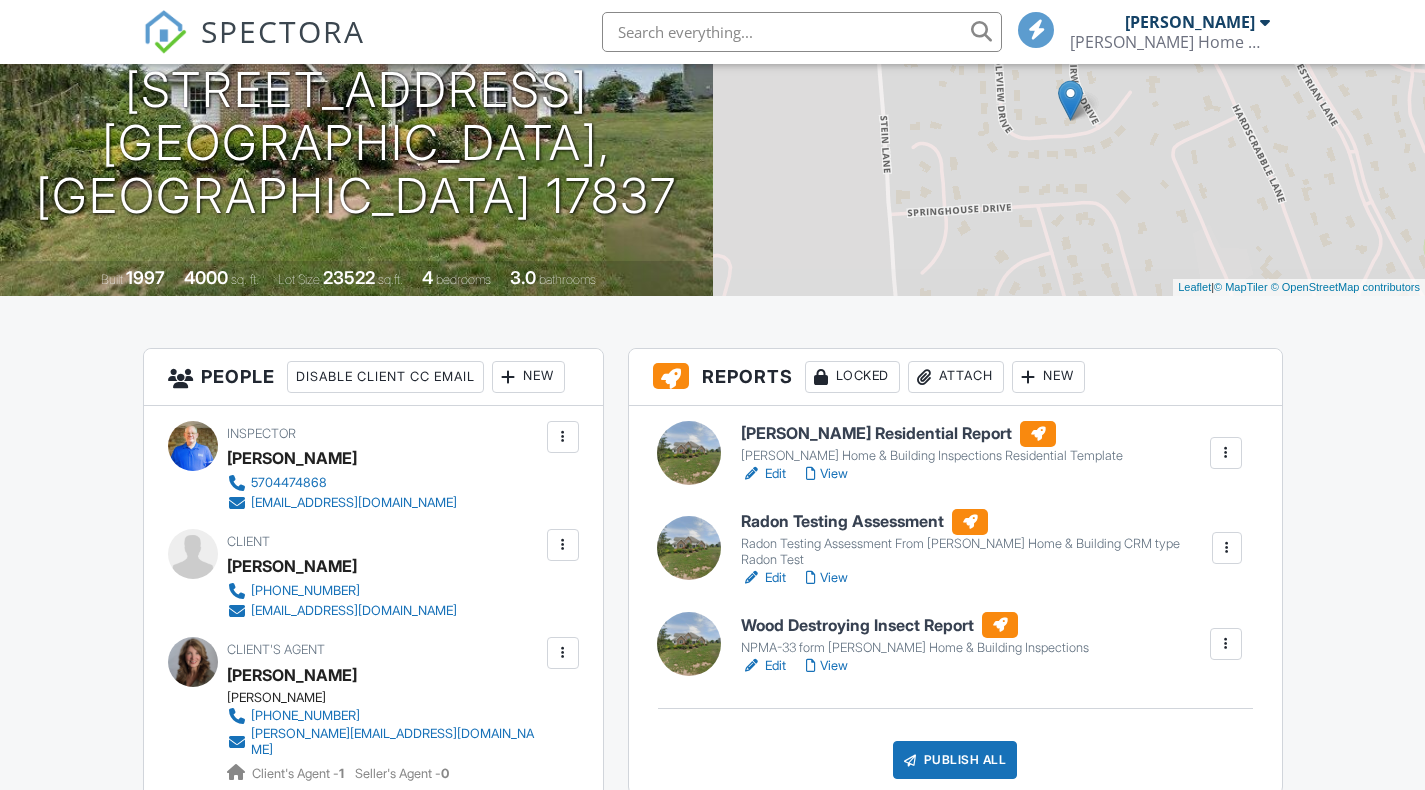 click on "View" at bounding box center (827, 666) 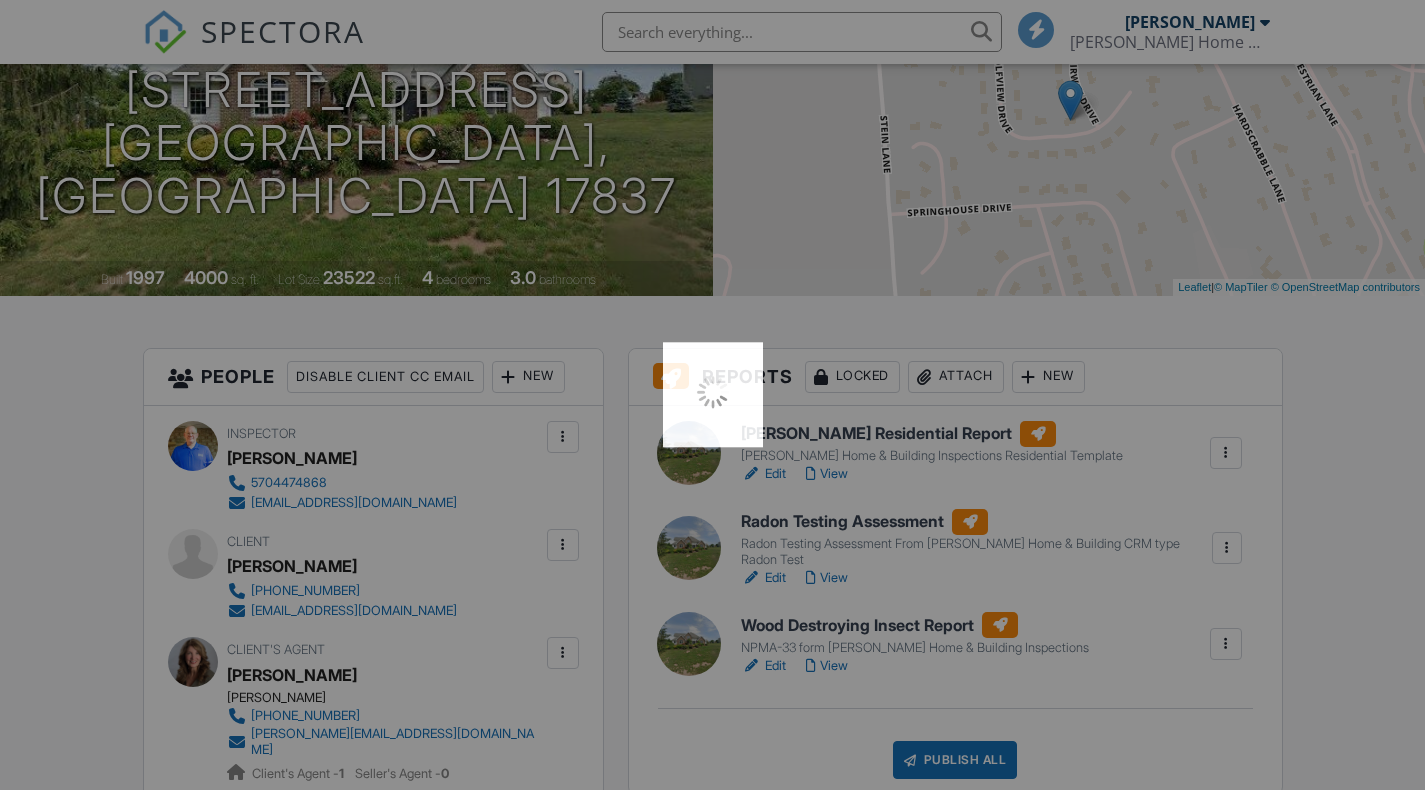 scroll, scrollTop: 300, scrollLeft: 0, axis: vertical 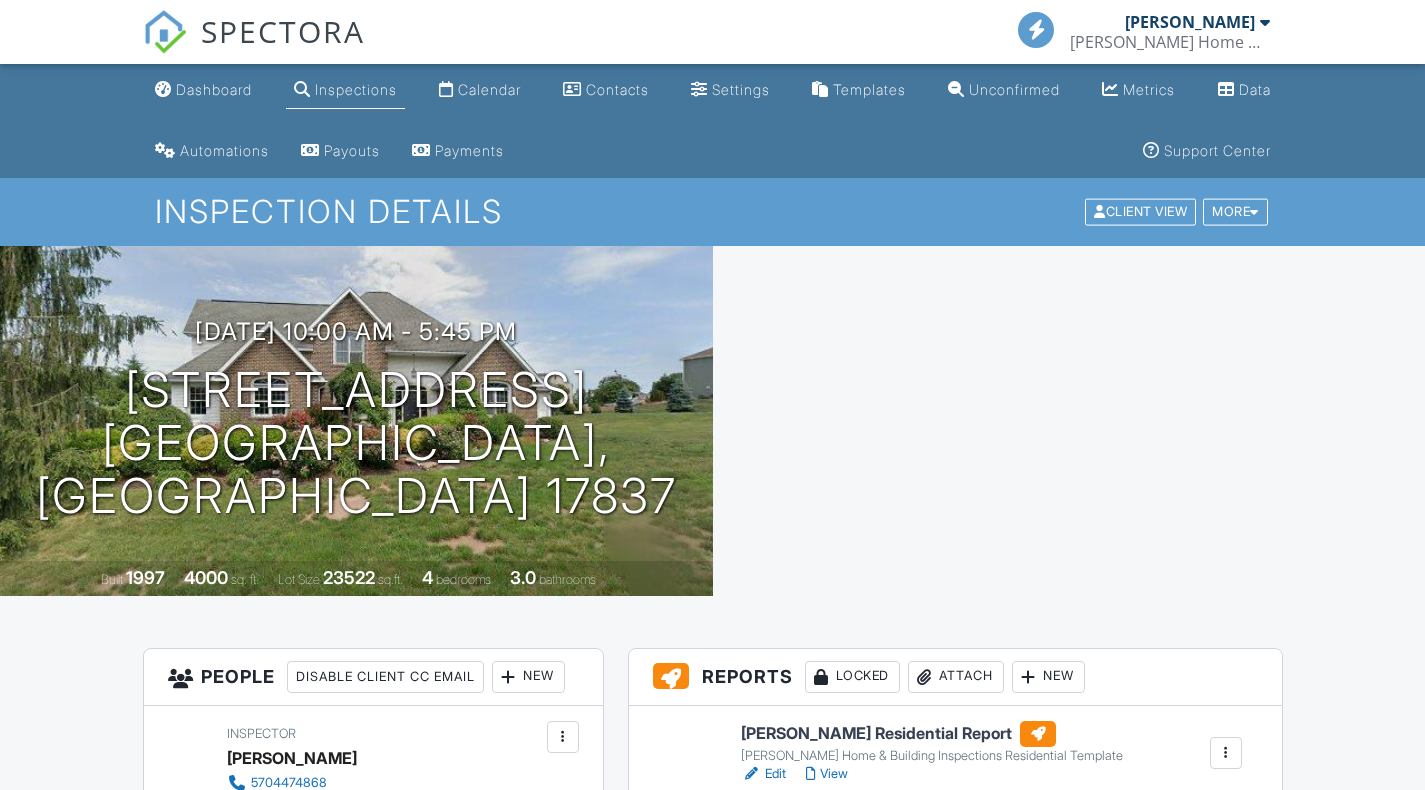 click on "View" at bounding box center (827, 774) 